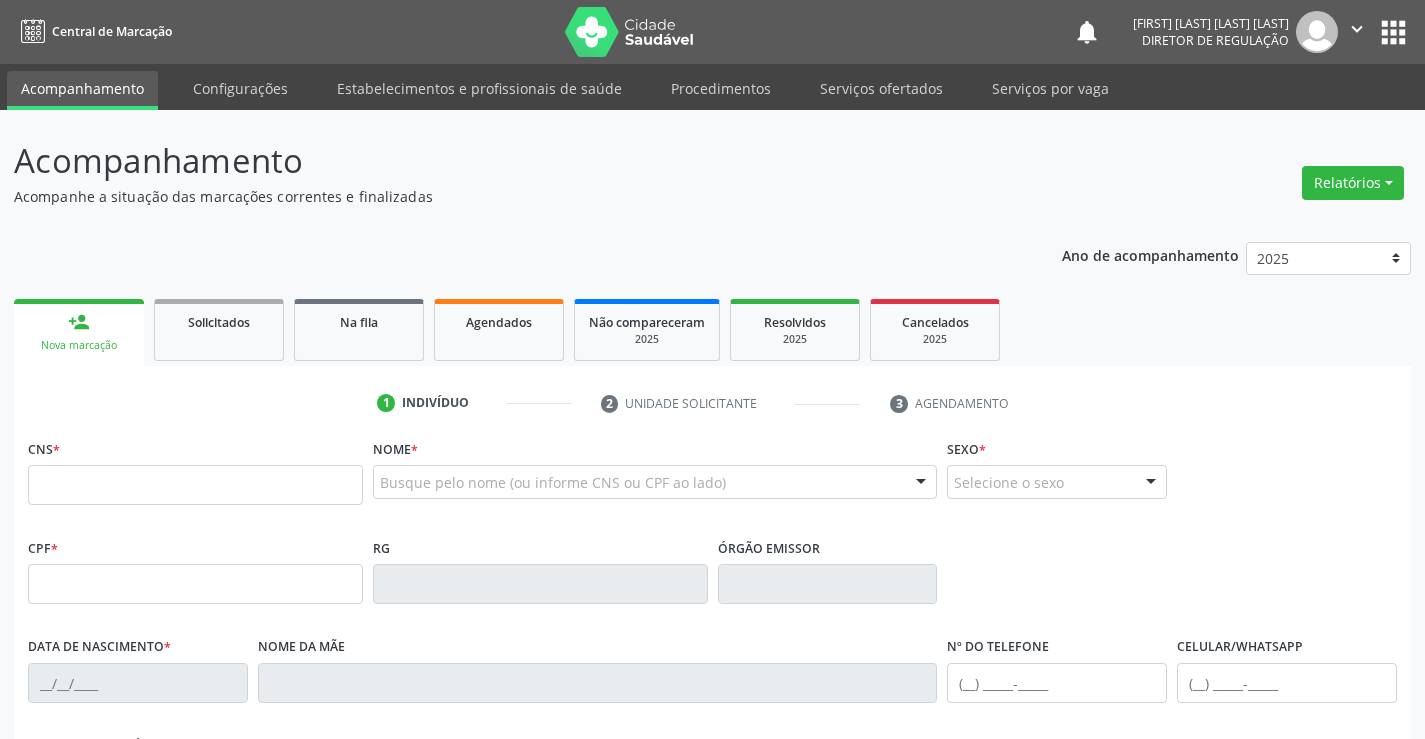 scroll, scrollTop: 0, scrollLeft: 0, axis: both 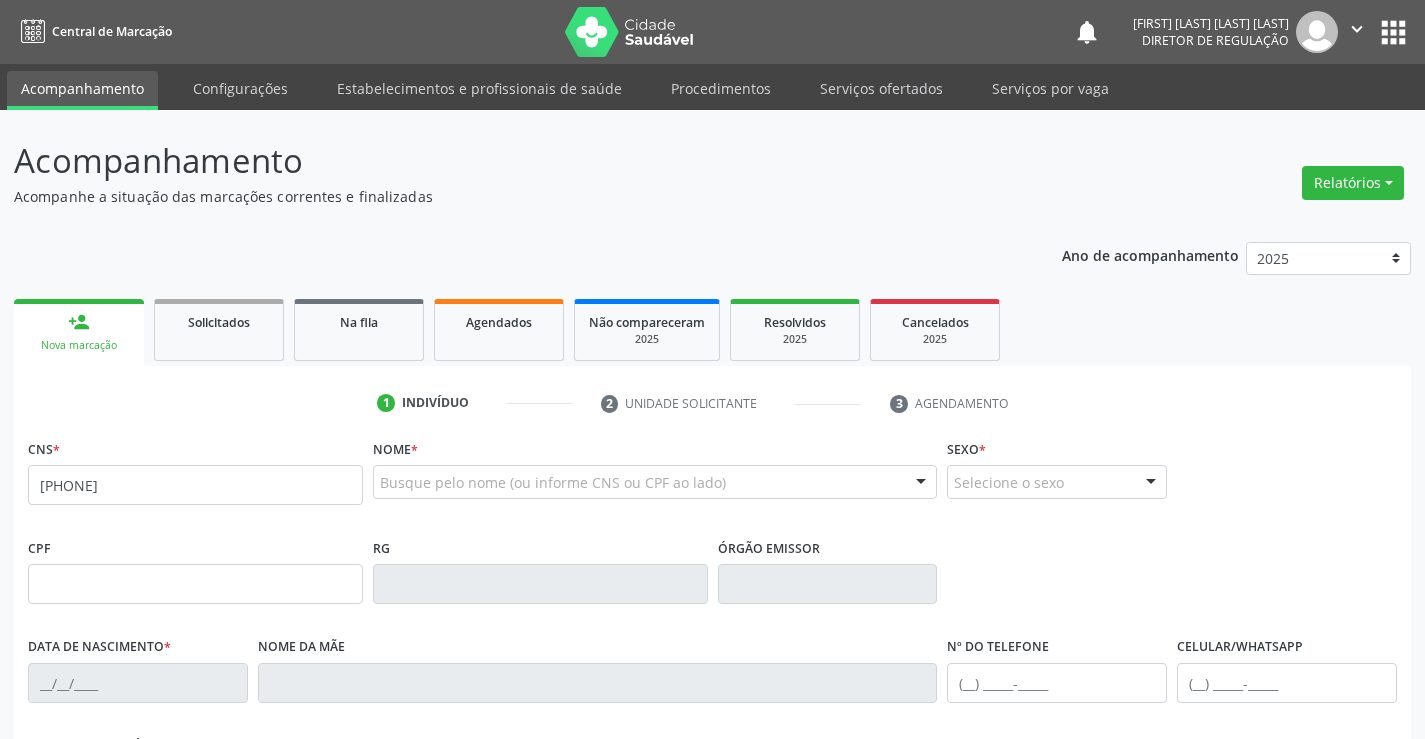 type on "[PHONE]" 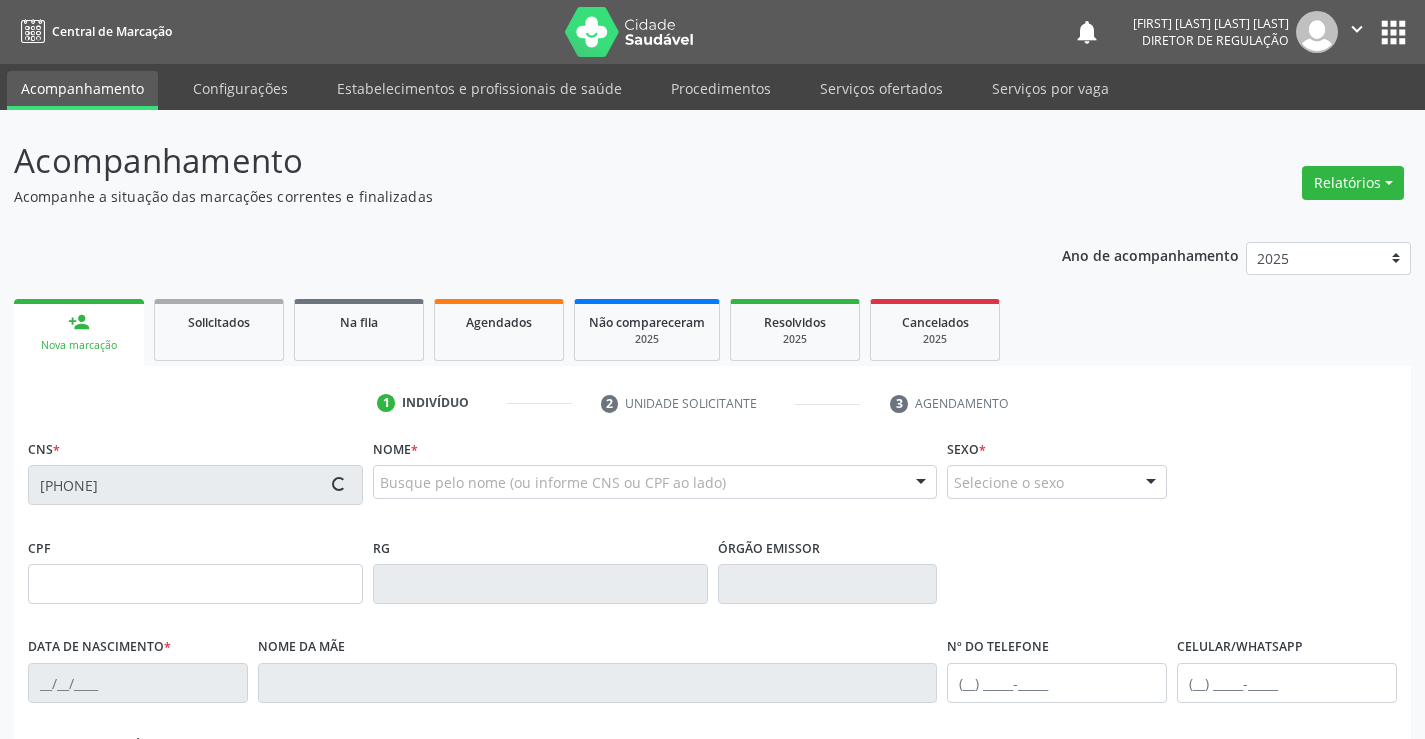 type on "[PHONE]" 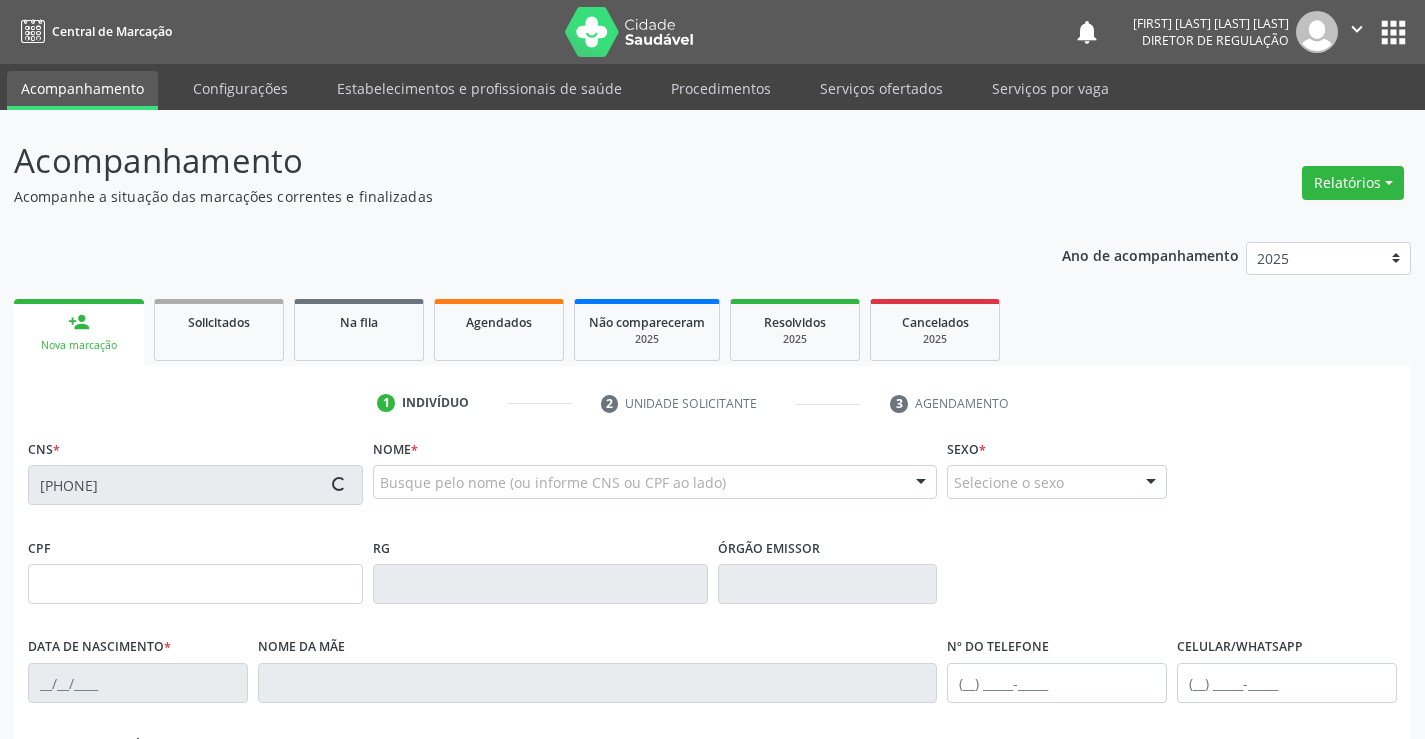 type on "[DATE]" 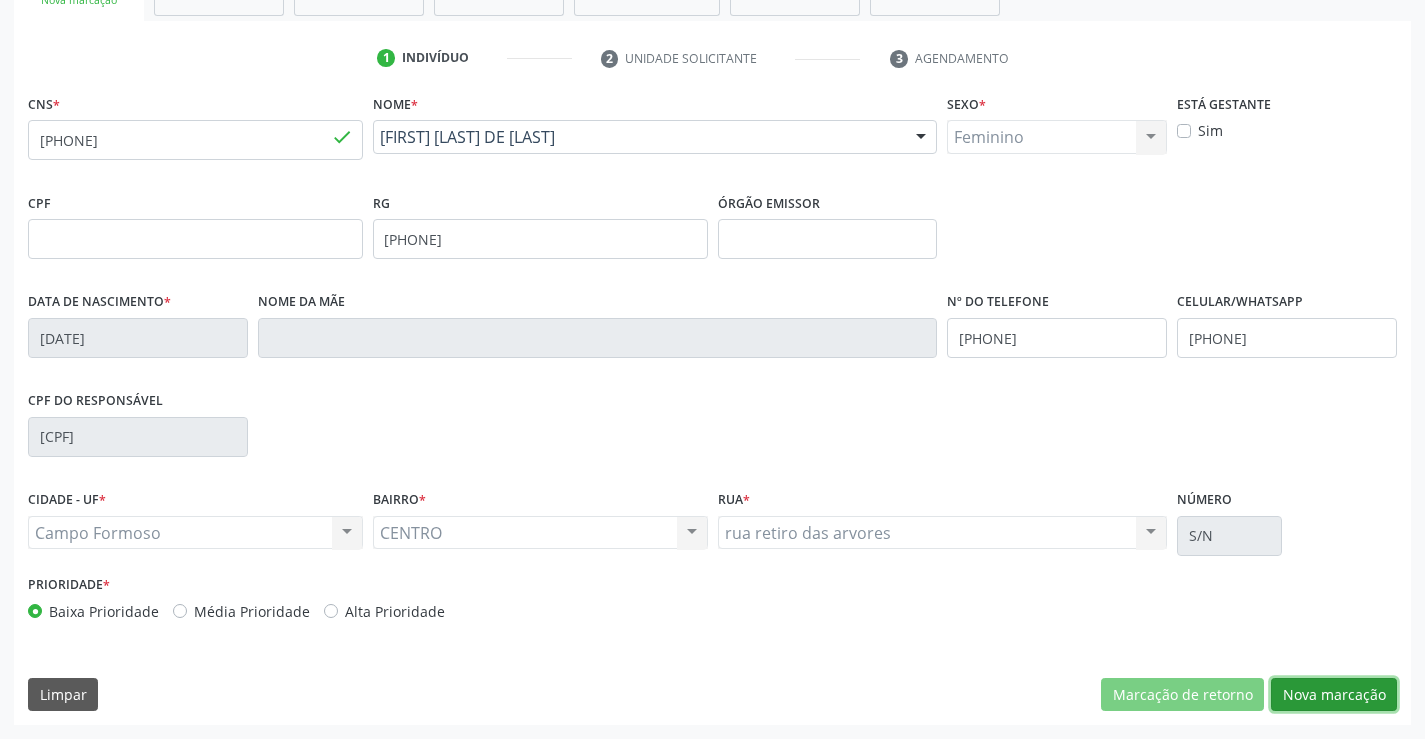 click on "Nova marcação" at bounding box center [1334, 695] 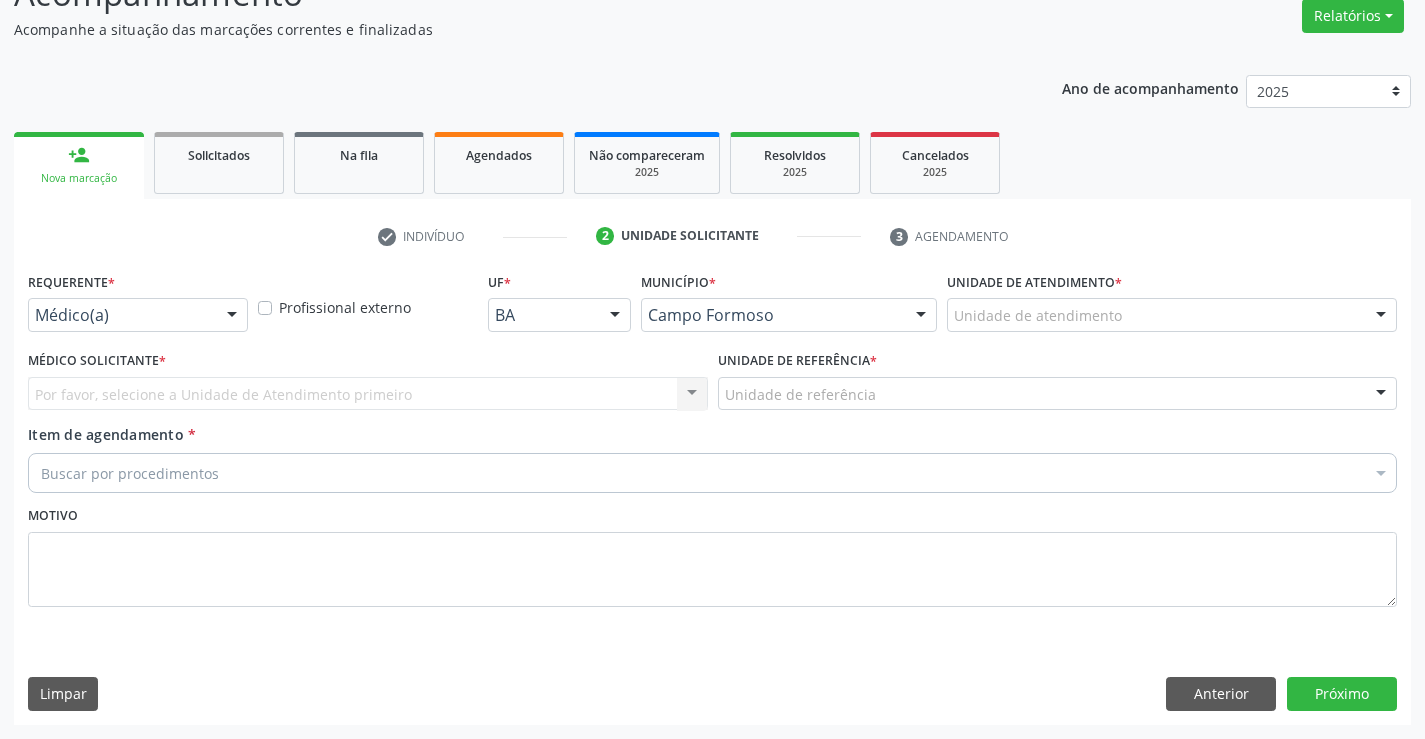 scroll, scrollTop: 167, scrollLeft: 0, axis: vertical 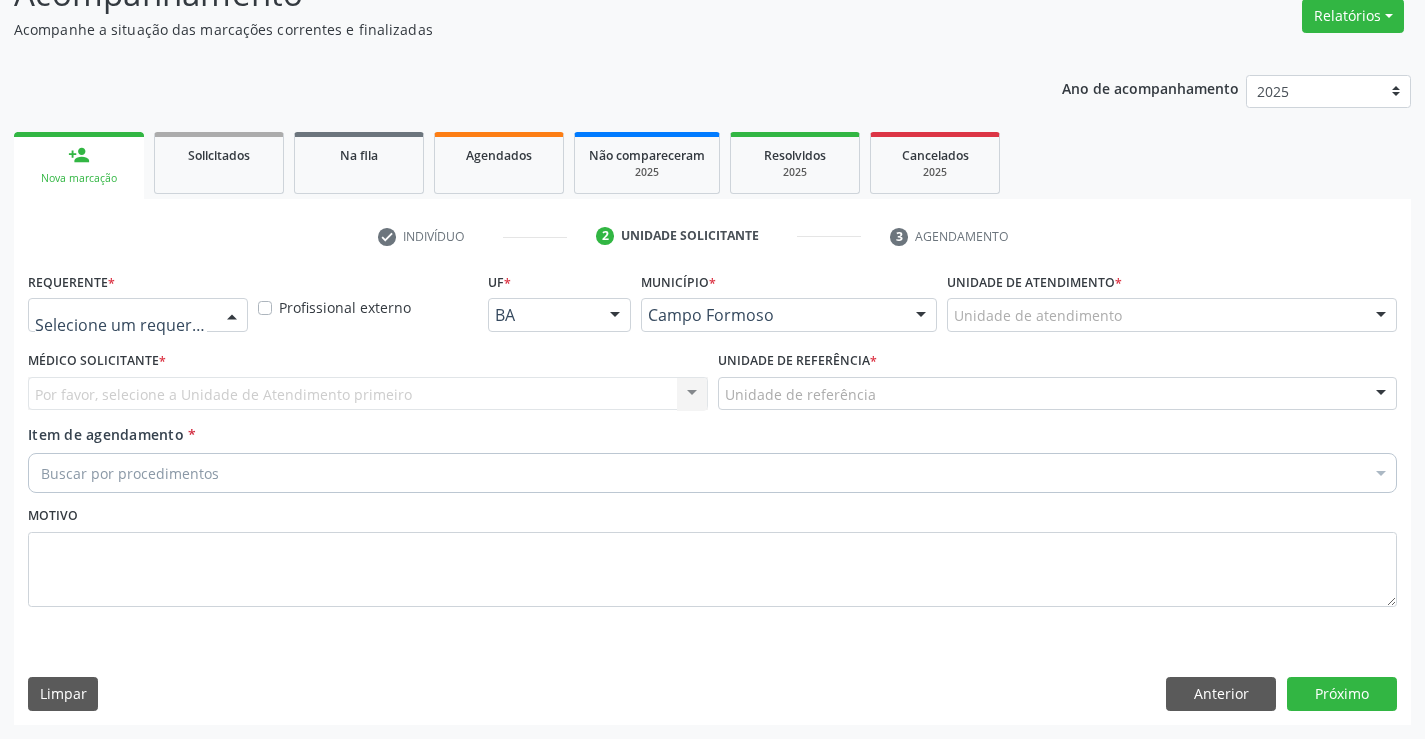click at bounding box center (232, 316) 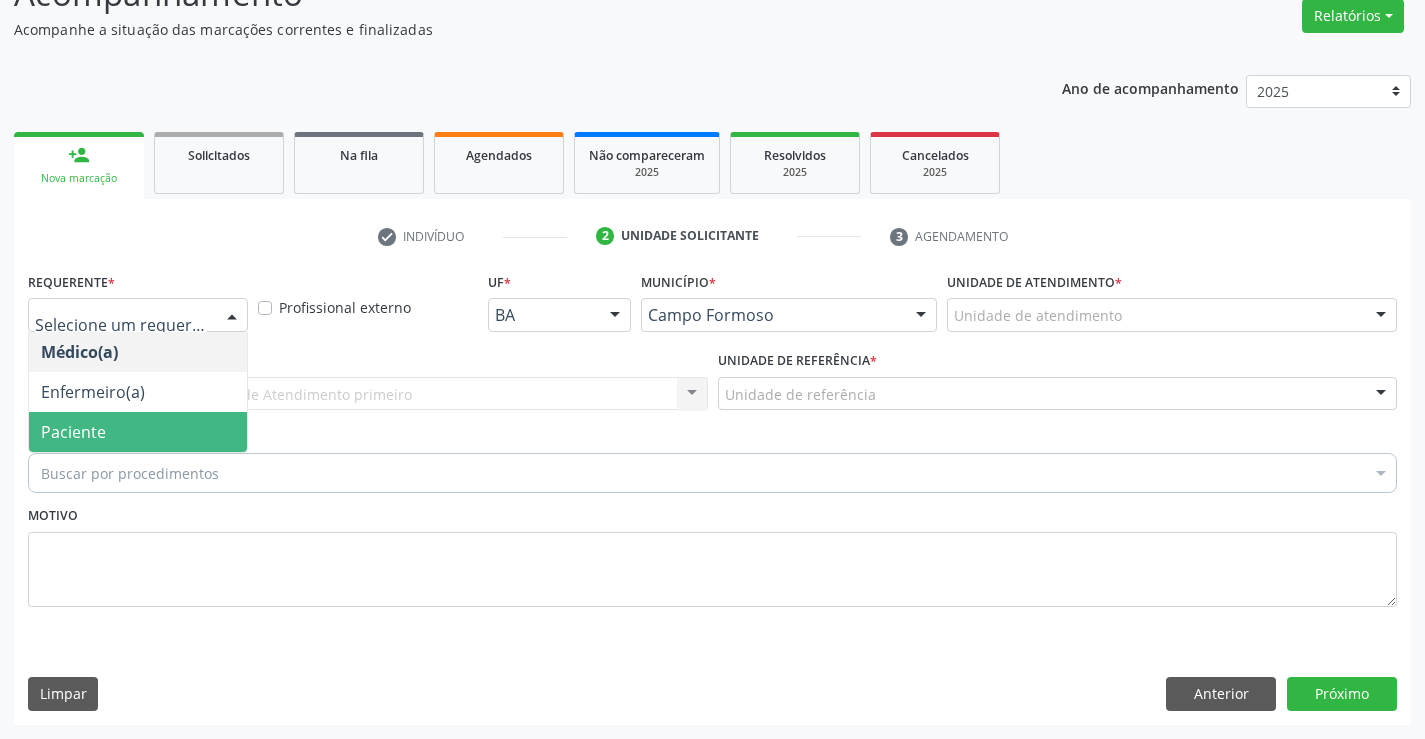 click on "Paciente" at bounding box center (138, 432) 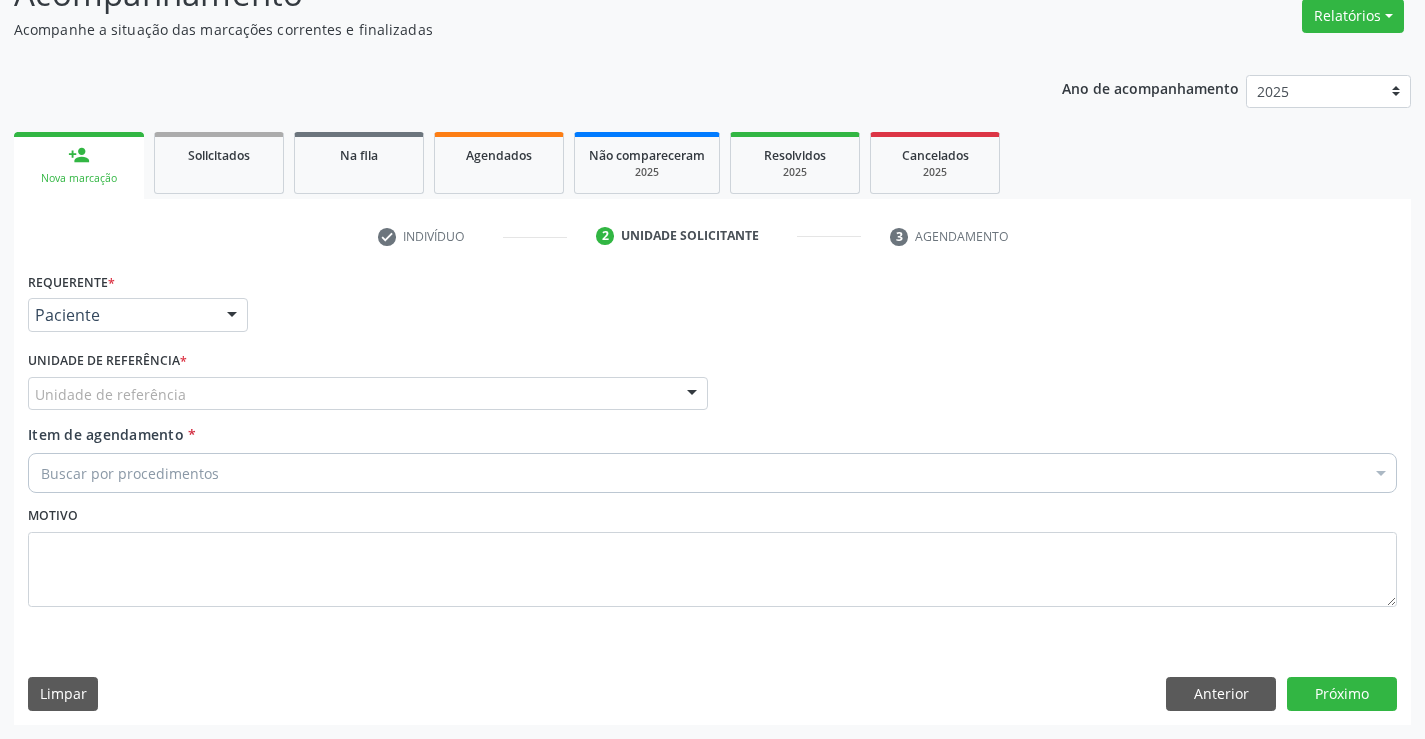 click on "Unidade de referência
*
Unidade de referência
Unidade Basica de Saude da Familia Dr Paulo Sudre   Centro de Enfrentamento Para Covid 19 de Campo Formoso   Central de Marcacao de Consultas e Exames de Campo Formoso   Vigilancia em Saude de Campo Formoso   PSF Lage dos Negros III   P S da Familia do Povoado de Caraibas   Unidade Basica de Saude da Familia Maninho Ferreira   P S de Curral da Ponta Psf Oseas Manoel da Silva   Farmacia Basica   Unidade Basica de Saude da Familia de Brejao da Caatinga   P S da Familia do Povoado de Pocos   P S da Familia do Povoado de Tiquara   P S da Familia do Povoado de Sao Tome   P S de Lages dos Negros   P S da Familia do Povoado de Tuiutiba   P S de Curral Velho   Centro de Saude Mutirao   Caps Centro de Atencao Psicossocial   Unidade Odontologica Movel   Unidade Basica de Saude da Familia Limoeiro   Unidade Basica de Saude da Familia Izabel Godinho de Freitas   Unidade Basica de Saude da Familia de Olho Dagua das Pombas" at bounding box center [368, 378] 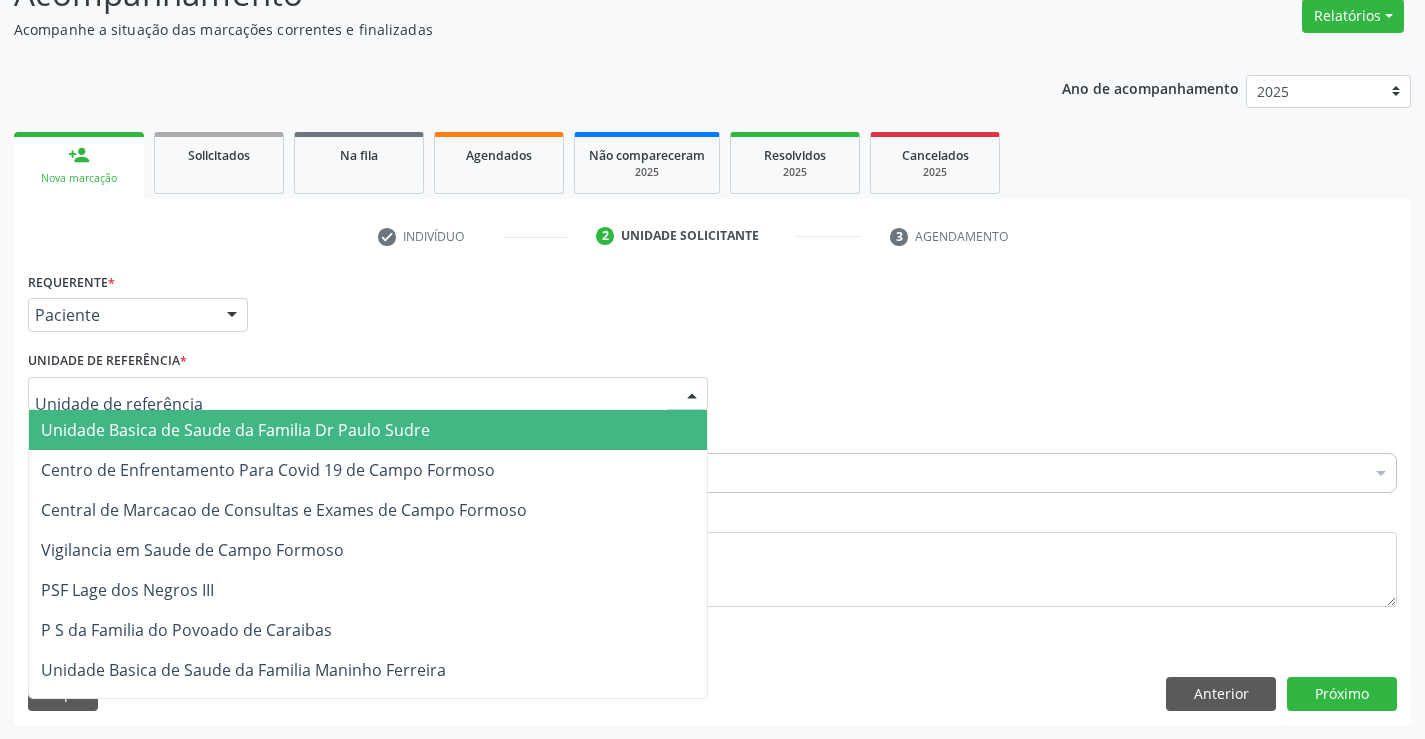 click at bounding box center (368, 394) 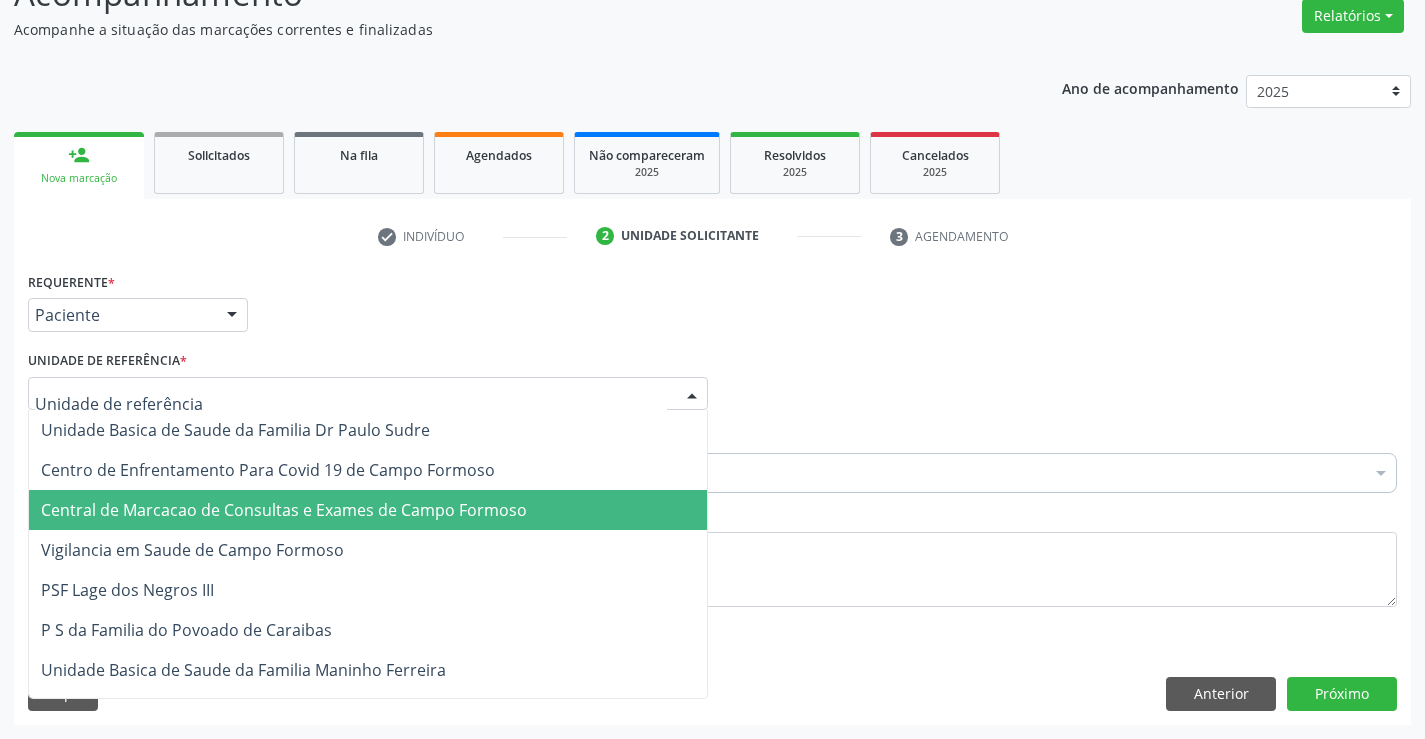 click on "Central de Marcacao de Consultas e Exames de Campo Formoso" at bounding box center [284, 510] 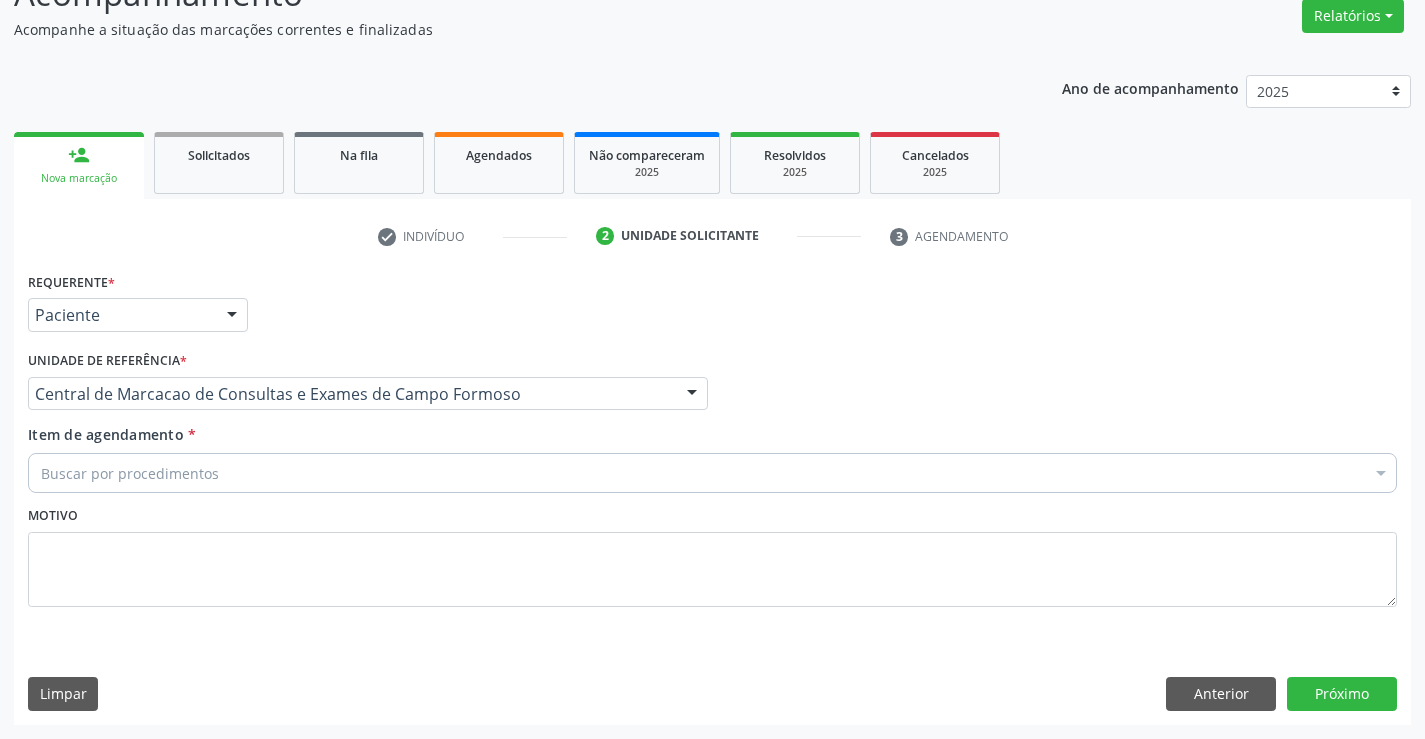 click on "Buscar por procedimentos" at bounding box center [712, 473] 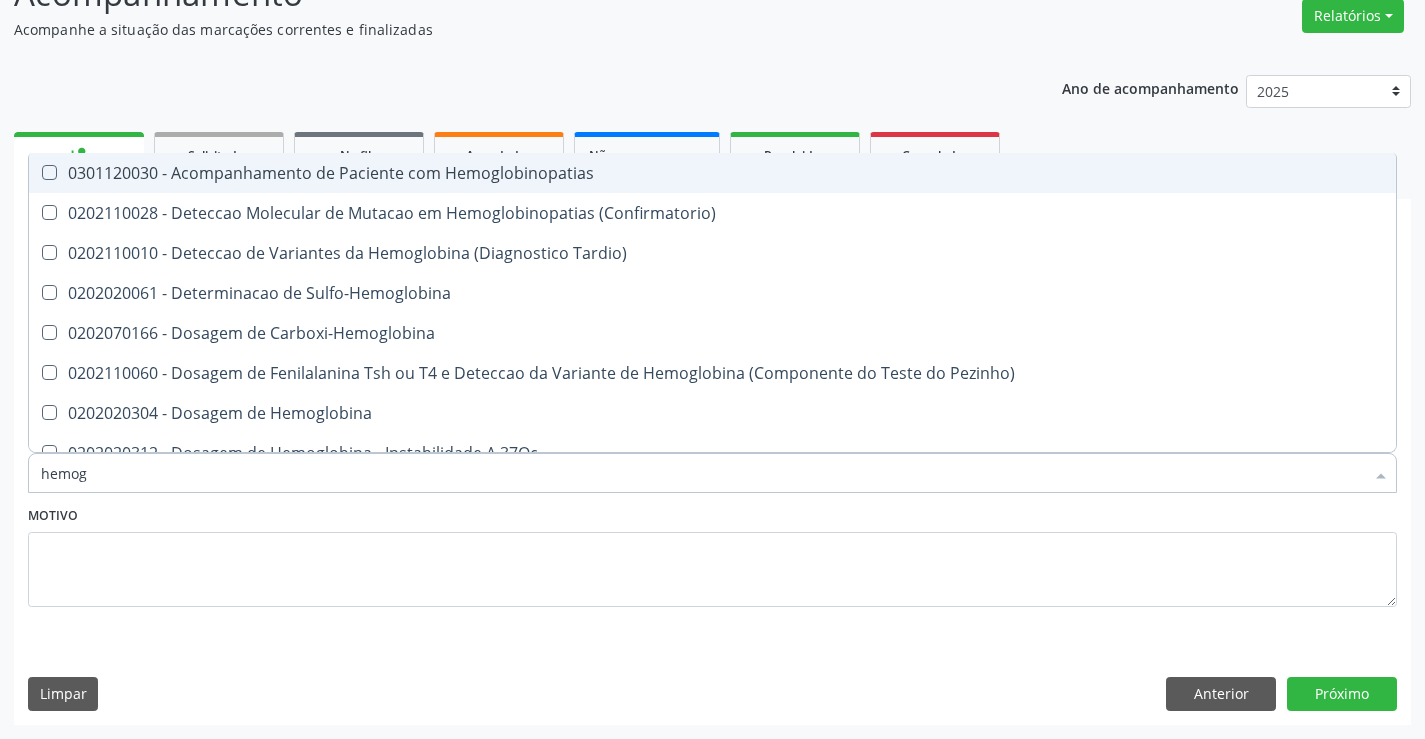 type on "hemogr" 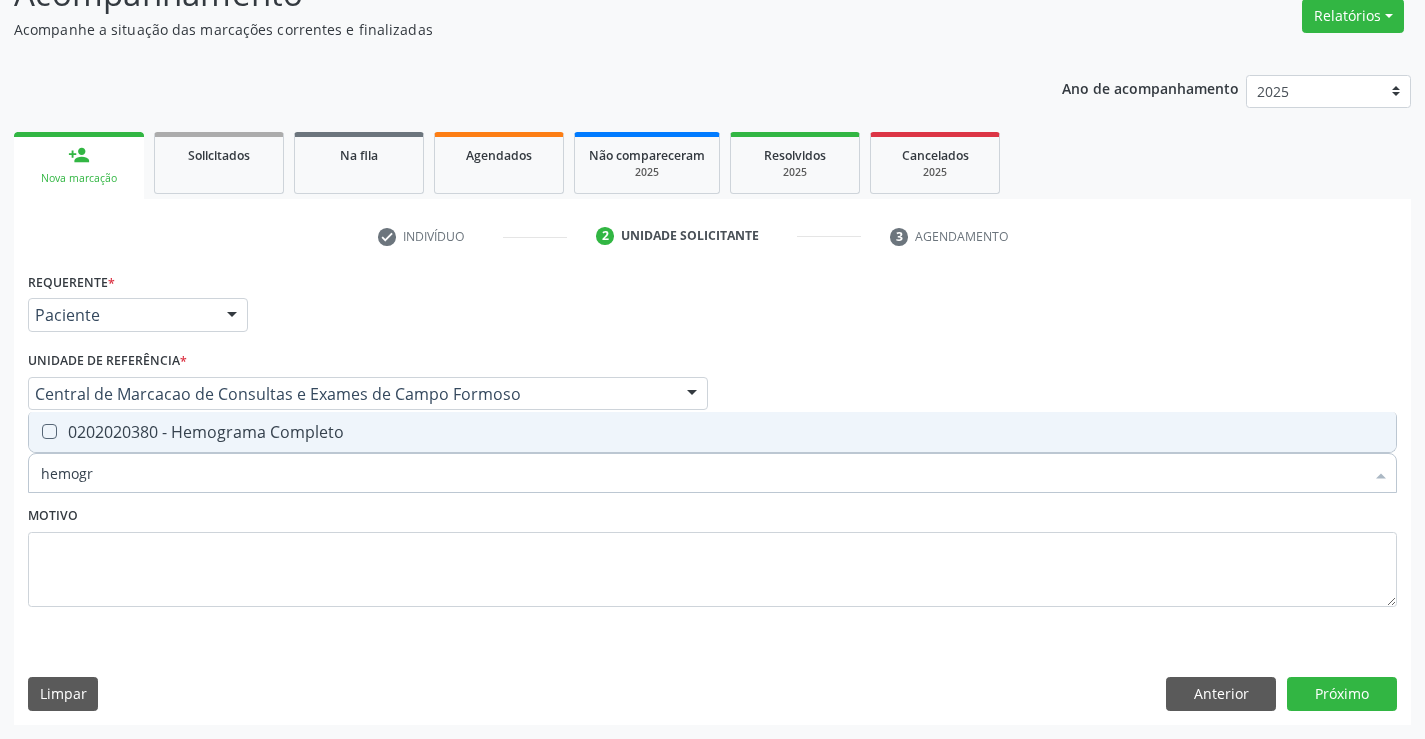 click on "0202020380 - Hemograma Completo" at bounding box center [712, 432] 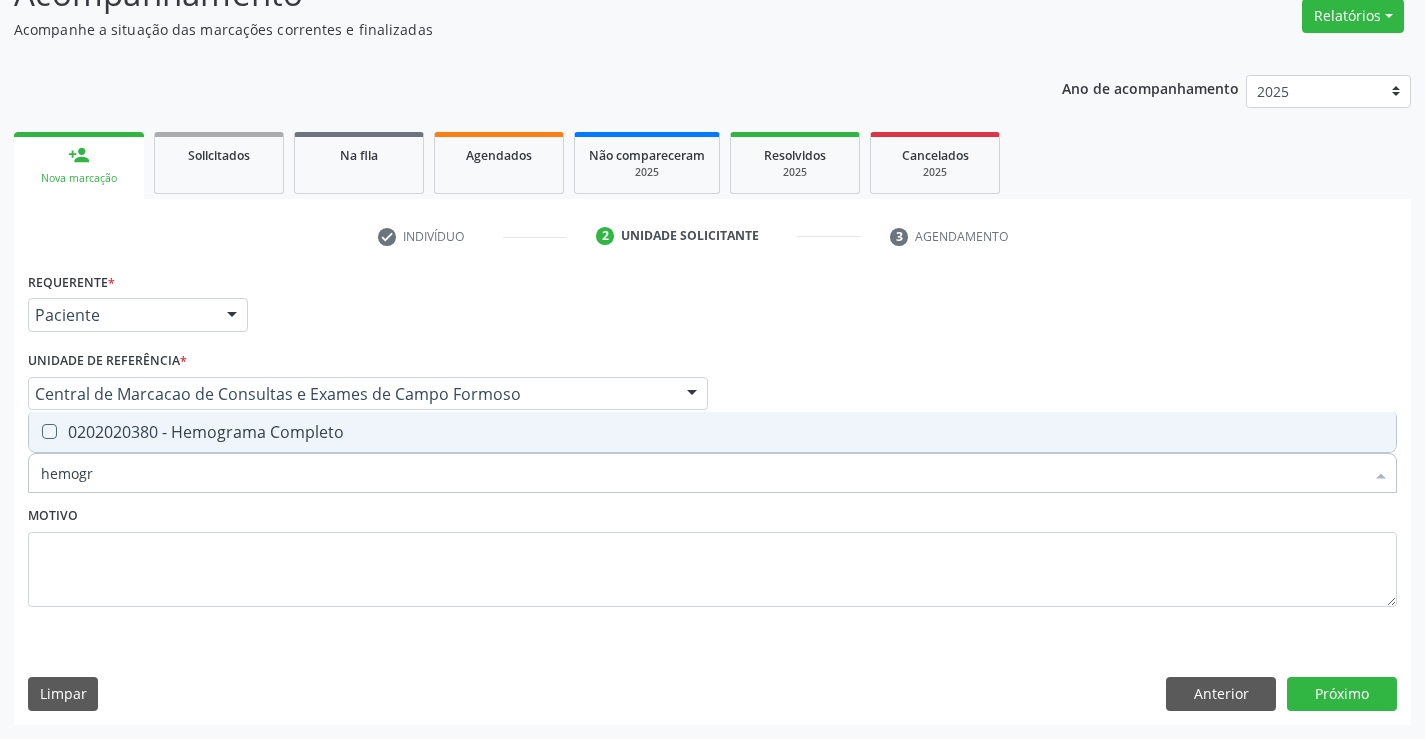 checkbox on "true" 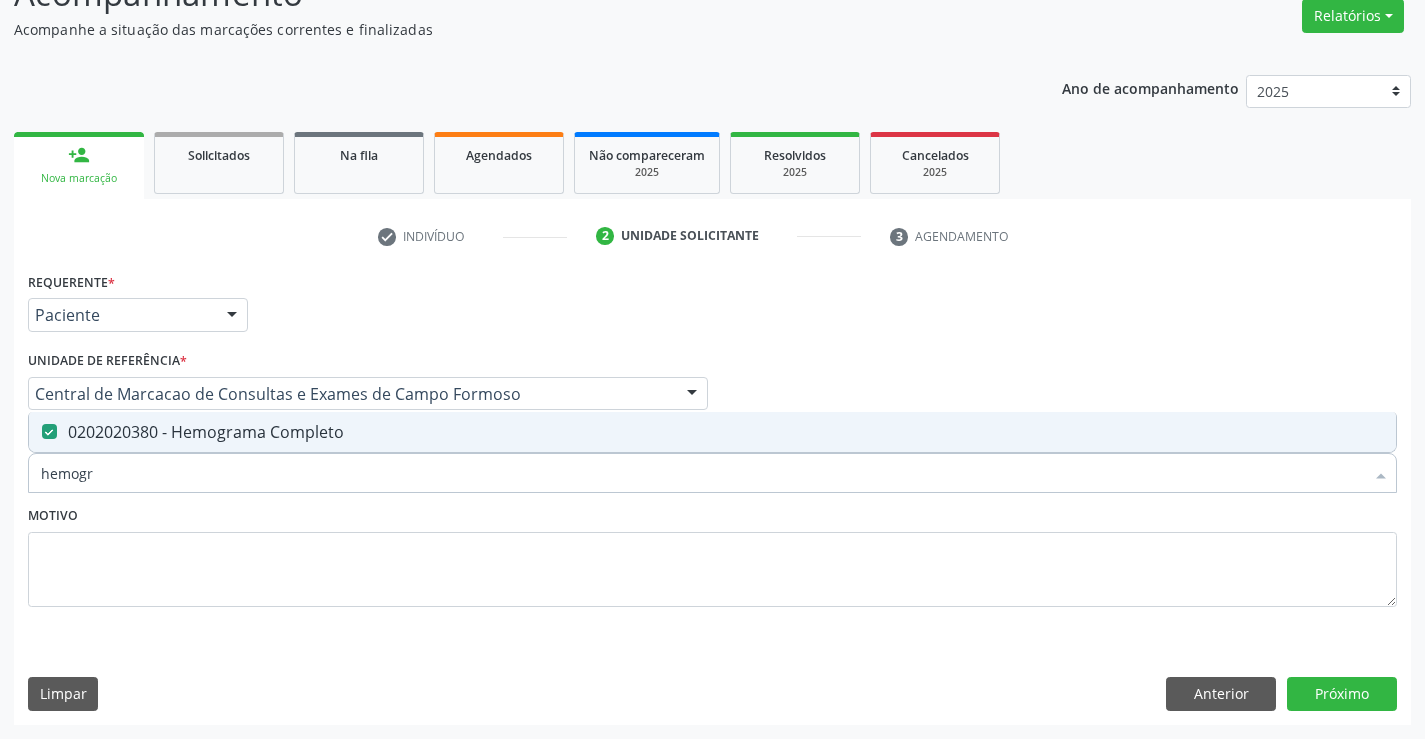 type on "hemogr" 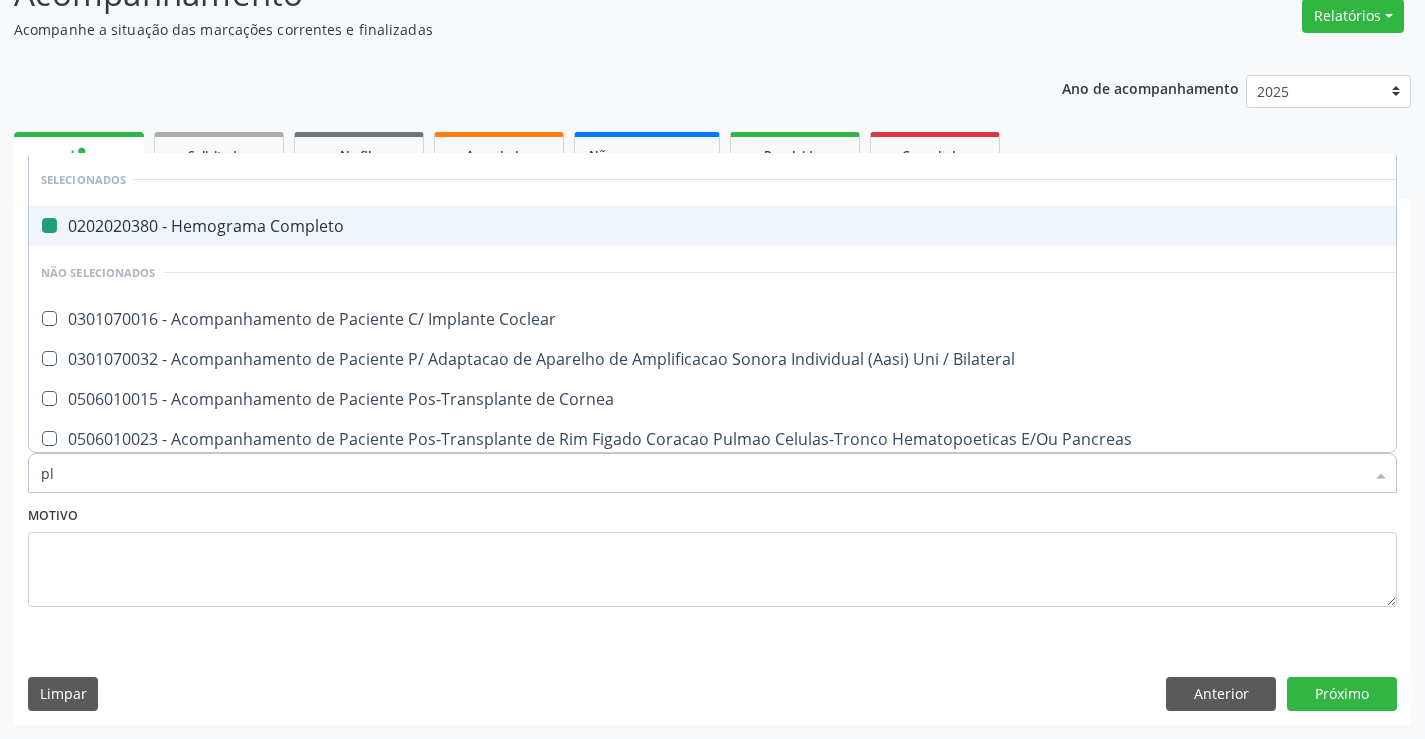 type on "pla" 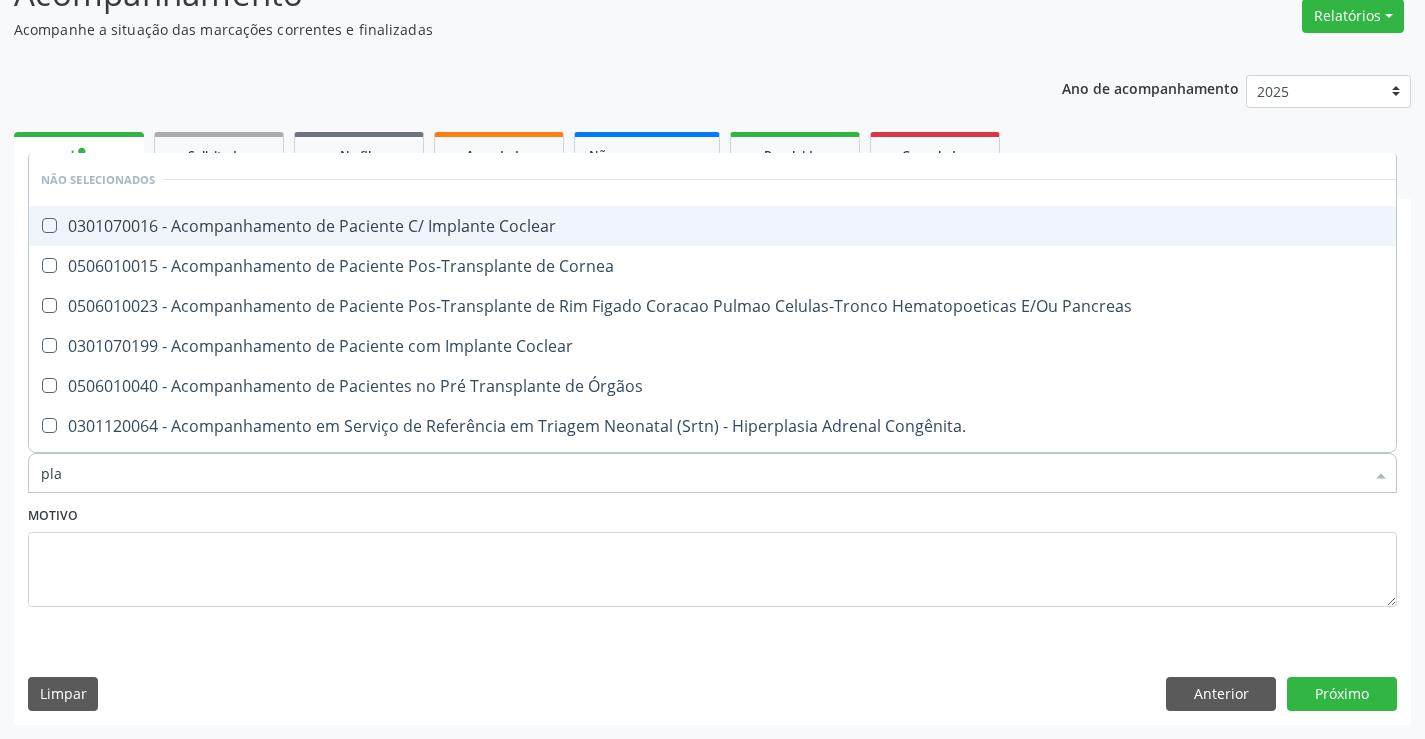 type on "plaq" 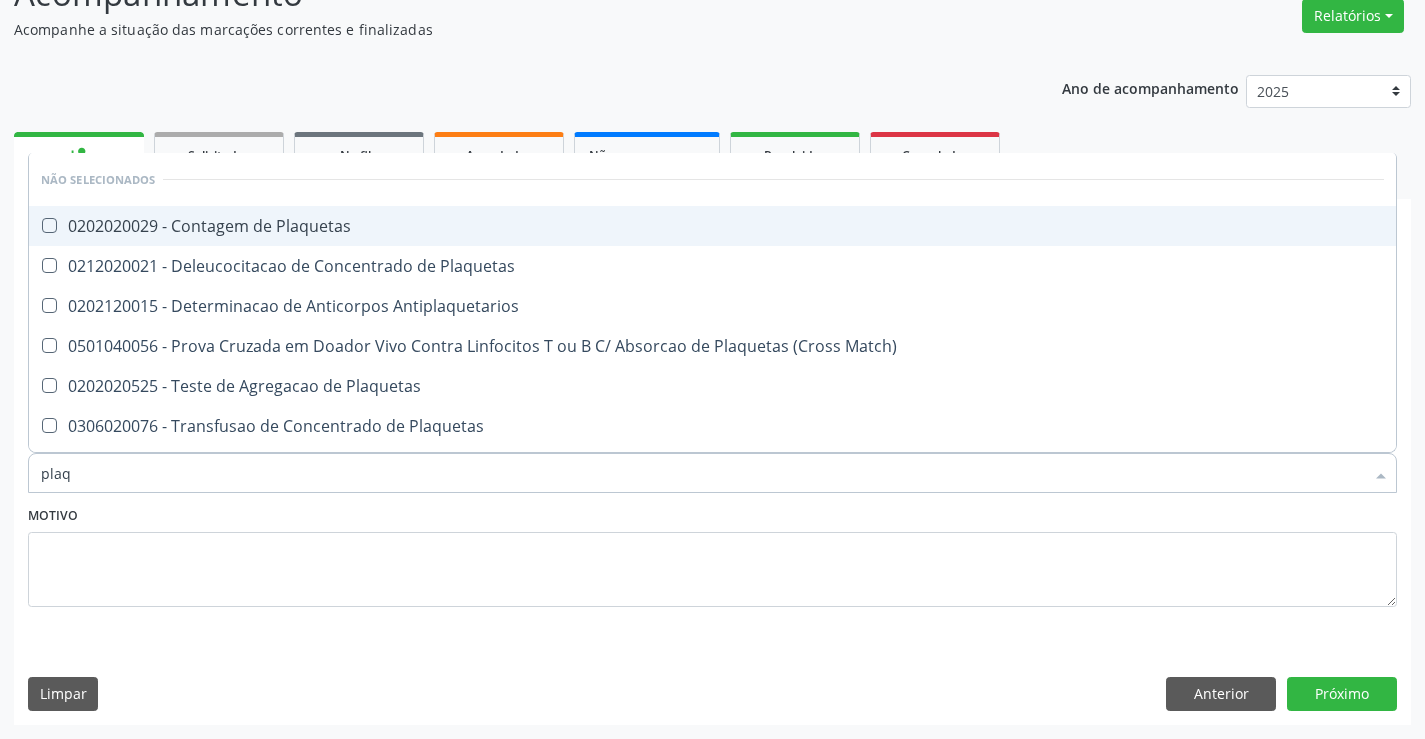 click on "0202020029 - Contagem de Plaquetas" at bounding box center [712, 226] 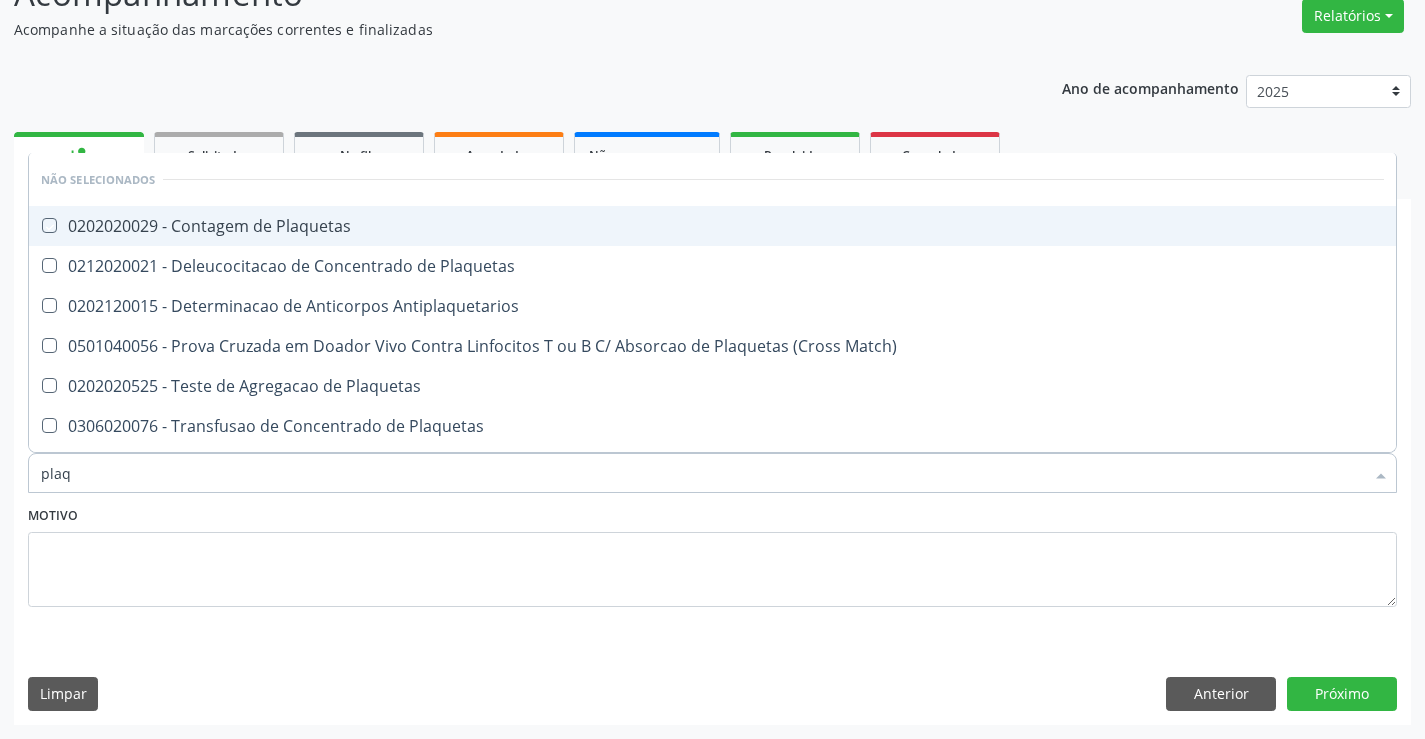 checkbox on "true" 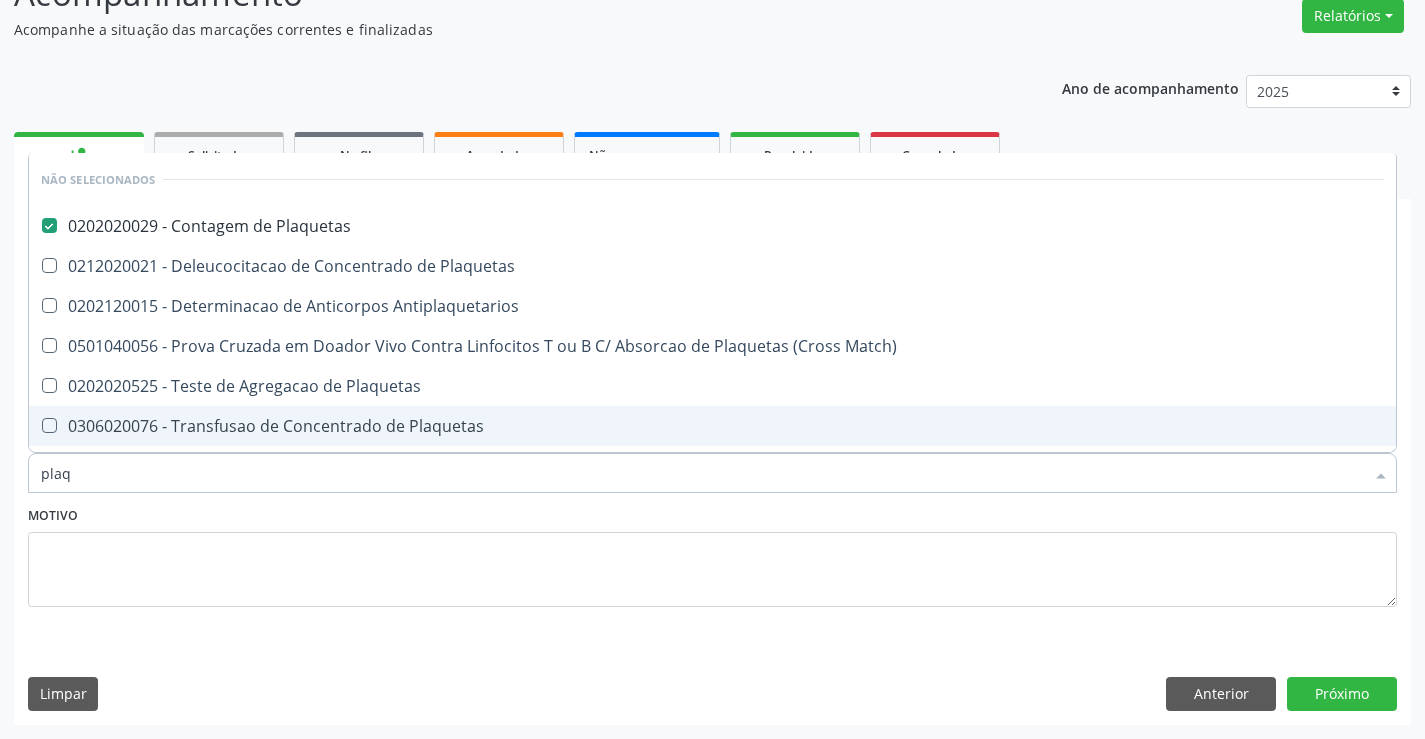 click on "Motivo" at bounding box center (712, 554) 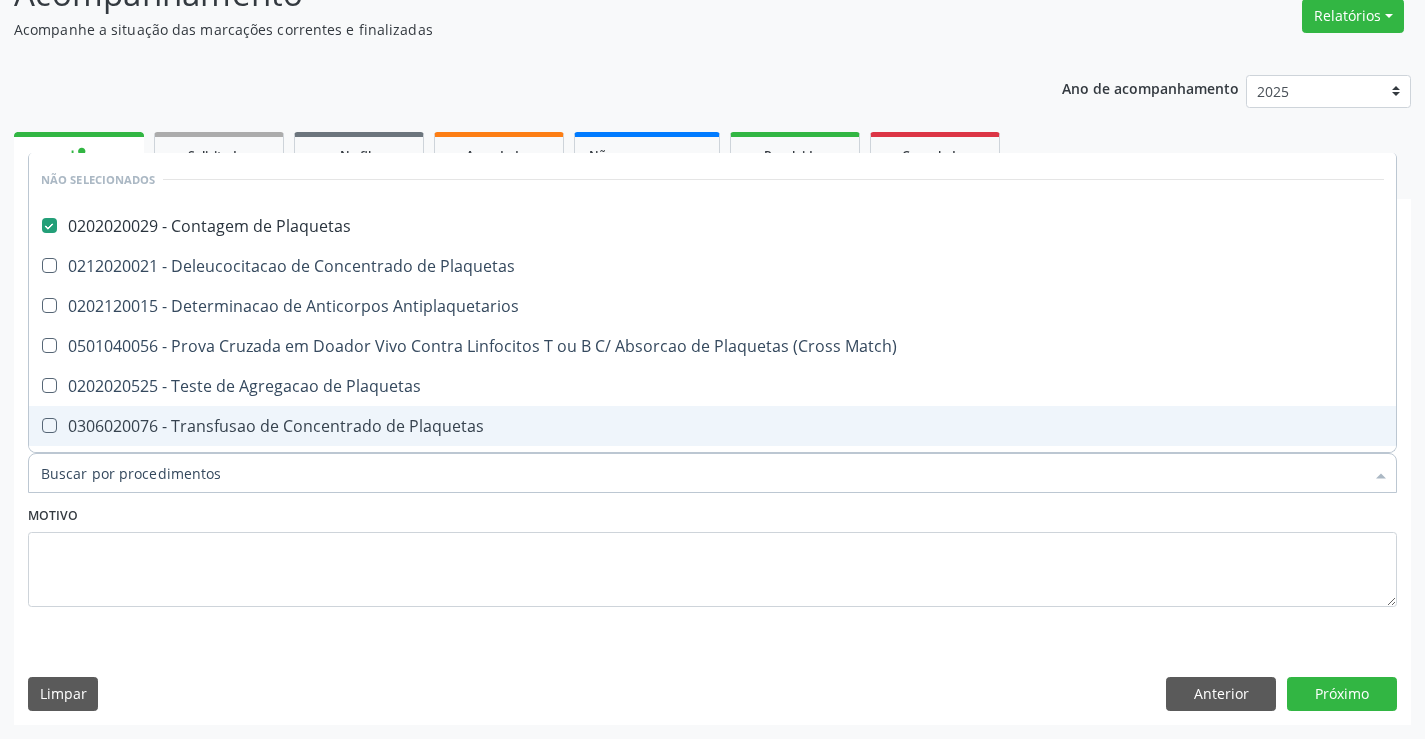 checkbox on "true" 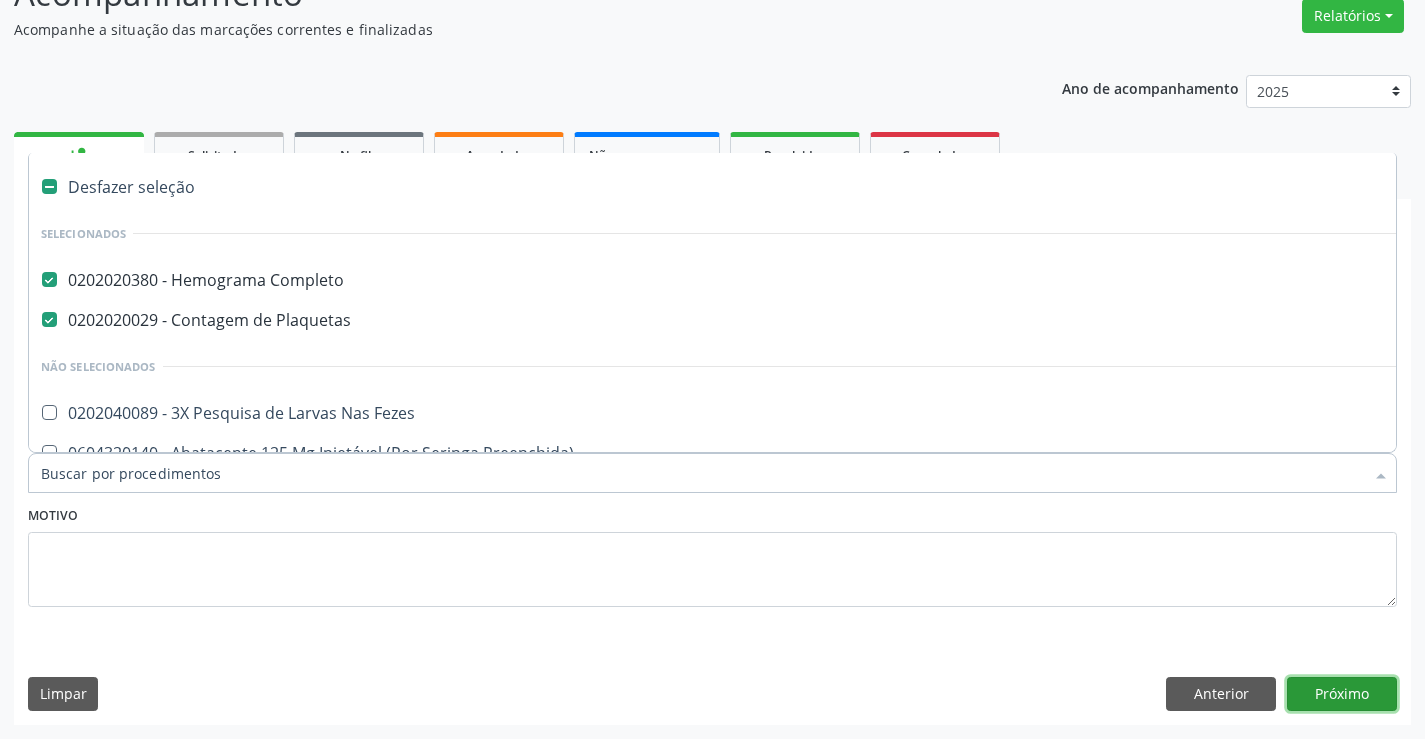click on "Próximo" at bounding box center (1342, 694) 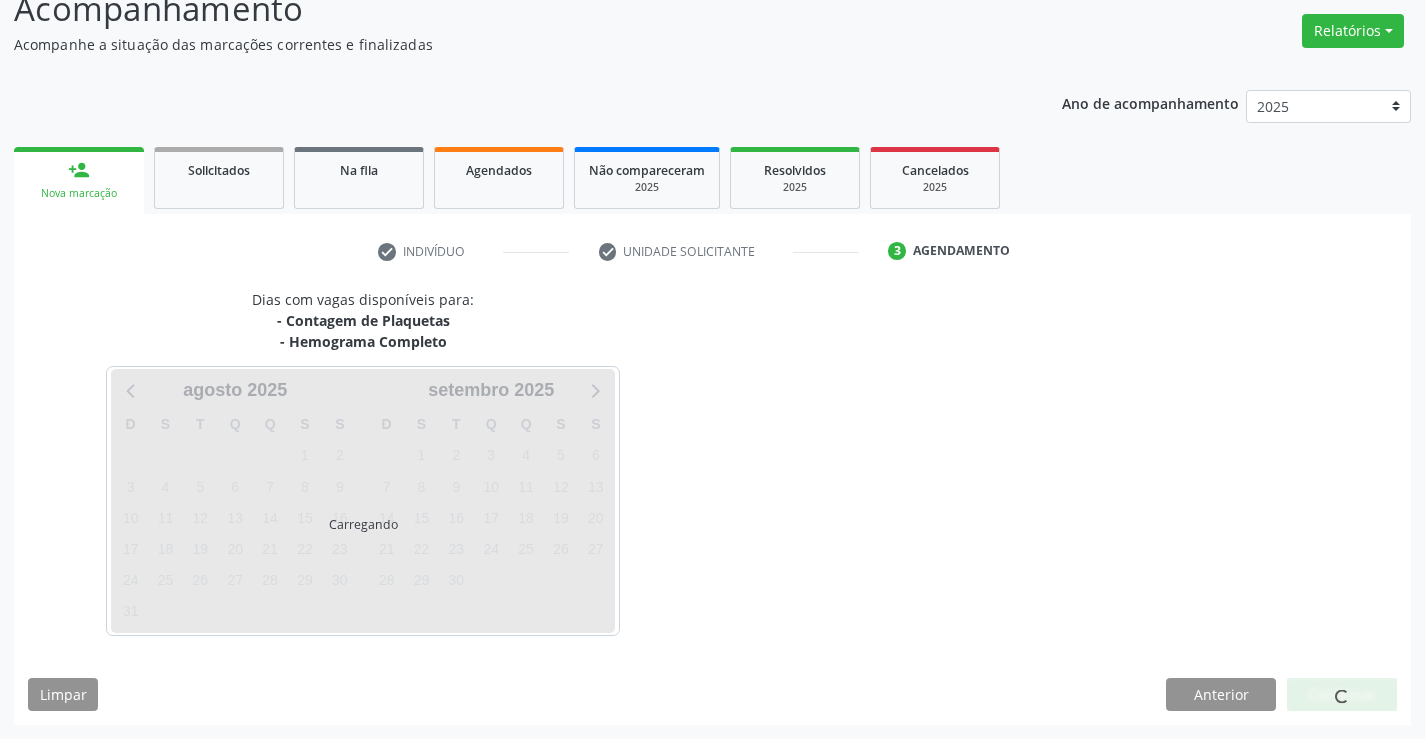 scroll, scrollTop: 152, scrollLeft: 0, axis: vertical 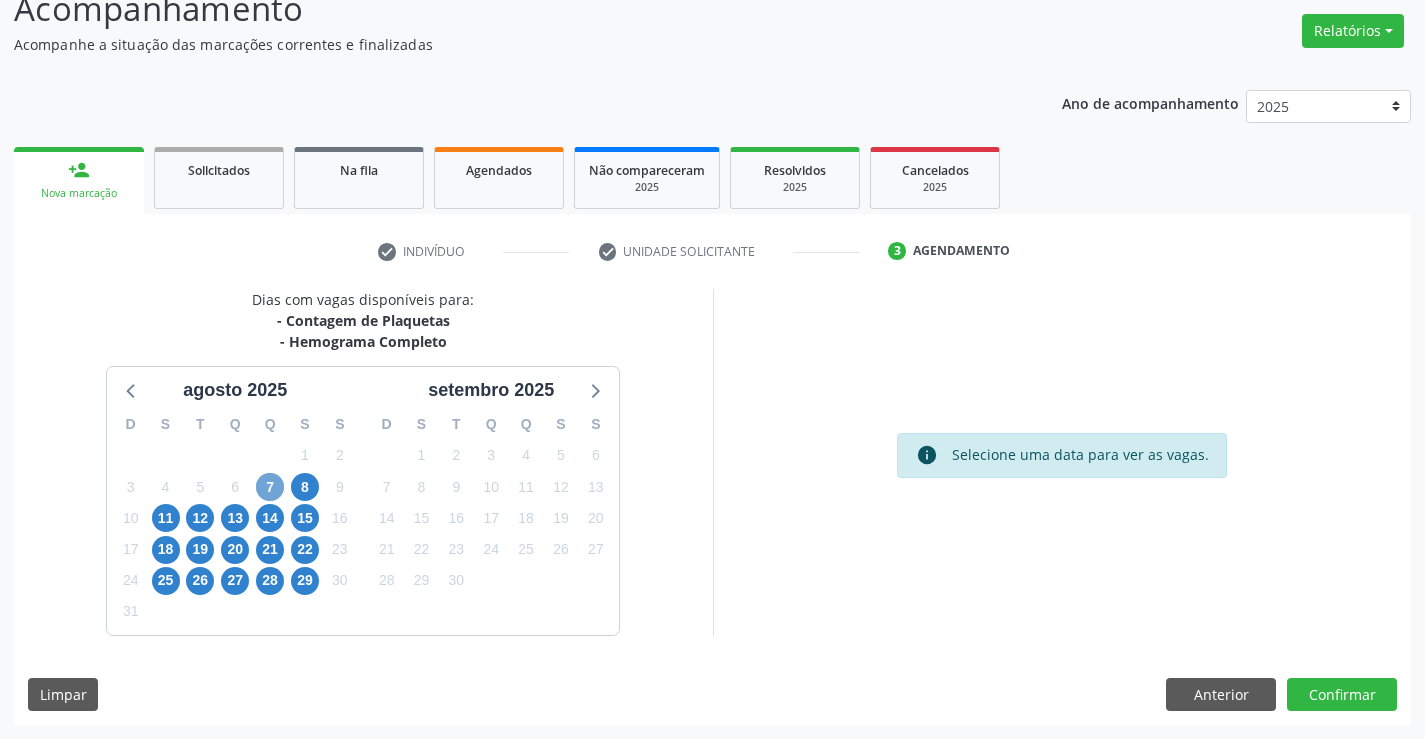 click on "7" at bounding box center [270, 487] 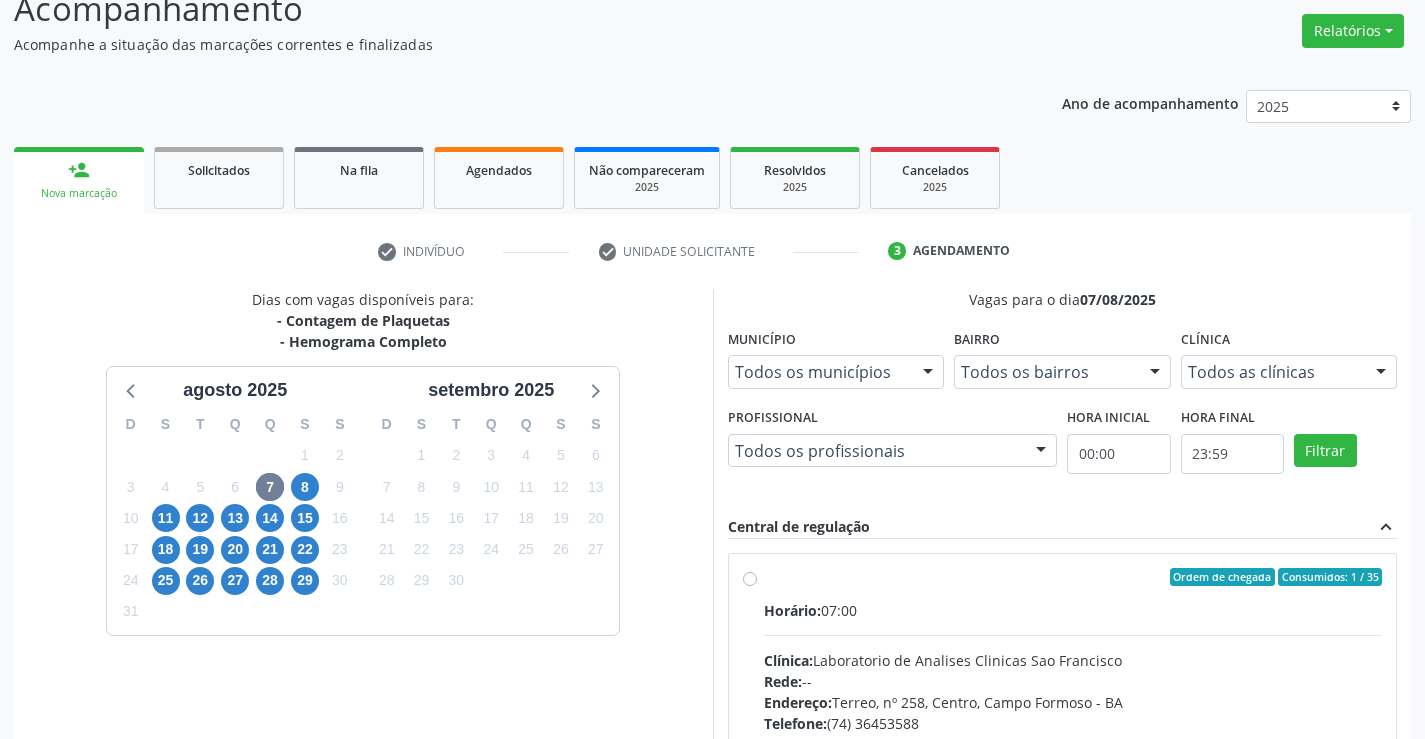 click on "Horário:   07:00
Clínica:  Laboratorio de Analises Clinicas Sao Francisco
Rede:
--
Endereço:   Terreo, nº 258, Centro, Campo Formoso - BA
Telefone:   (74) 36453588
Profissional:
--
Informações adicionais sobre o atendimento
Idade de atendimento:
Sem restrição
Gênero(s) atendido(s):
Sem restrição
Informações adicionais:
--" at bounding box center (1073, 737) 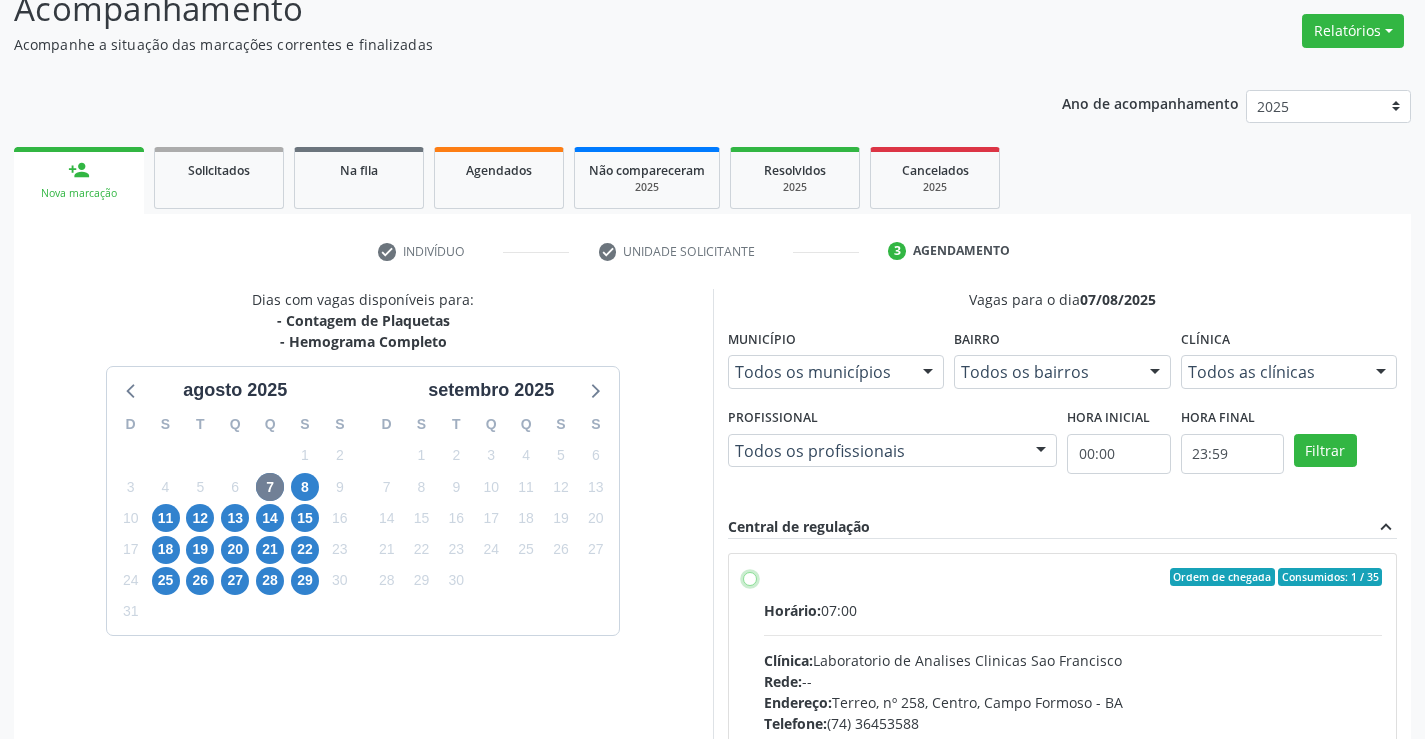 click on "Ordem de chegada
Consumidos: 1 / 35
Horário:   07:00
Clínica:  Laboratorio de Analises Clinicas Sao Francisco
Rede:
--
Endereço:   Terreo, nº 258, Centro, Campo Formoso - BA
Telefone:   (74) 36453588
Profissional:
--
Informações adicionais sobre o atendimento
Idade de atendimento:
Sem restrição
Gênero(s) atendido(s):
Sem restrição
Informações adicionais:
--" at bounding box center [750, 577] 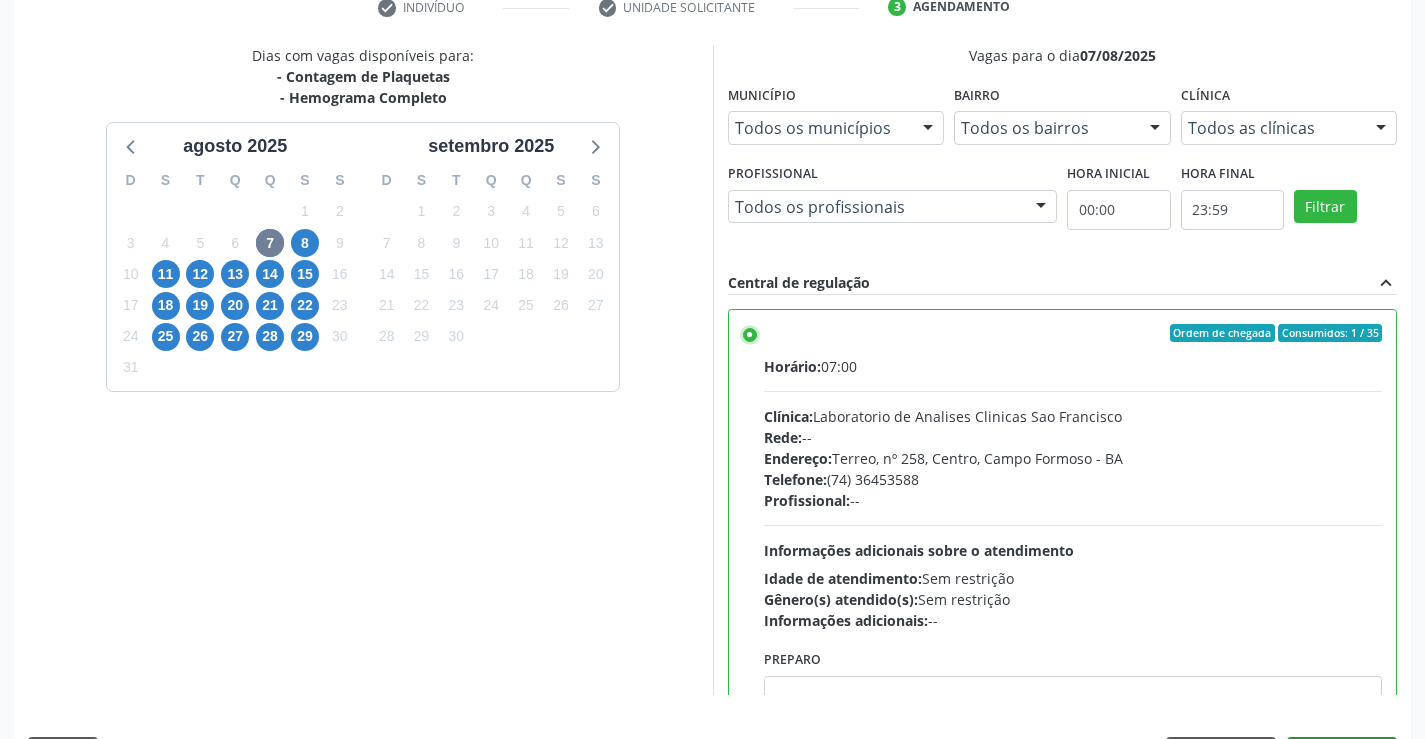 scroll, scrollTop: 456, scrollLeft: 0, axis: vertical 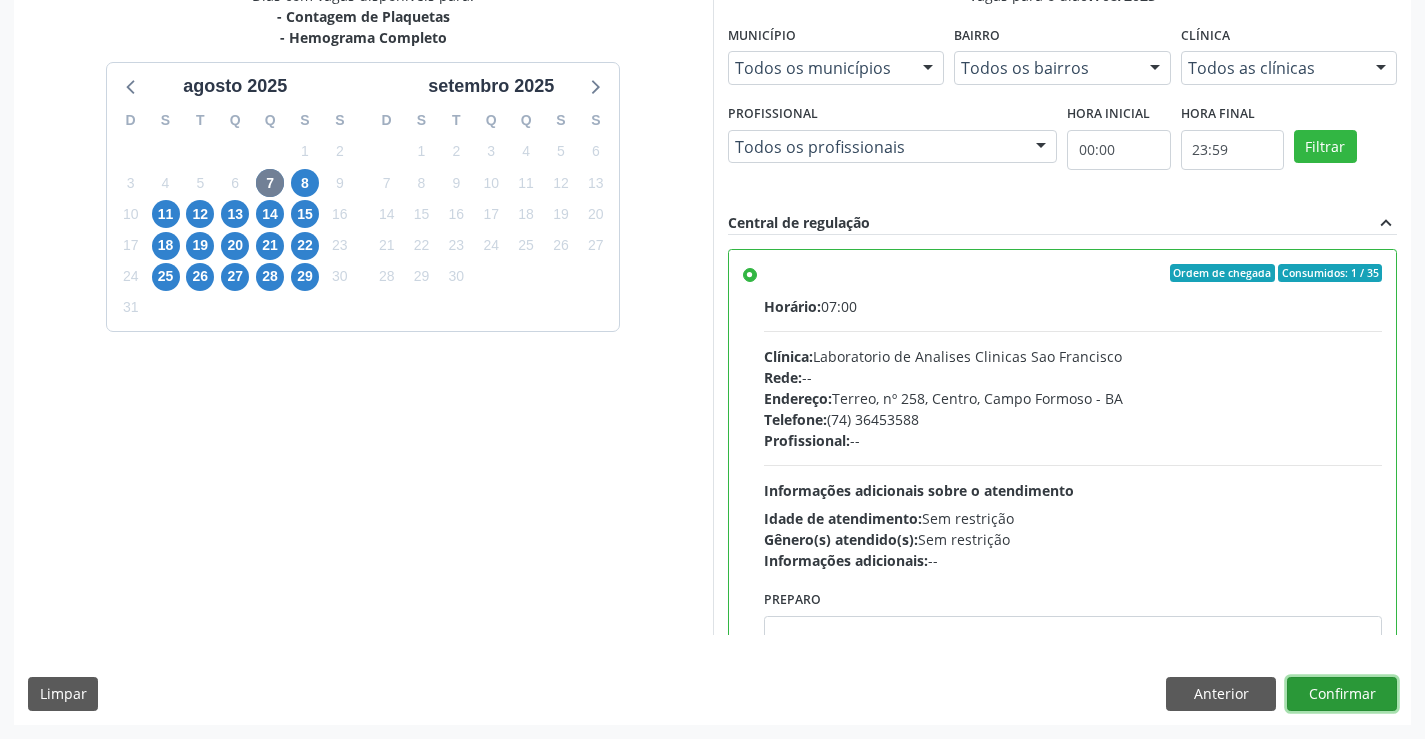 click on "Confirmar" at bounding box center (1342, 694) 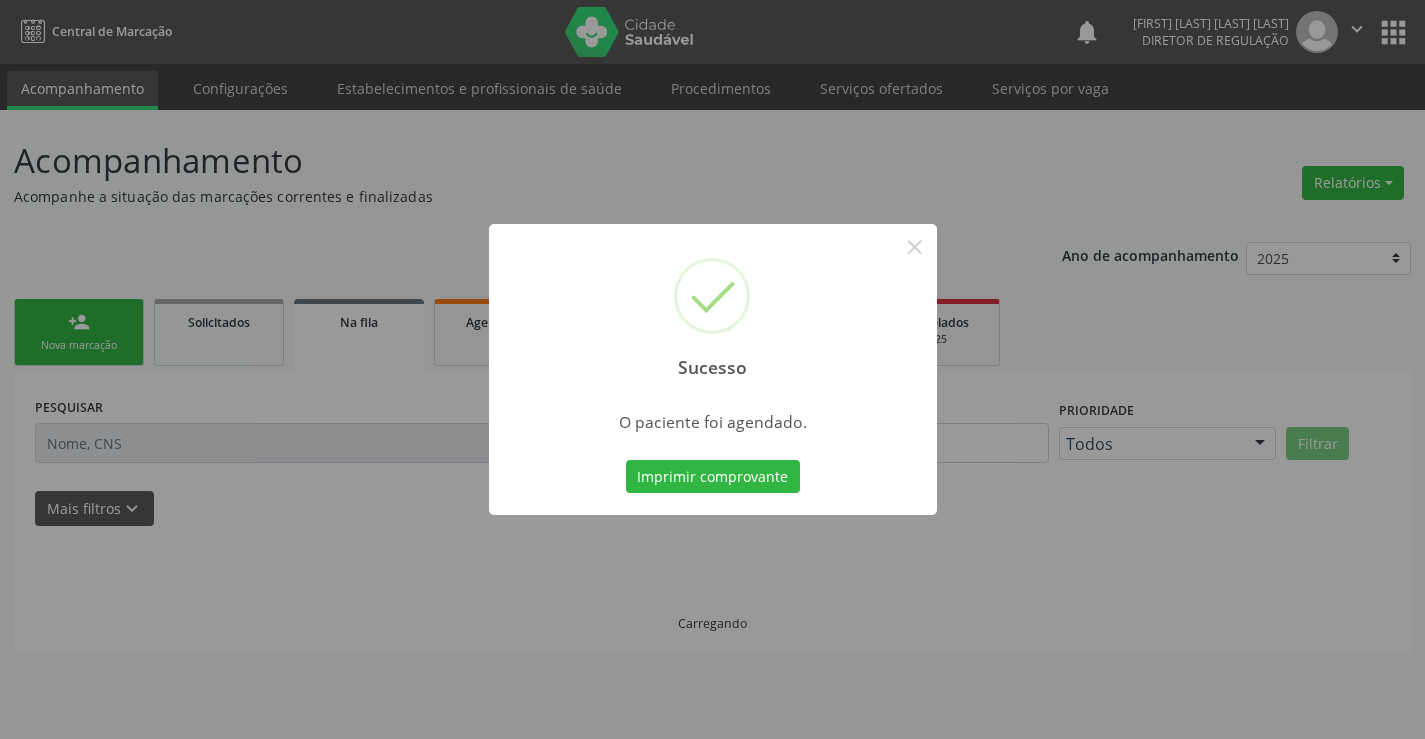 scroll, scrollTop: 0, scrollLeft: 0, axis: both 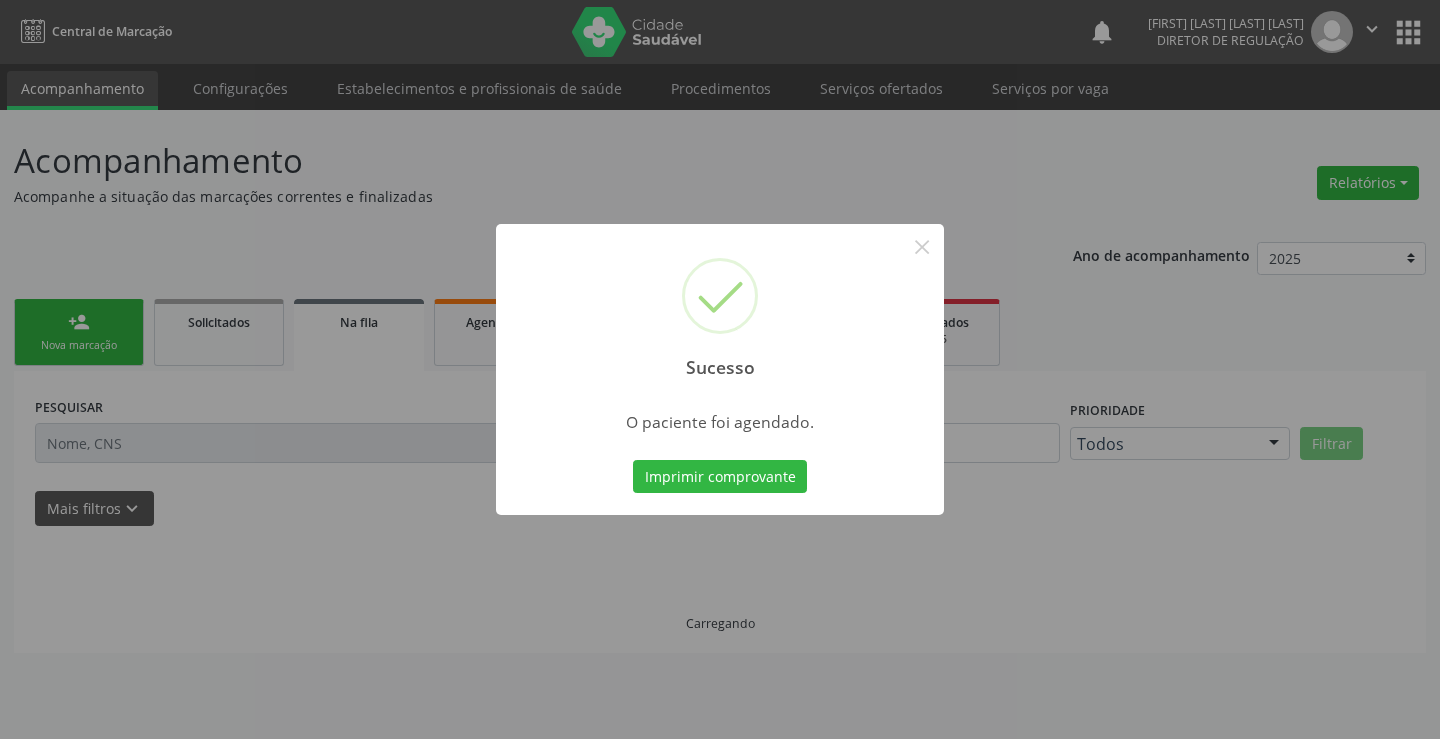type 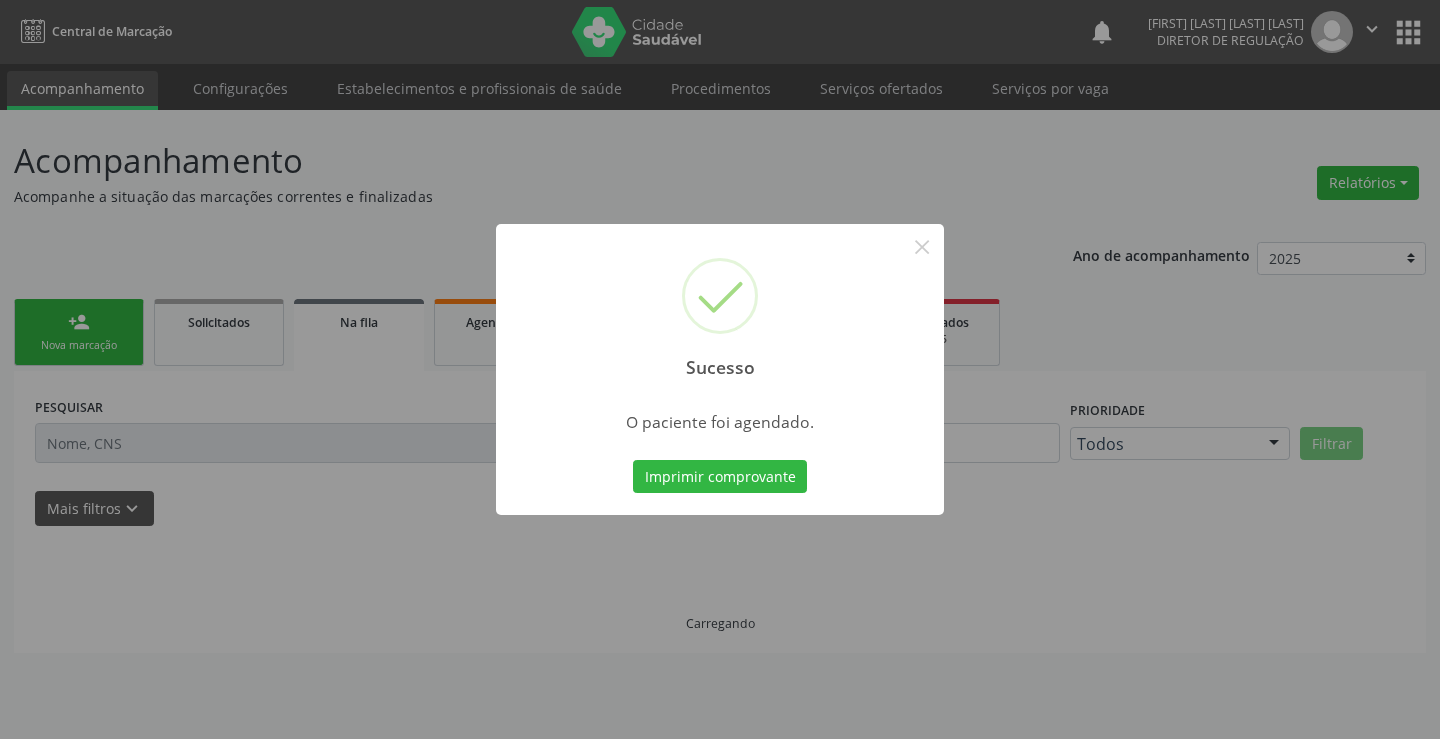 click on "Imprimir comprovante" at bounding box center [720, 477] 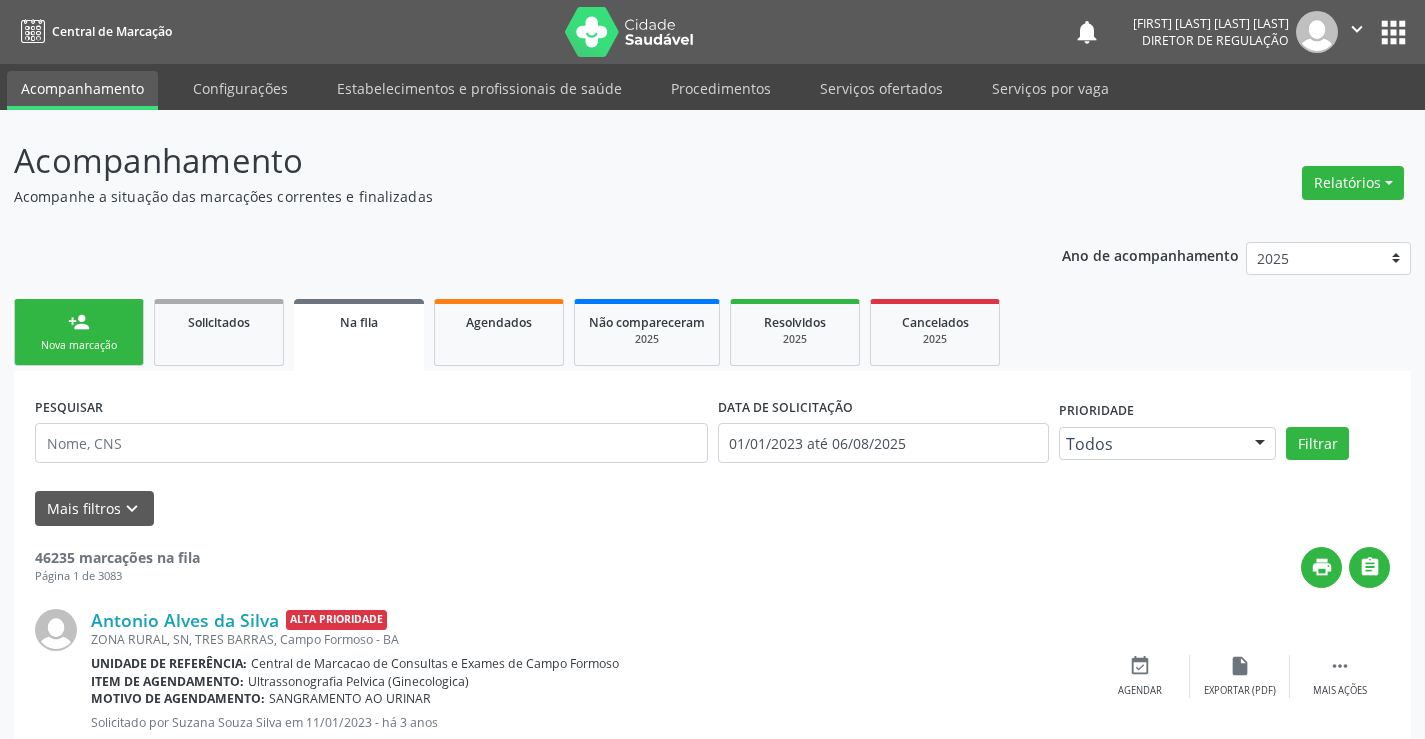 click on "person_add
Nova marcação" at bounding box center (79, 332) 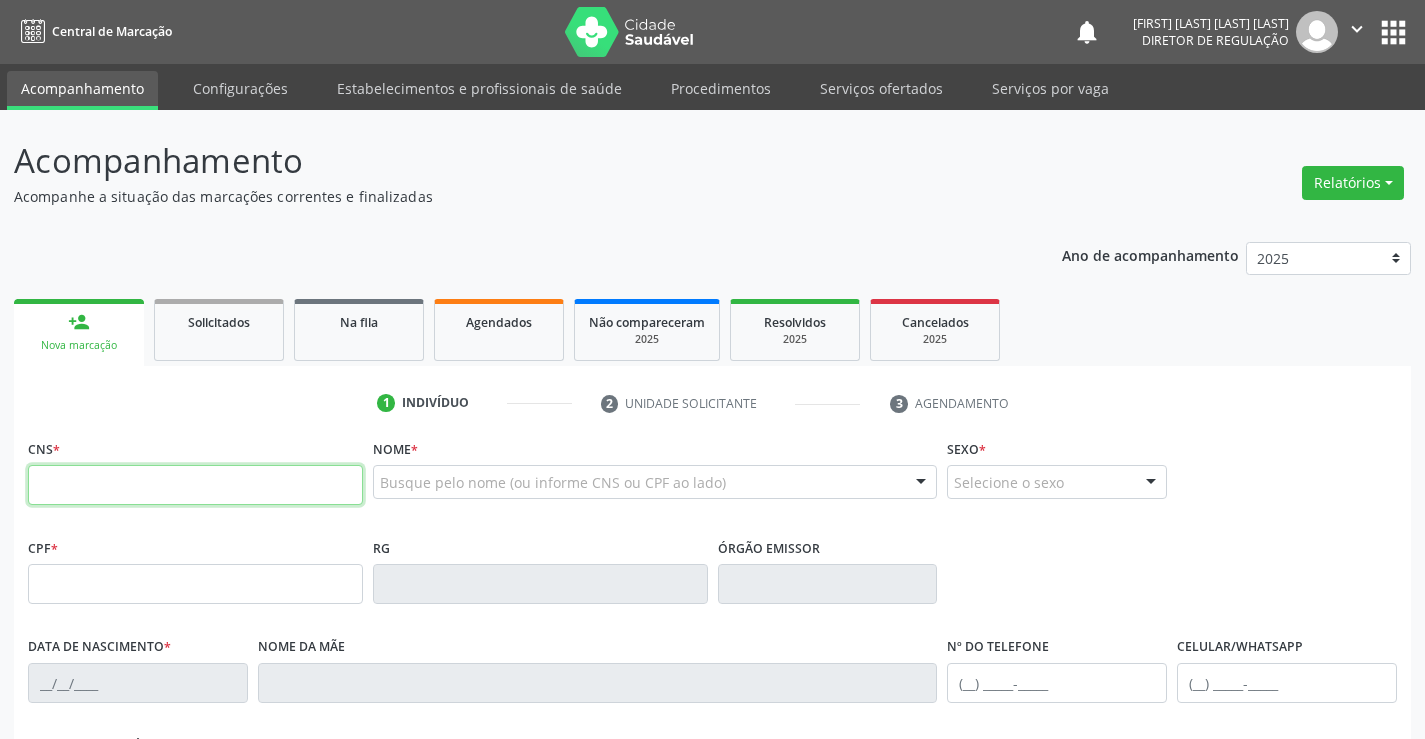 click at bounding box center [195, 485] 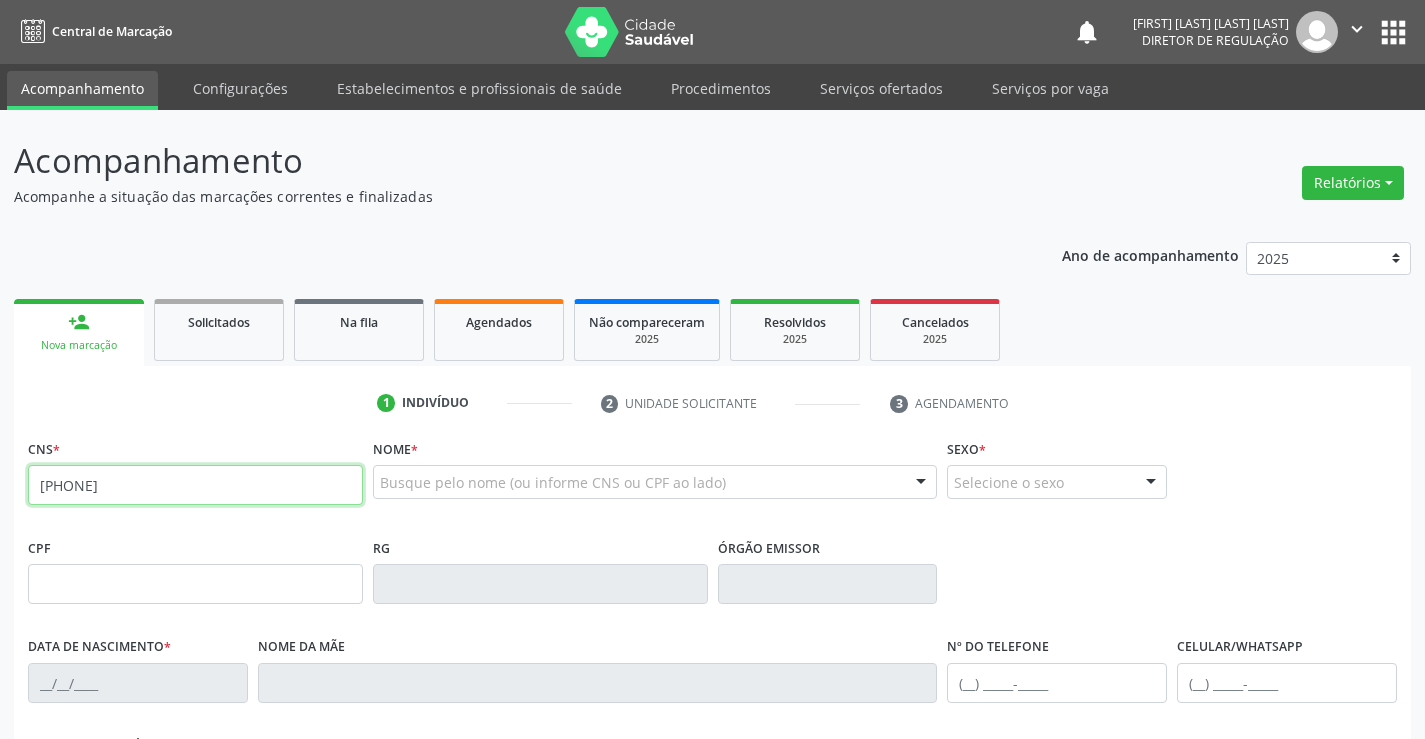 type on "703 2066 7233 6394" 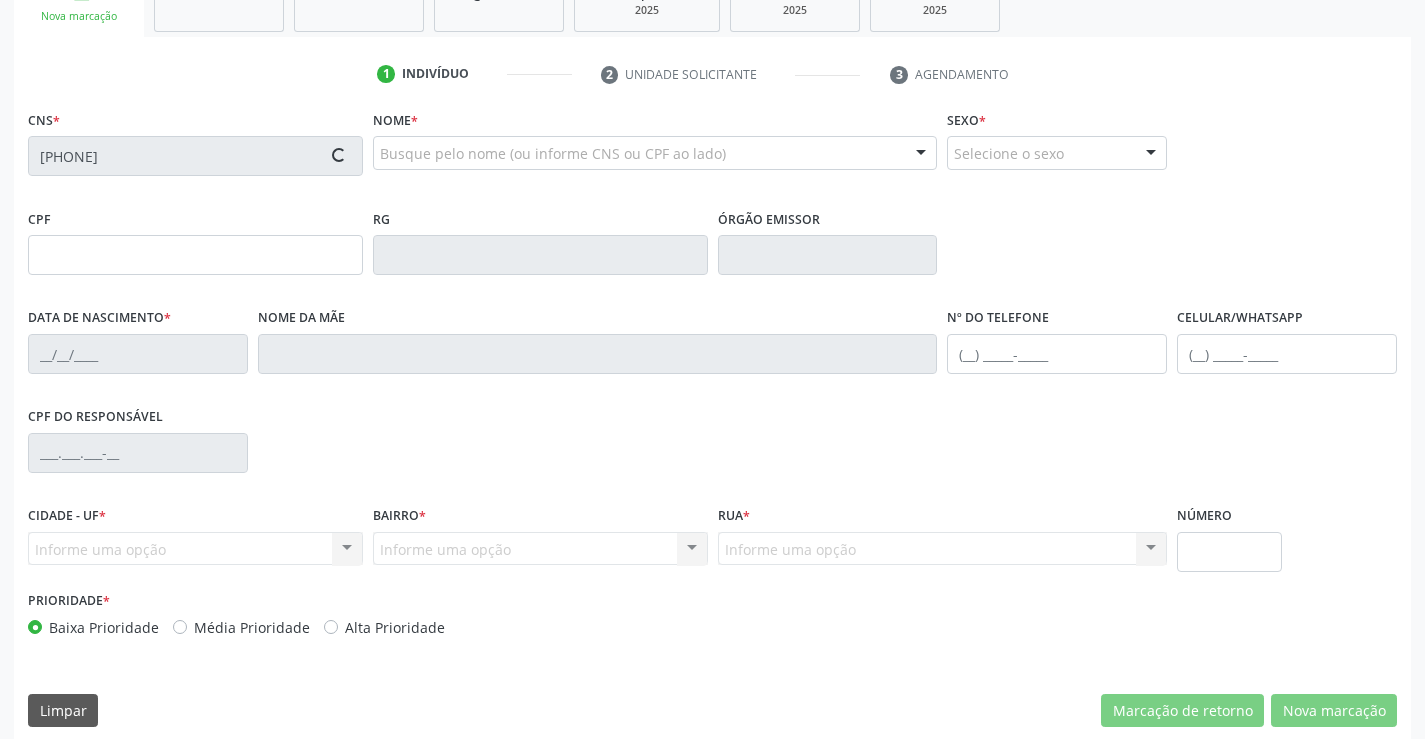 scroll, scrollTop: 345, scrollLeft: 0, axis: vertical 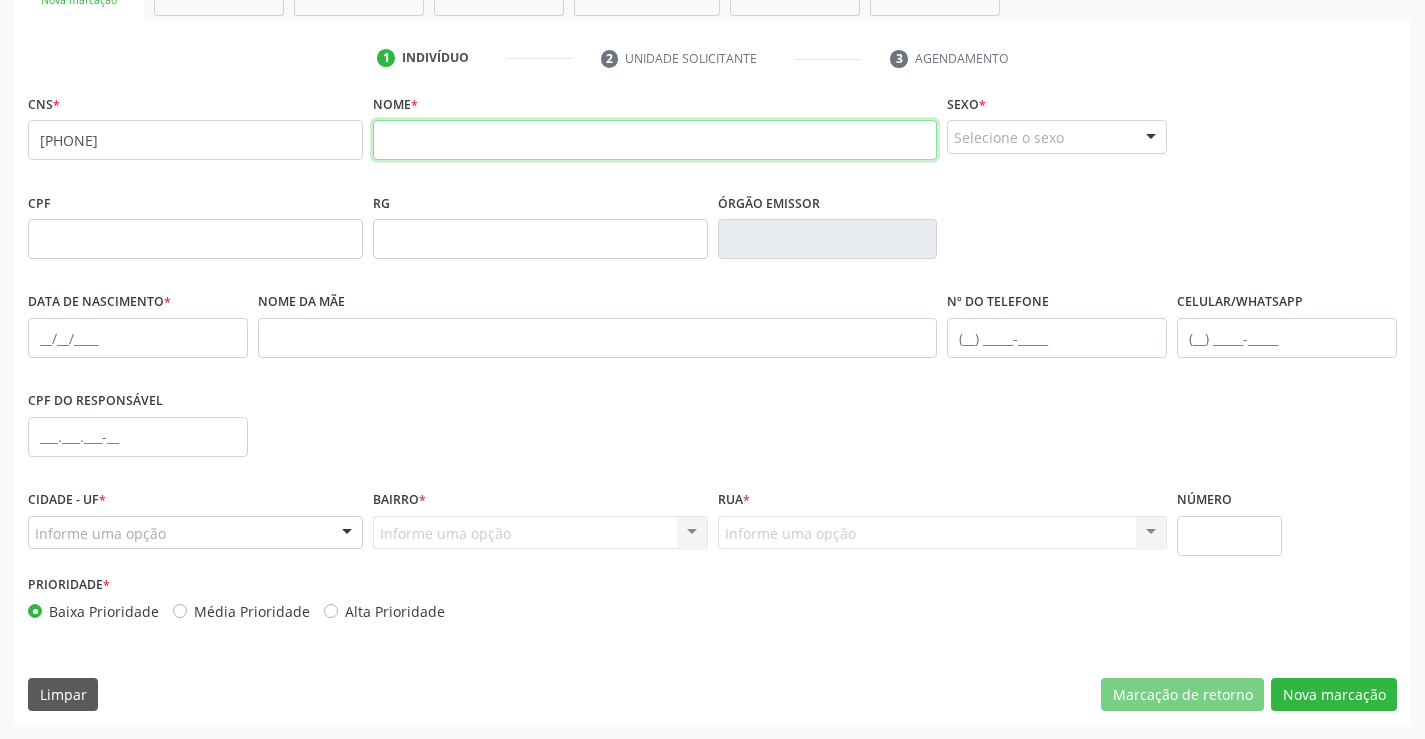 click at bounding box center [655, 140] 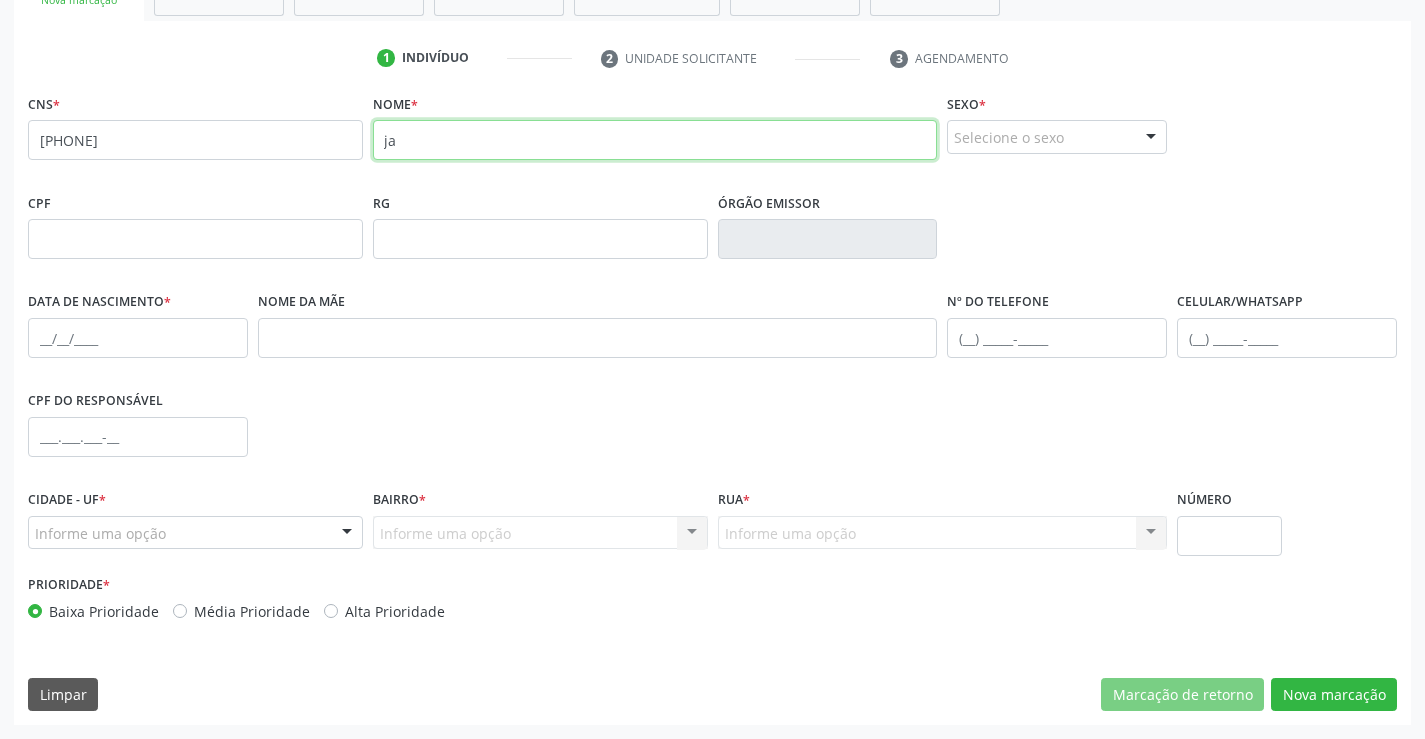 type on "j" 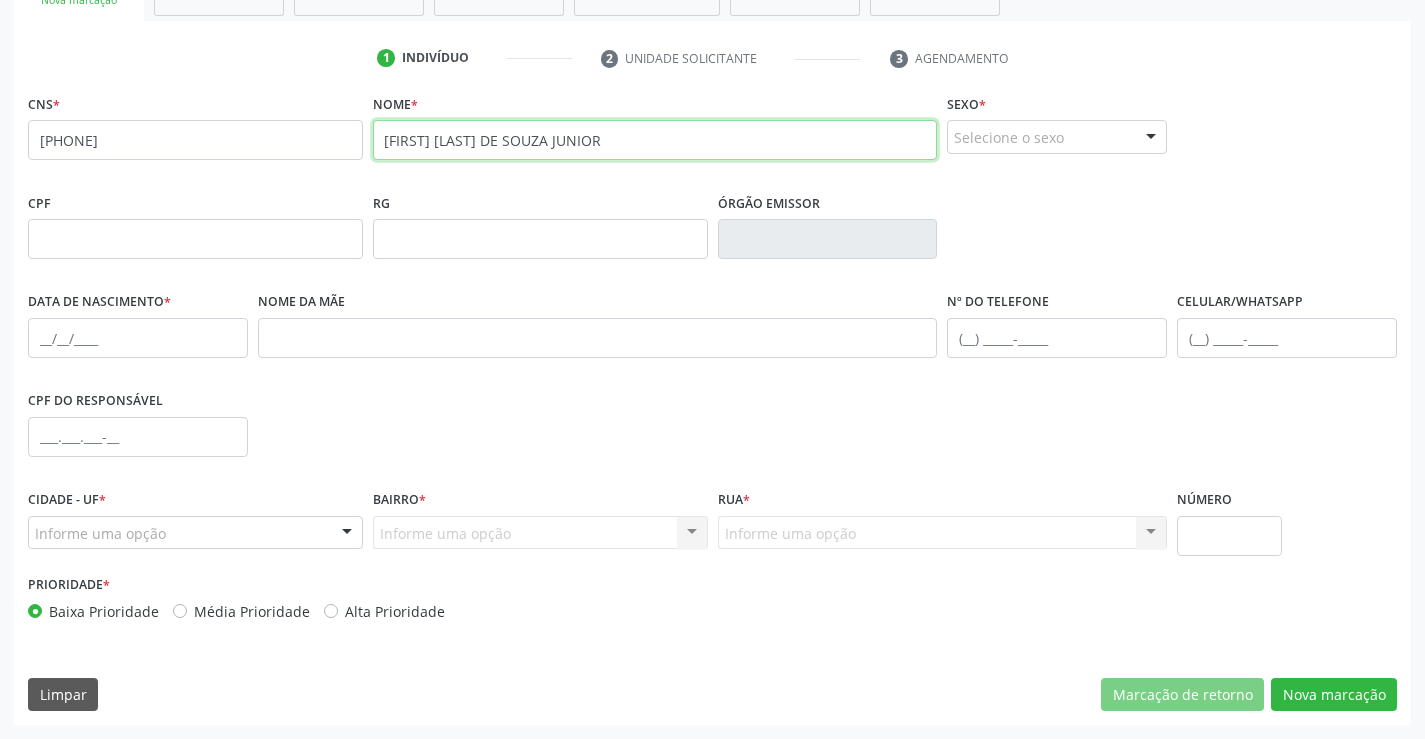 type on "JOAO SATURNINO DE SOUZA JUNIOR" 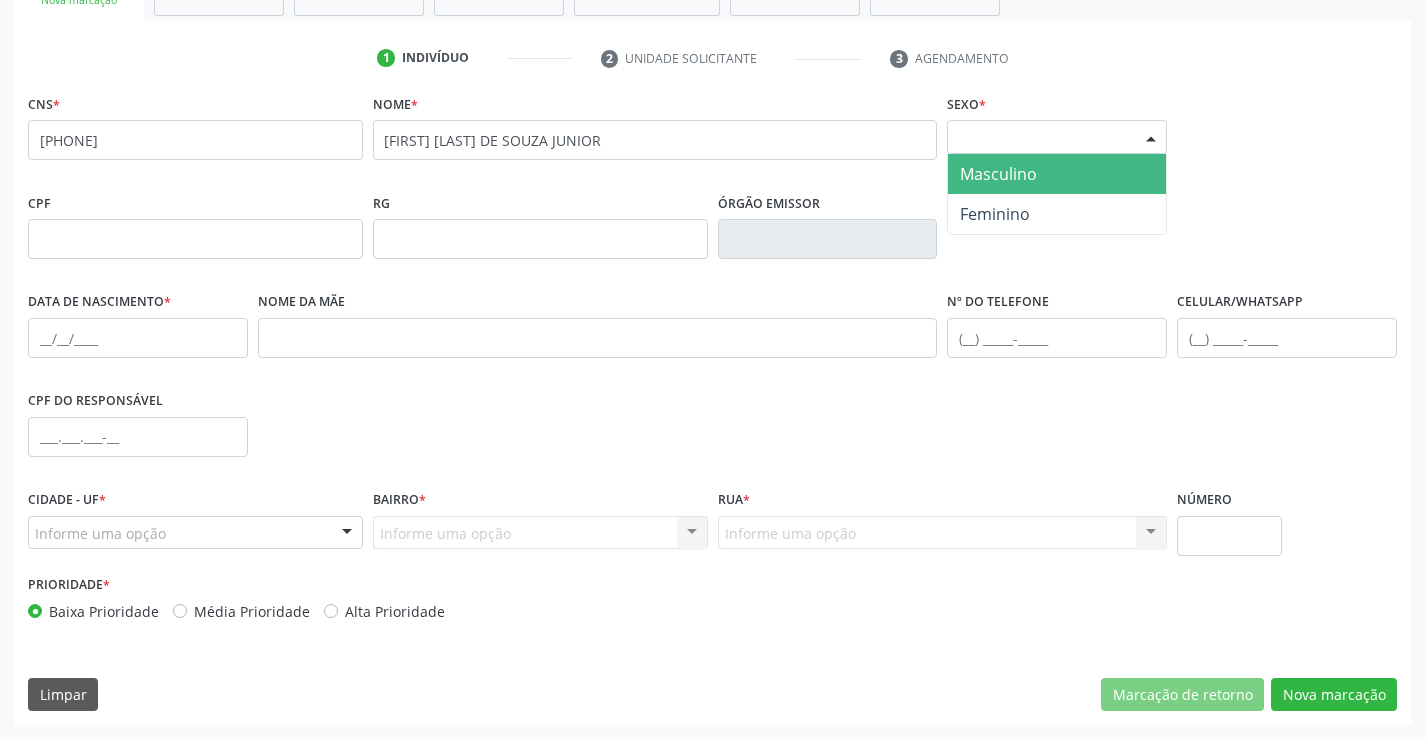 drag, startPoint x: 1056, startPoint y: 122, endPoint x: 1036, endPoint y: 214, distance: 94.14882 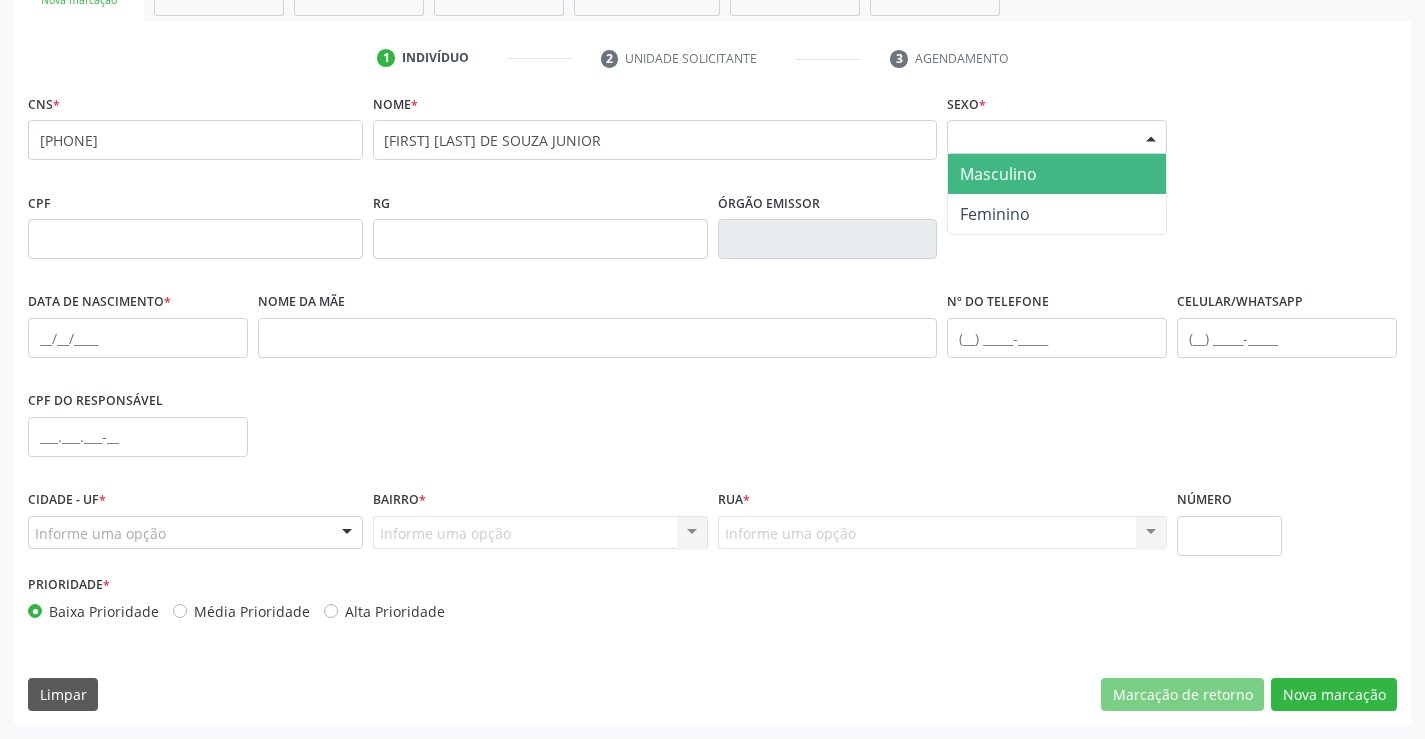 click on "Masculino" at bounding box center (998, 174) 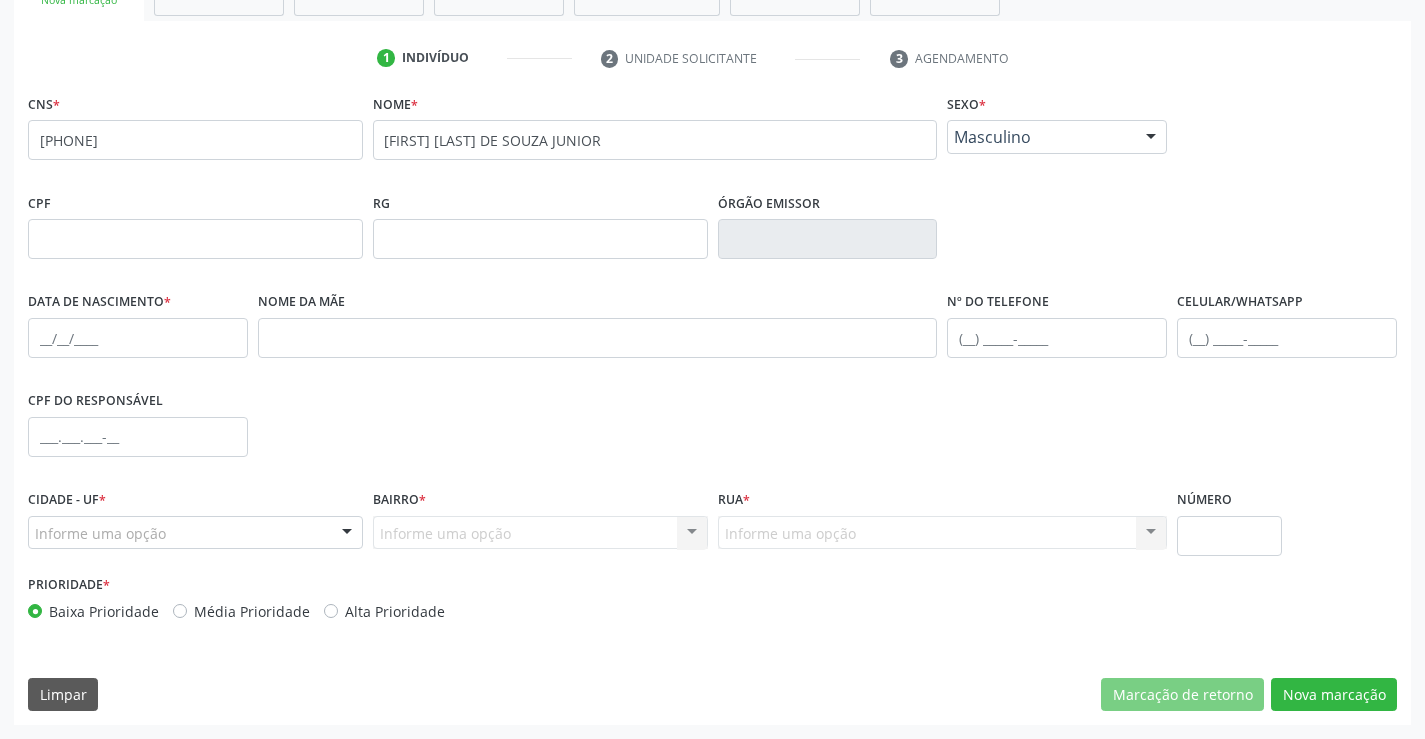 click on "Informe uma opção" at bounding box center [195, 533] 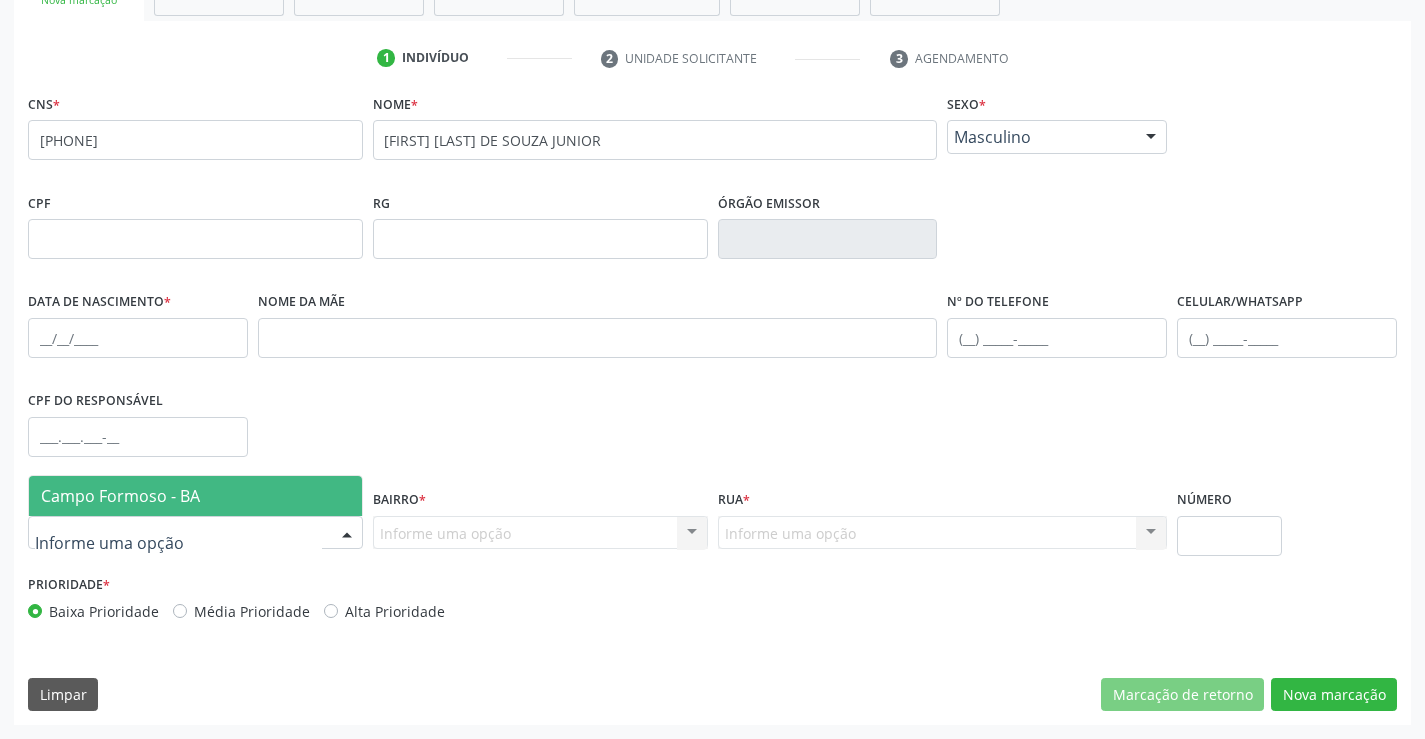 click on "Campo Formoso - BA" at bounding box center [195, 496] 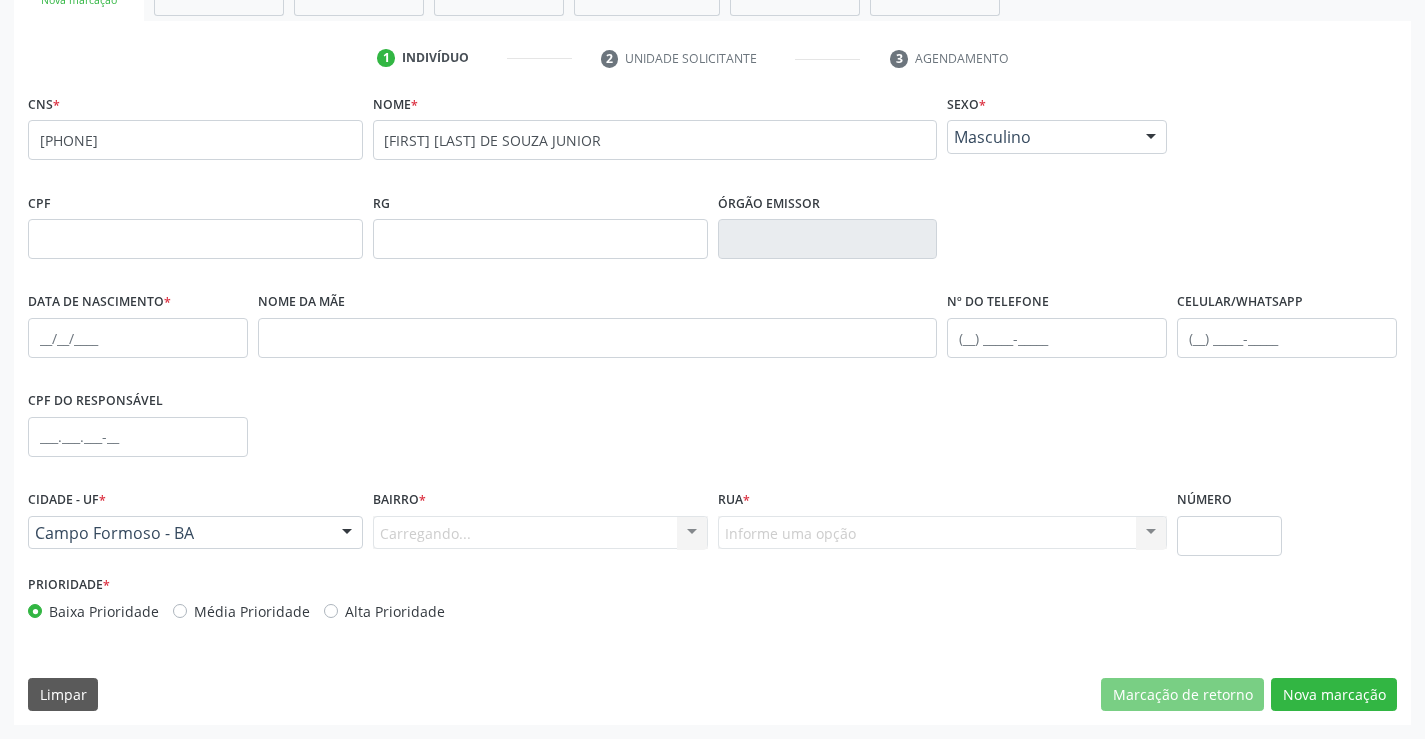 click on "Carregando...
Nenhum resultado encontrado para: "   "
Nenhuma opção encontrada. Digite para adicionar." at bounding box center [540, 533] 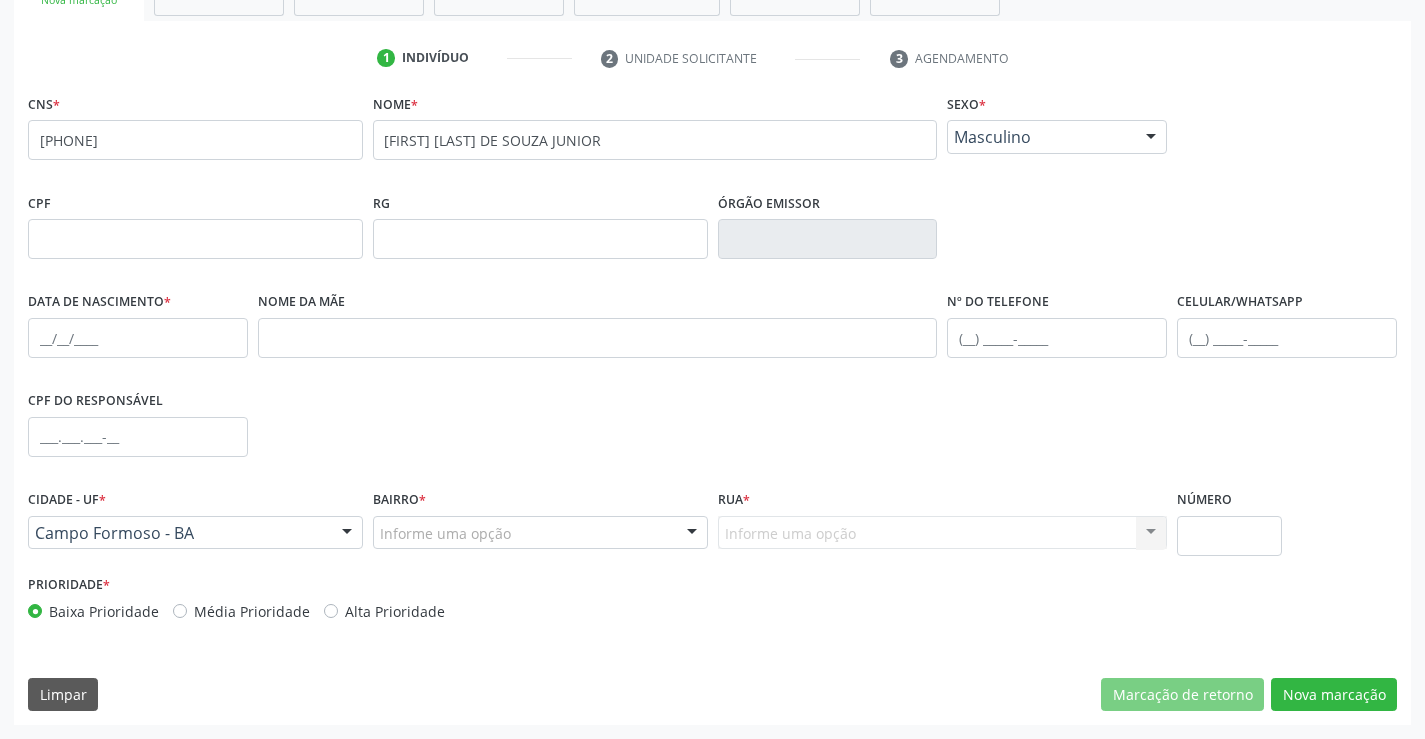 click on "Informe uma opção" at bounding box center [540, 533] 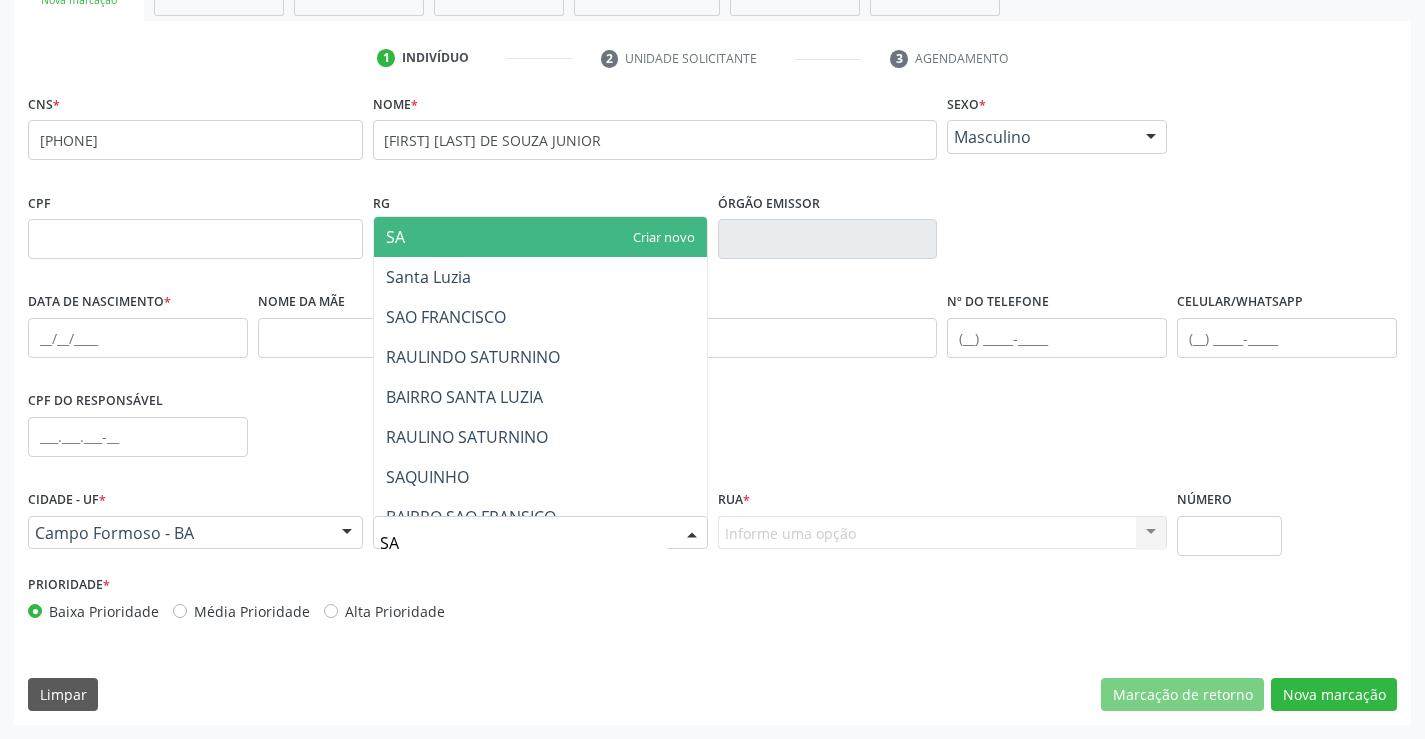 type on "SAN" 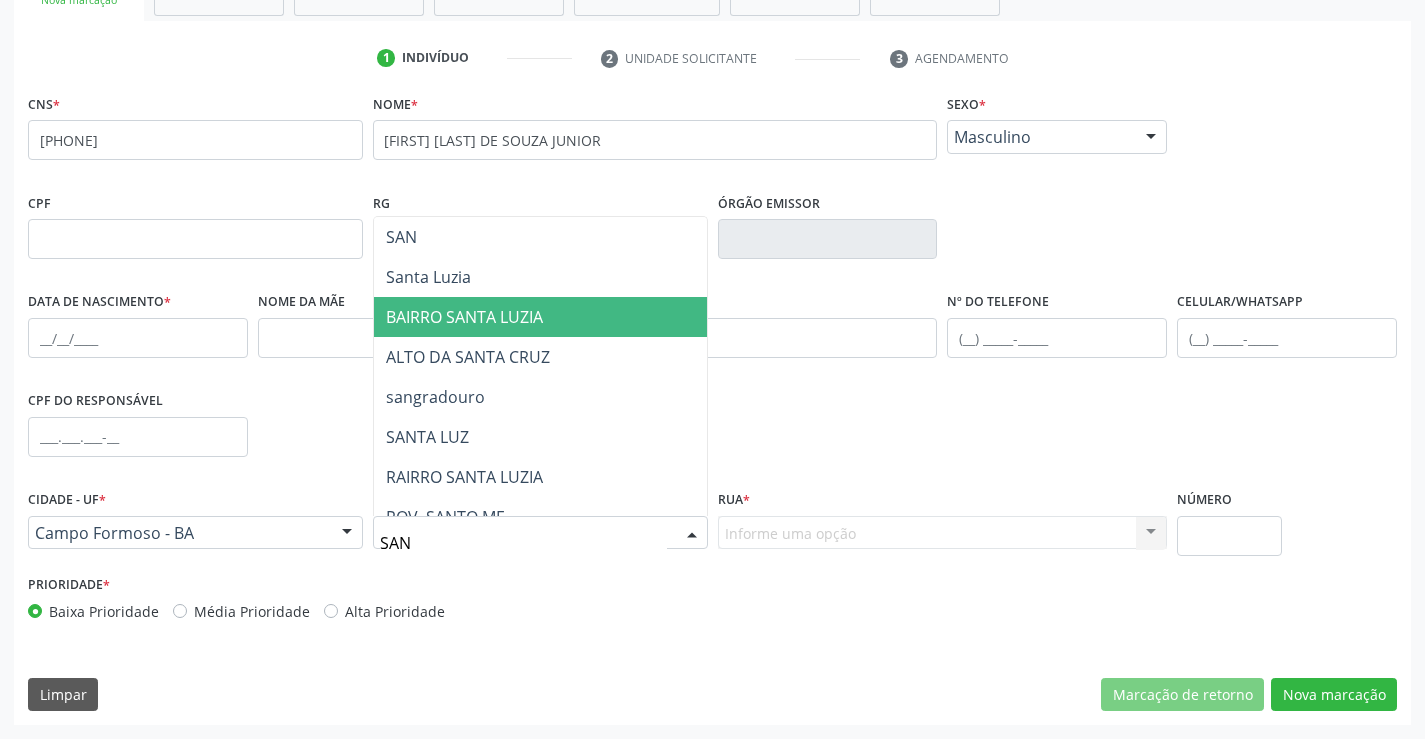 drag, startPoint x: 565, startPoint y: 318, endPoint x: 790, endPoint y: 456, distance: 263.94885 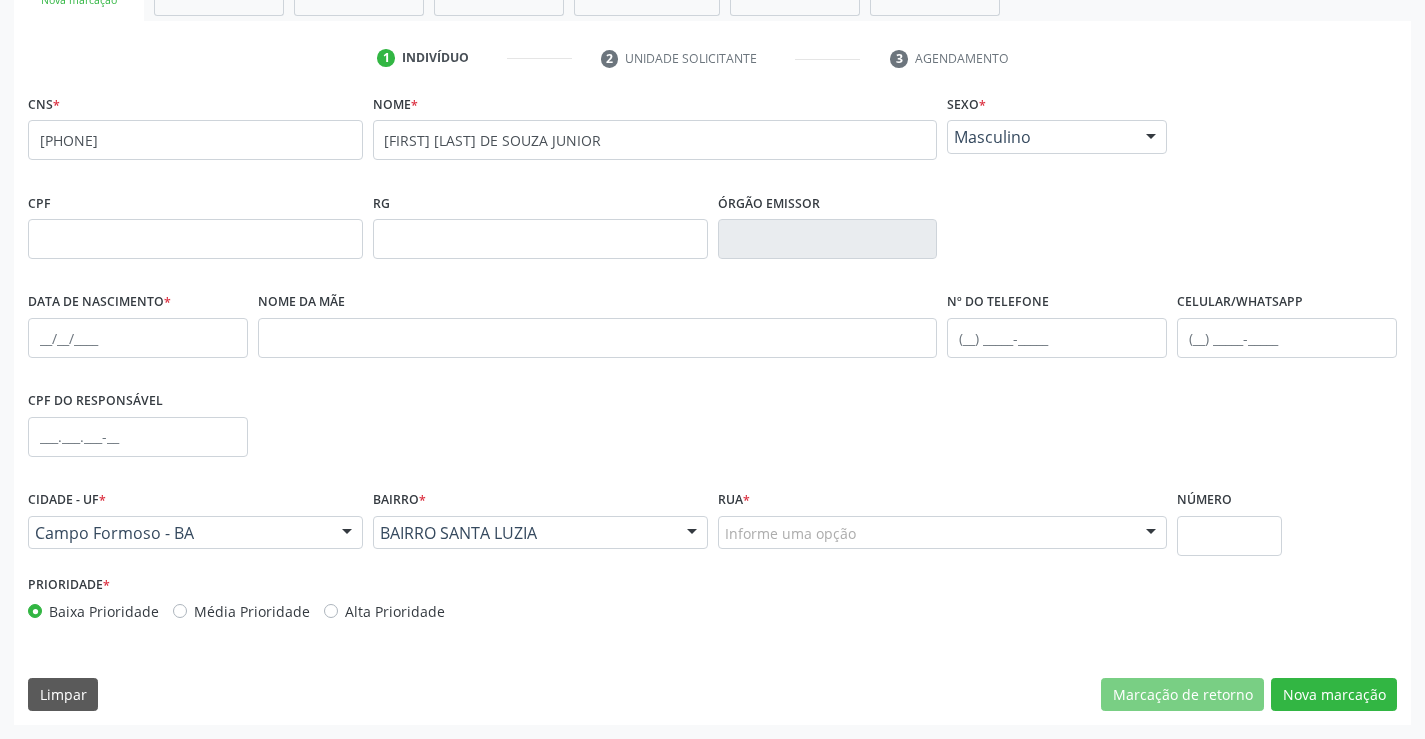 click on "Informe uma opção" at bounding box center (943, 533) 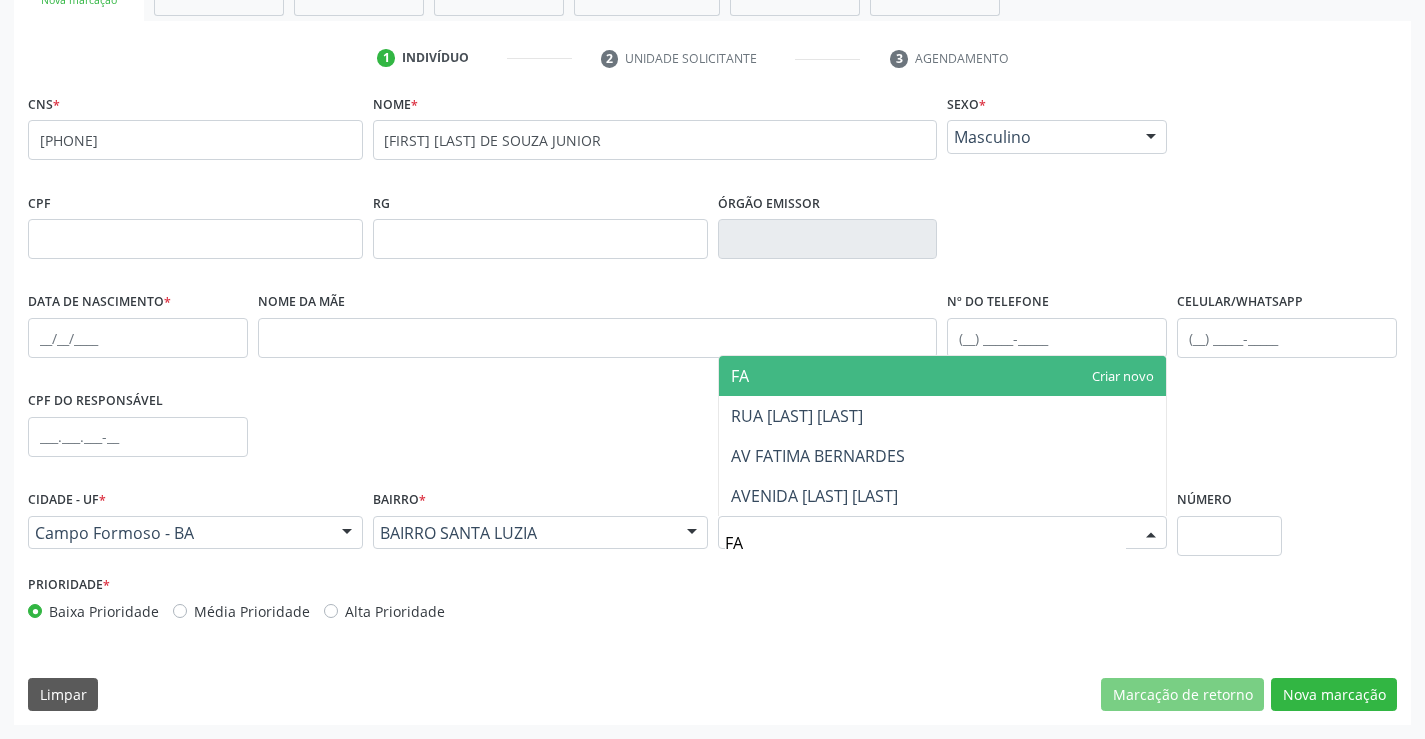 type on "FAT" 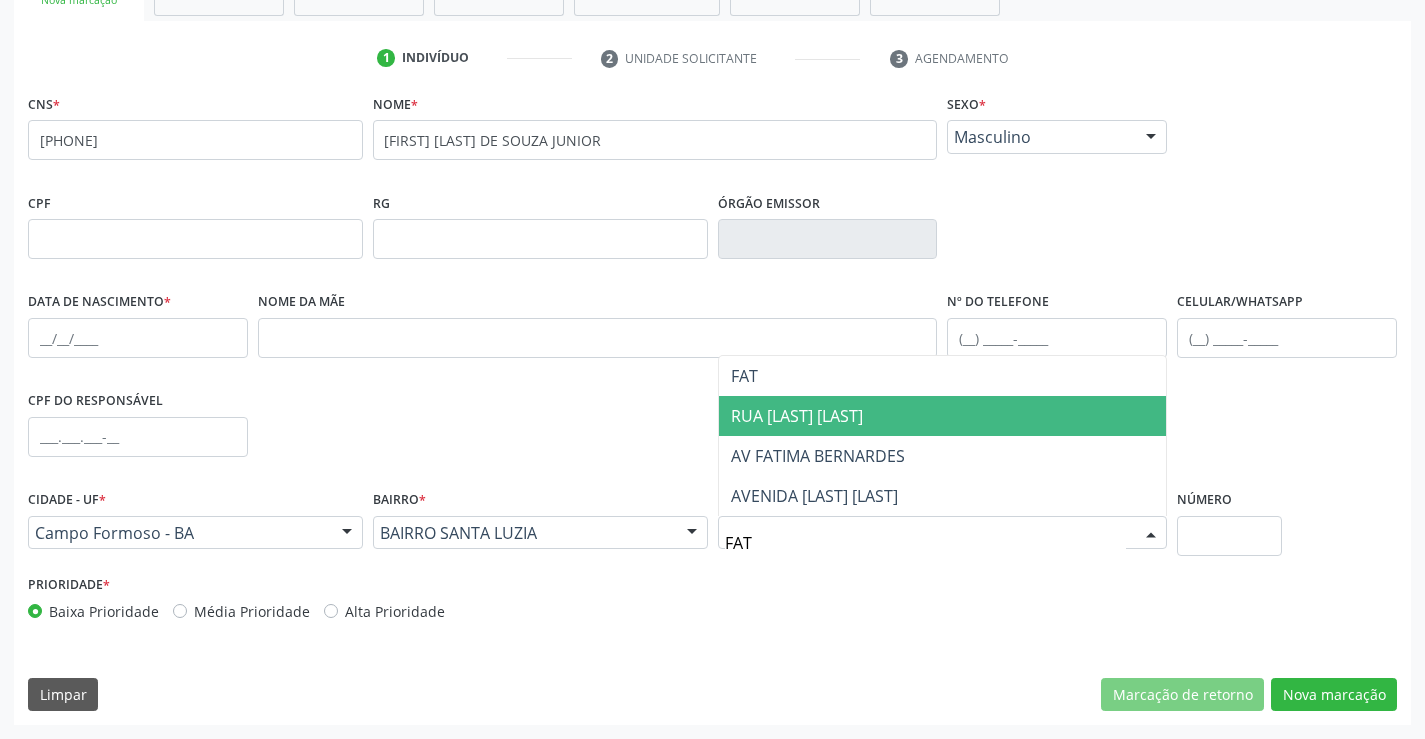click on "RUA FATIMA BERNARDES" at bounding box center [797, 416] 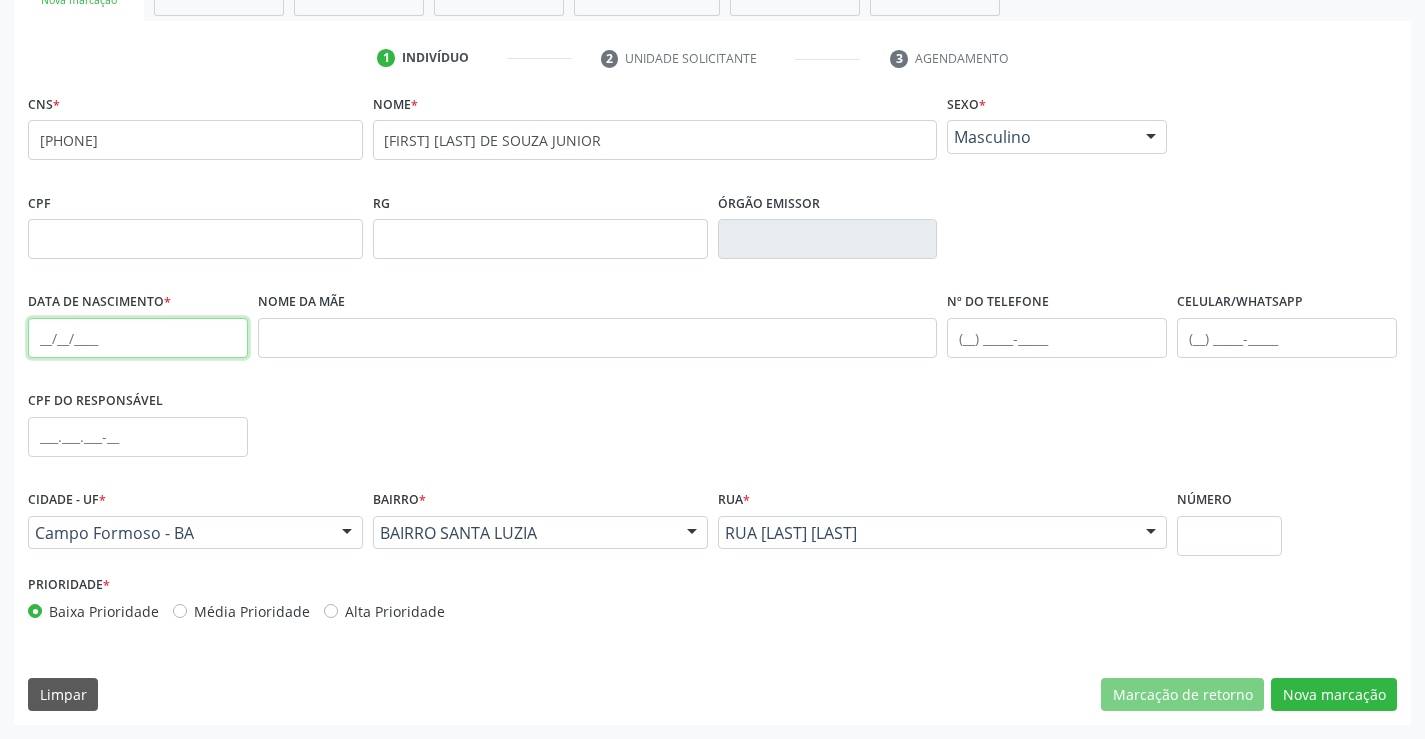 click at bounding box center (138, 338) 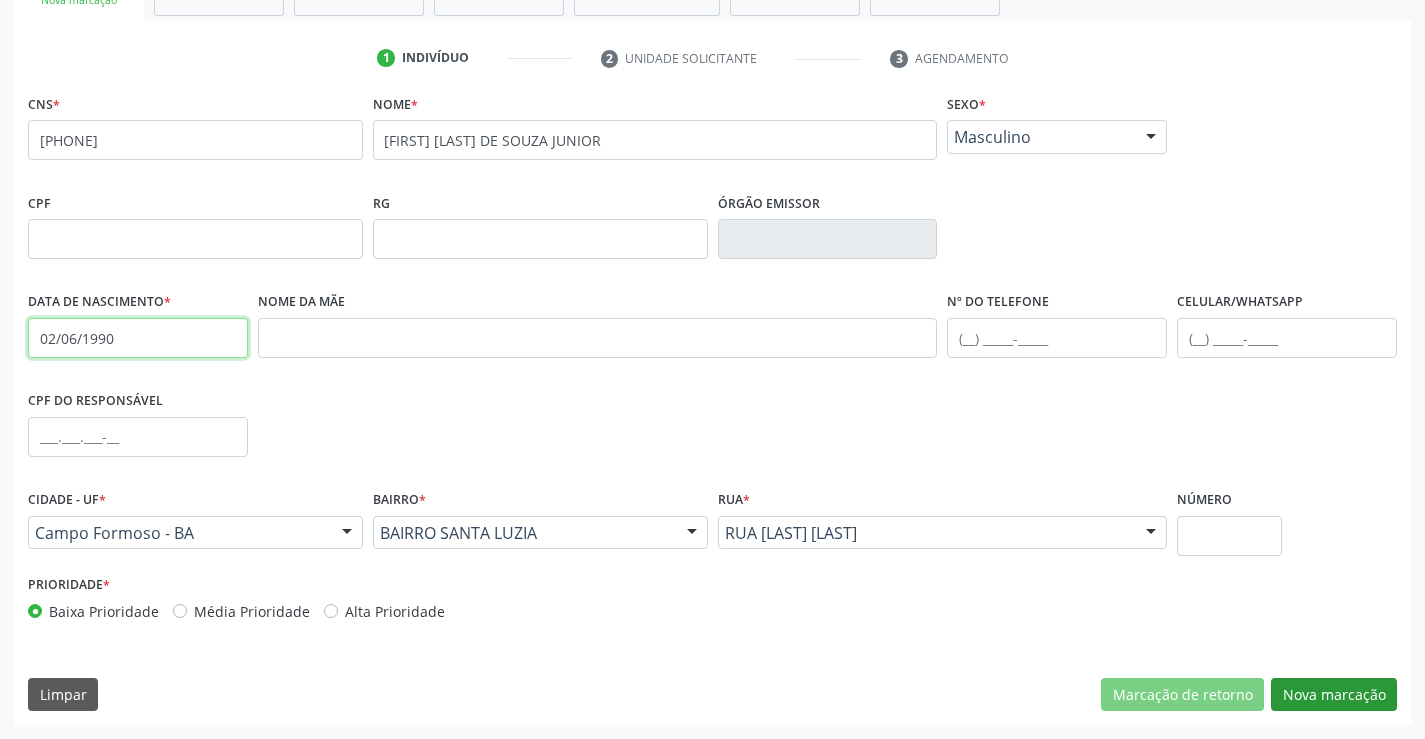 type on "02/06/1990" 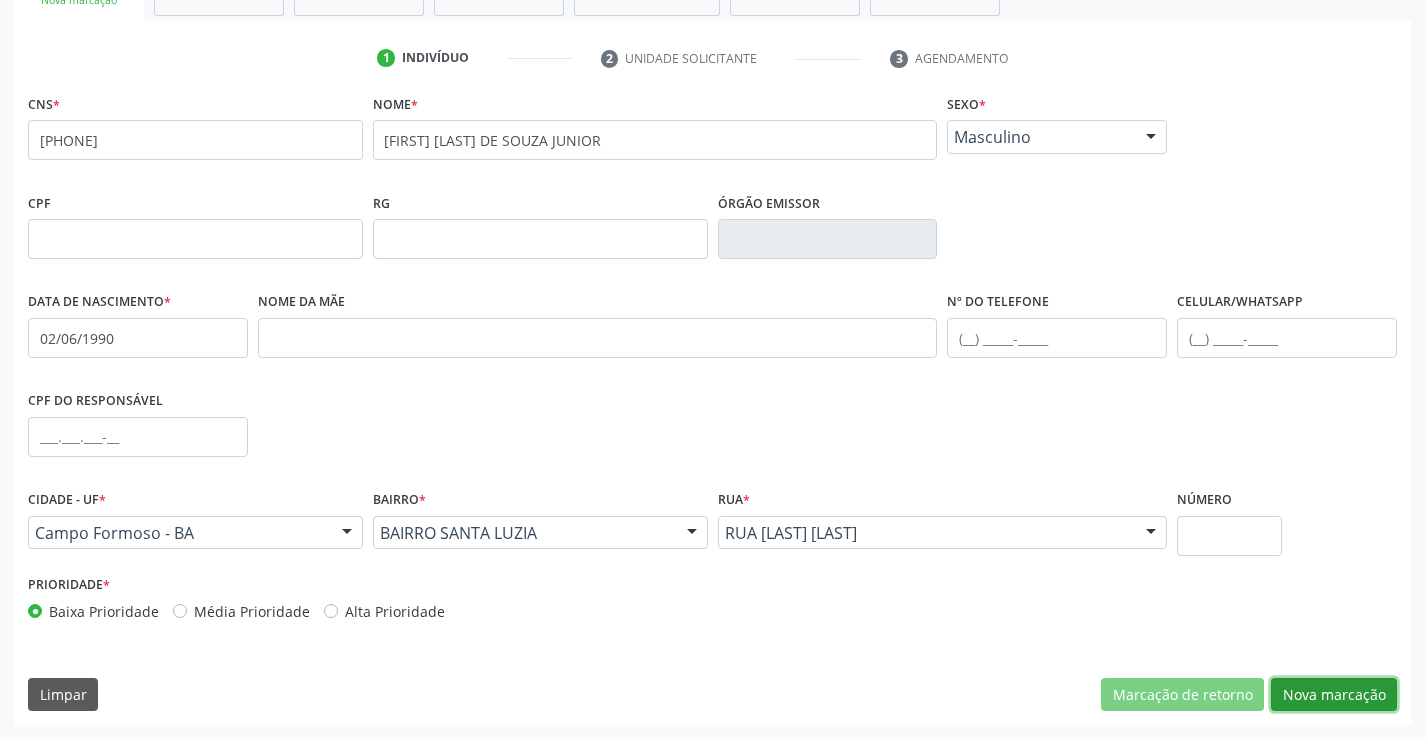 click on "Nova marcação" at bounding box center [1334, 695] 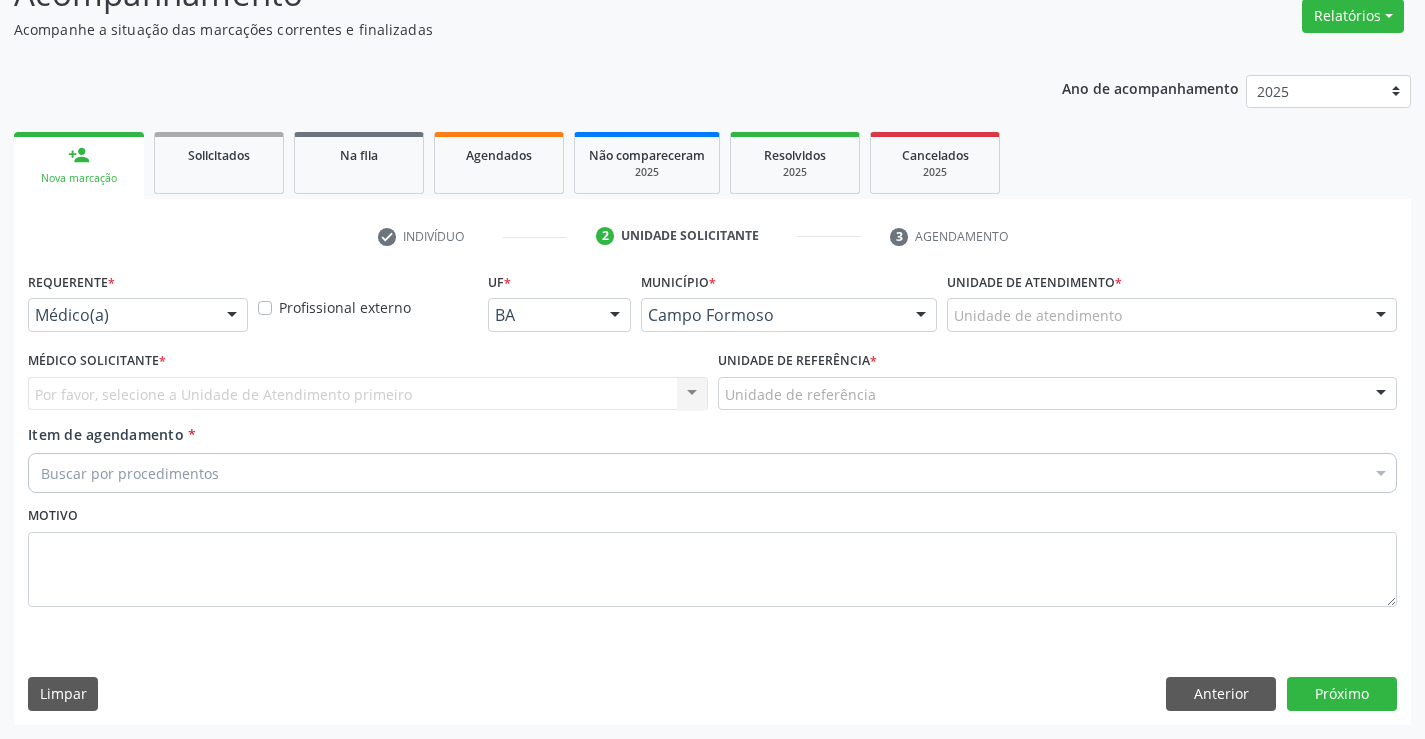 scroll, scrollTop: 167, scrollLeft: 0, axis: vertical 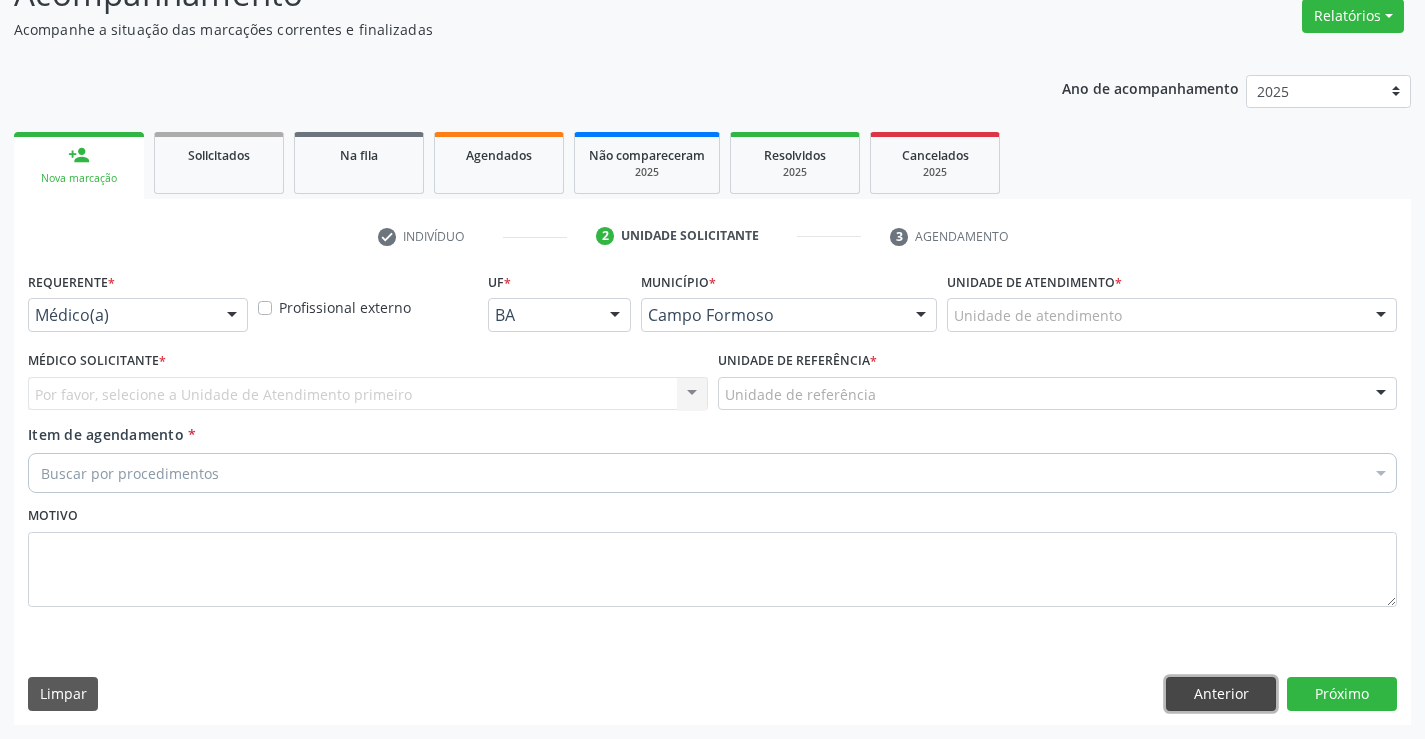 click on "Anterior" at bounding box center (1221, 694) 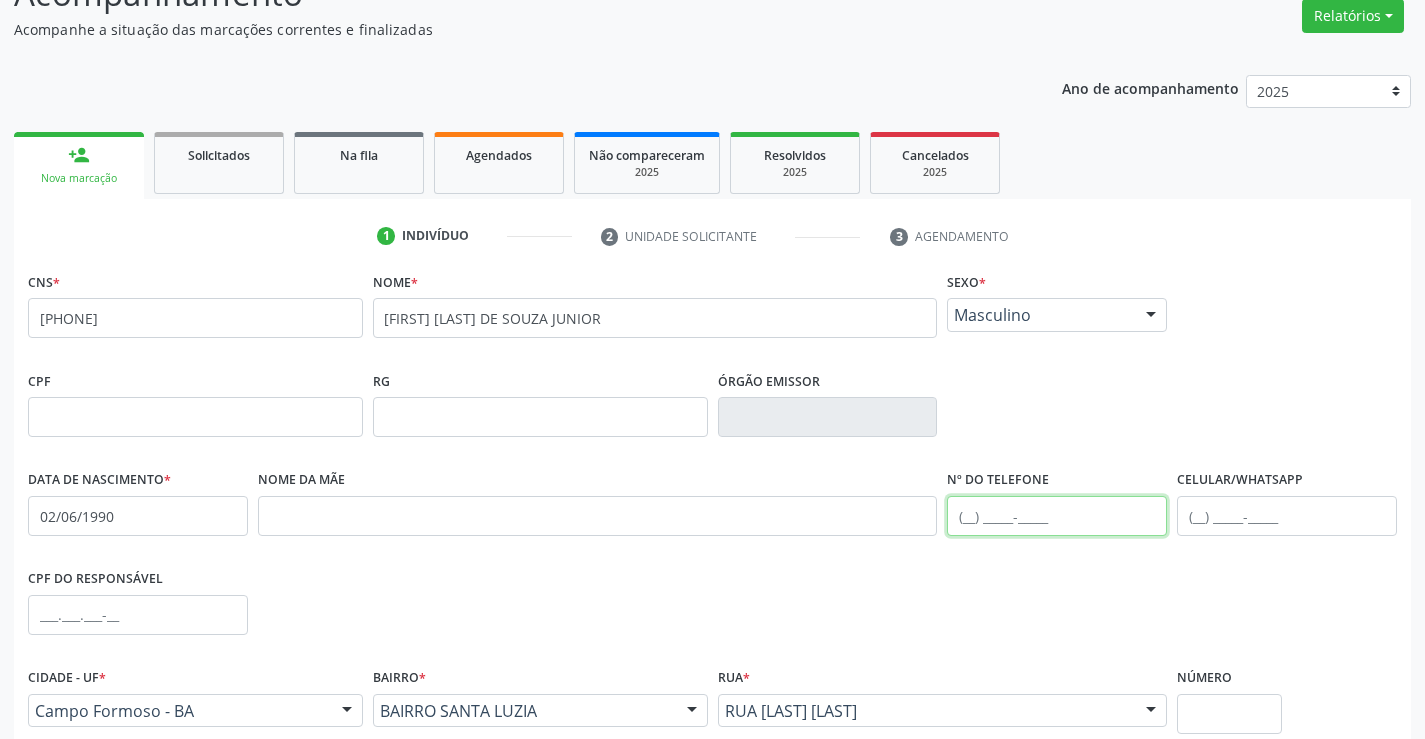 click at bounding box center [1057, 516] 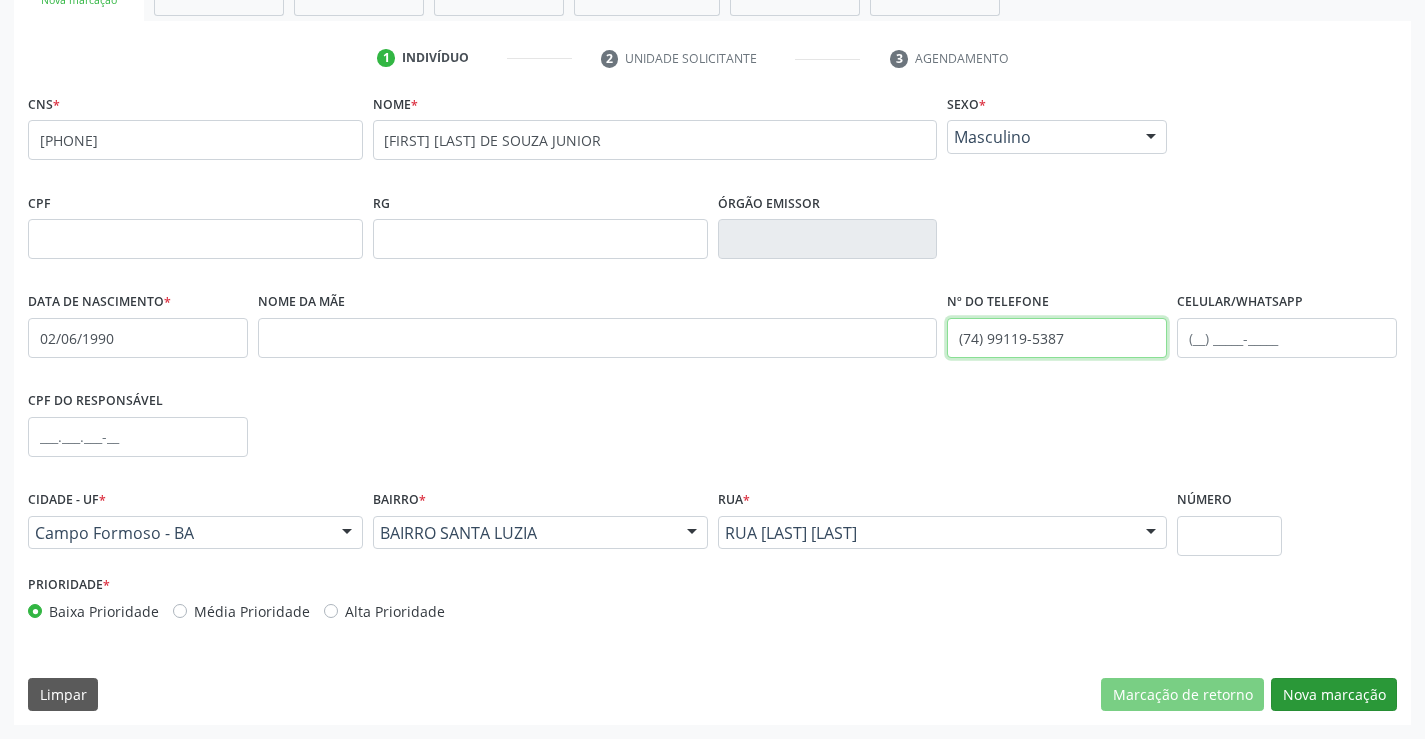 type on "(74) 99119-5387" 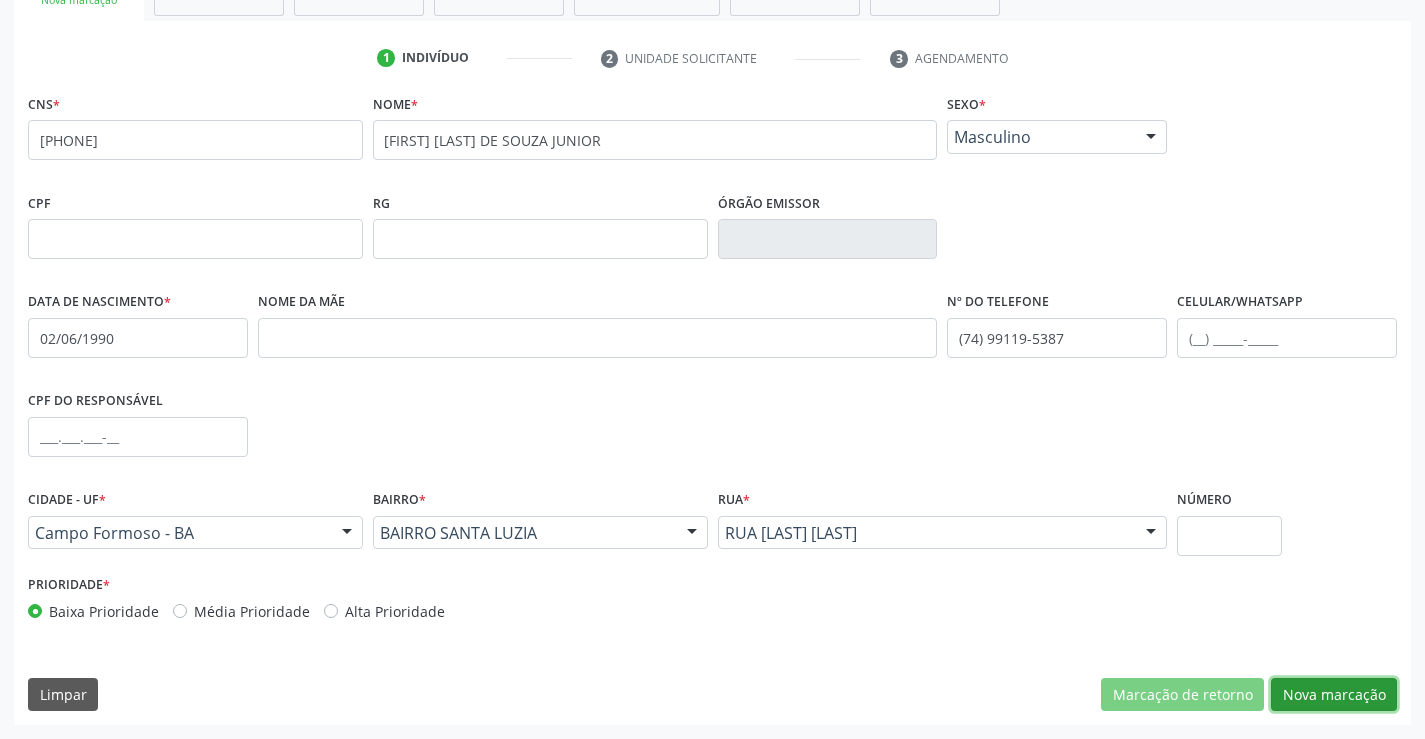 click on "Nova marcação" at bounding box center [1334, 695] 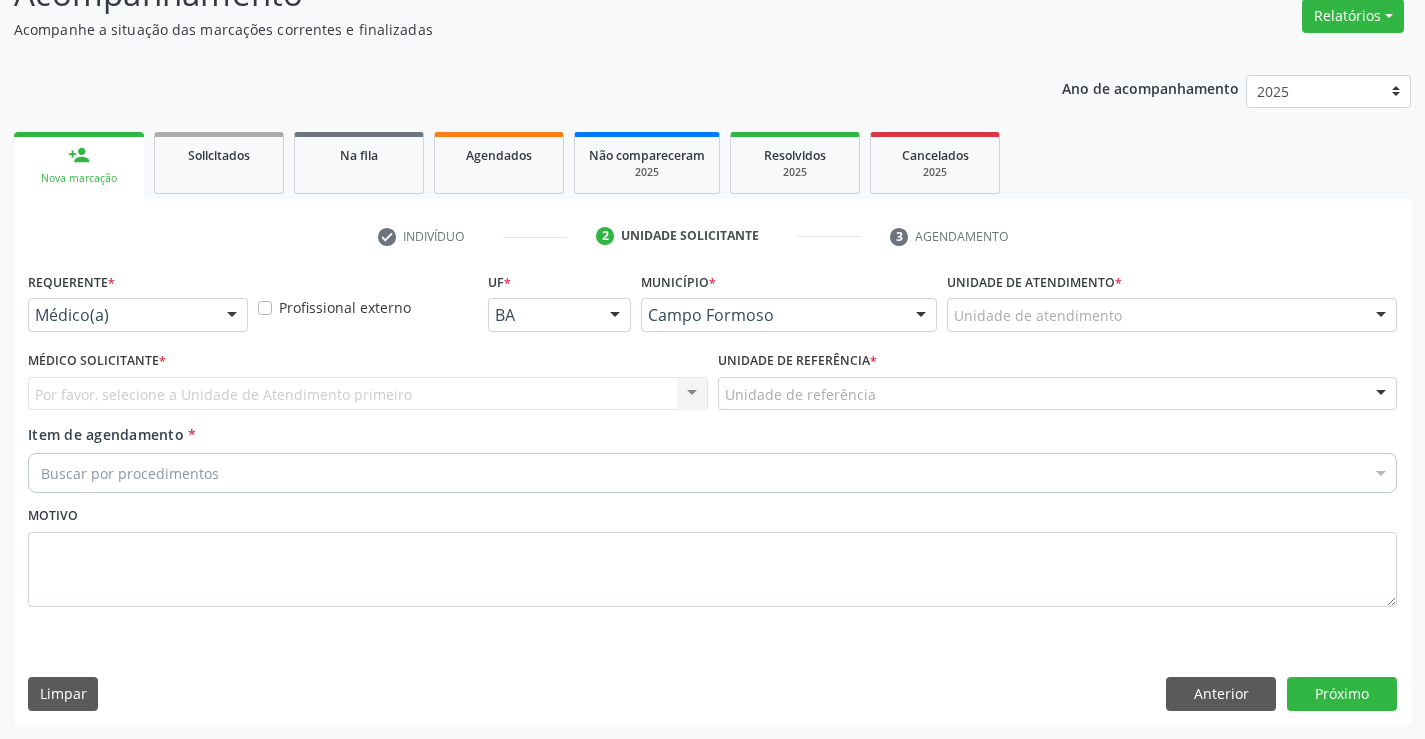 scroll, scrollTop: 167, scrollLeft: 0, axis: vertical 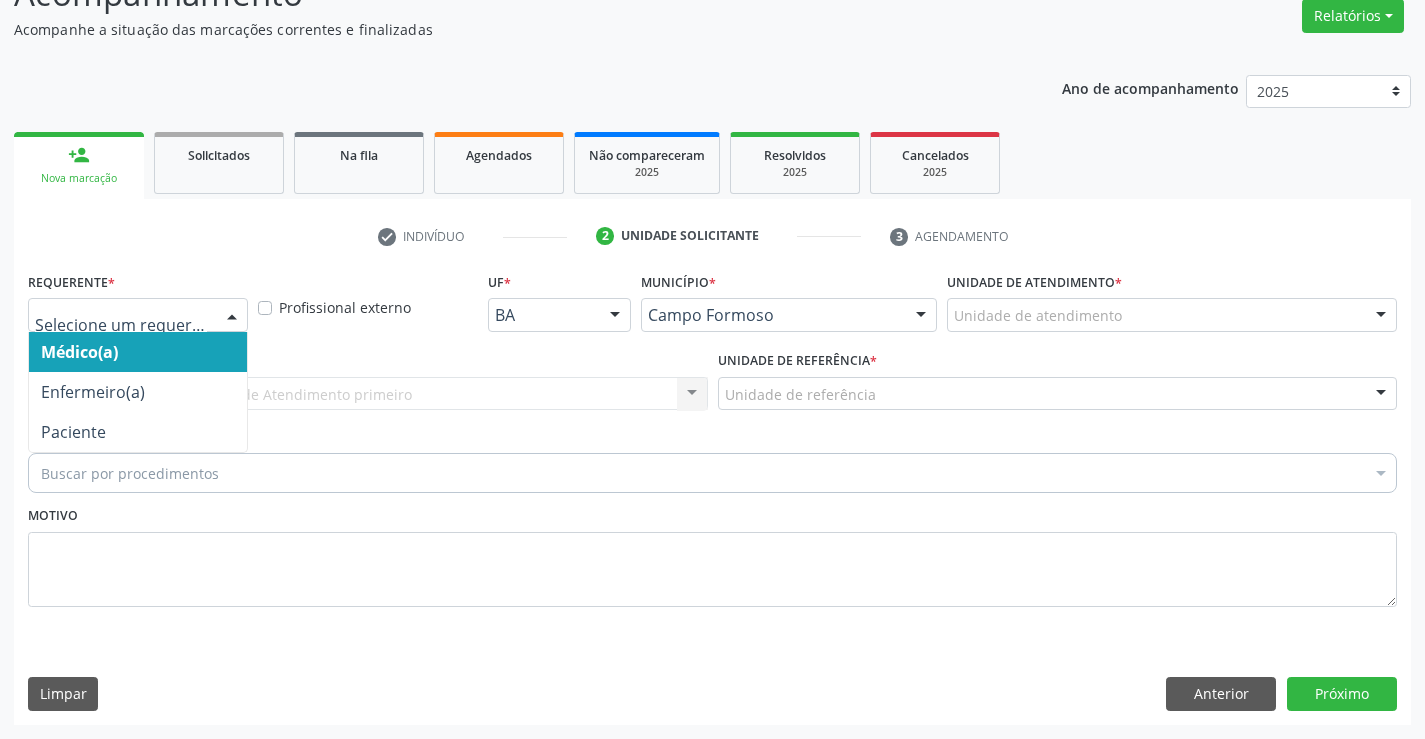 click at bounding box center (232, 316) 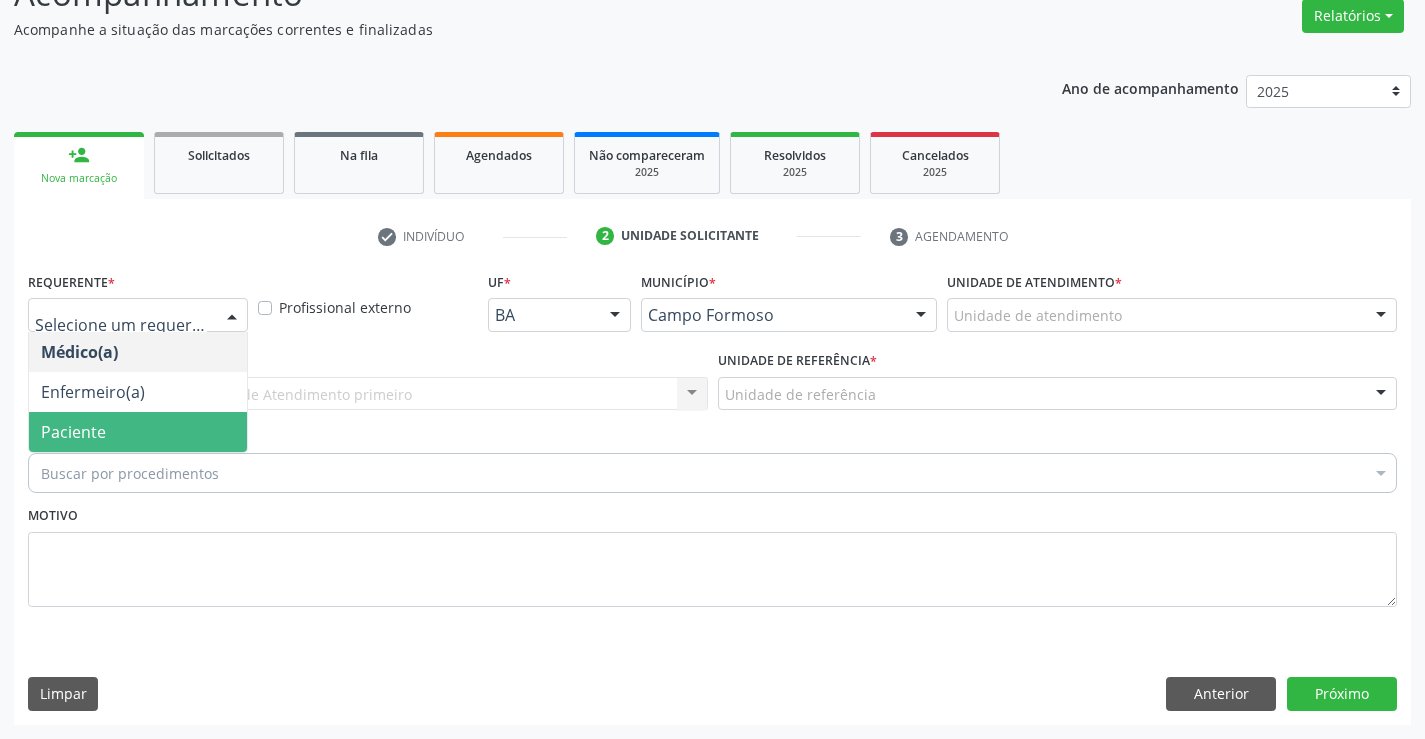 click on "Paciente" at bounding box center [138, 432] 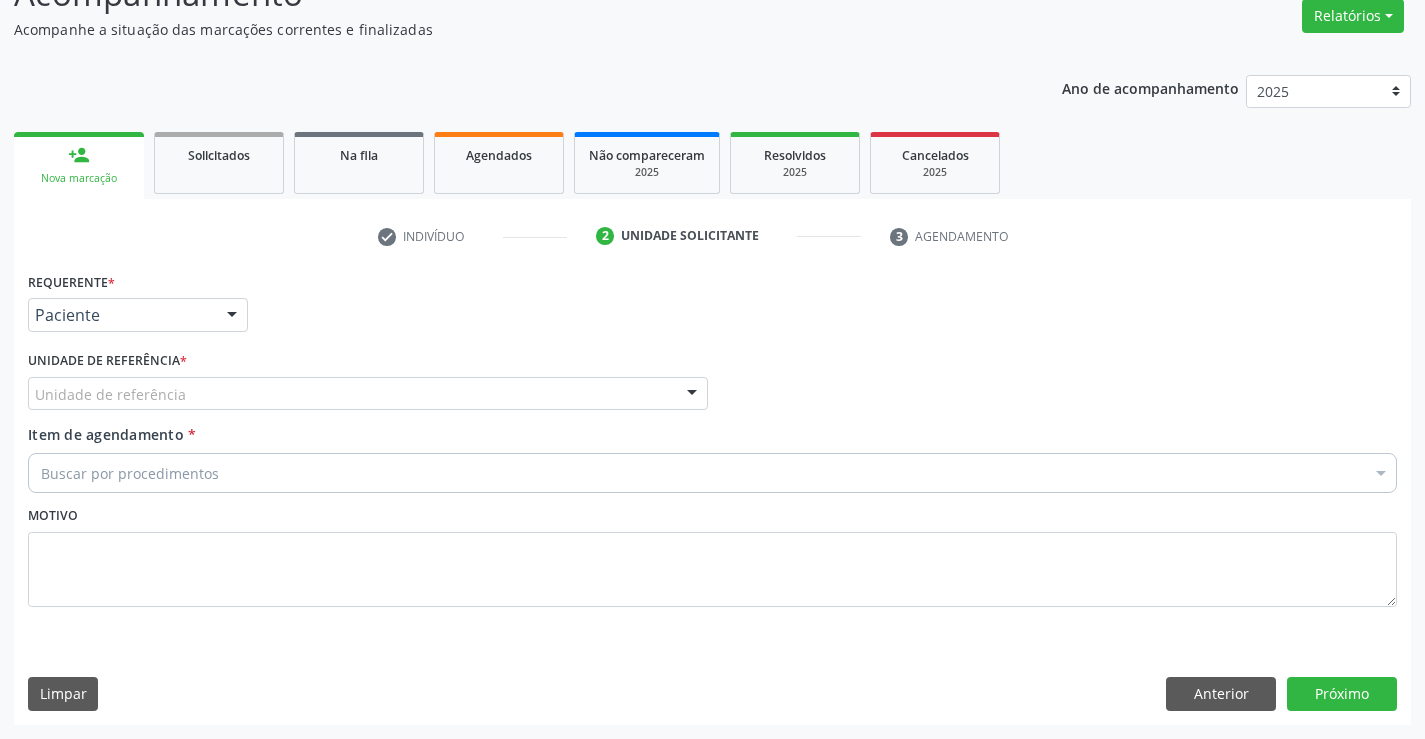 click on "Unidade de referência
*
Unidade de referência
Unidade Basica de Saude da Familia Dr Paulo Sudre   Centro de Enfrentamento Para Covid 19 de Campo Formoso   Central de Marcacao de Consultas e Exames de Campo Formoso   Vigilancia em Saude de Campo Formoso   PSF Lage dos Negros III   P S da Familia do Povoado de Caraibas   Unidade Basica de Saude da Familia Maninho Ferreira   P S de Curral da Ponta Psf Oseas Manoel da Silva   Farmacia Basica   Unidade Basica de Saude da Familia de Brejao da Caatinga   P S da Familia do Povoado de Pocos   P S da Familia do Povoado de Tiquara   P S da Familia do Povoado de Sao Tome   P S de Lages dos Negros   P S da Familia do Povoado de Tuiutiba   P S de Curral Velho   Centro de Saude Mutirao   Caps Centro de Atencao Psicossocial   Unidade Odontologica Movel   Unidade Basica de Saude da Familia Limoeiro   Unidade Basica de Saude da Familia Izabel Godinho de Freitas   Unidade Basica de Saude da Familia de Olho Dagua das Pombas" at bounding box center [368, 378] 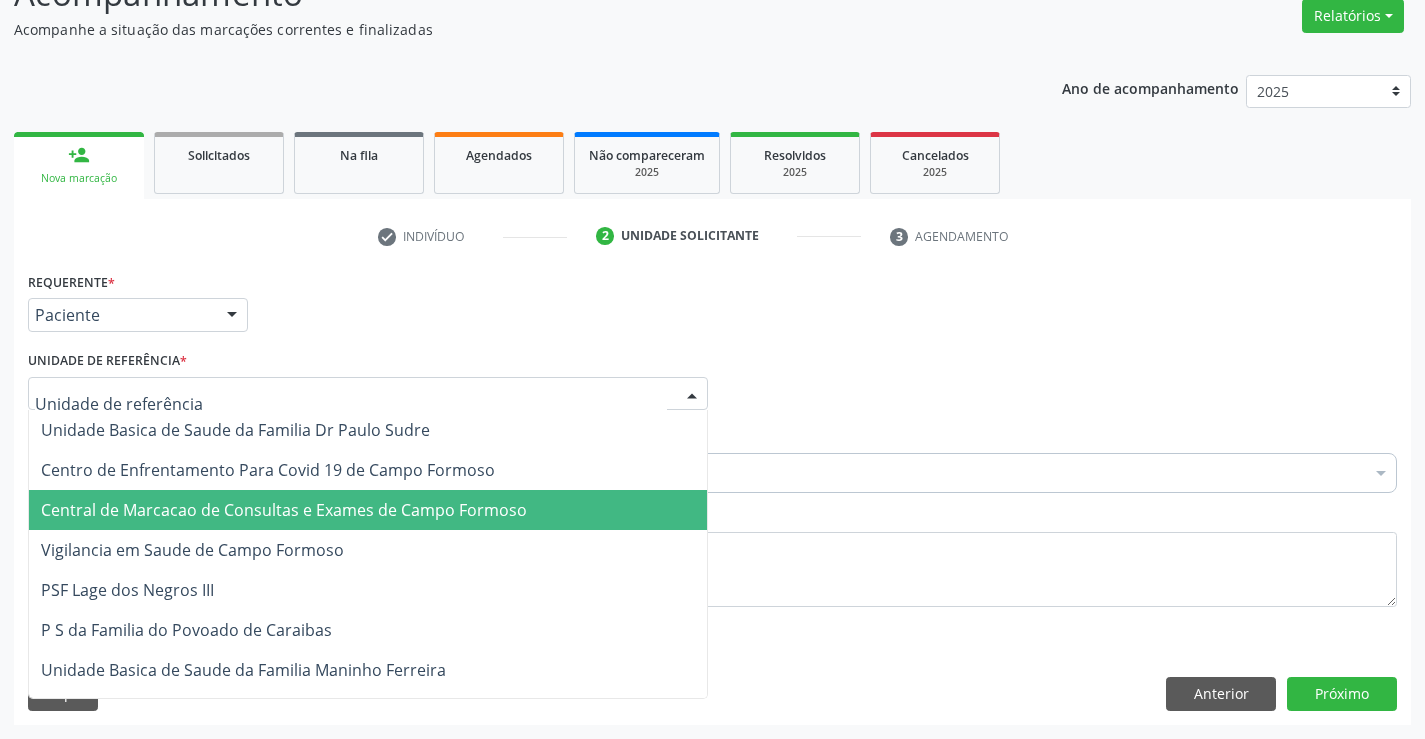 click on "Central de Marcacao de Consultas e Exames de Campo Formoso" at bounding box center (284, 510) 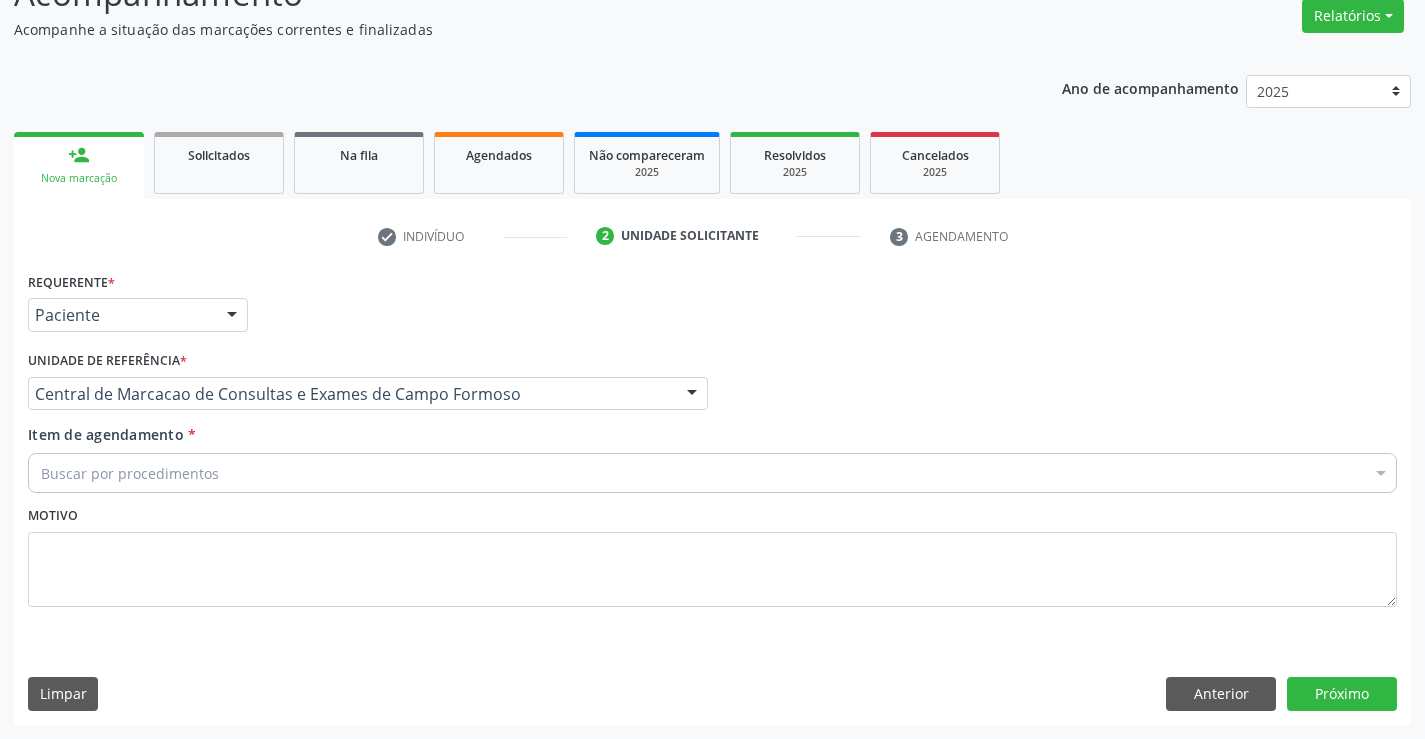 click on "Buscar por procedimentos" at bounding box center (712, 473) 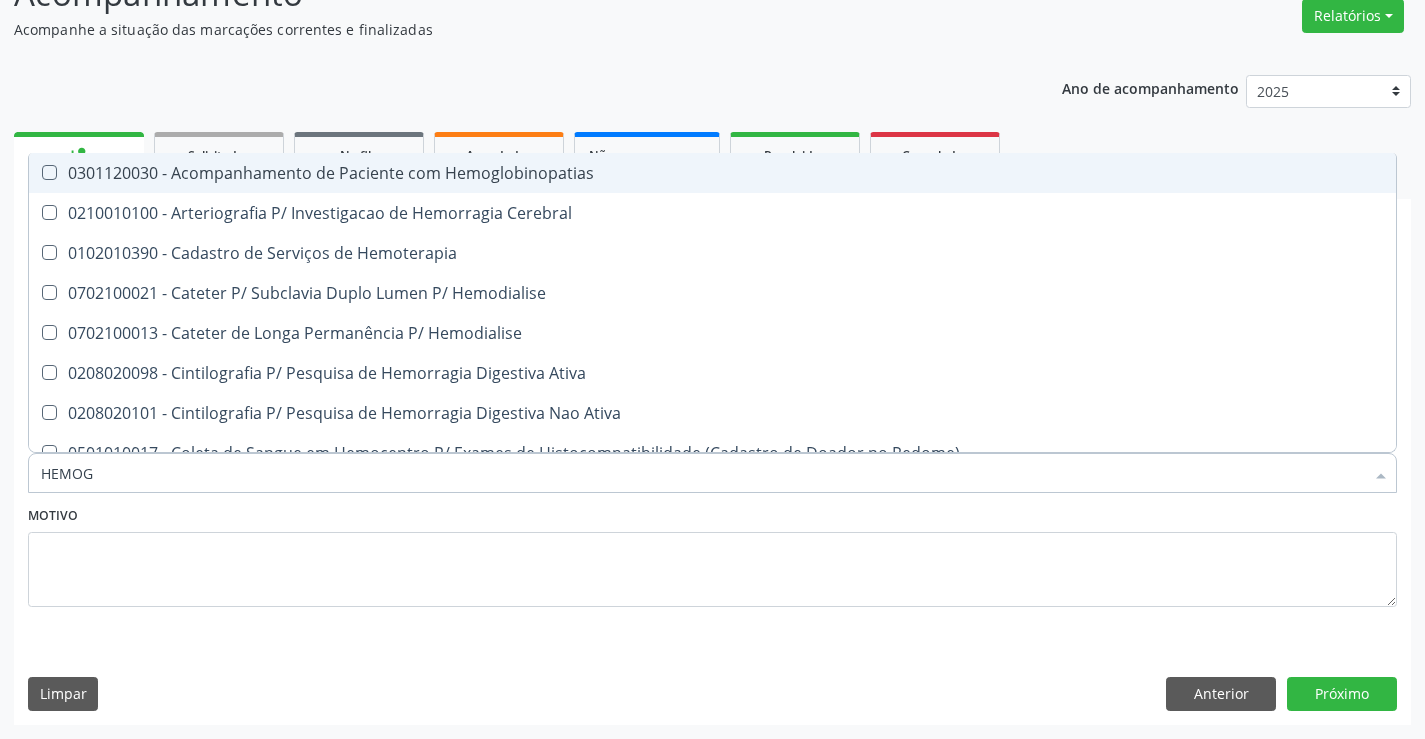 type on "HEMOGR" 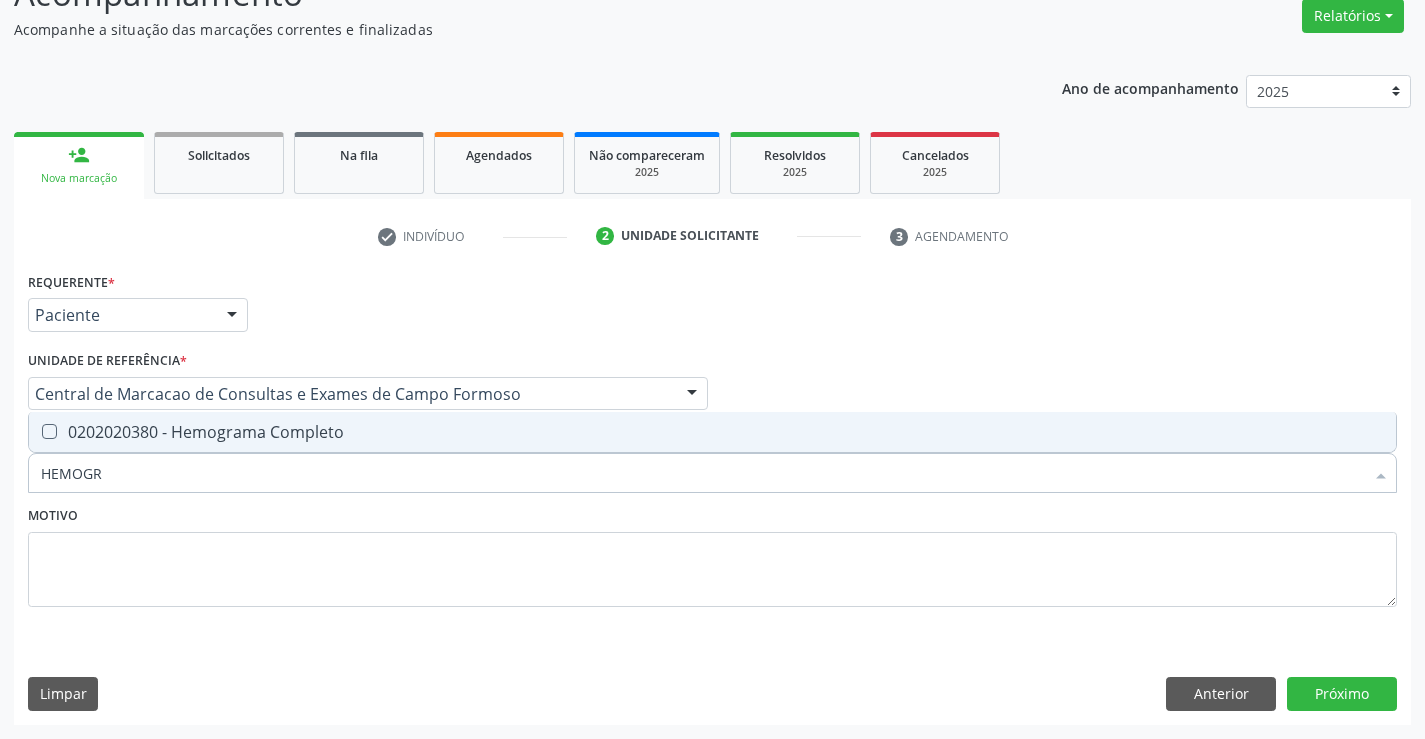 click on "0202020380 - Hemograma Completo" at bounding box center (712, 432) 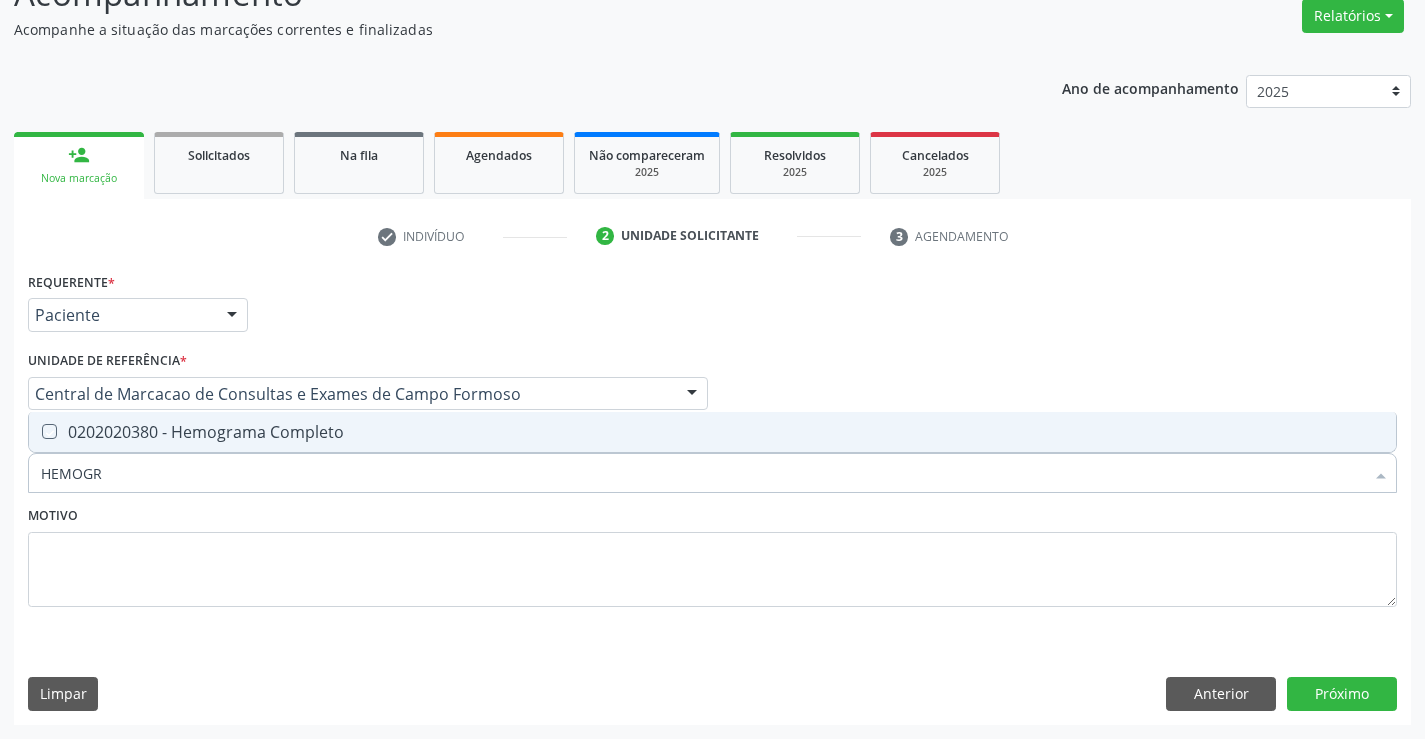 checkbox on "true" 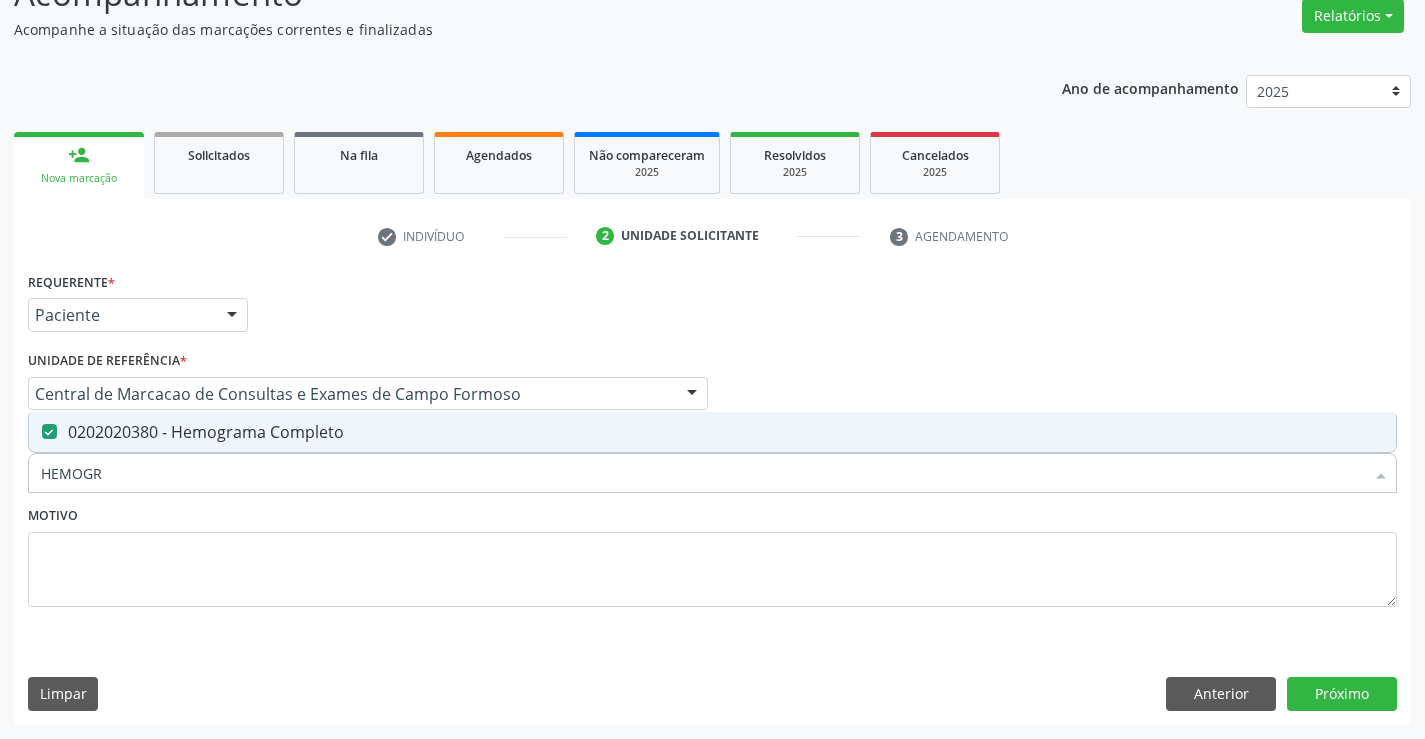 type on "HEMOGR" 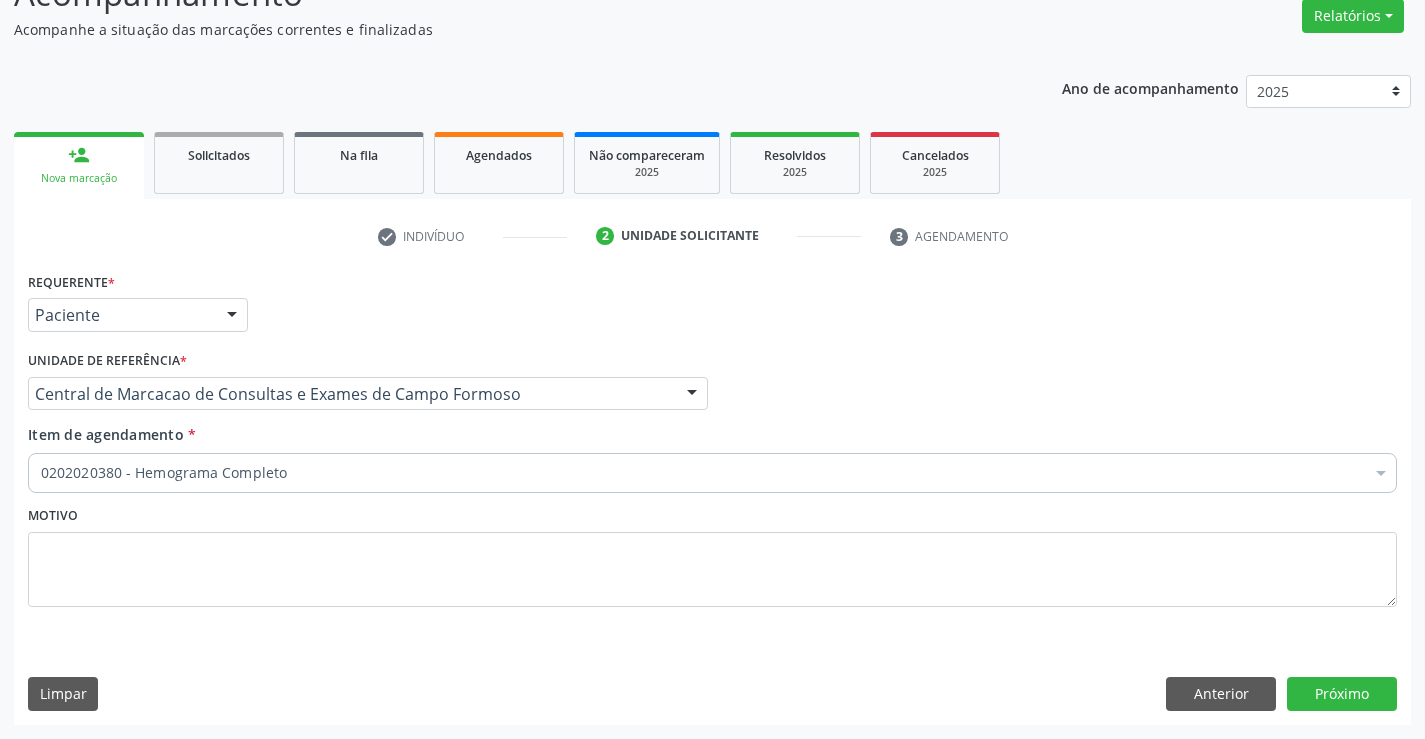 click on "0202020380 - Hemograma Completo" at bounding box center [712, 473] 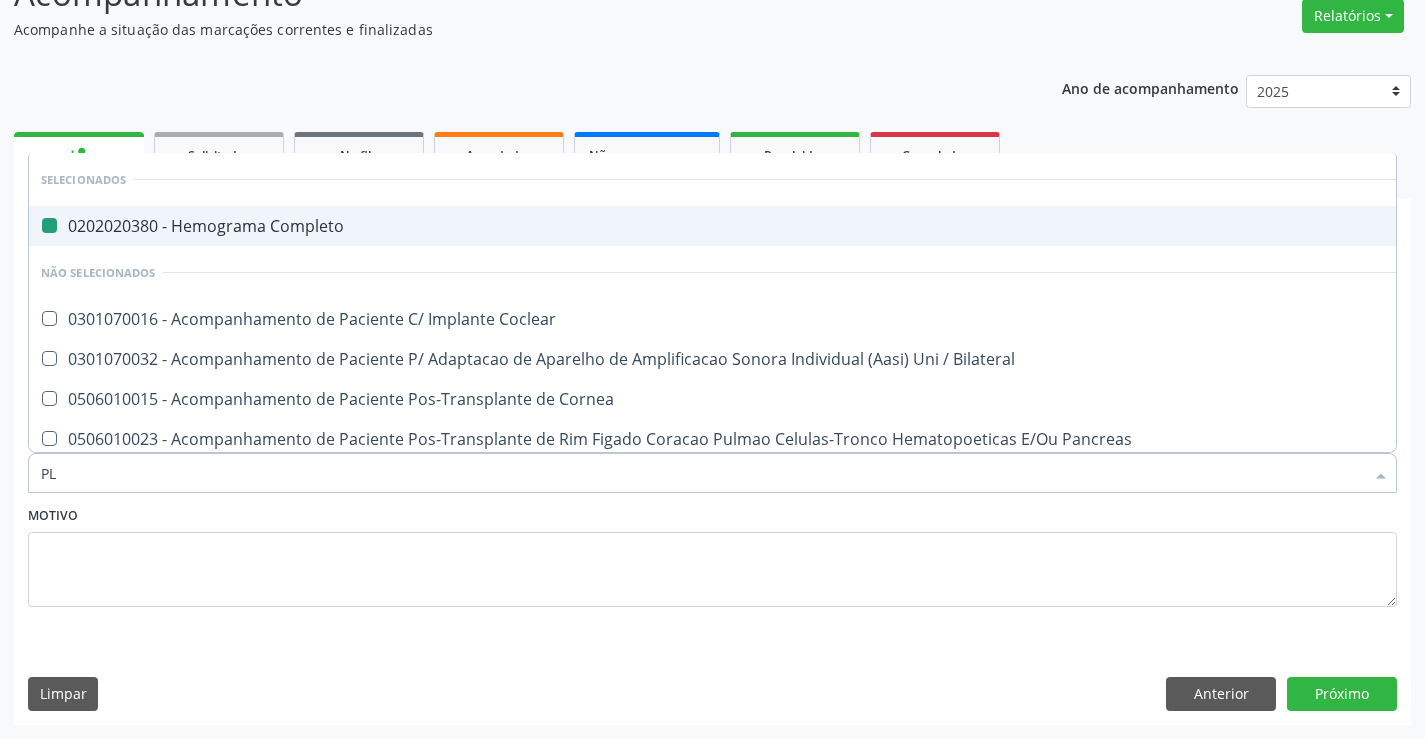 type on "PLA" 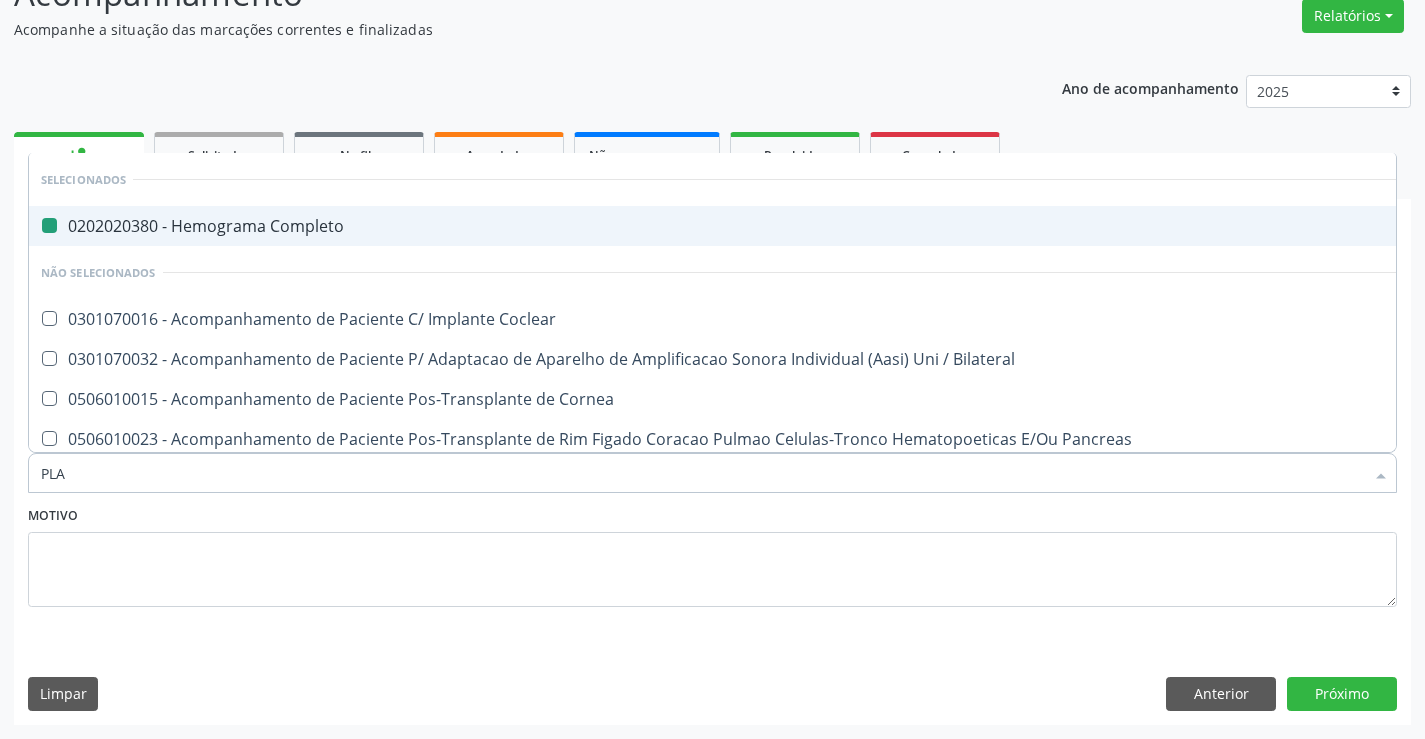 checkbox on "false" 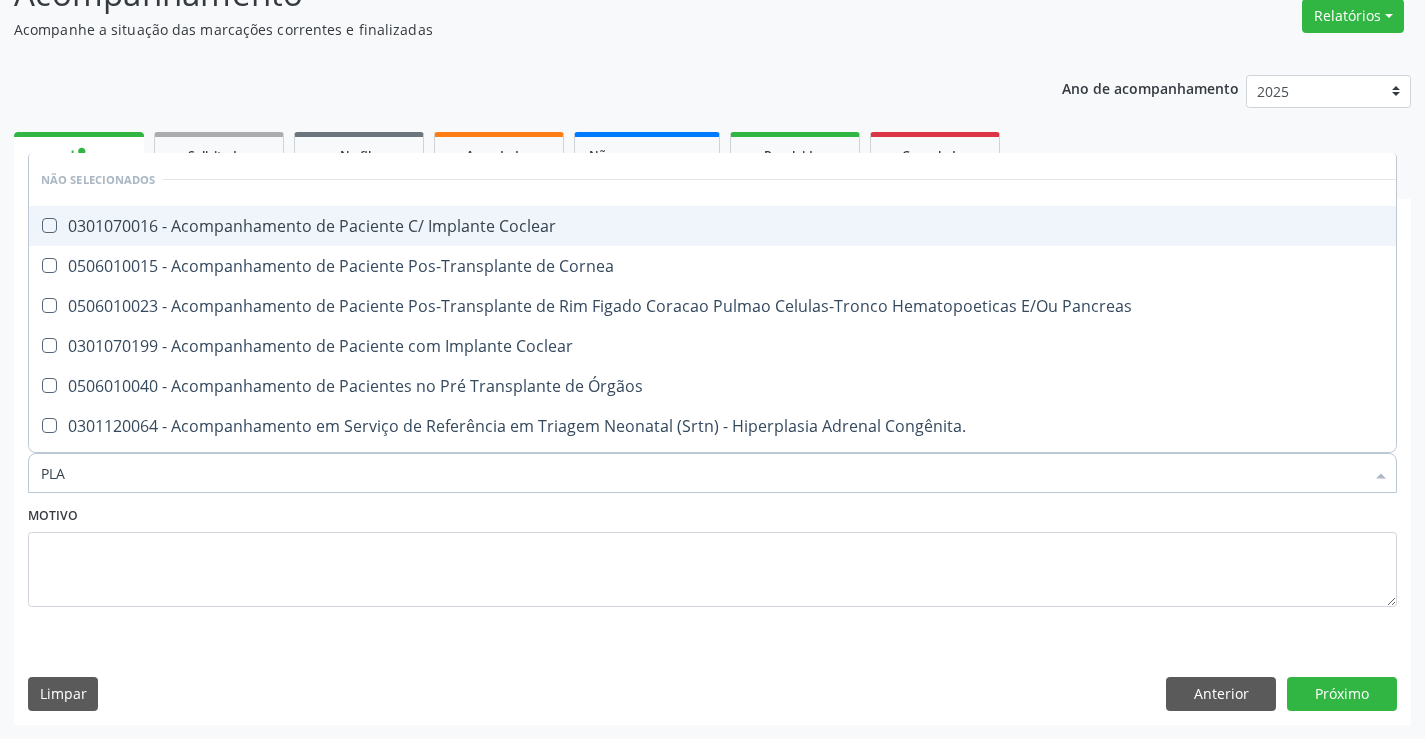 type on "PLAQ" 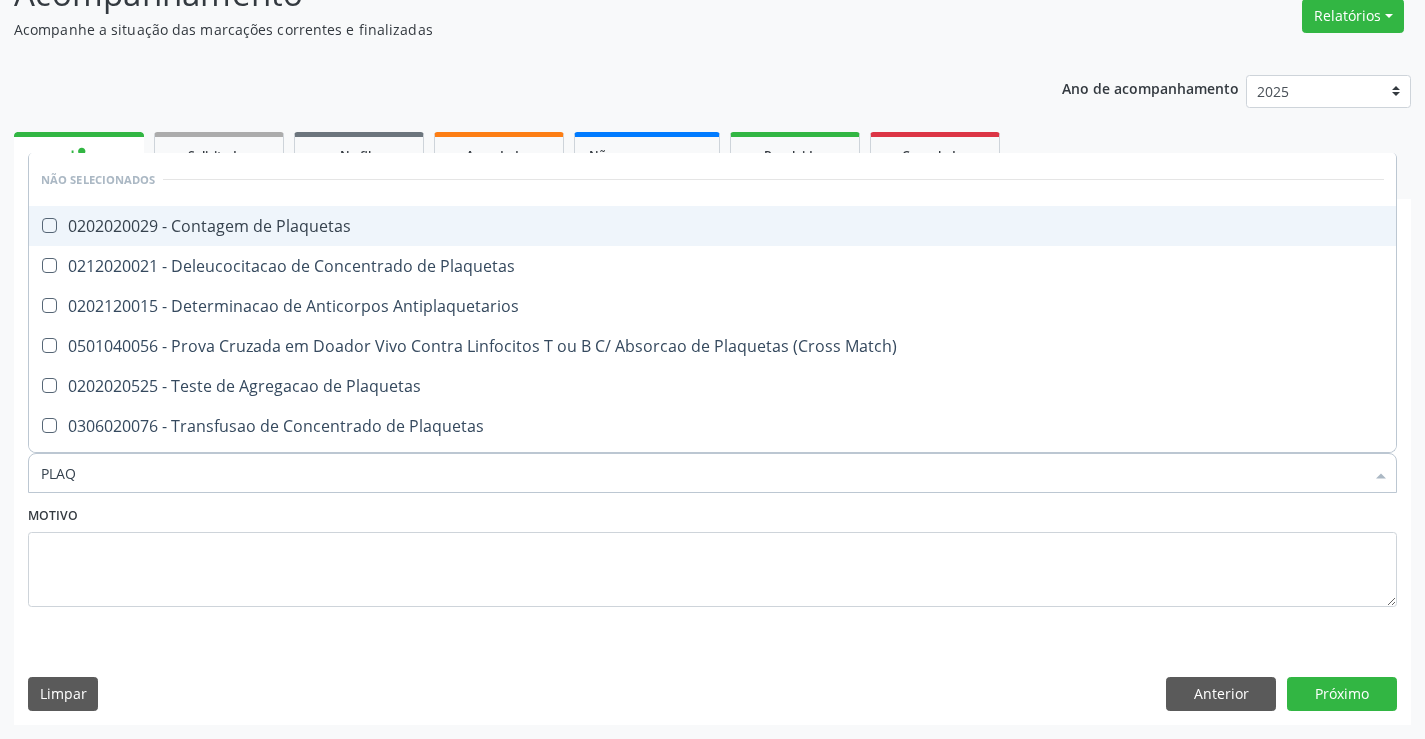 click on "0202020029 - Contagem de Plaquetas" at bounding box center [712, 226] 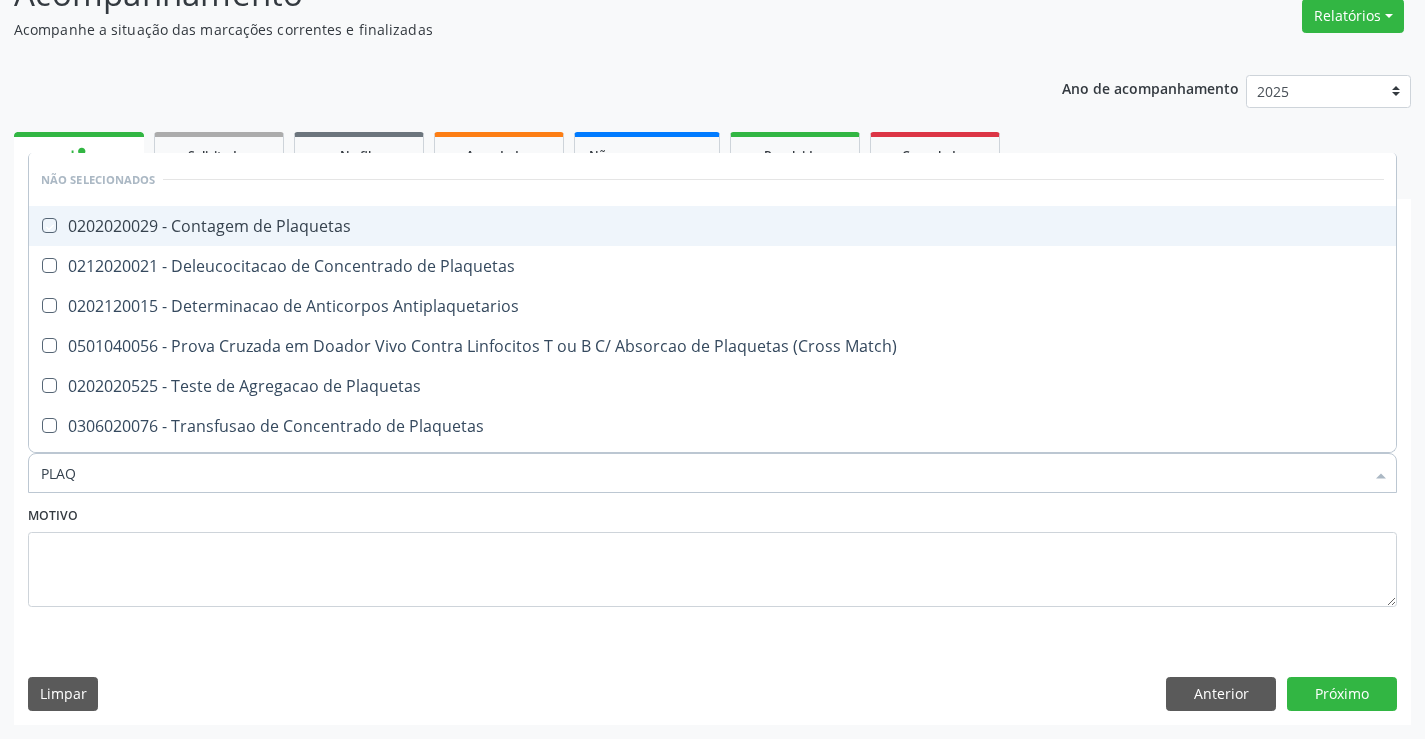 checkbox on "true" 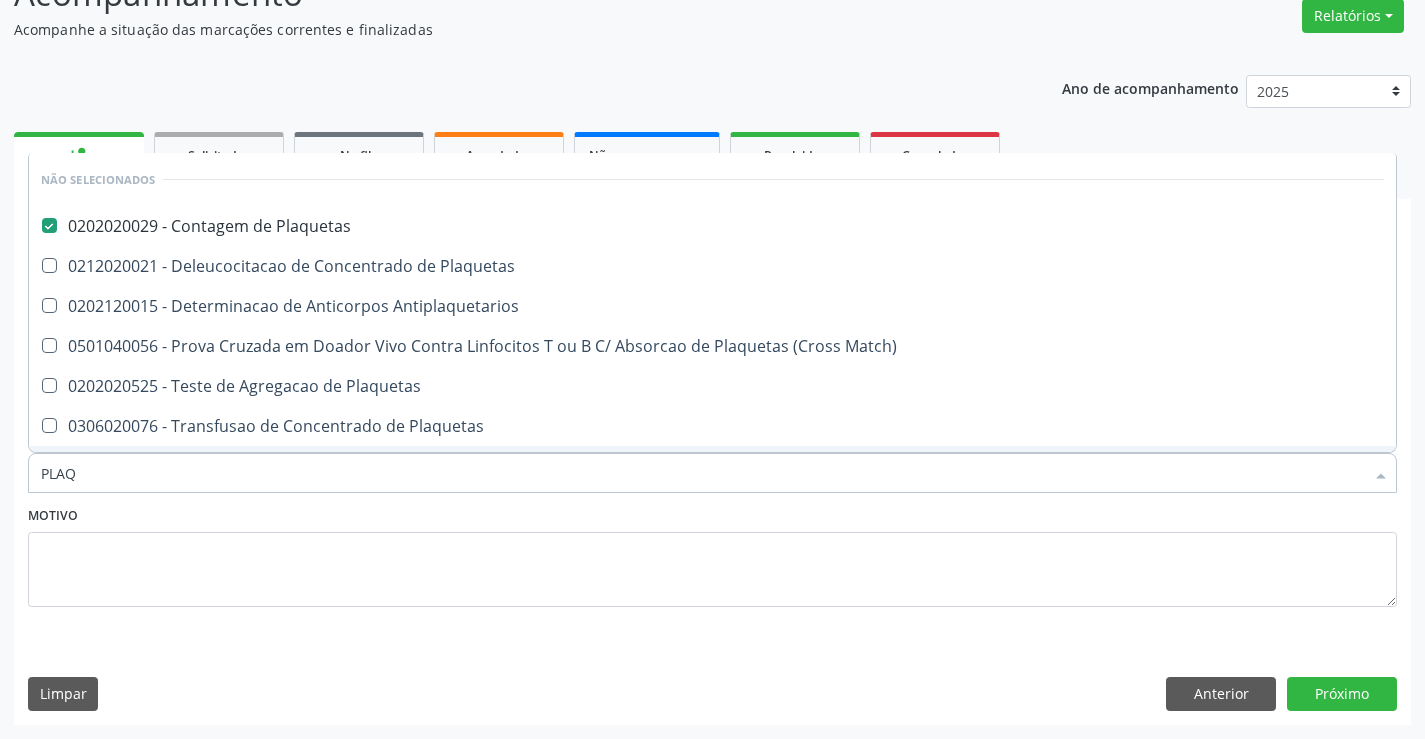 type on "PLAQ" 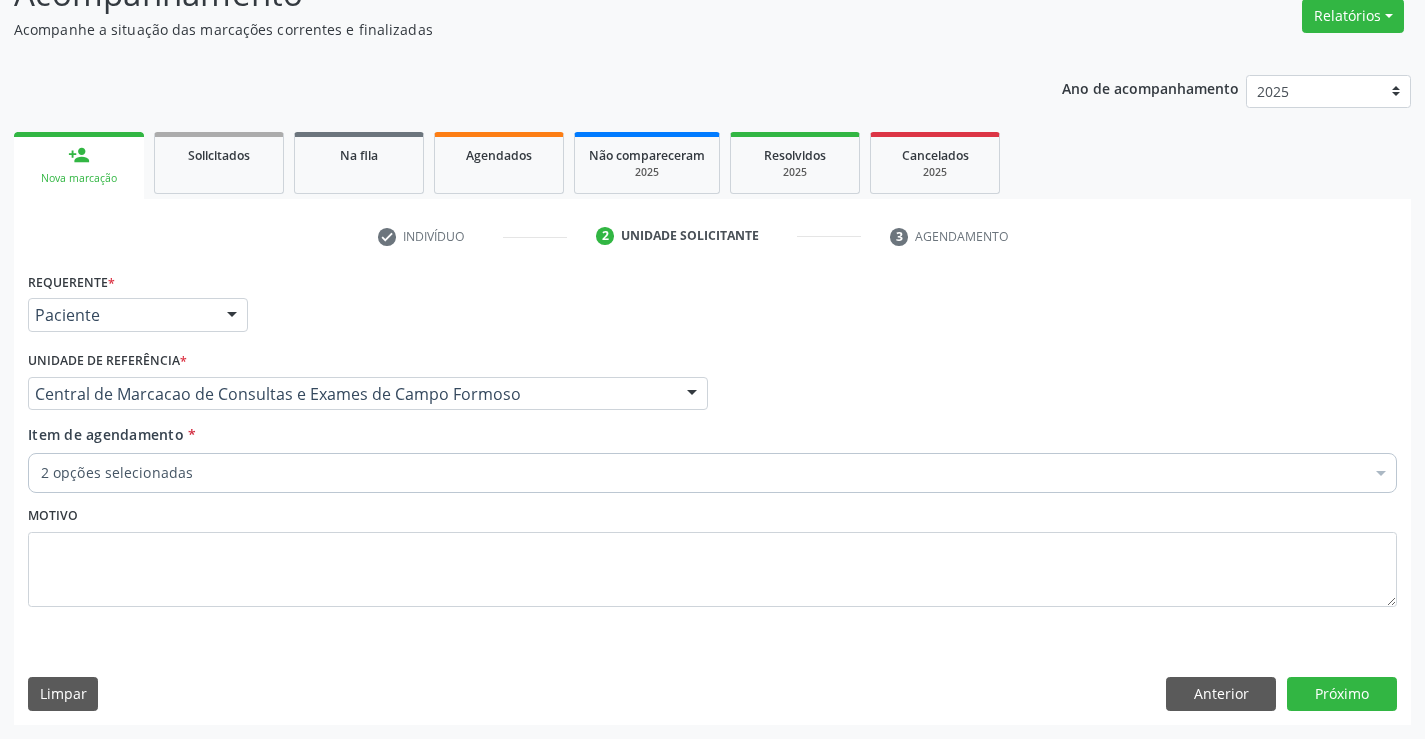 click on "Motivo" at bounding box center [712, 554] 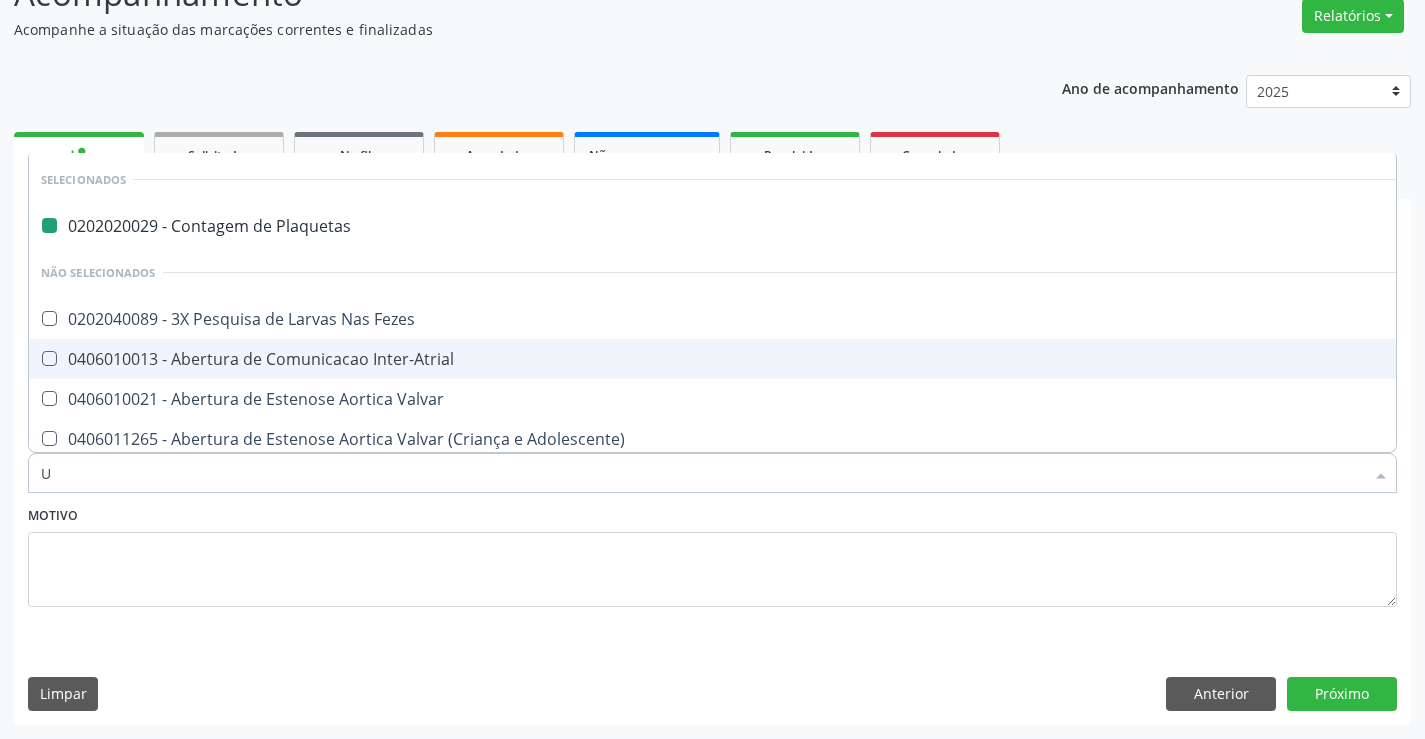 type on "UR" 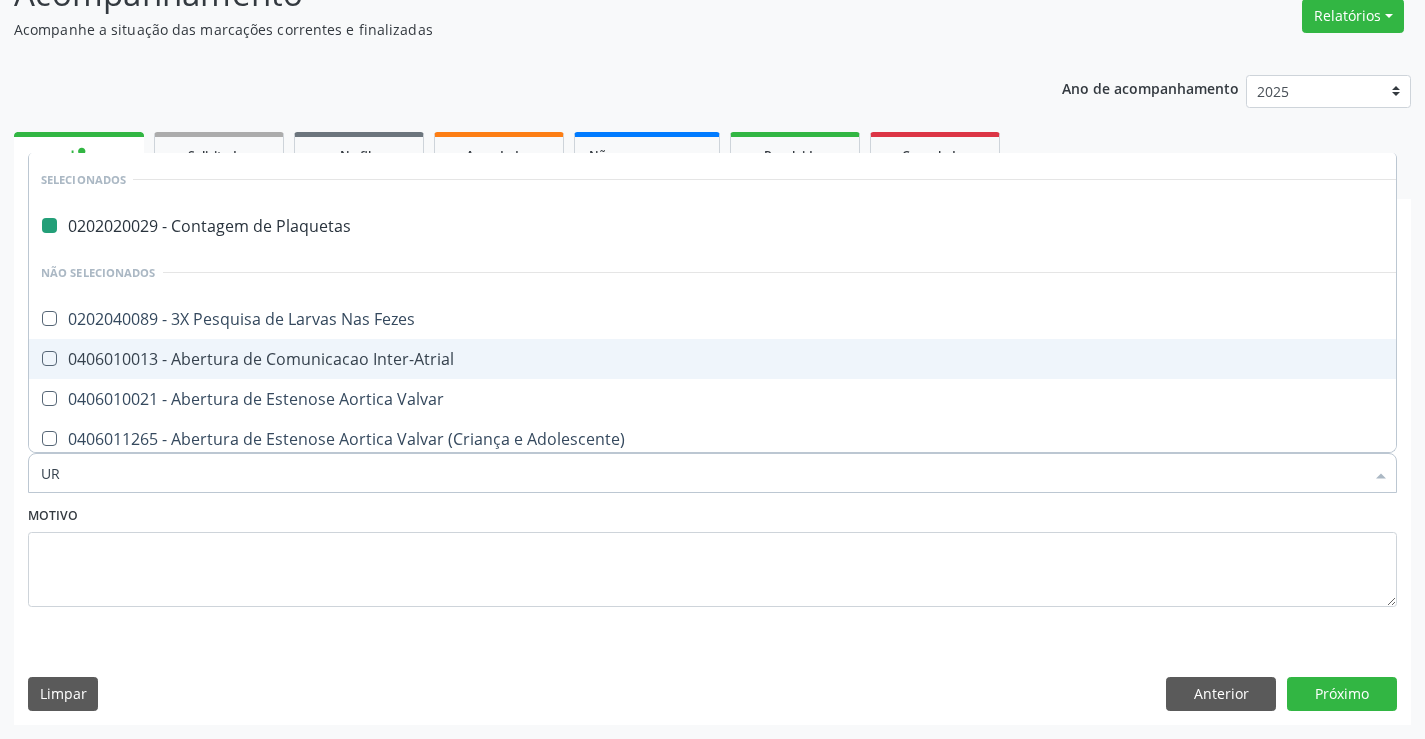 checkbox on "false" 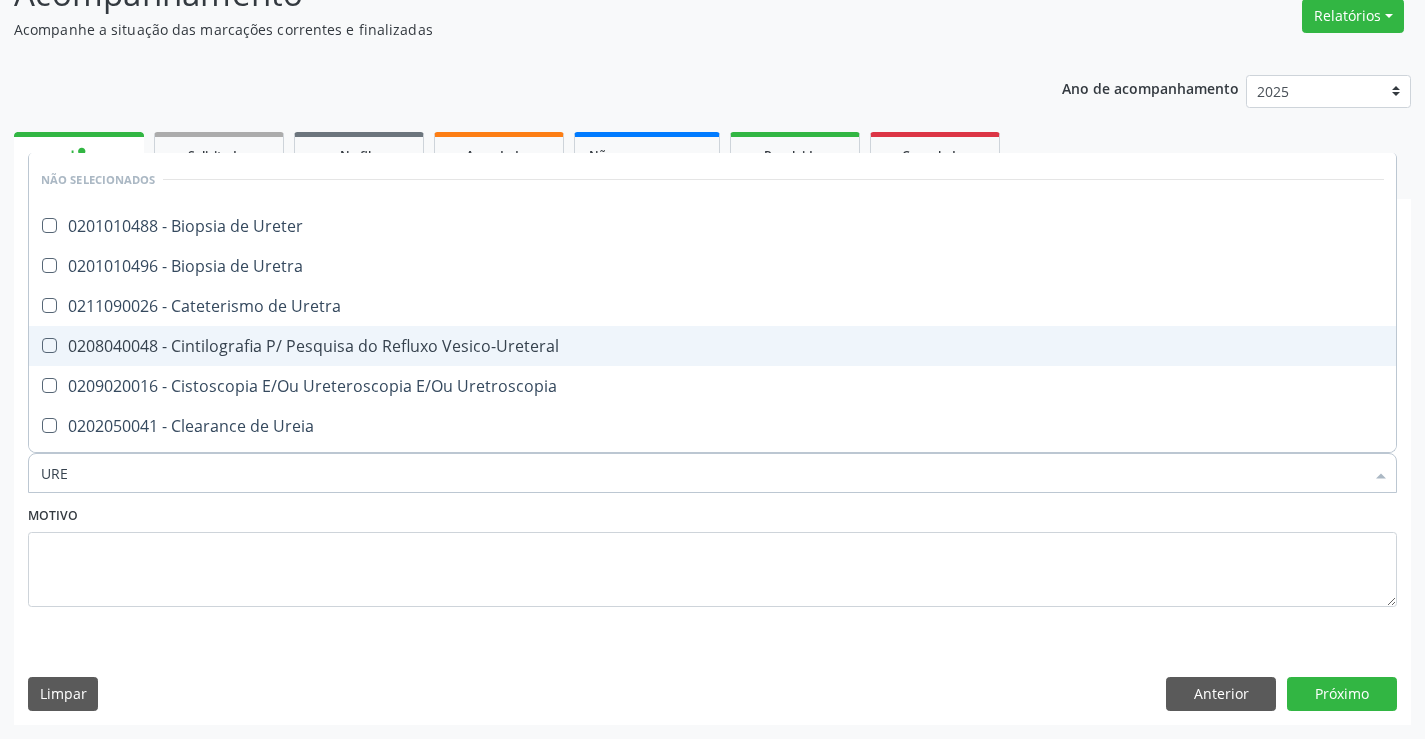 type on "UREI" 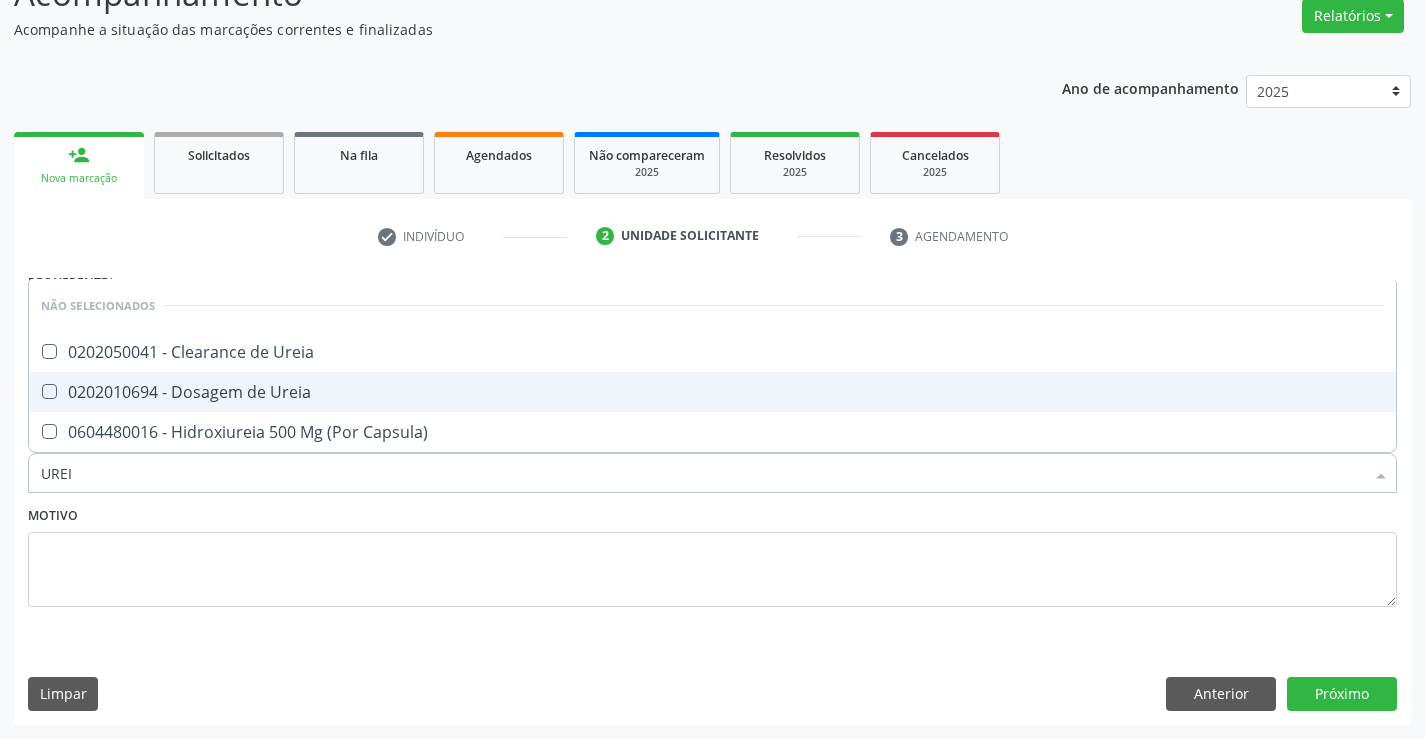 click on "0202010694 - Dosagem de Ureia" at bounding box center [712, 392] 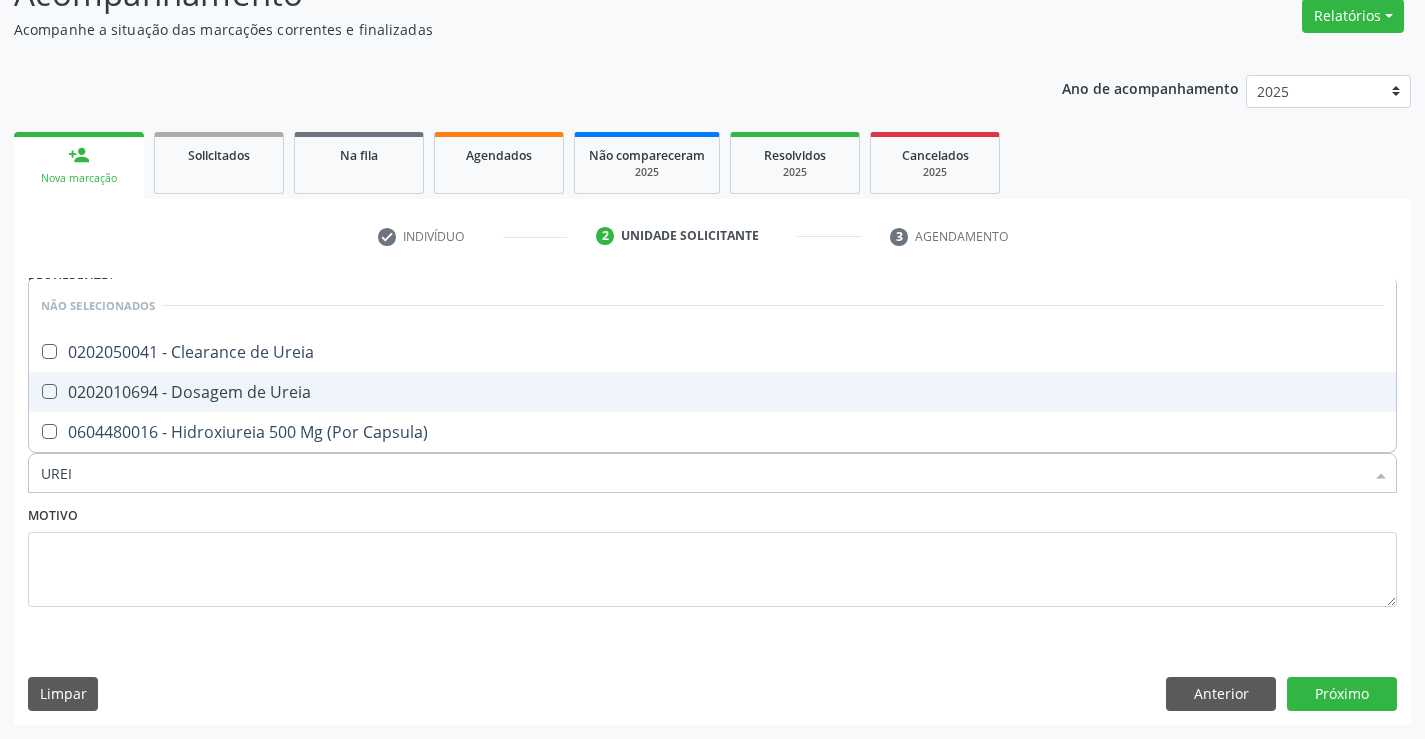 checkbox on "true" 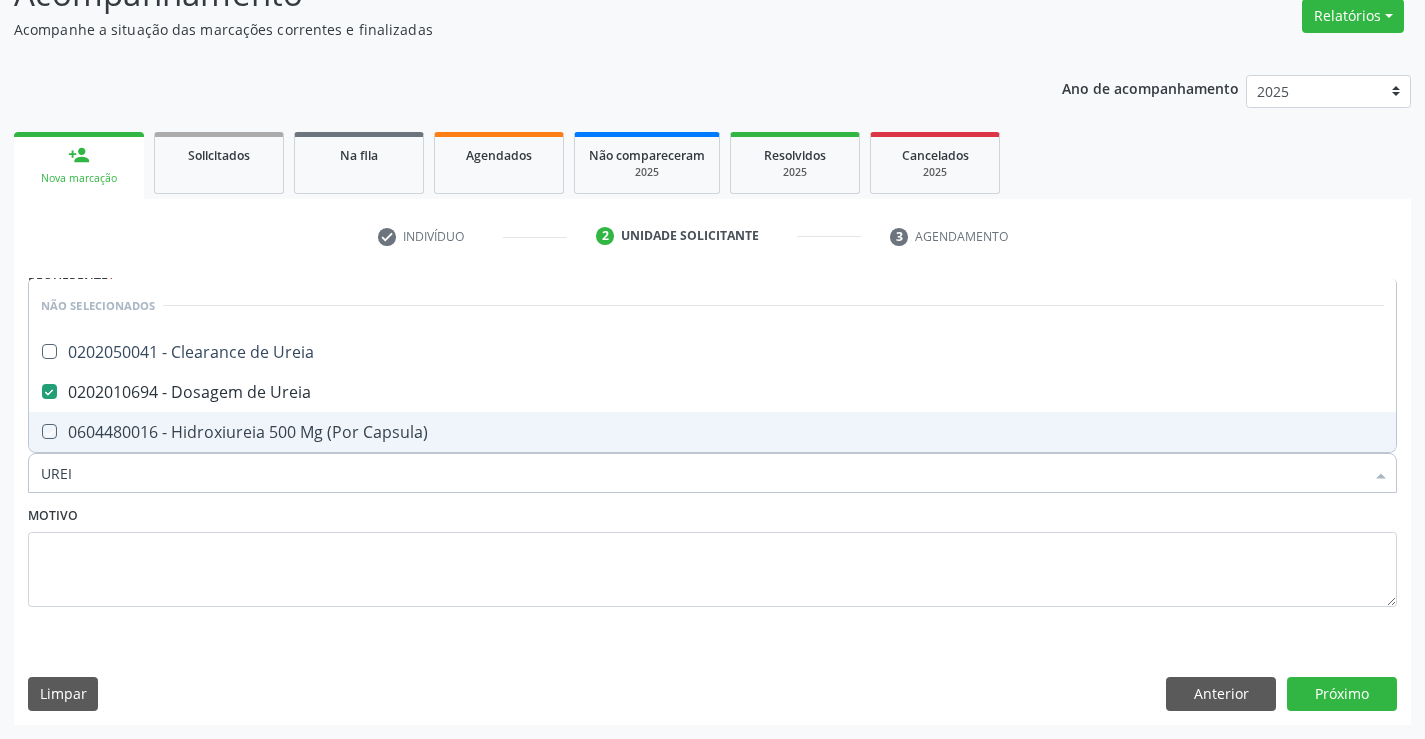 click on "Motivo" at bounding box center [712, 554] 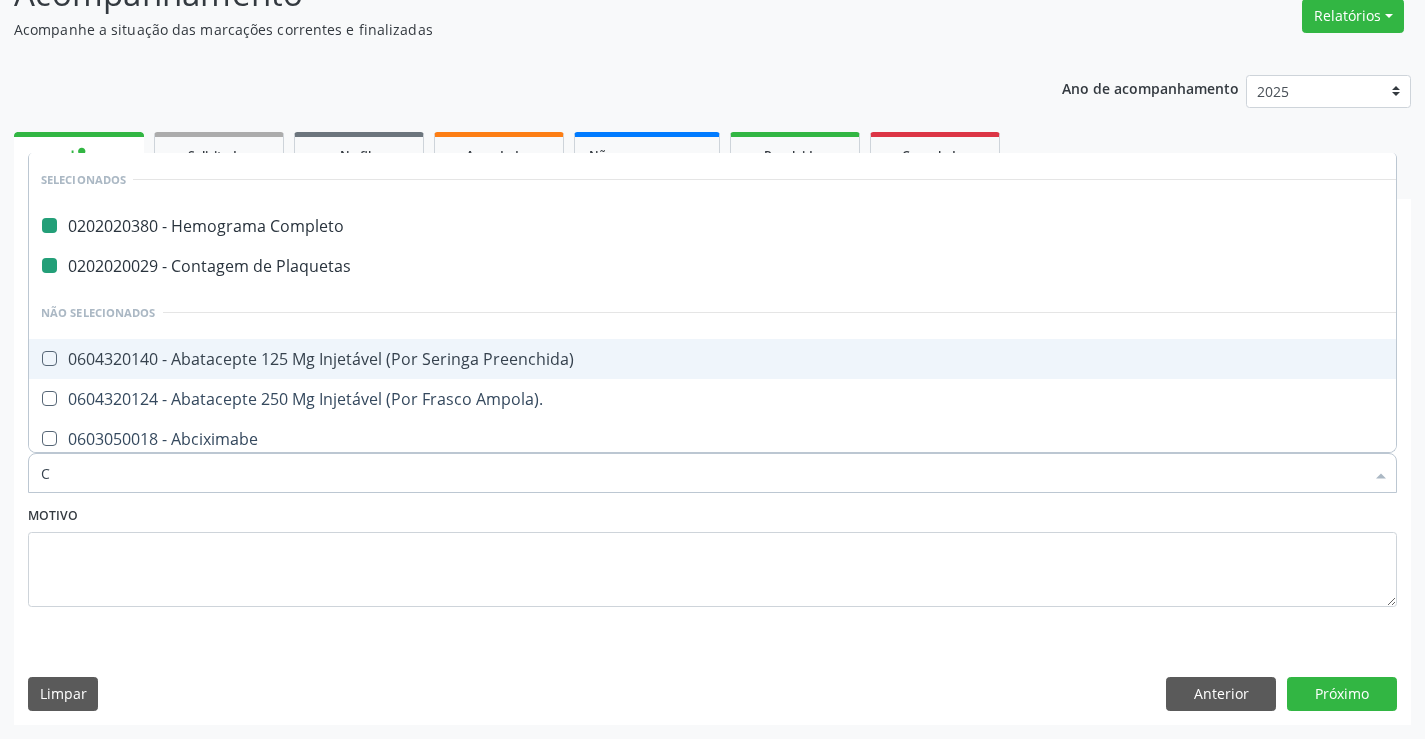 type on "CR" 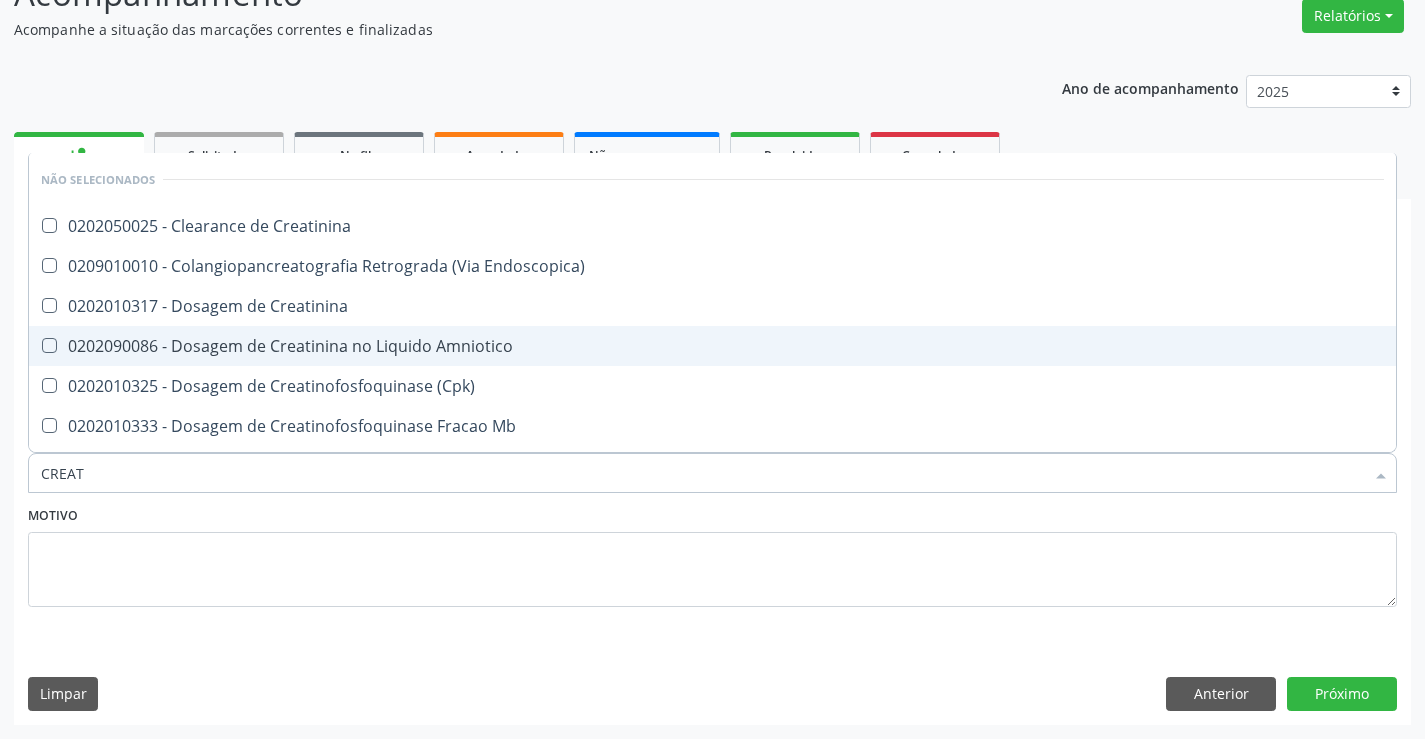 type on "CREATI" 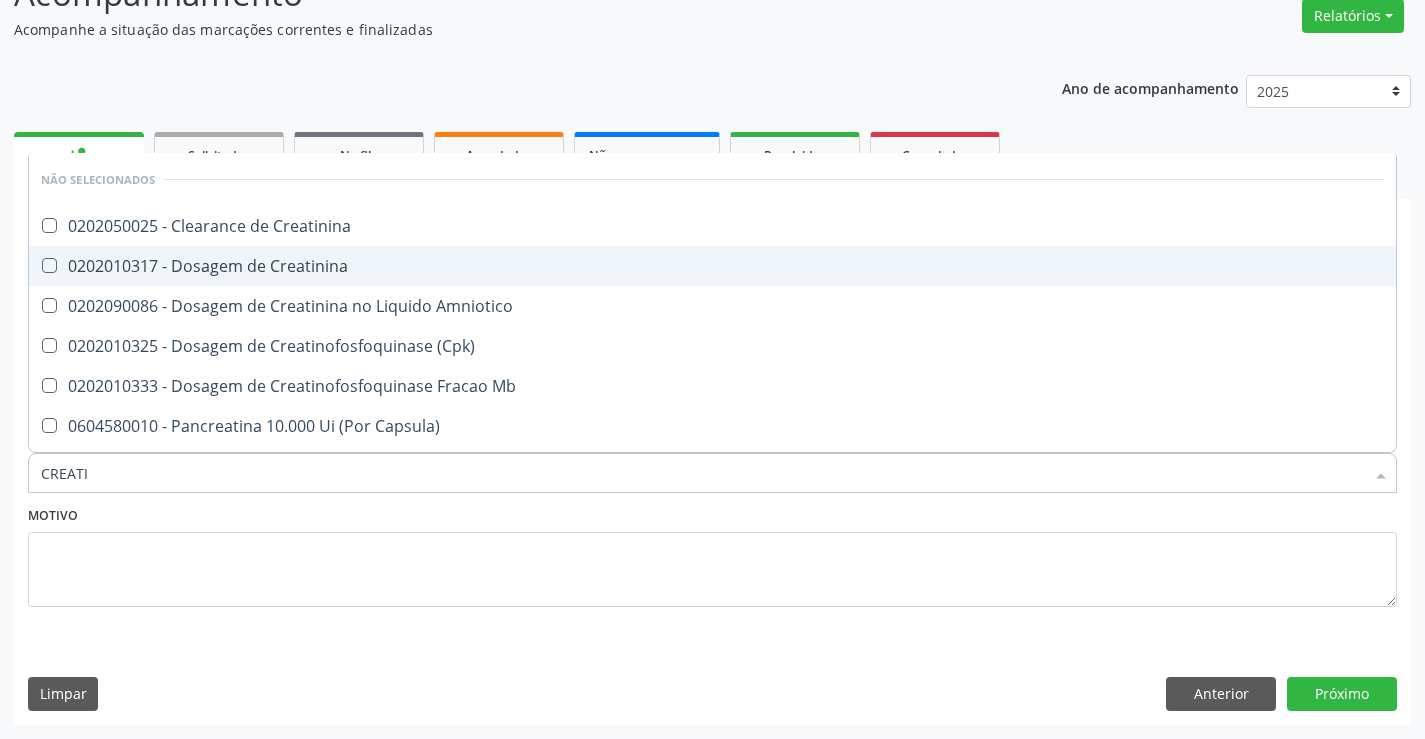 click on "0202010317 - Dosagem de Creatinina" at bounding box center (712, 266) 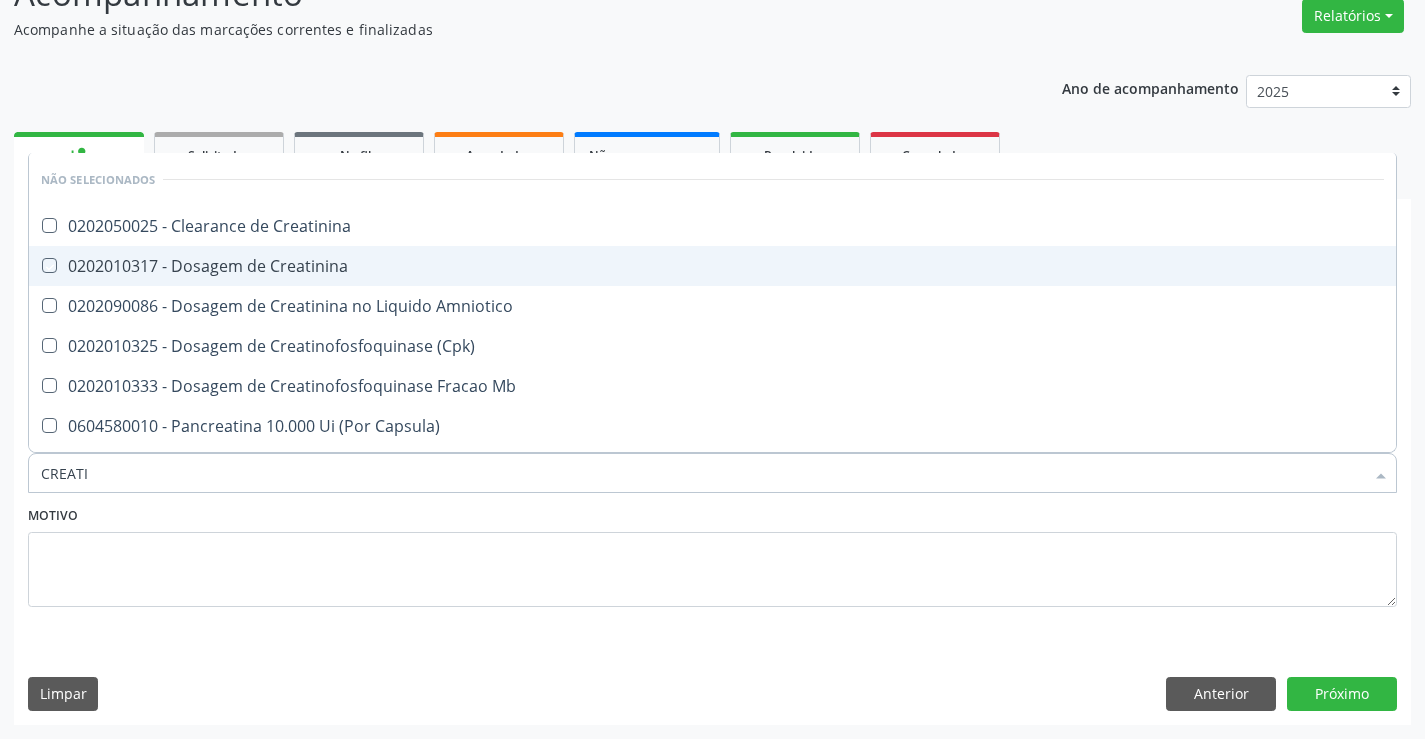 checkbox on "true" 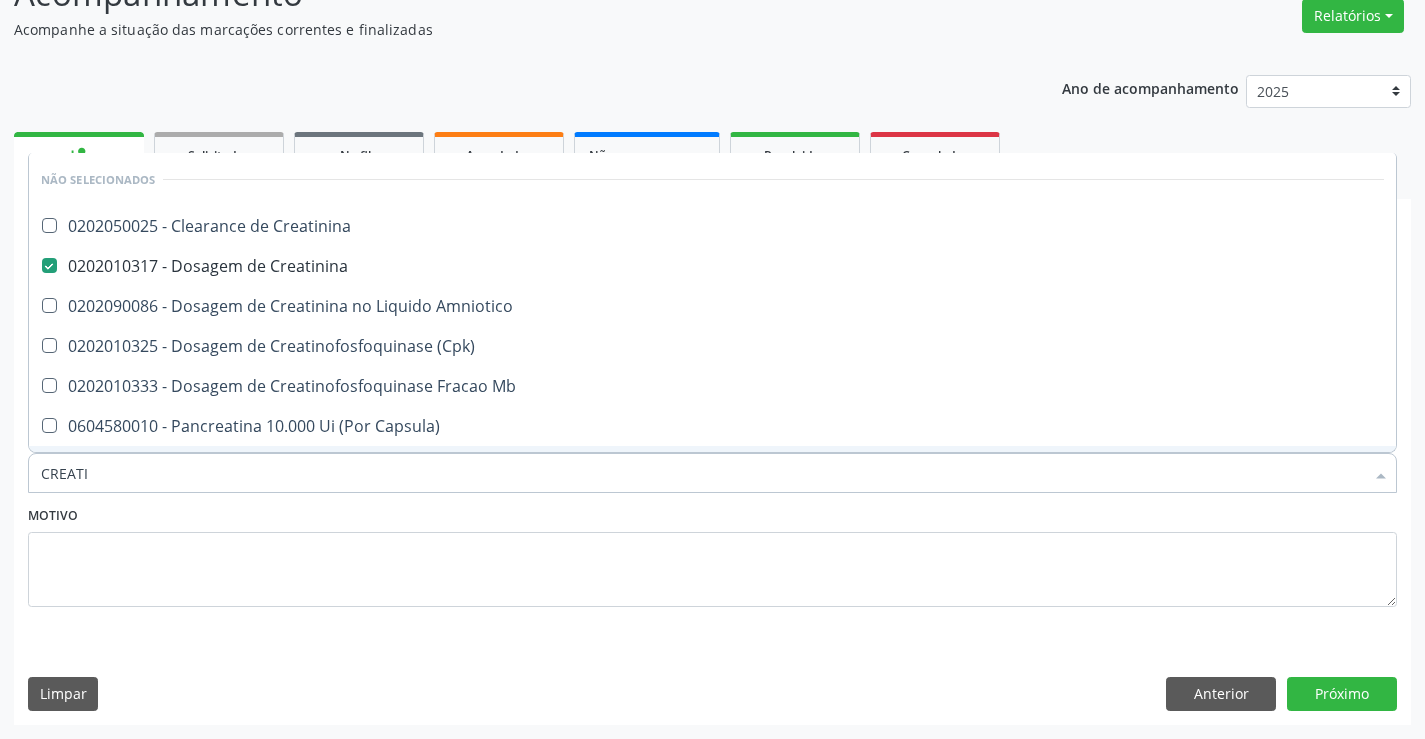 click on "Motivo" at bounding box center [712, 554] 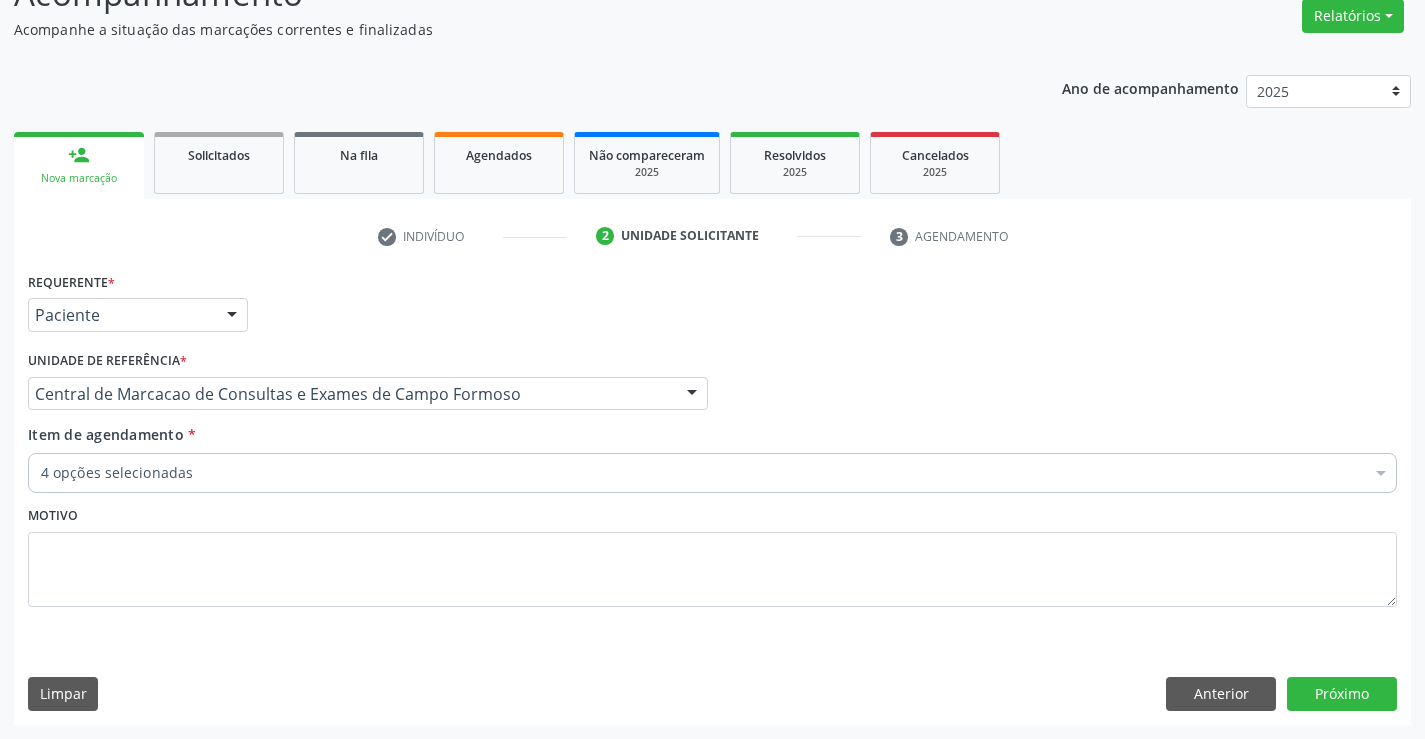 checkbox on "true" 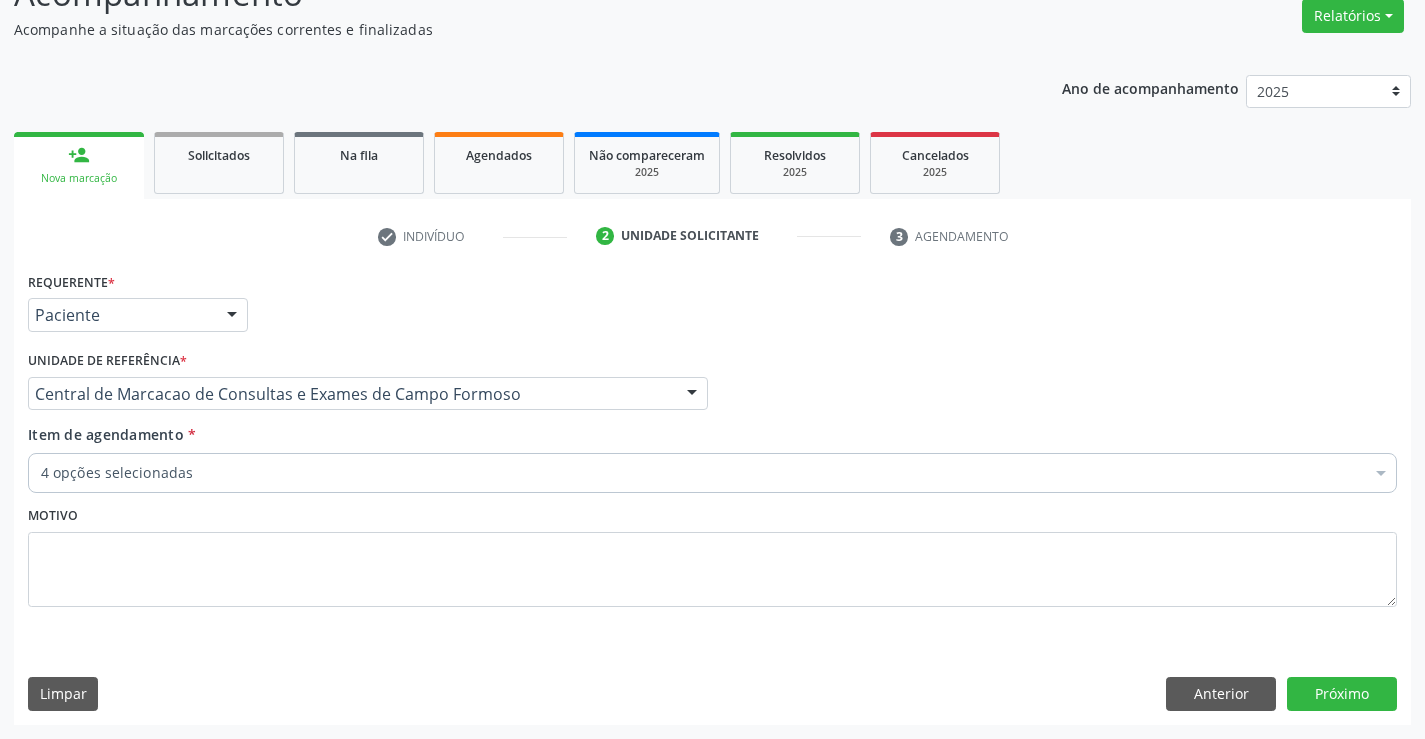 click on "4 opções selecionadas" at bounding box center [712, 473] 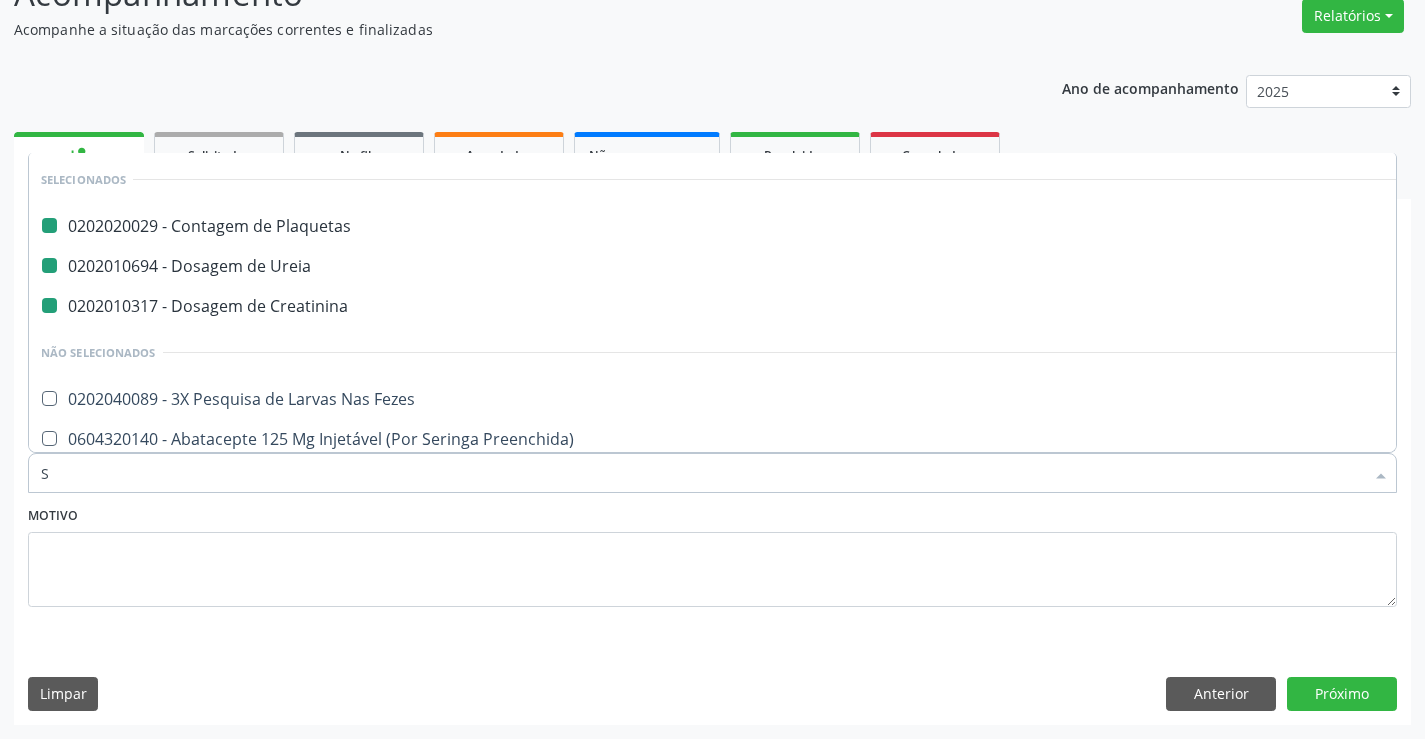 type on "SO" 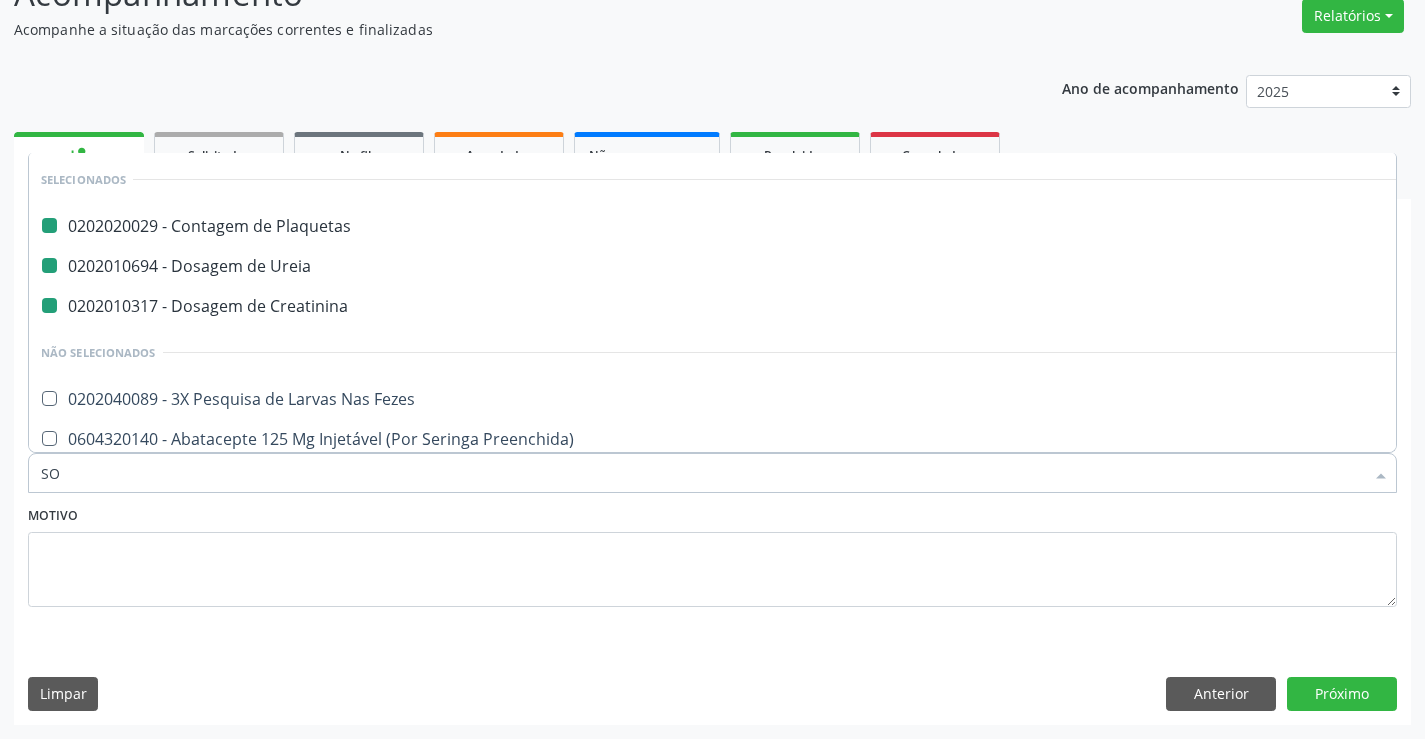 checkbox on "false" 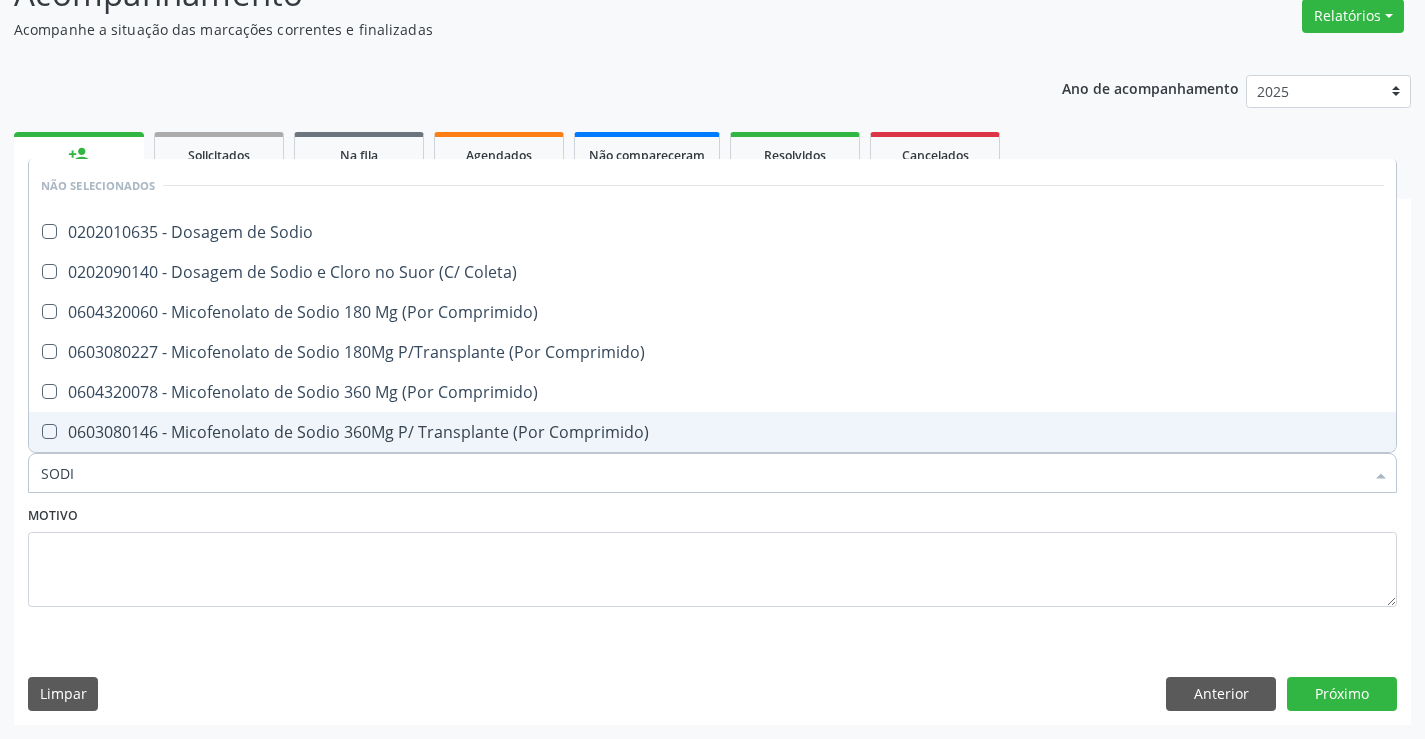 type on "SODIO" 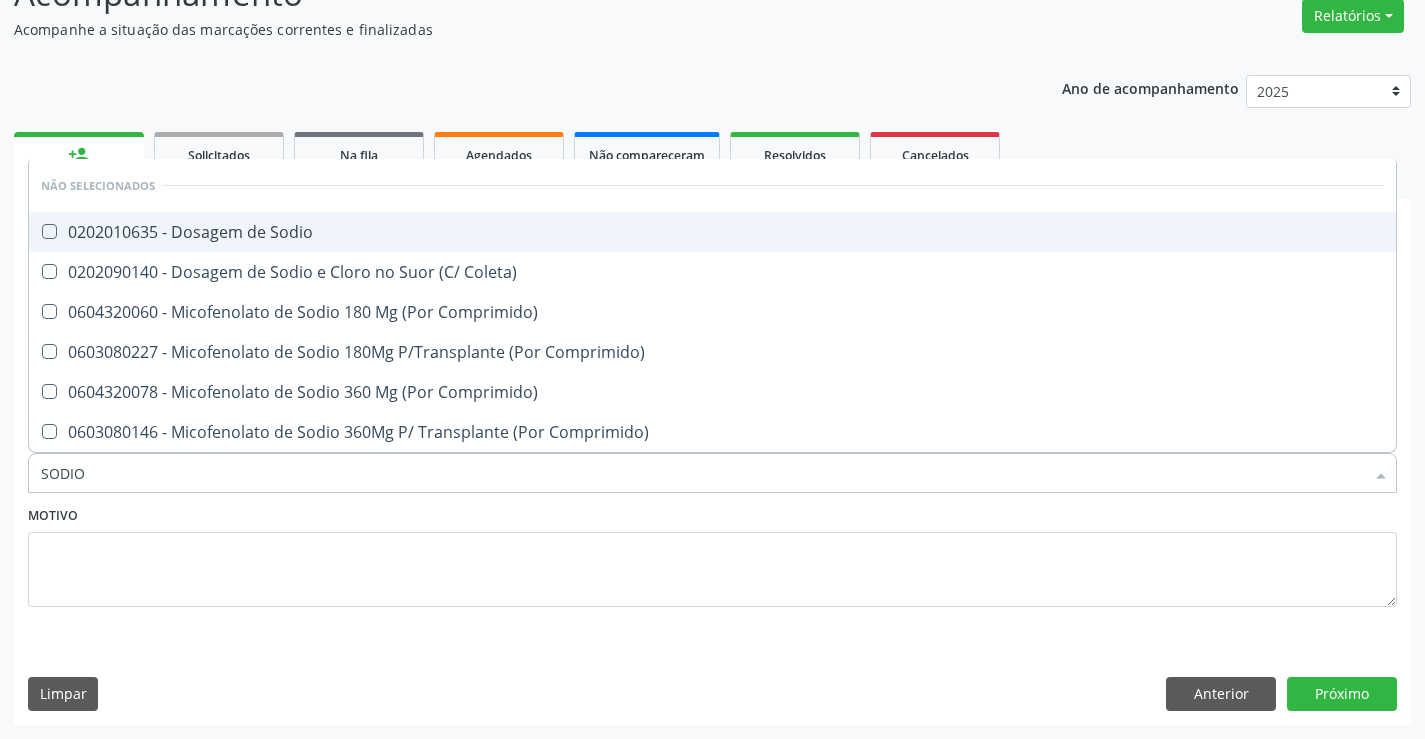 click on "0202010635 - Dosagem de Sodio" at bounding box center [712, 232] 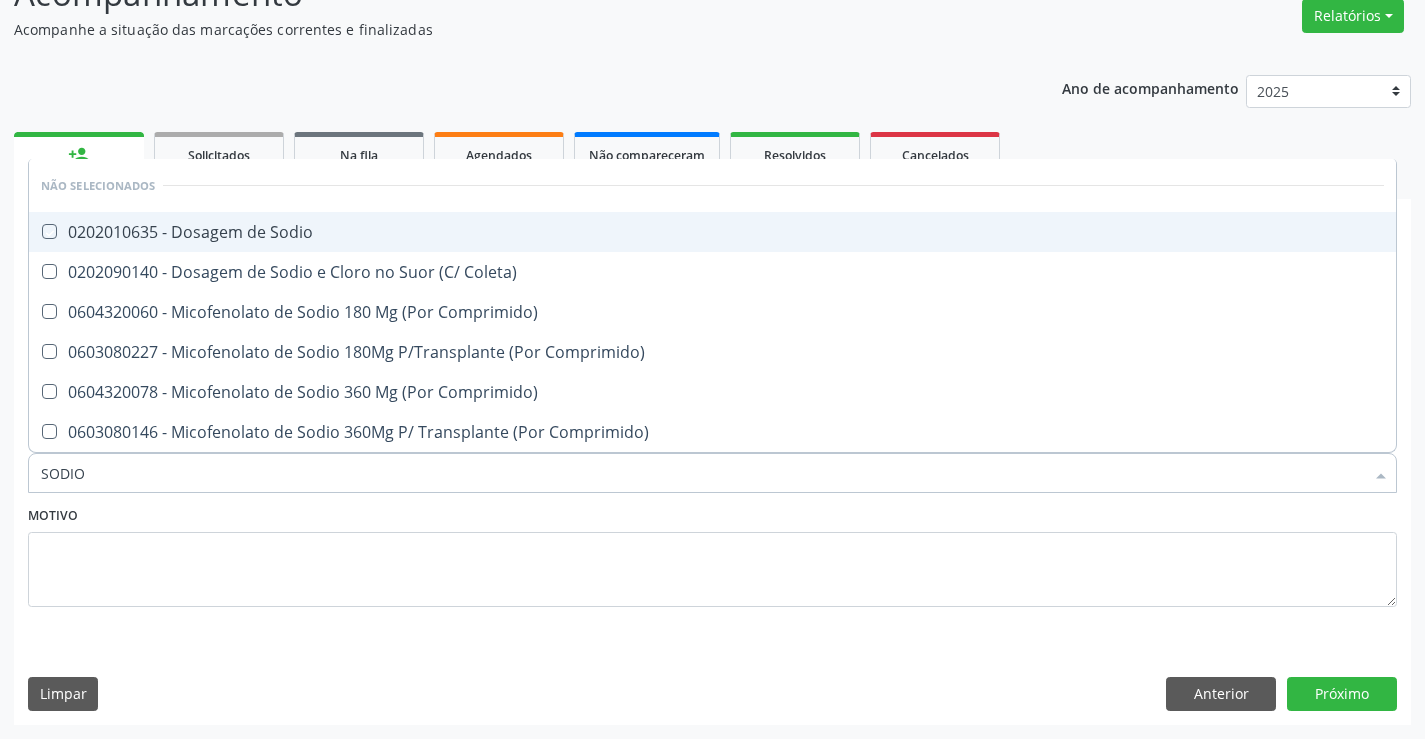 checkbox on "true" 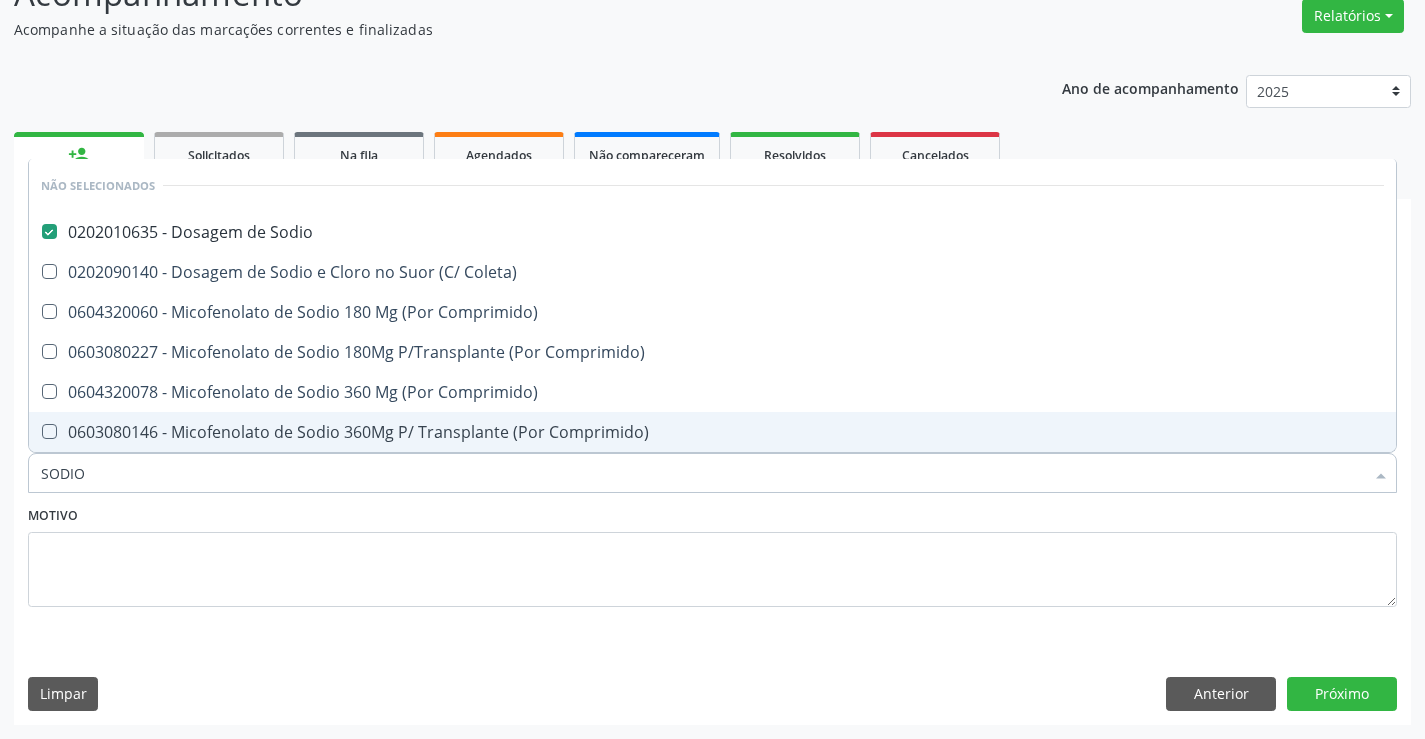 click on "Motivo" at bounding box center [712, 554] 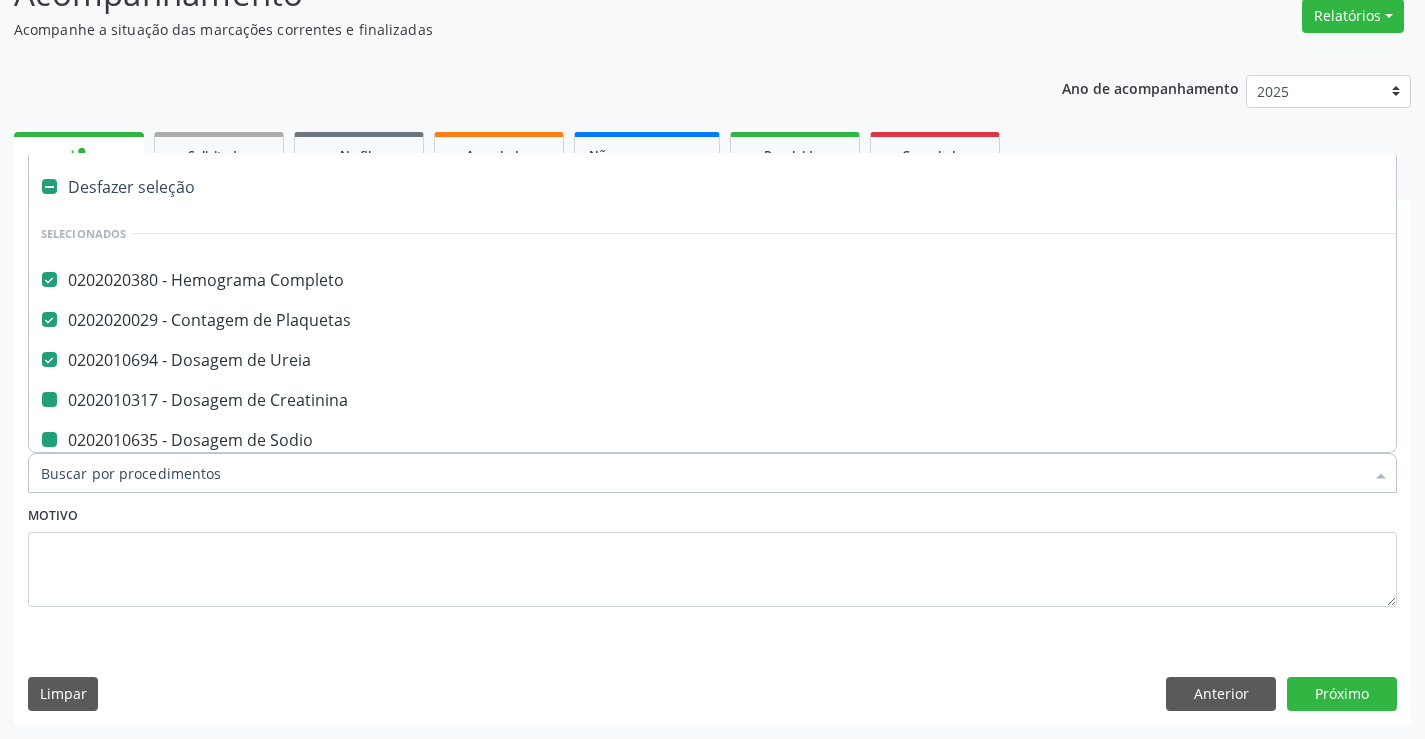 type on "P" 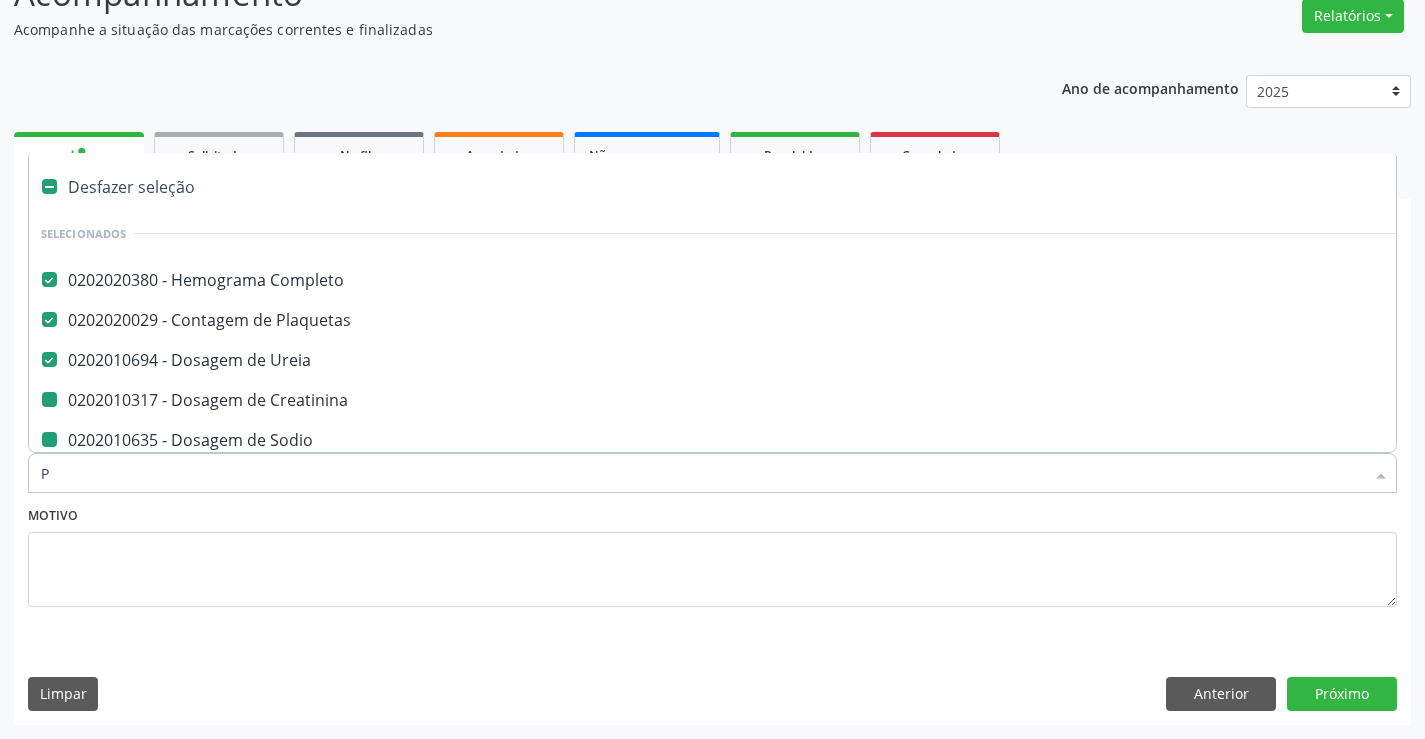 checkbox on "false" 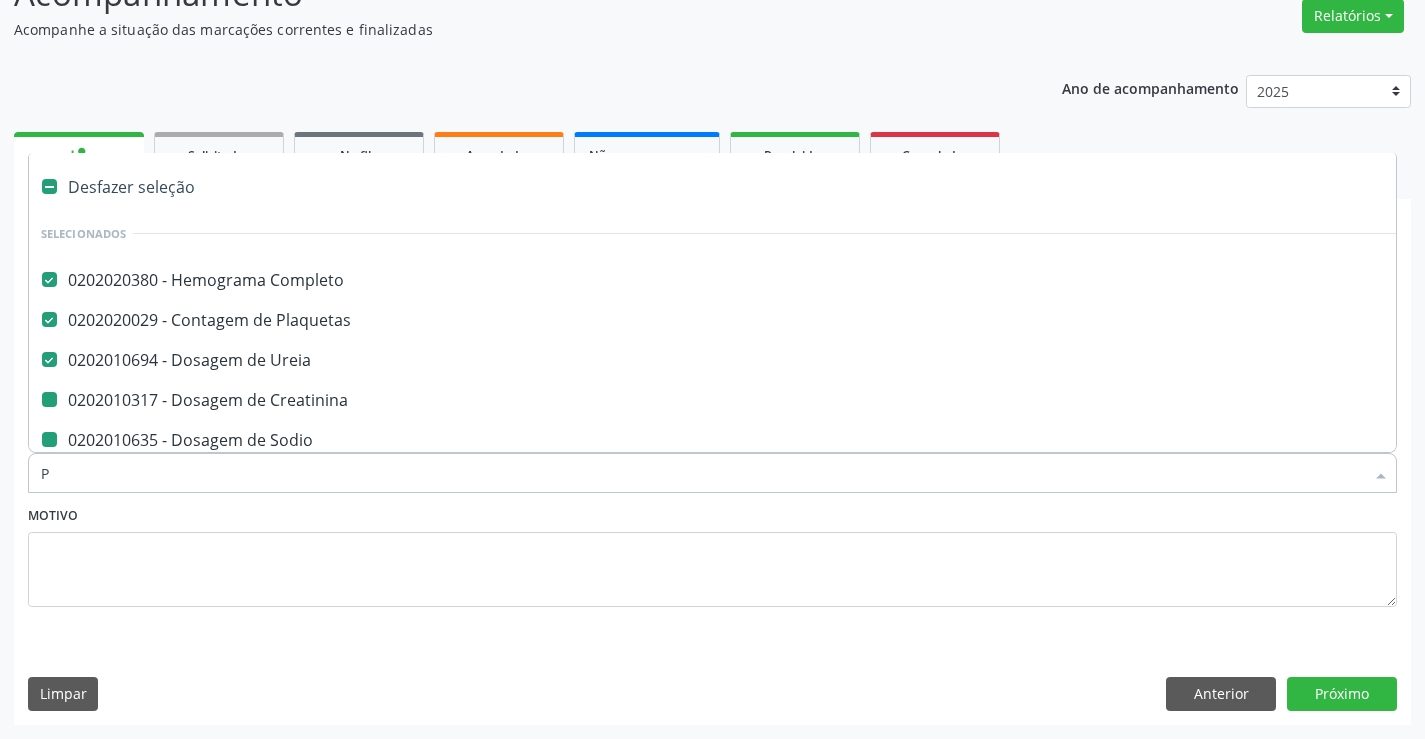checkbox on "false" 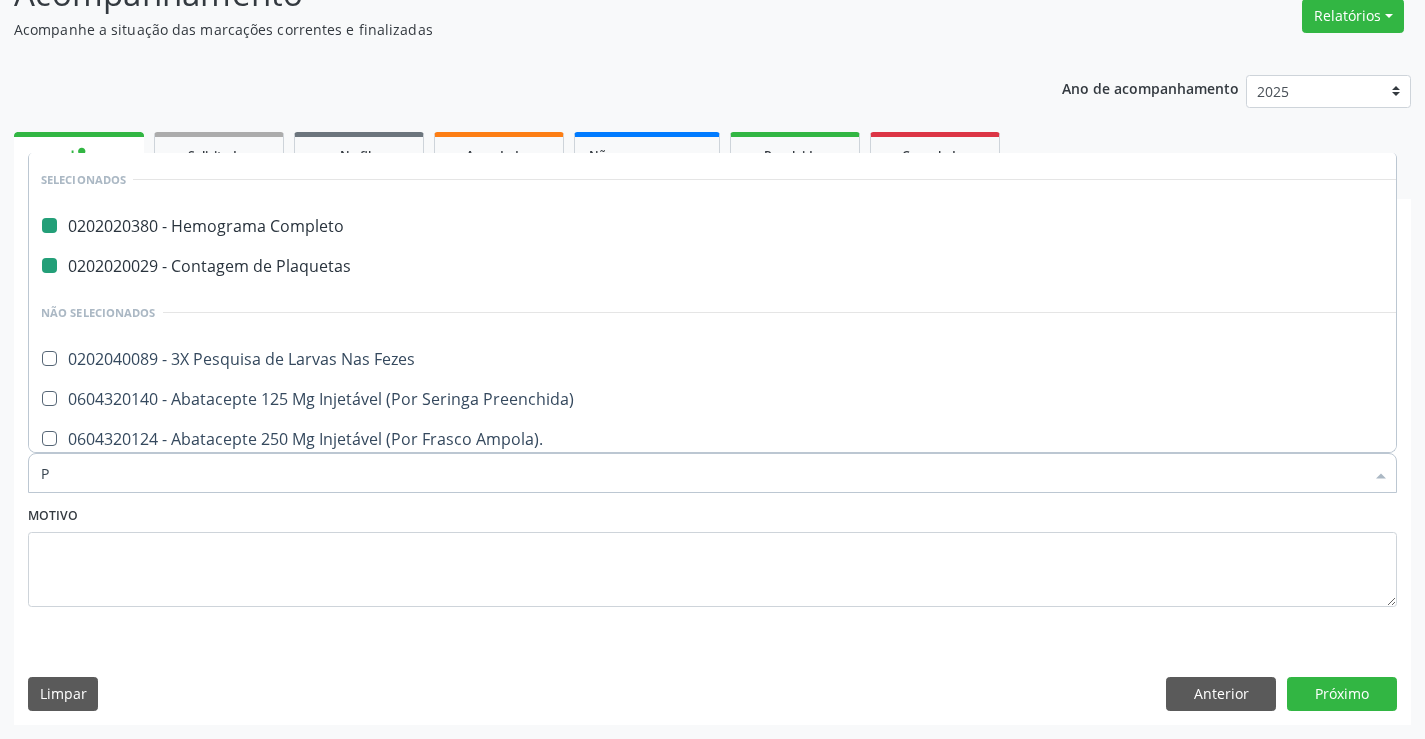type on "PO" 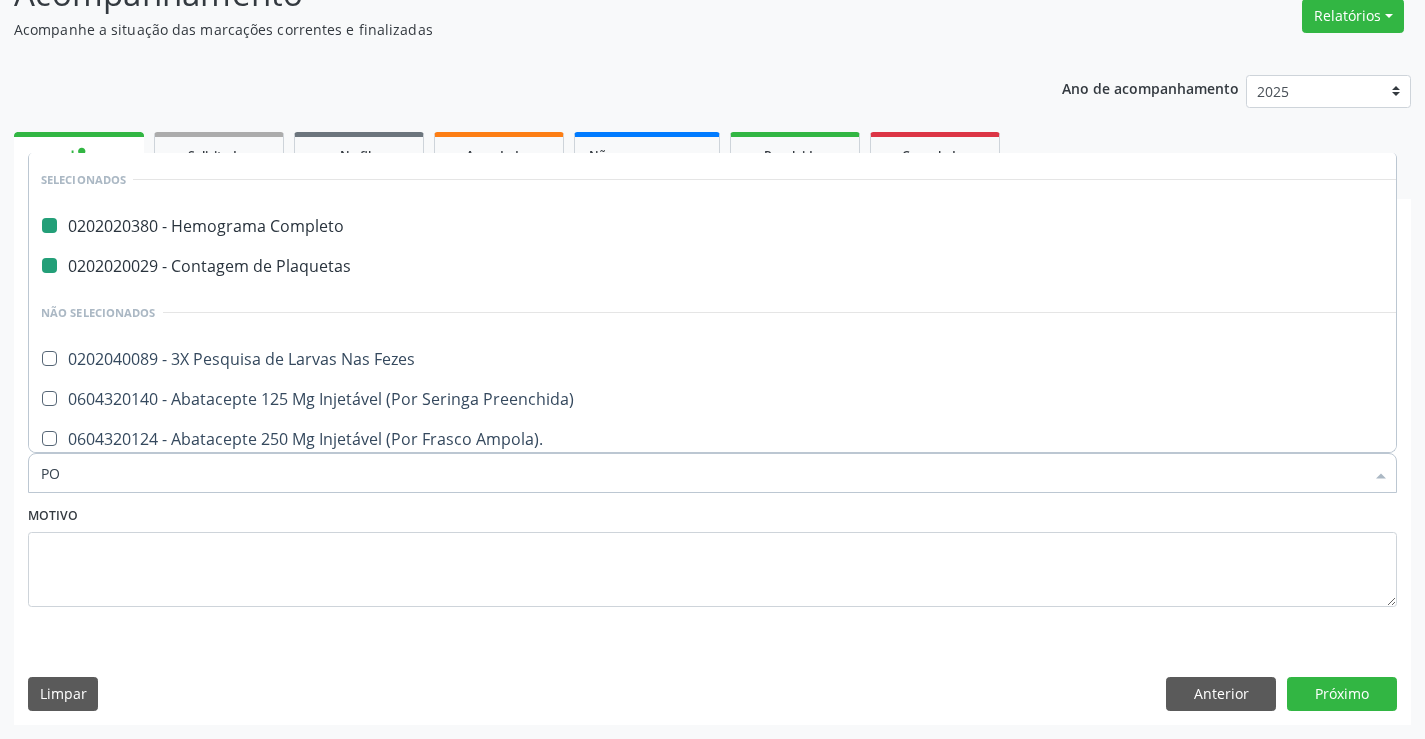 checkbox on "false" 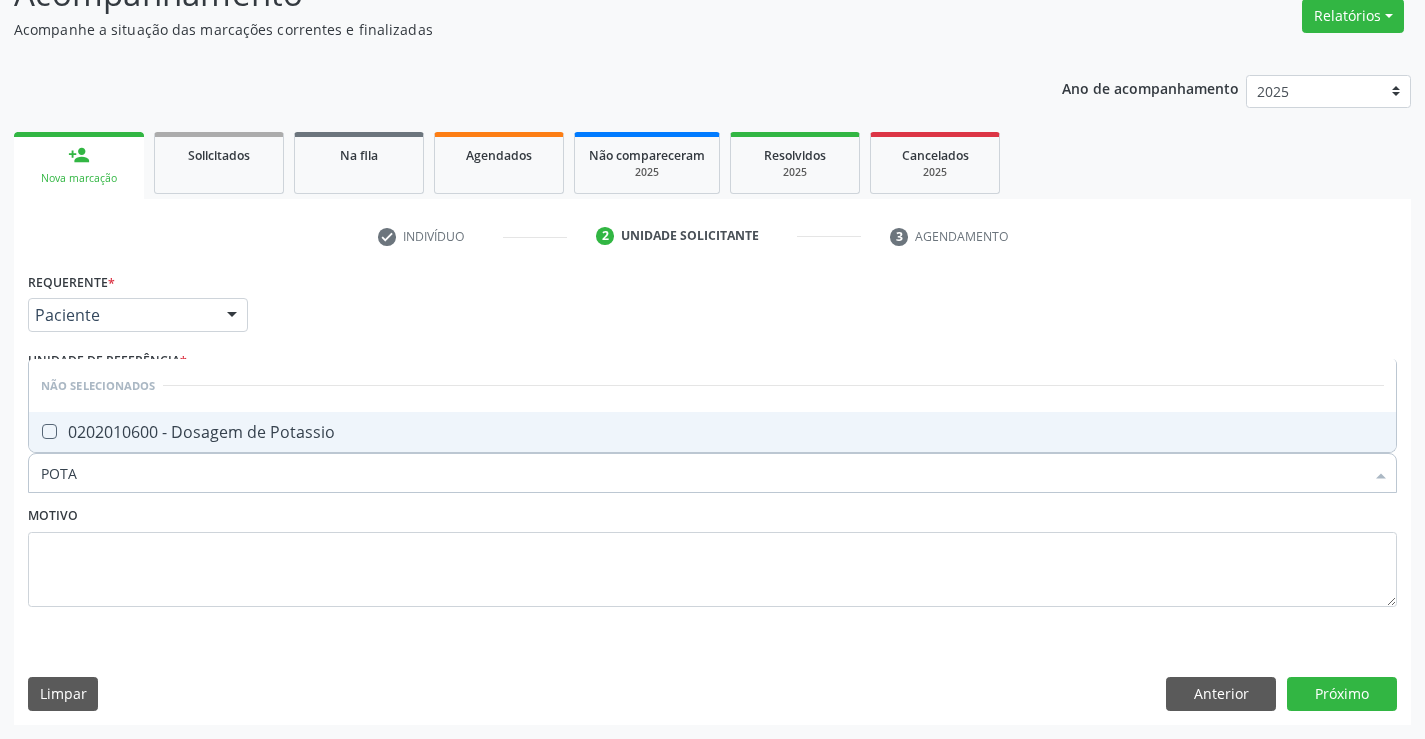 type on "POTAS" 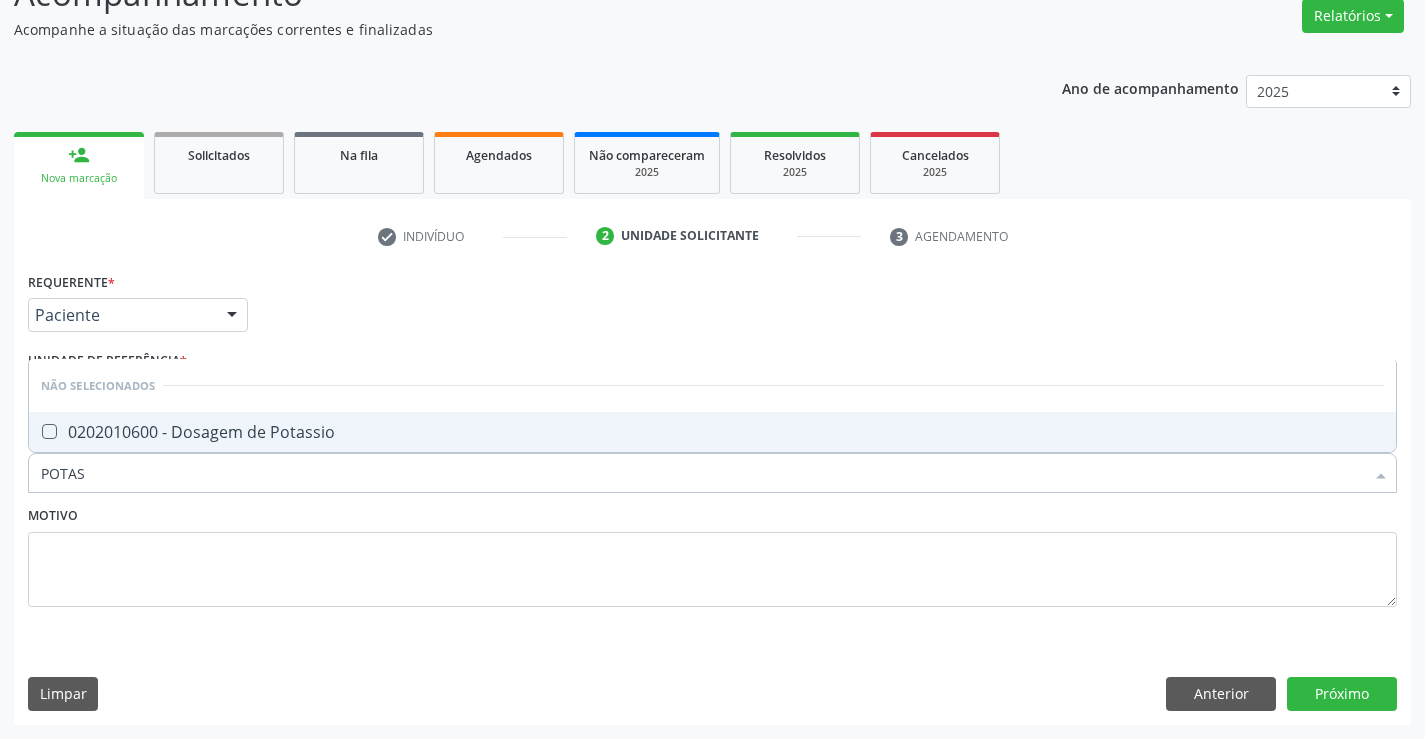 click on "0202010600 - Dosagem de Potassio" at bounding box center [712, 432] 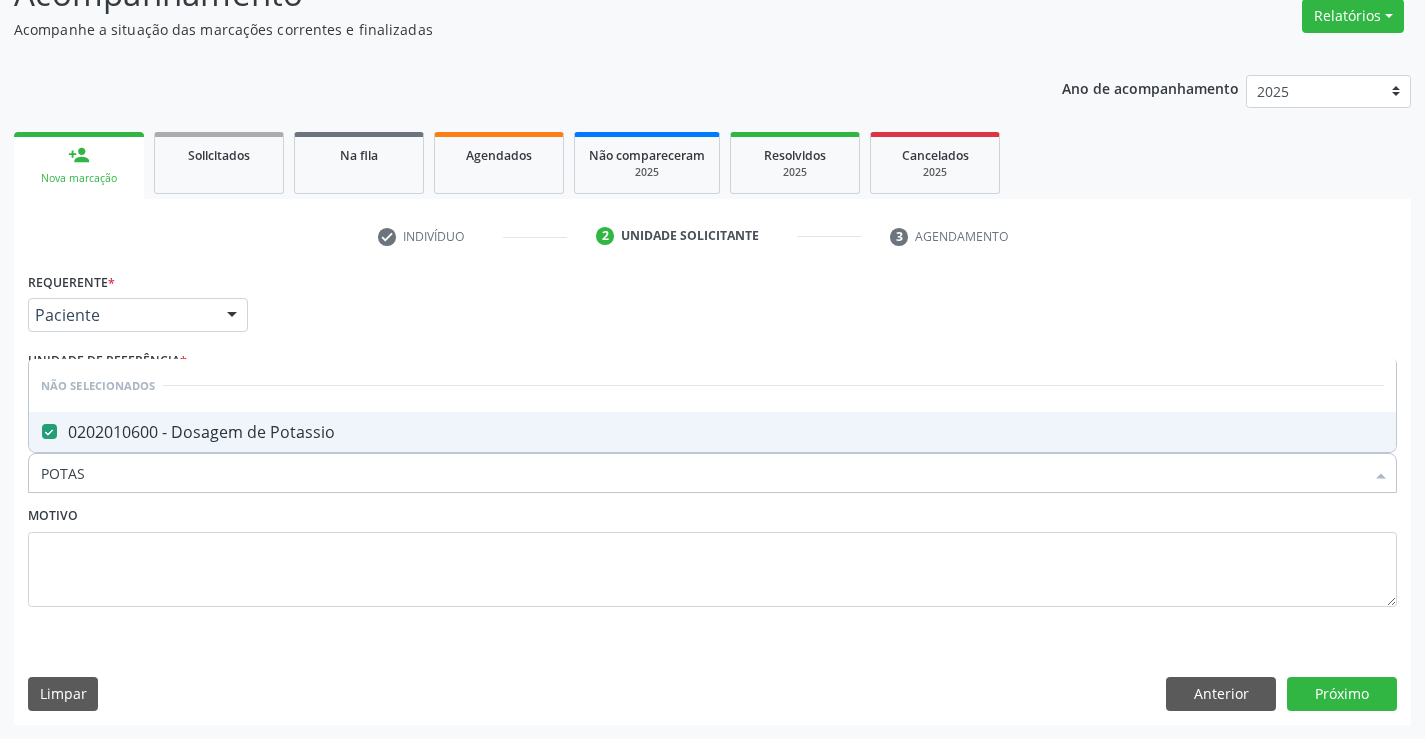 checkbox on "true" 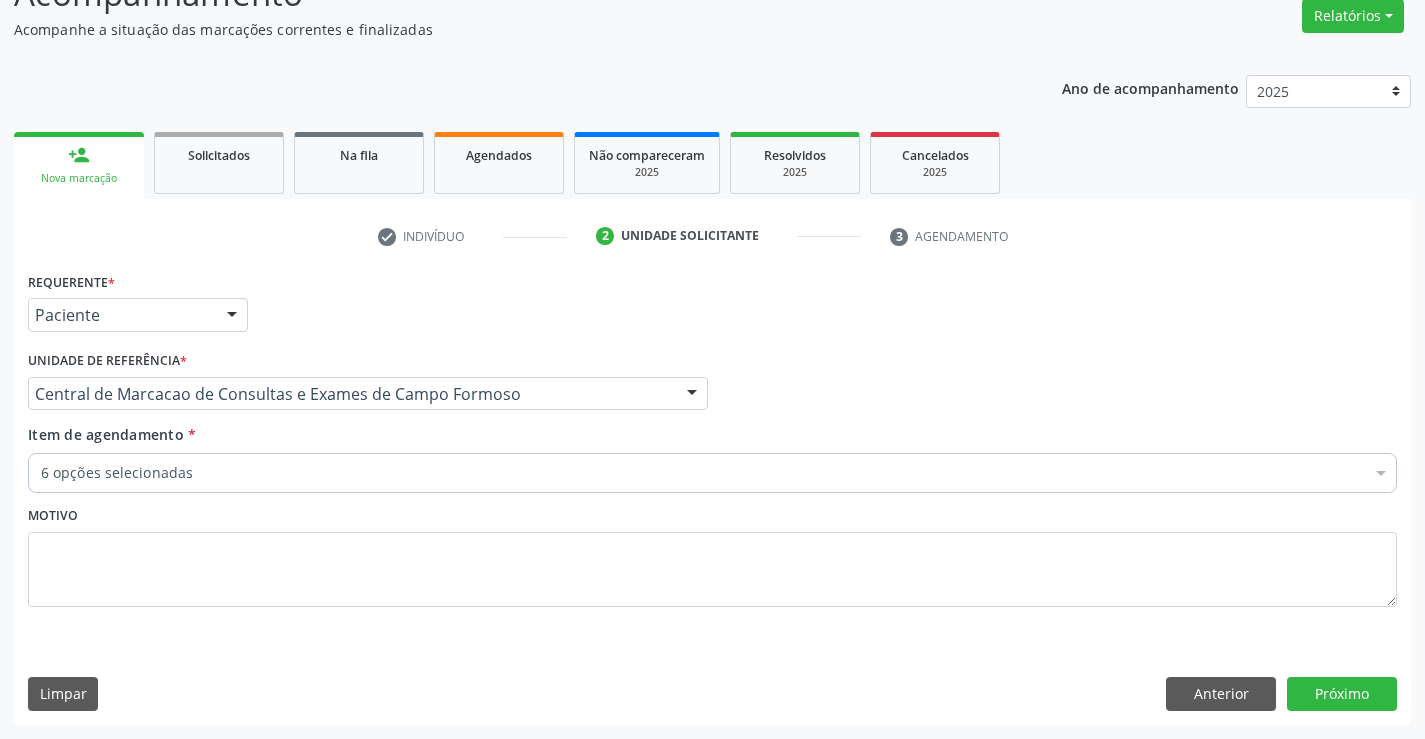 click on "6 opções selecionadas" at bounding box center [712, 473] 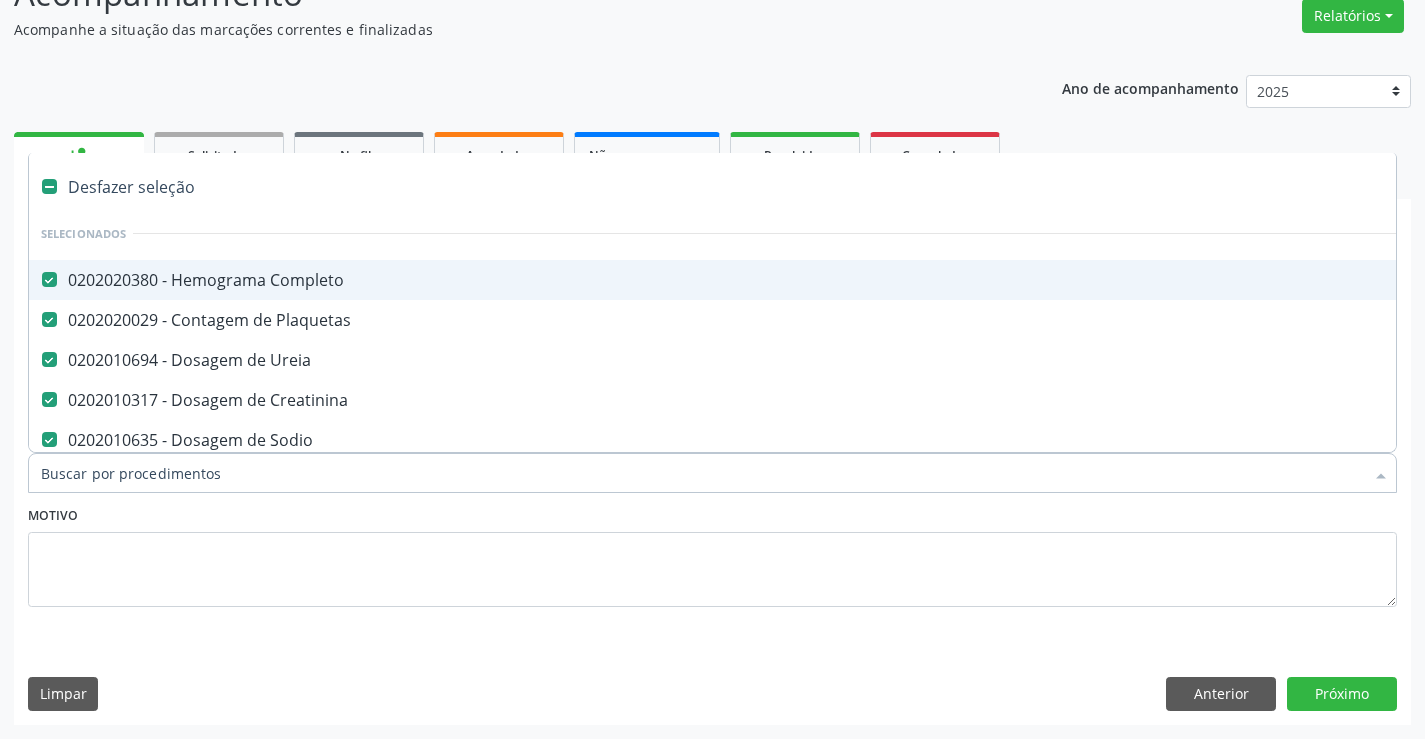 type on "T" 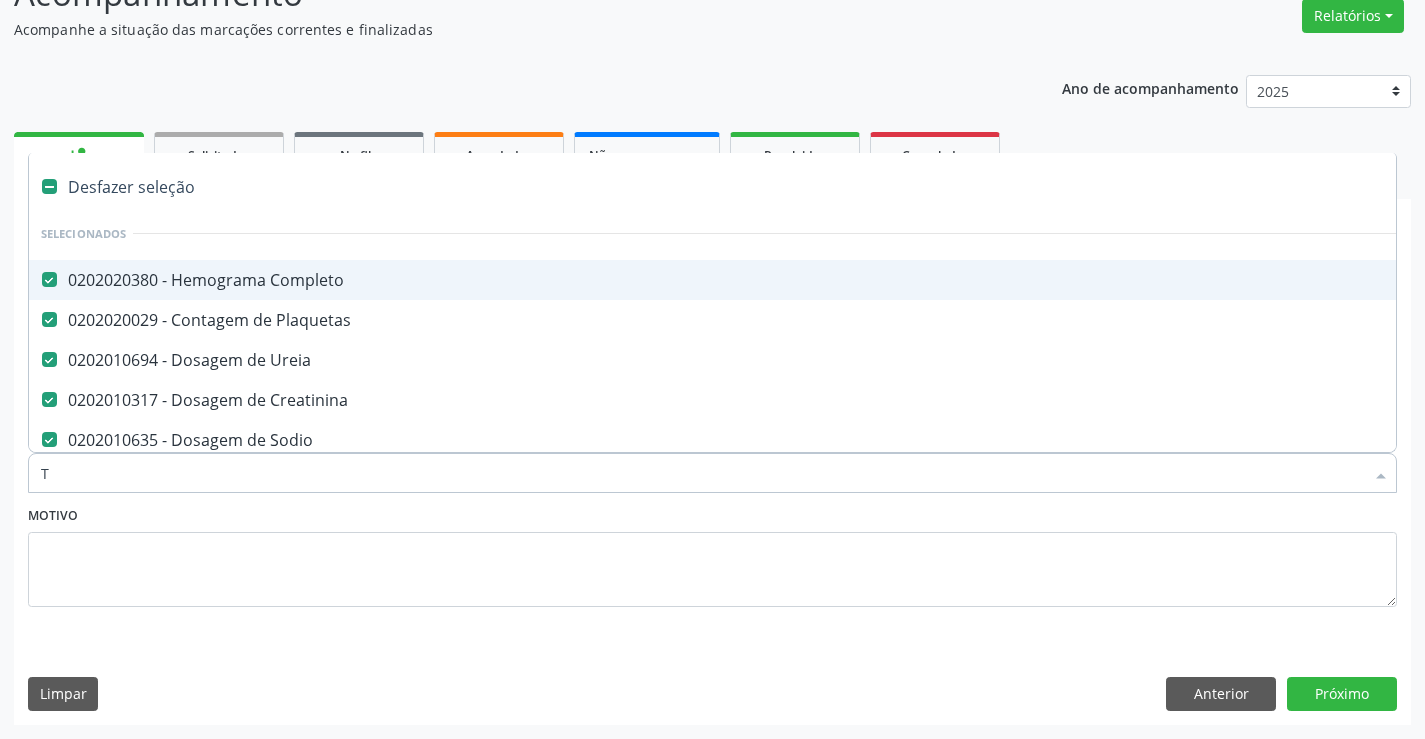 checkbox on "false" 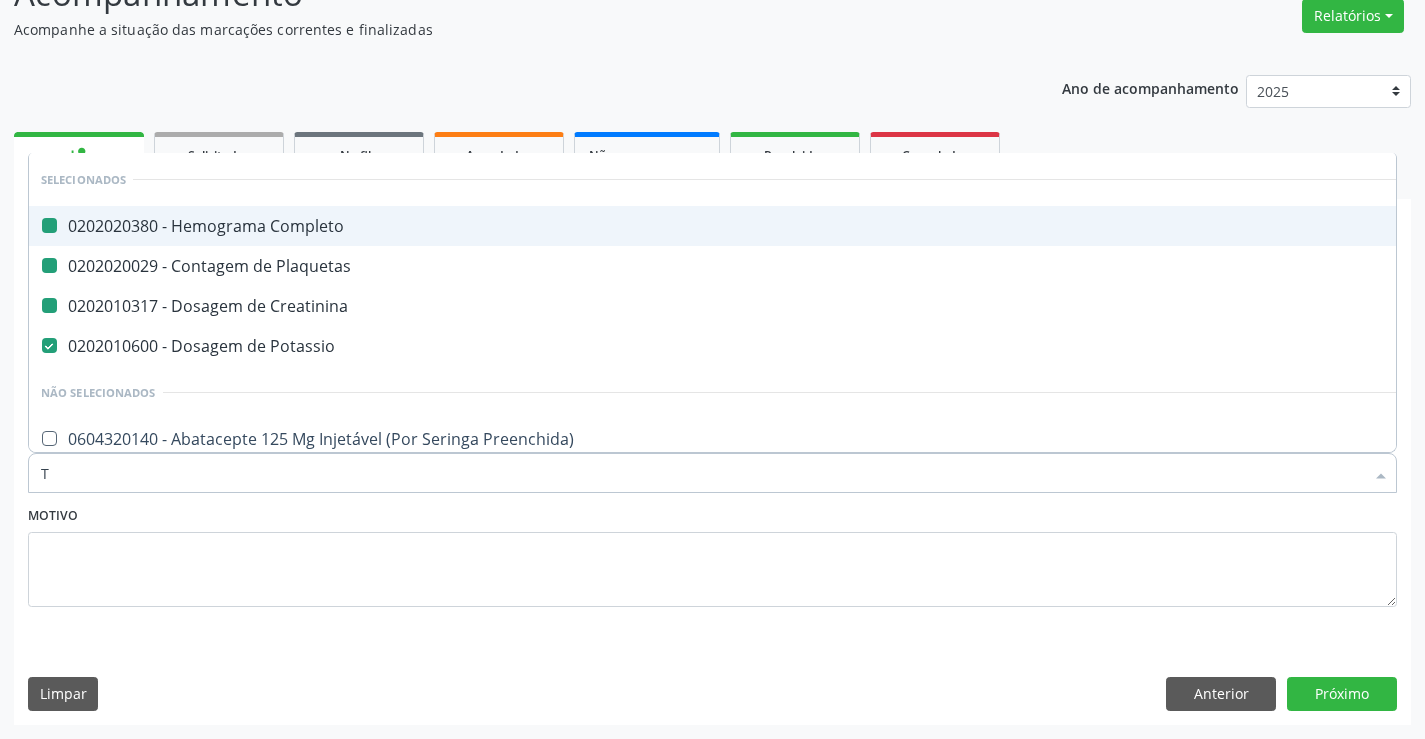 type on "TG" 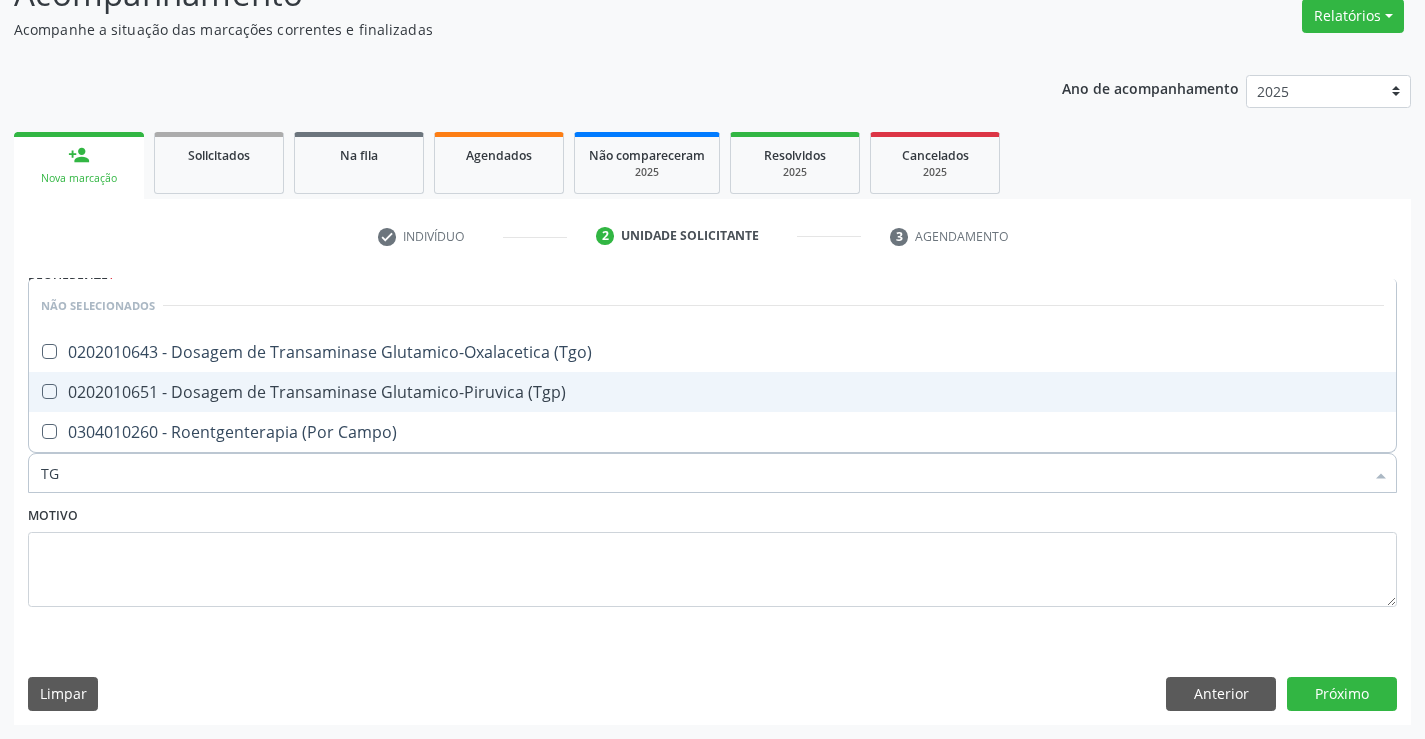 click on "0202010651 - Dosagem de Transaminase Glutamico-Piruvica (Tgp)" at bounding box center (712, 392) 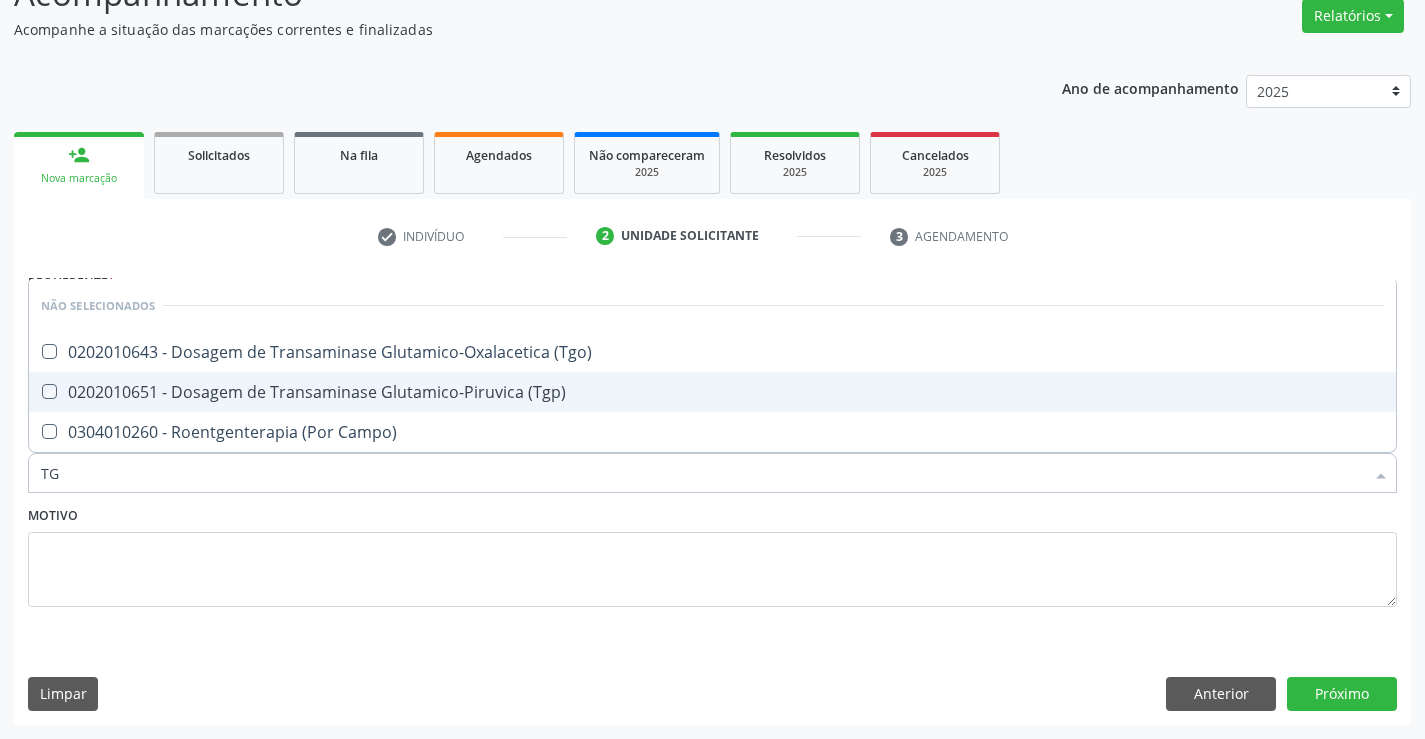 checkbox on "true" 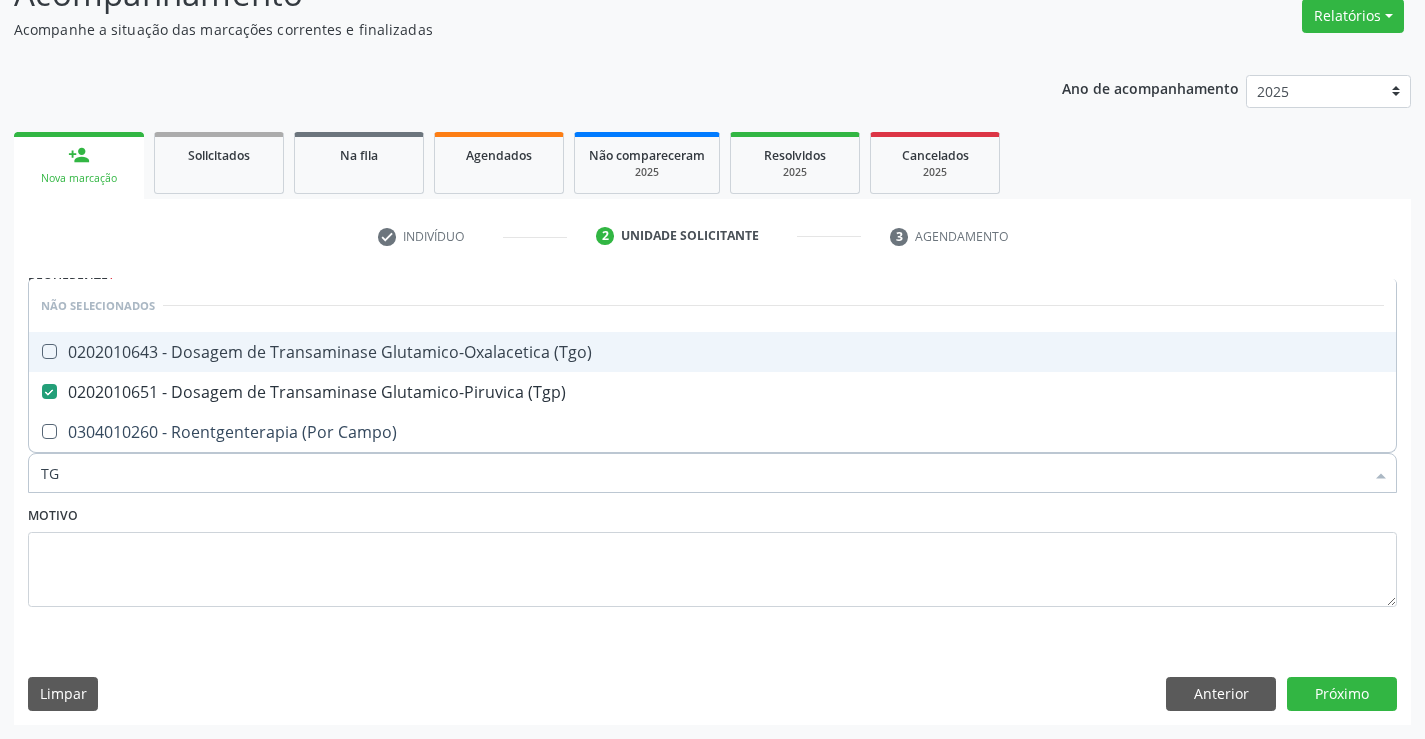 click on "0202010643 - Dosagem de Transaminase Glutamico-Oxalacetica (Tgo)" at bounding box center [712, 352] 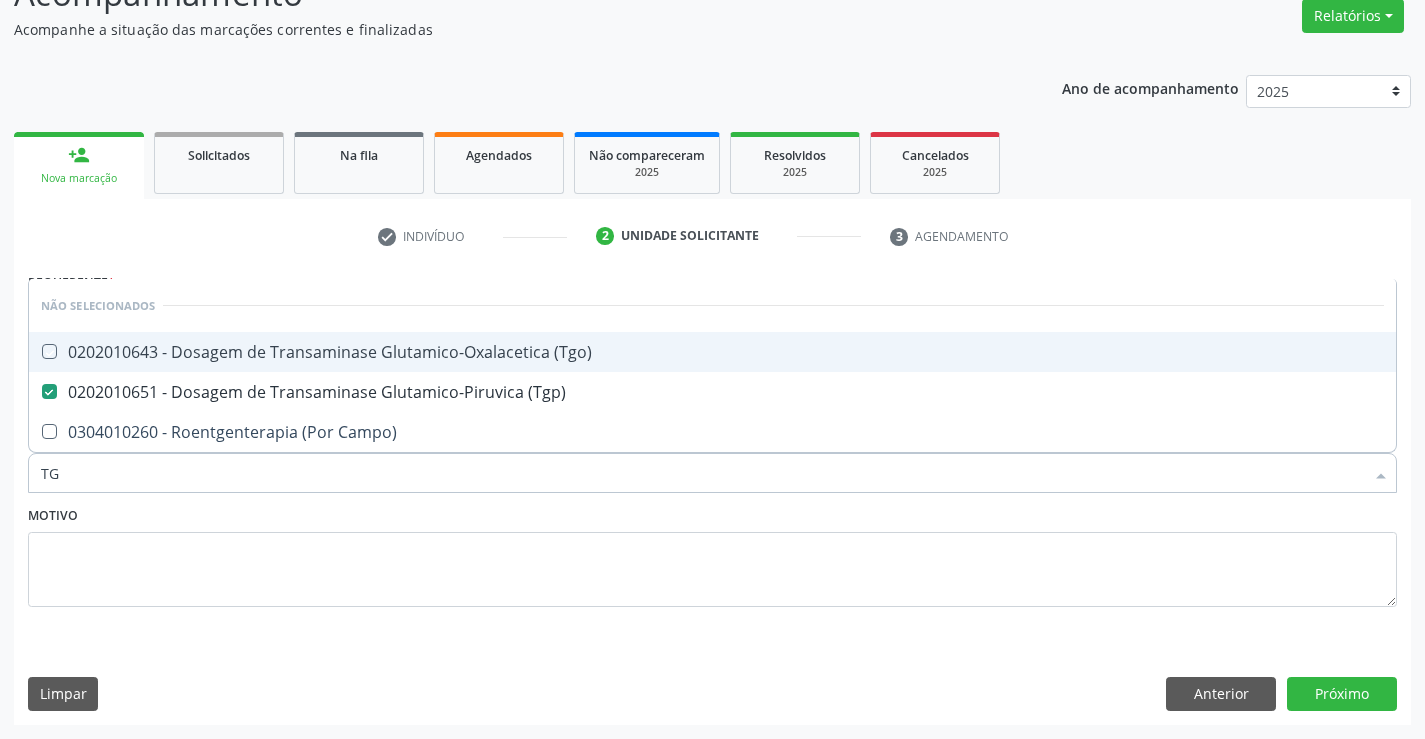 checkbox on "true" 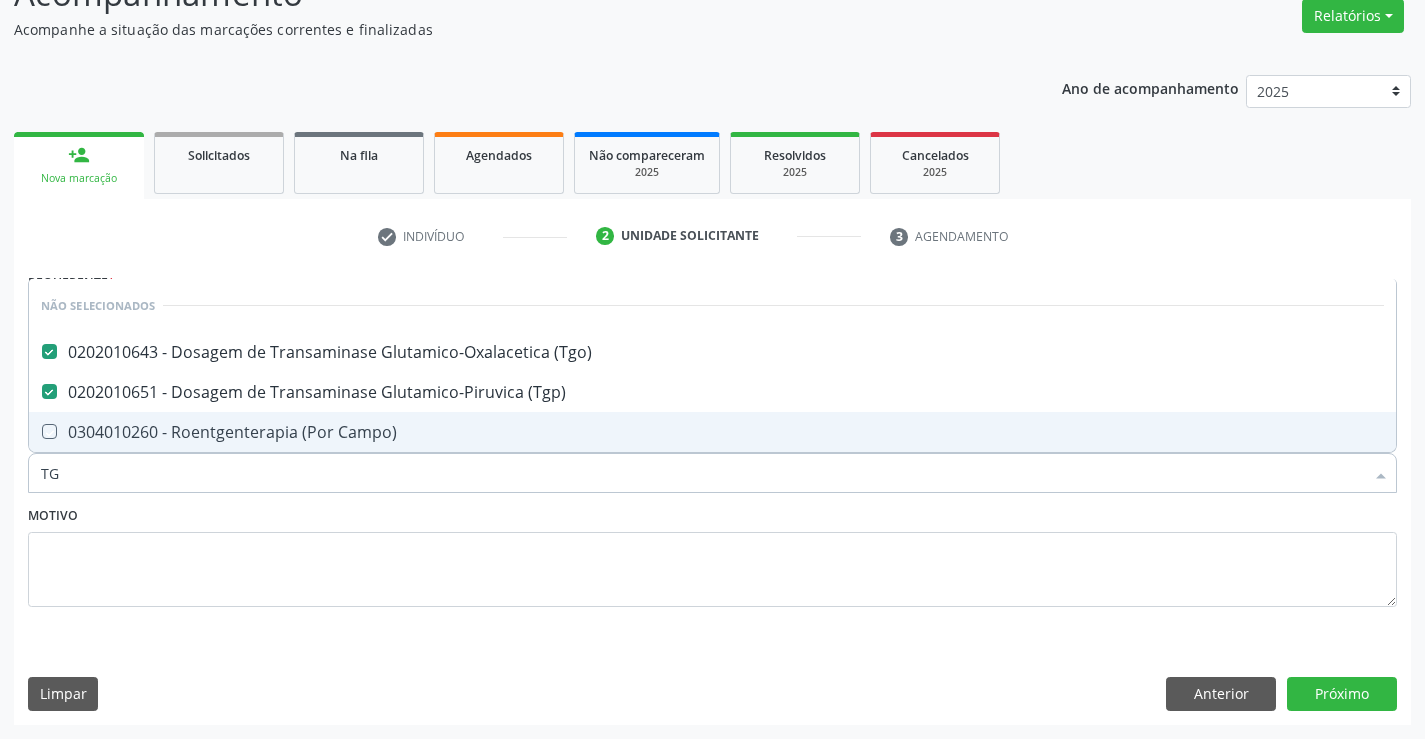 click on "Motivo" at bounding box center [712, 554] 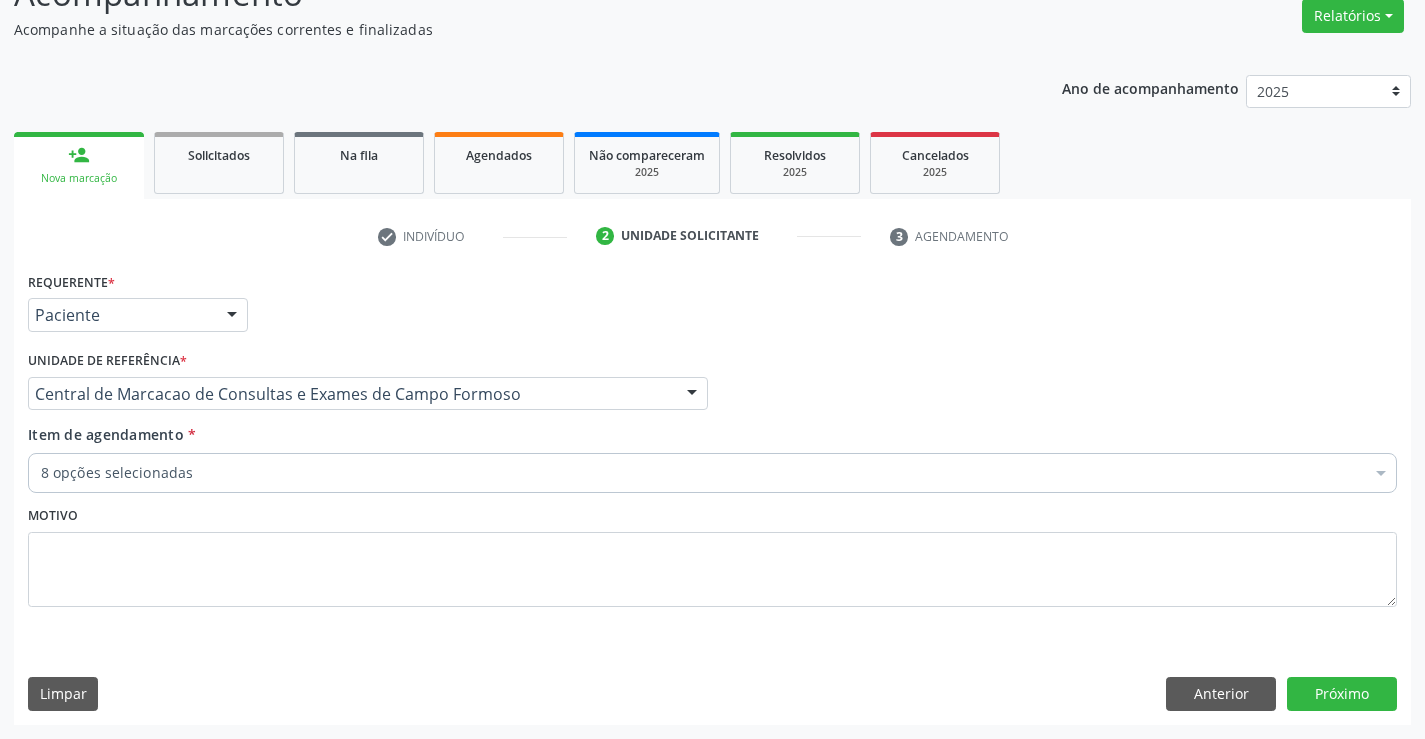 click on "8 opções selecionadas" at bounding box center (712, 473) 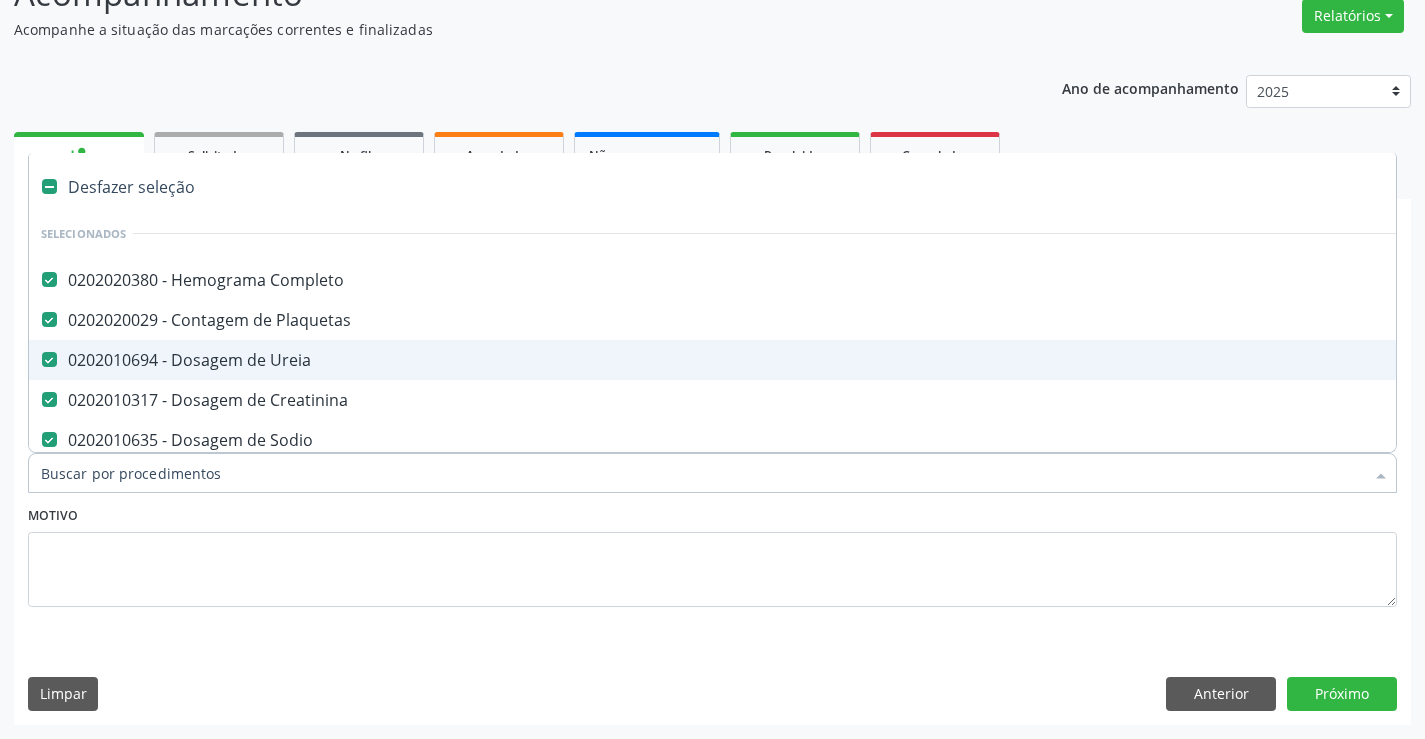 type on "C" 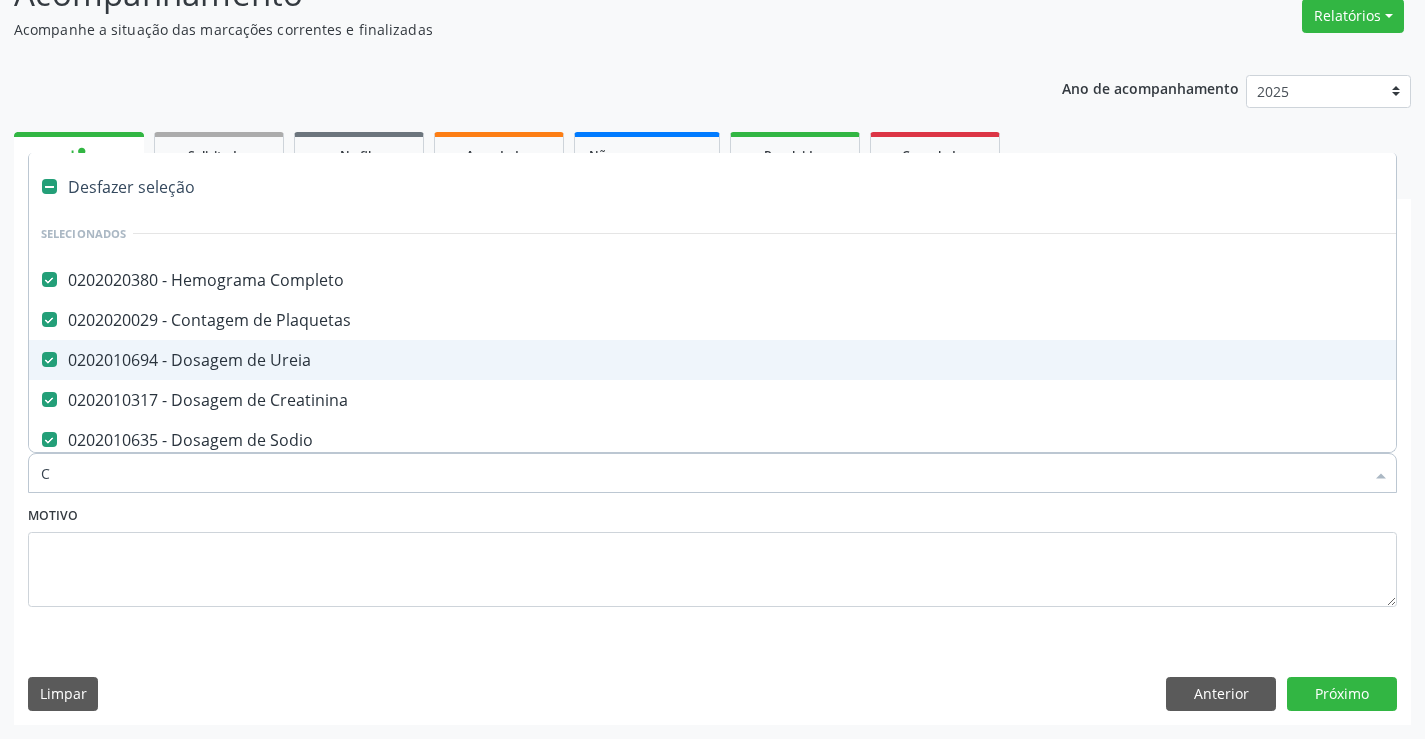 checkbox on "false" 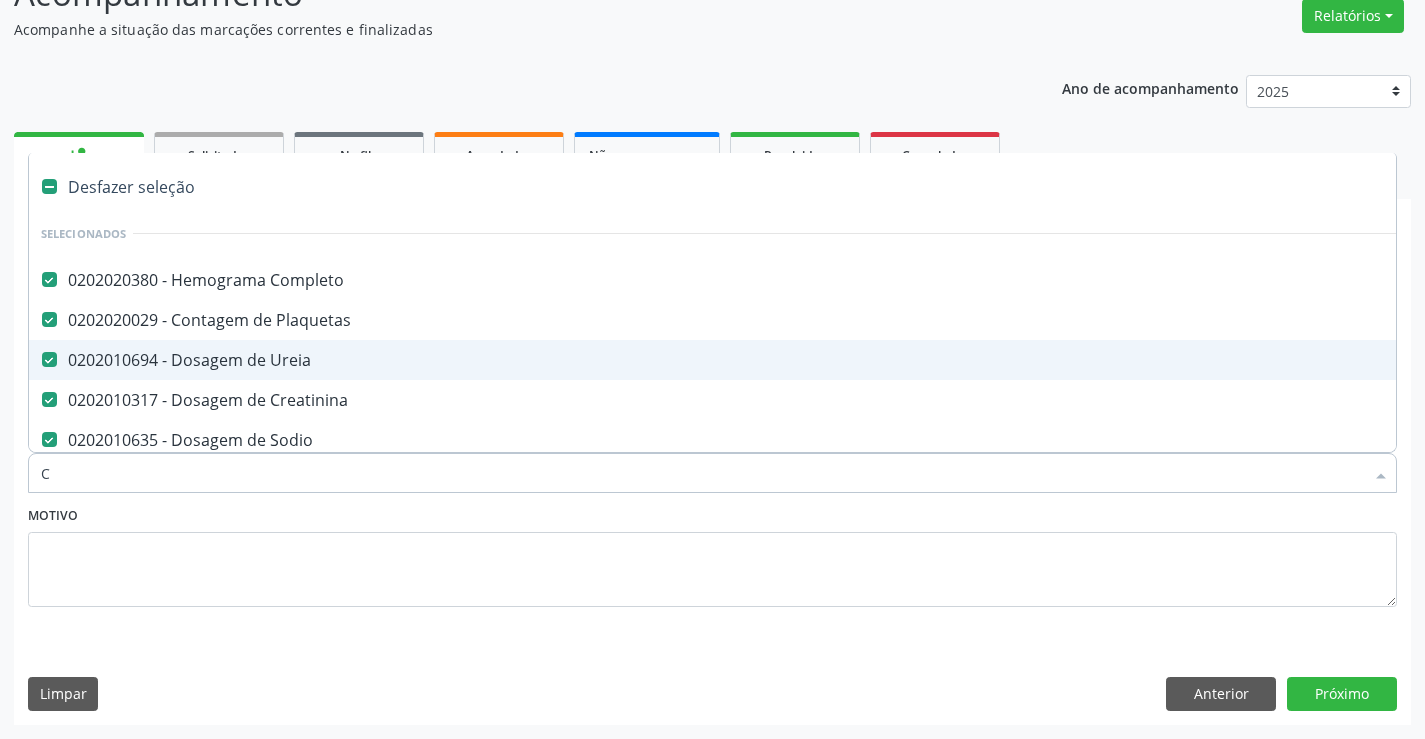 checkbox on "false" 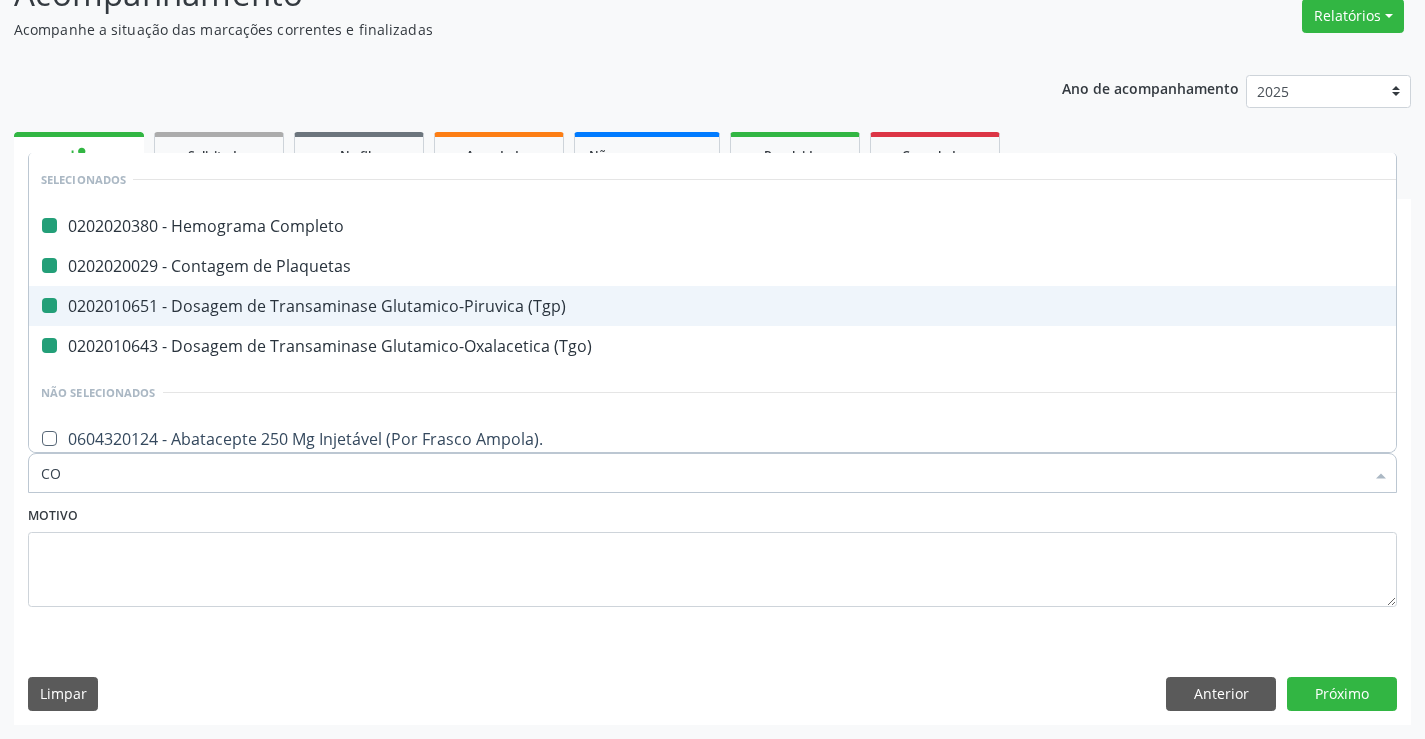 type on "COL" 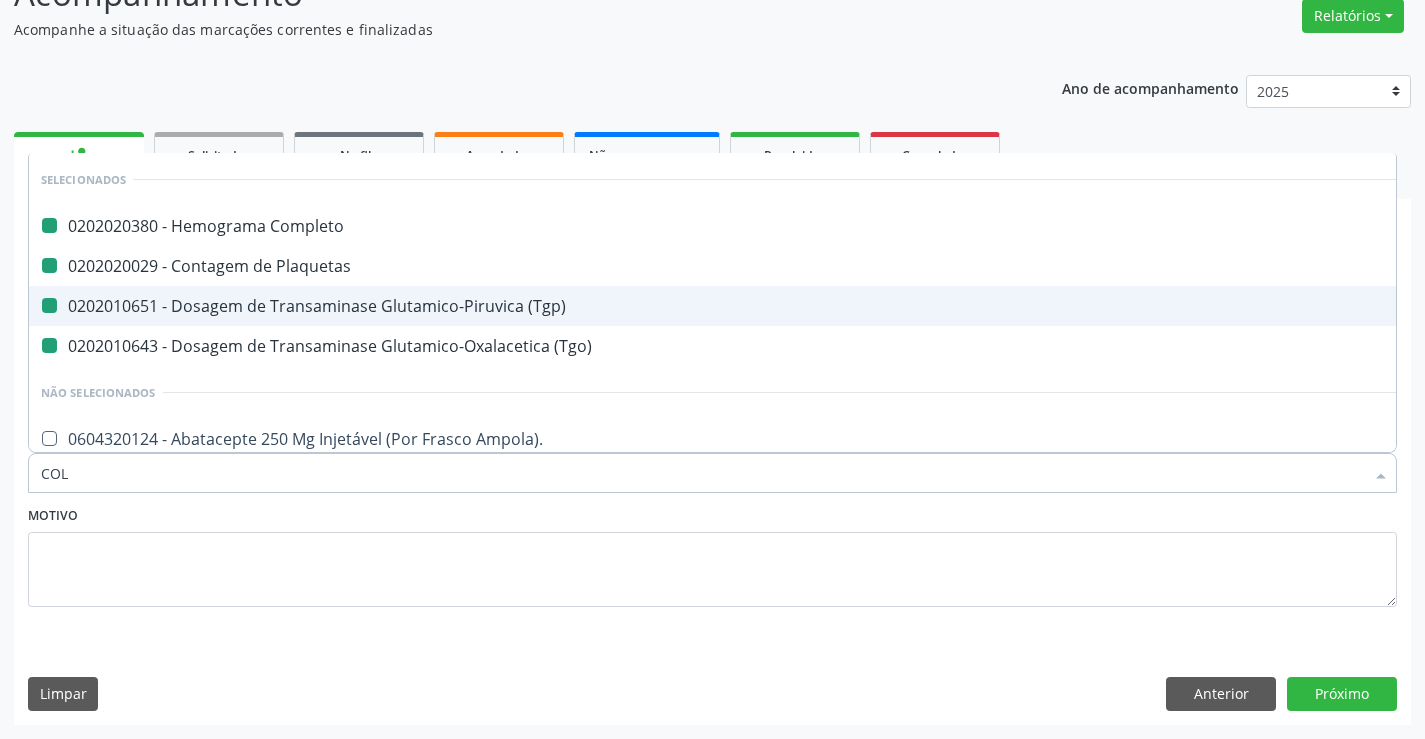 checkbox on "false" 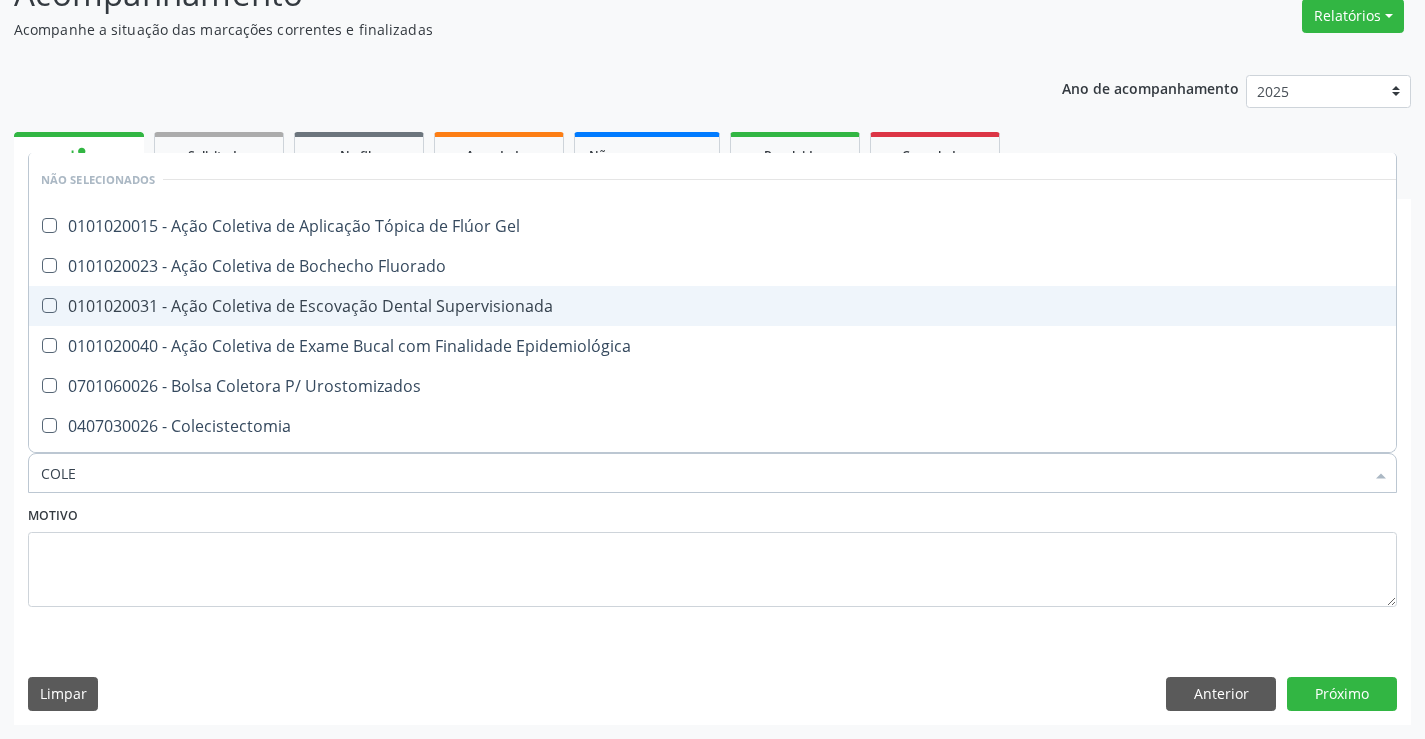 type on "COLES" 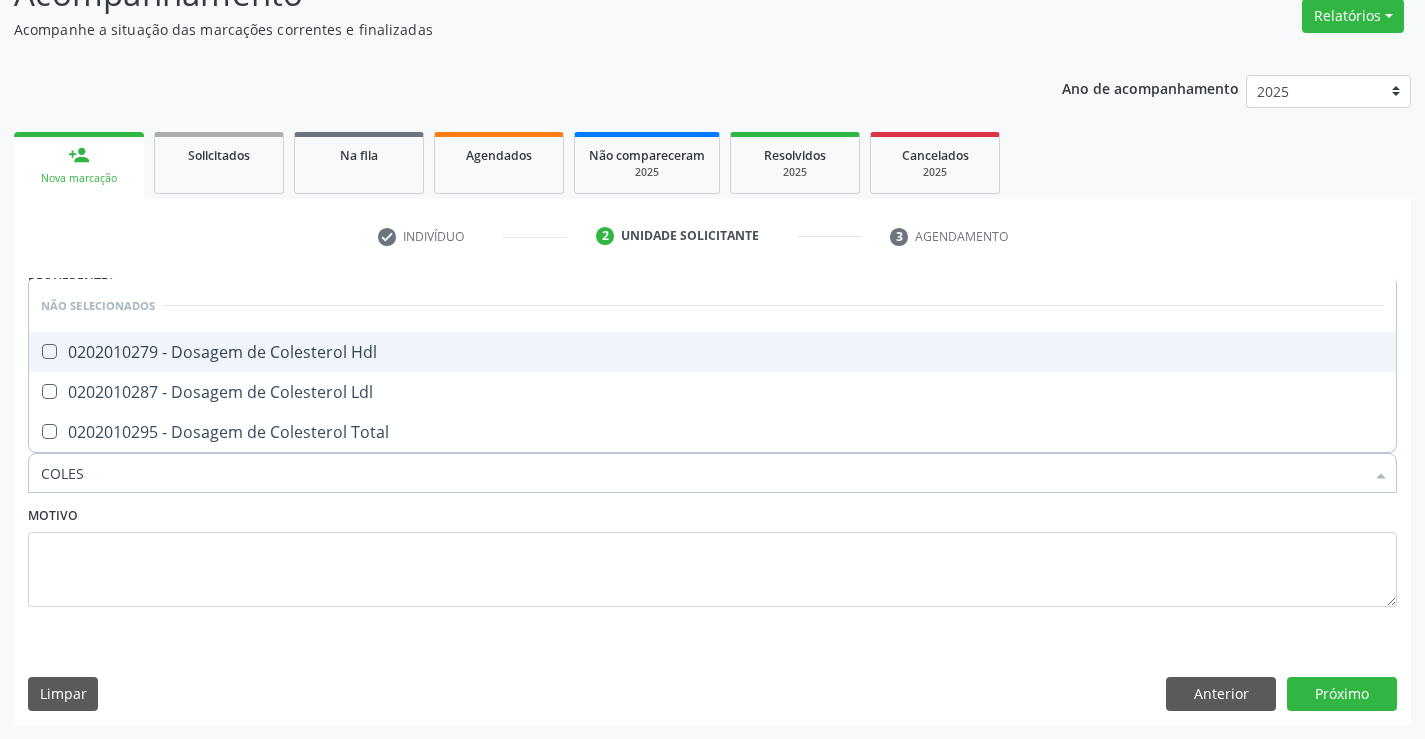 click on "0202010279 - Dosagem de Colesterol Hdl" at bounding box center [712, 352] 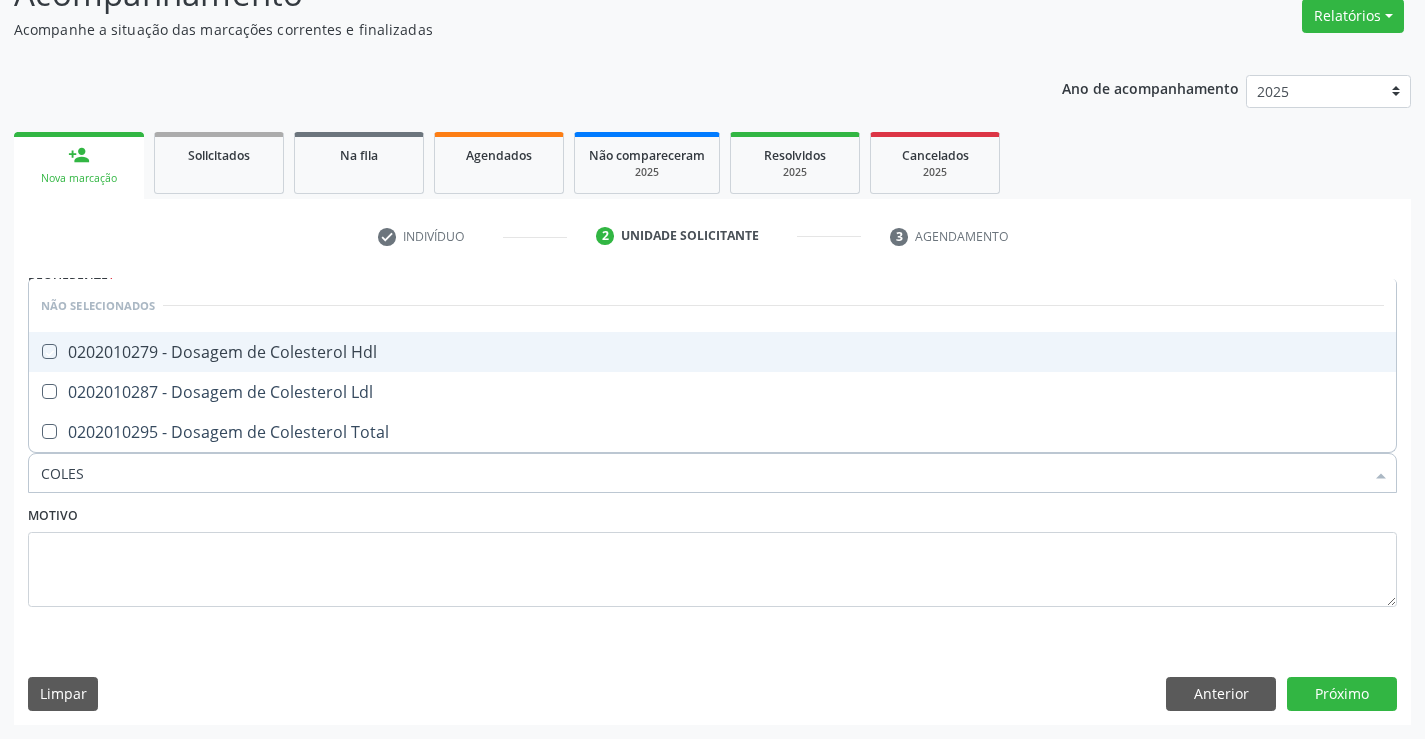 checkbox on "true" 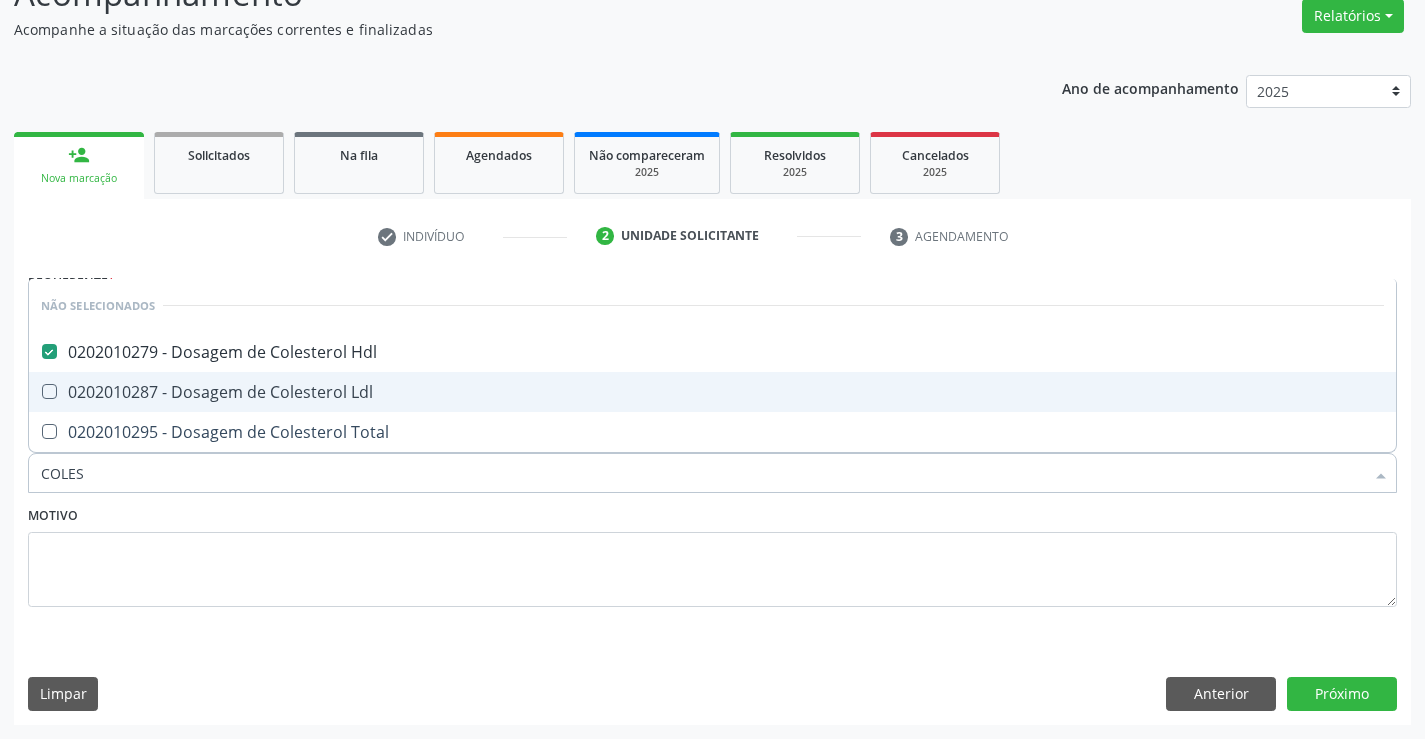 click on "0202010287 - Dosagem de Colesterol Ldl" at bounding box center (712, 392) 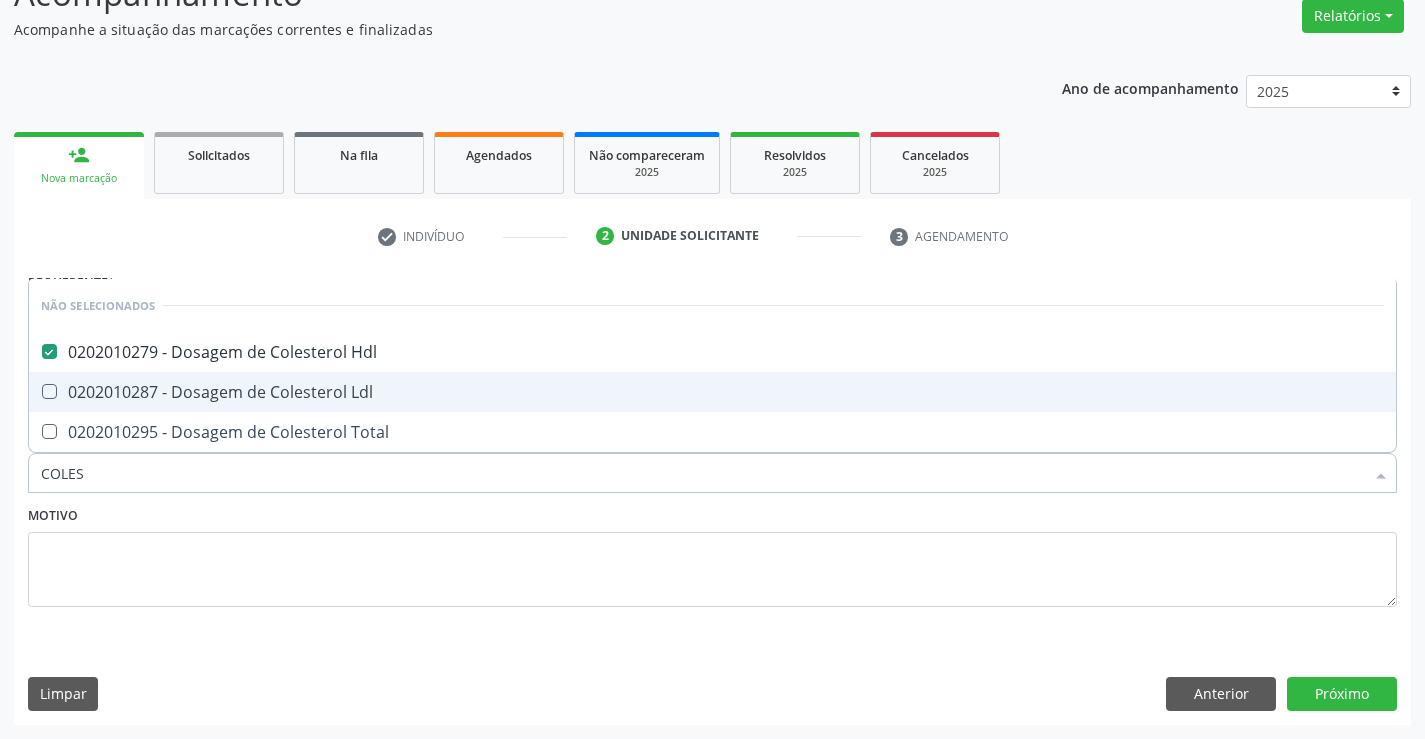 checkbox on "true" 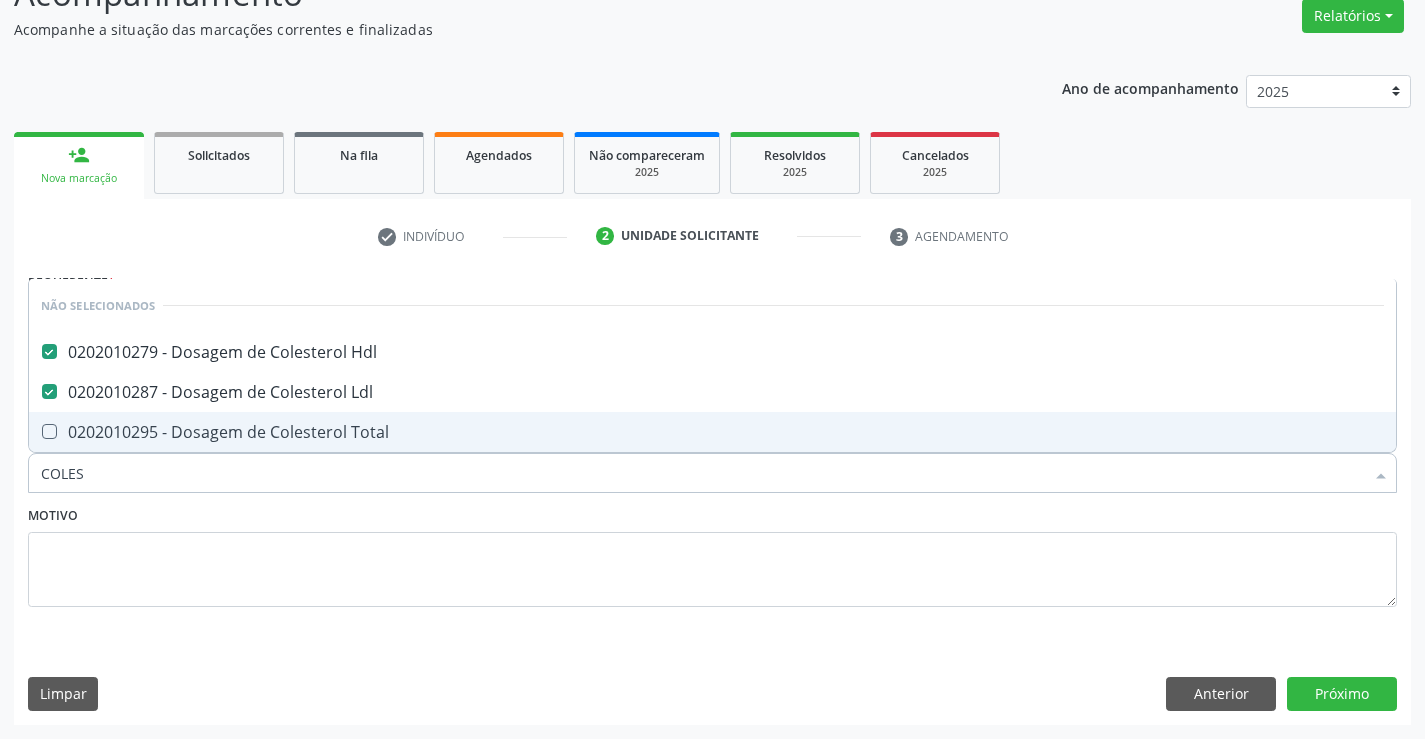 click on "0202010295 - Dosagem de Colesterol Total" at bounding box center [712, 432] 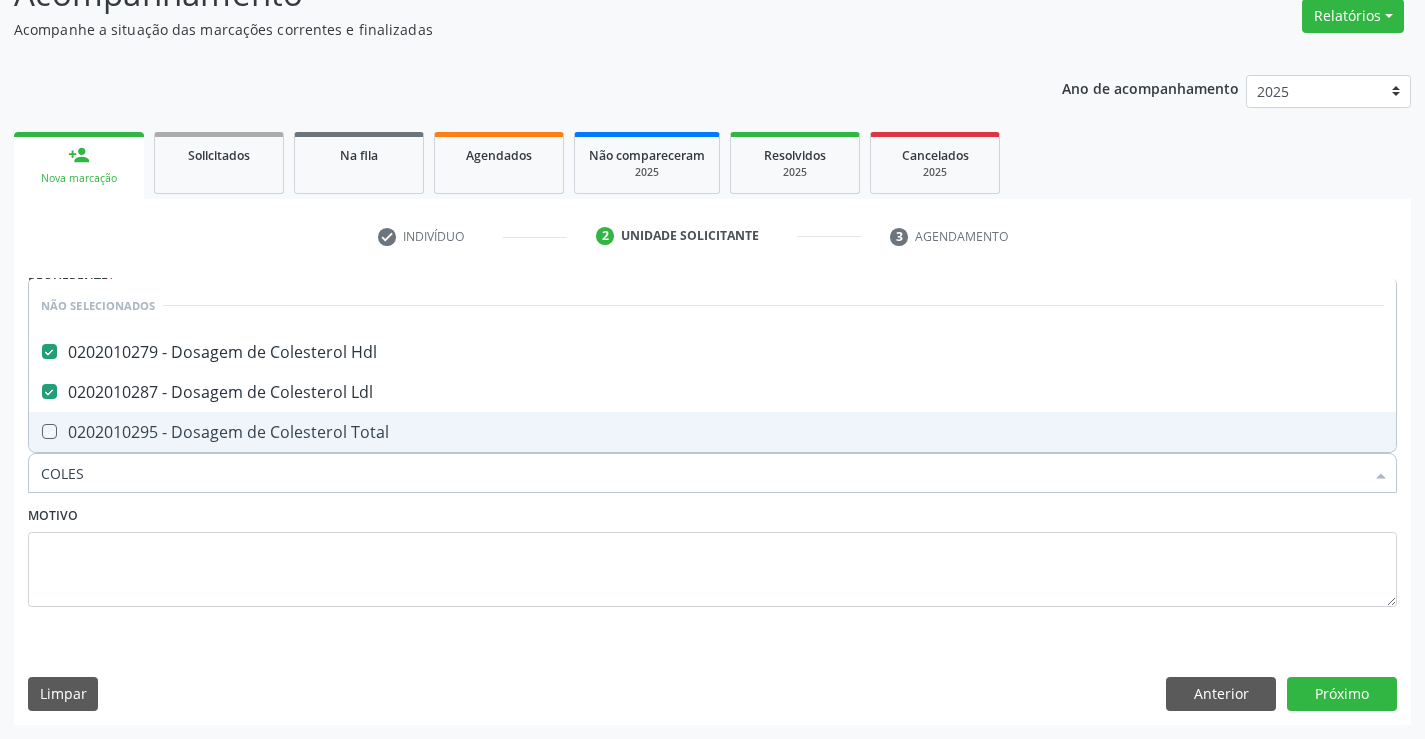 checkbox on "true" 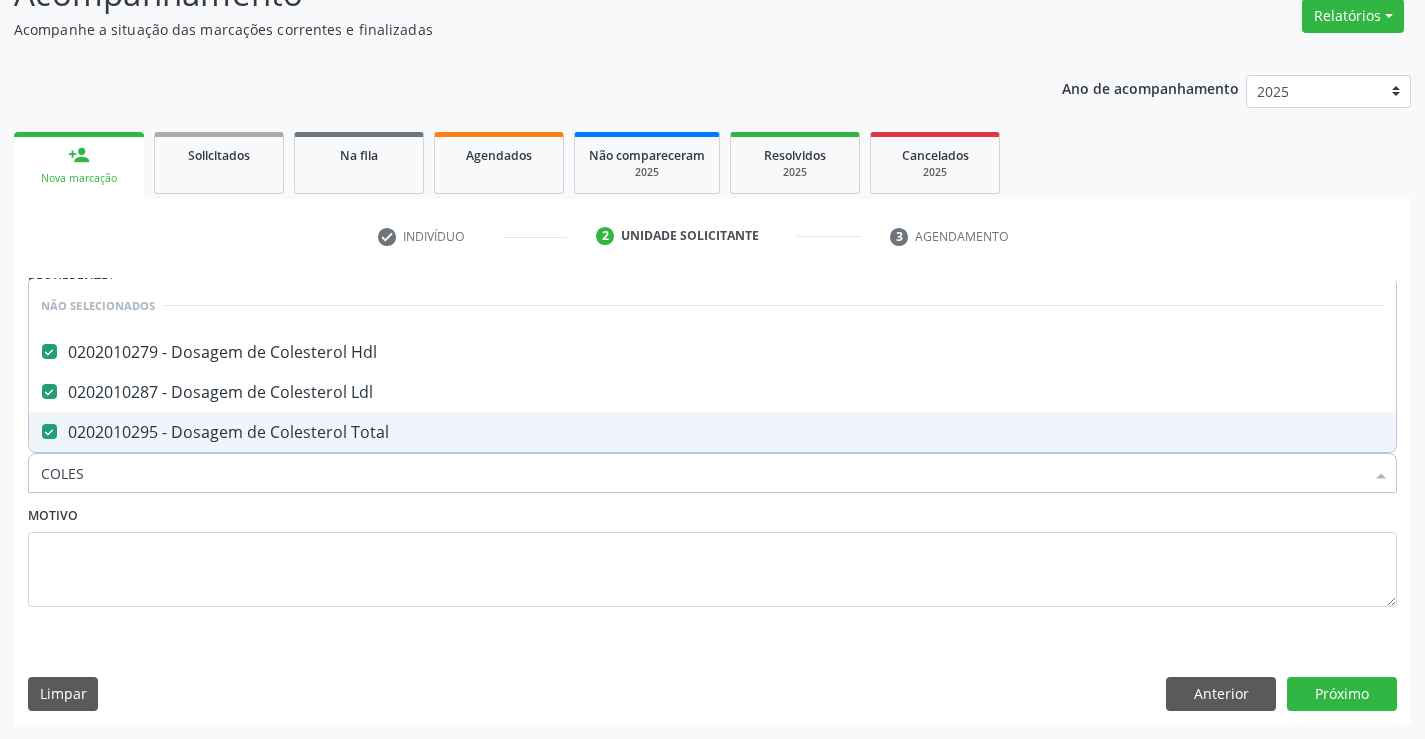 type on "COLES" 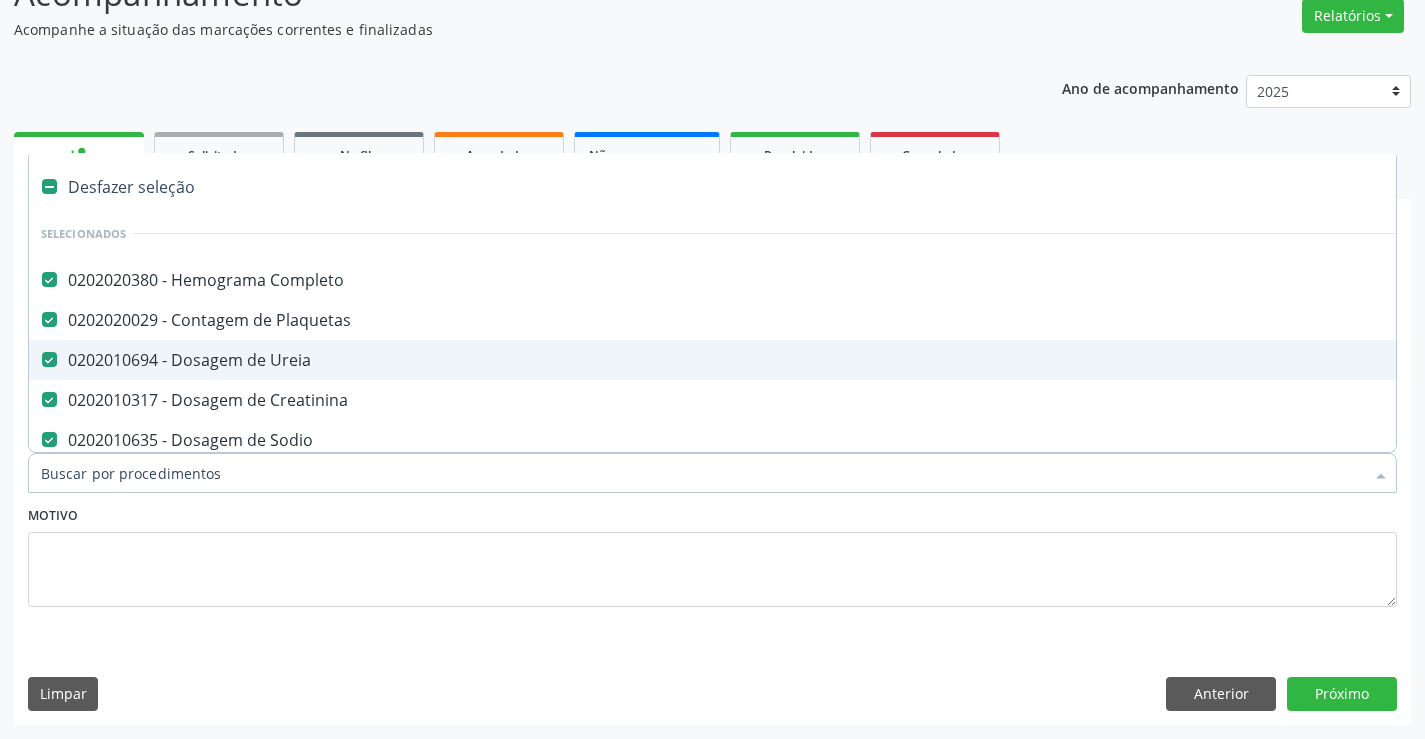 type on "T" 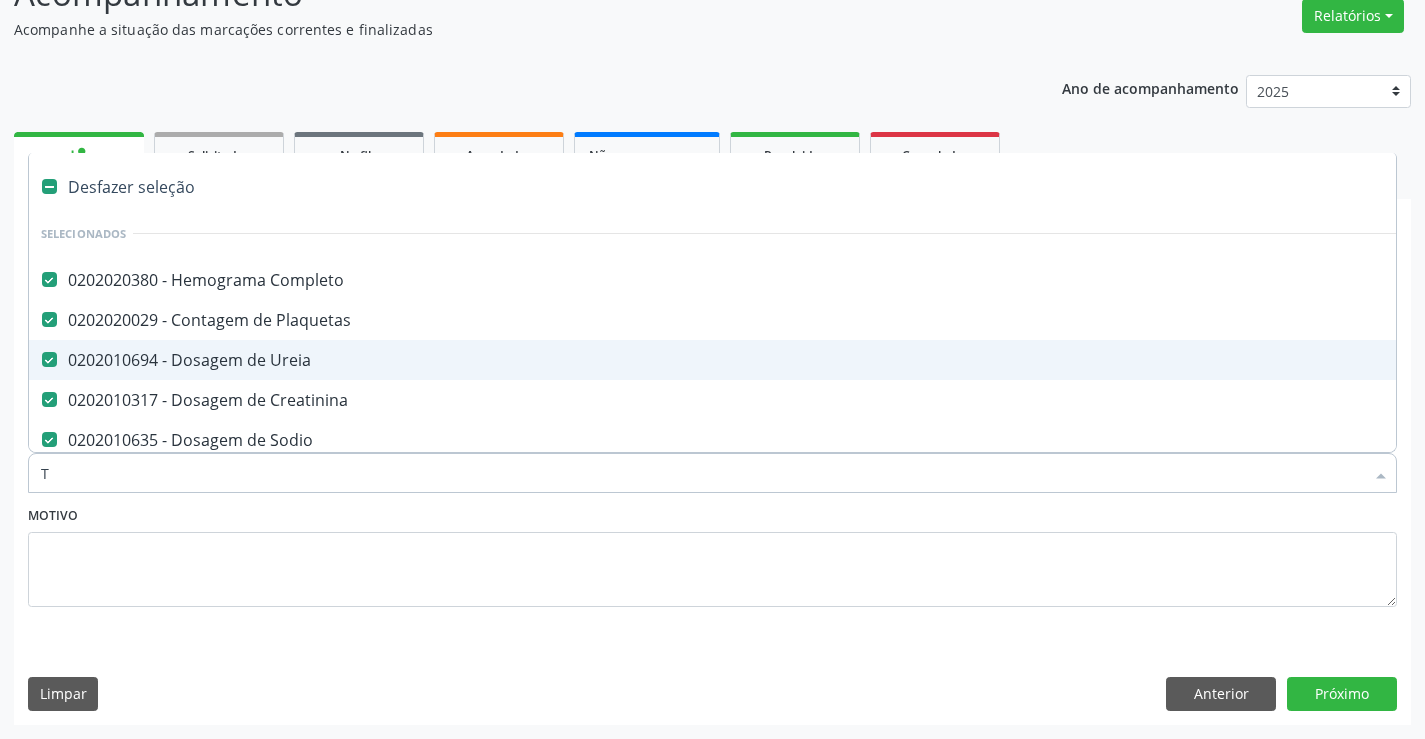 checkbox on "false" 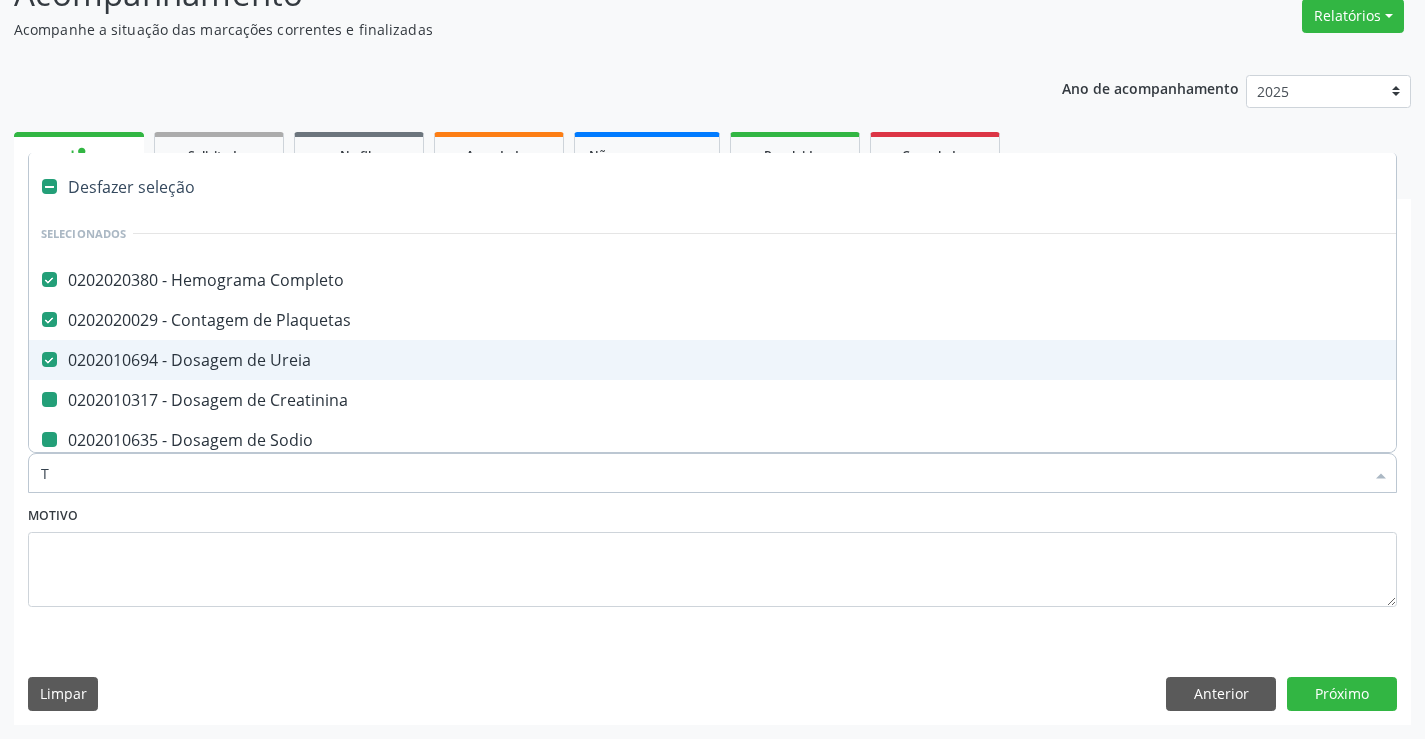 type on "TR" 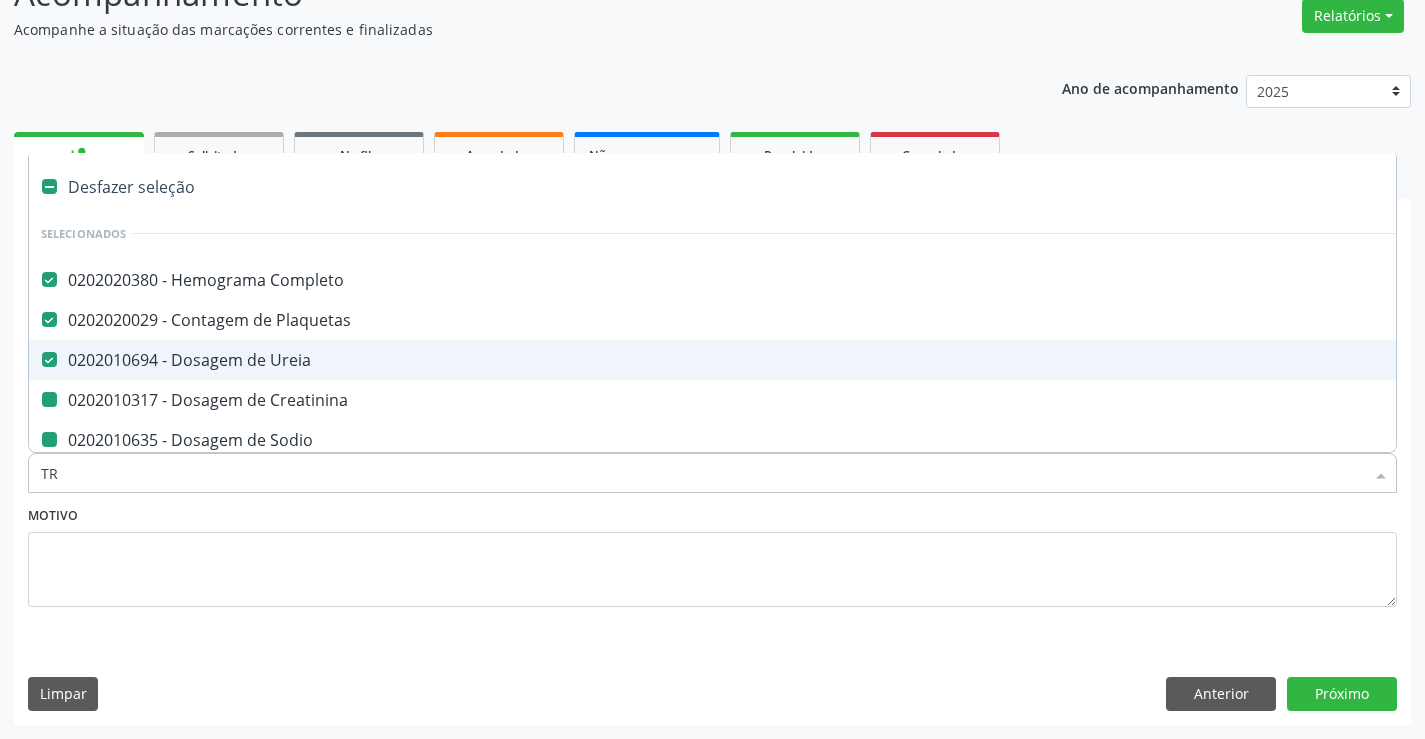 checkbox on "false" 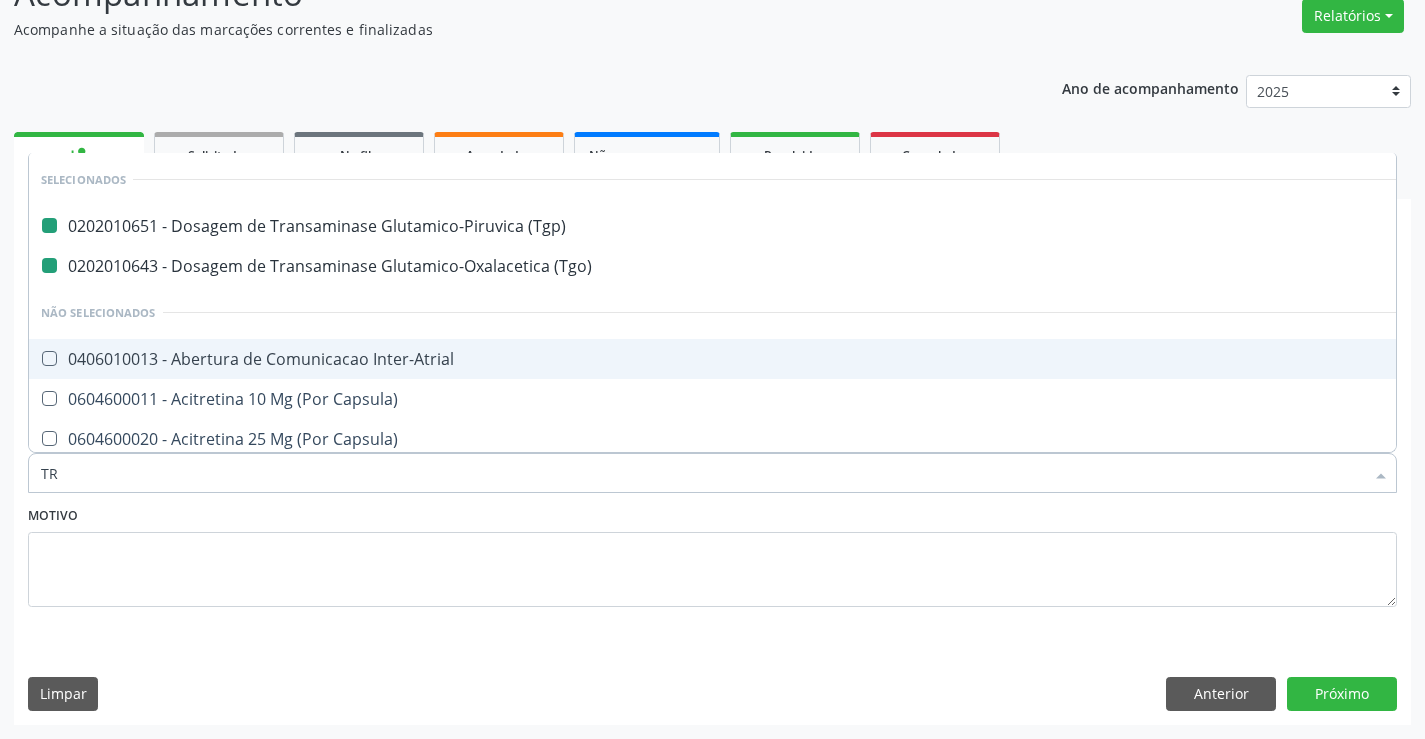type on "TRI" 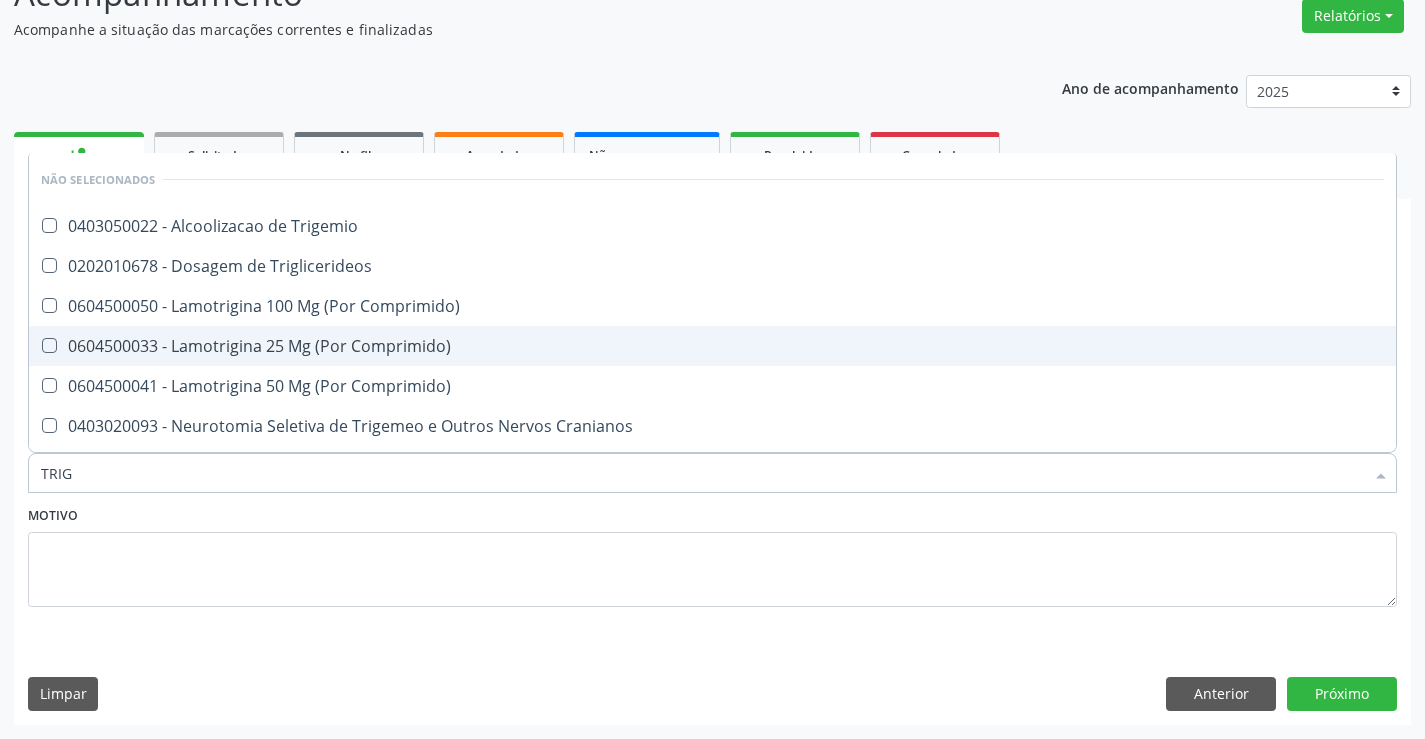 type on "TRIGL" 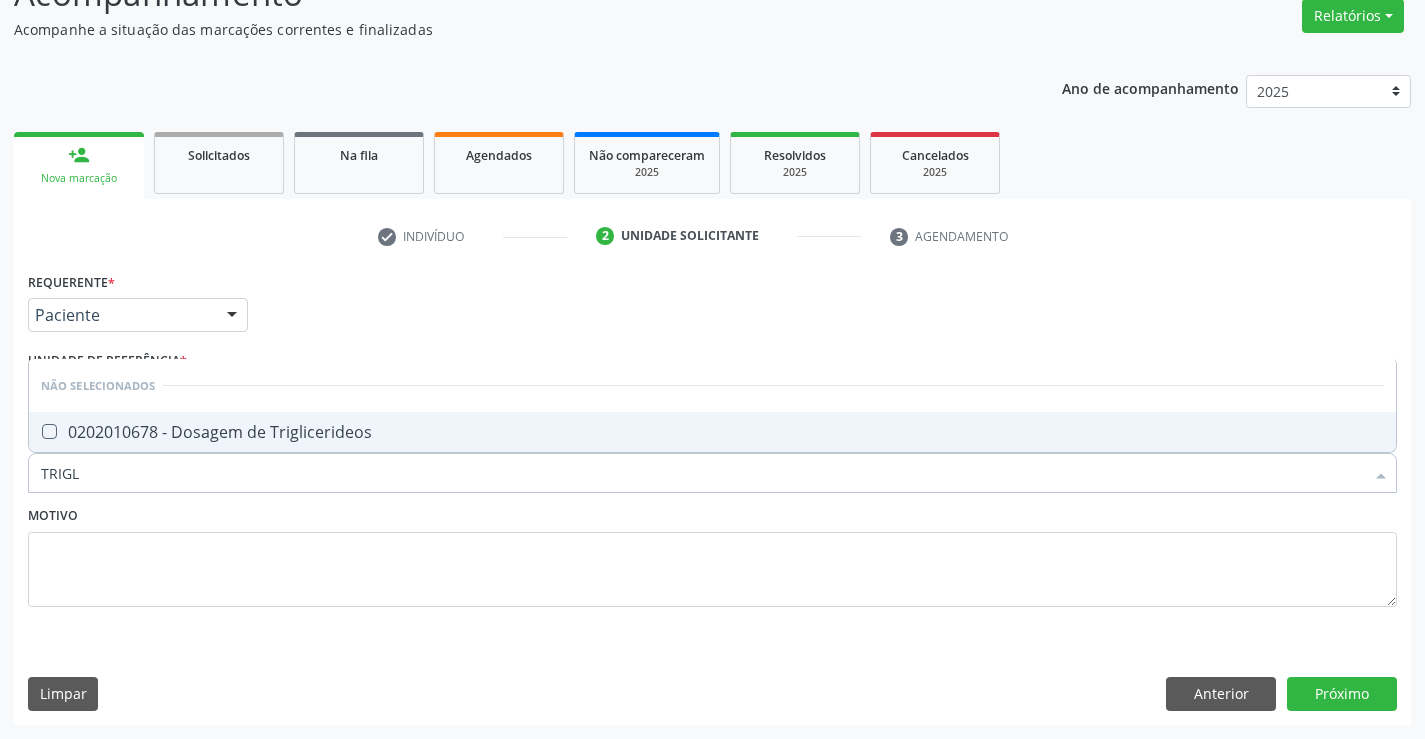 click on "0202010678 - Dosagem de Triglicerideos" at bounding box center (712, 432) 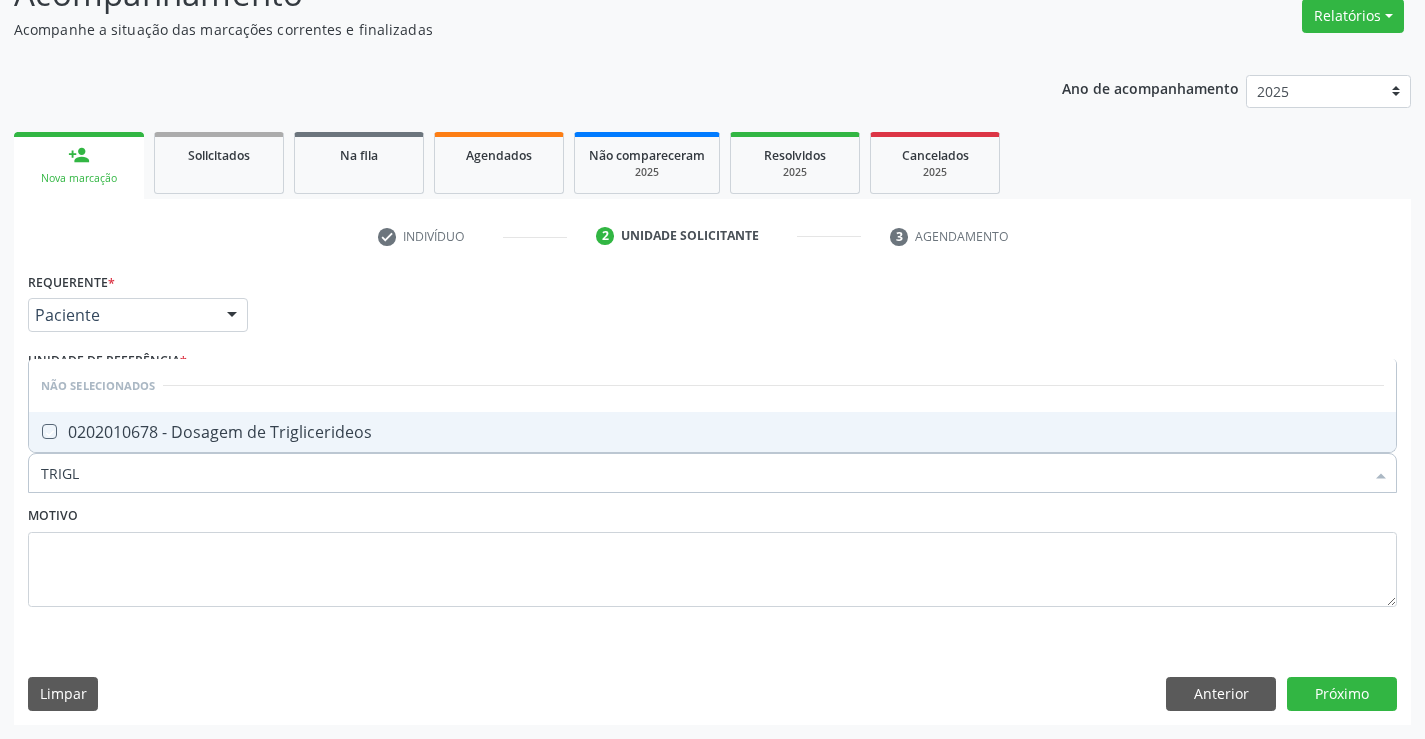 checkbox on "true" 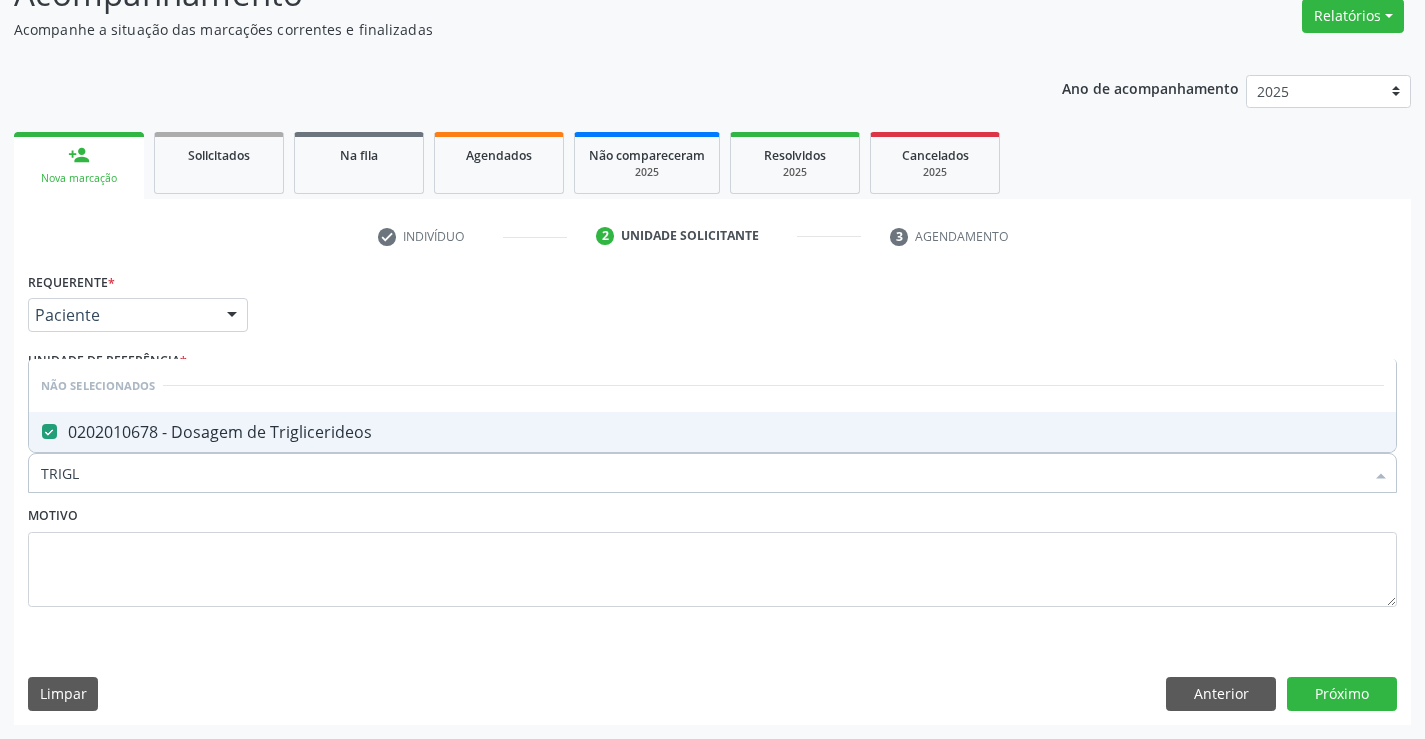 click on "Motivo" at bounding box center [712, 554] 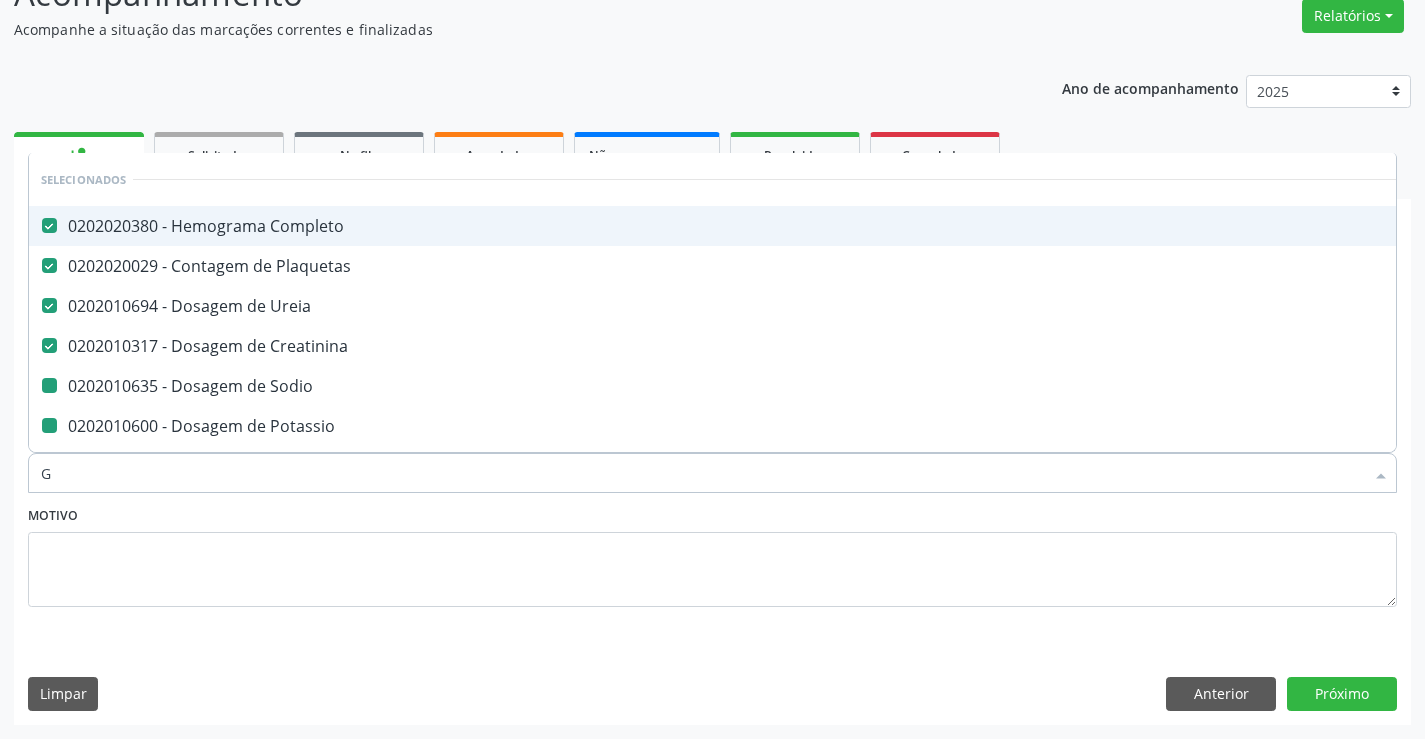 type on "GL" 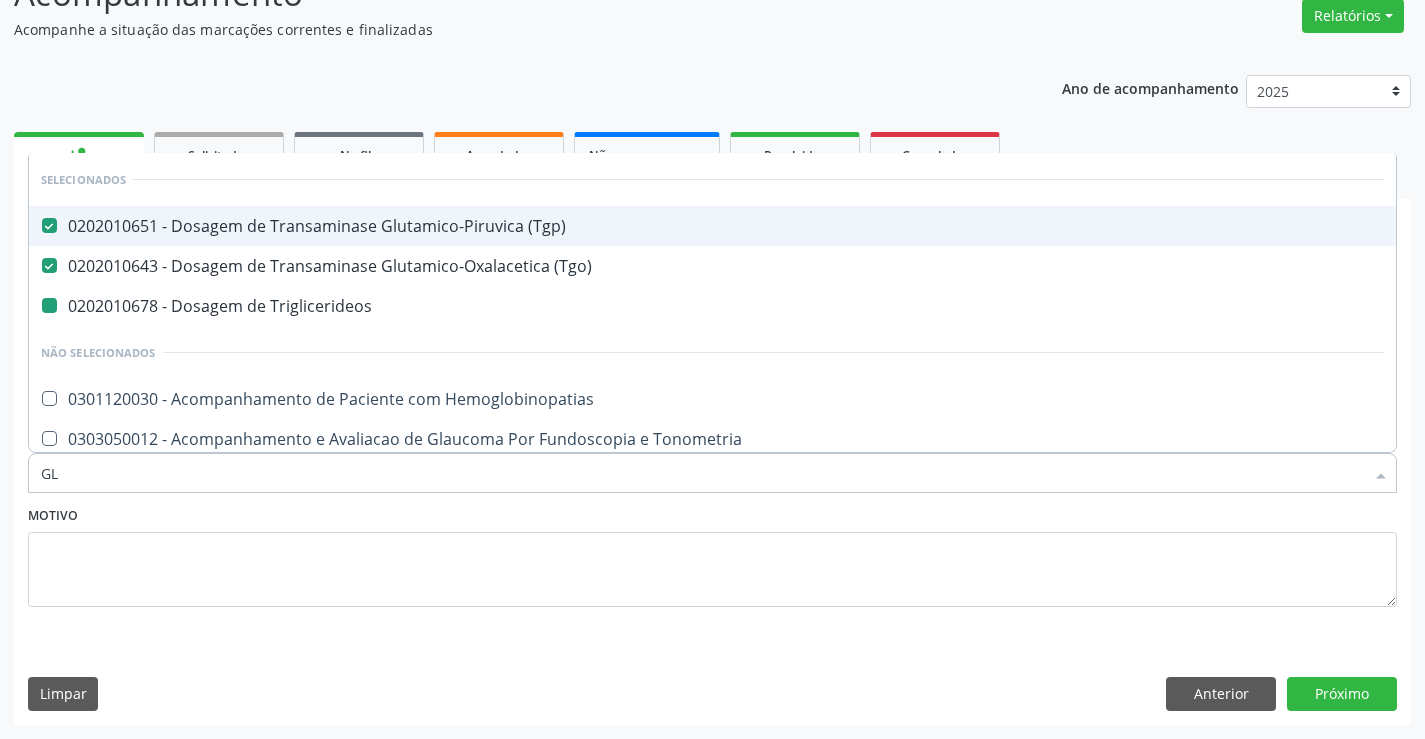 type on "GLI" 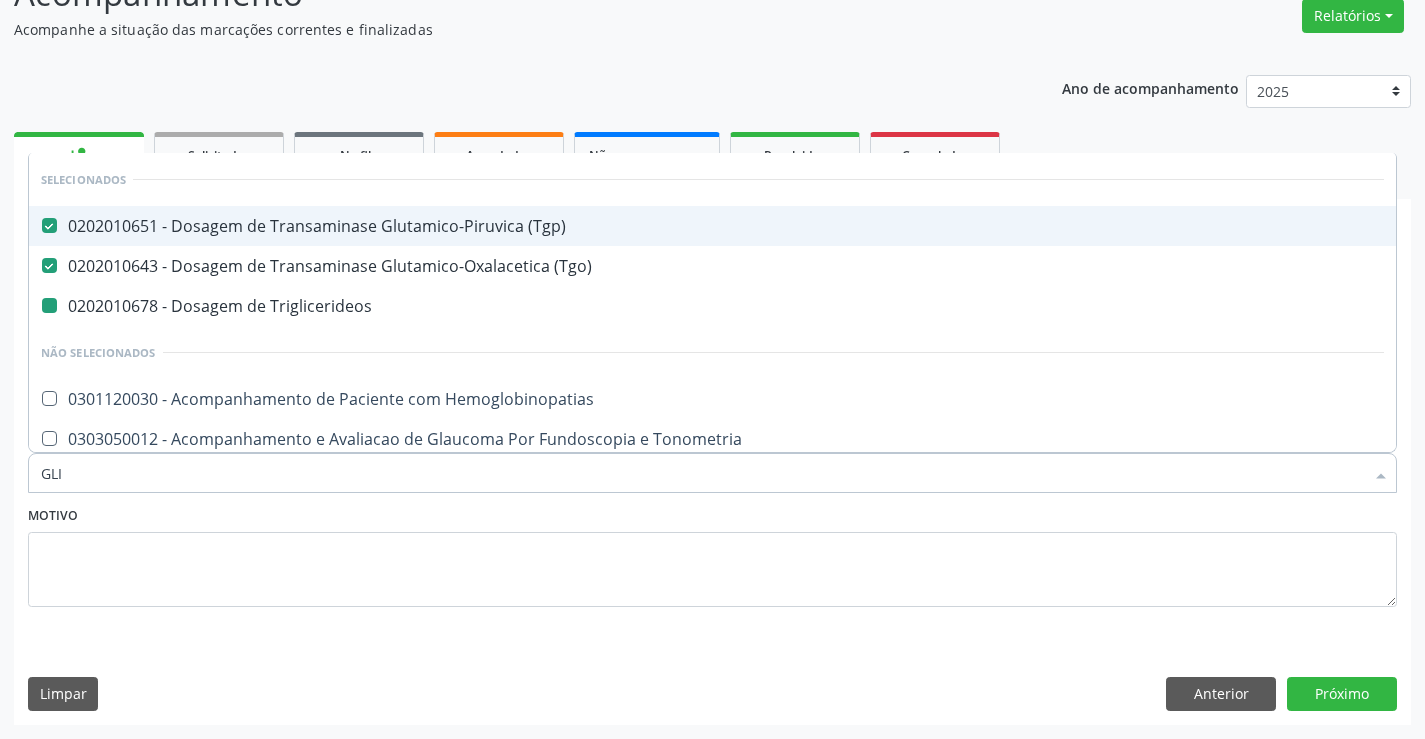 checkbox on "false" 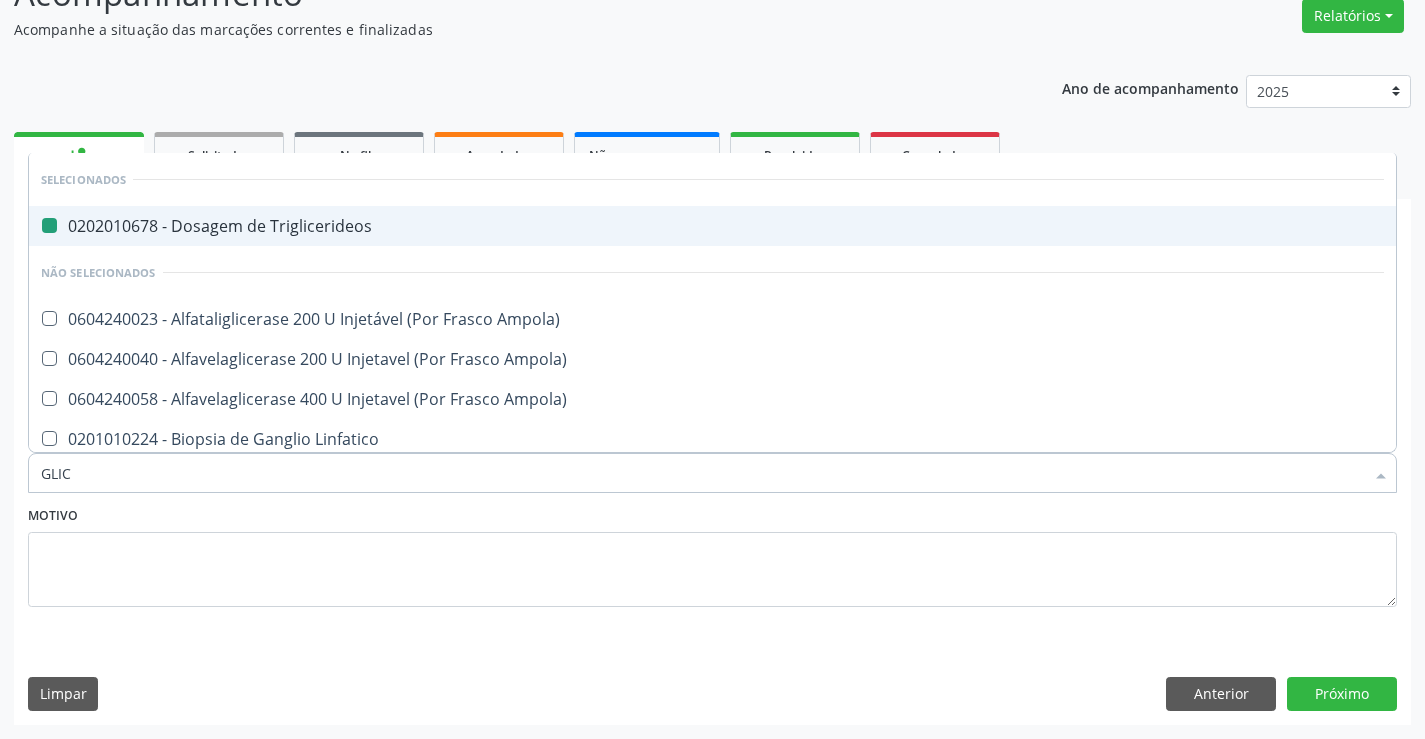 type on "GLICO" 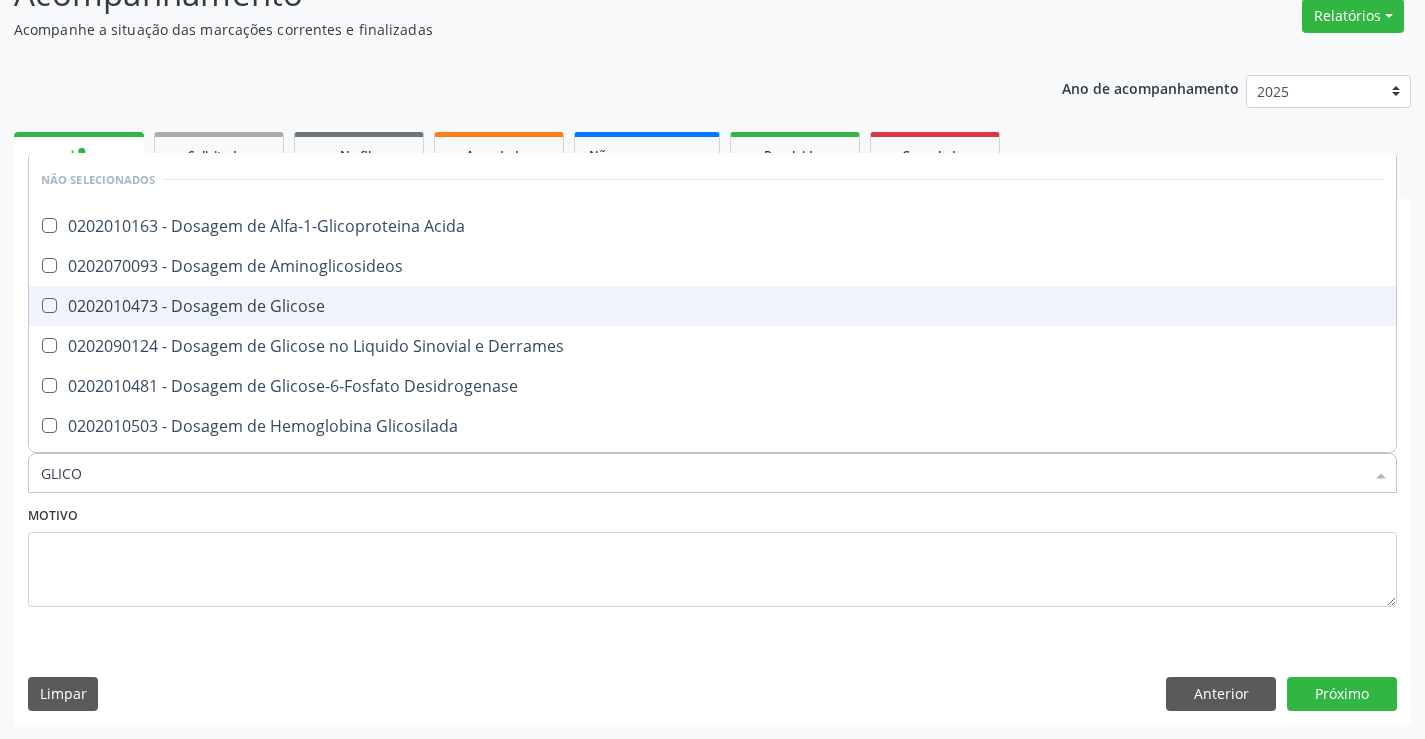 click on "0202010473 - Dosagem de Glicose" at bounding box center [712, 306] 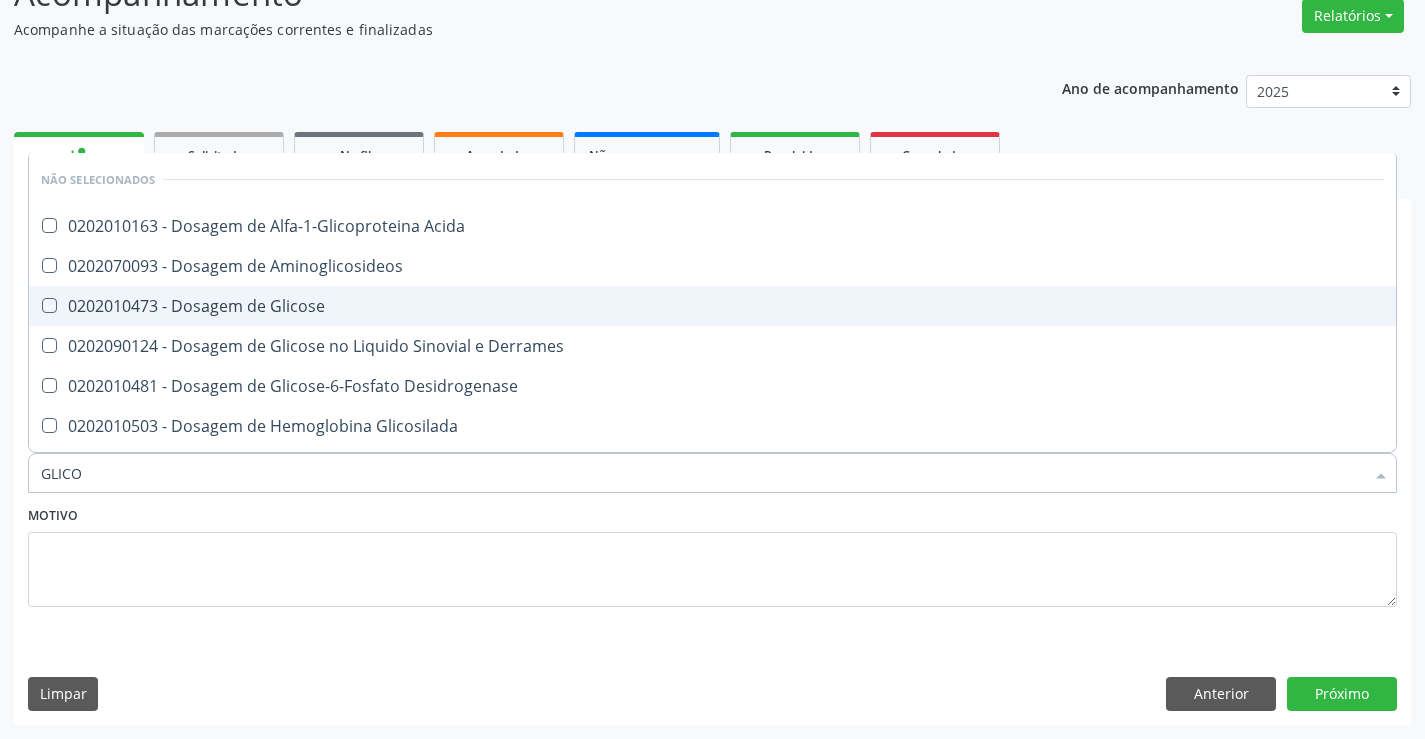 checkbox on "true" 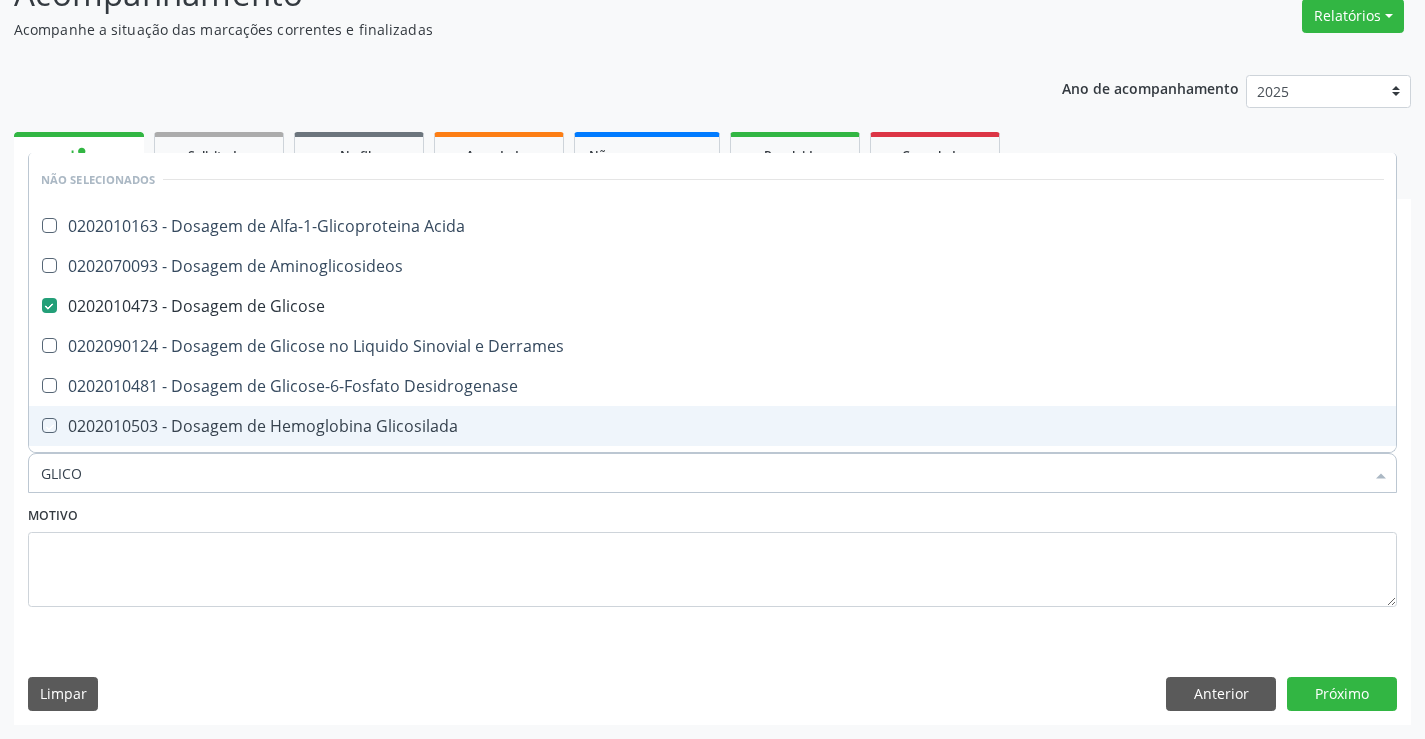 click on "Motivo" at bounding box center [712, 554] 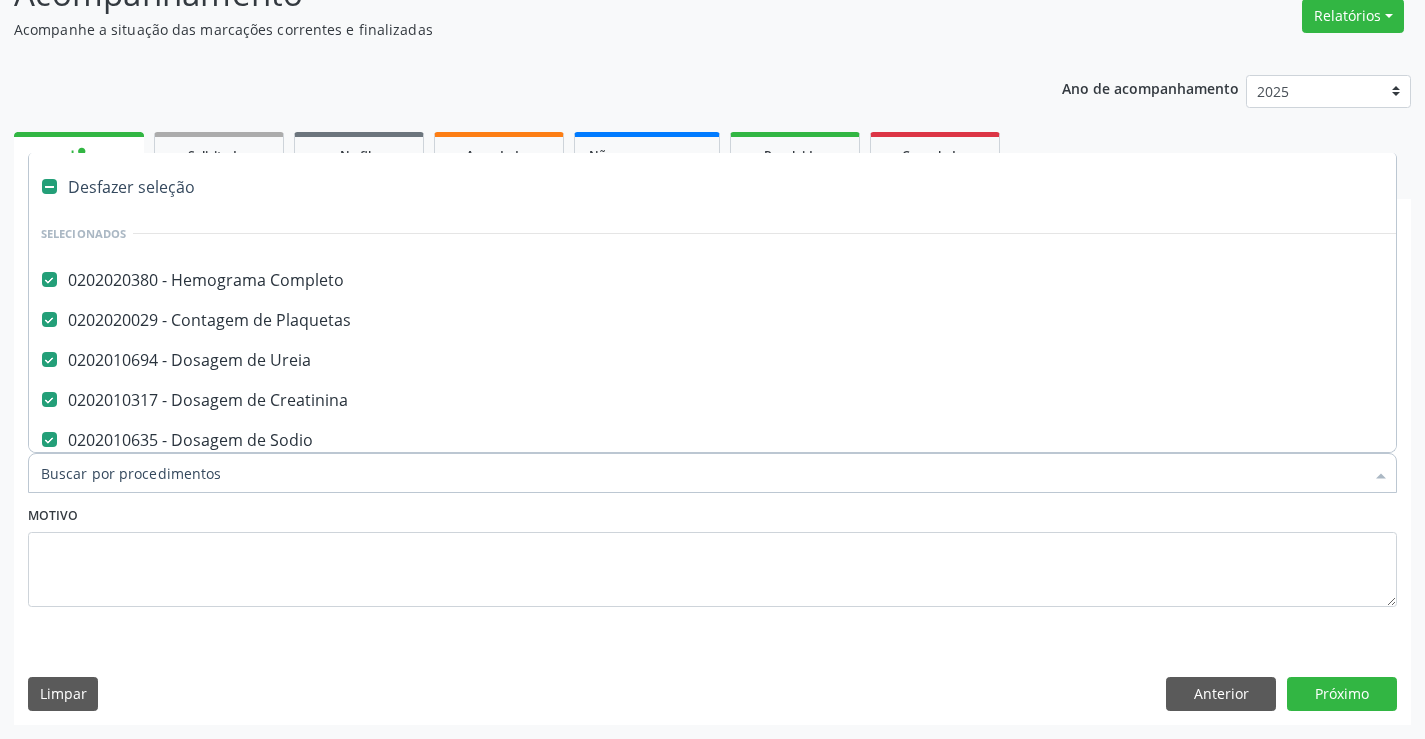 type on "U" 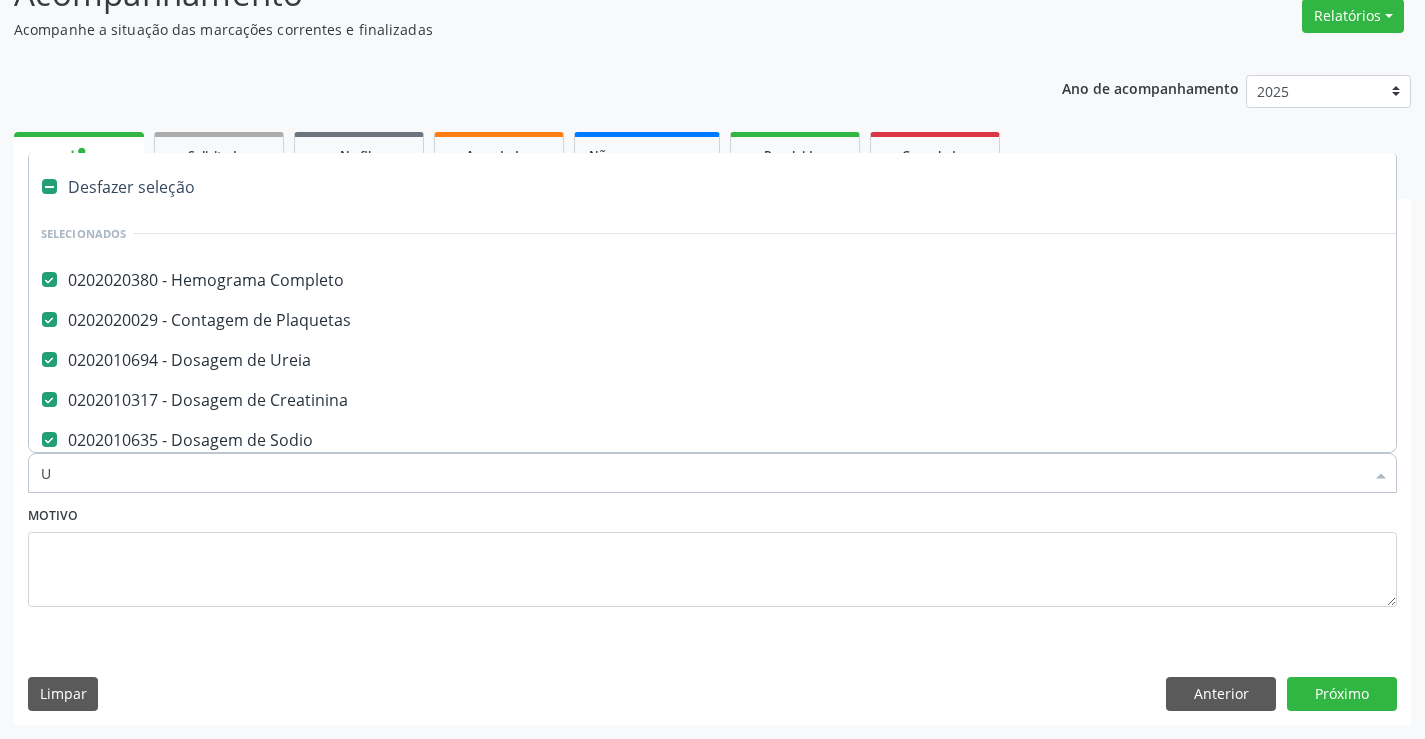 checkbox on "false" 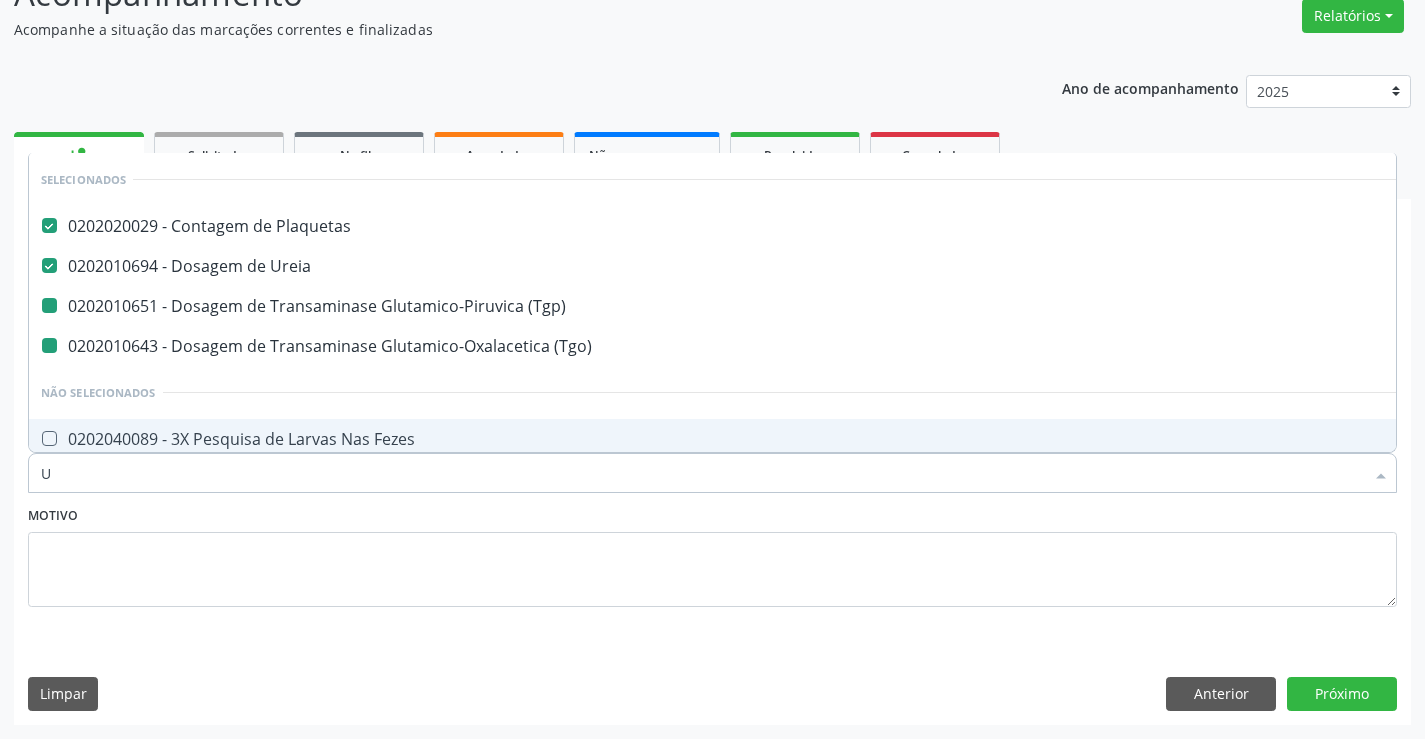 type on "UR" 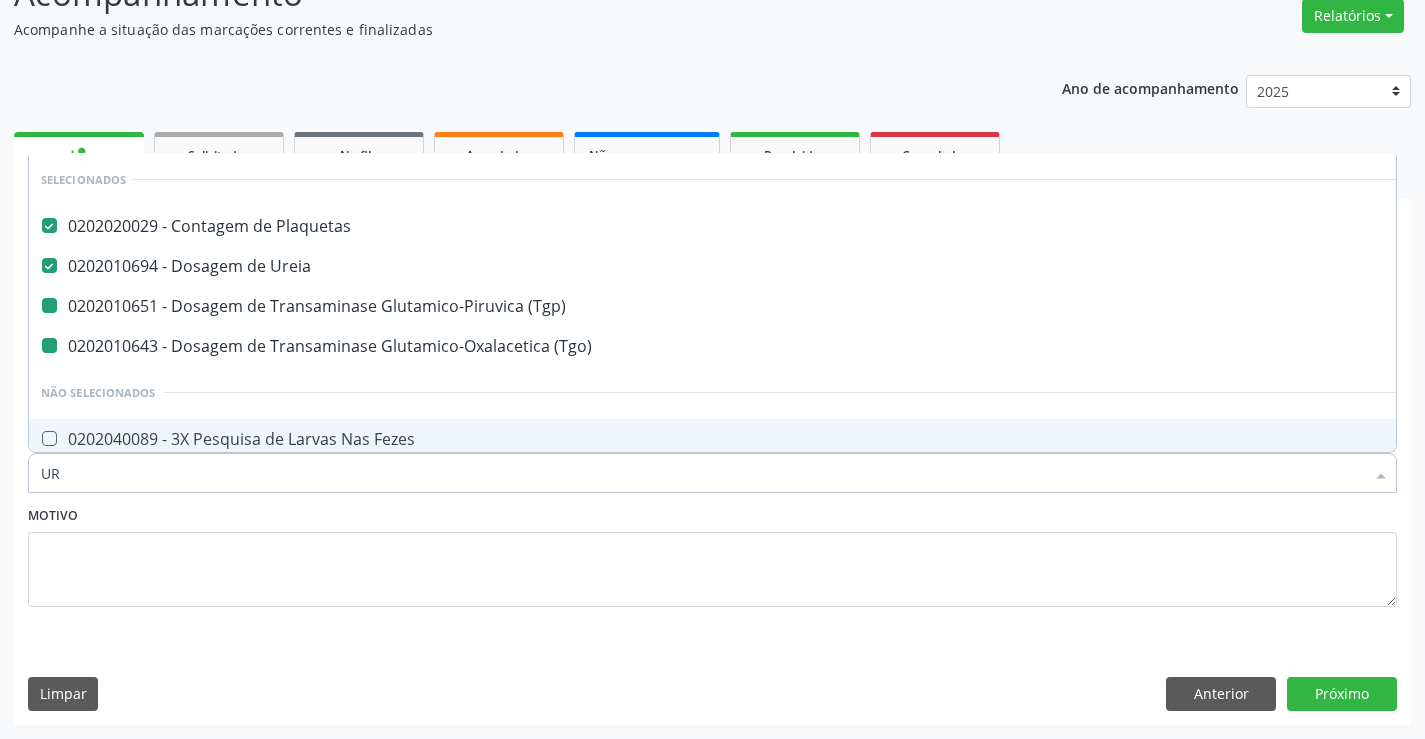 checkbox on "false" 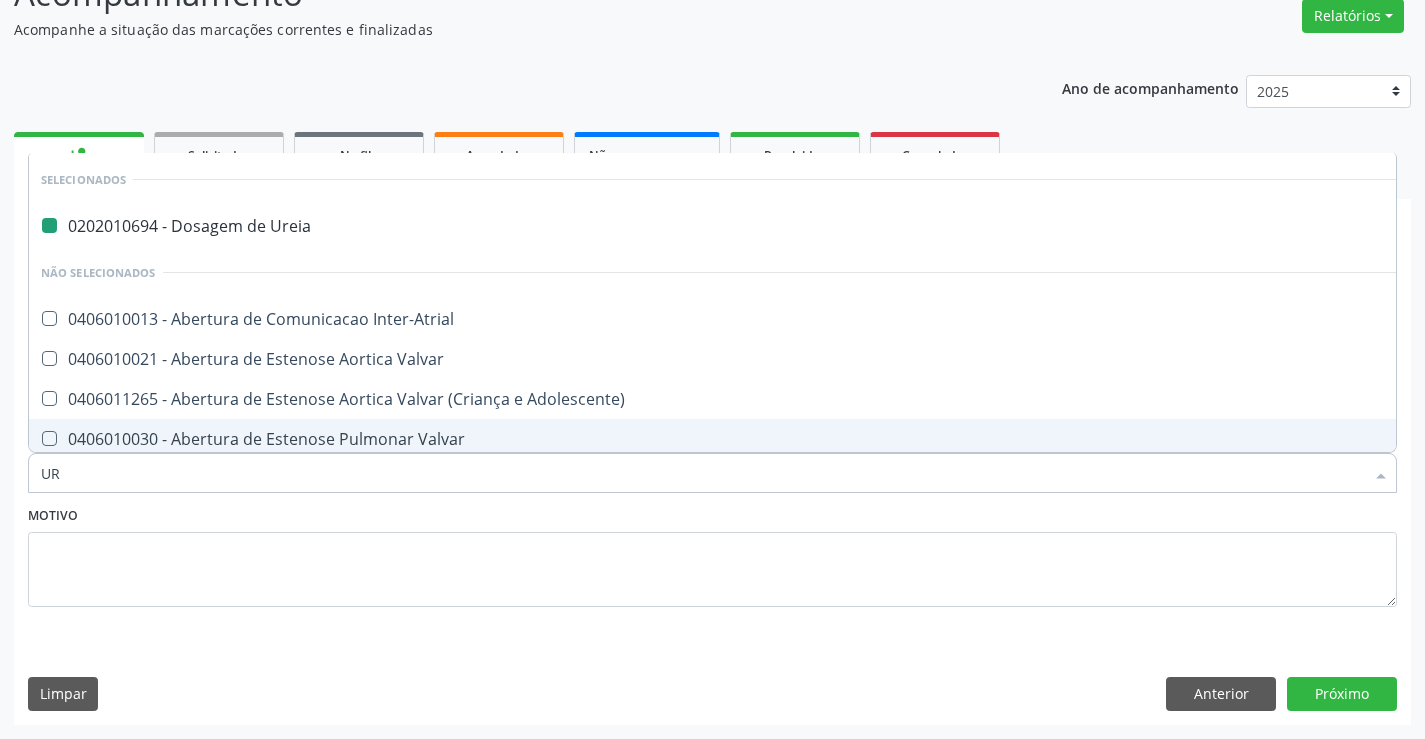 type on "URI" 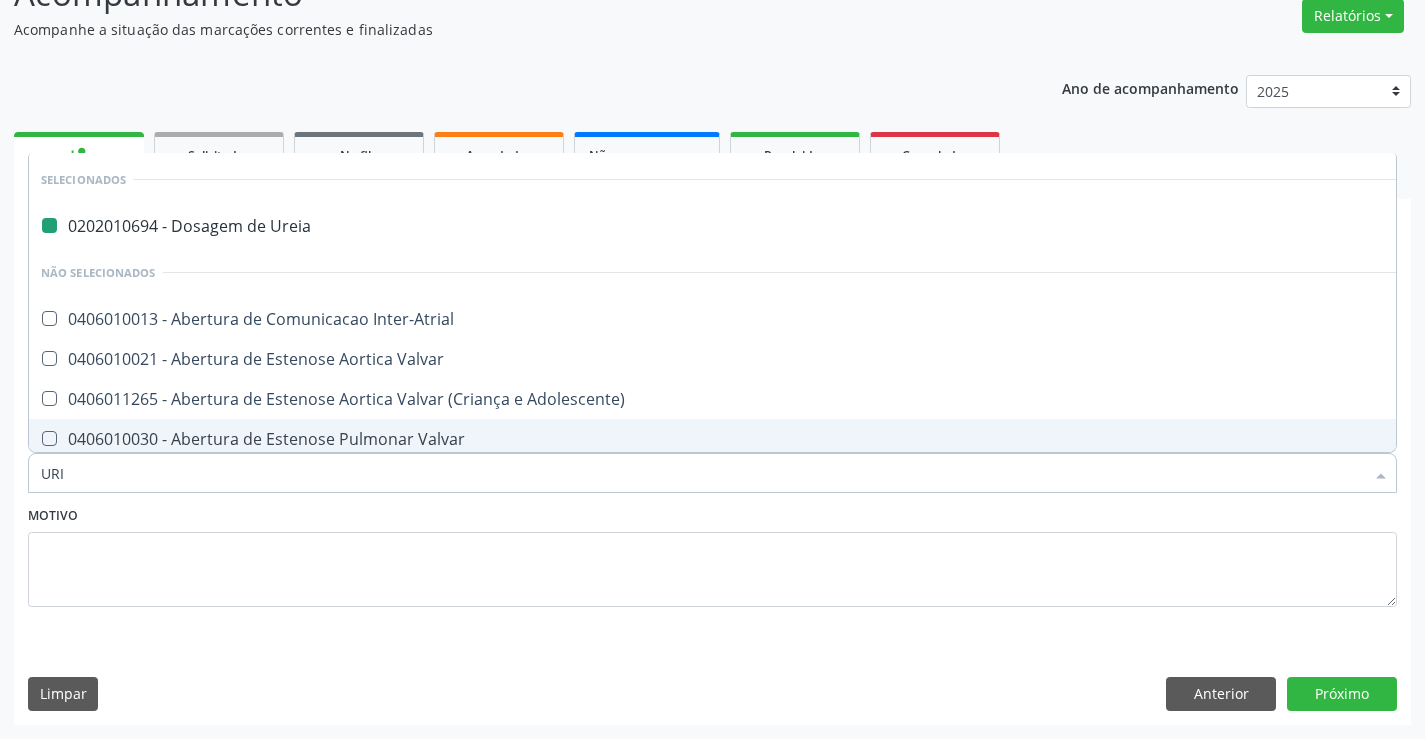 checkbox on "false" 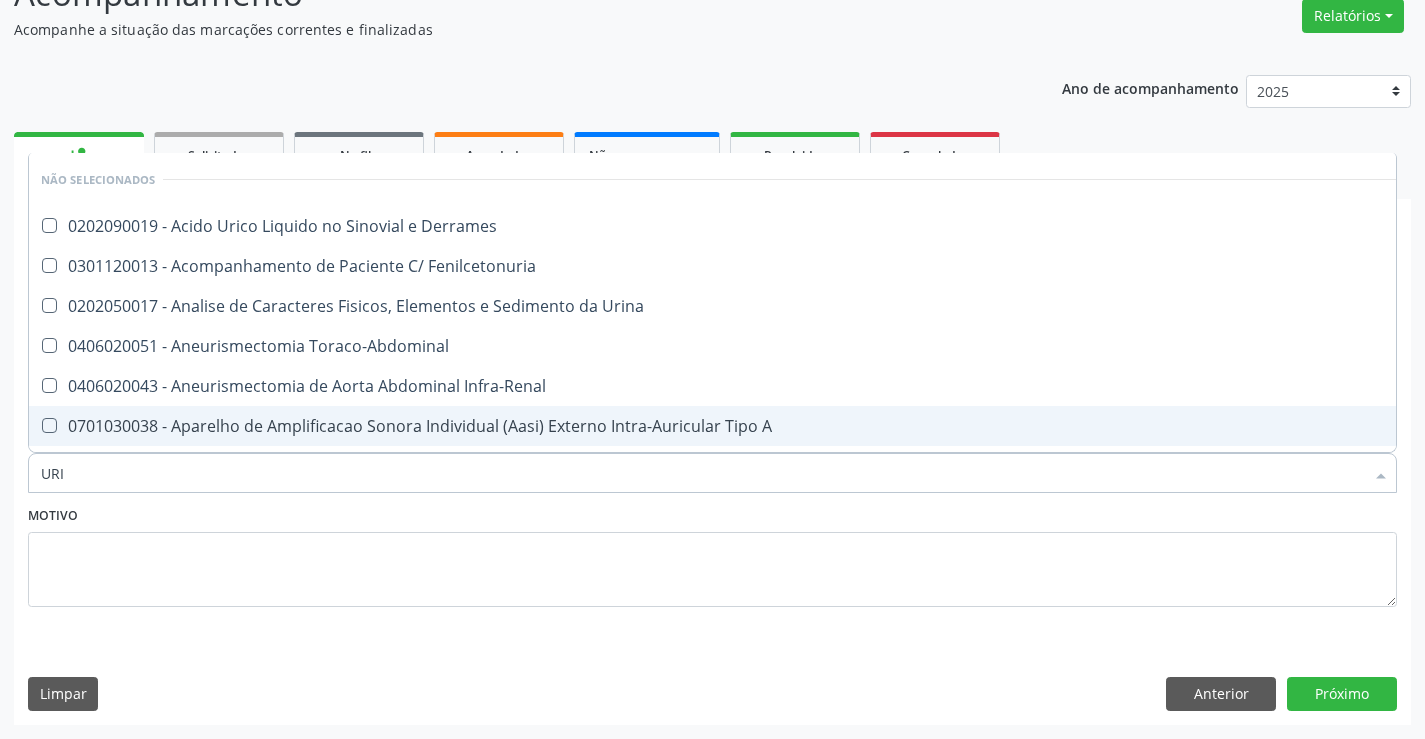 type on "URIN" 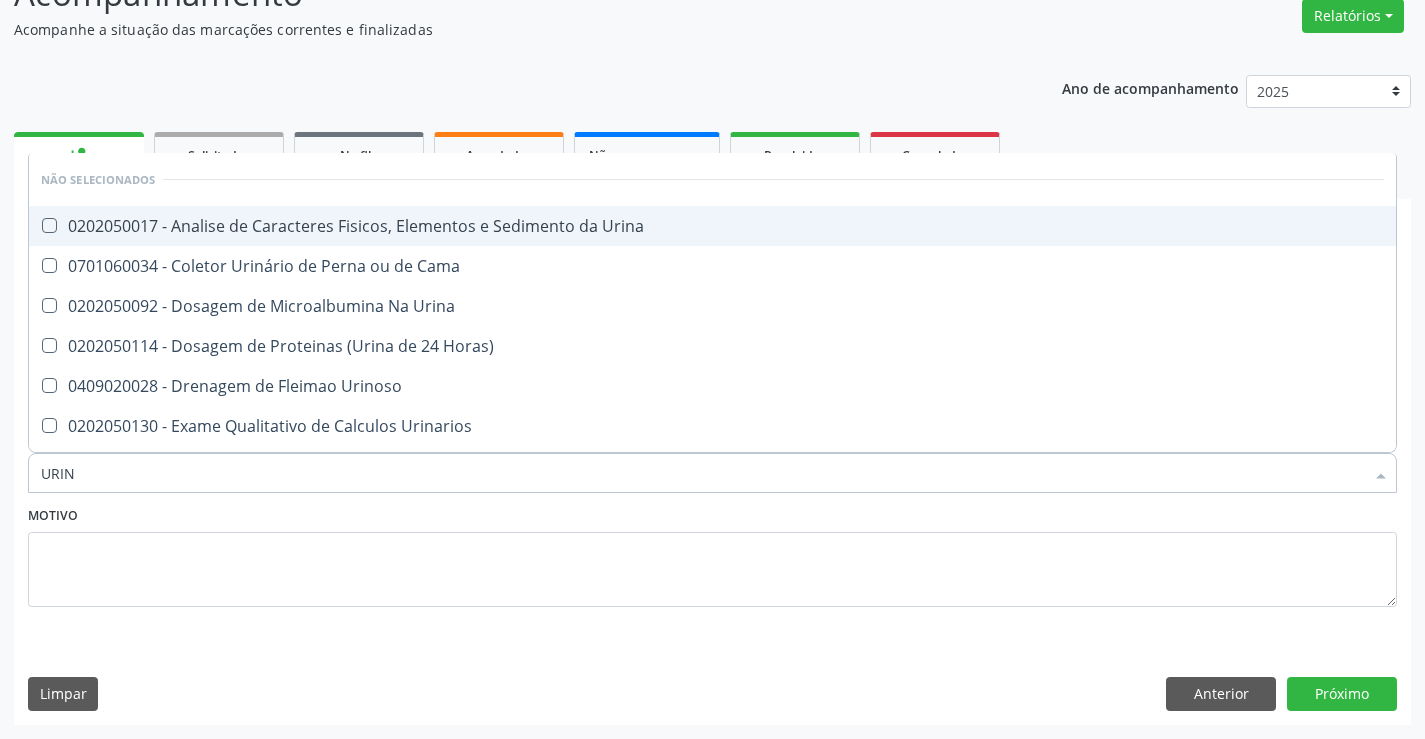 click on "0202050017 - Analise de Caracteres Fisicos, Elementos e Sedimento da Urina" at bounding box center (712, 226) 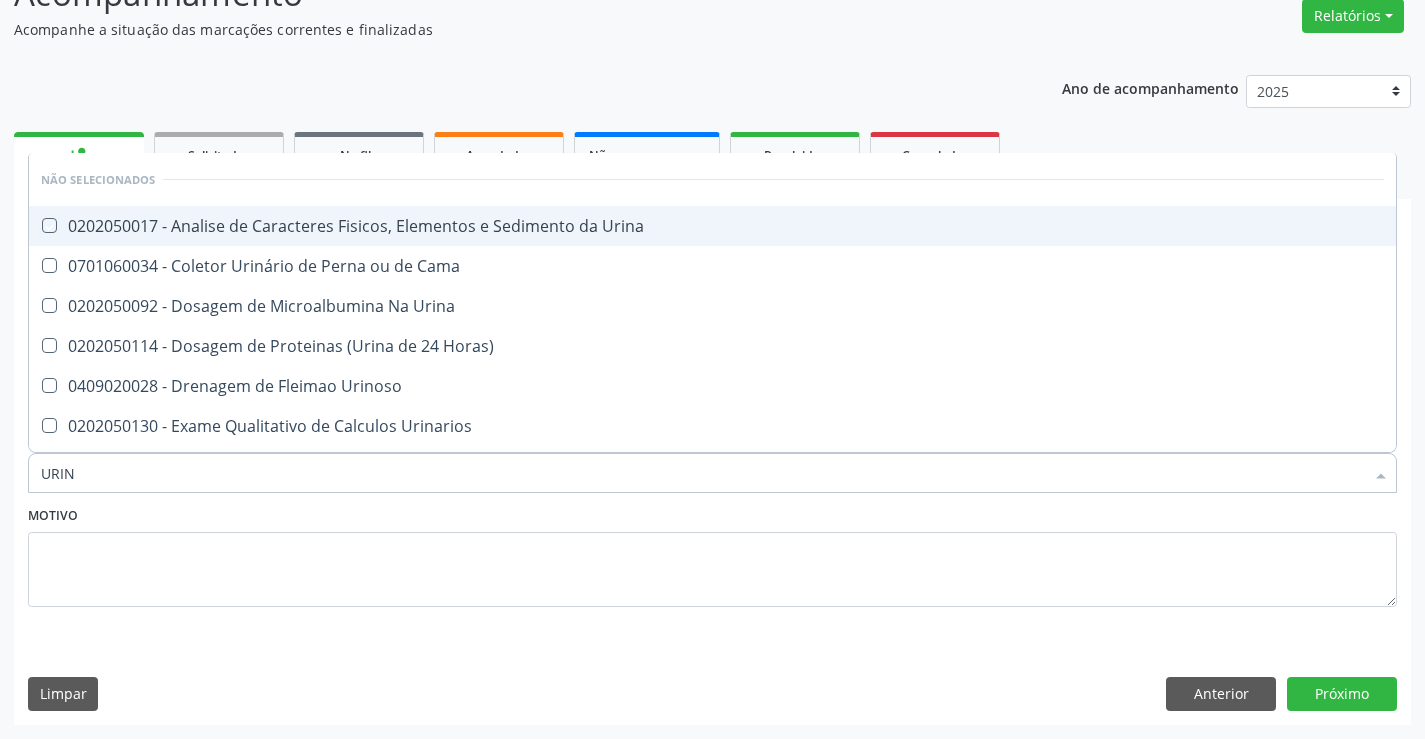 checkbox on "true" 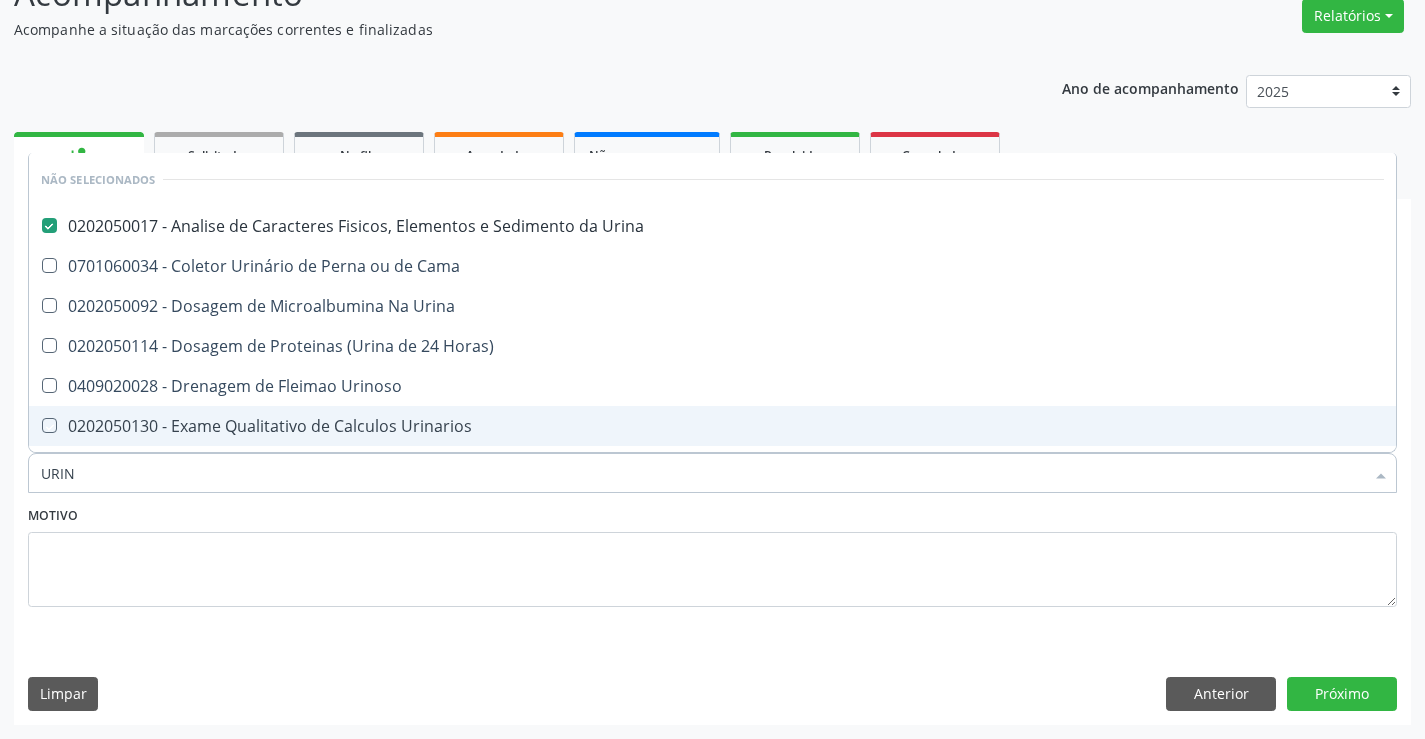 click on "Motivo" at bounding box center (712, 554) 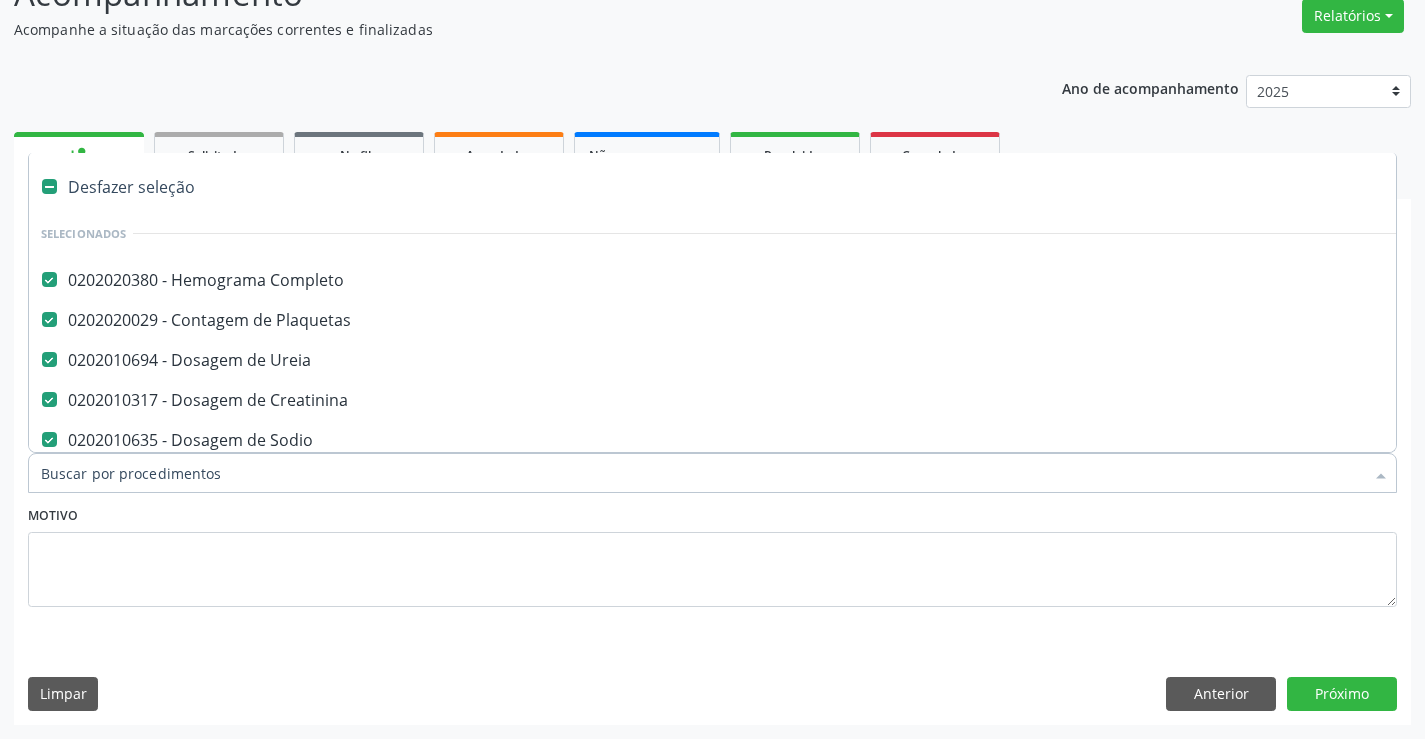type on "F" 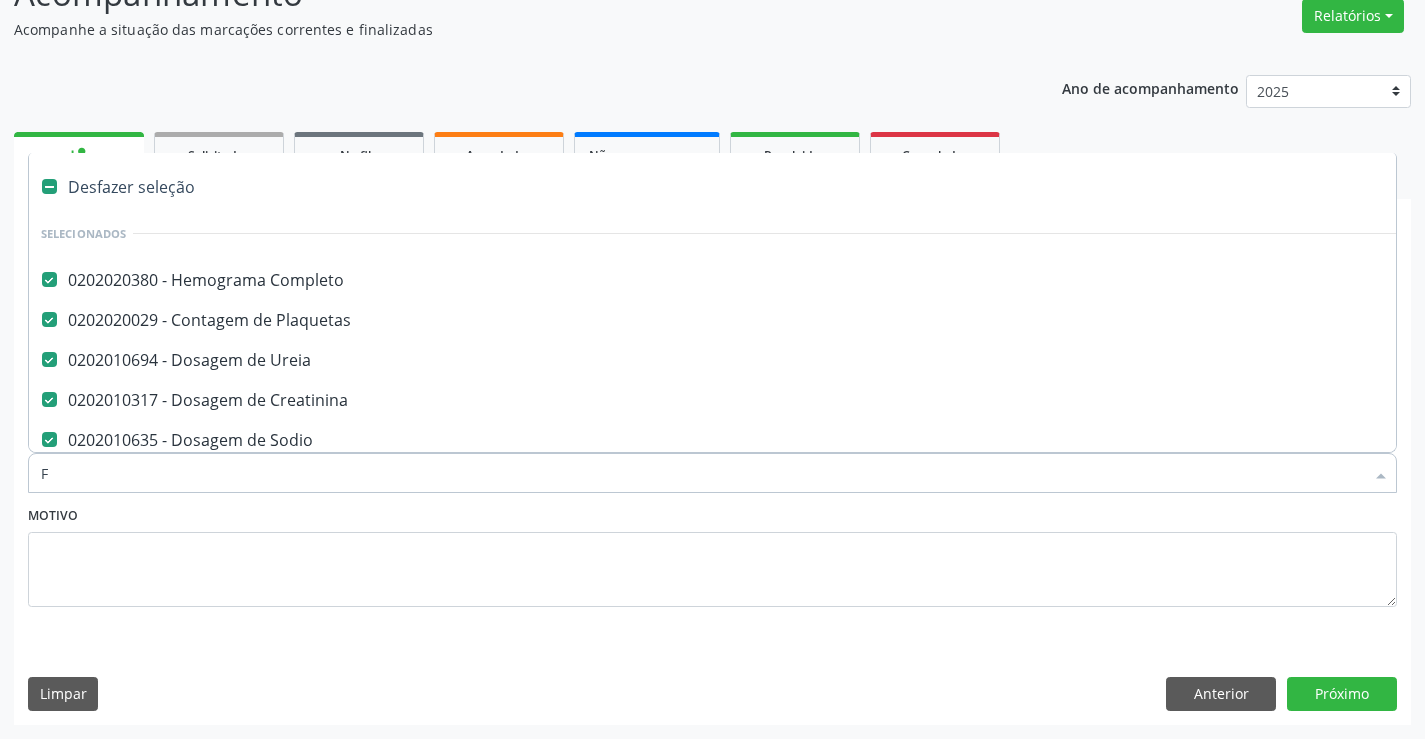 checkbox on "false" 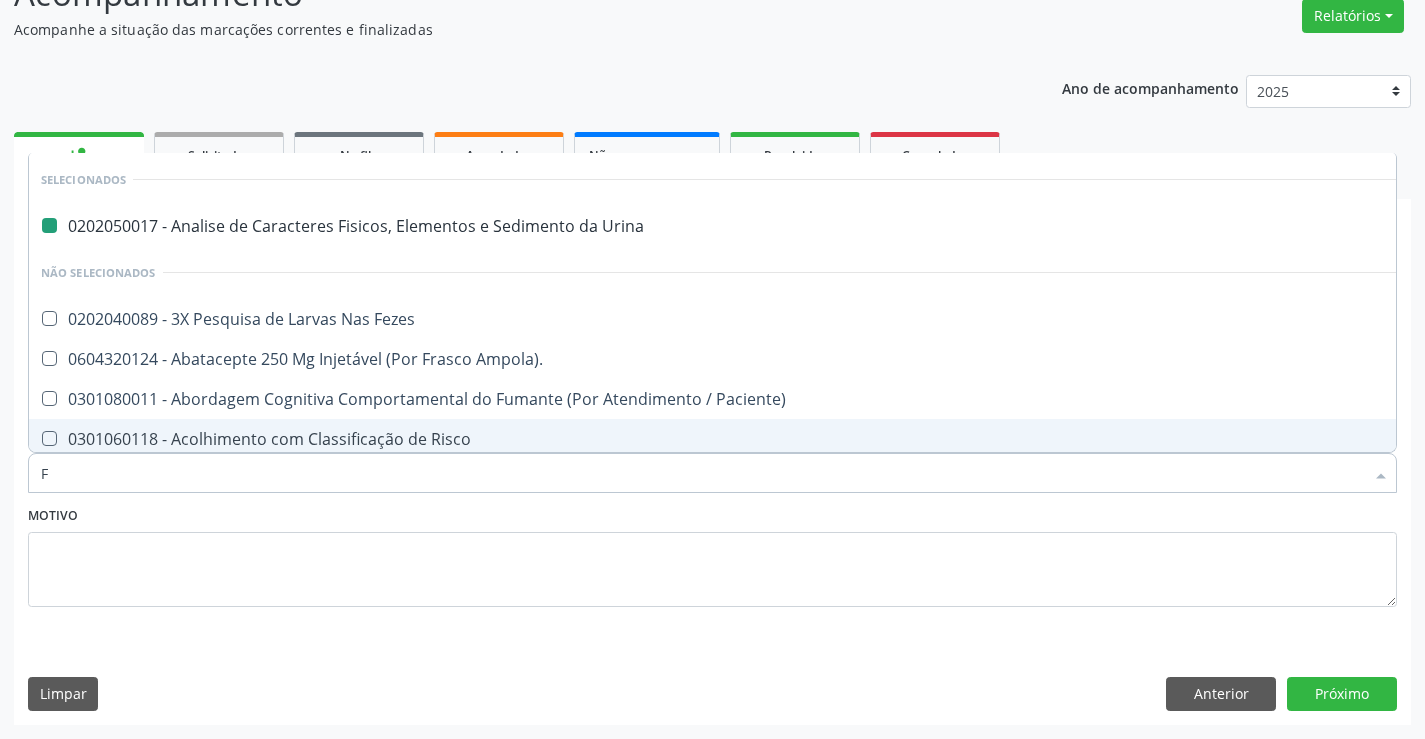type on "FE" 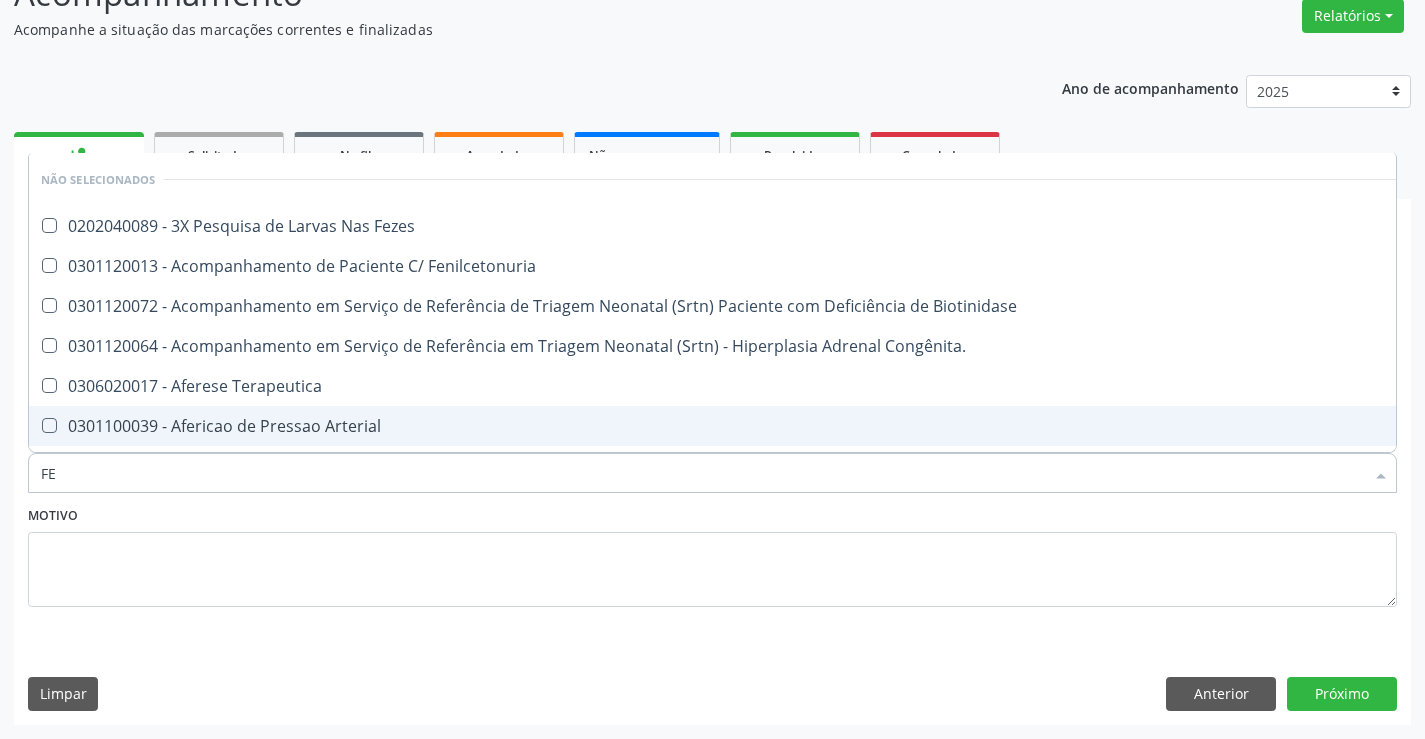 type on "FEZ" 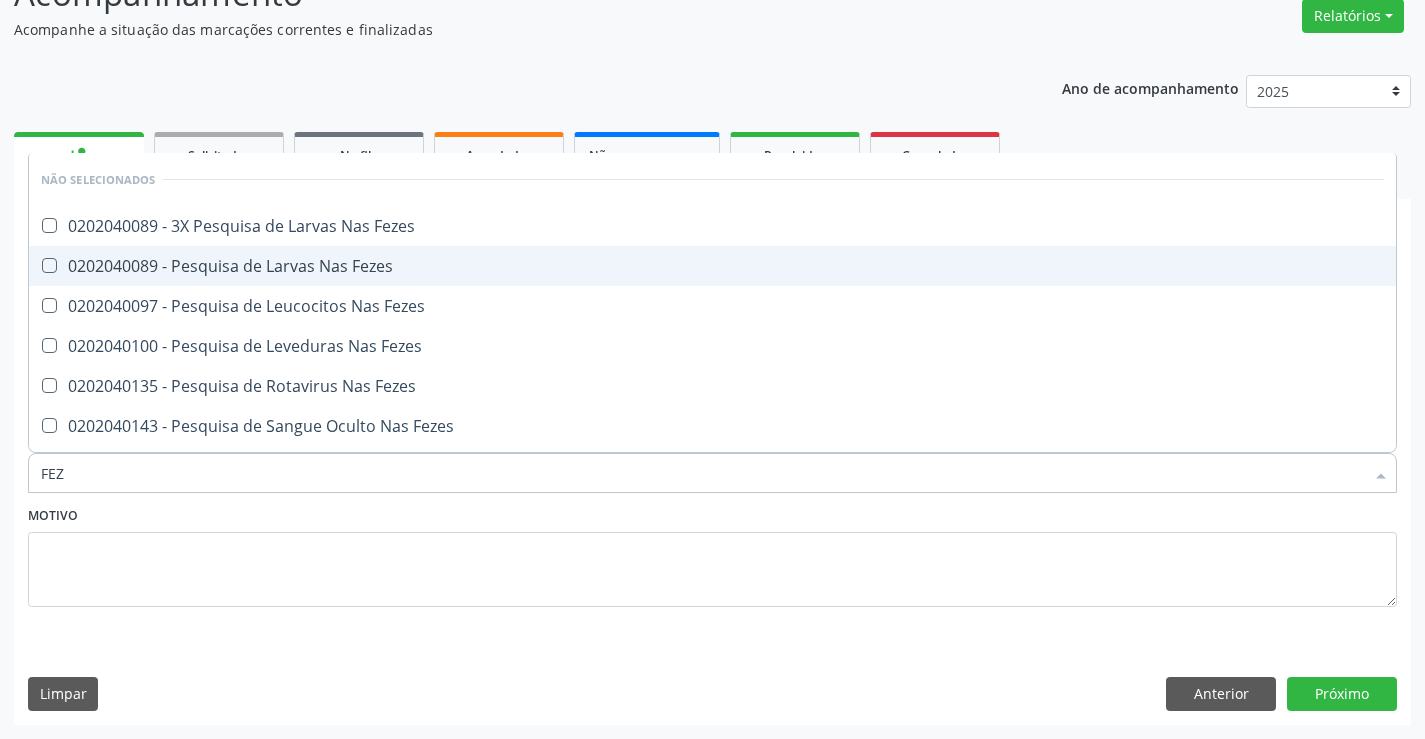 click on "0202040089 - Pesquisa de Larvas Nas Fezes" at bounding box center (712, 266) 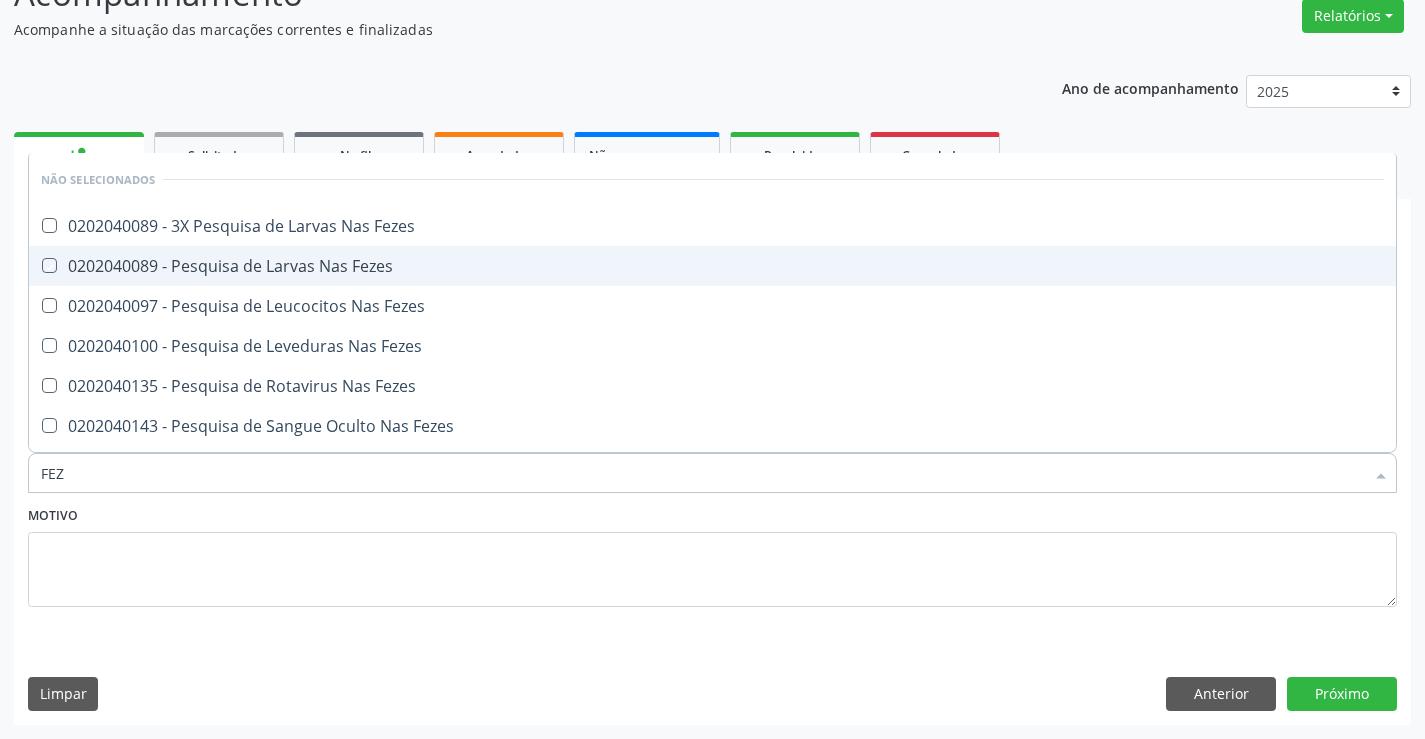 checkbox on "true" 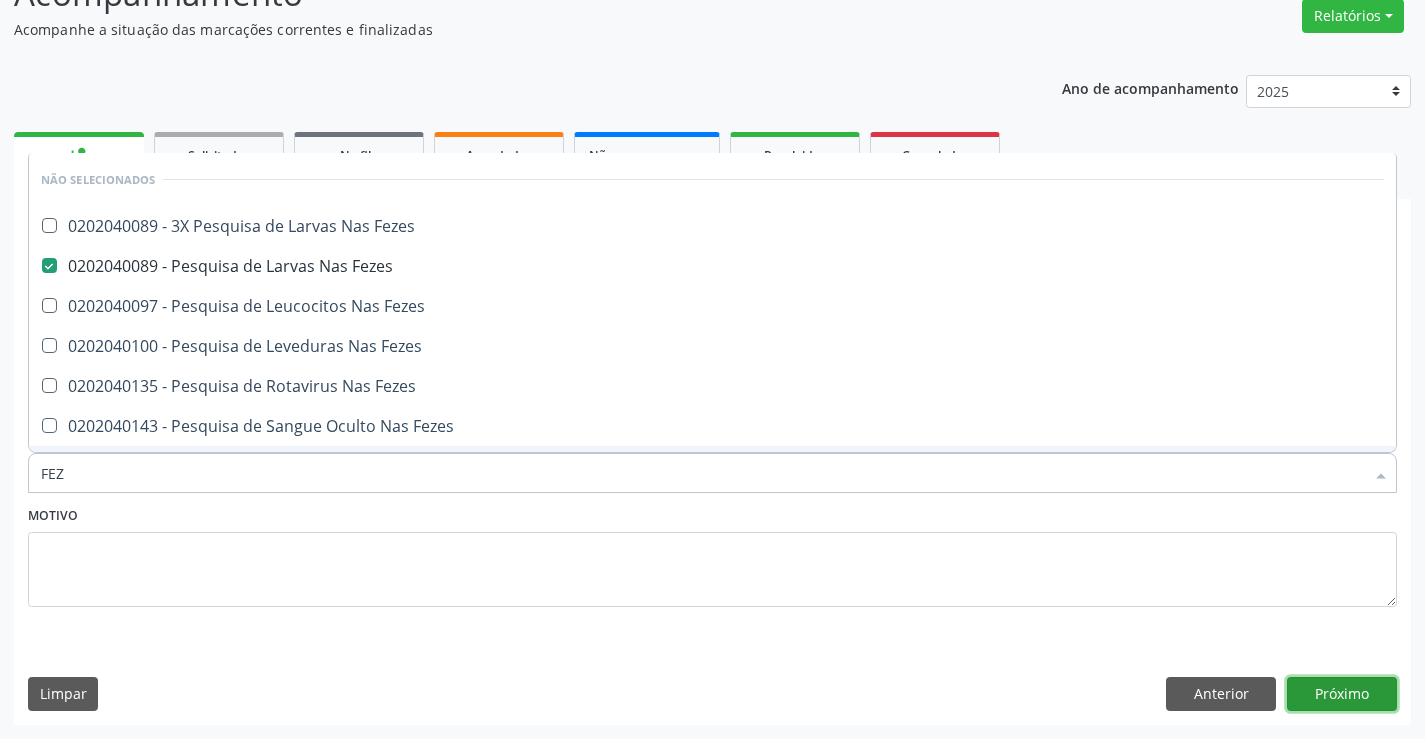 click on "Próximo" at bounding box center (1342, 694) 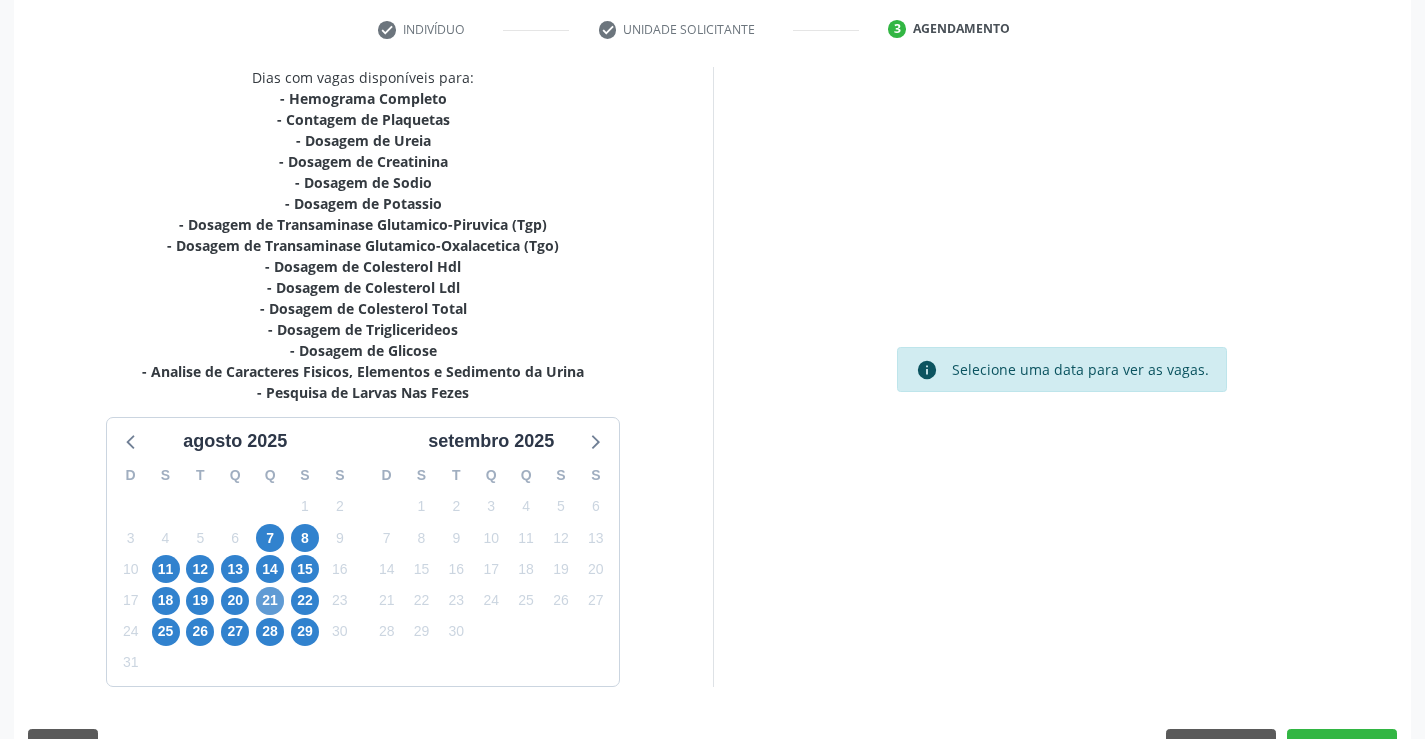 scroll, scrollTop: 425, scrollLeft: 0, axis: vertical 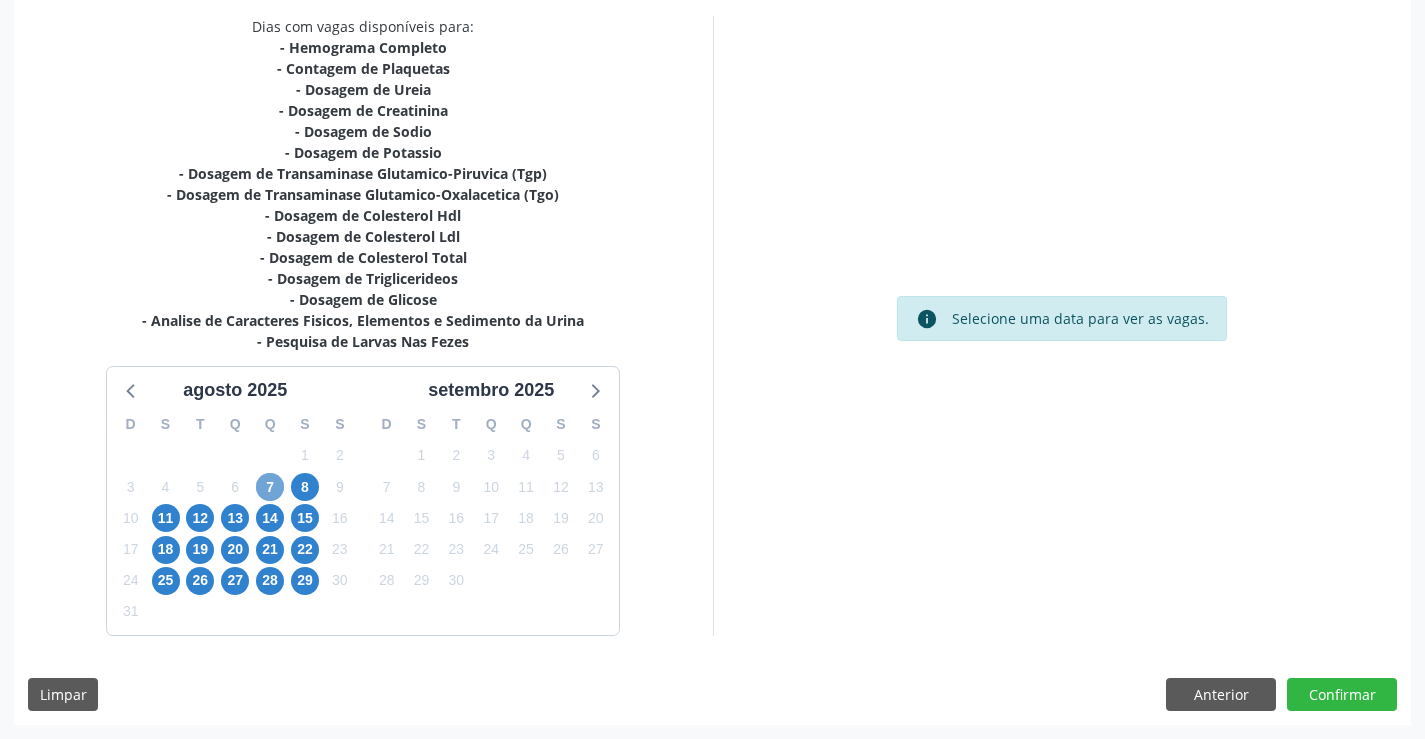 click on "7" at bounding box center (270, 487) 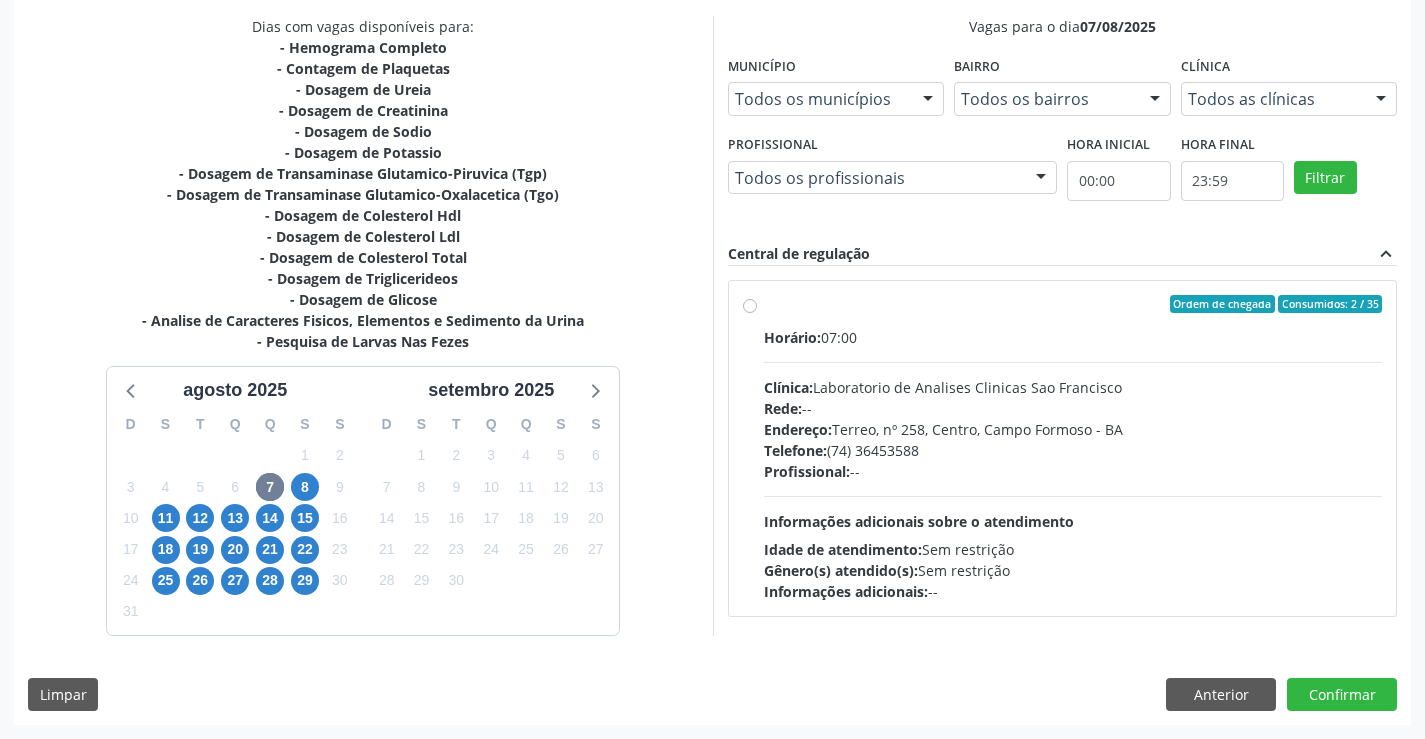 drag, startPoint x: 933, startPoint y: 483, endPoint x: 1431, endPoint y: 503, distance: 498.40146 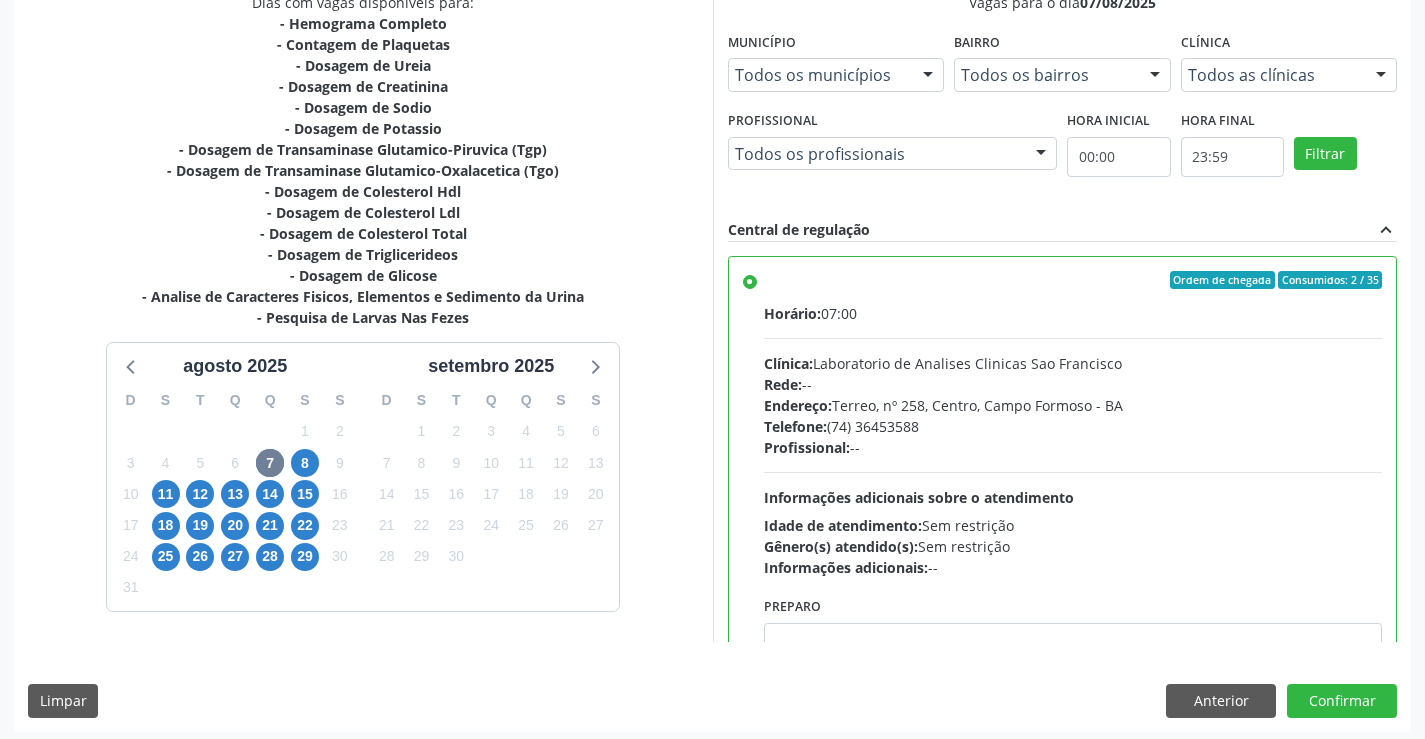 scroll, scrollTop: 456, scrollLeft: 0, axis: vertical 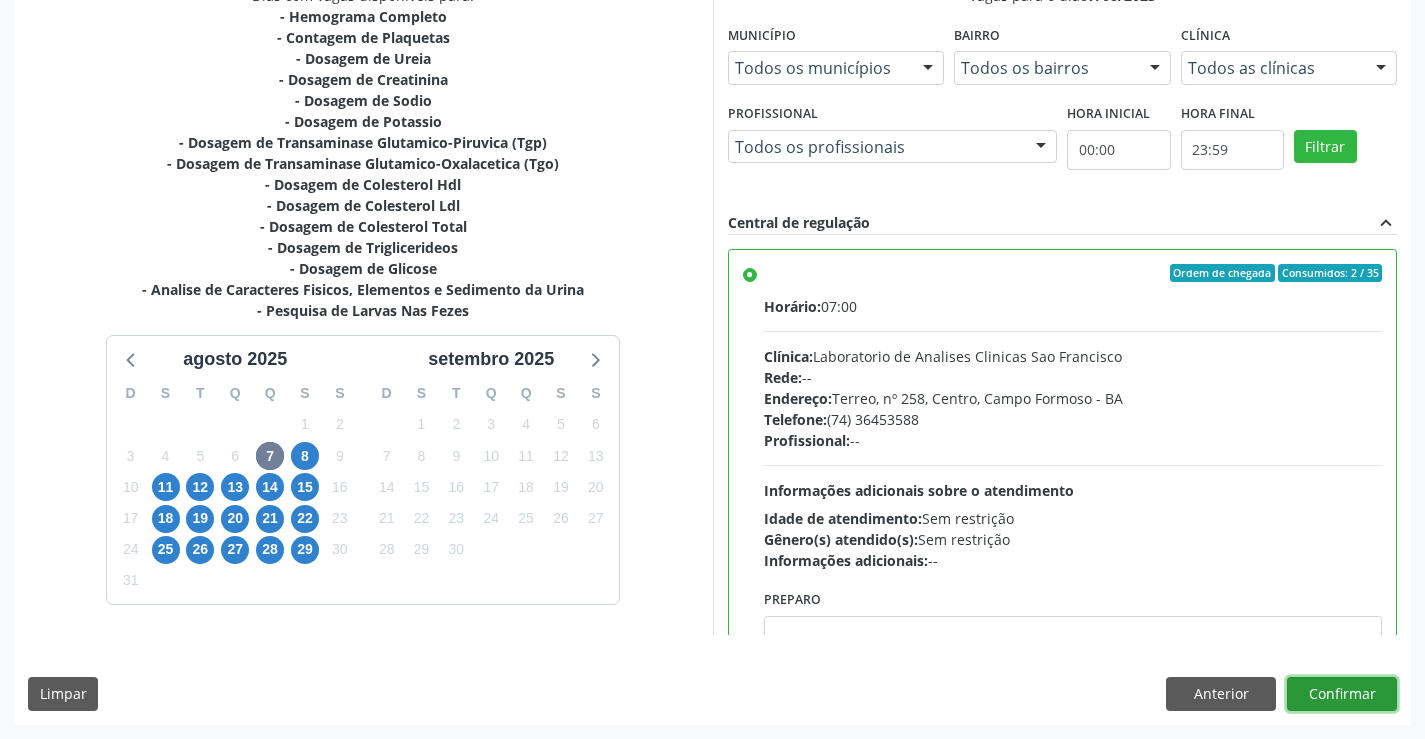 click on "Confirmar" at bounding box center [1342, 694] 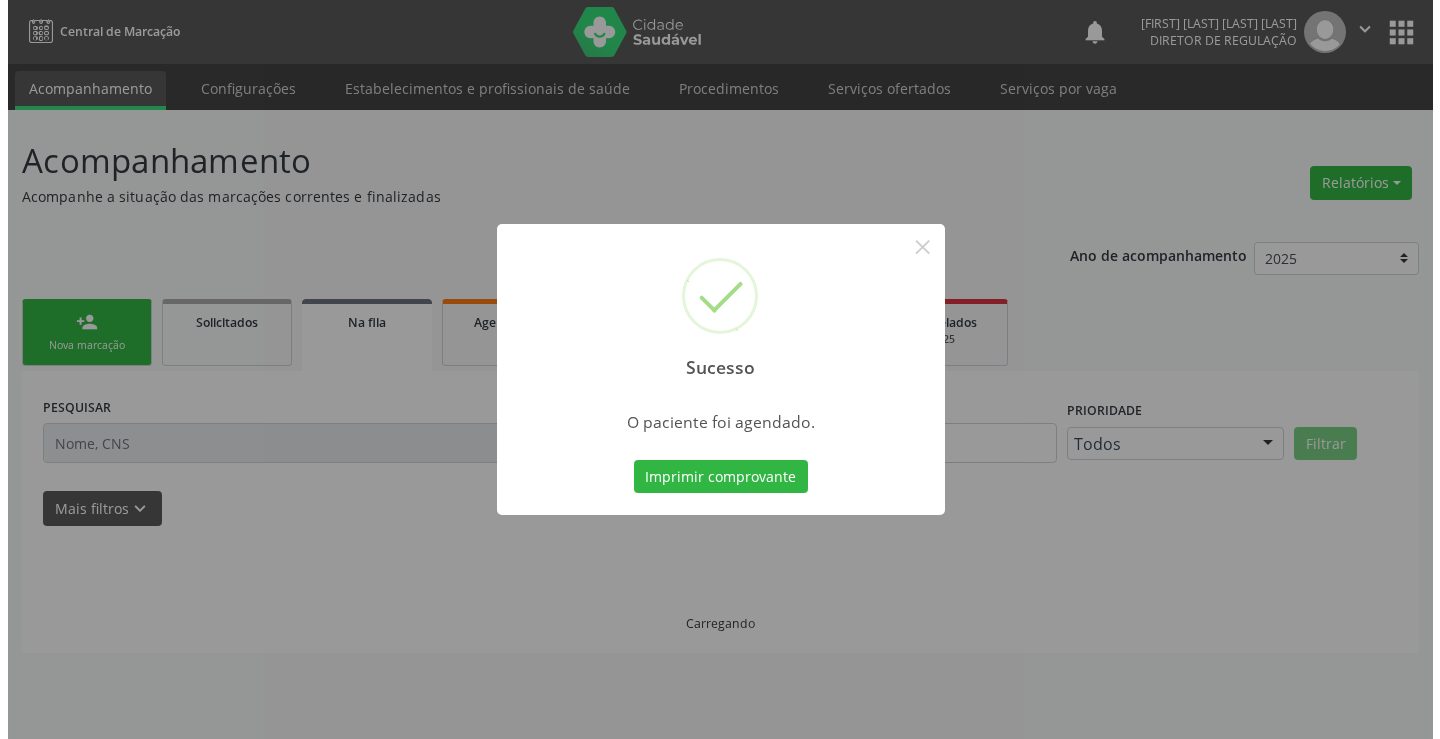 scroll, scrollTop: 0, scrollLeft: 0, axis: both 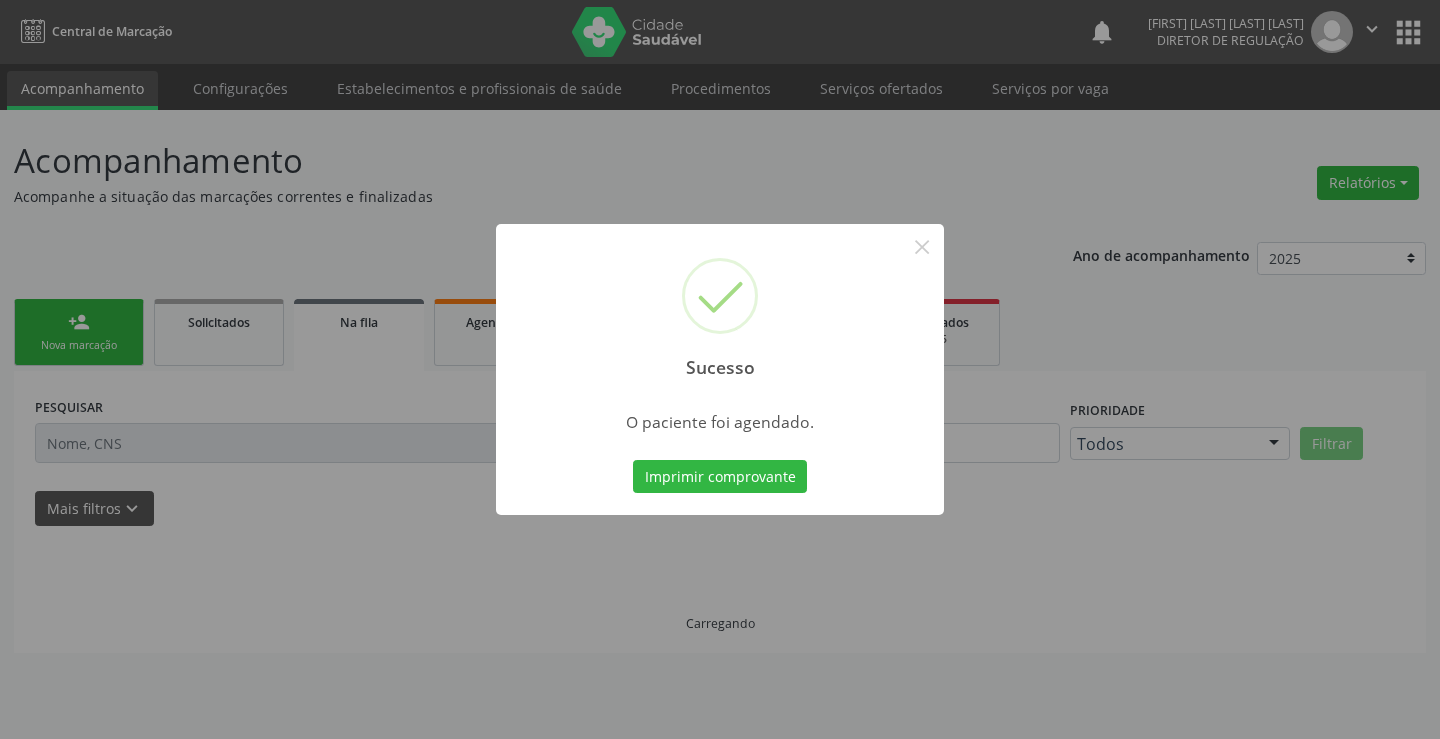 type 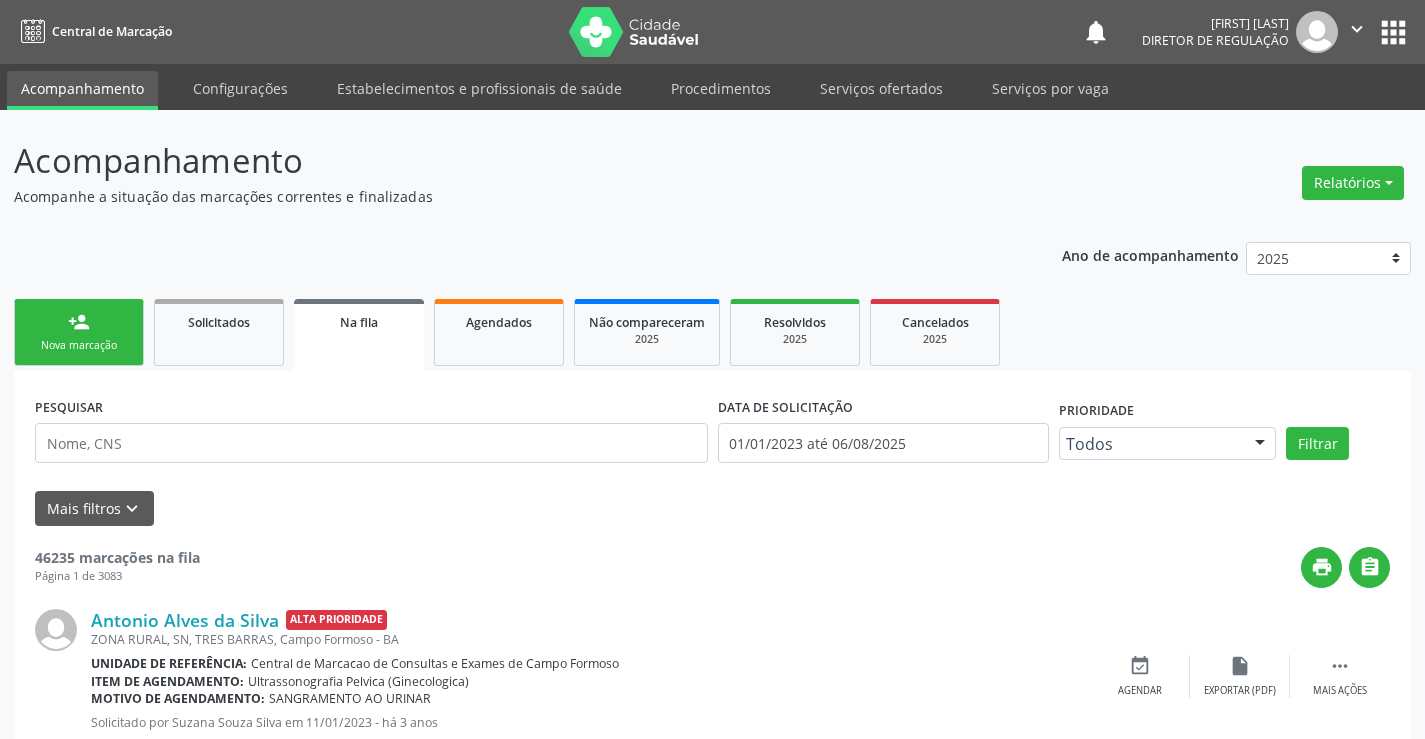 scroll, scrollTop: 0, scrollLeft: 0, axis: both 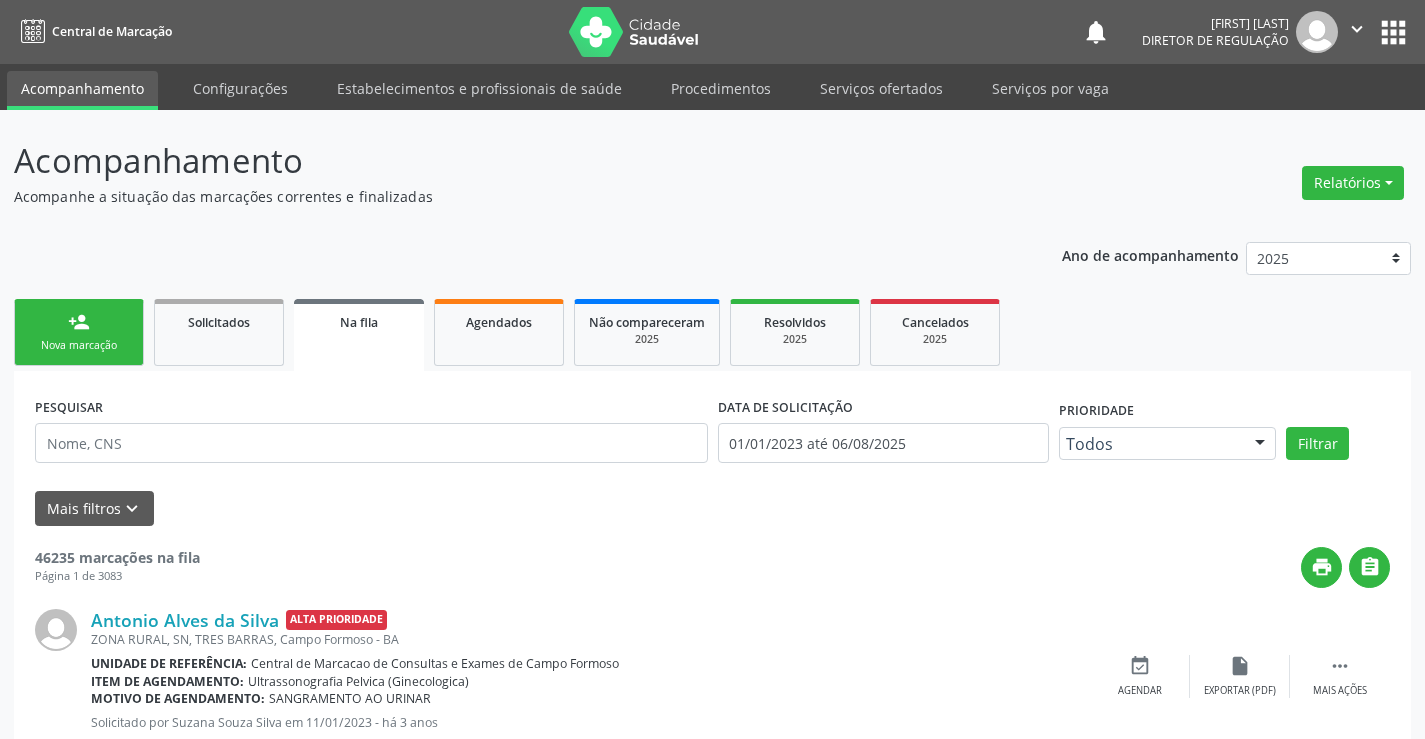 click on "person_add
Nova marcação" at bounding box center [79, 332] 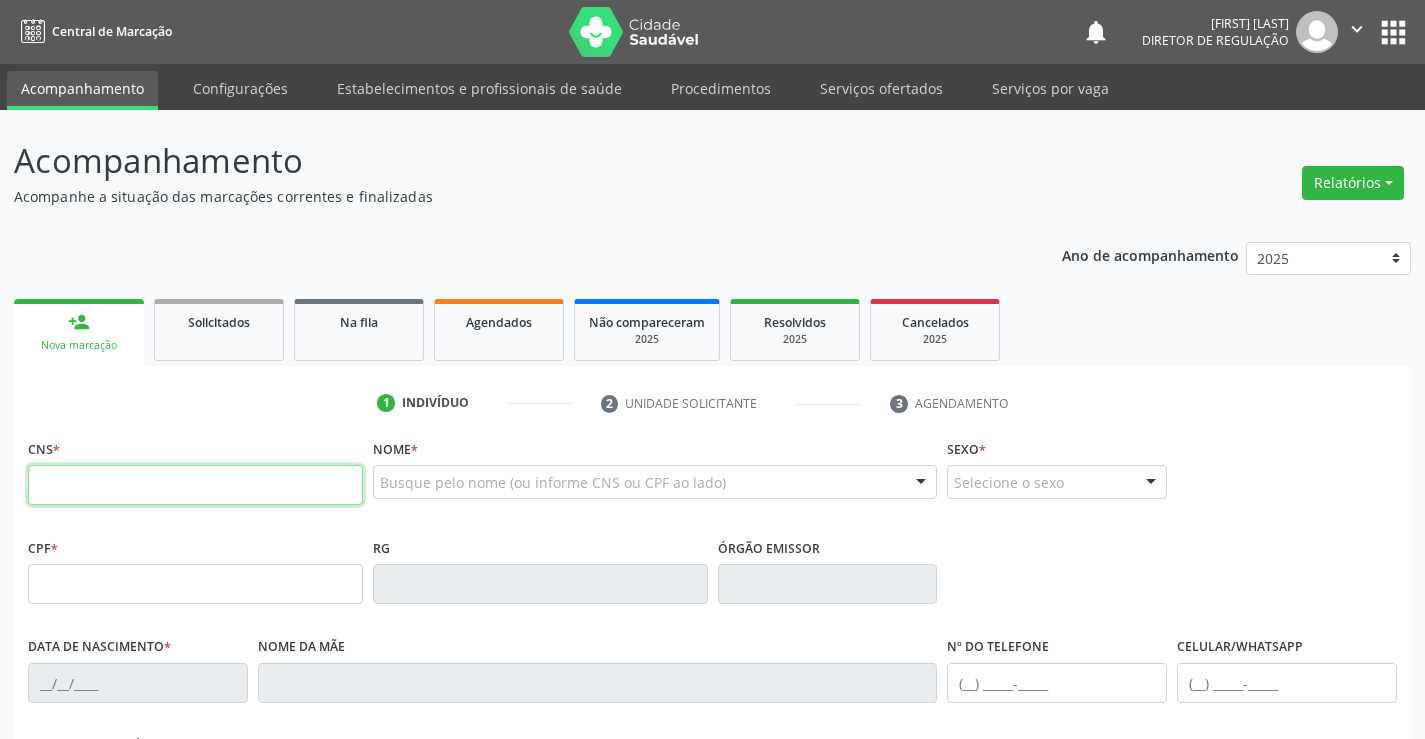 click at bounding box center [195, 485] 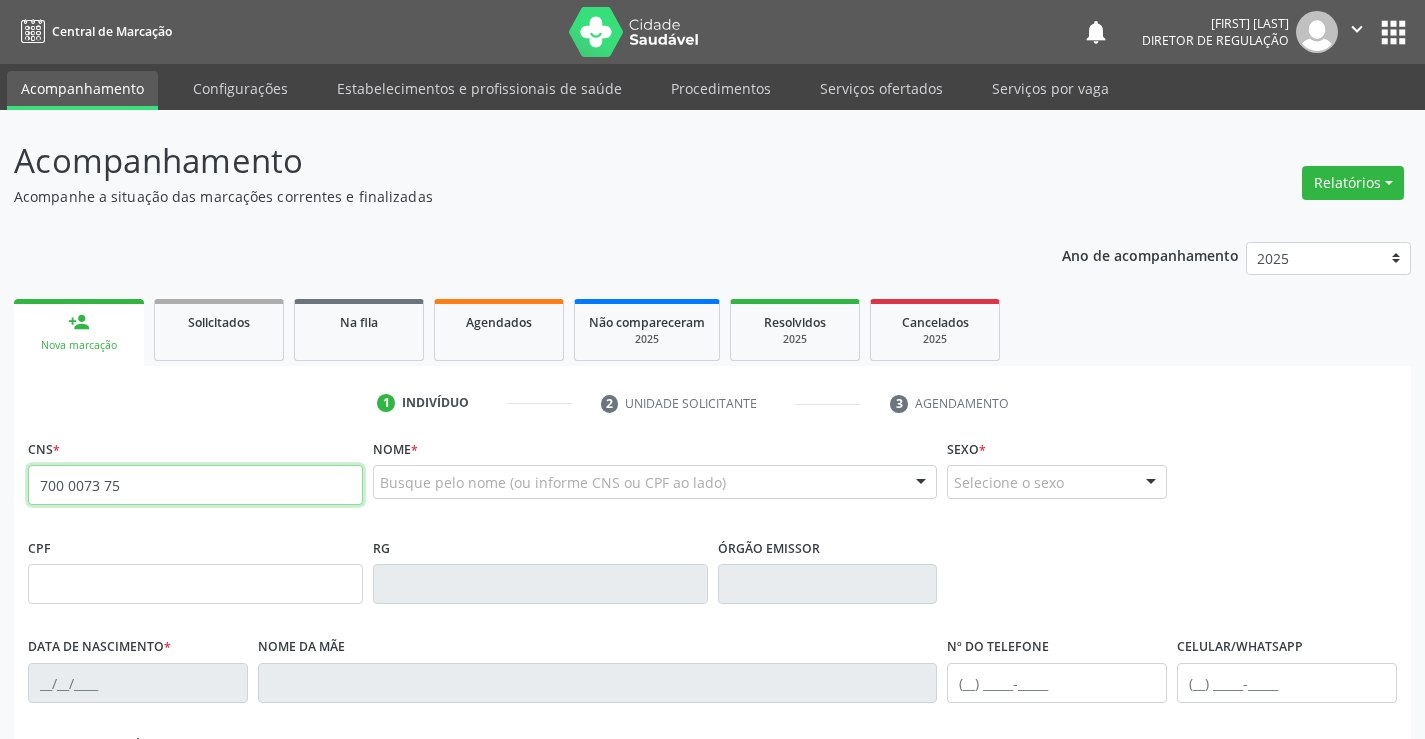 type on "700 0073 75" 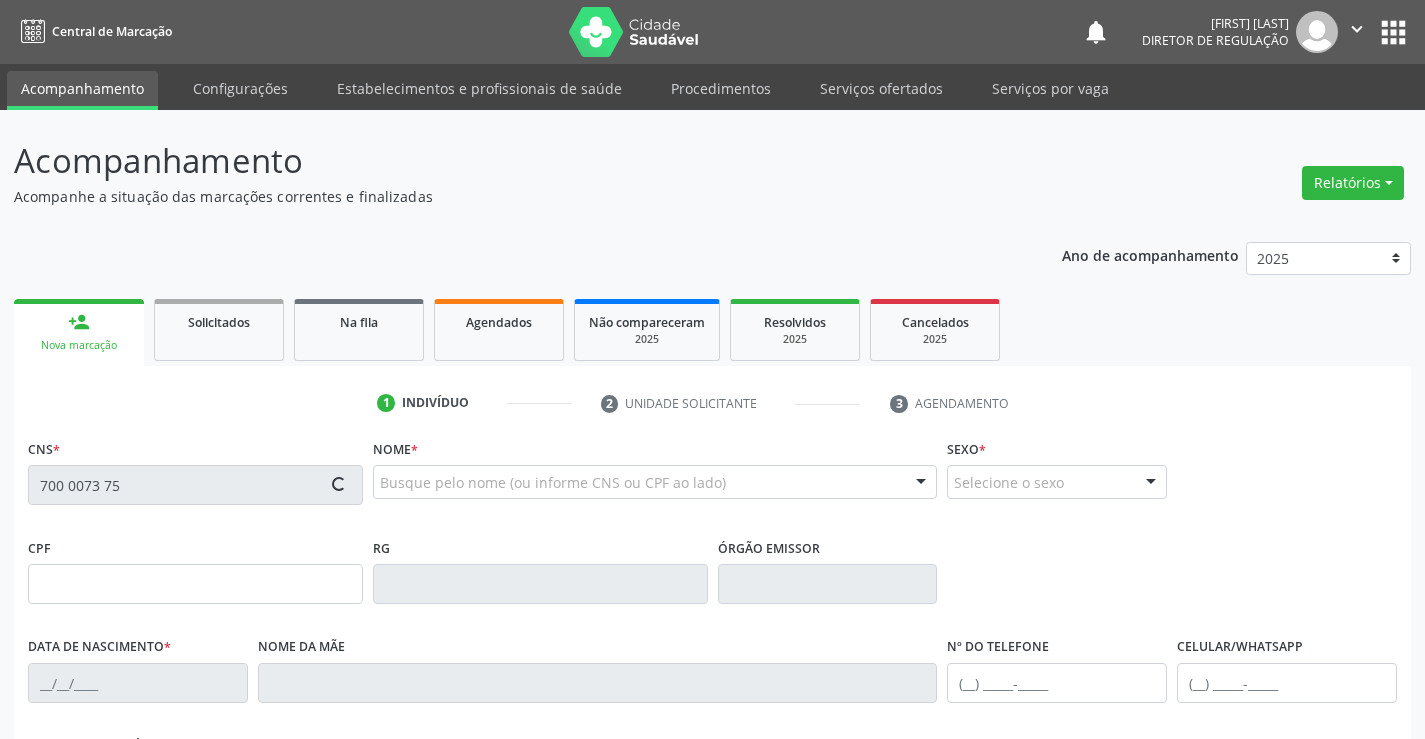 type on "0405183372" 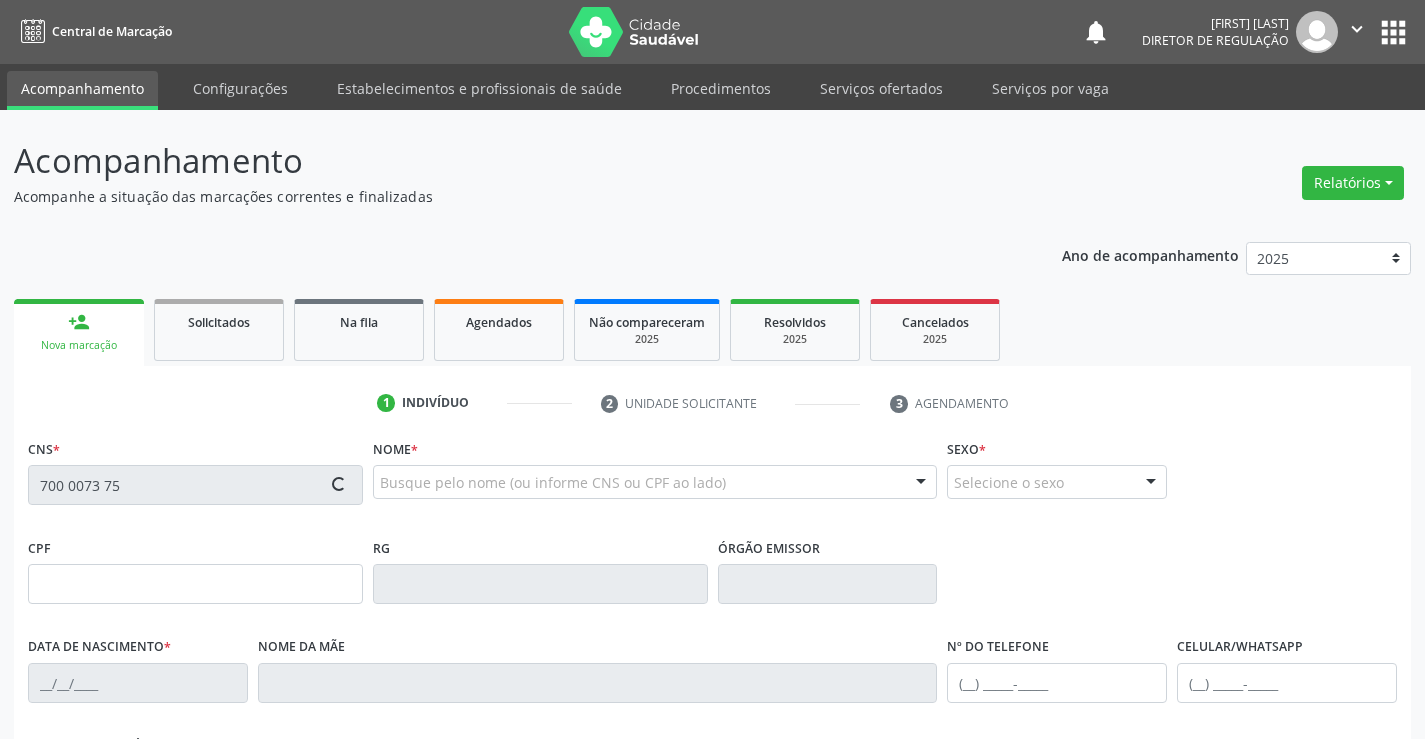 type on "[DATE]" 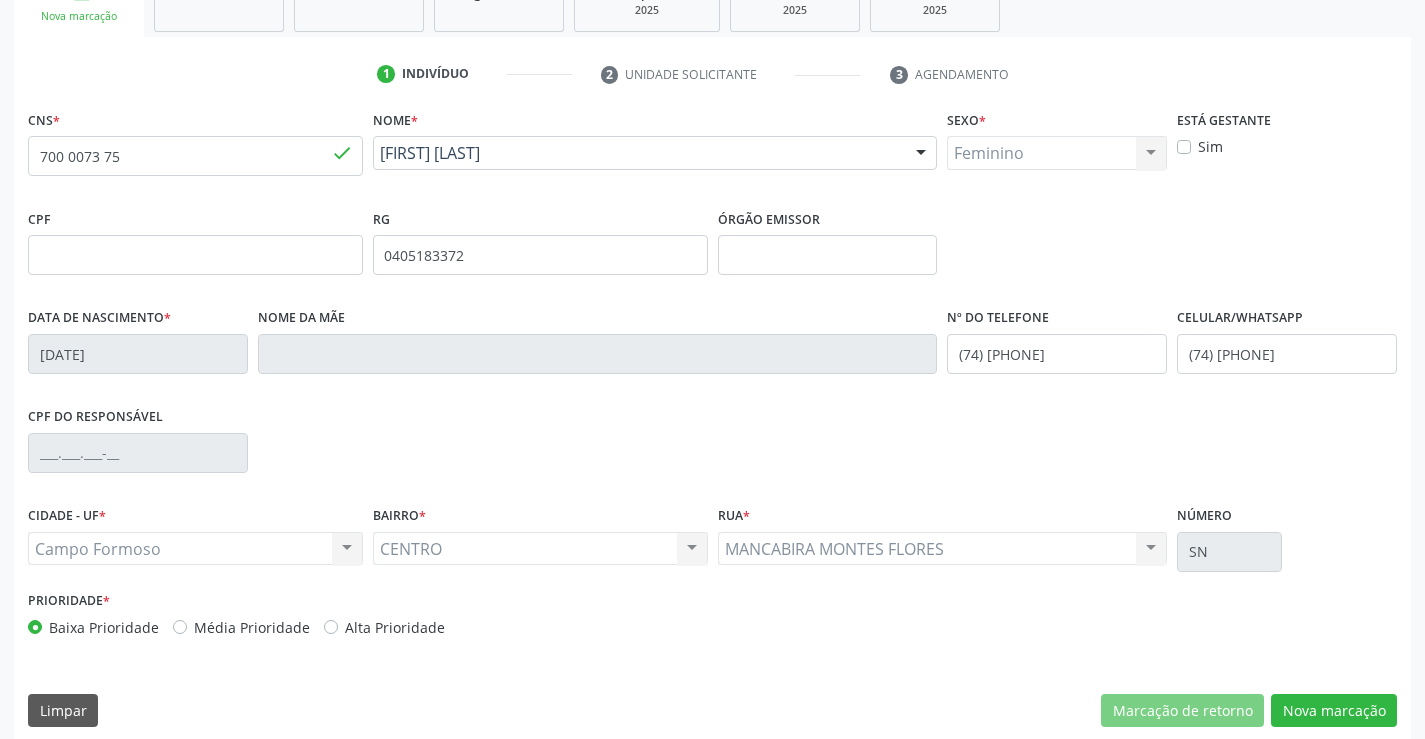 scroll, scrollTop: 345, scrollLeft: 0, axis: vertical 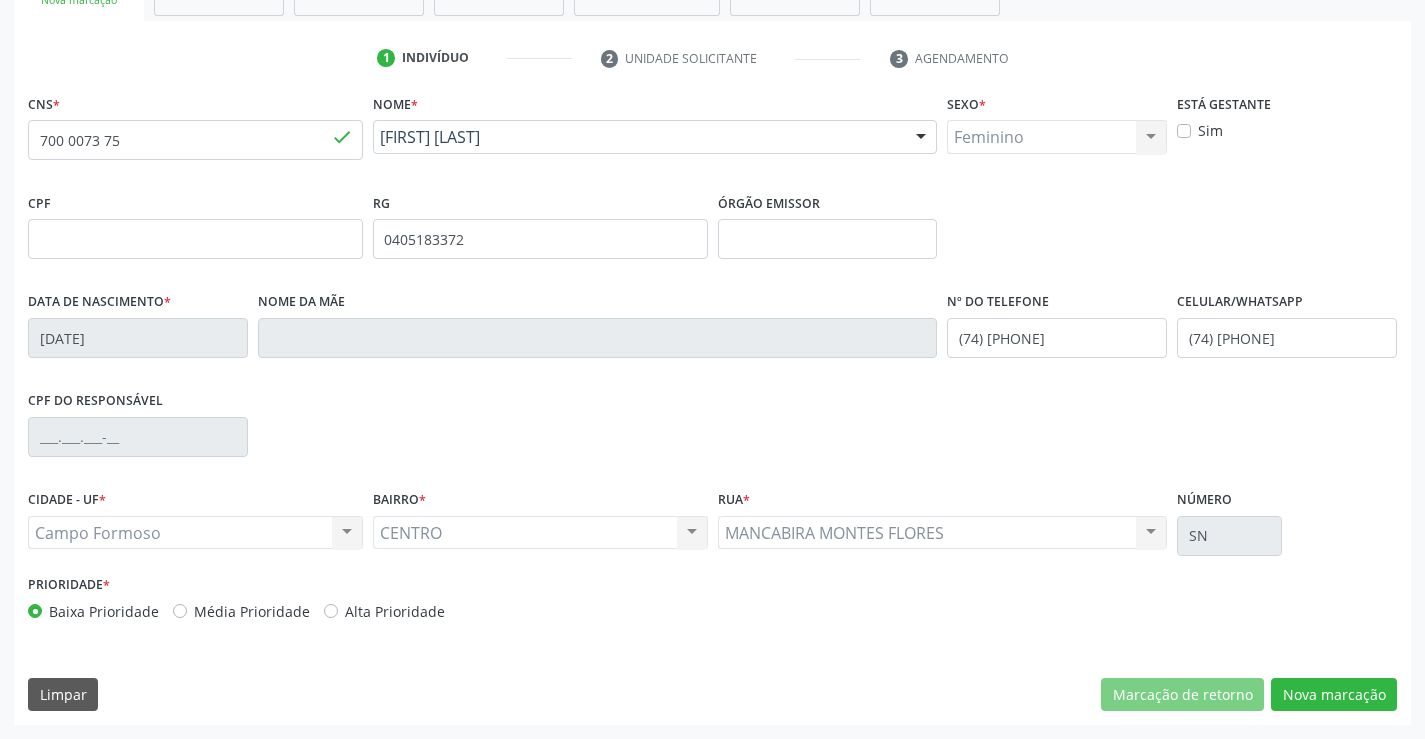 click on "CNS
*
[PHONE]       done
Nome
*
[FIRST] [LAST]
[FIRST] [LAST]
CNS:
[PHONE]
CPF:    --   Nascimento:
[DATE]
Nenhum resultado encontrado para: "   "
Digite o nome
Sexo
*
Feminino         Masculino   Feminino
Nenhum resultado encontrado para: "   "
Não há nenhuma opção para ser exibida.
Está gestante
Sim
CPF
RG
0405183372
Órgão emissor
Data de nascimento
*
[DATE]
Nome da mãe
Nº do Telefone
(74) [PHONE]
Celular/WhatsApp
(74) [PHONE]
CPF do responsável
CIDADE - UF
*
[CITY]         [CITY]" at bounding box center [712, 407] 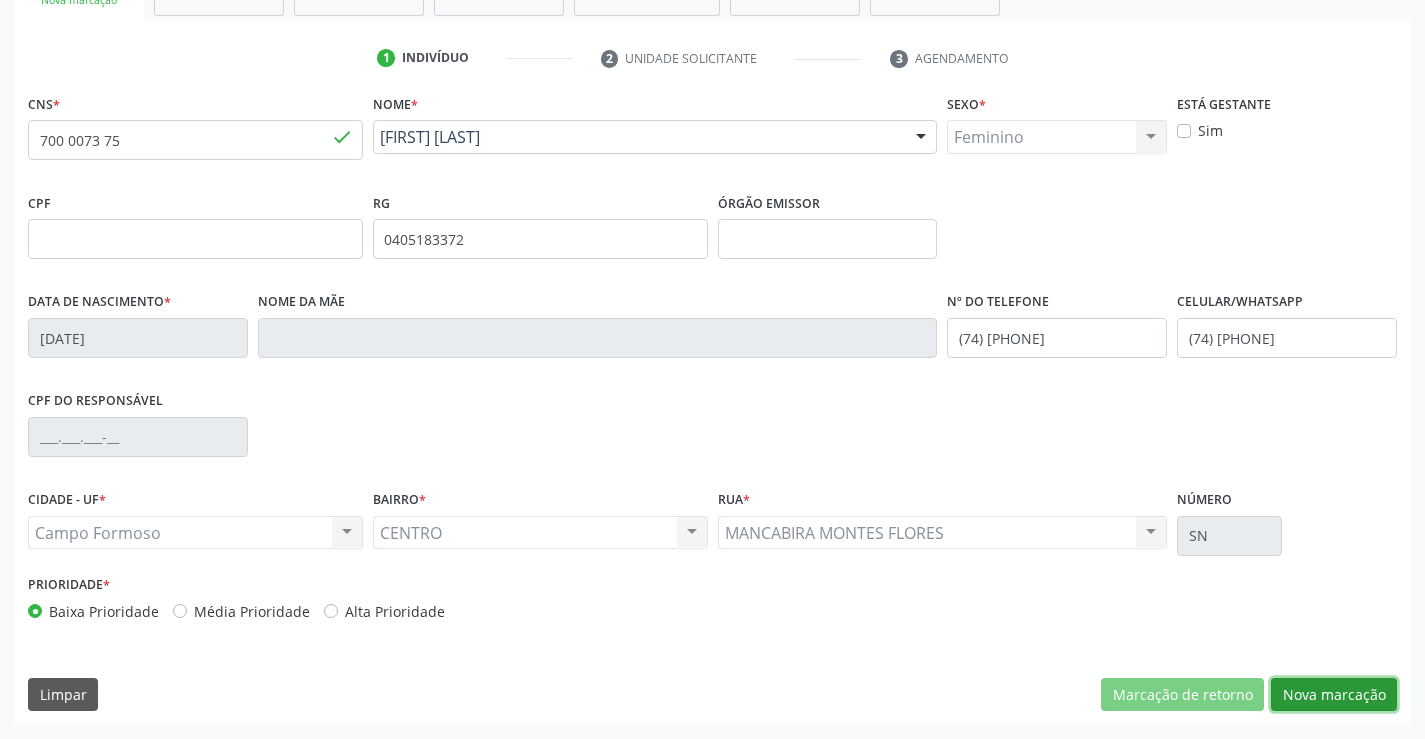 click on "Nova marcação" at bounding box center [1334, 695] 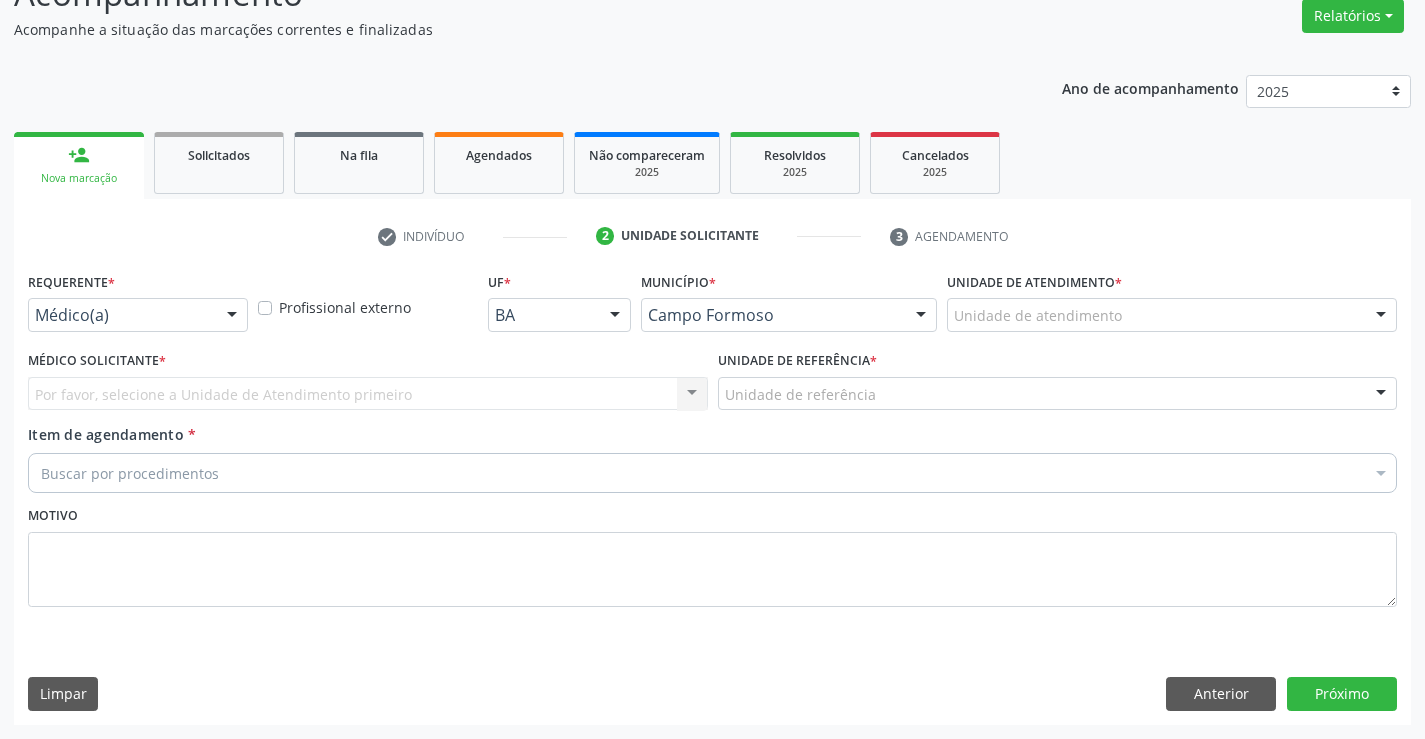 scroll, scrollTop: 167, scrollLeft: 0, axis: vertical 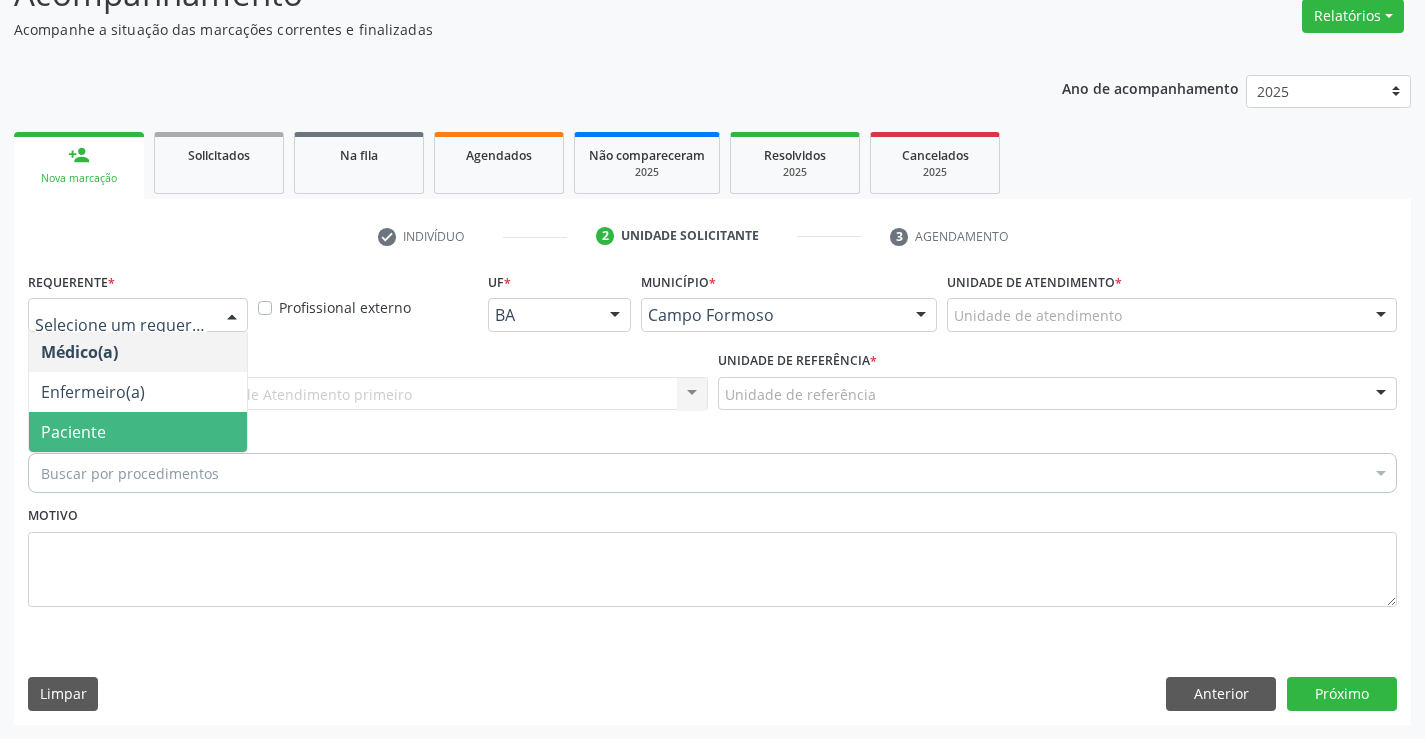 click on "Paciente" at bounding box center [138, 432] 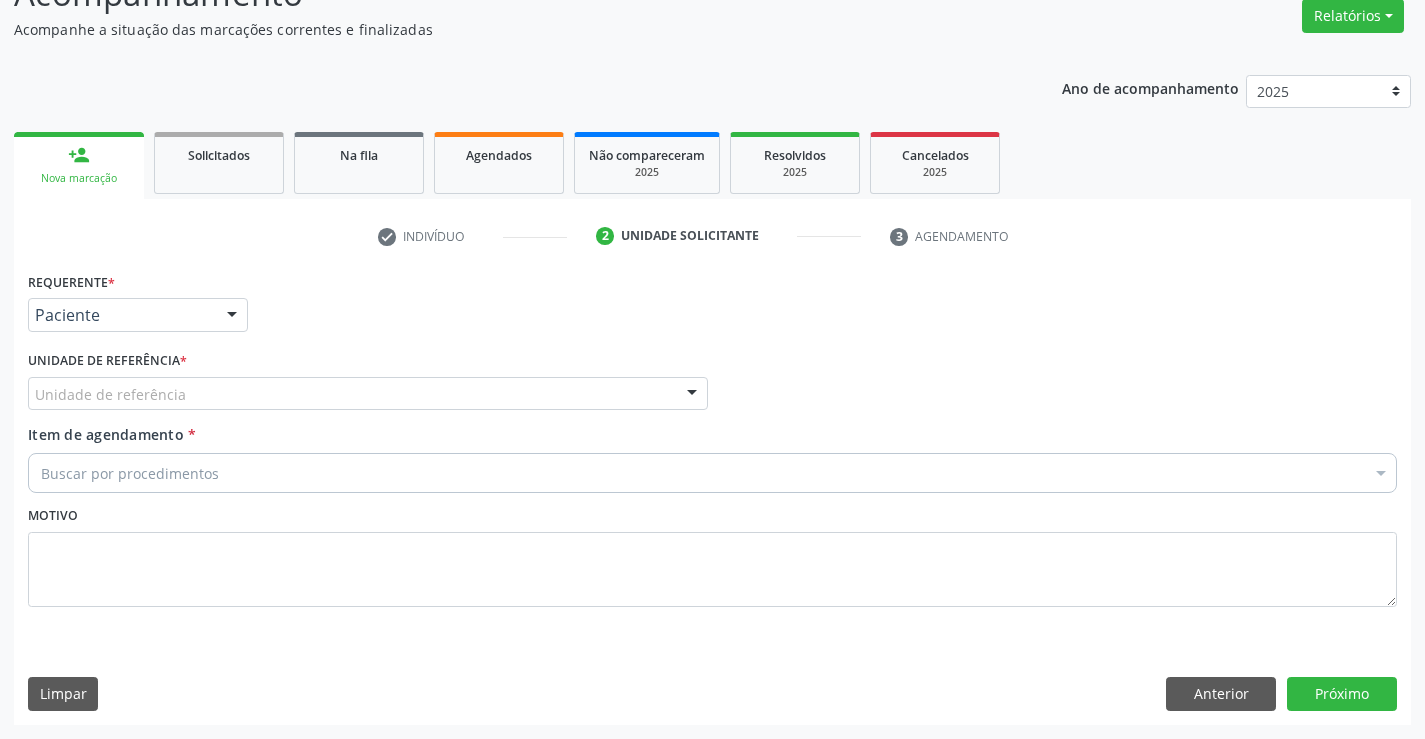 click on "Unidade de referência" at bounding box center [368, 394] 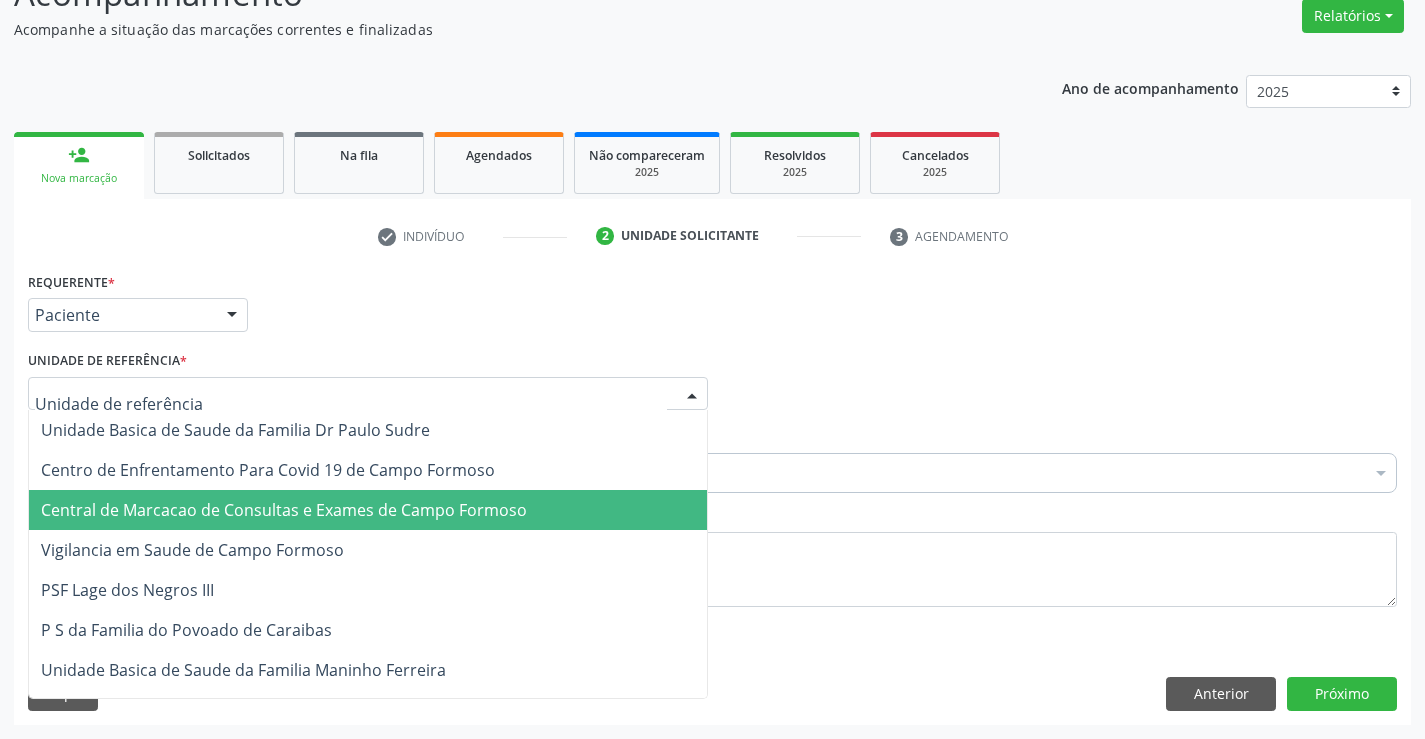 click on "Central de Marcacao de Consultas e Exames de Campo Formoso" at bounding box center [368, 510] 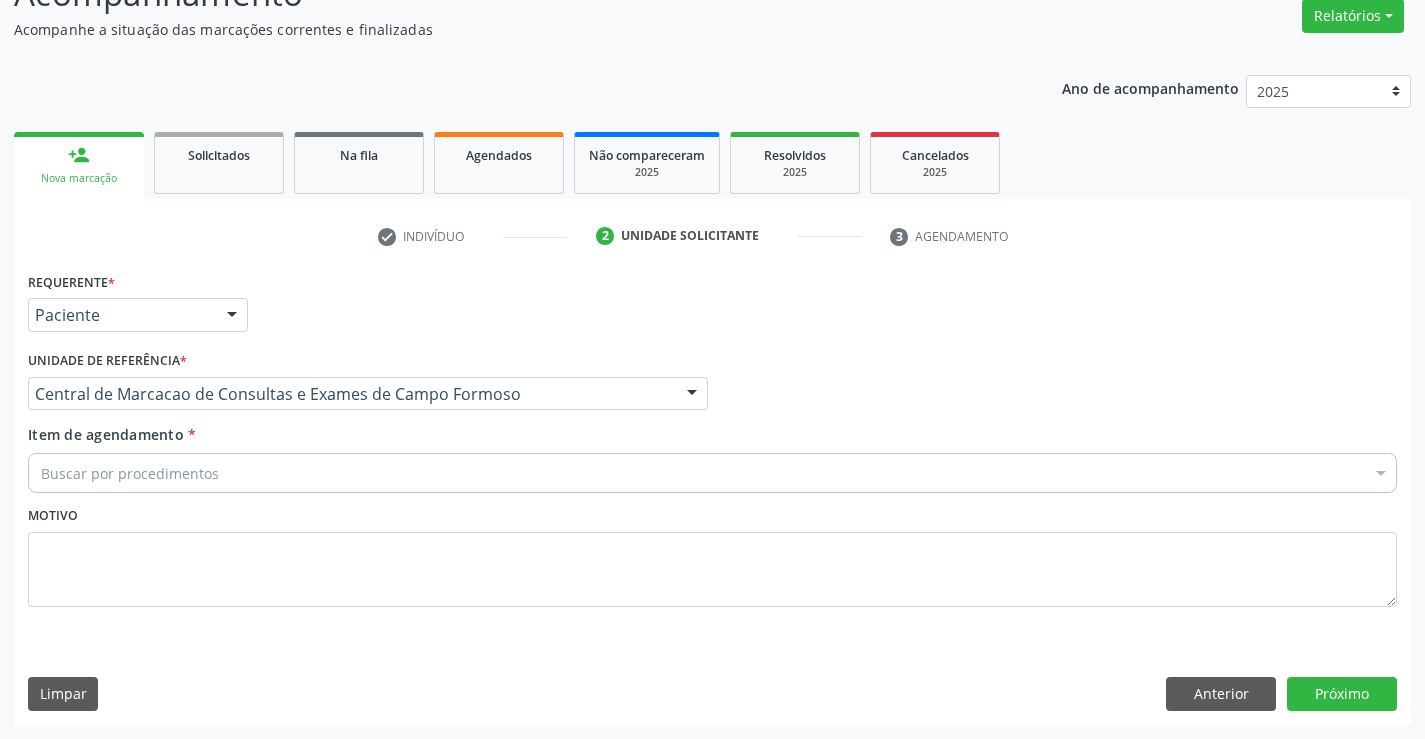 click on "Buscar por procedimentos" at bounding box center (712, 473) 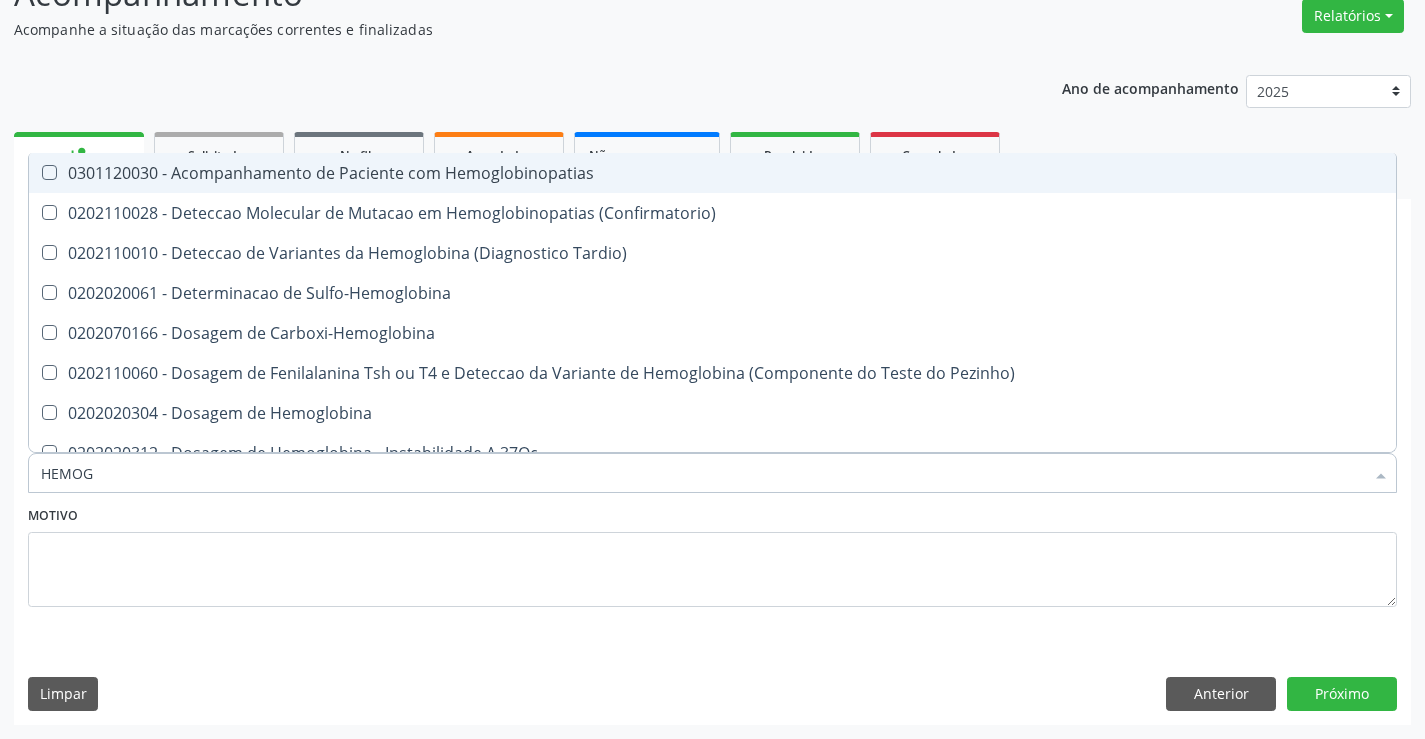 type on "HEMOGR" 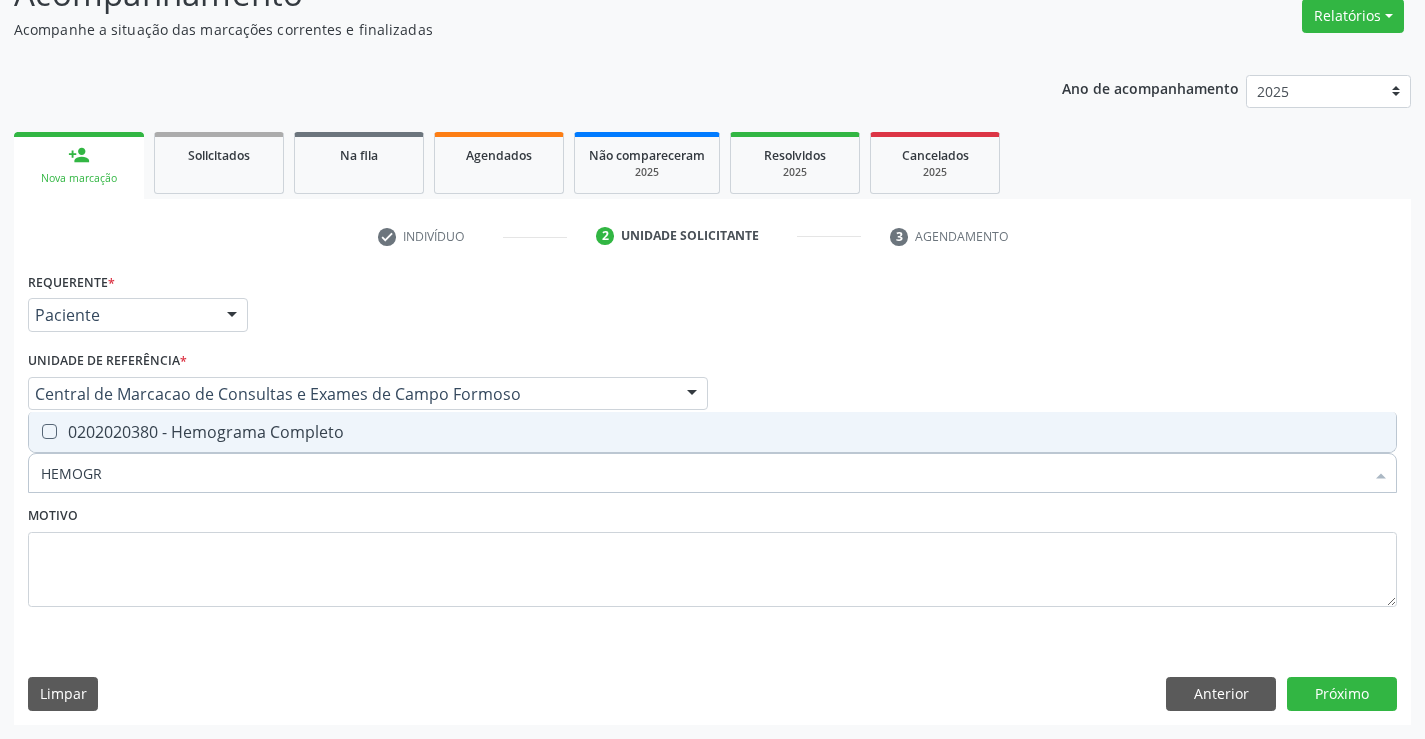 click on "0202020380 - Hemograma Completo" at bounding box center (712, 432) 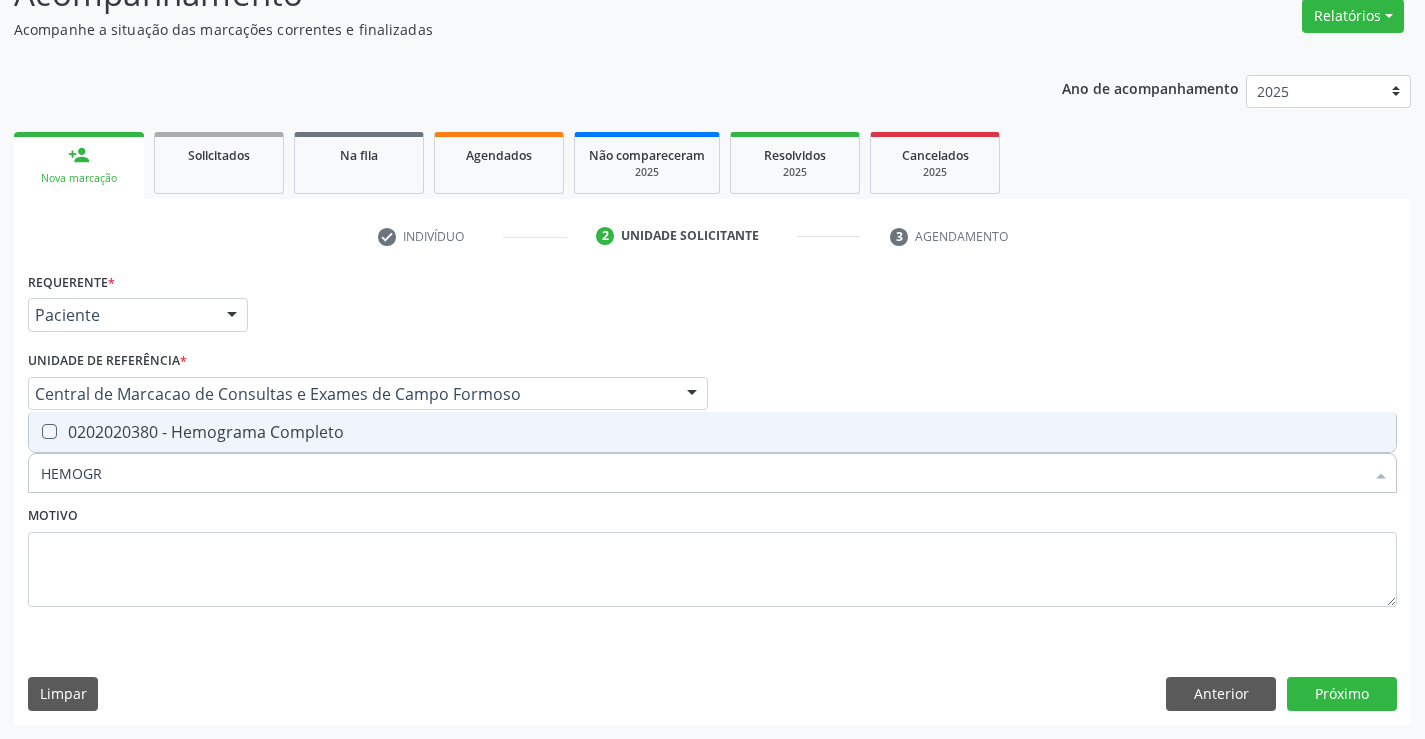 checkbox on "true" 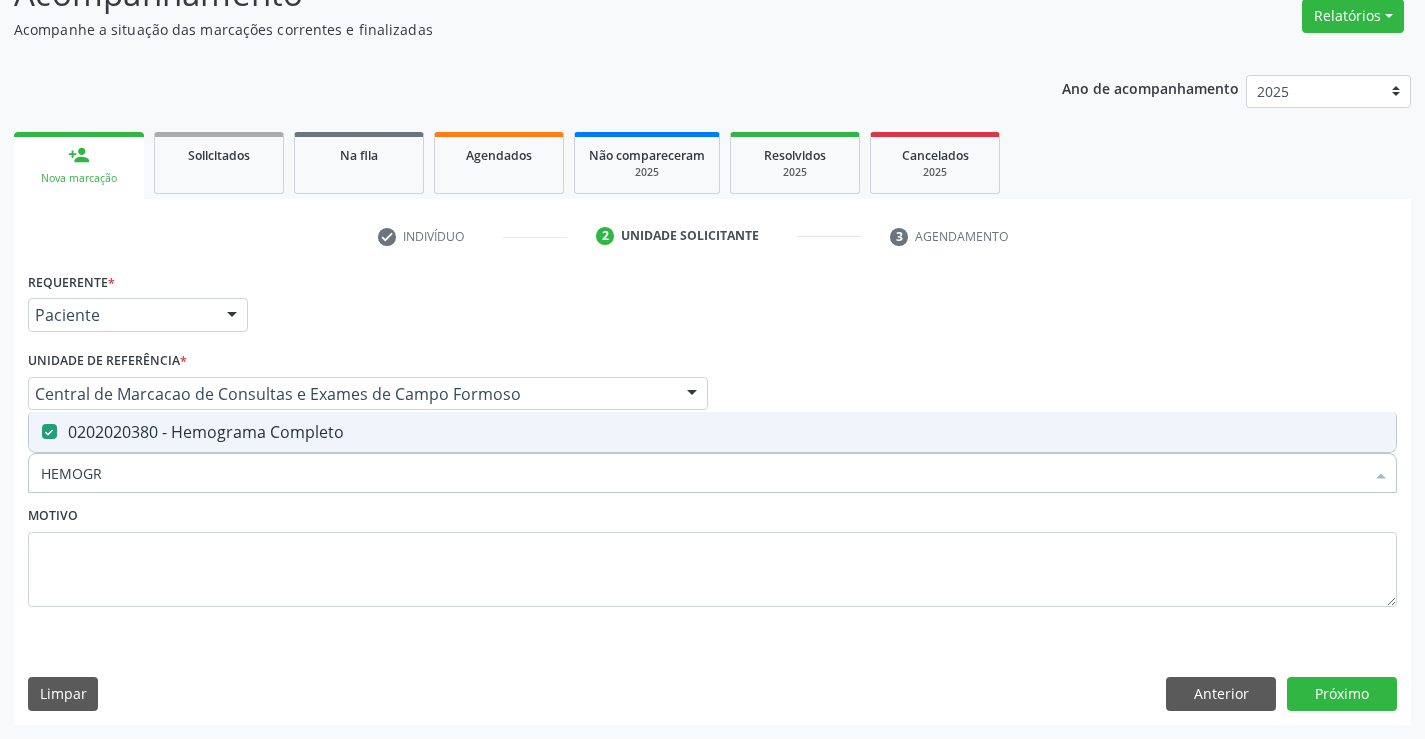 click on "Motivo" at bounding box center (712, 554) 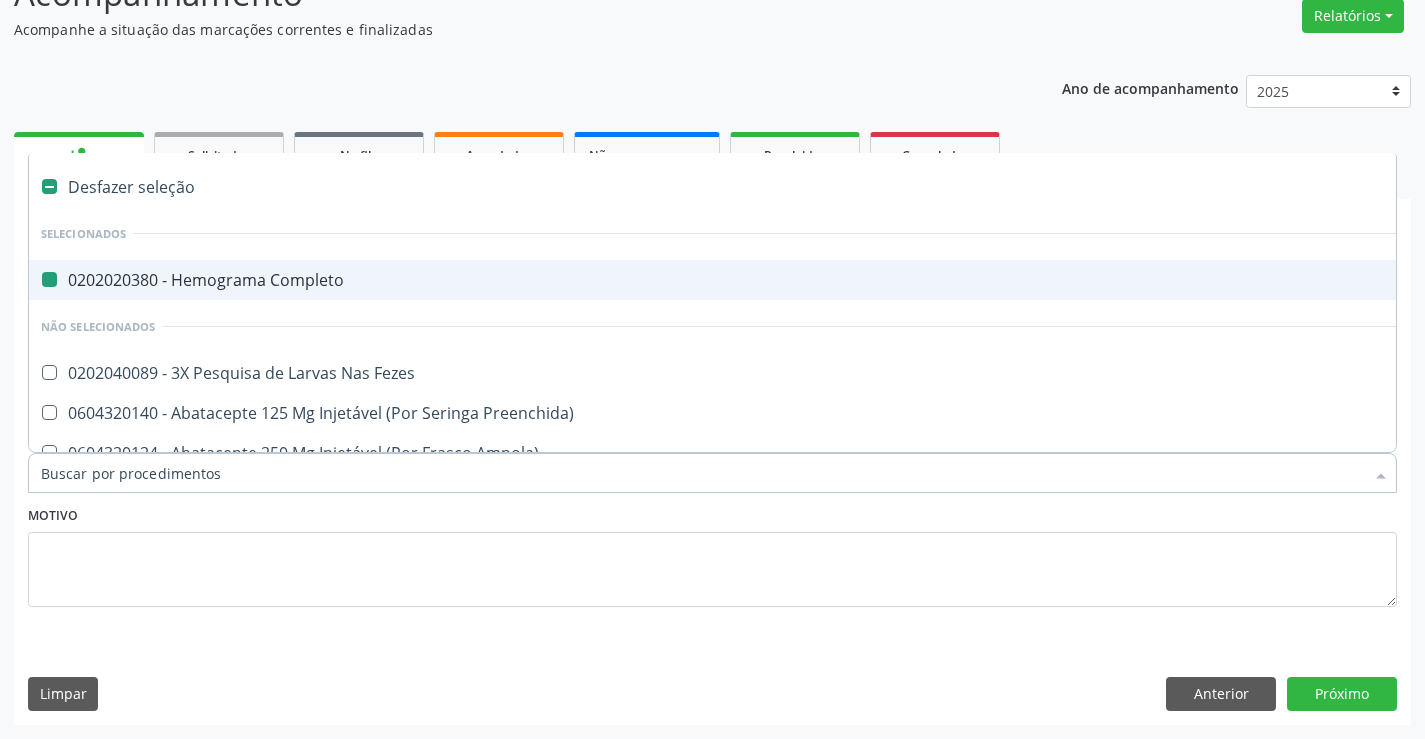 type on "F" 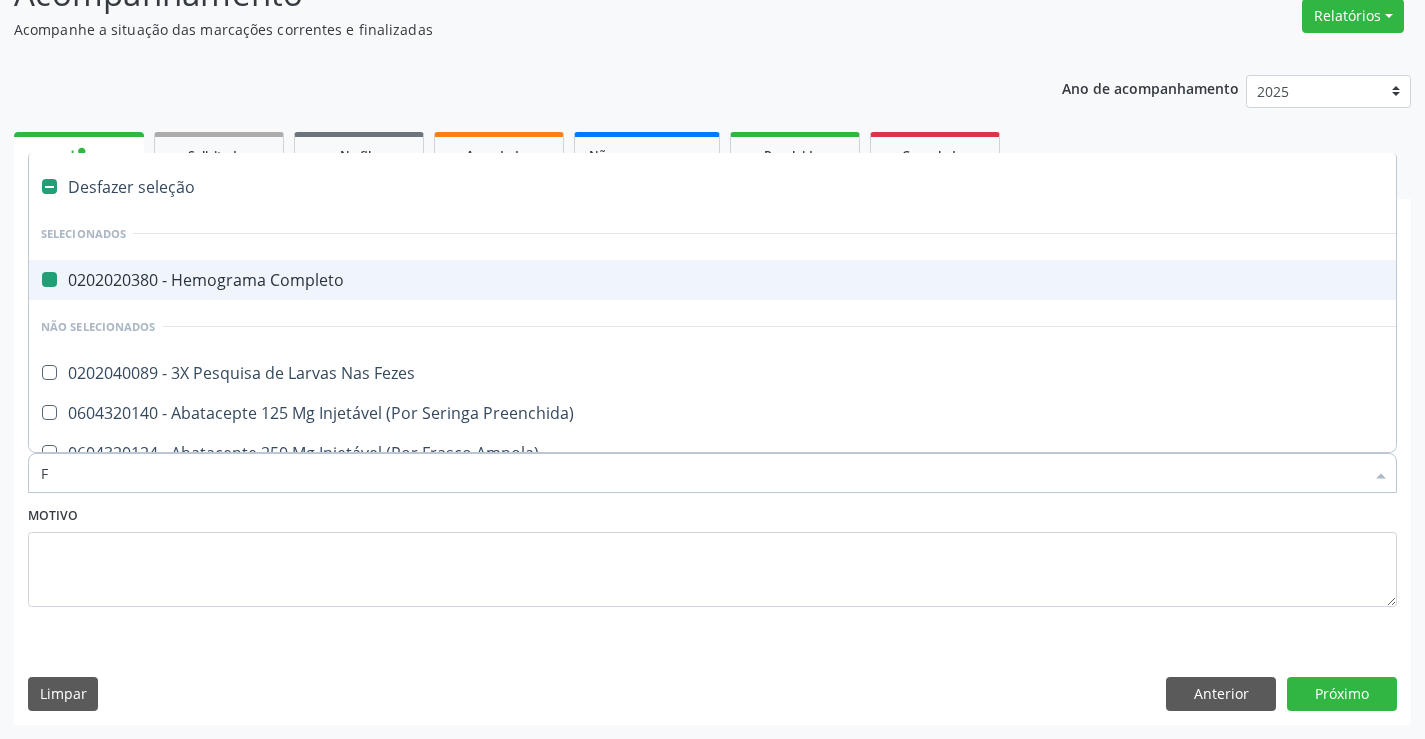 checkbox on "false" 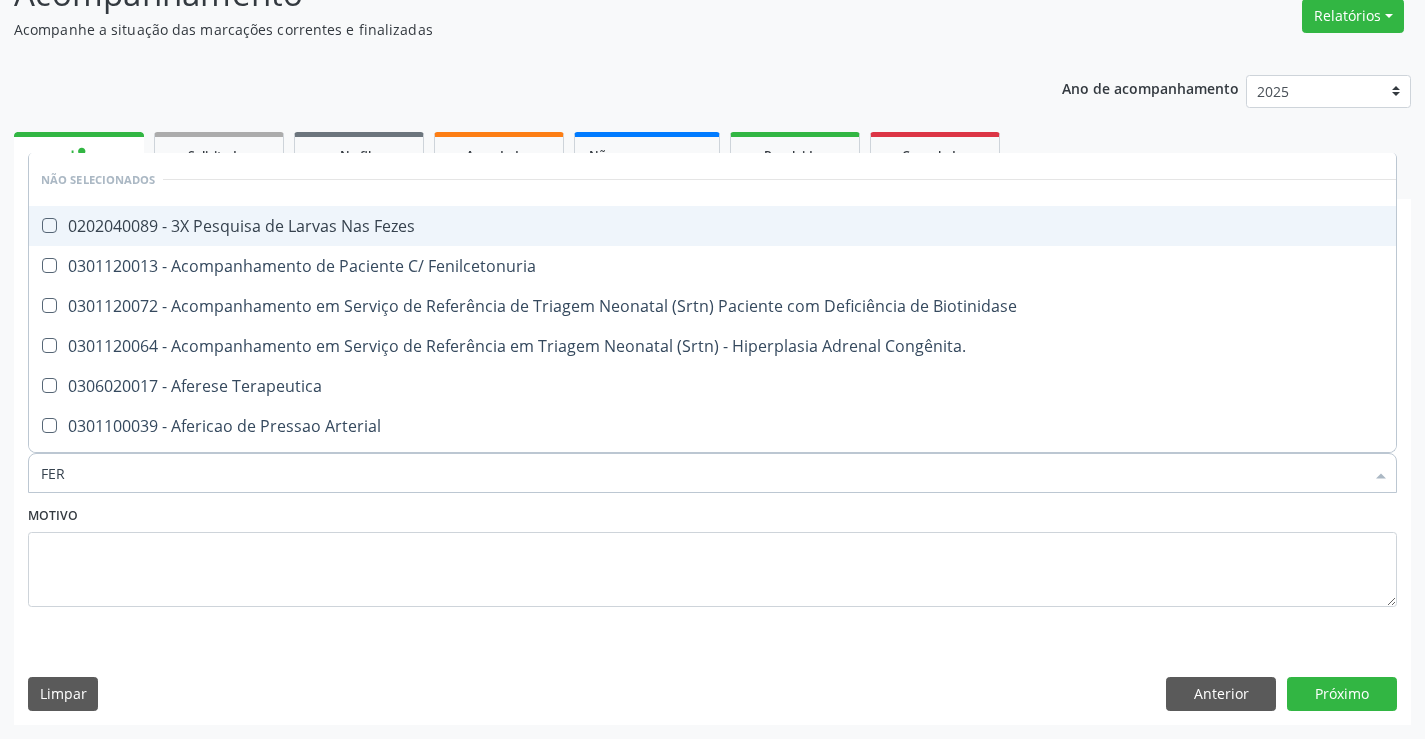 type on "FERR" 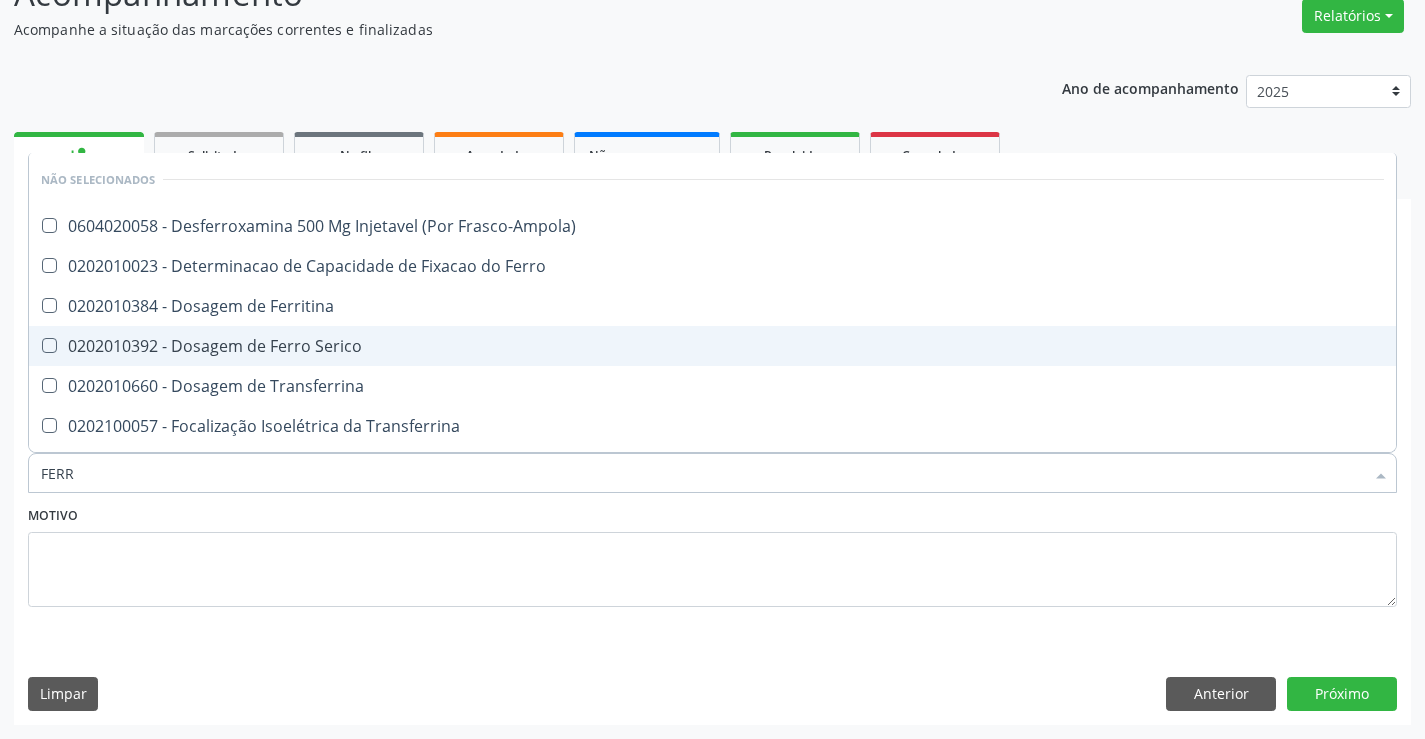click on "0202010392 - Dosagem de Ferro Serico" at bounding box center [712, 346] 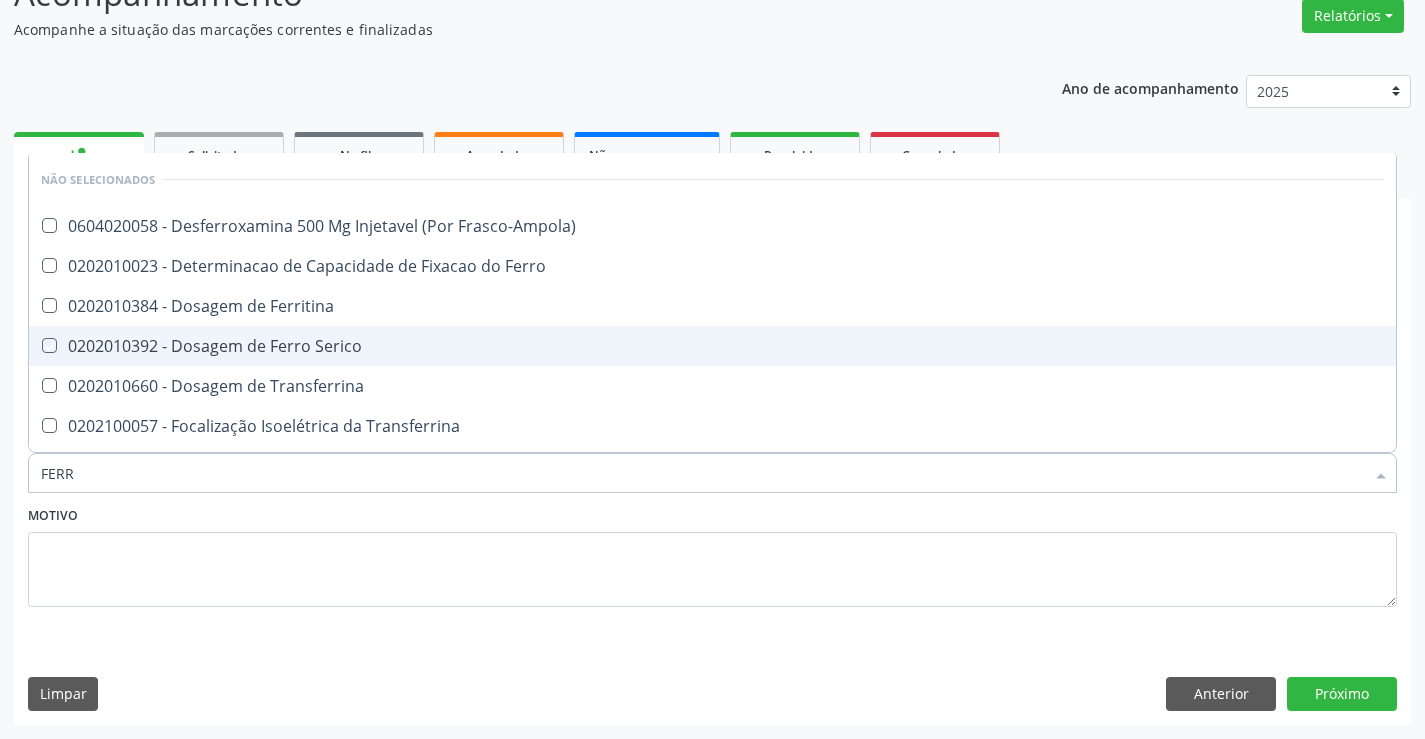 checkbox on "true" 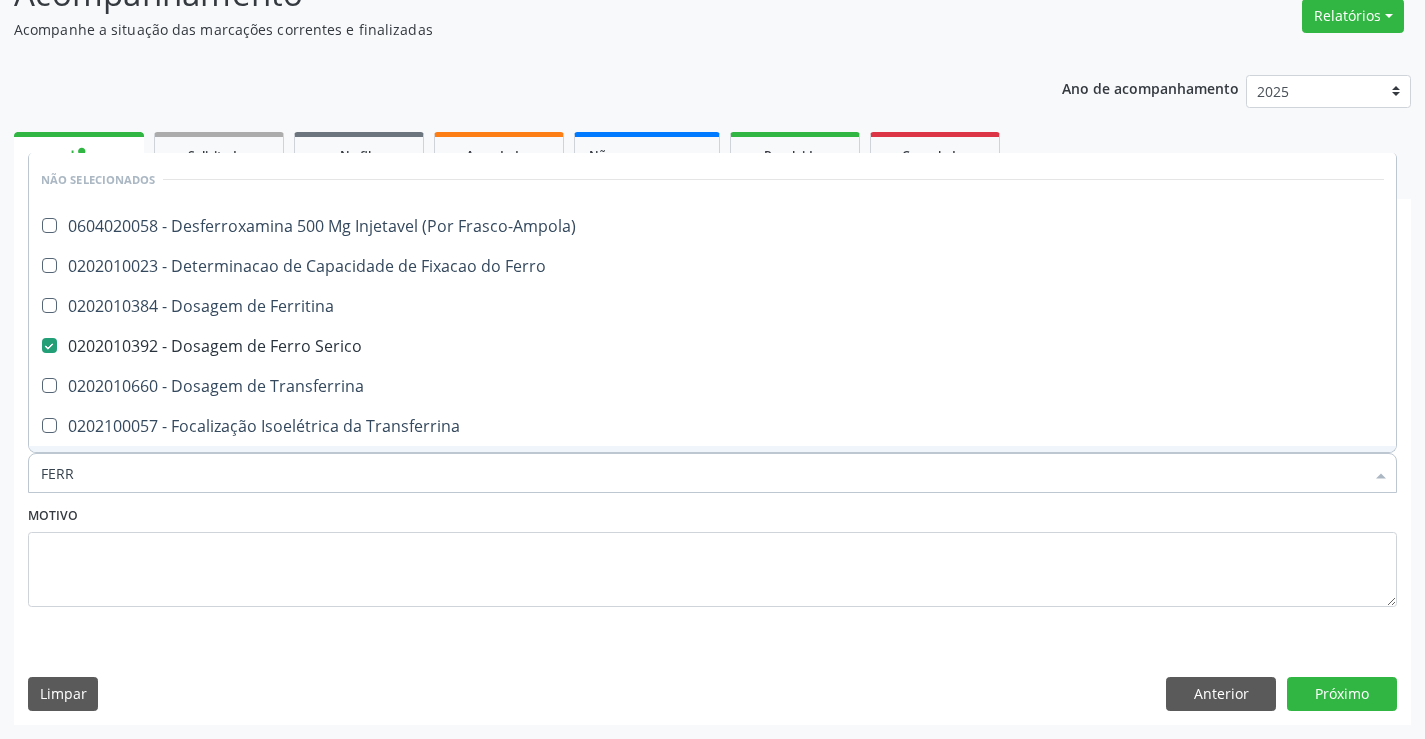type on "FERR" 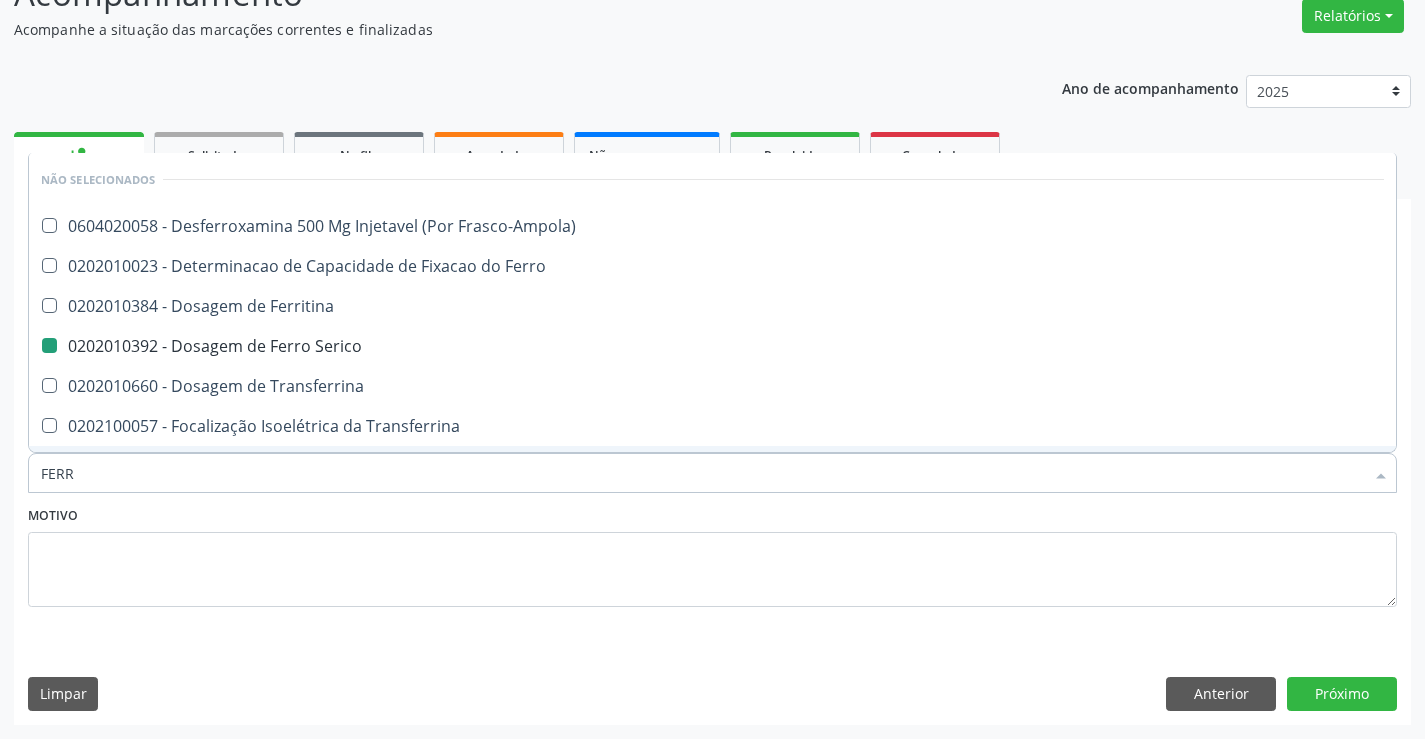 click on "Motivo" at bounding box center (712, 554) 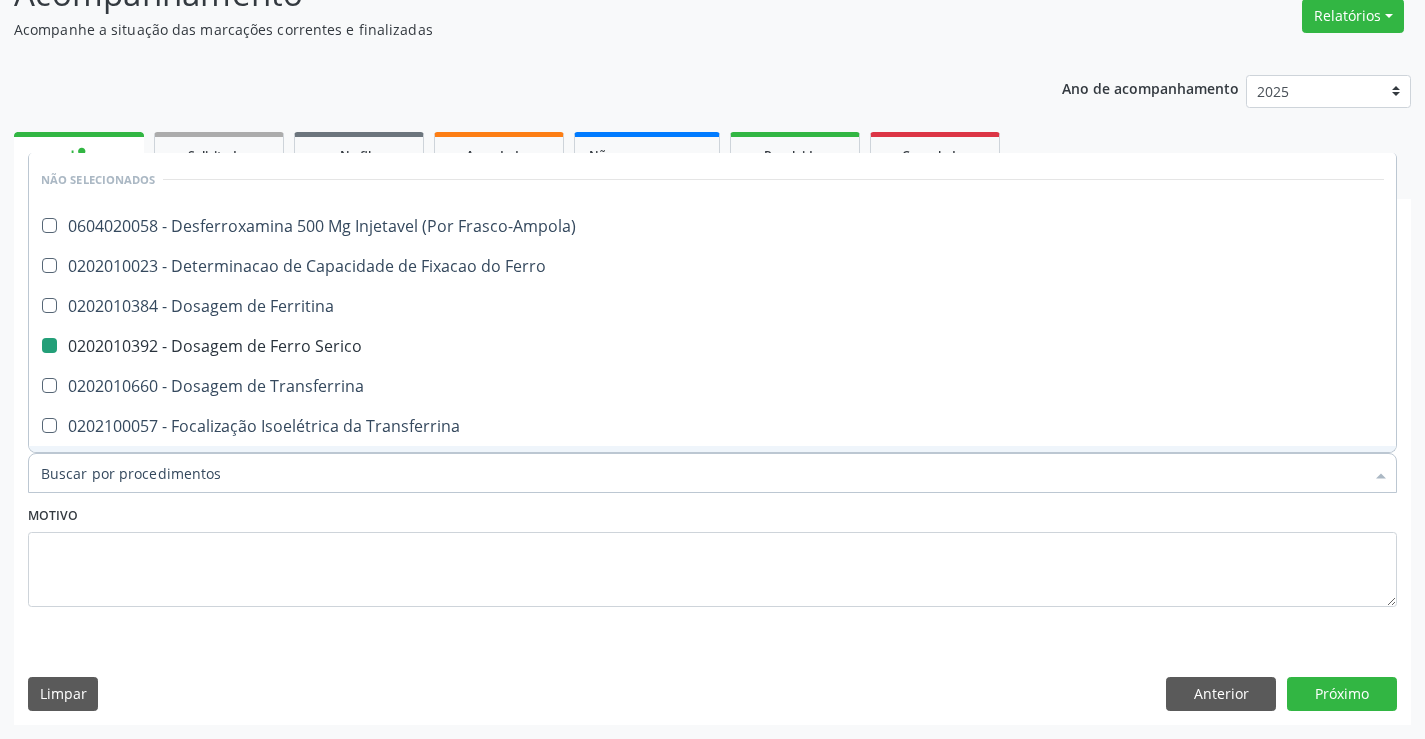 checkbox on "true" 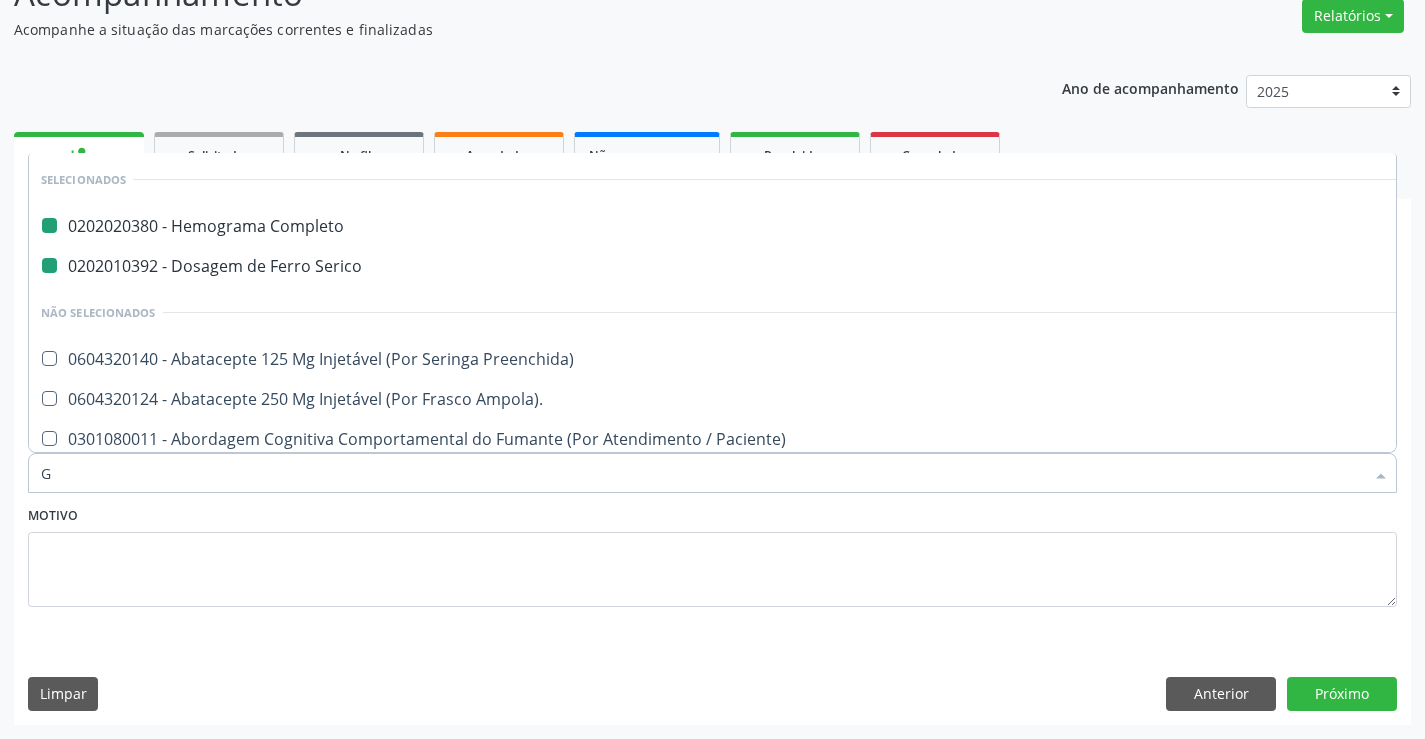 type on "GL" 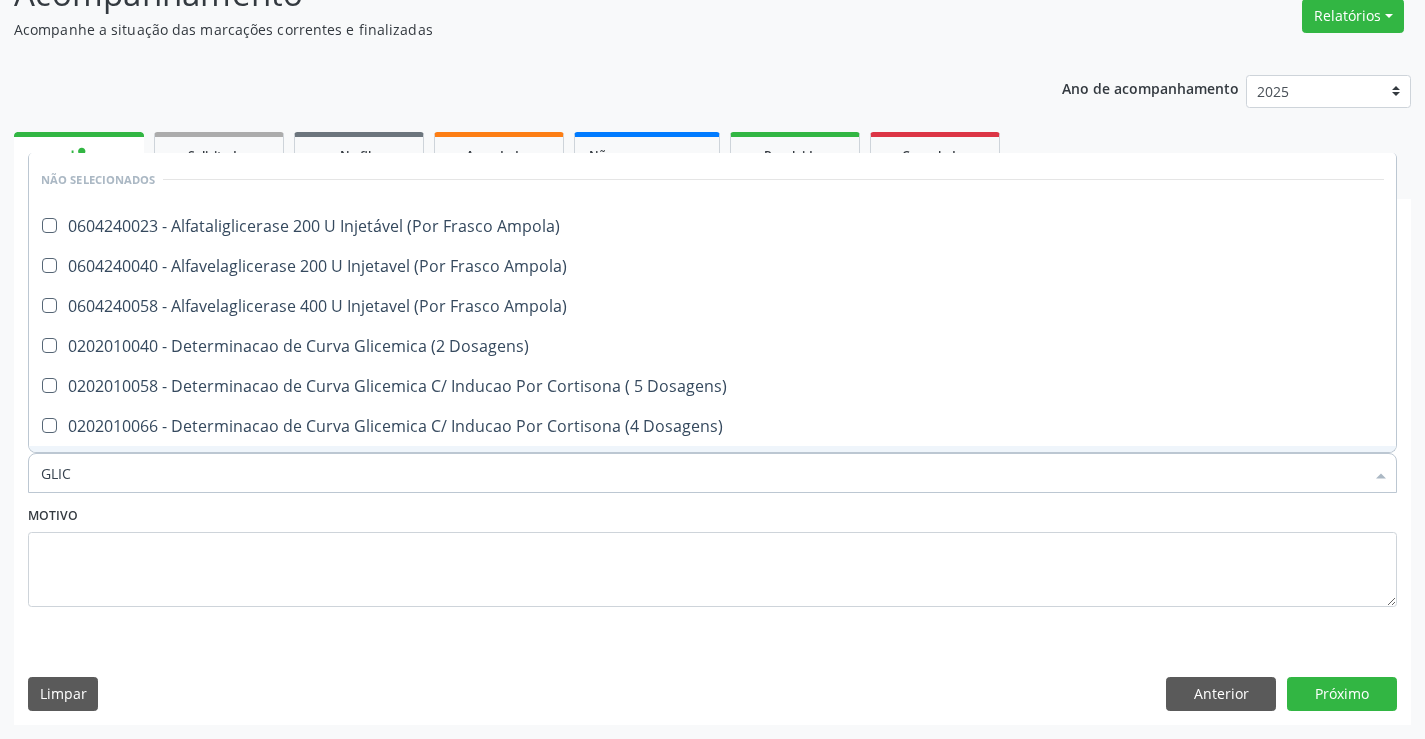 type on "GLICO" 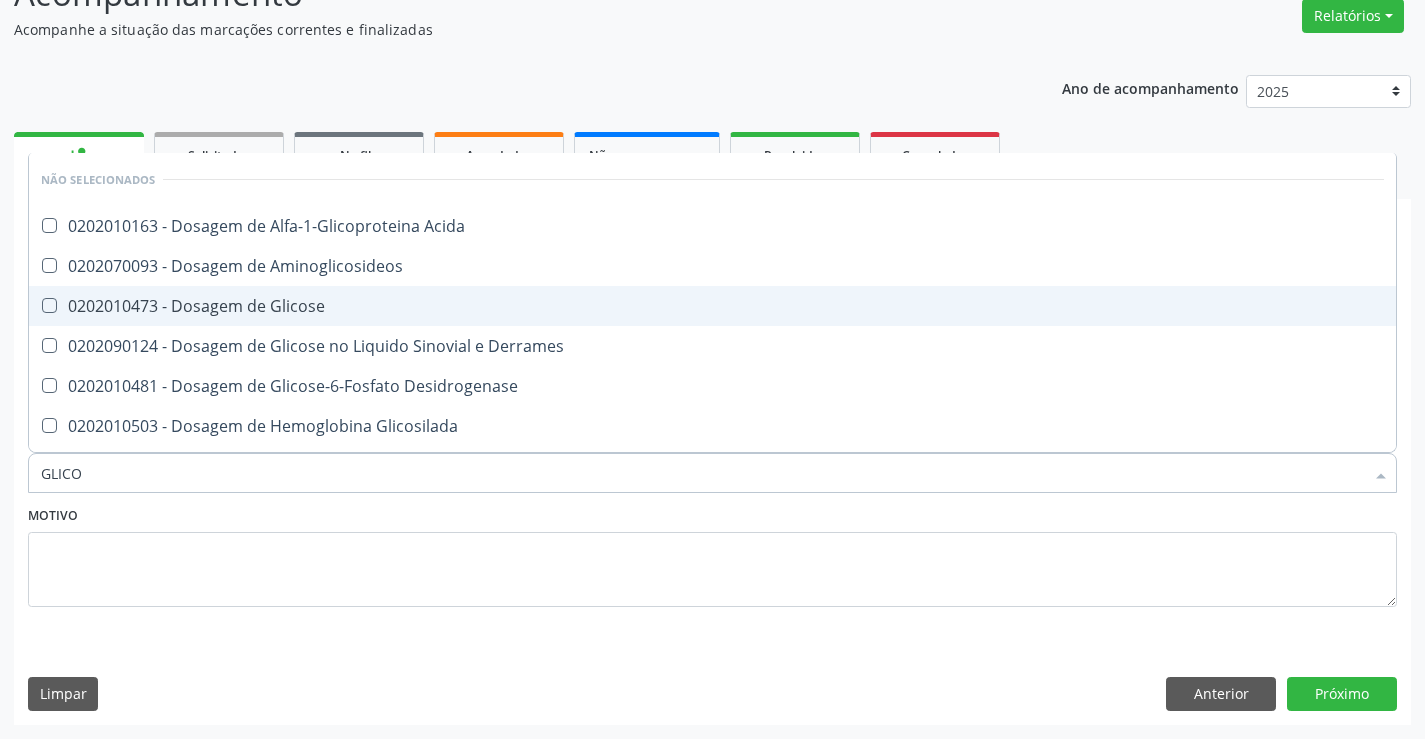 click on "0202010473 - Dosagem de Glicose" at bounding box center [712, 306] 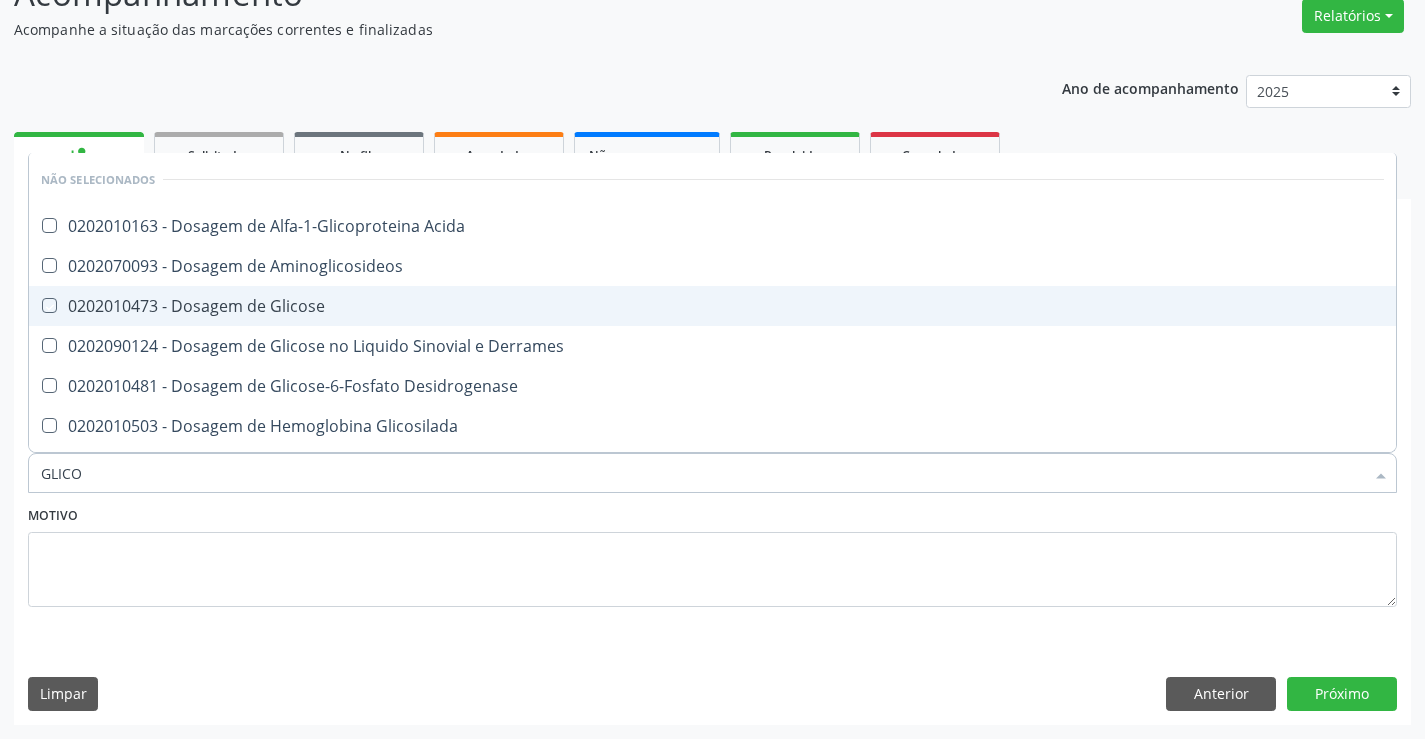 checkbox on "true" 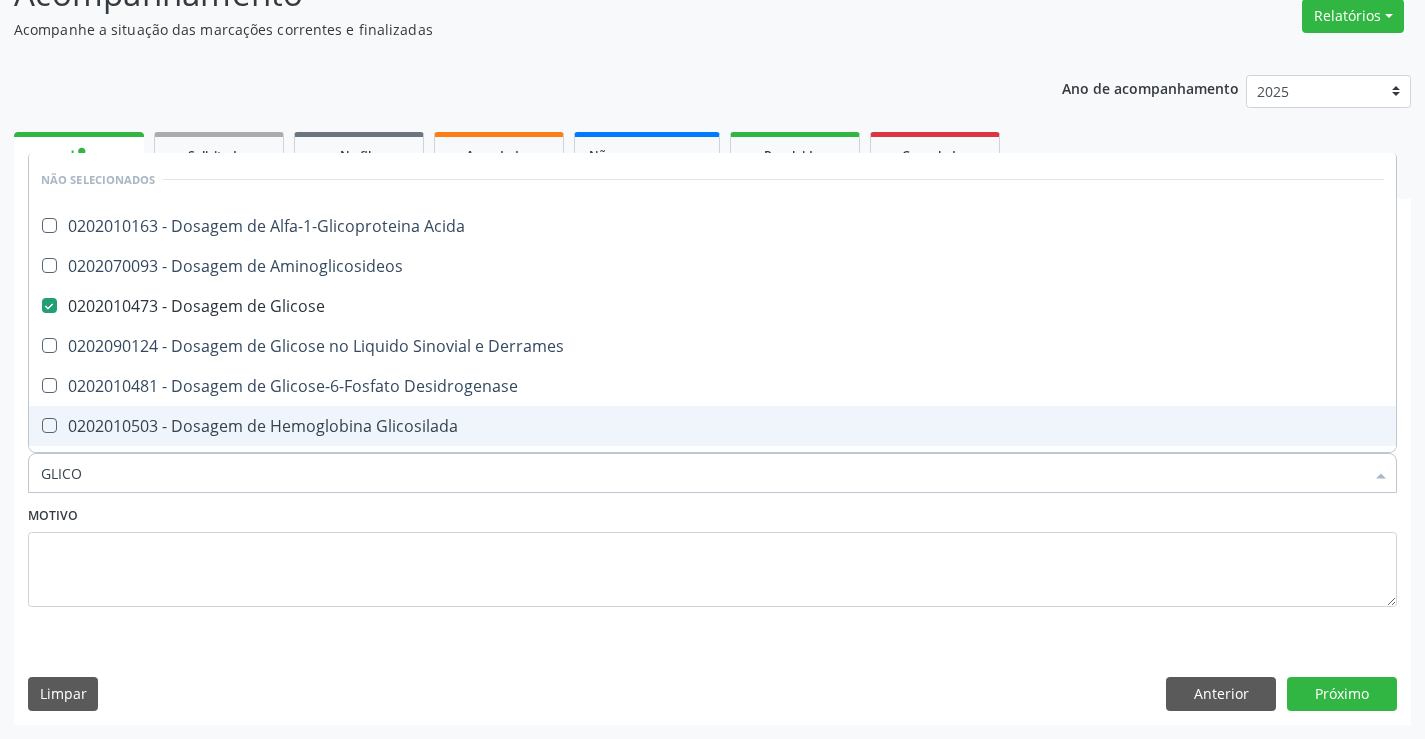 type on "GLICO" 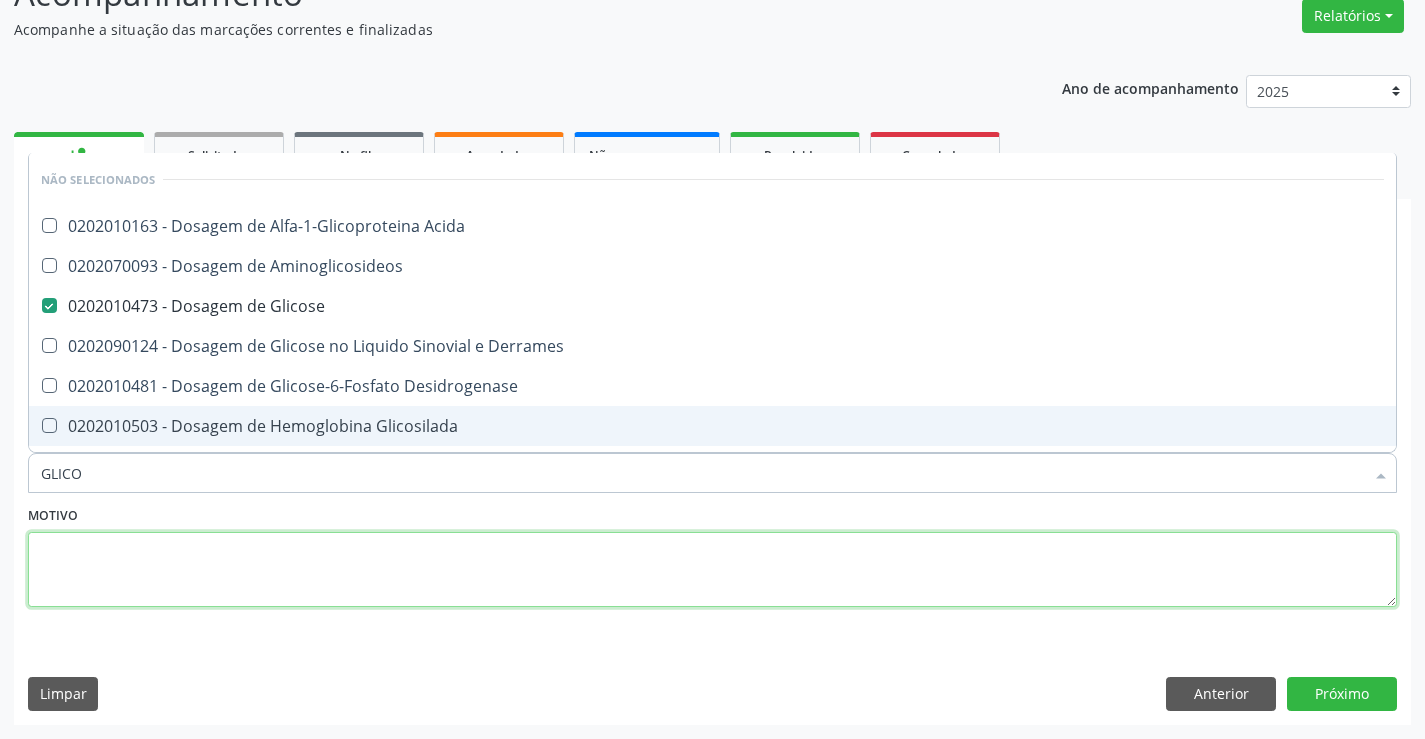 click at bounding box center [712, 570] 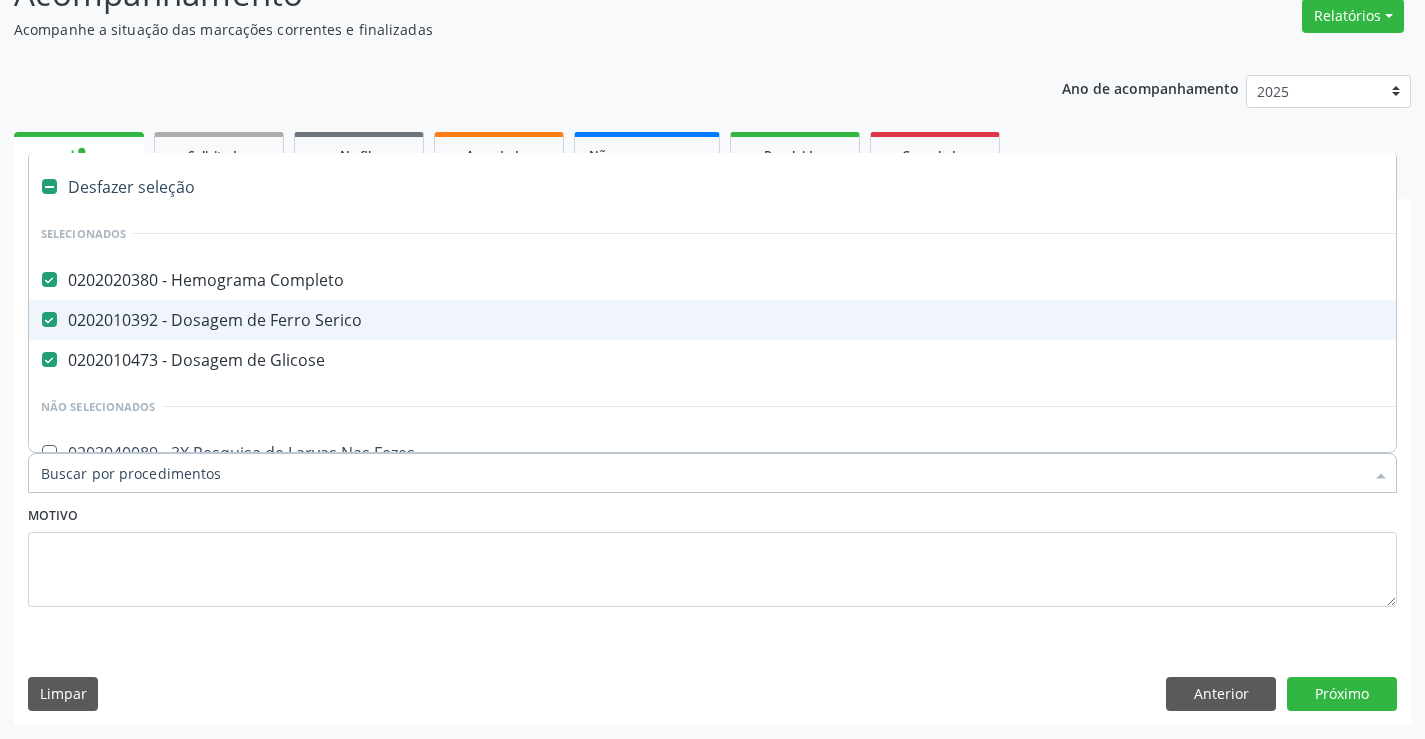 type on "L" 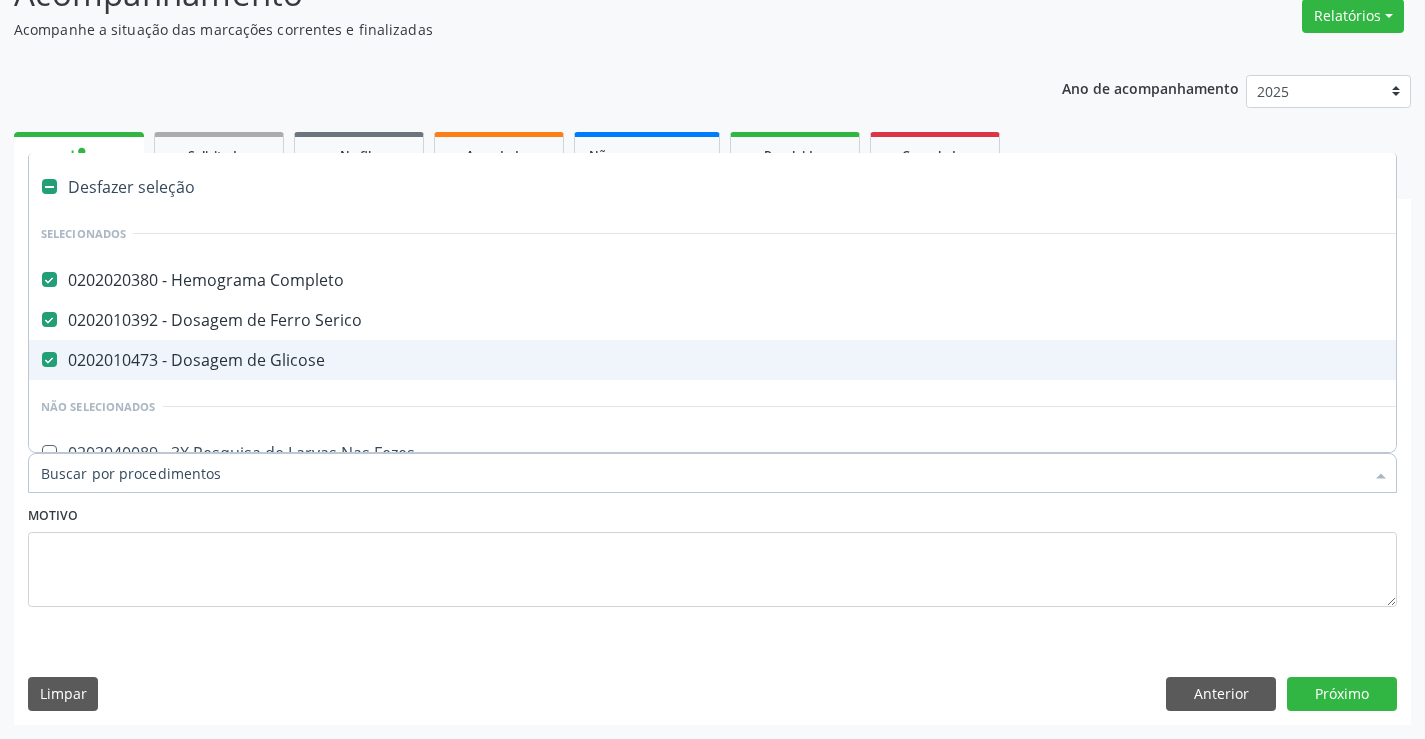 type on "P" 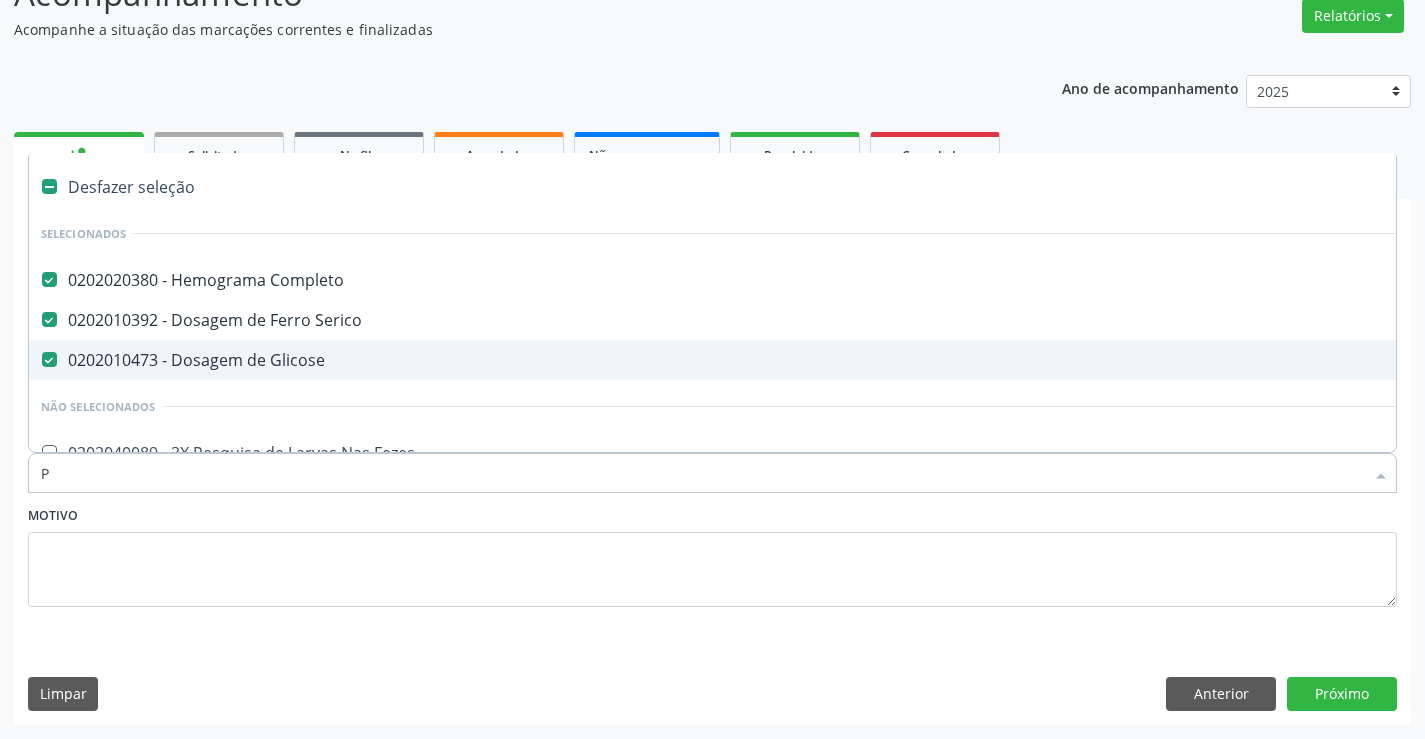 checkbox on "false" 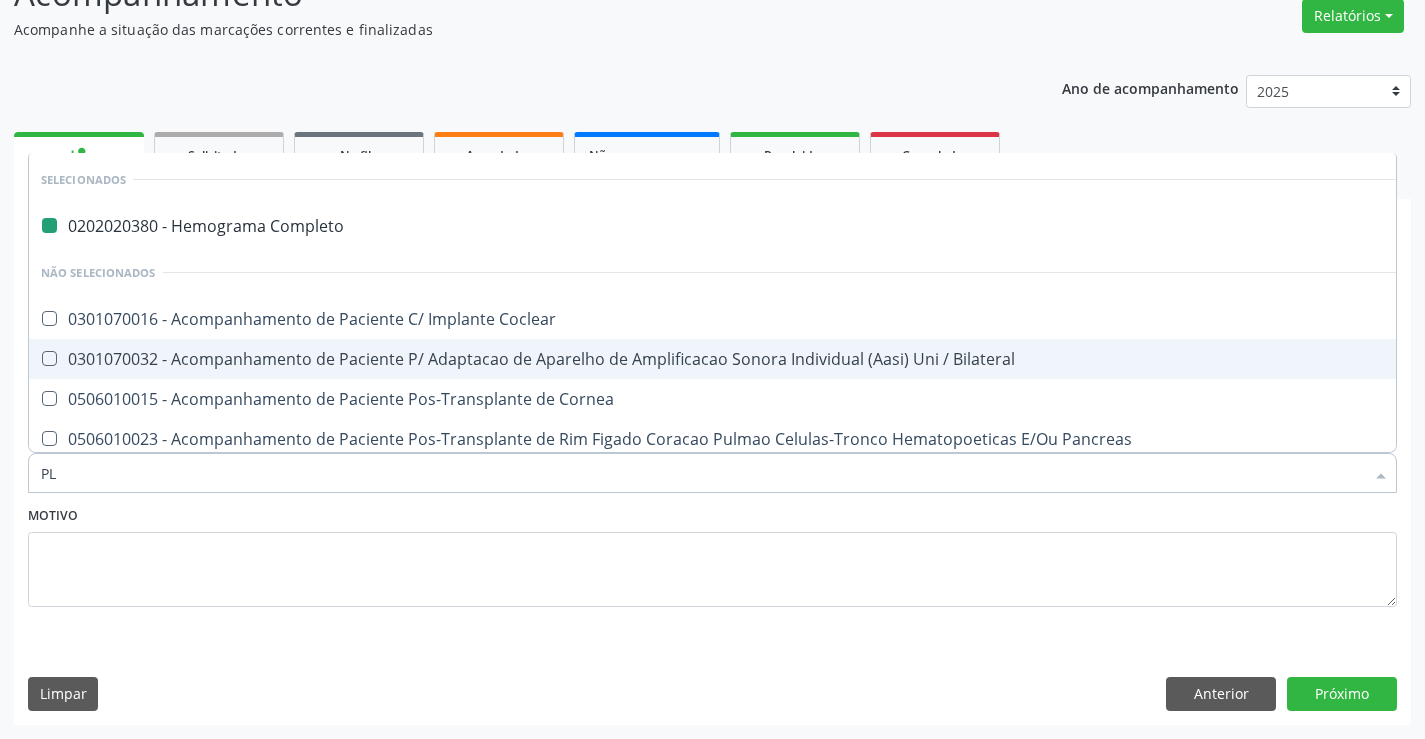 type on "PLA" 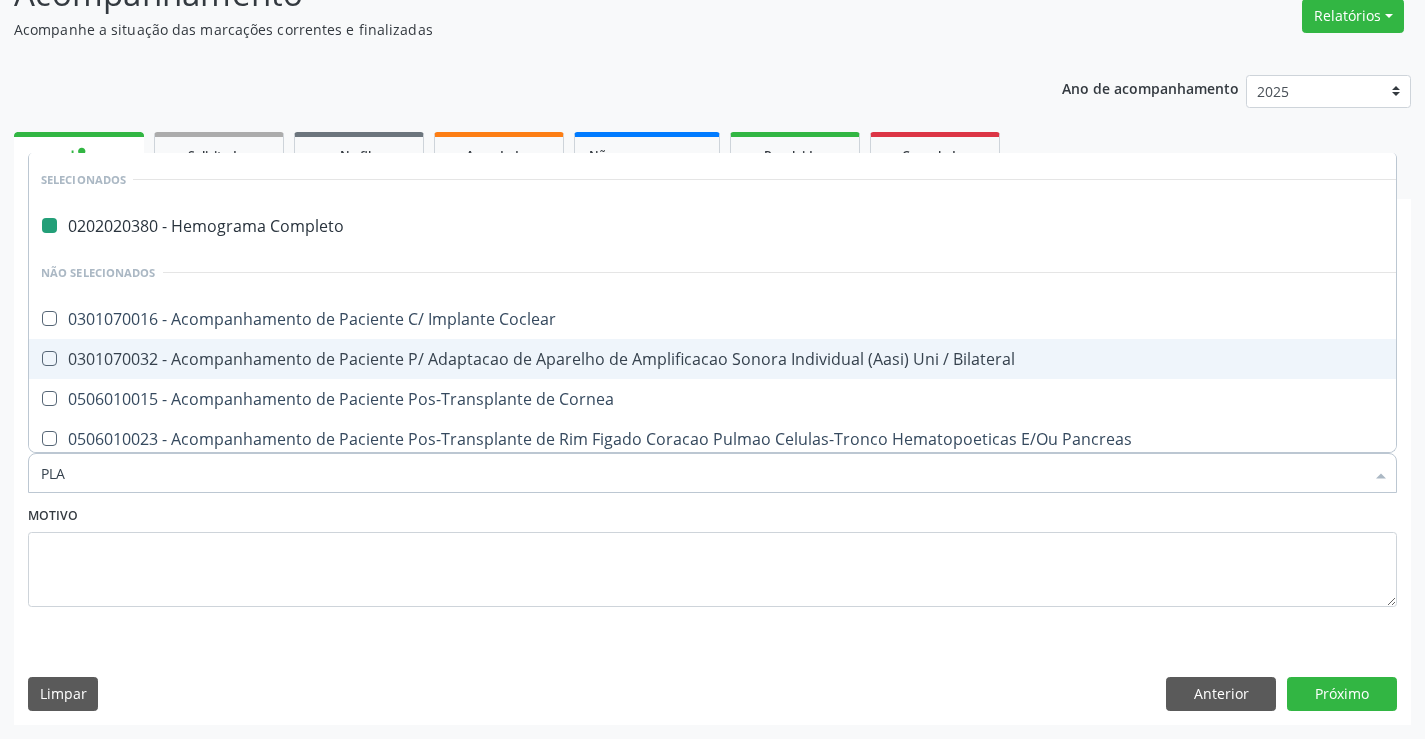 type on "PLAQ" 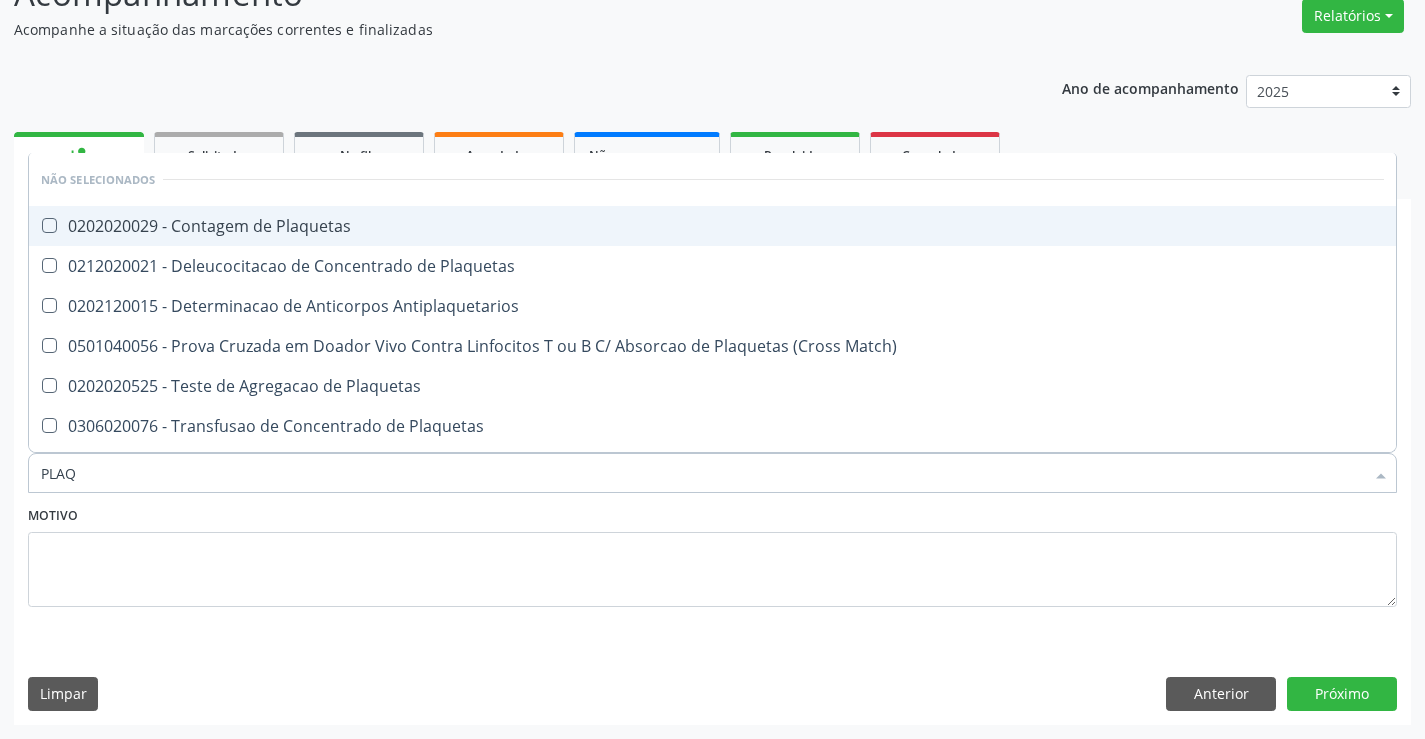 click on "0202020029 - Contagem de Plaquetas" at bounding box center [712, 226] 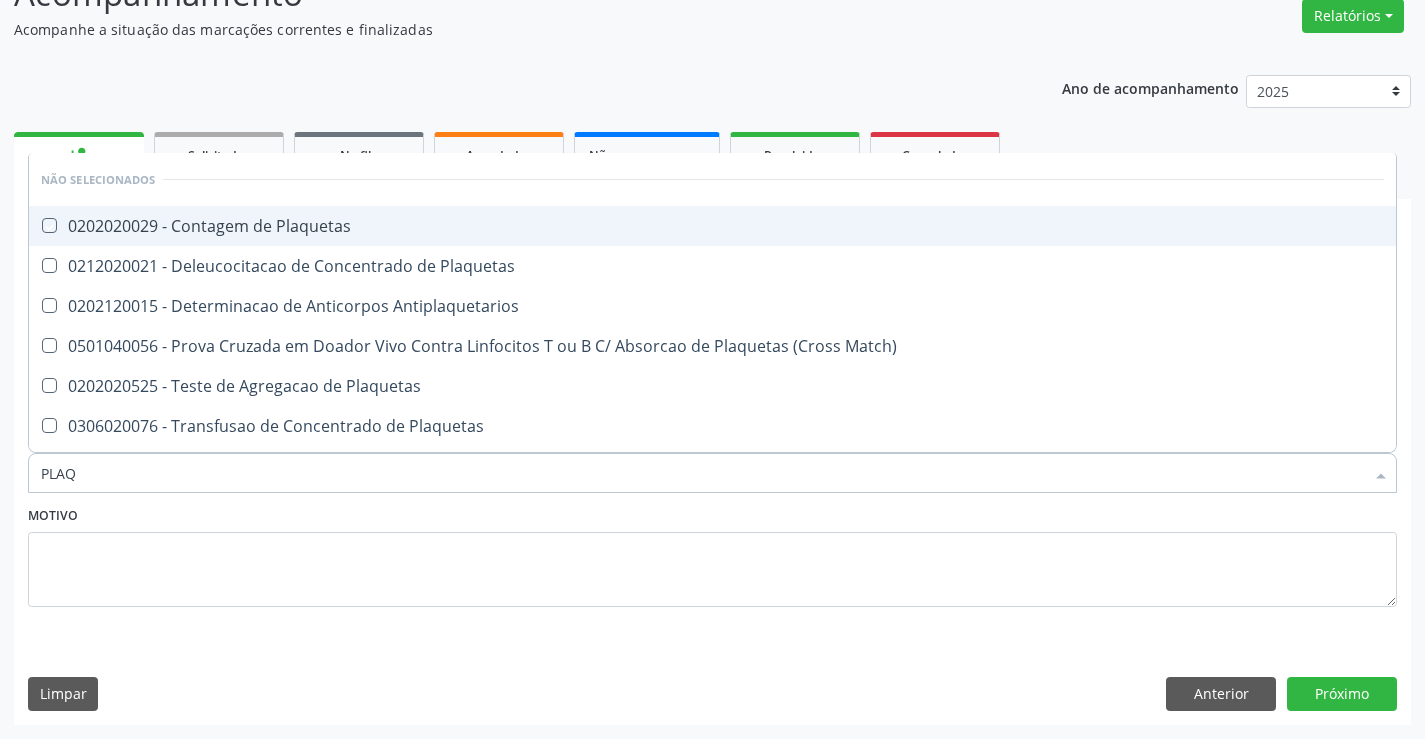 checkbox on "true" 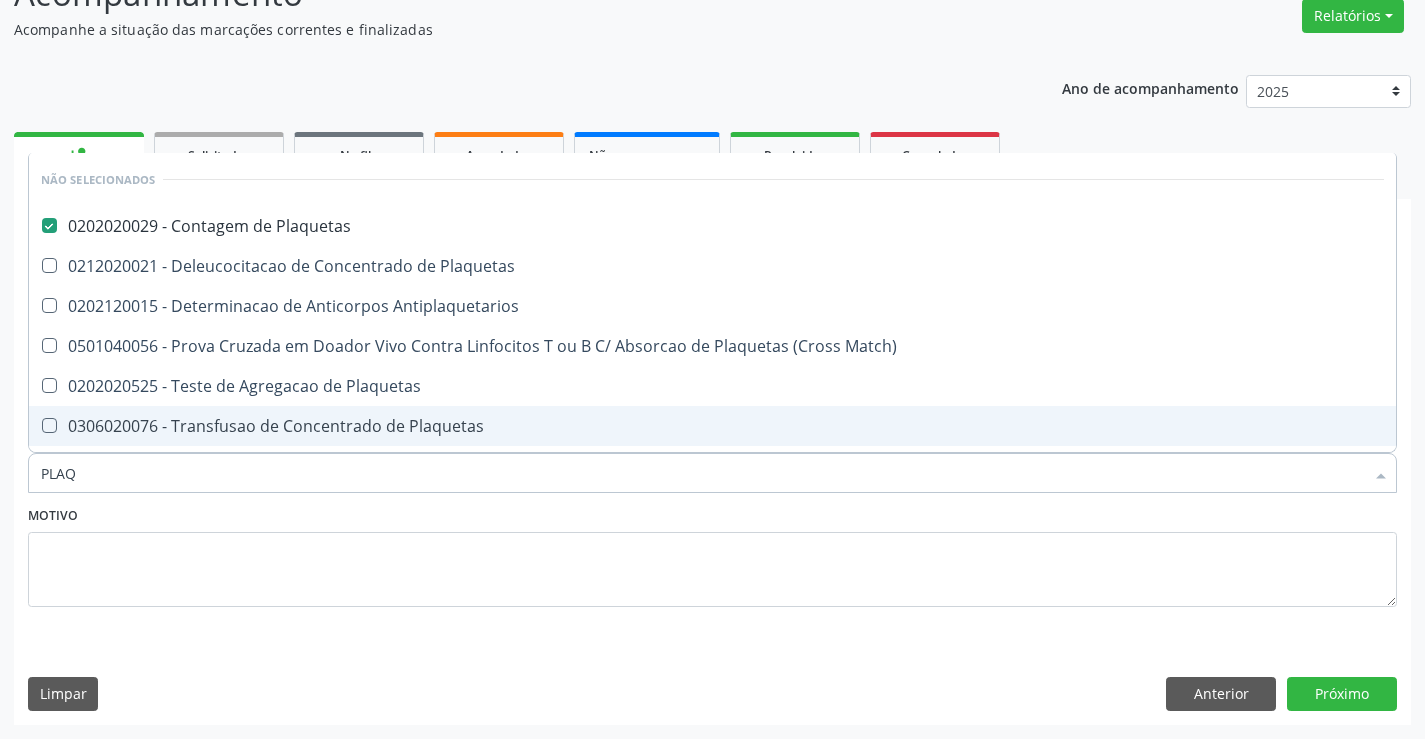 click on "Motivo" at bounding box center (712, 554) 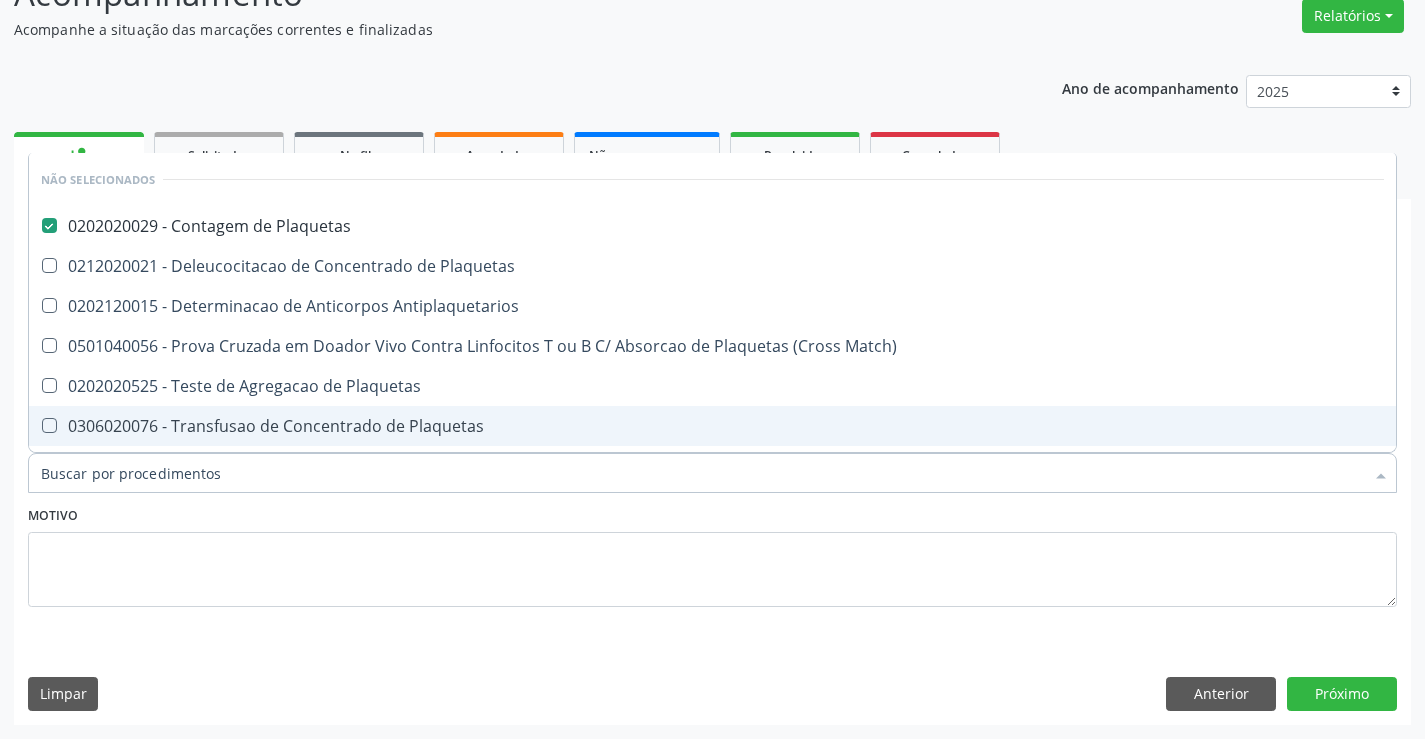 checkbox on "true" 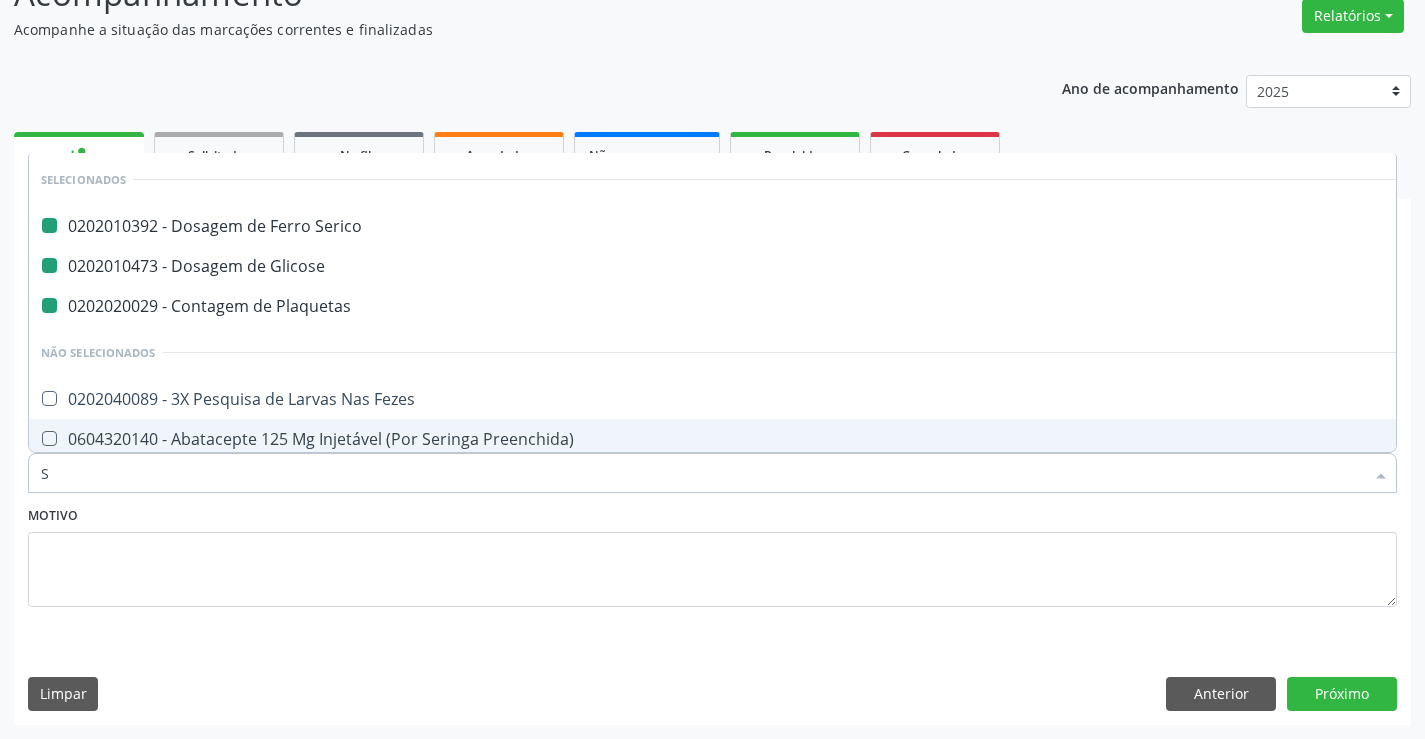 type on "SO" 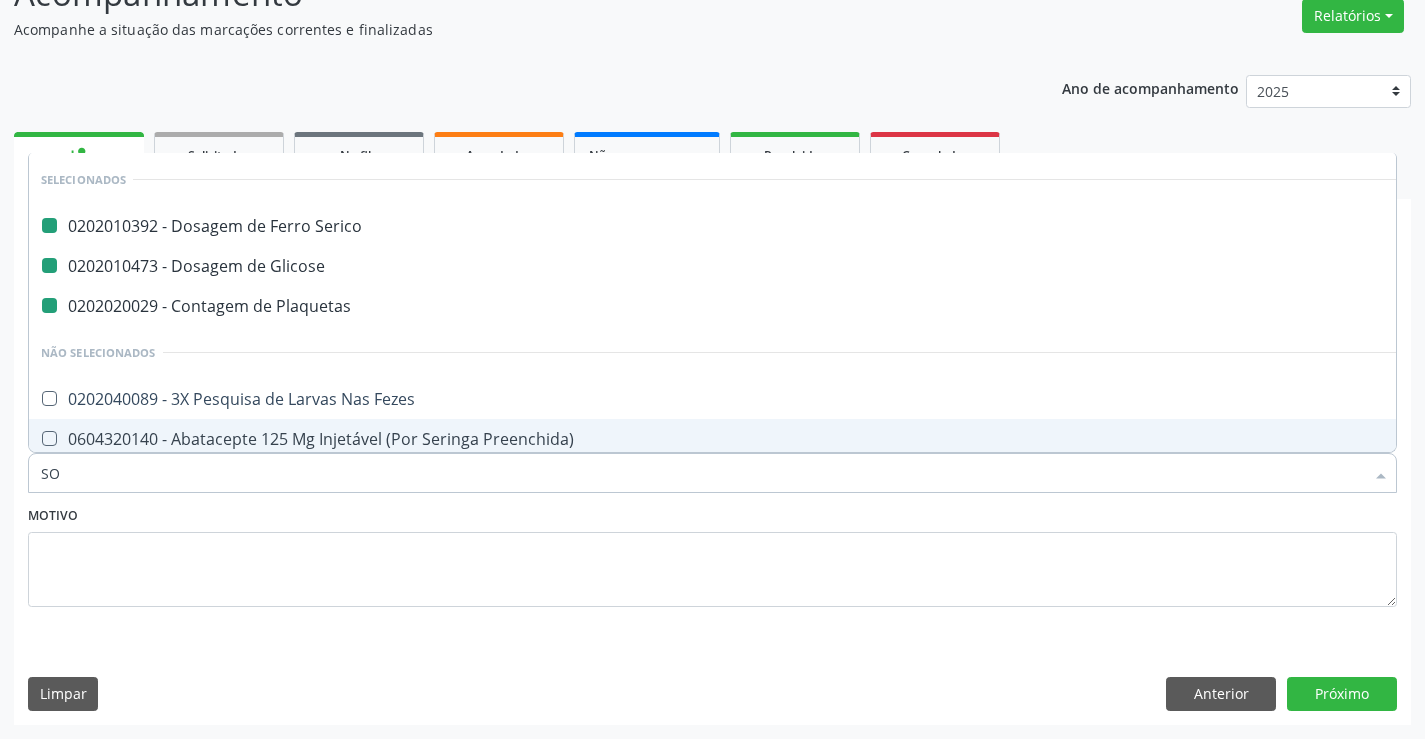 checkbox on "false" 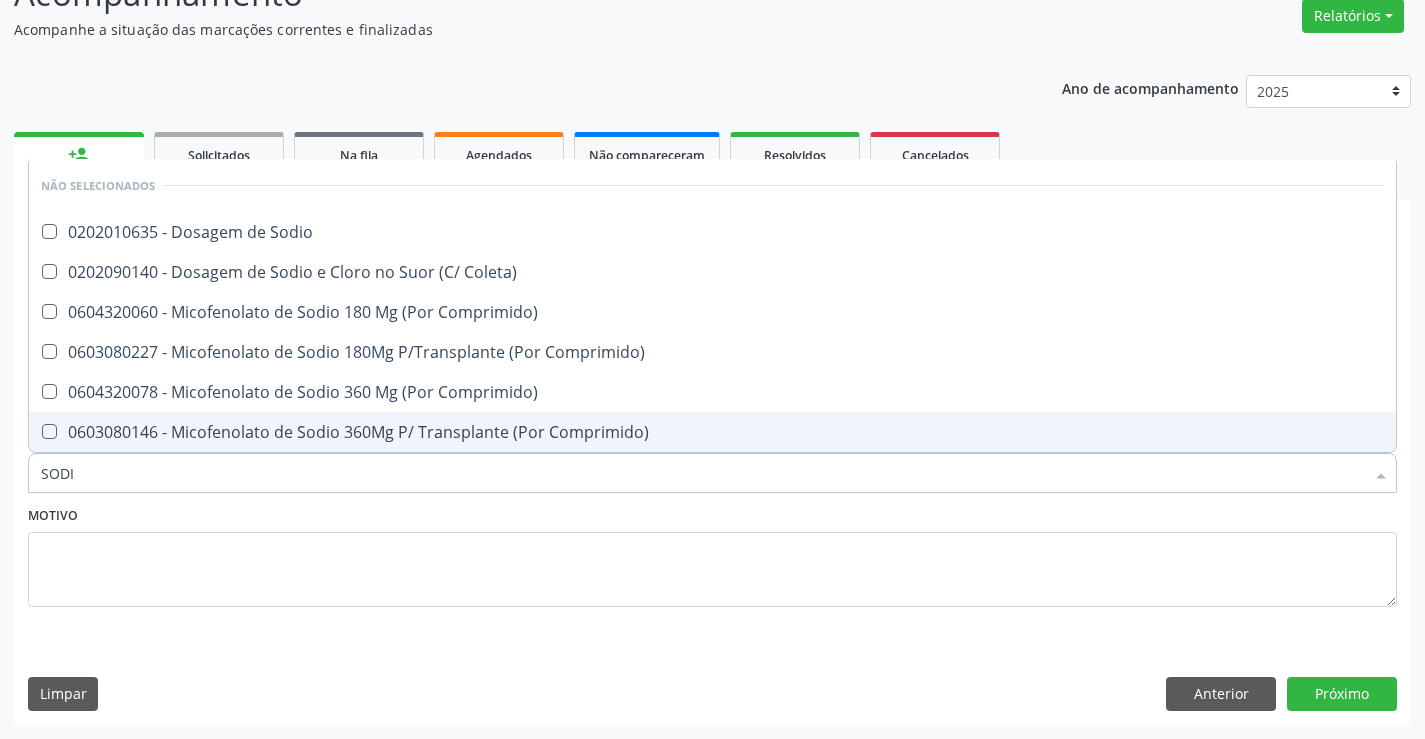 type on "SODIO" 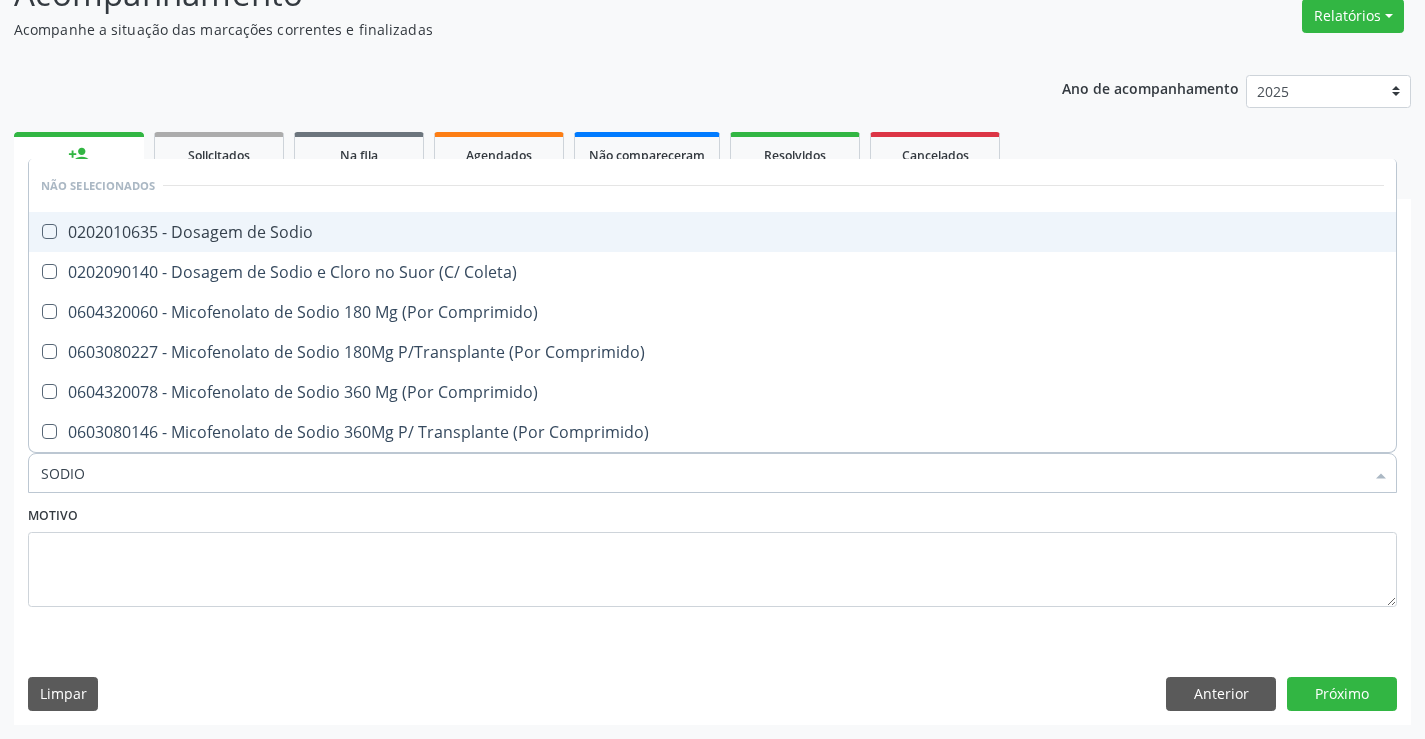 click on "0202010635 - Dosagem de Sodio" at bounding box center (712, 232) 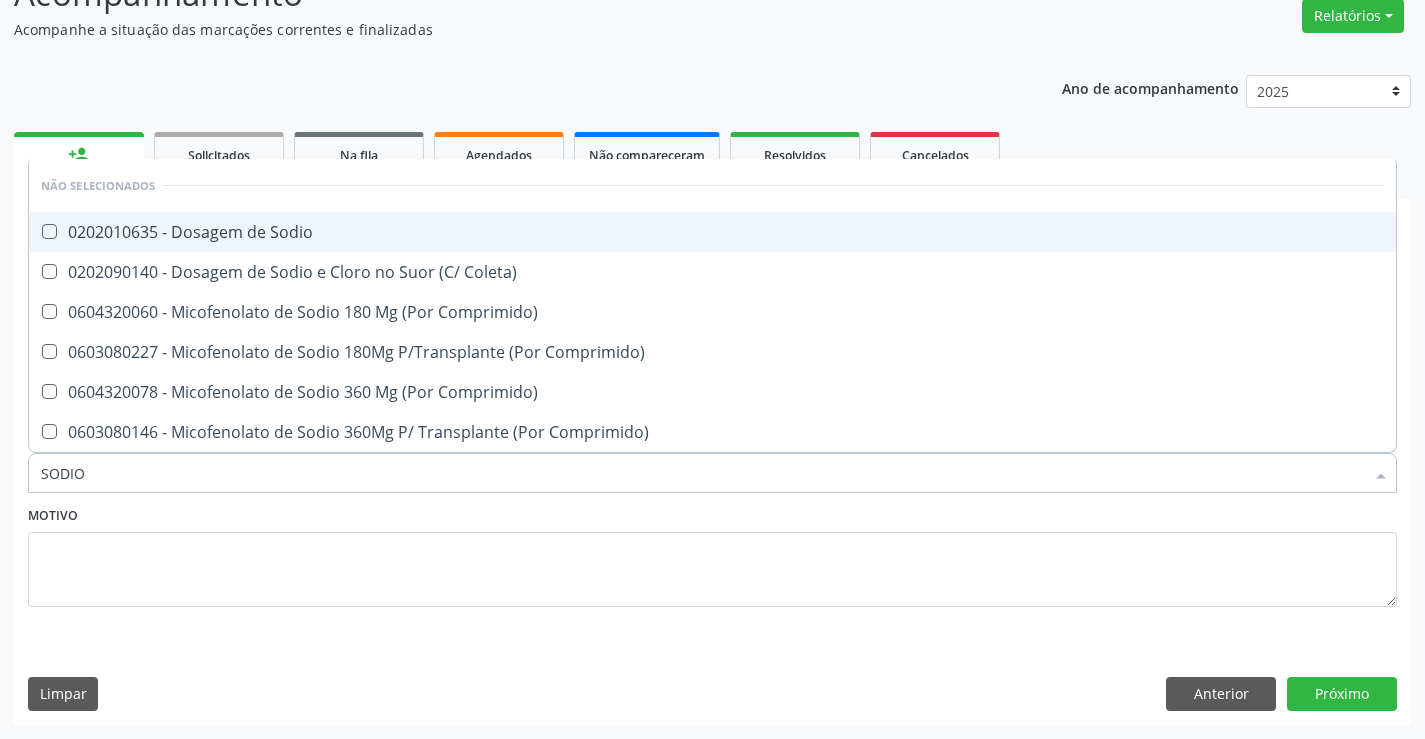 checkbox on "true" 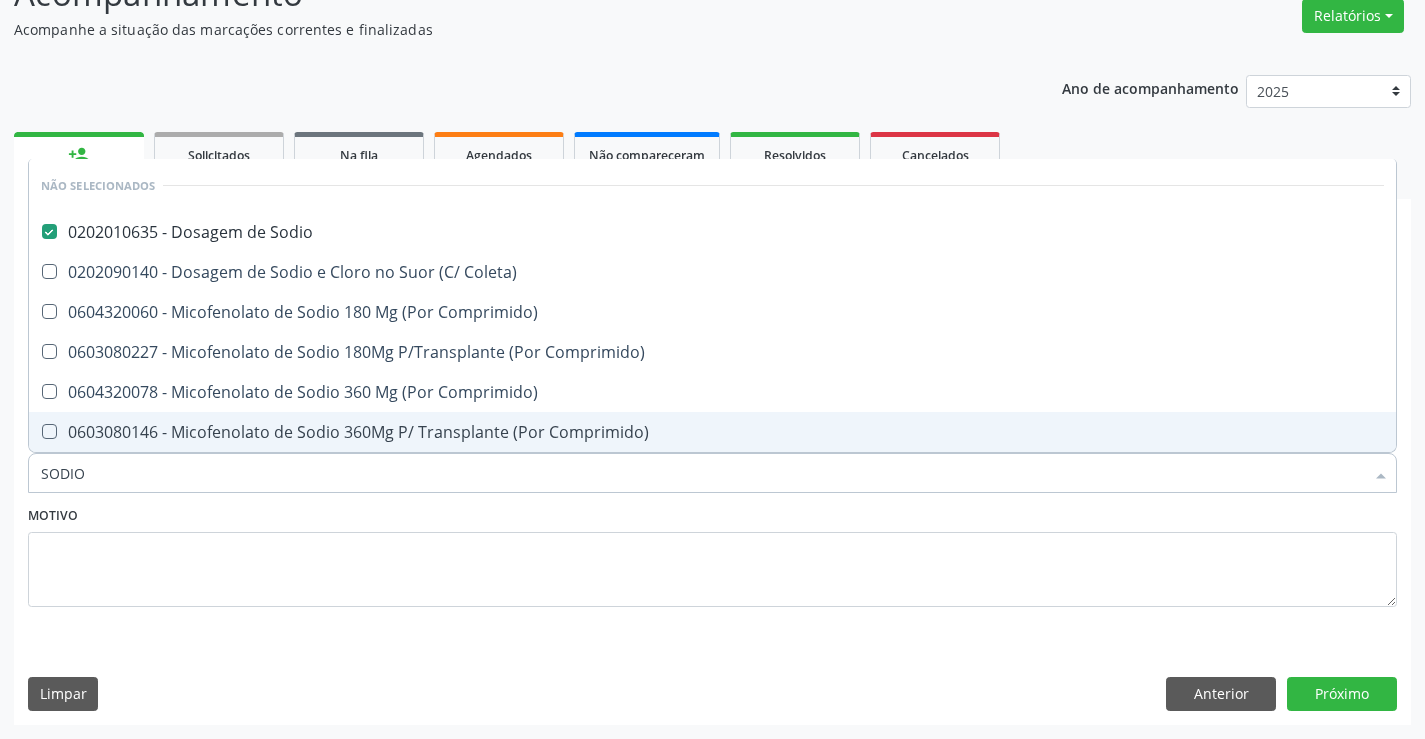 click on "Motivo" at bounding box center (712, 554) 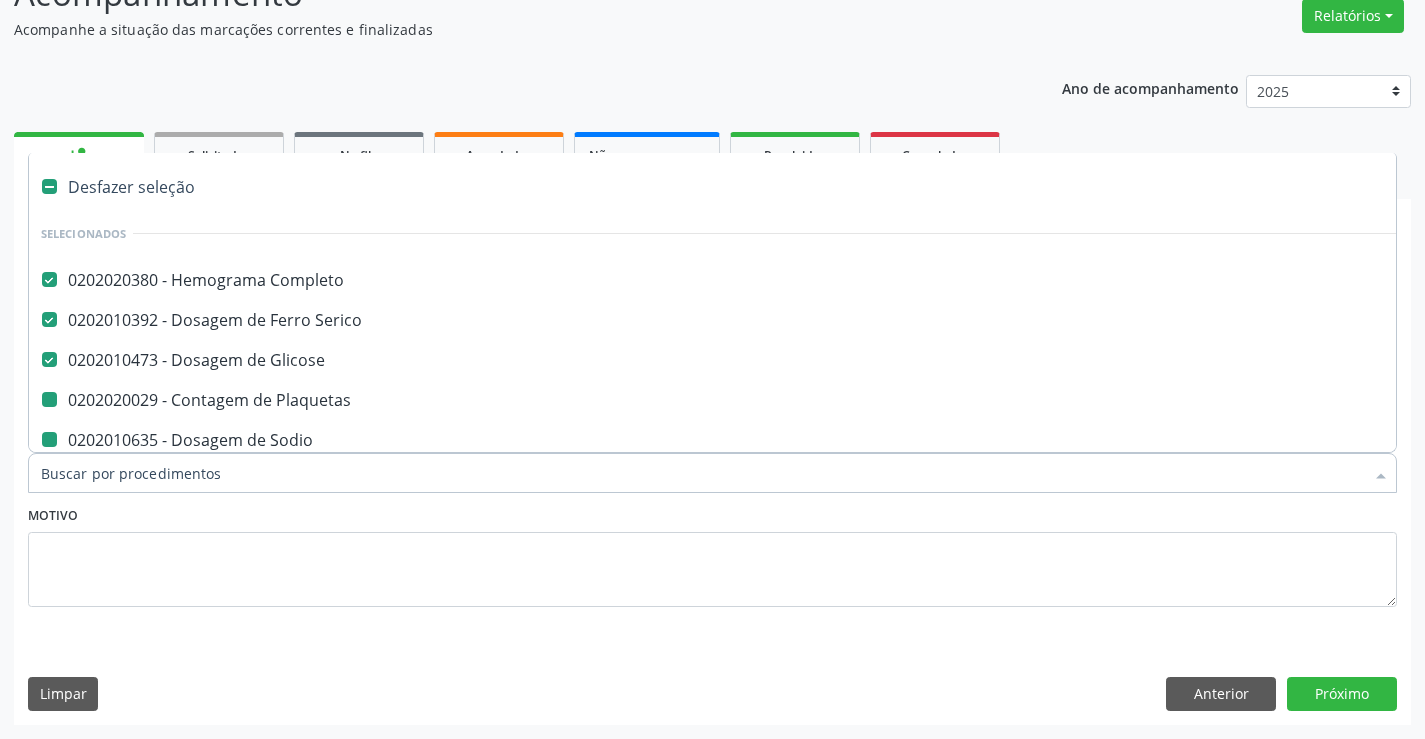 type on "P" 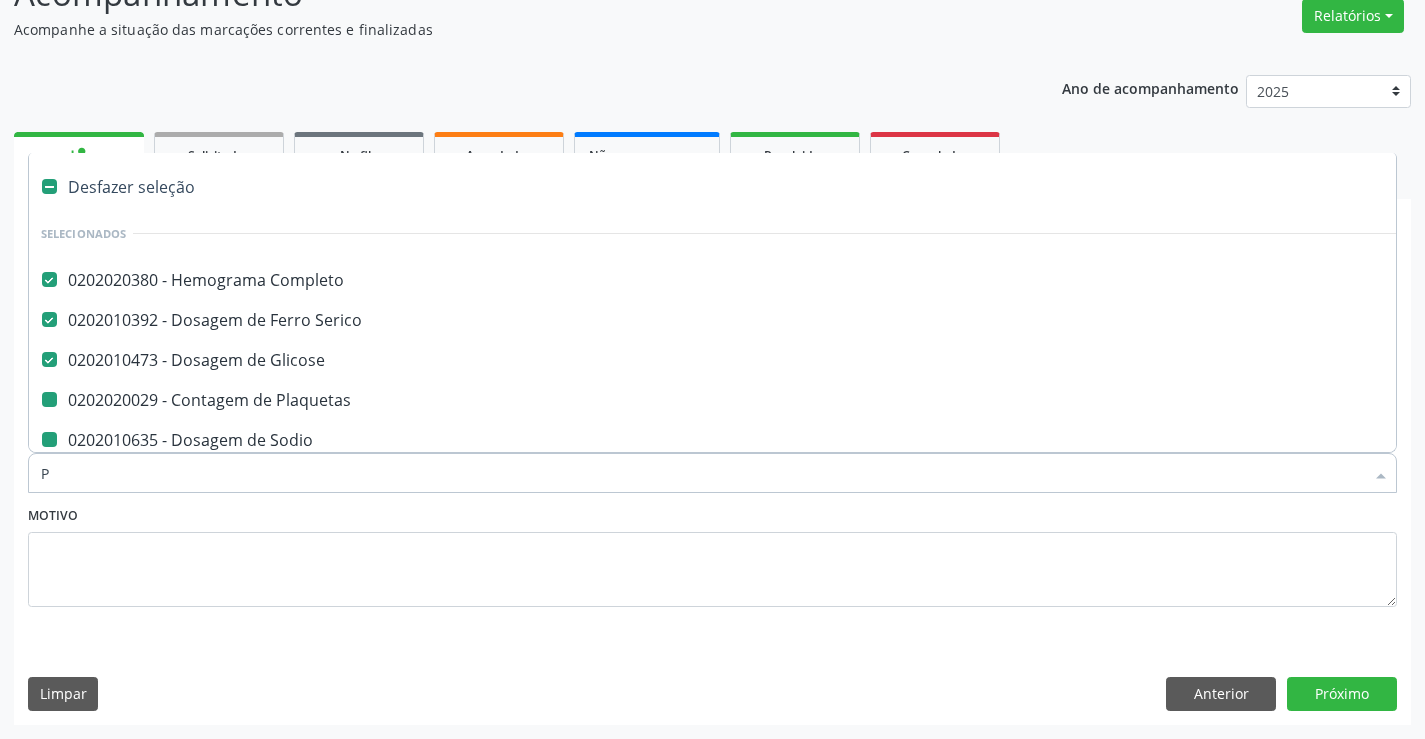 checkbox on "false" 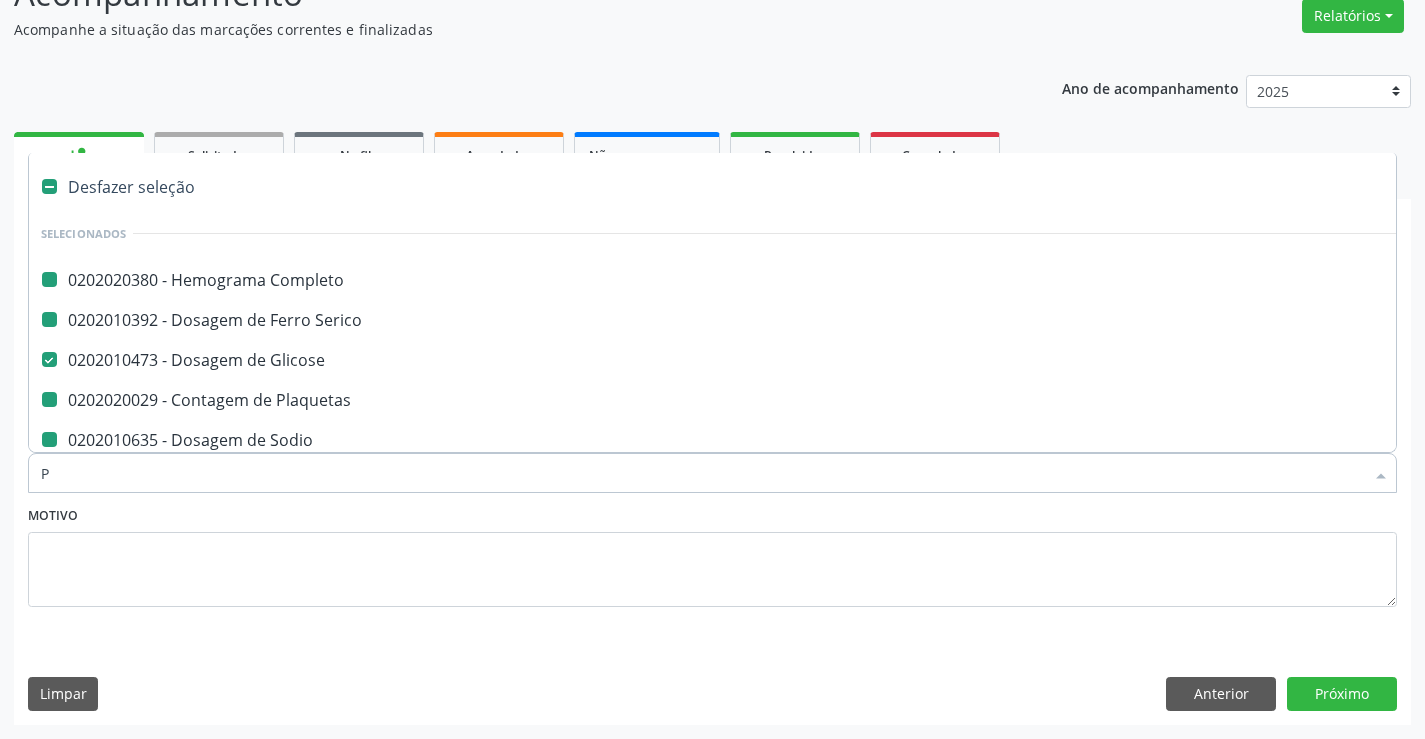type on "PO" 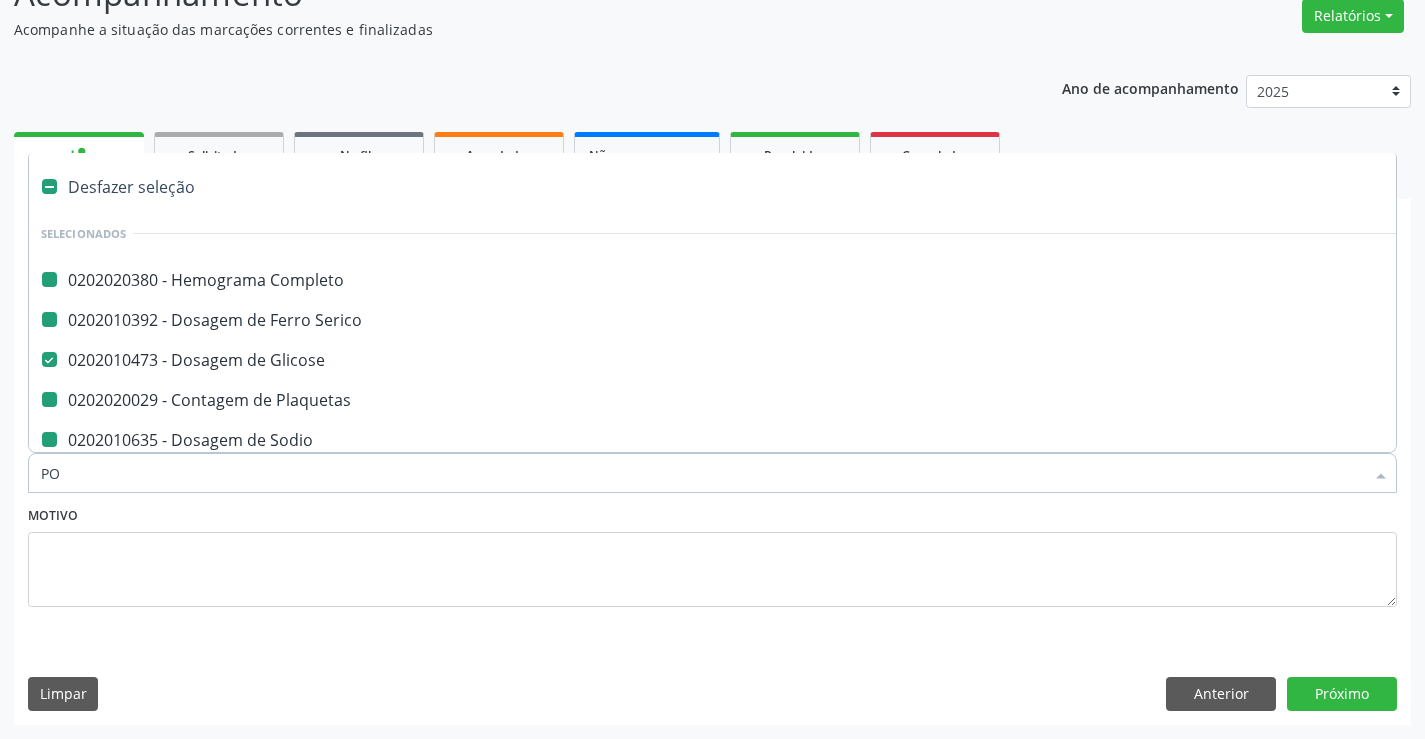 checkbox on "false" 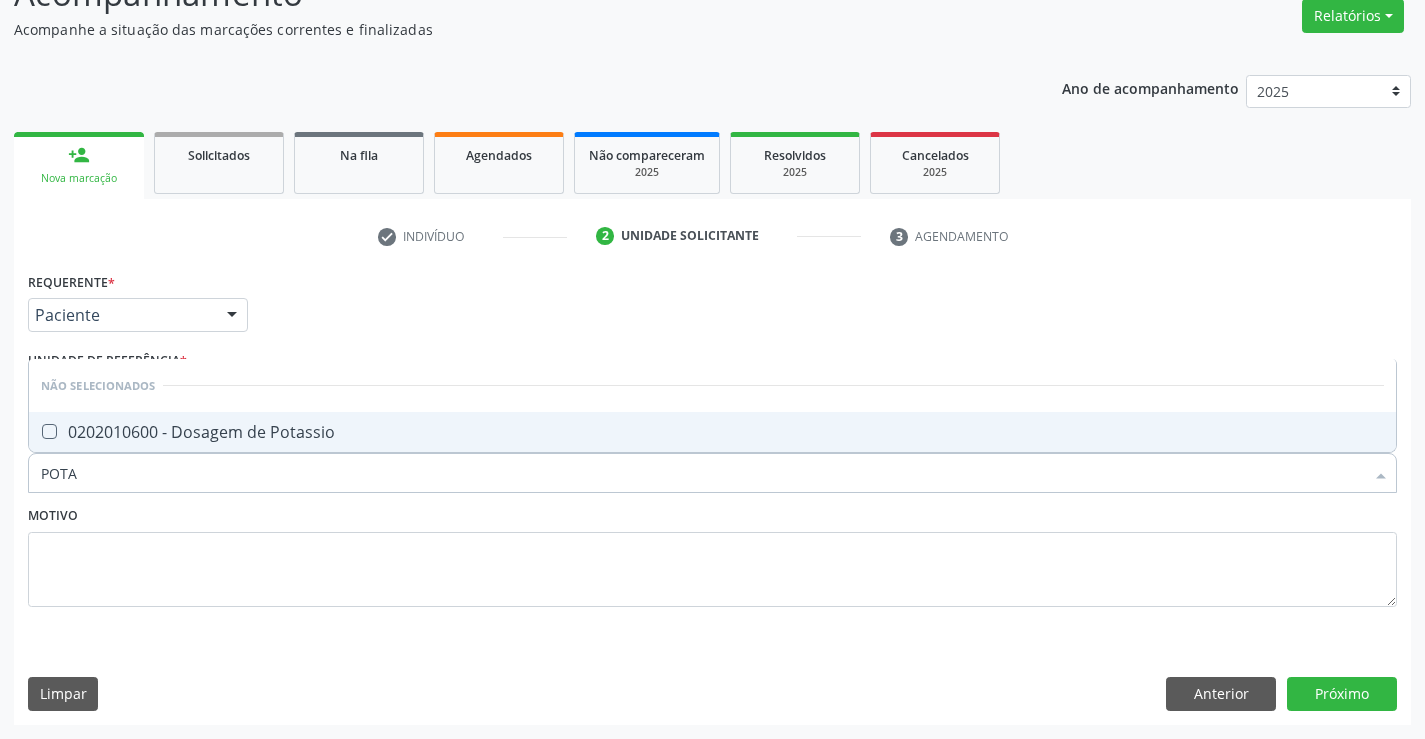 type on "POTAS" 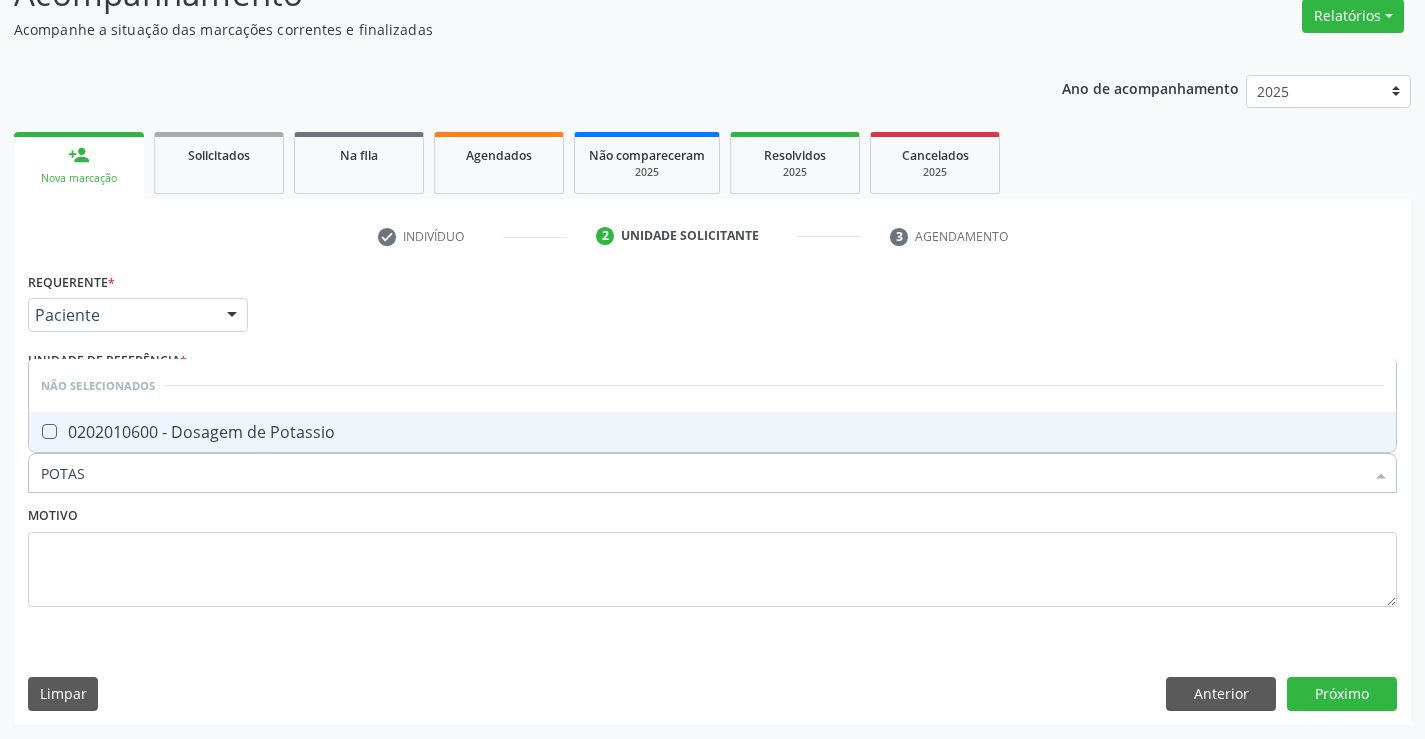 click on "0202010600 - Dosagem de Potassio" at bounding box center (712, 432) 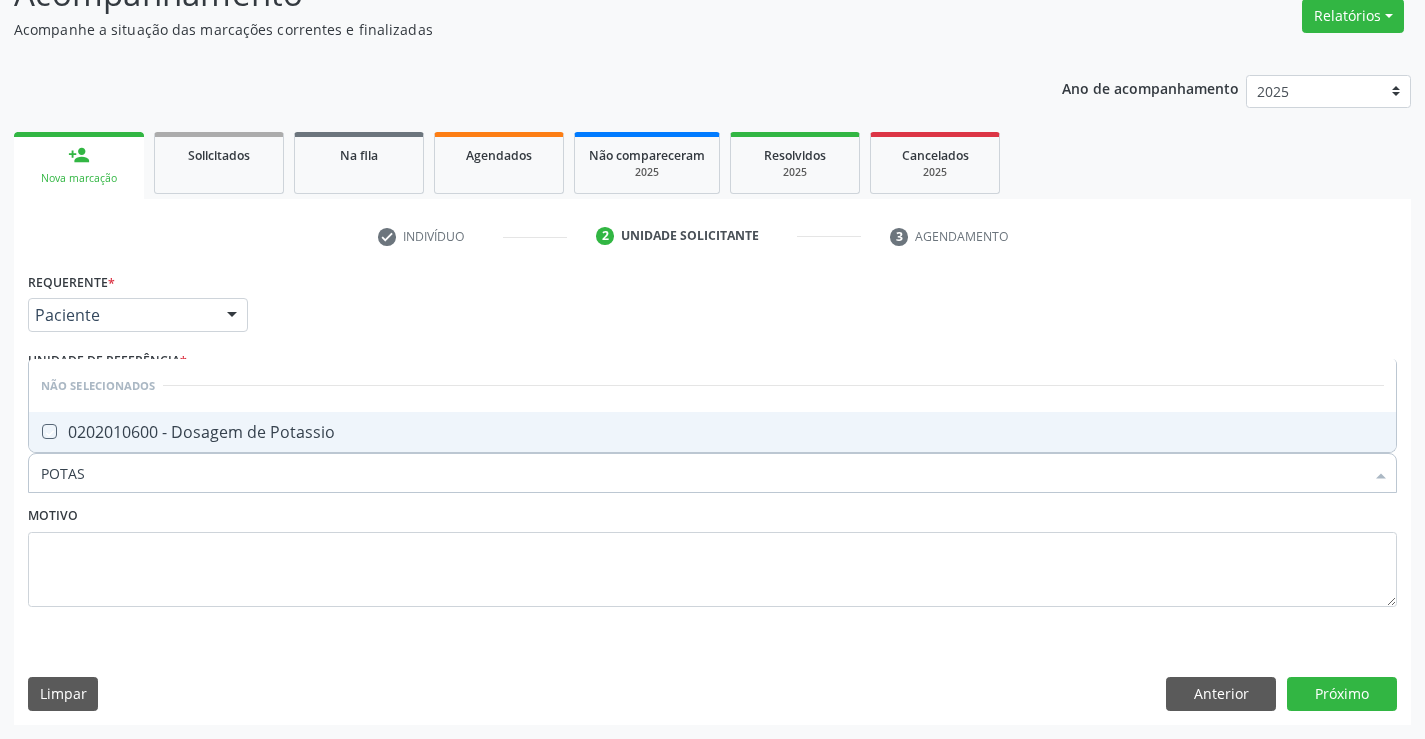 checkbox on "true" 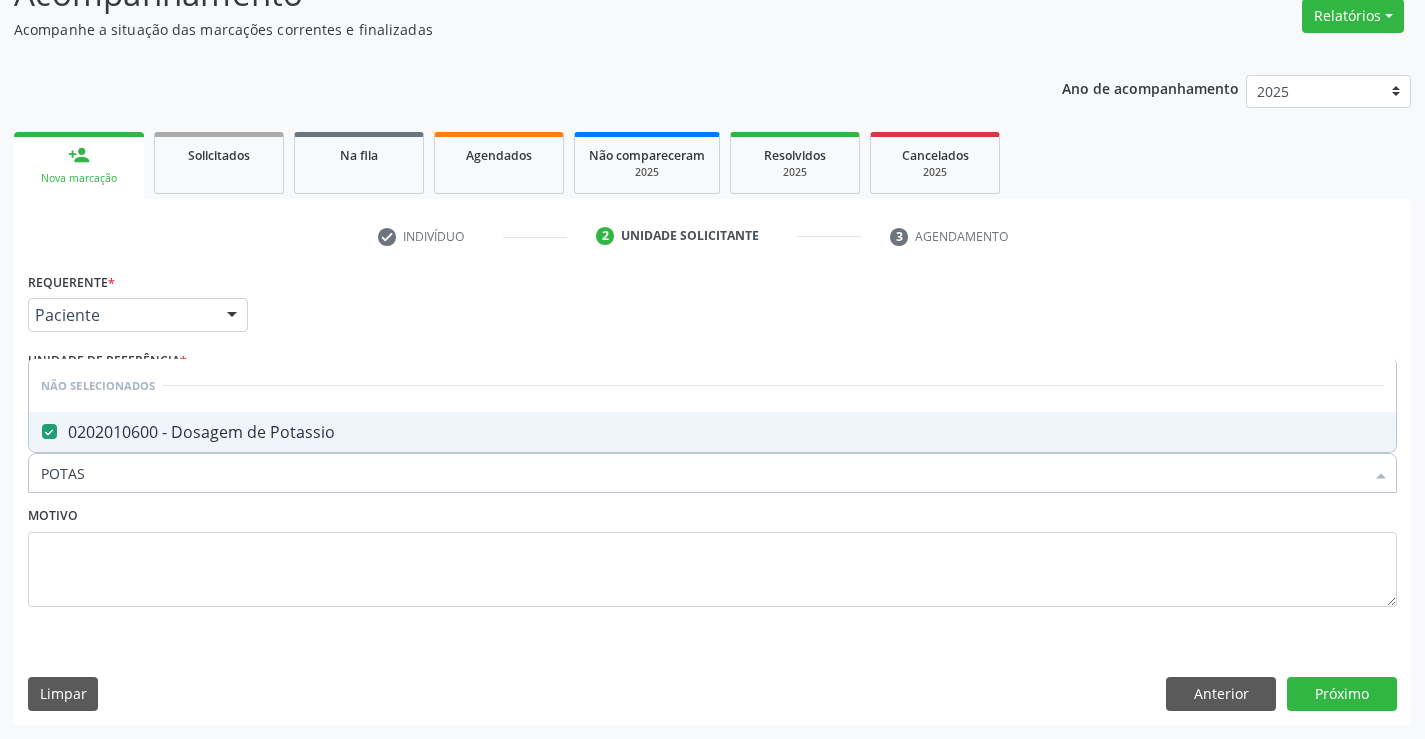 click on "Motivo" at bounding box center (712, 554) 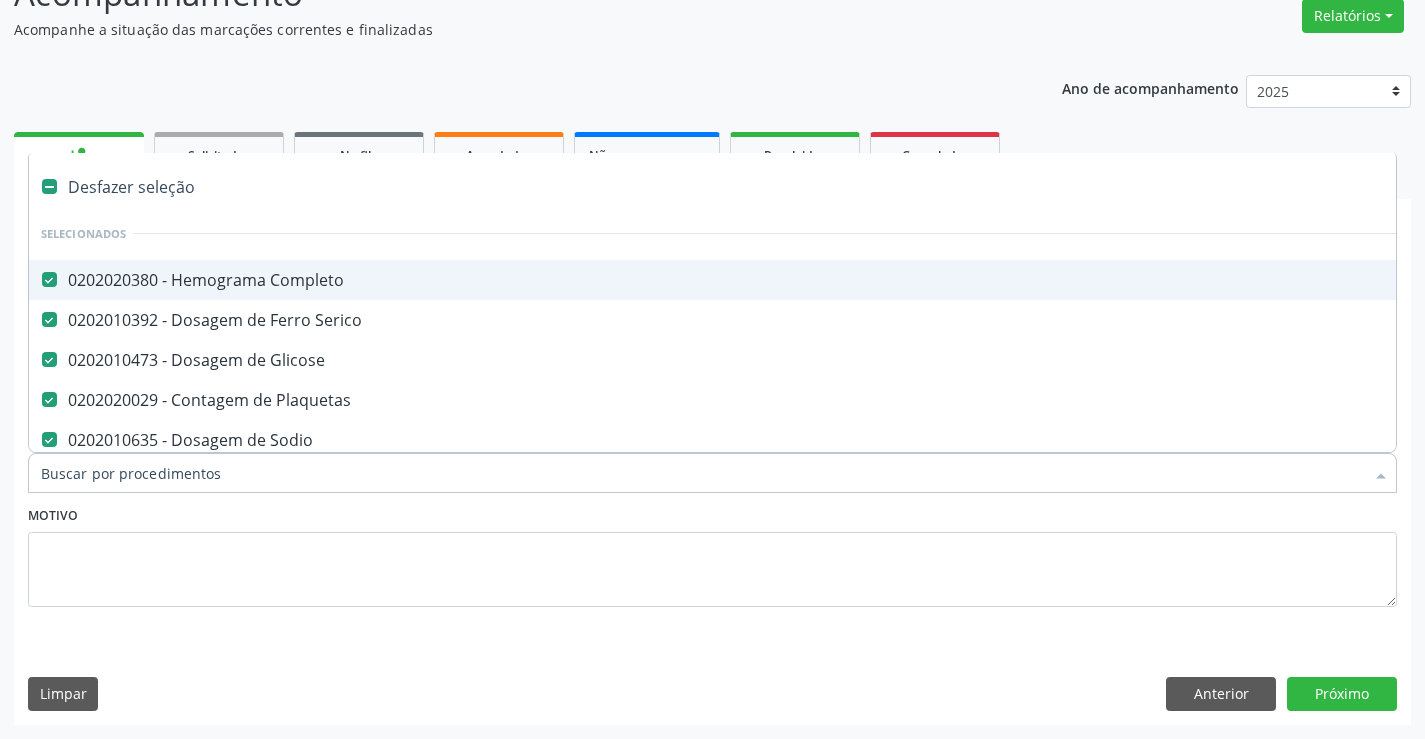 type on "C" 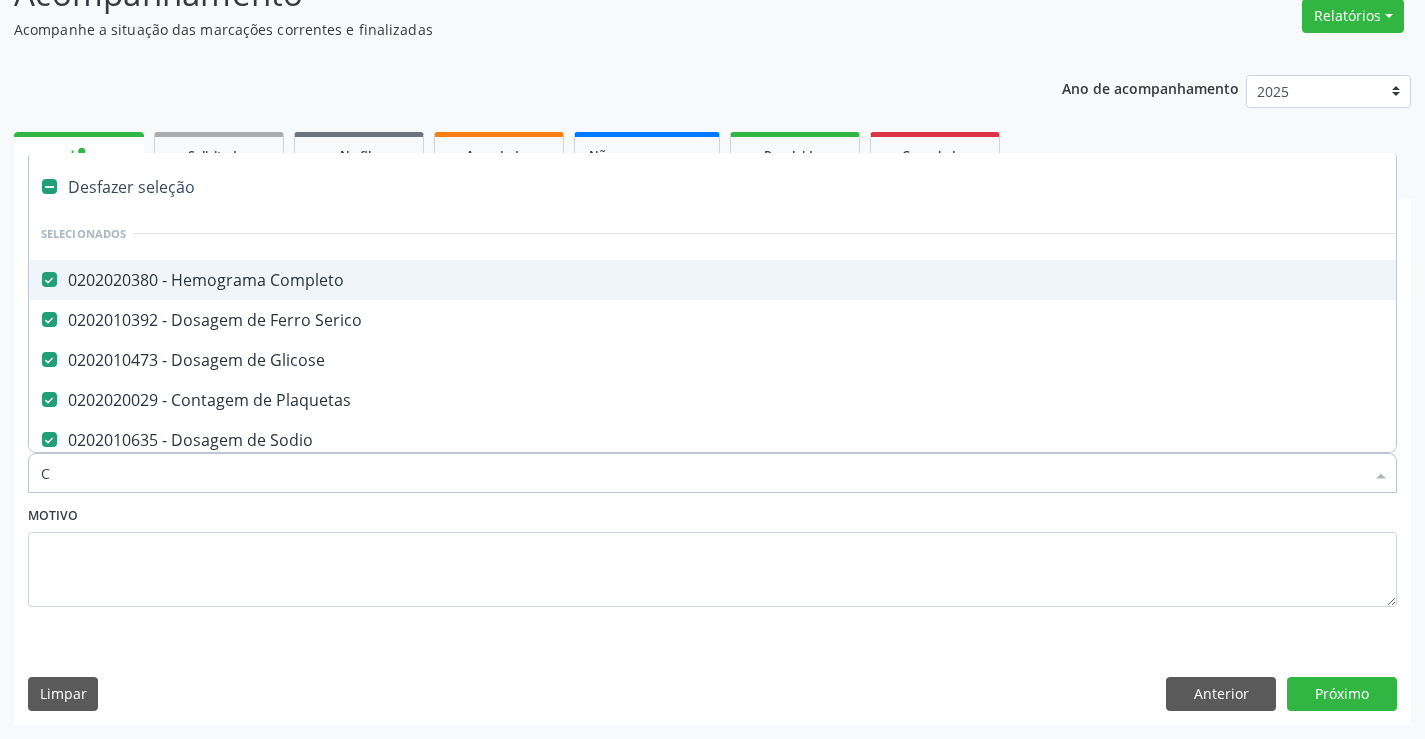 checkbox on "false" 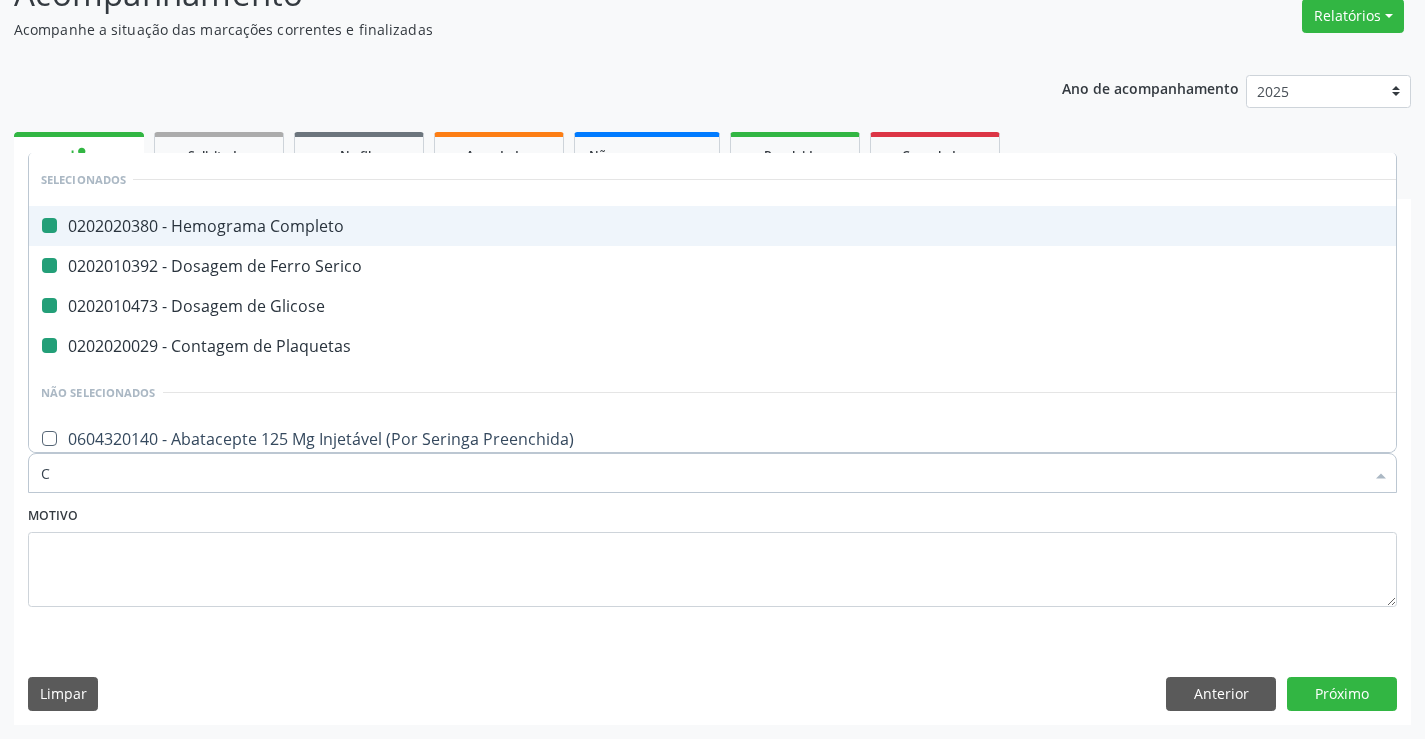 type on "CA" 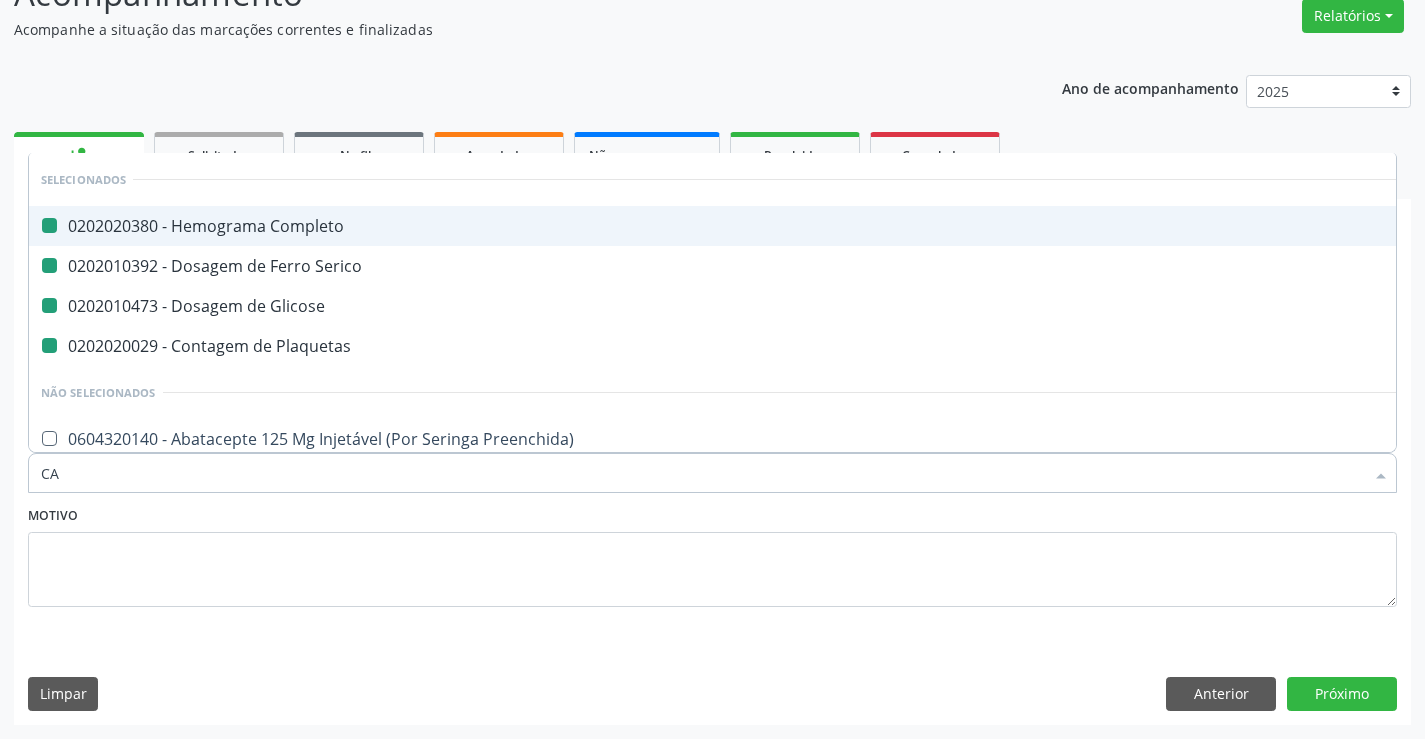 checkbox on "false" 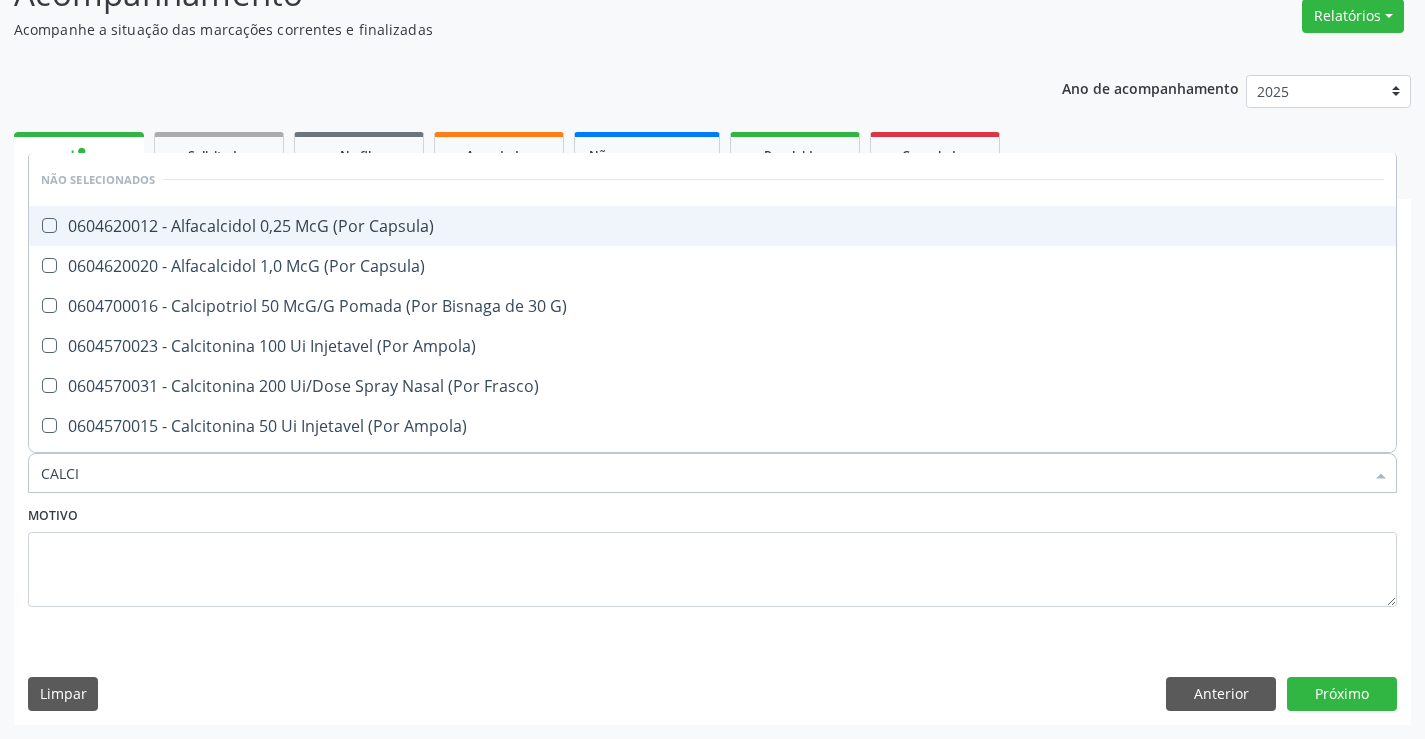 type on "CALCIO" 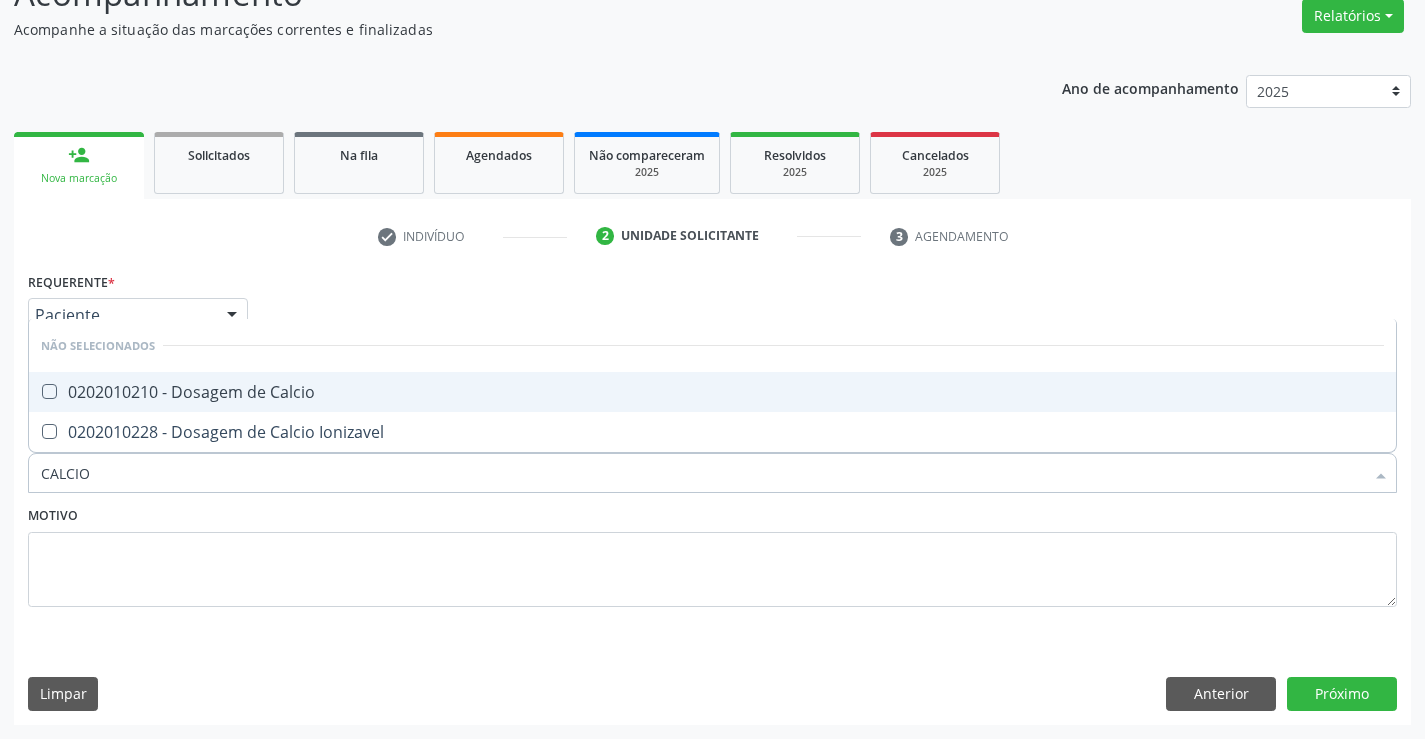 click on "0202010210 - Dosagem de Calcio" at bounding box center [712, 392] 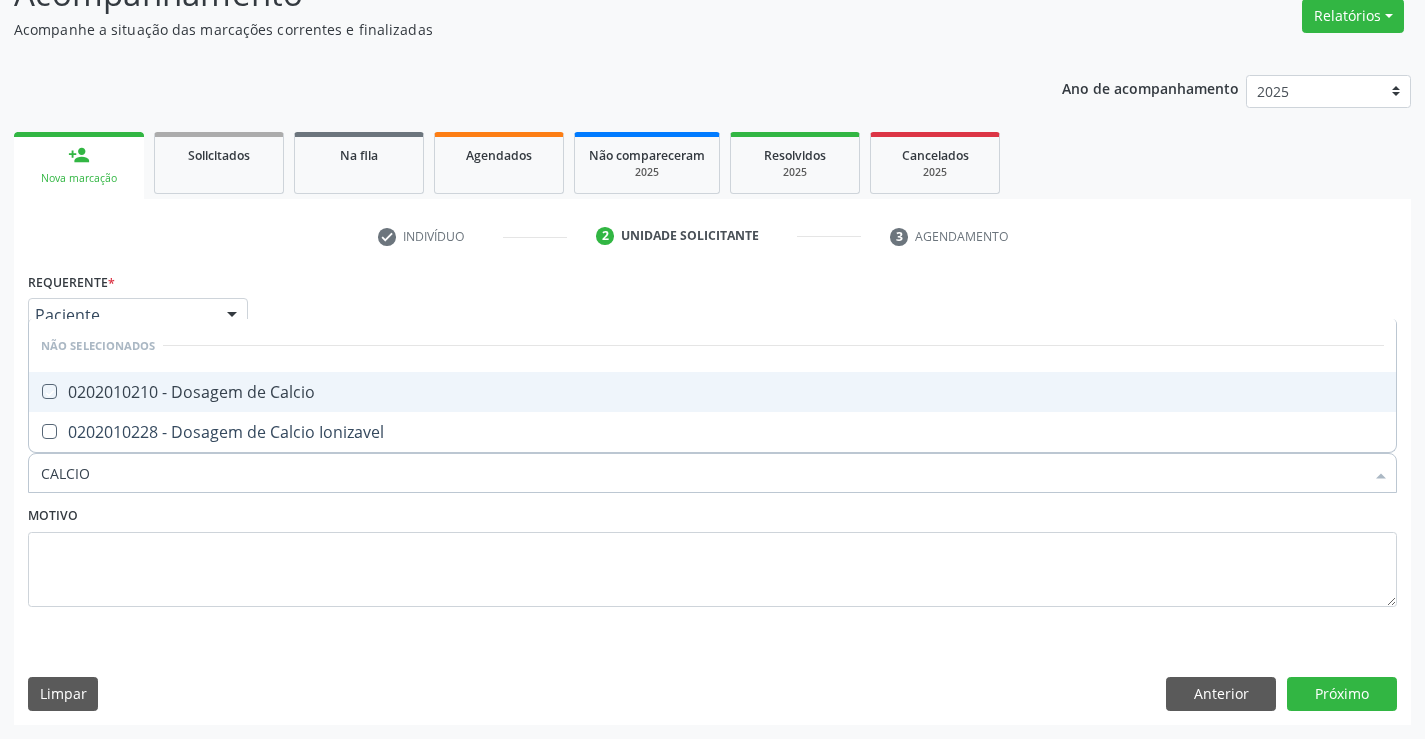 checkbox on "true" 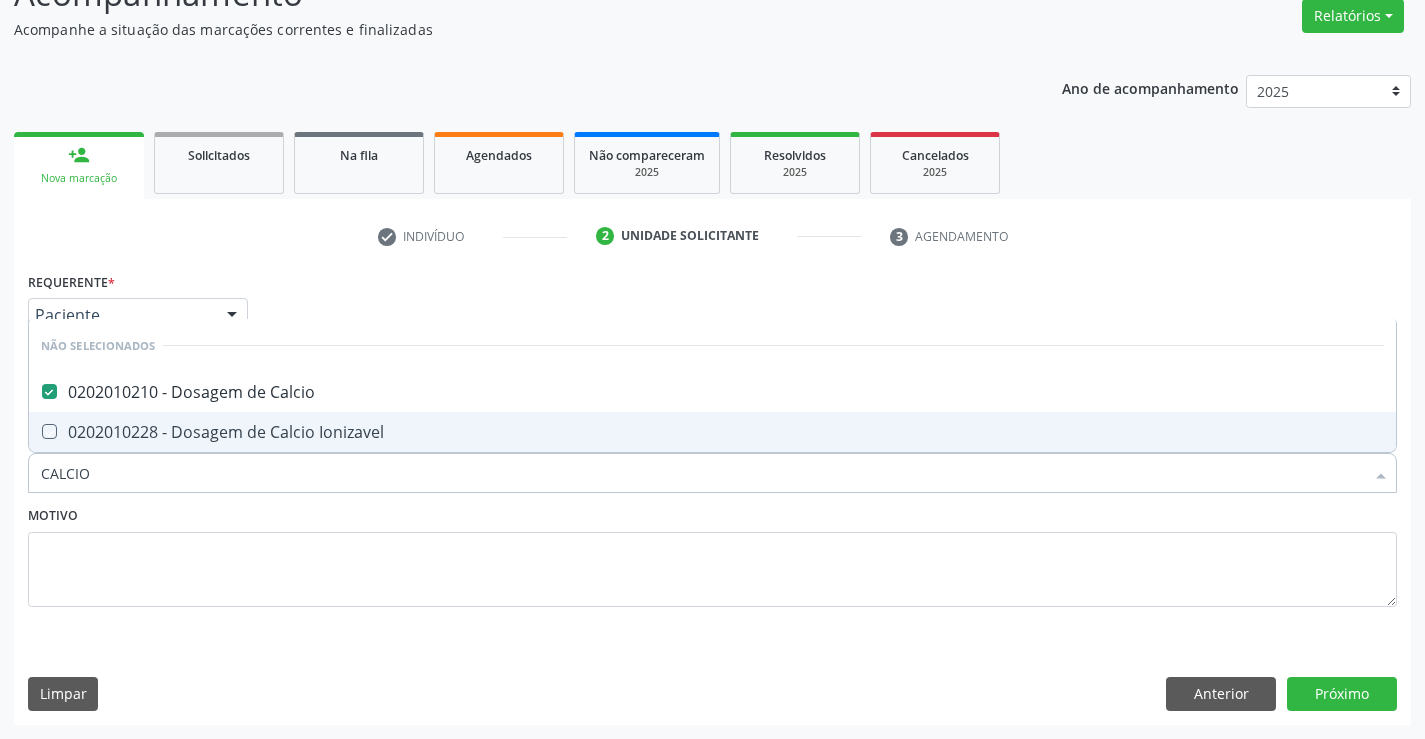 click on "Motivo" at bounding box center [712, 554] 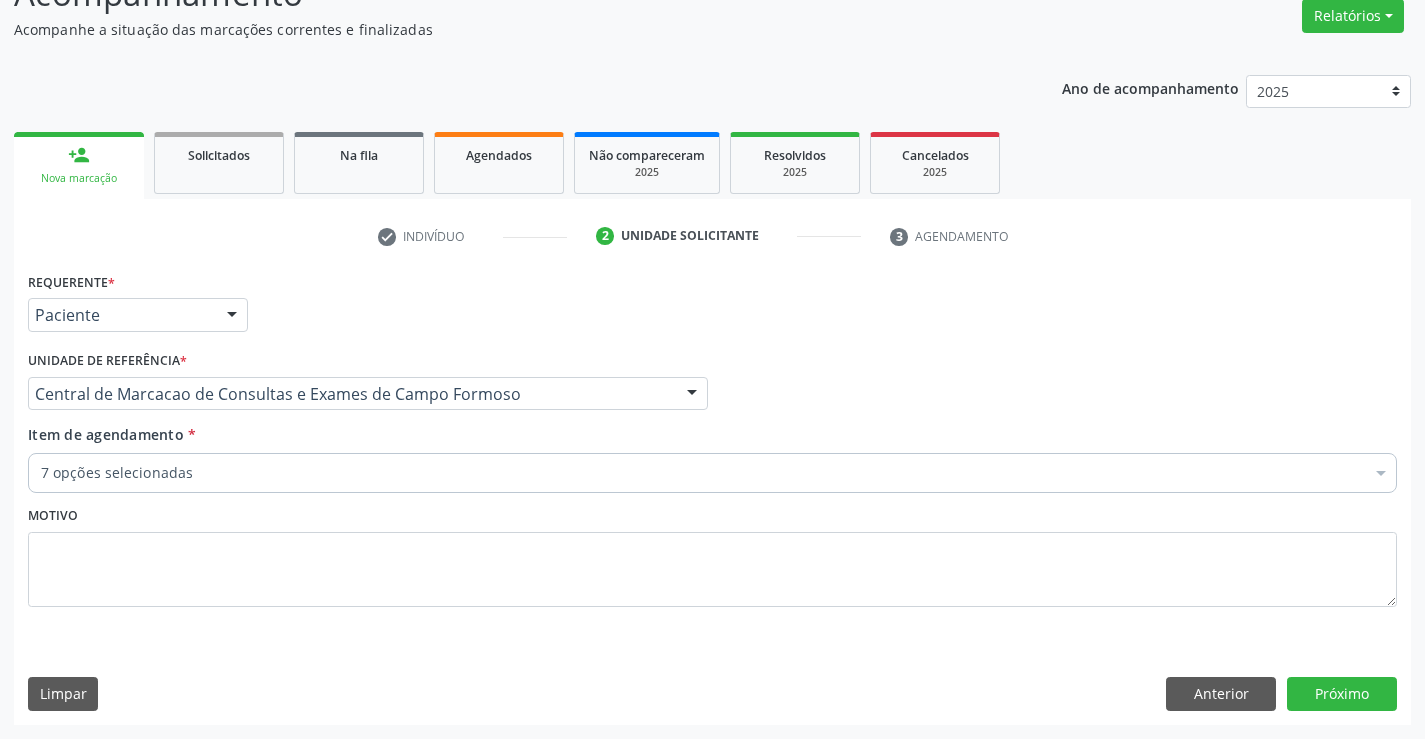 click on "7 opções selecionadas" at bounding box center (712, 473) 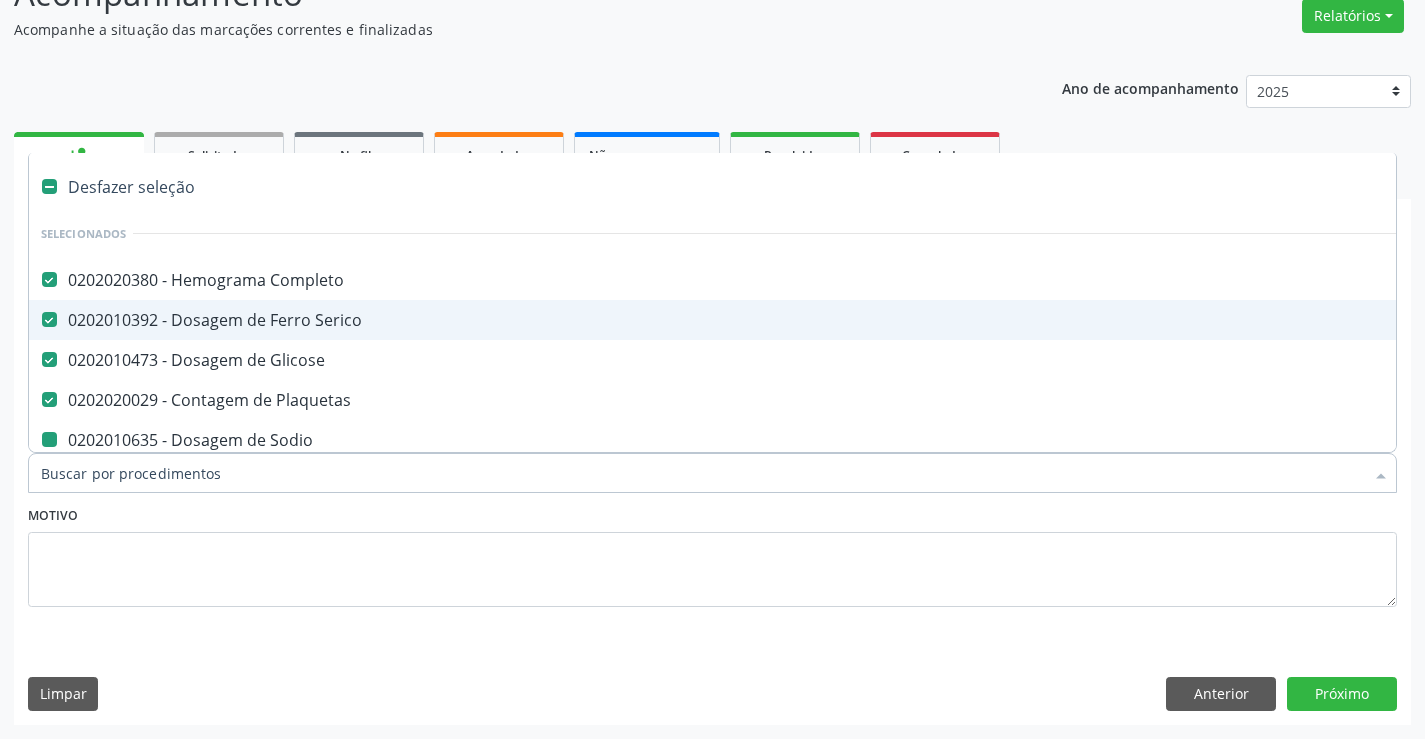 type on "T" 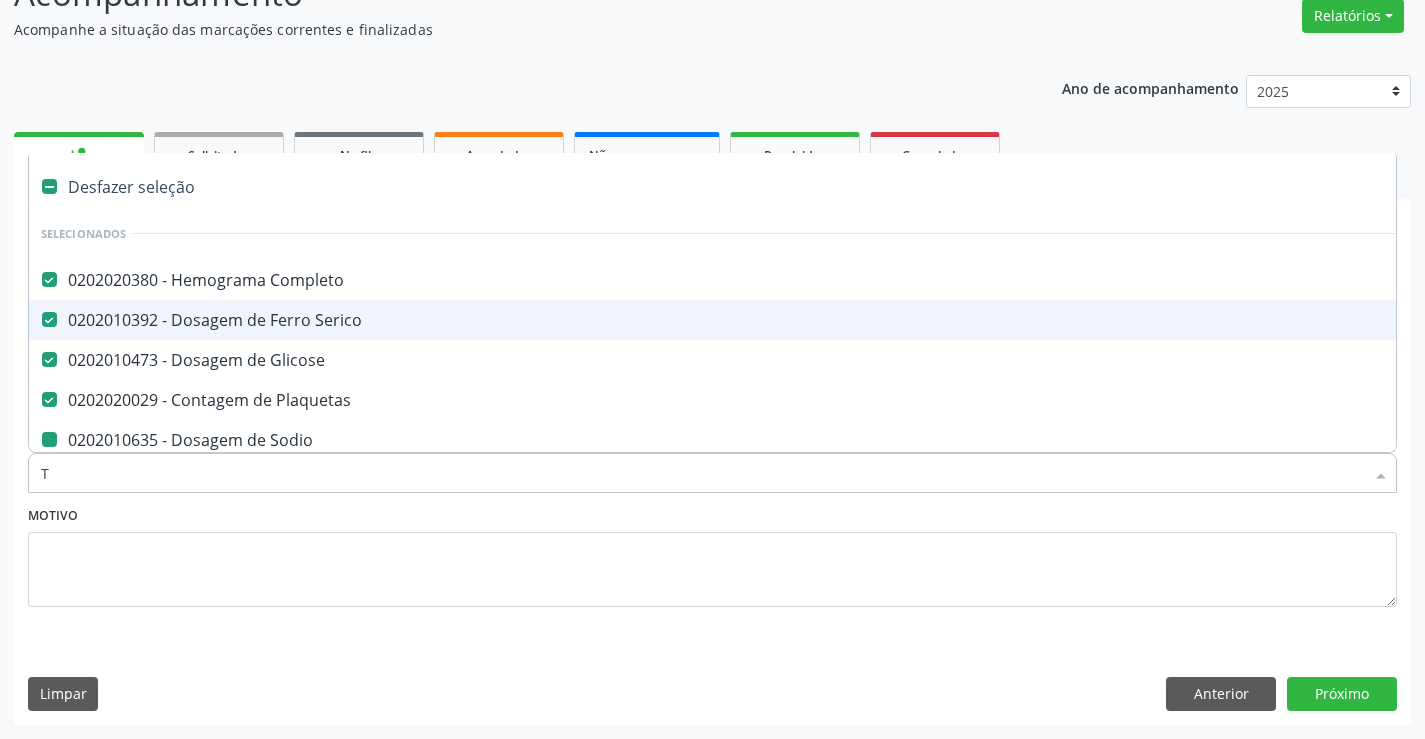 checkbox on "false" 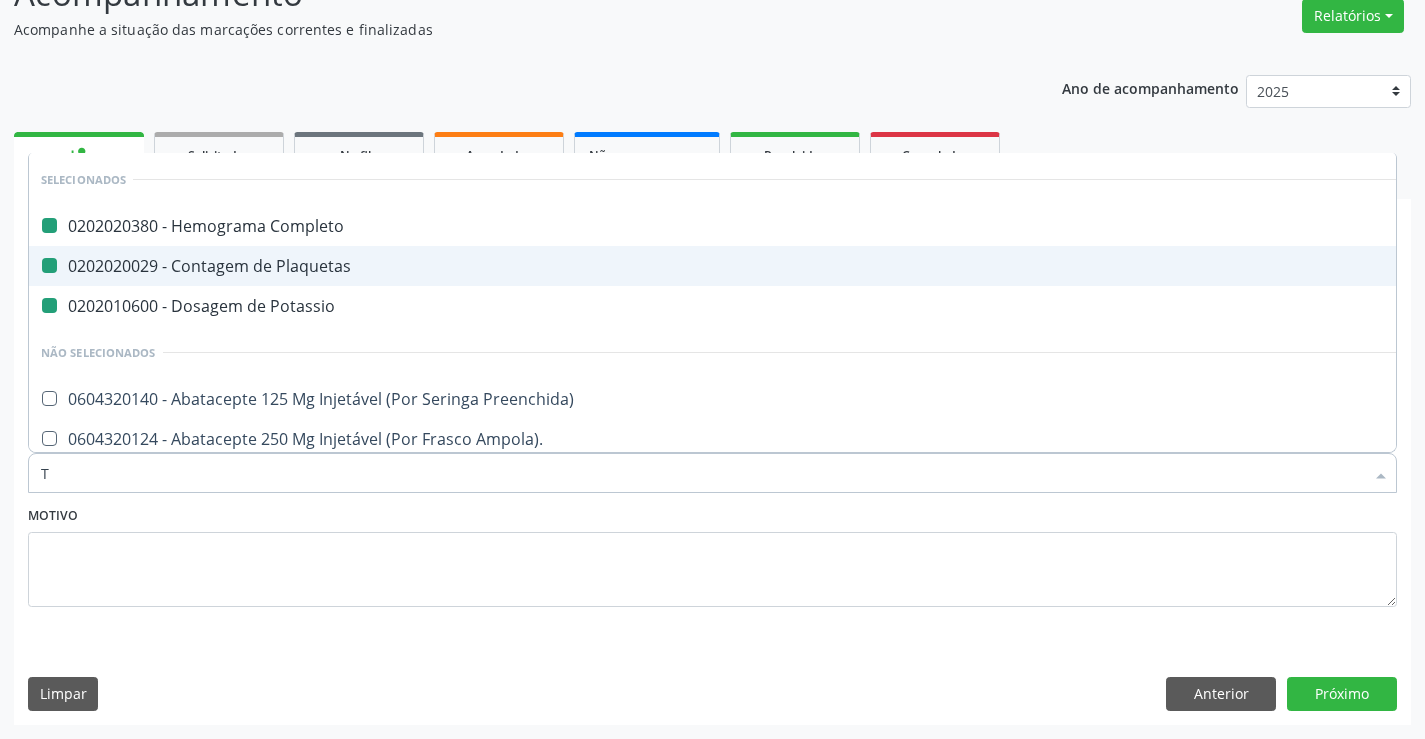type on "TG" 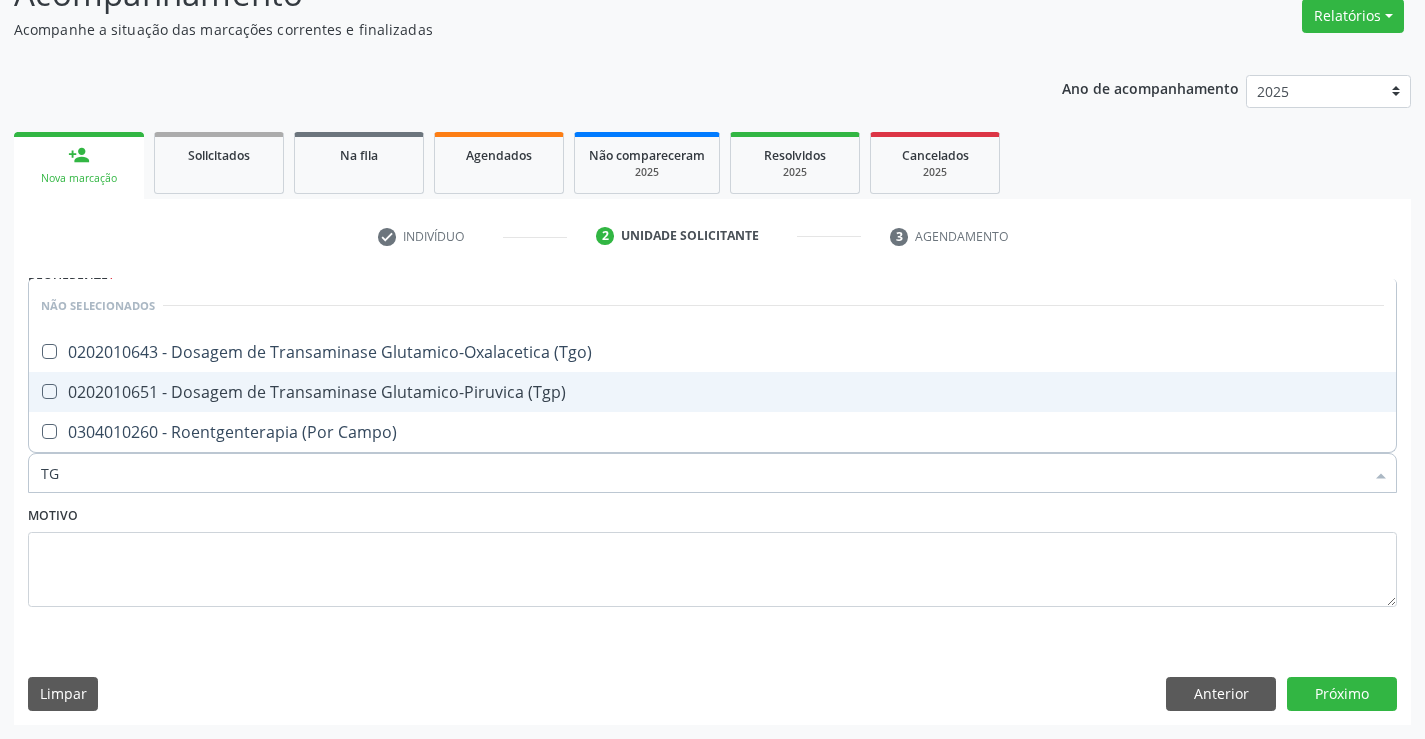 drag, startPoint x: 333, startPoint y: 397, endPoint x: 342, endPoint y: 360, distance: 38.078865 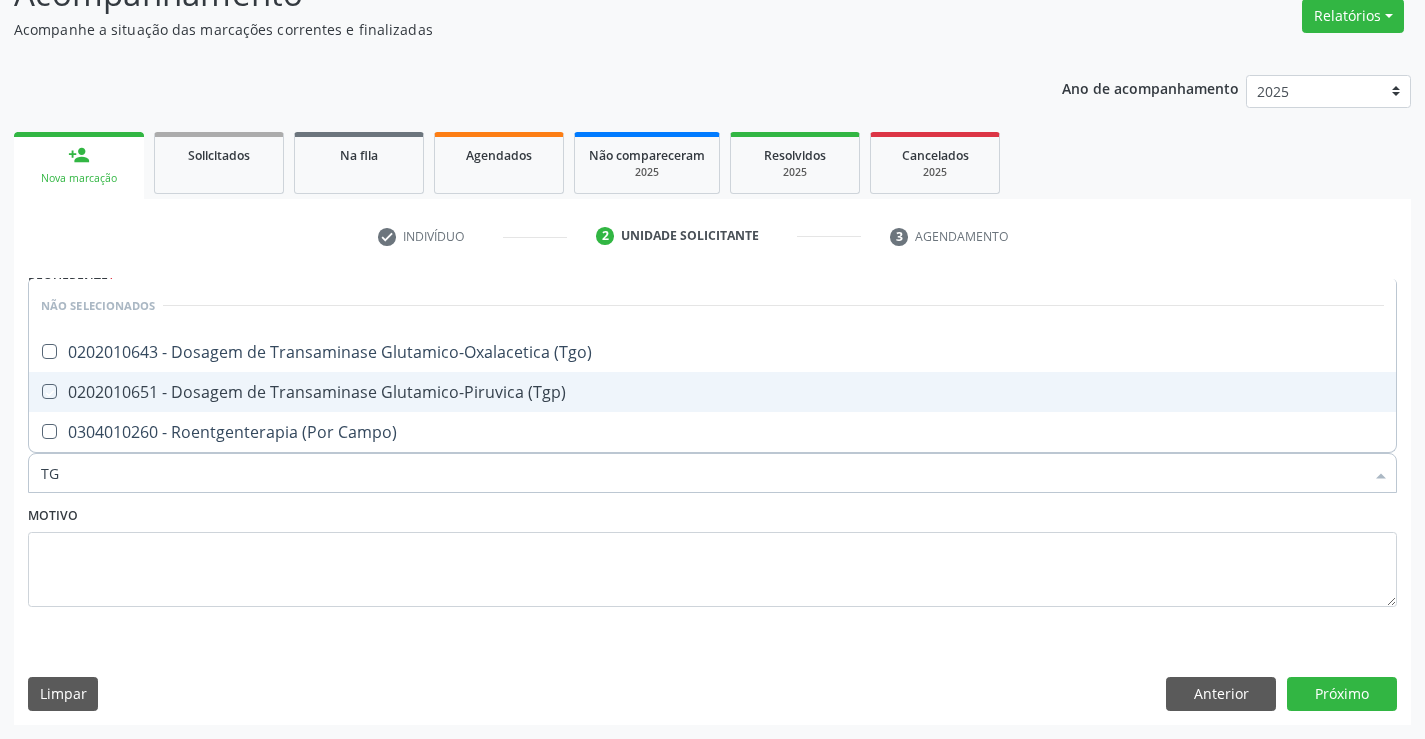 checkbox on "true" 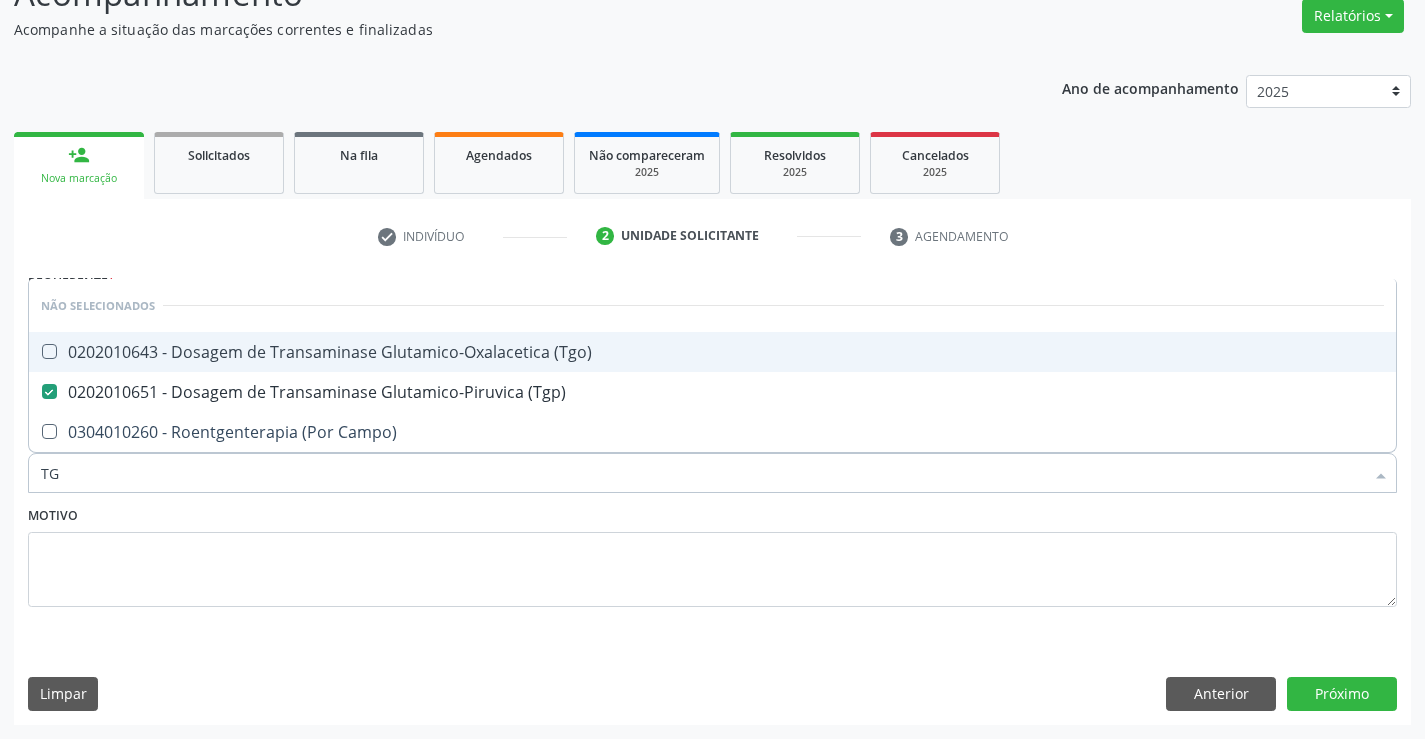 click on "0202010643 - Dosagem de Transaminase Glutamico-Oxalacetica (Tgo)" at bounding box center [712, 352] 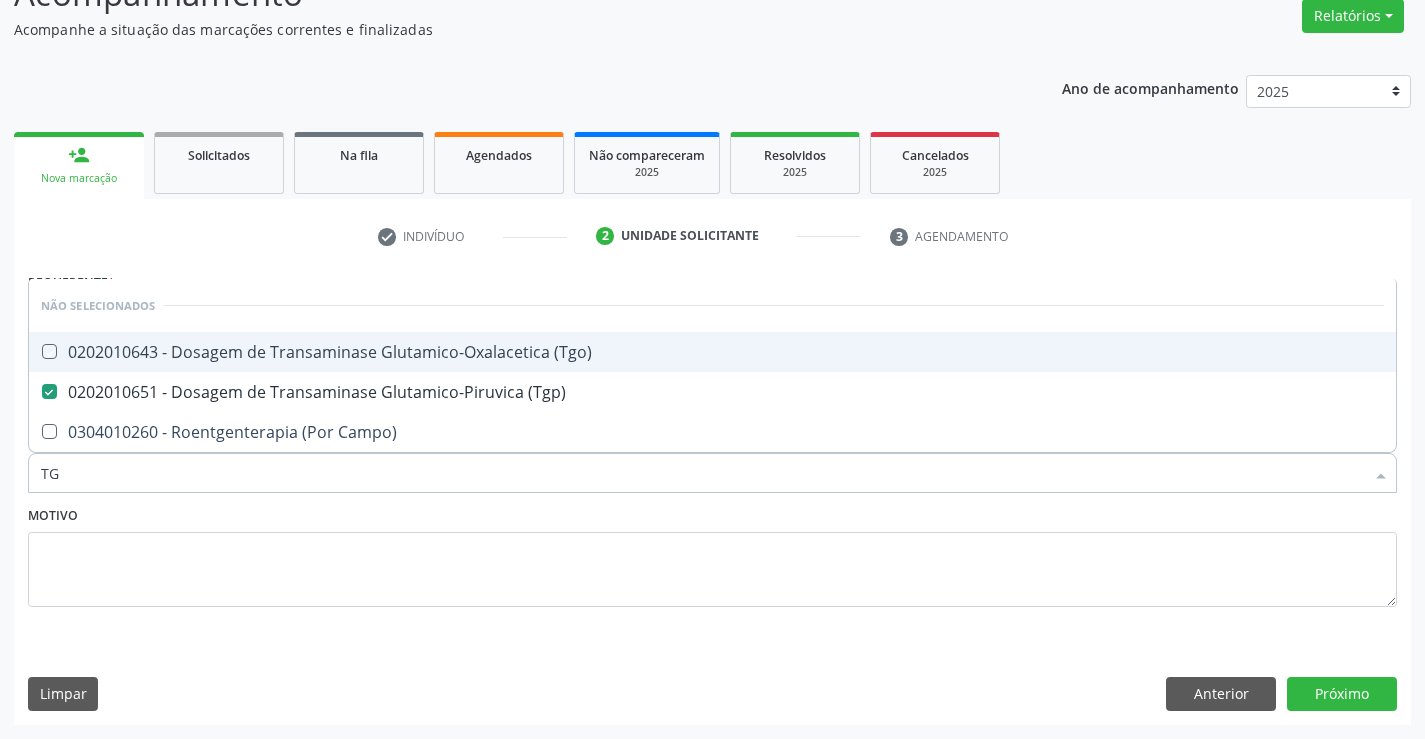 checkbox on "true" 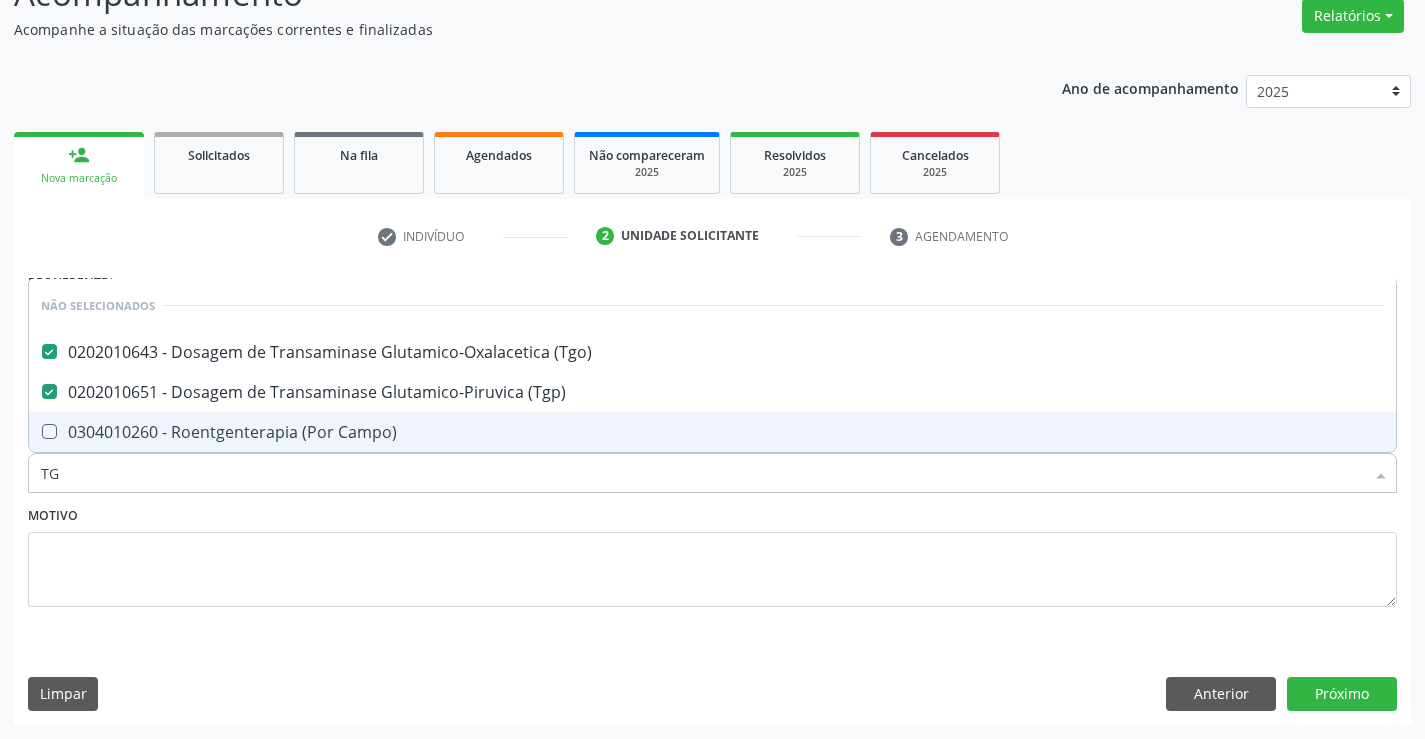 click on "Item de agendamento
*
TG
Desfazer seleção
Não selecionados
0202010643 - Dosagem de Transaminase Glutamico-Oxalacetica (Tgo)
0202010651 - Dosagem de Transaminase Glutamico-Piruvica (Tgp)
0304010260 - Roentgenterapia (Por Campo)
Nenhum resultado encontrado para: " TG  "
Não há nenhuma opção para ser exibida." at bounding box center (712, 462) 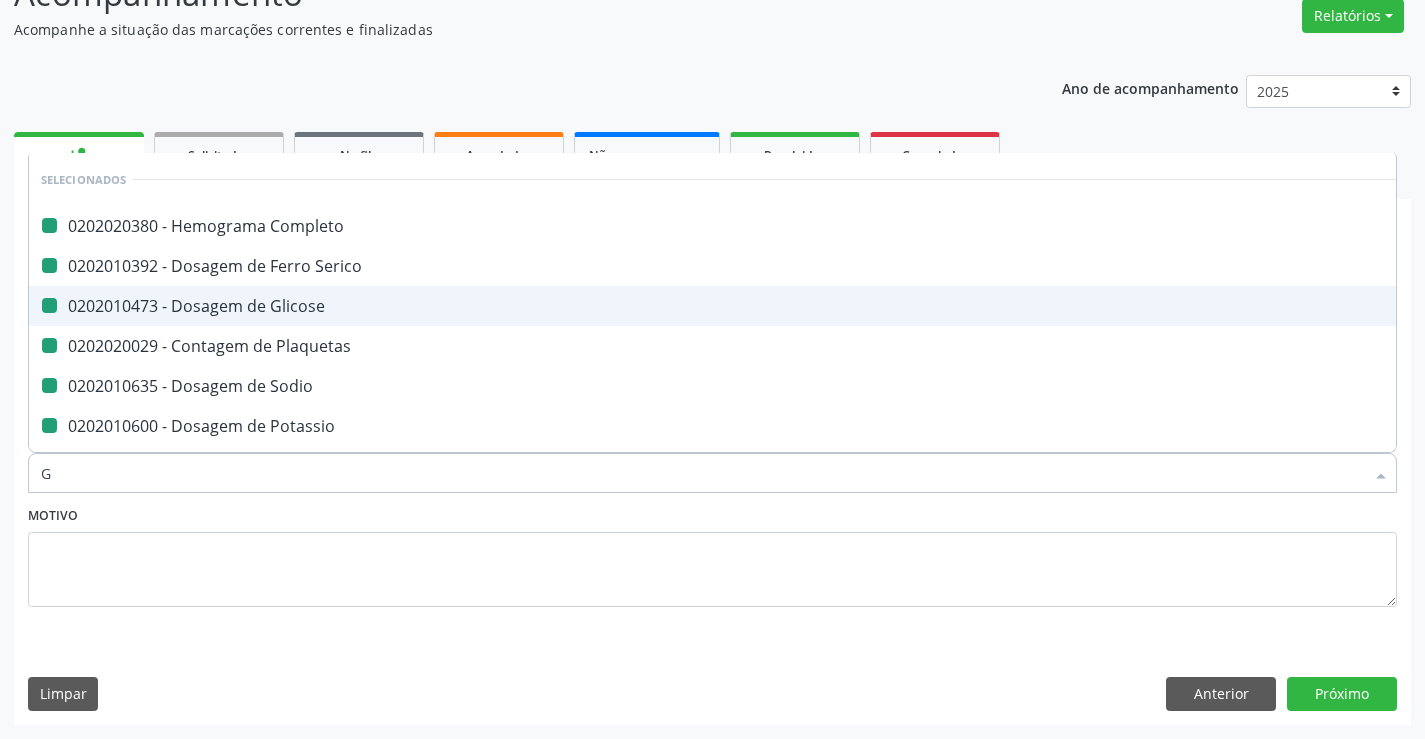 type on "GA" 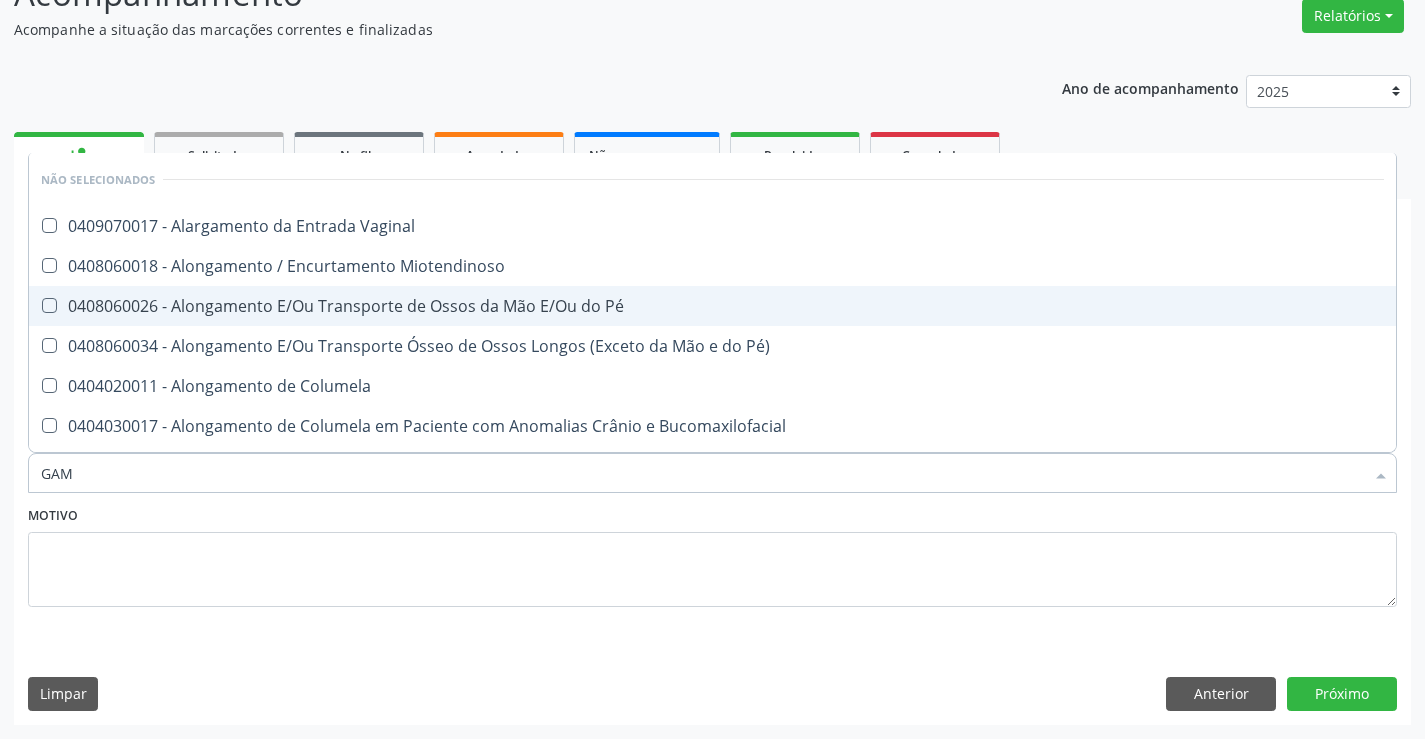 type on "GAMA" 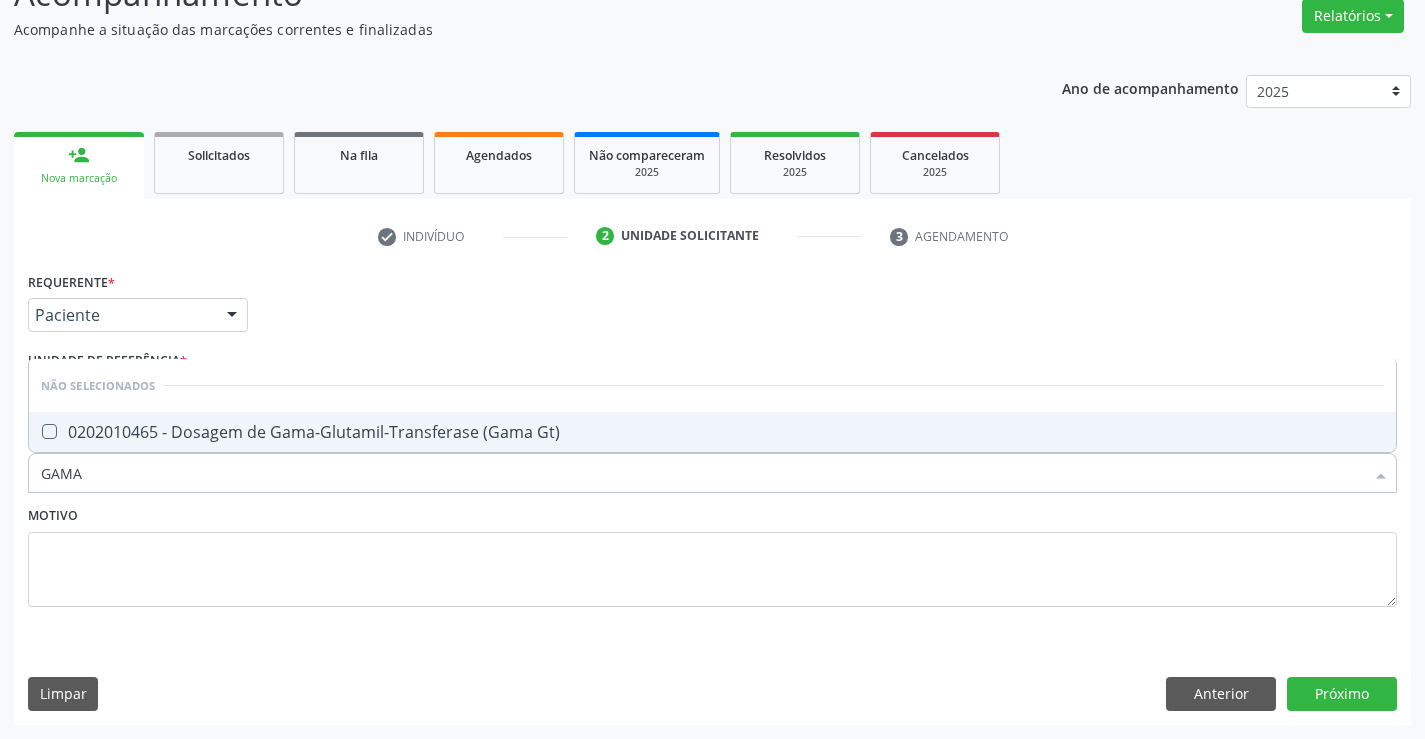 click on "0202010465 - Dosagem de Gama-Glutamil-Transferase (Gama Gt)" at bounding box center (712, 432) 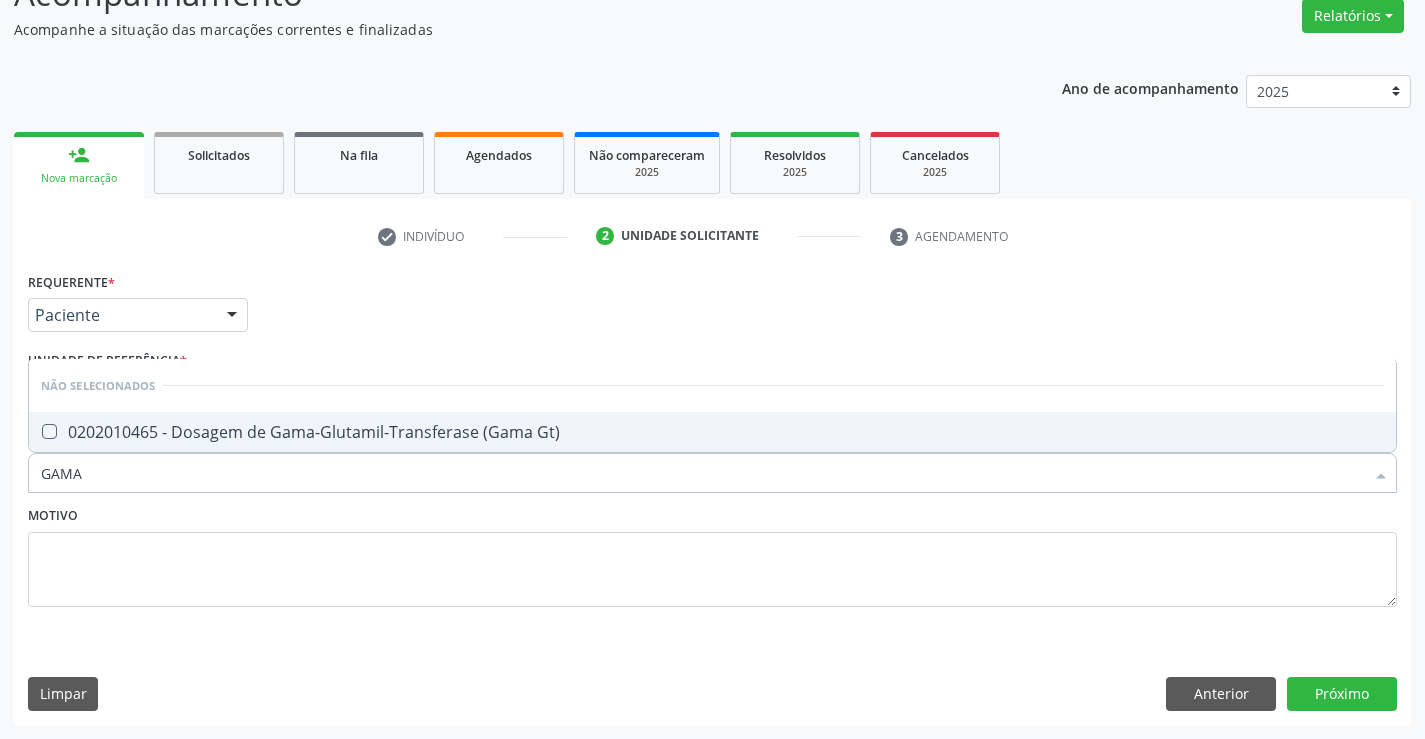 checkbox on "true" 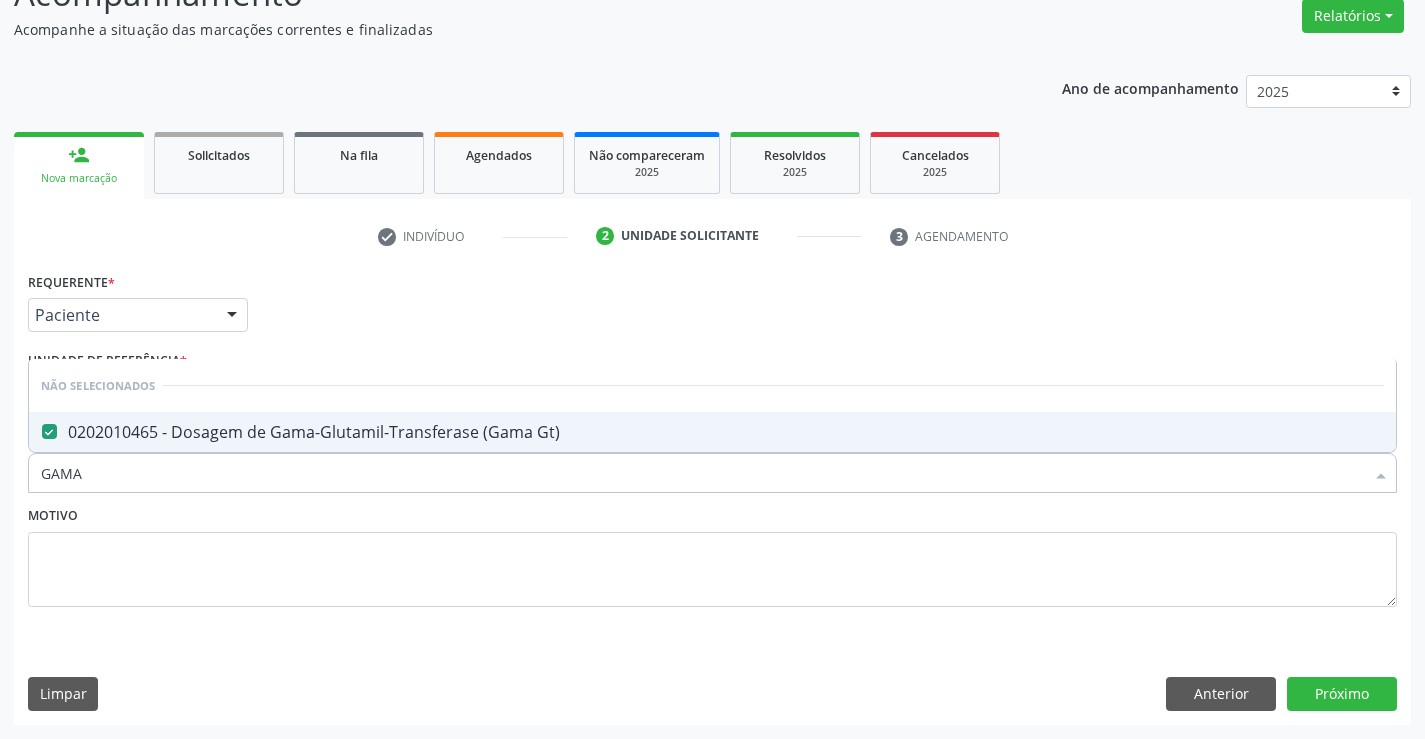 click on "Motivo" at bounding box center [712, 554] 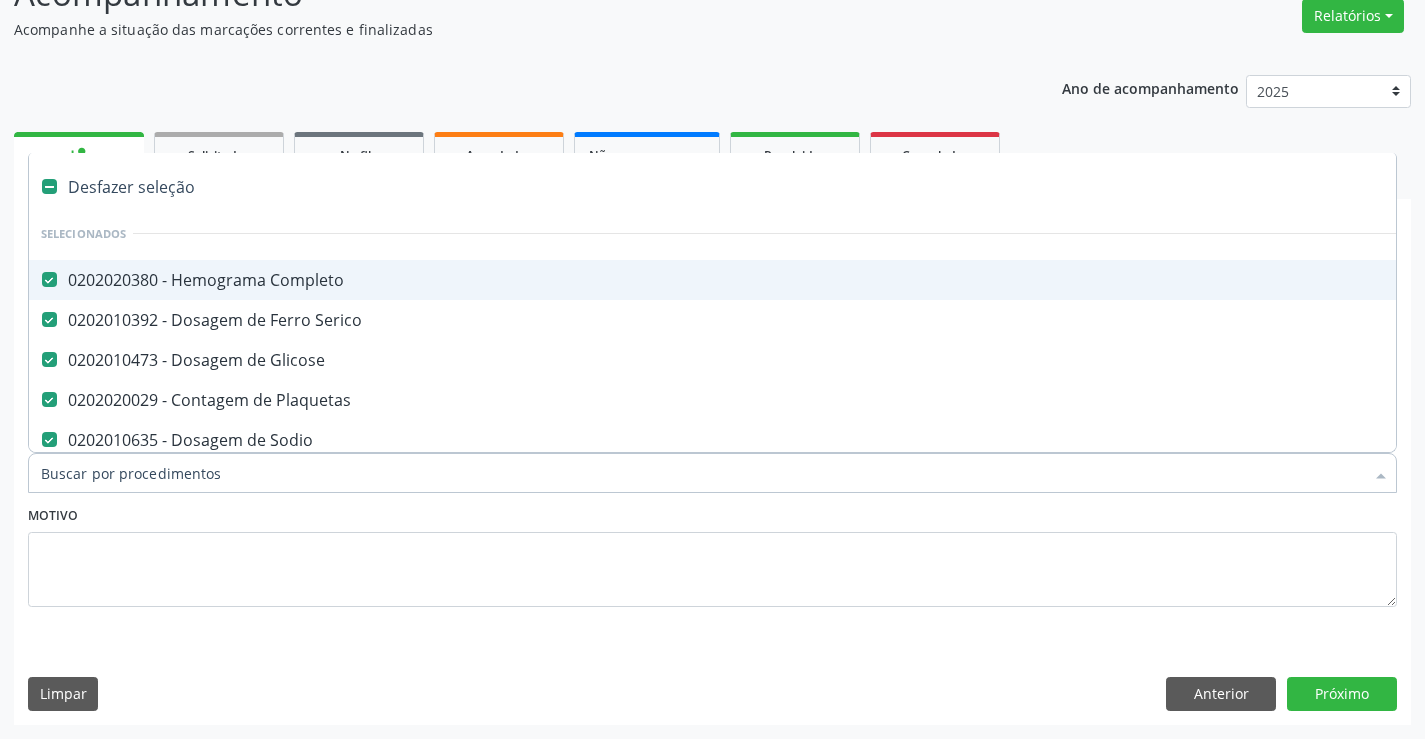 type on "U" 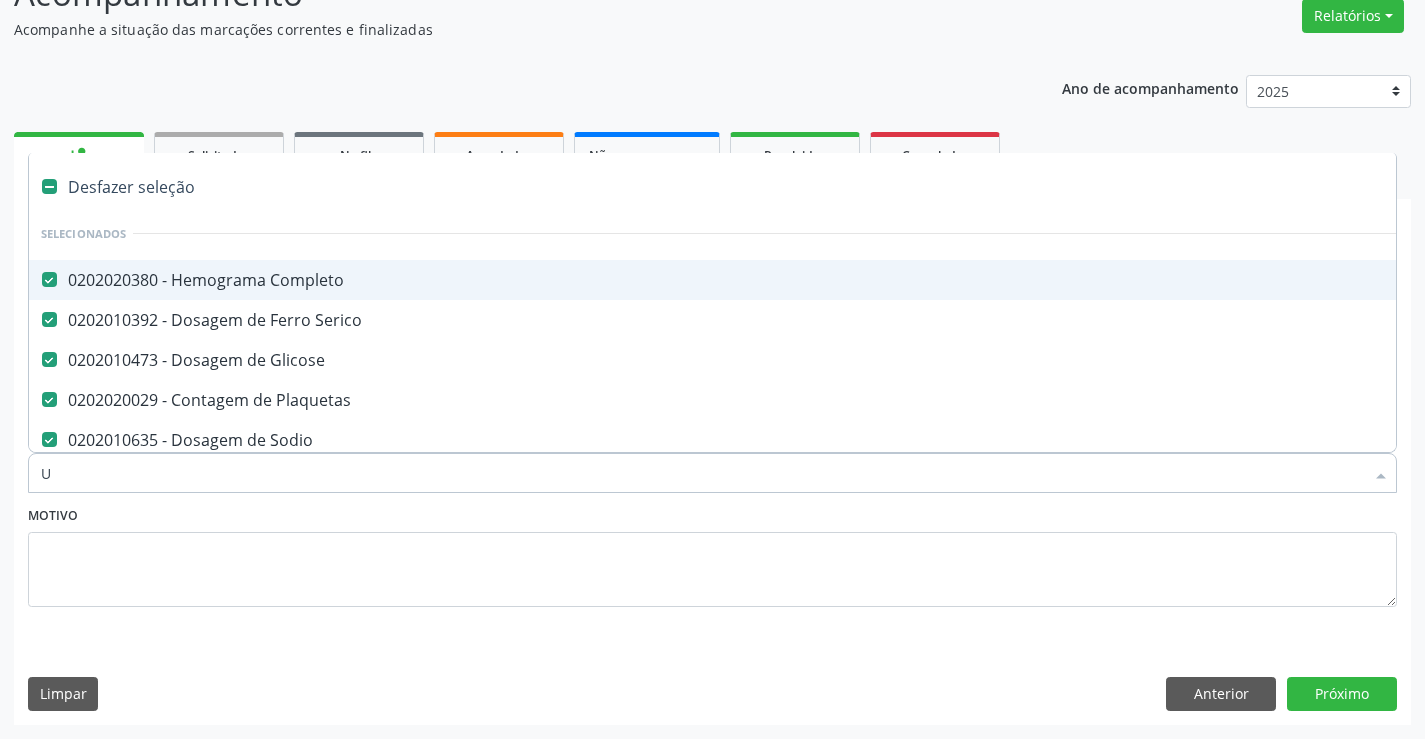 checkbox on "false" 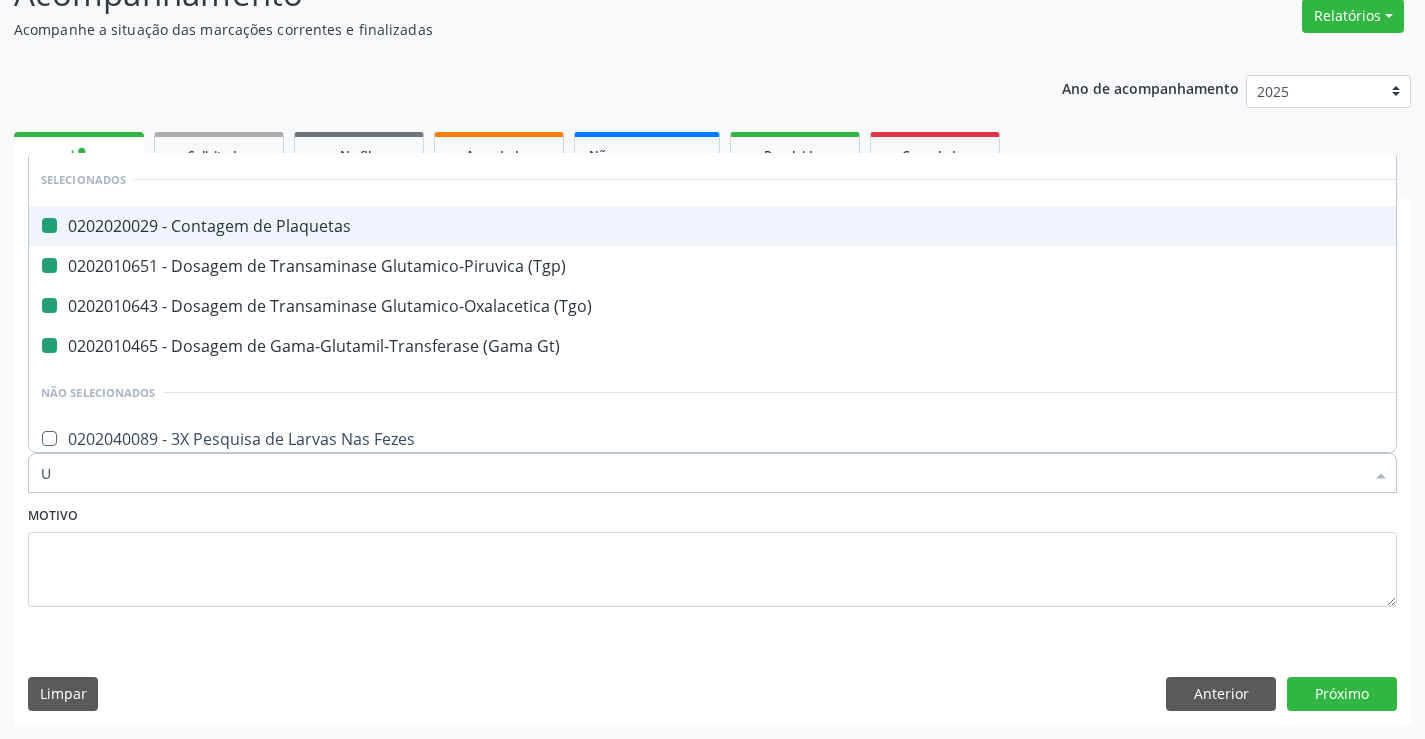 type on "UR" 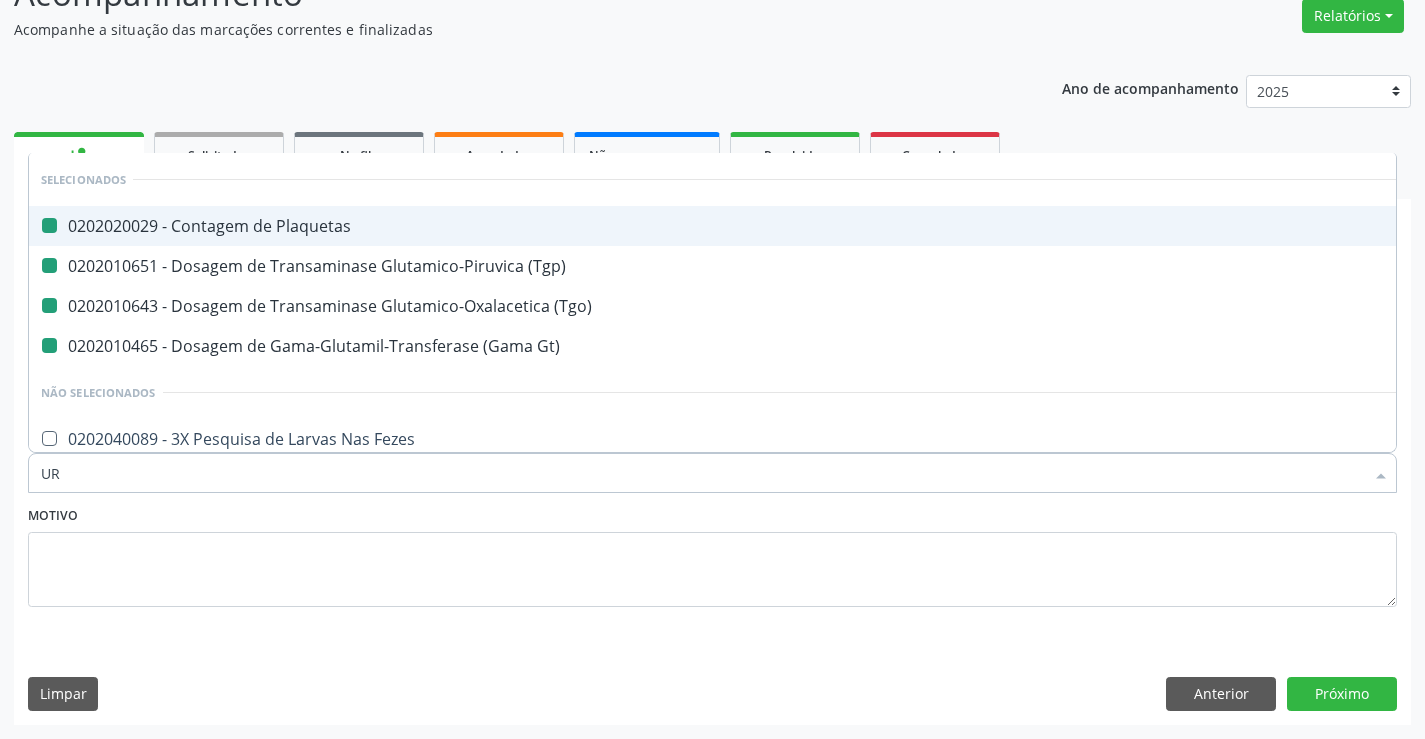 checkbox on "false" 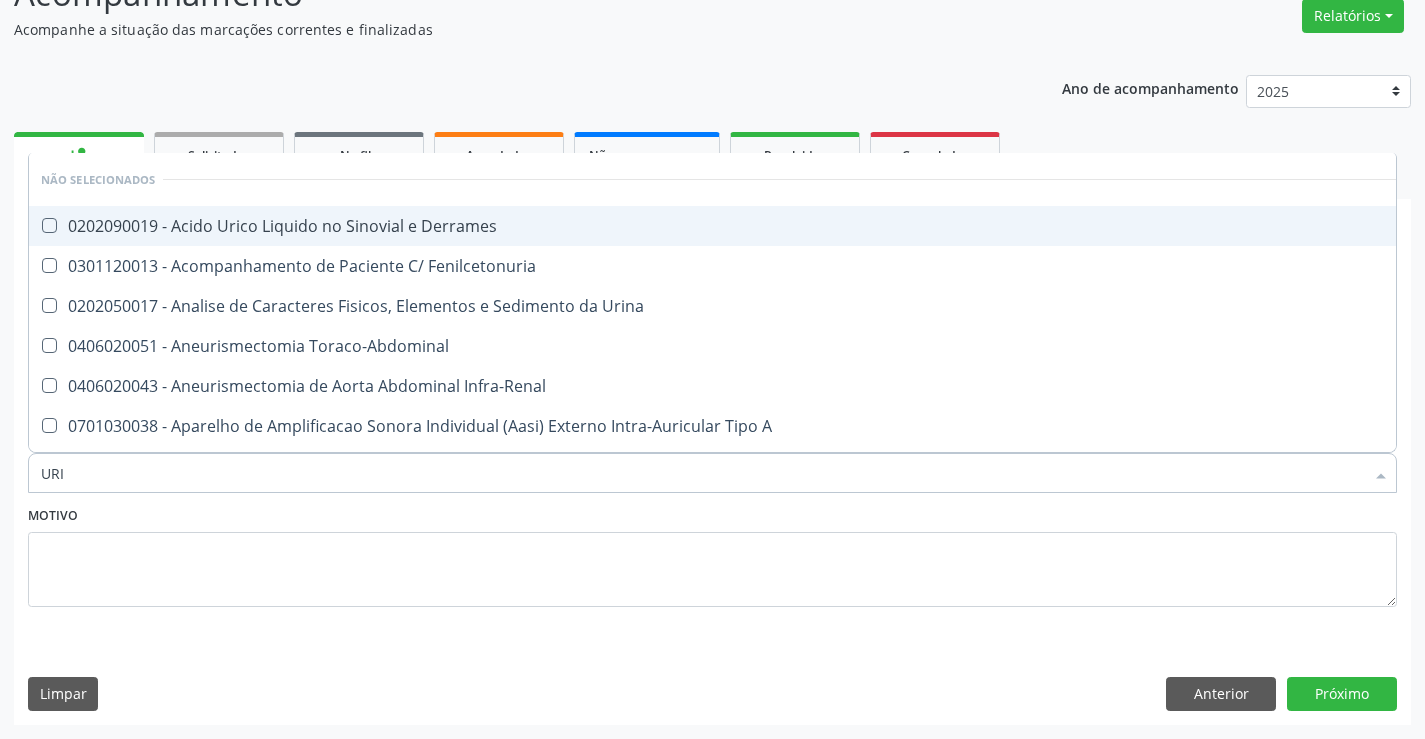 type on "URIN" 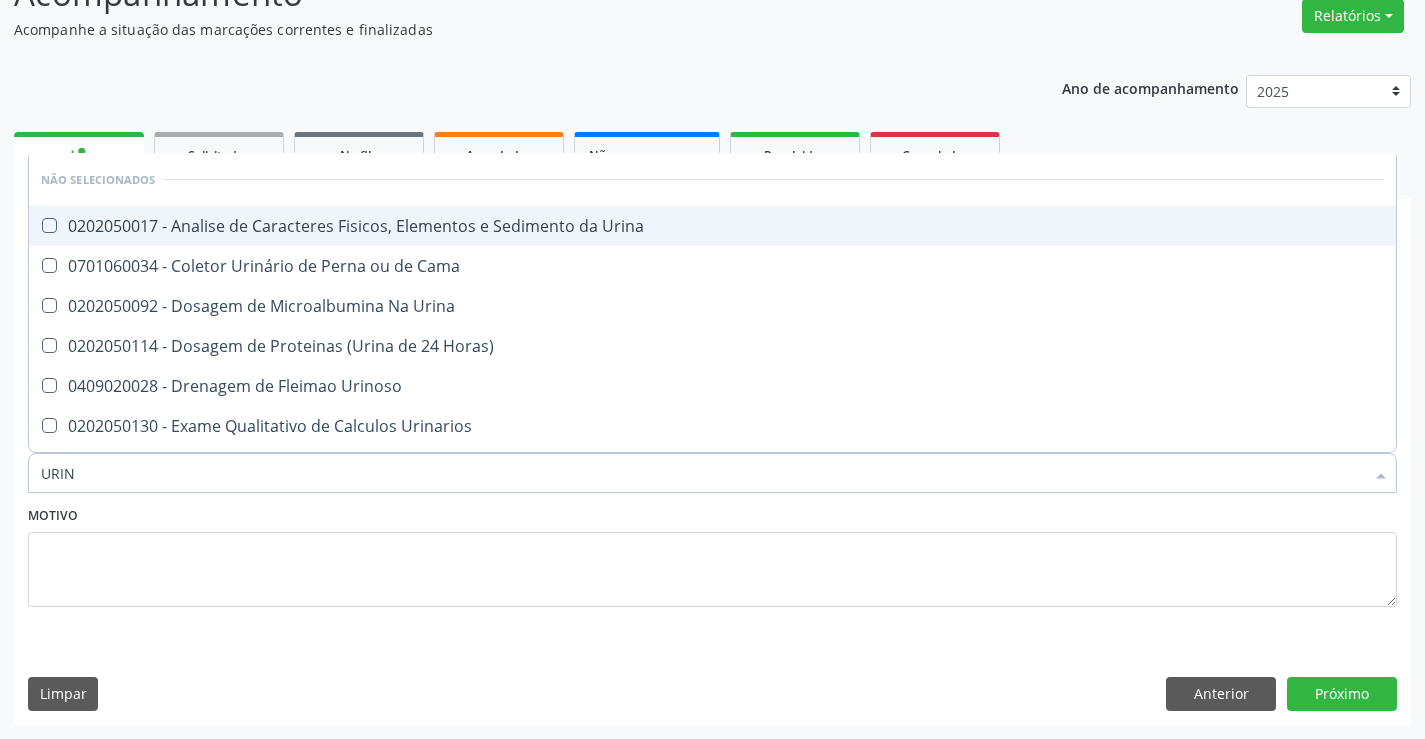 click on "0202050017 - Analise de Caracteres Fisicos, Elementos e Sedimento da Urina" at bounding box center (712, 226) 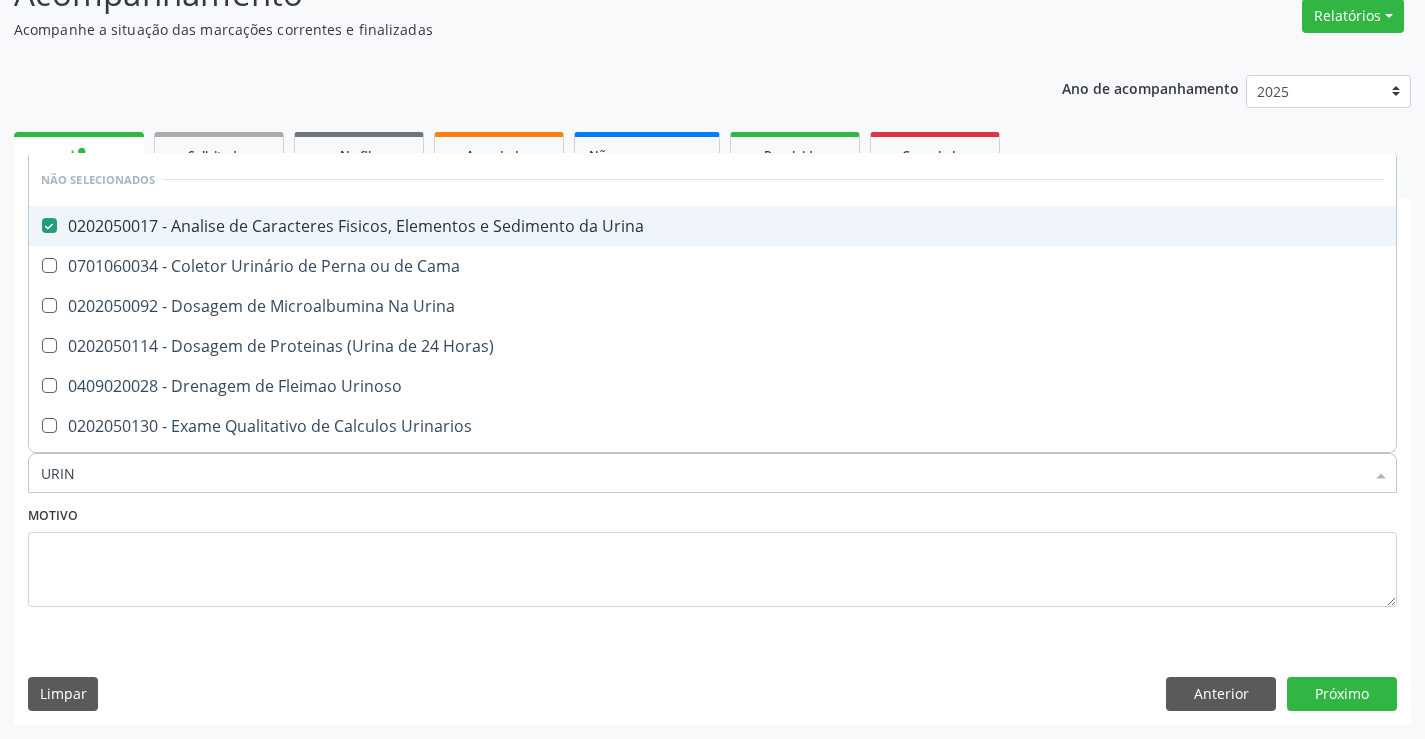 checkbox on "true" 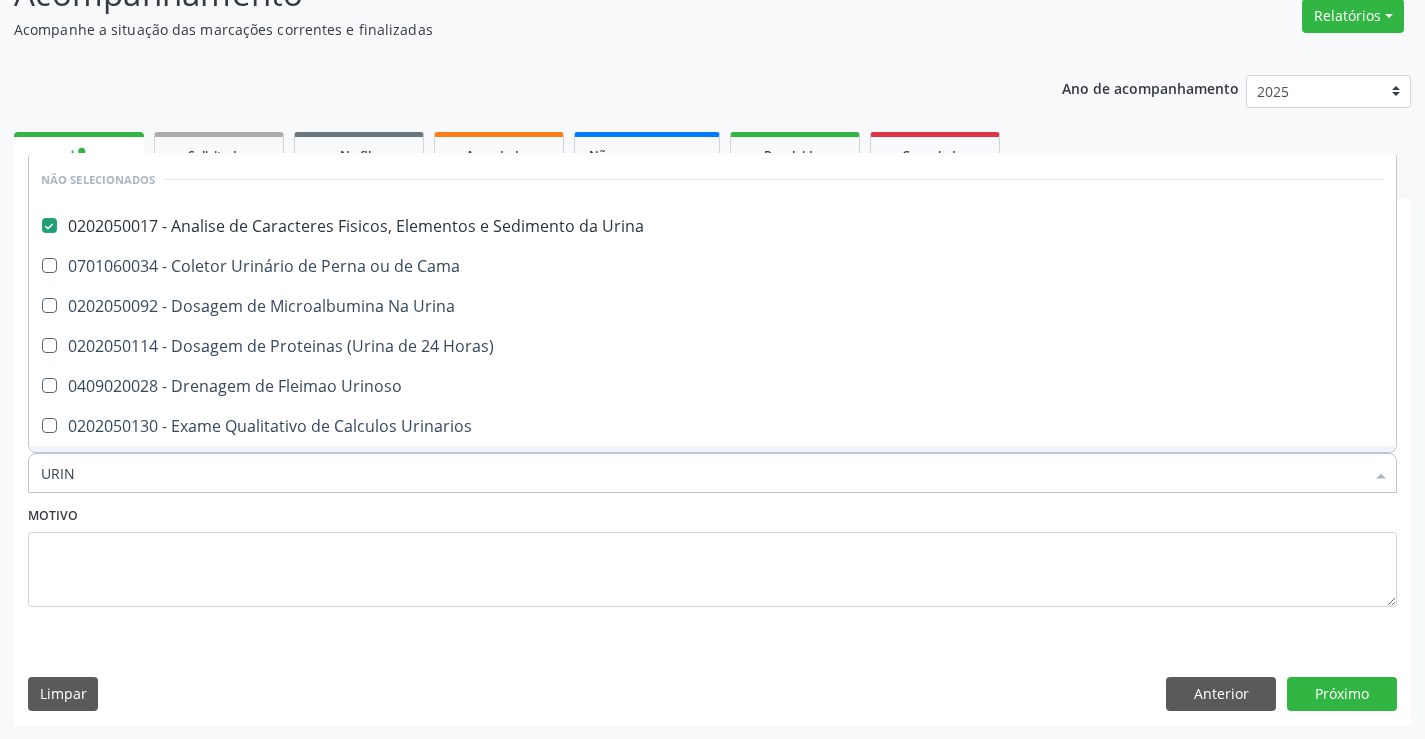 click on "Motivo" at bounding box center [712, 554] 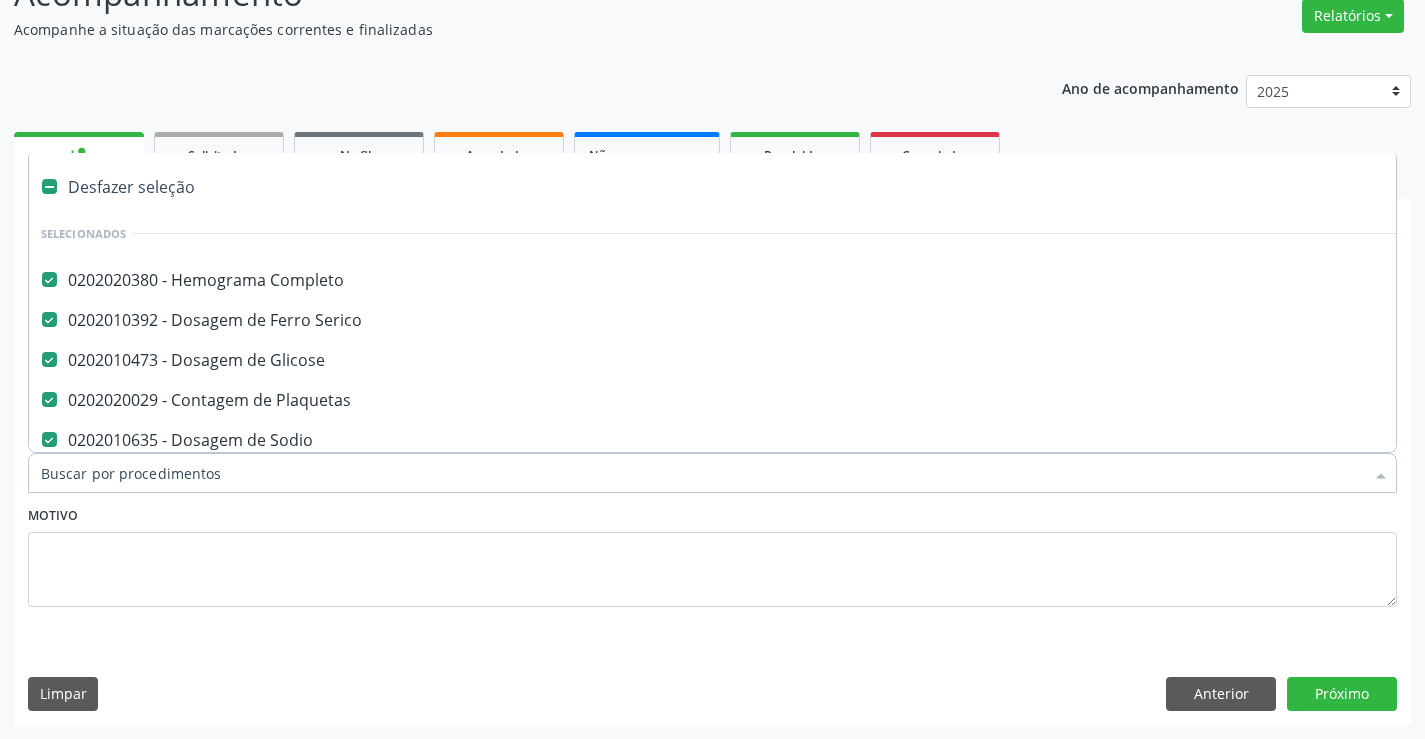 type on "C" 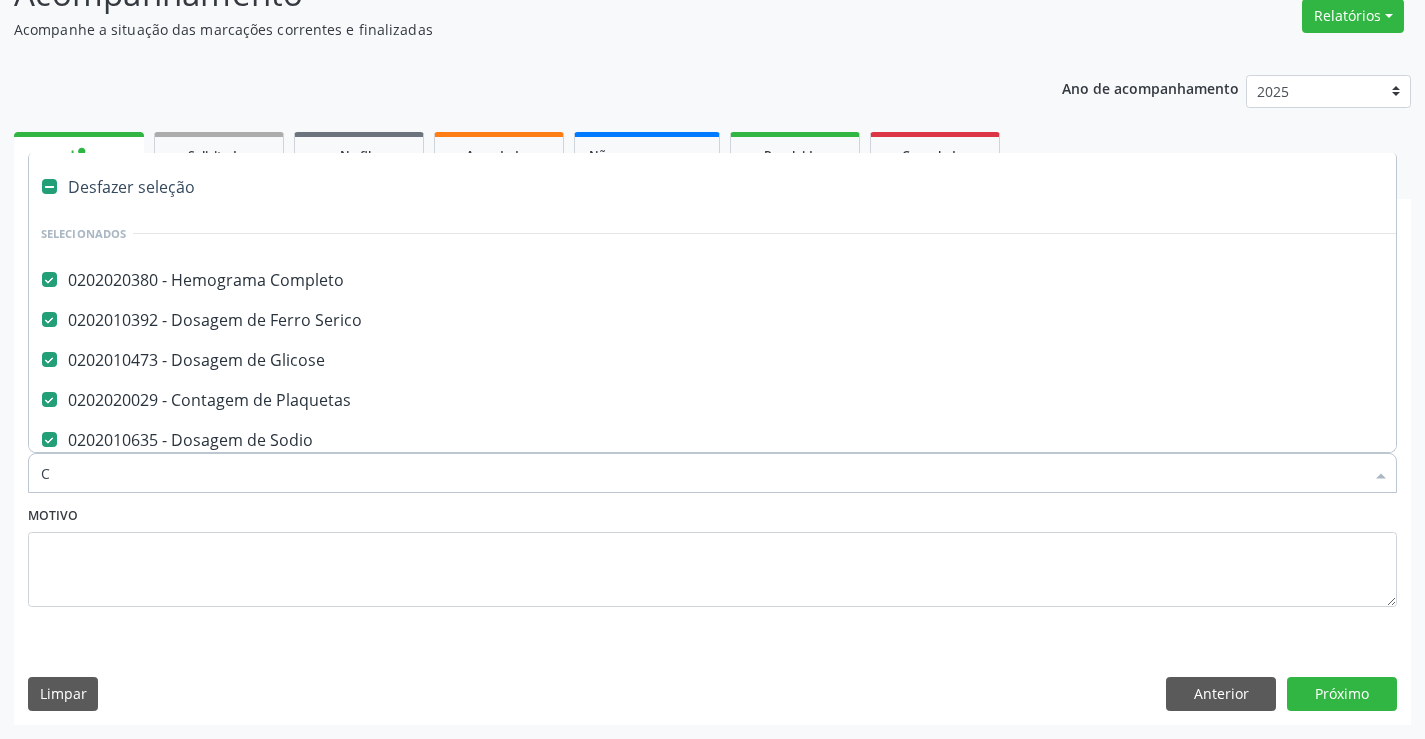 checkbox on "false" 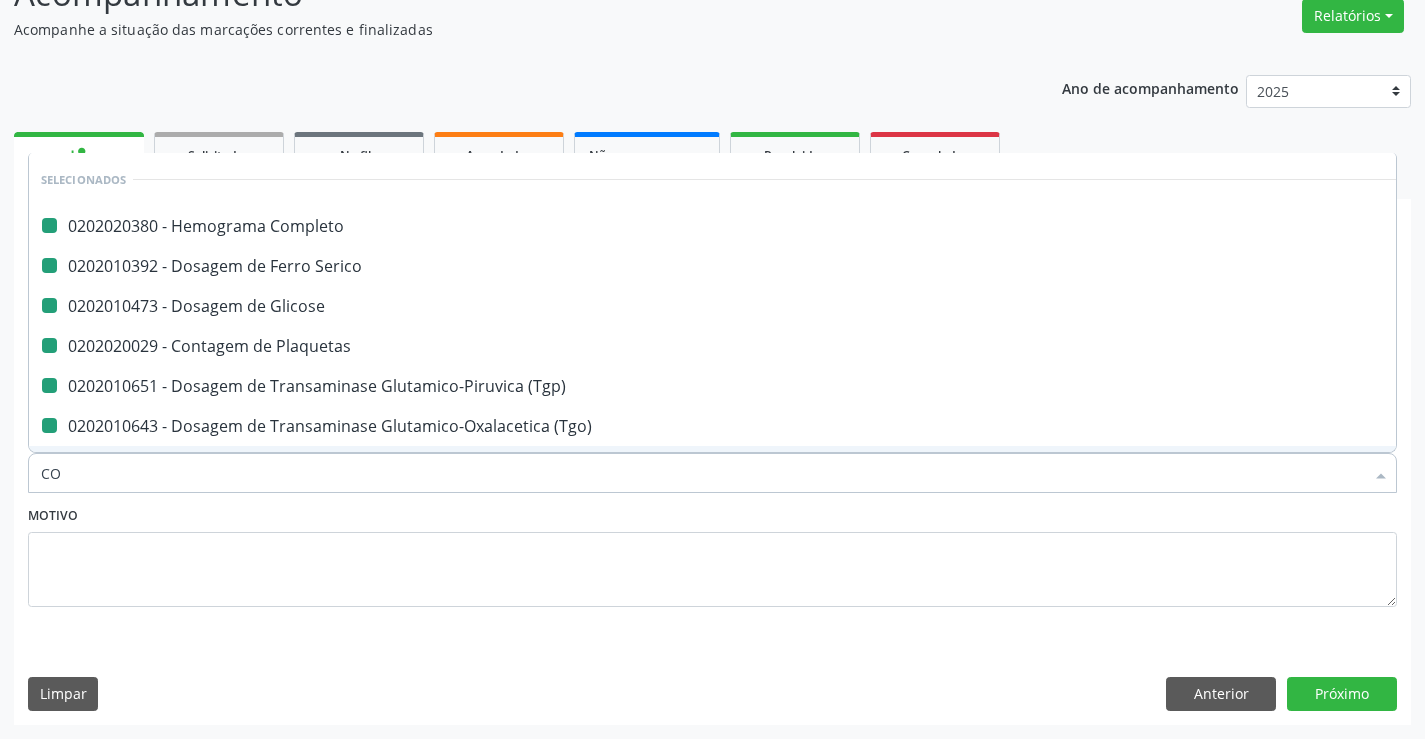 type on "COL" 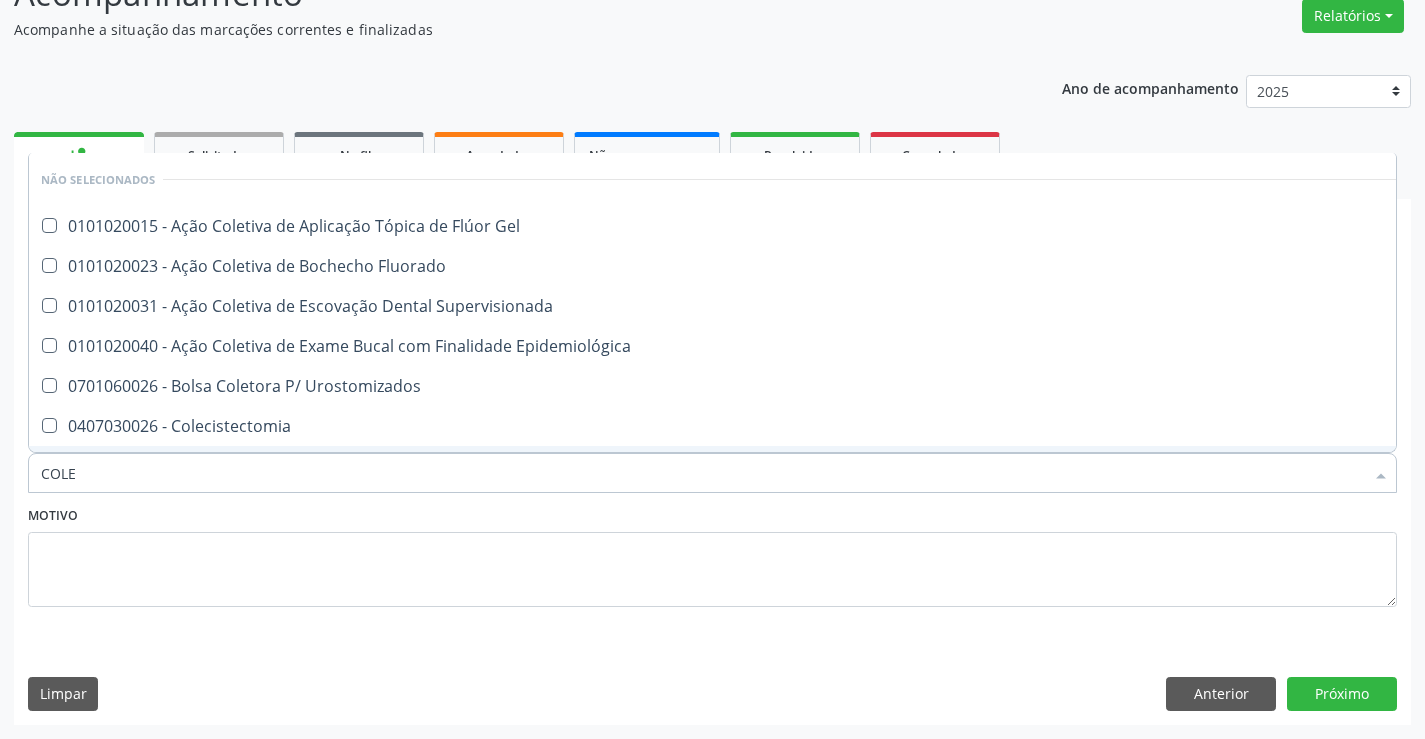 type on "COLES" 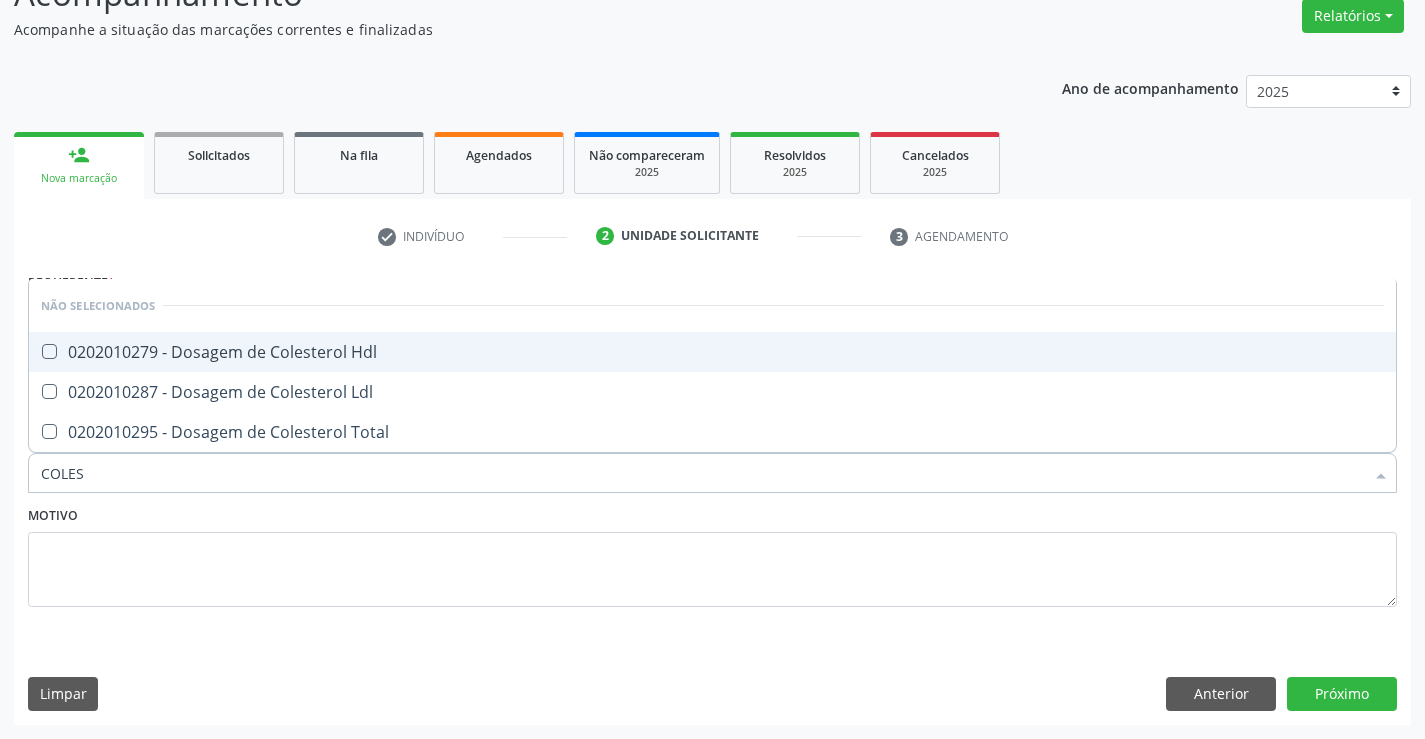 click on "0202010279 - Dosagem de Colesterol Hdl" at bounding box center [712, 352] 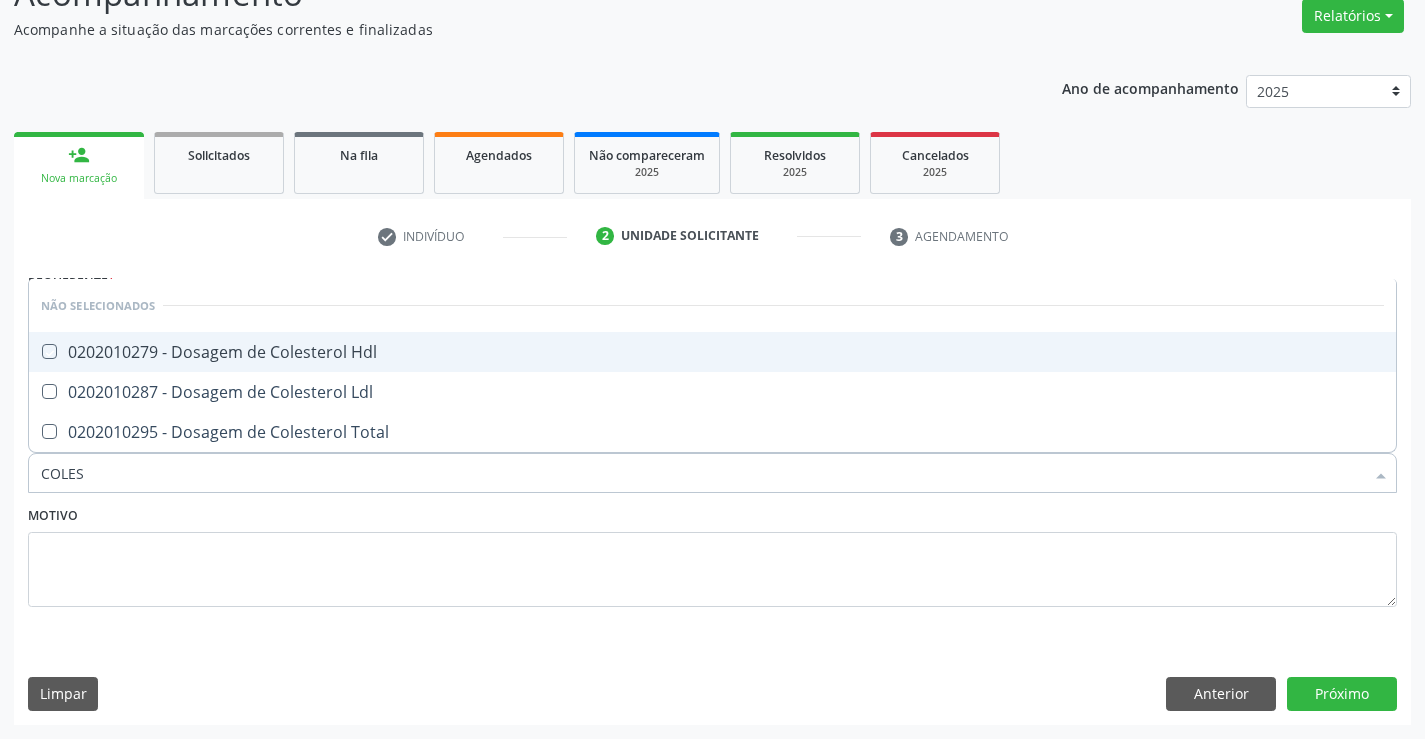 checkbox on "true" 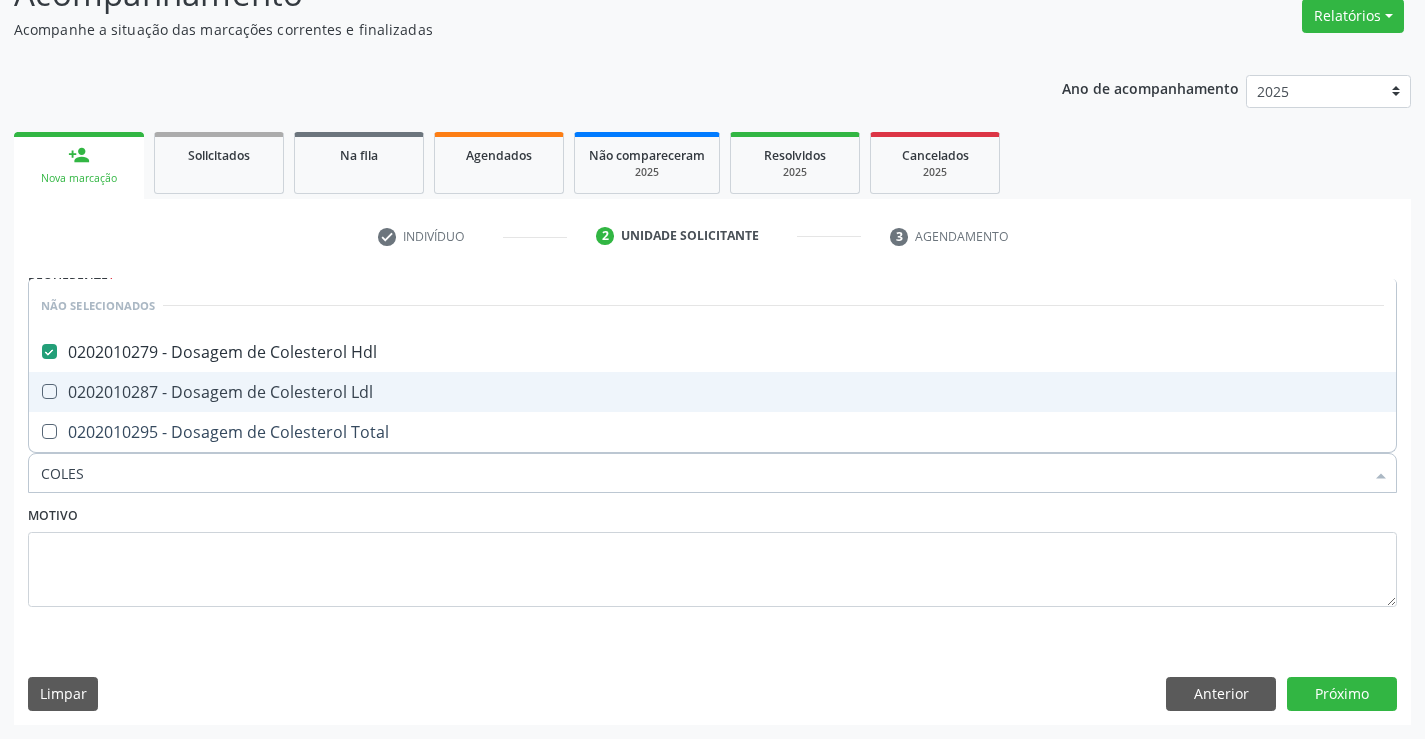 click on "0202010287 - Dosagem de Colesterol Ldl" at bounding box center [712, 392] 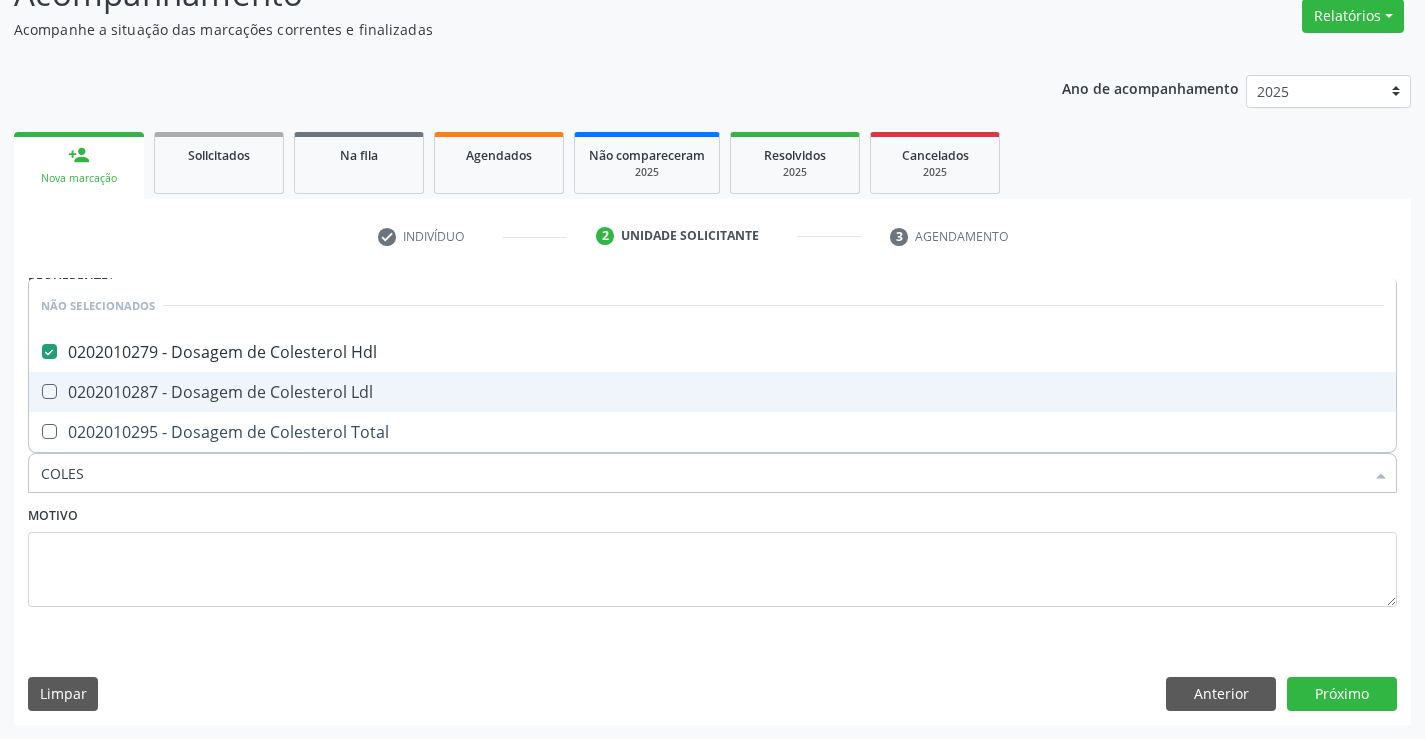 checkbox on "true" 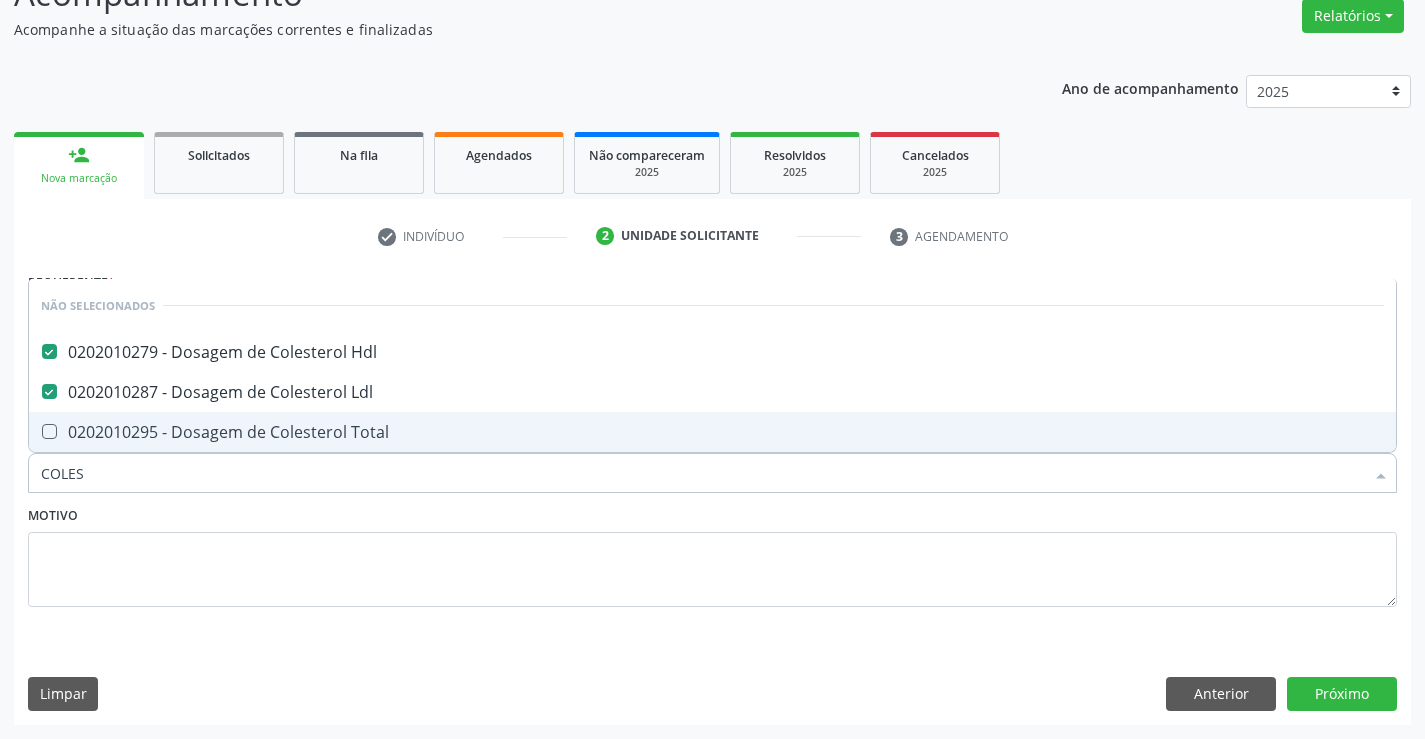 click on "0202010295 - Dosagem de Colesterol Total" at bounding box center (712, 432) 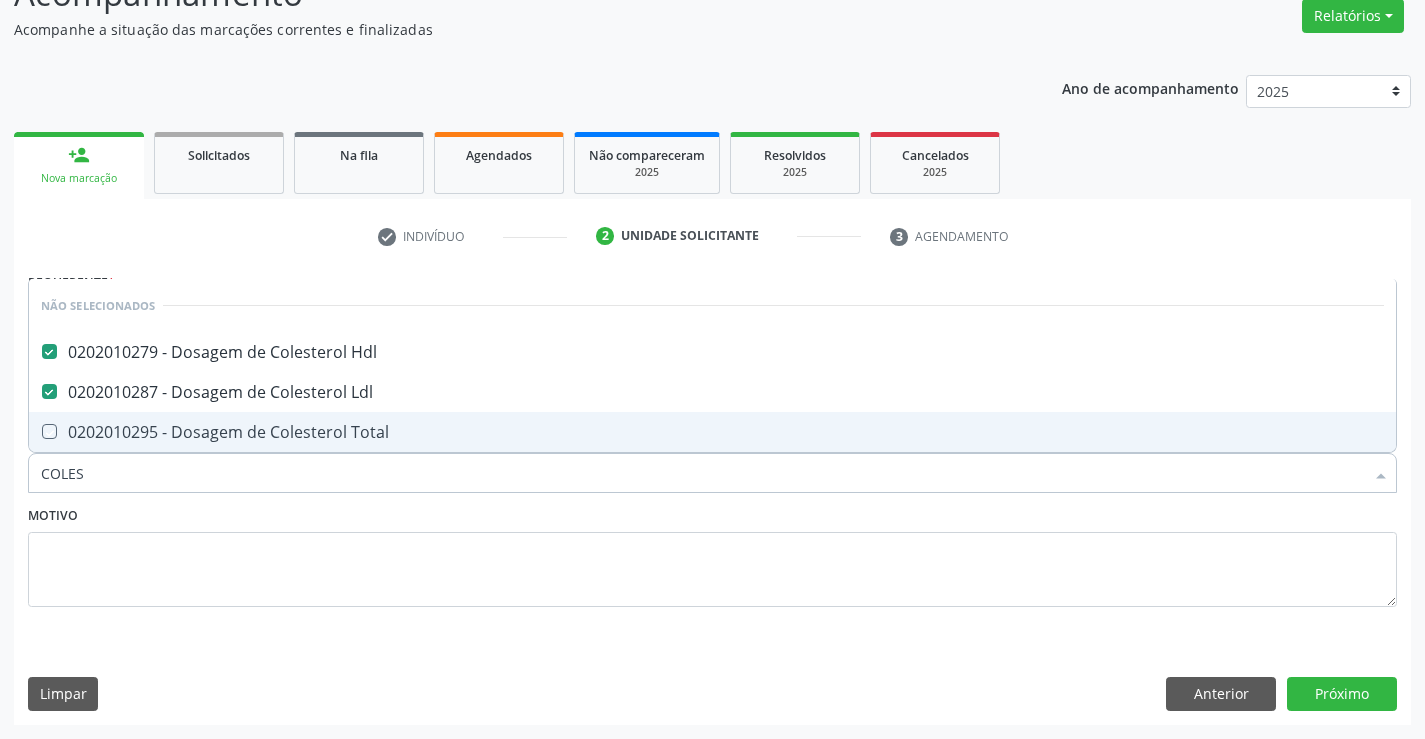 checkbox on "true" 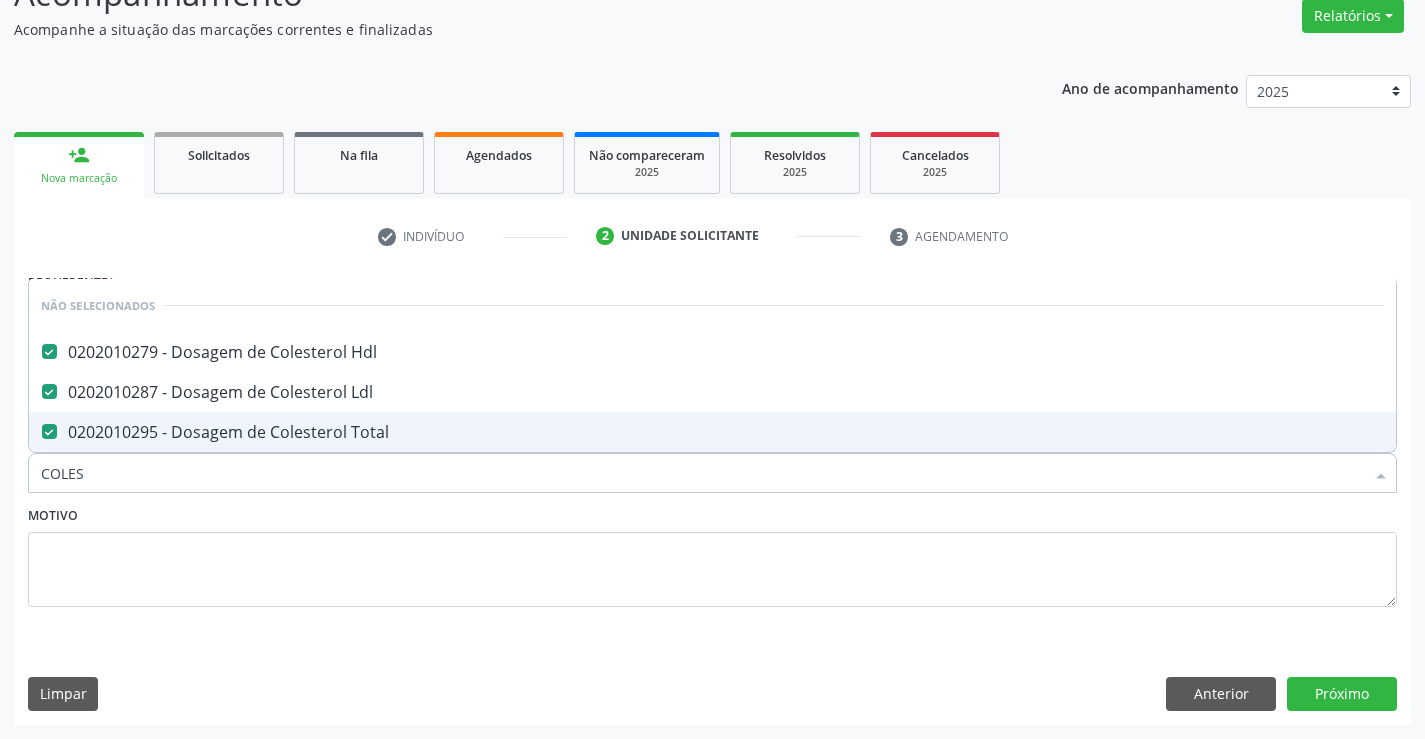 click on "Motivo" at bounding box center (712, 554) 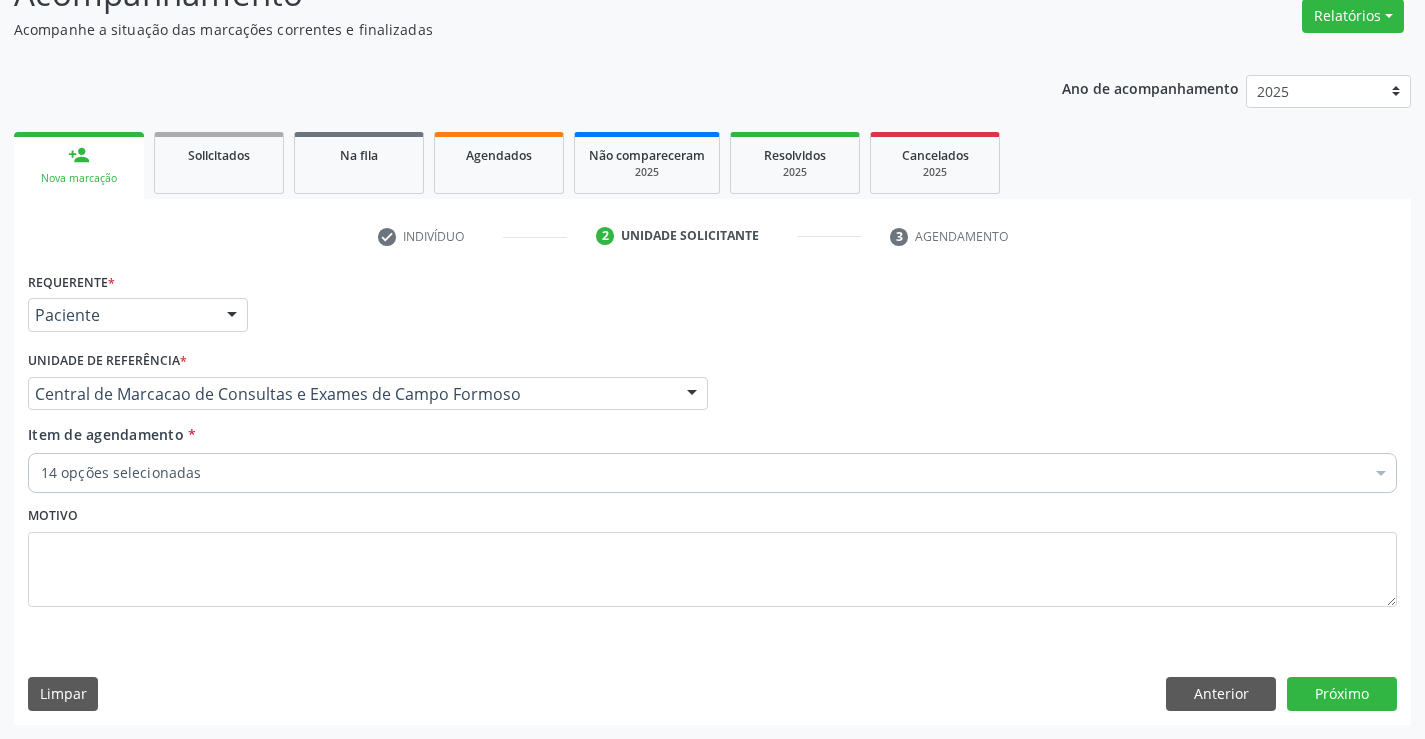type on "T" 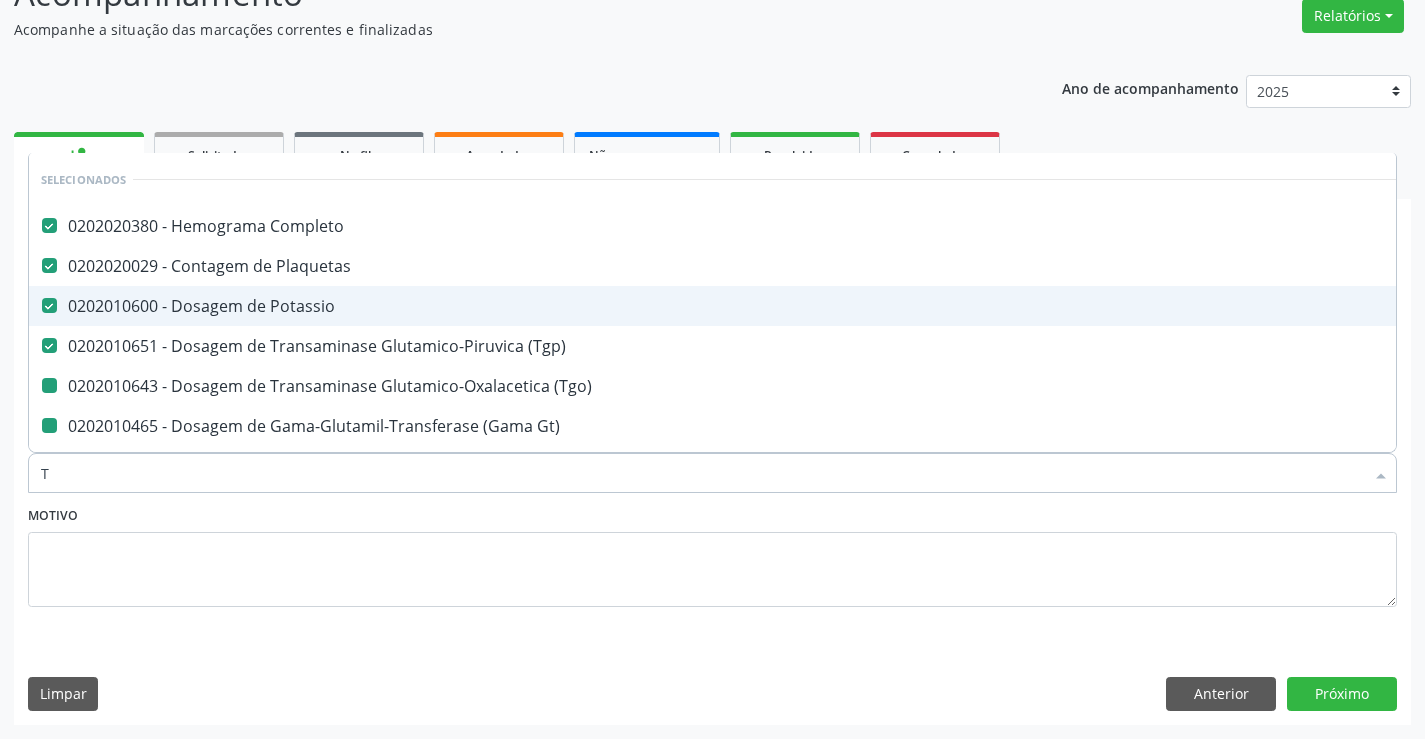 type on "TR" 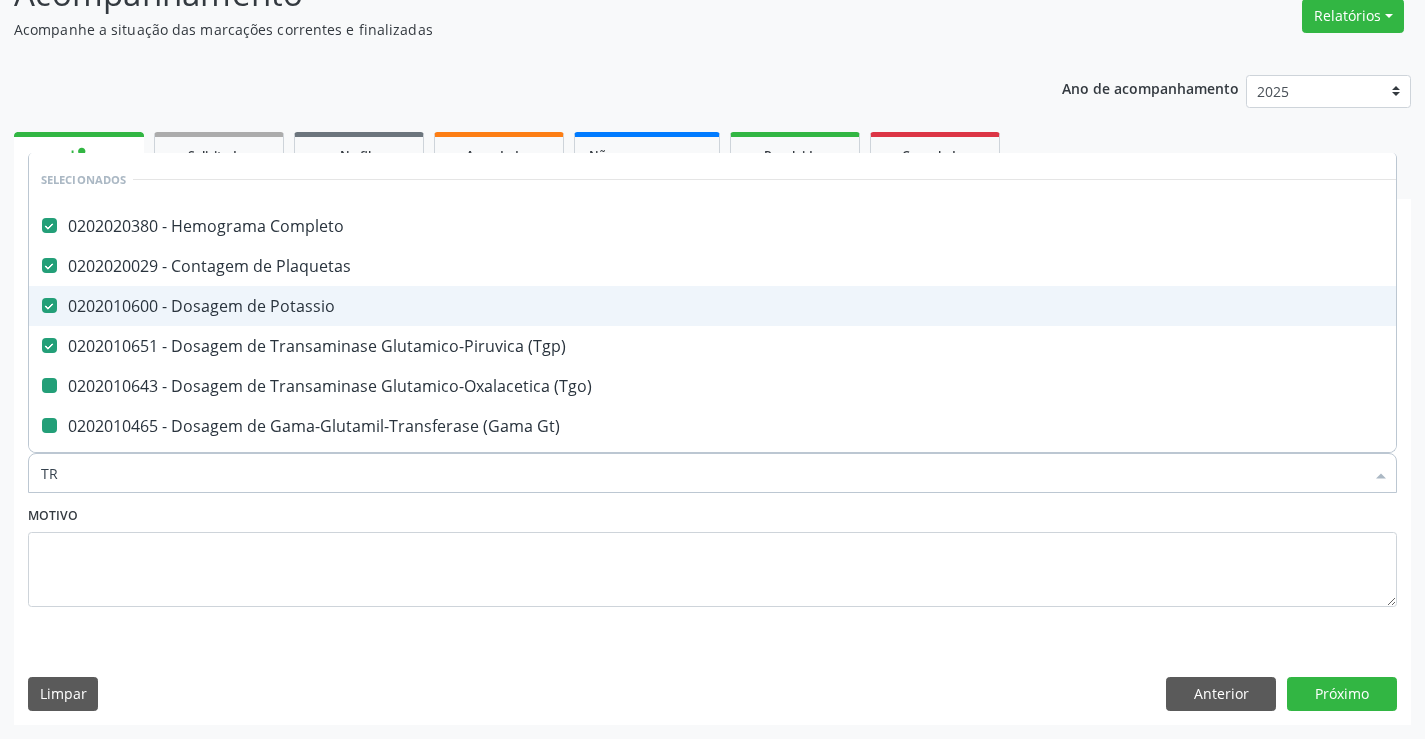checkbox on "false" 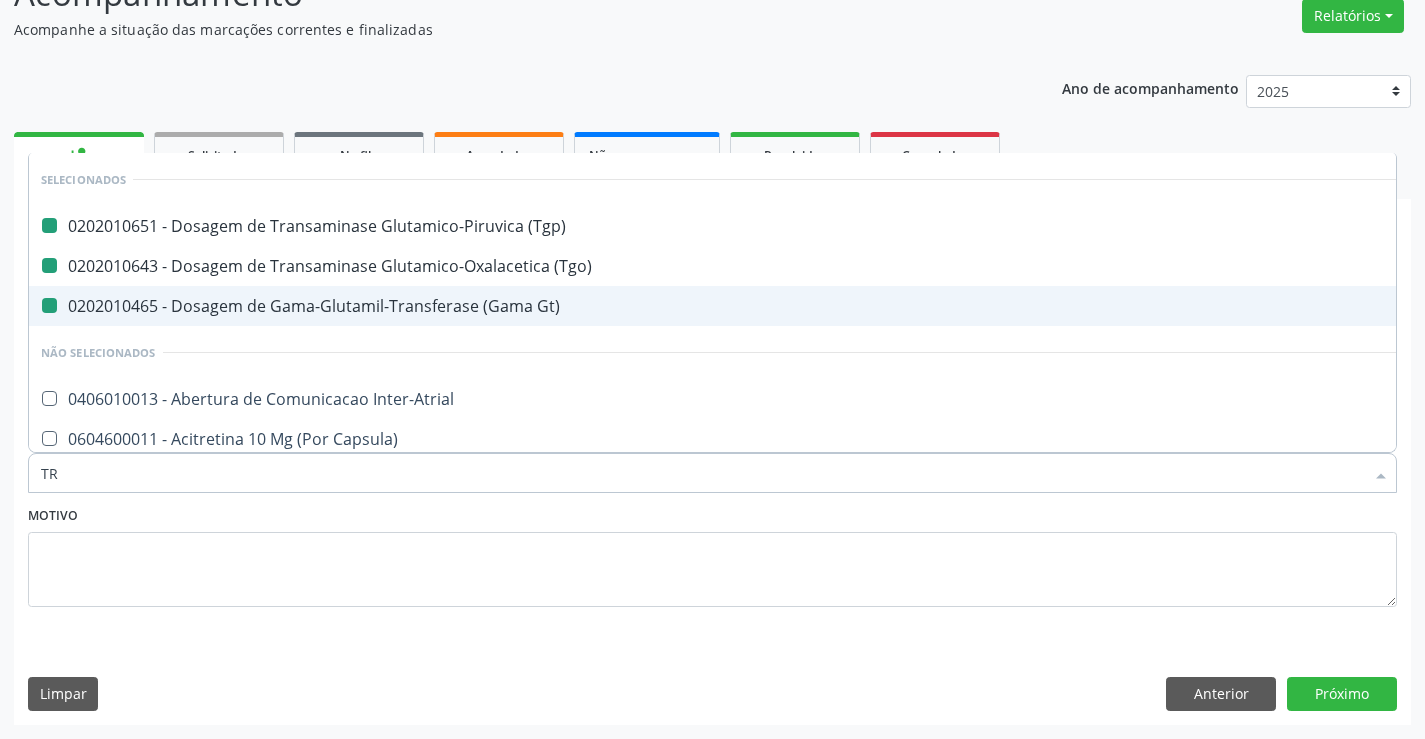 type on "TRI" 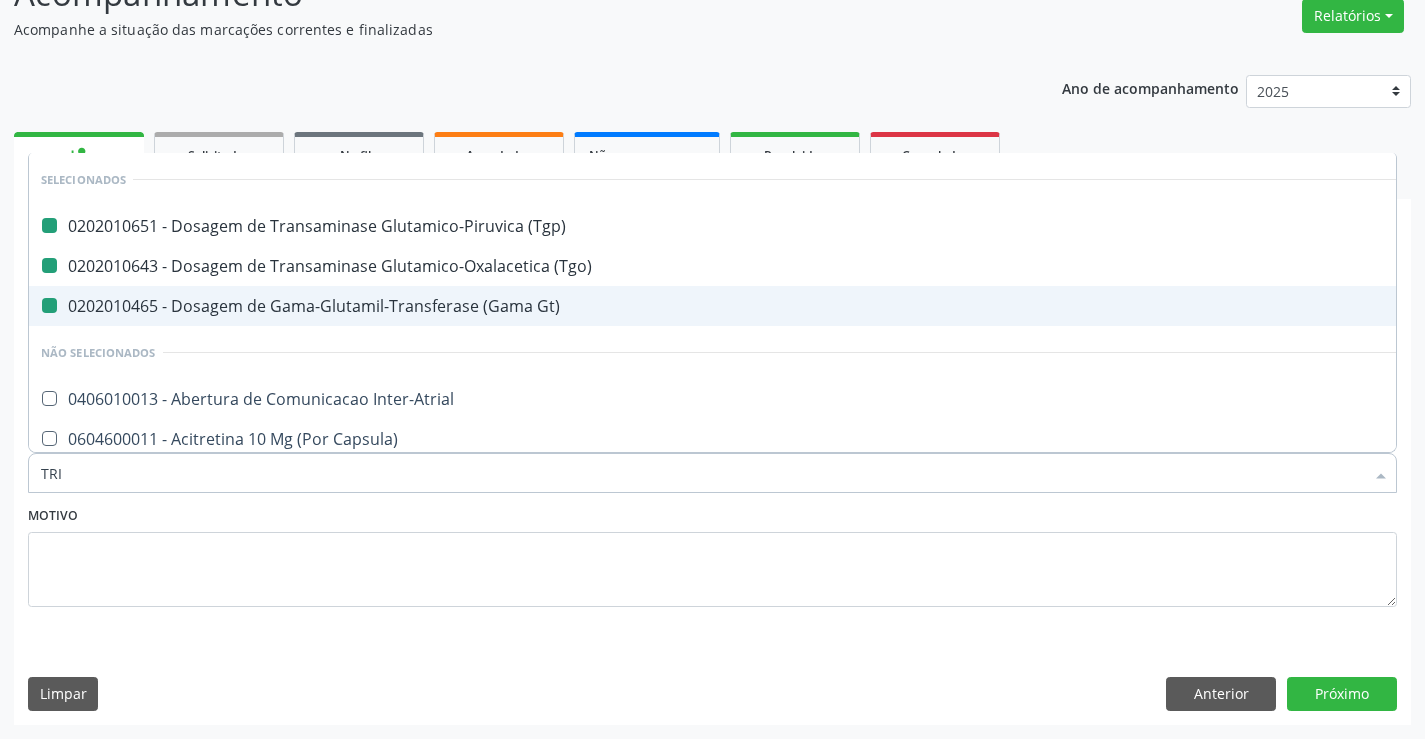 checkbox on "false" 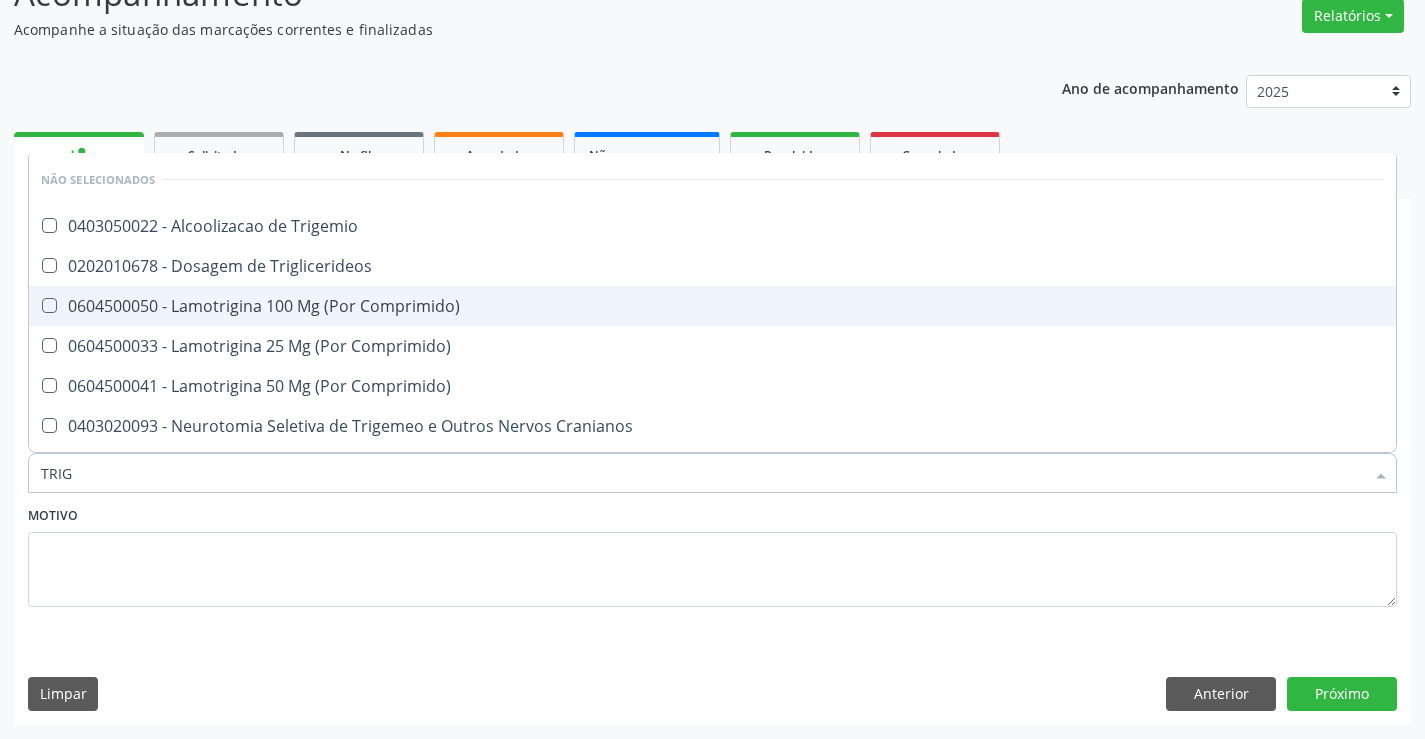 type on "TRIGL" 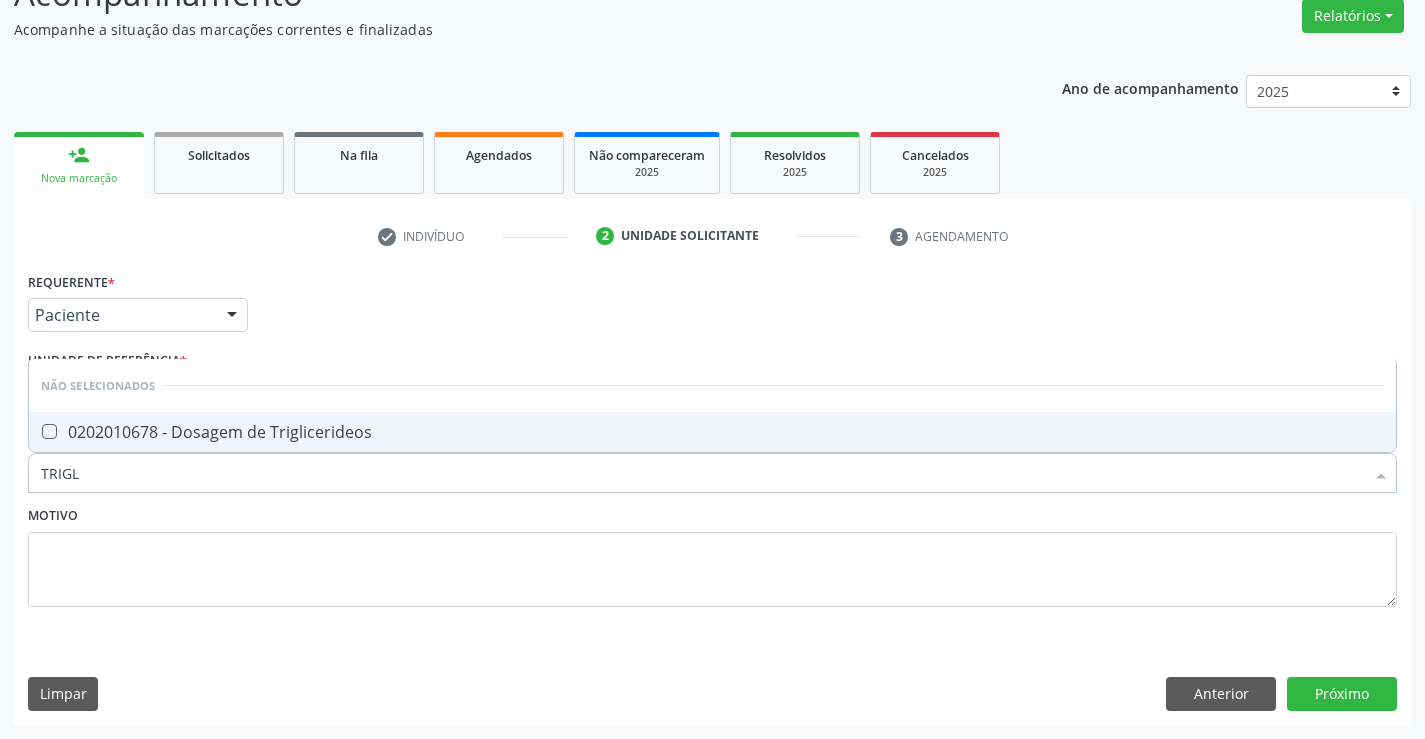 click on "0202010678 - Dosagem de Triglicerideos" at bounding box center (712, 432) 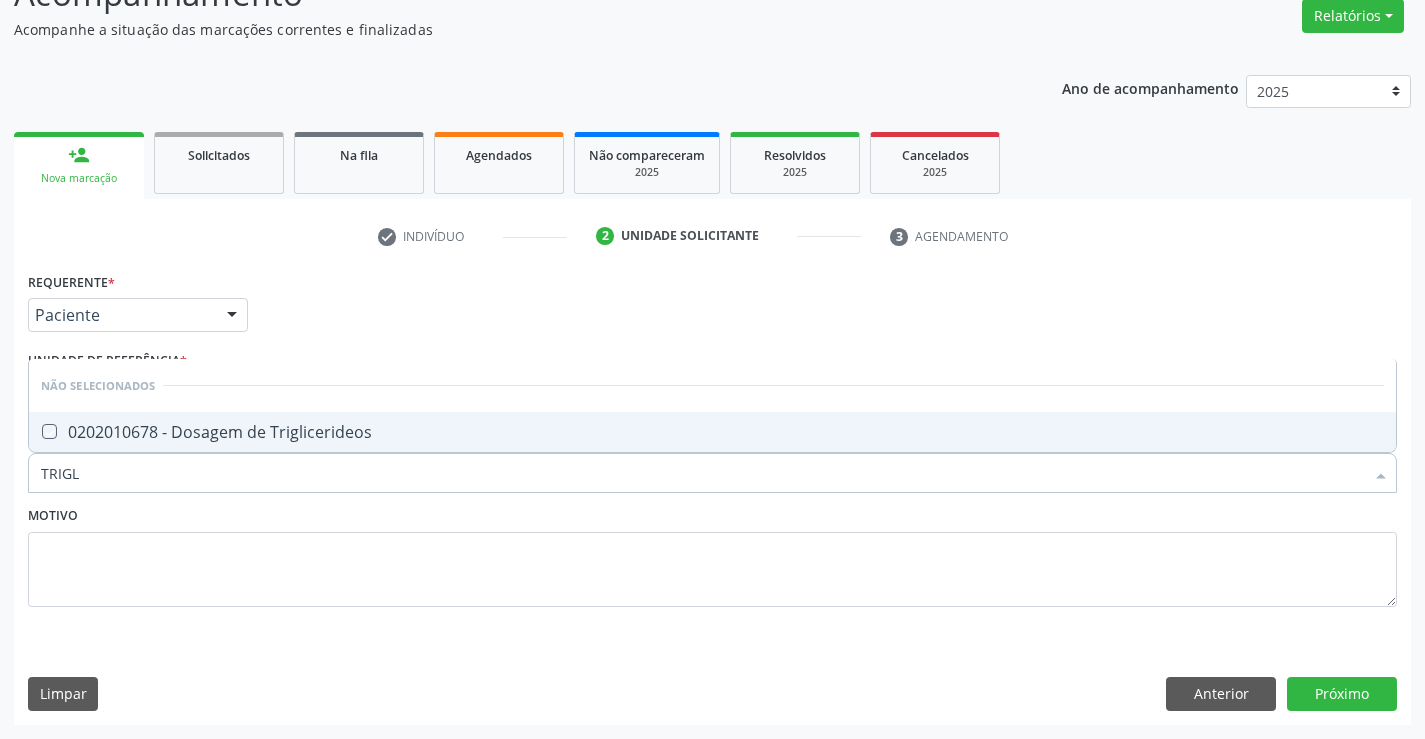 checkbox on "true" 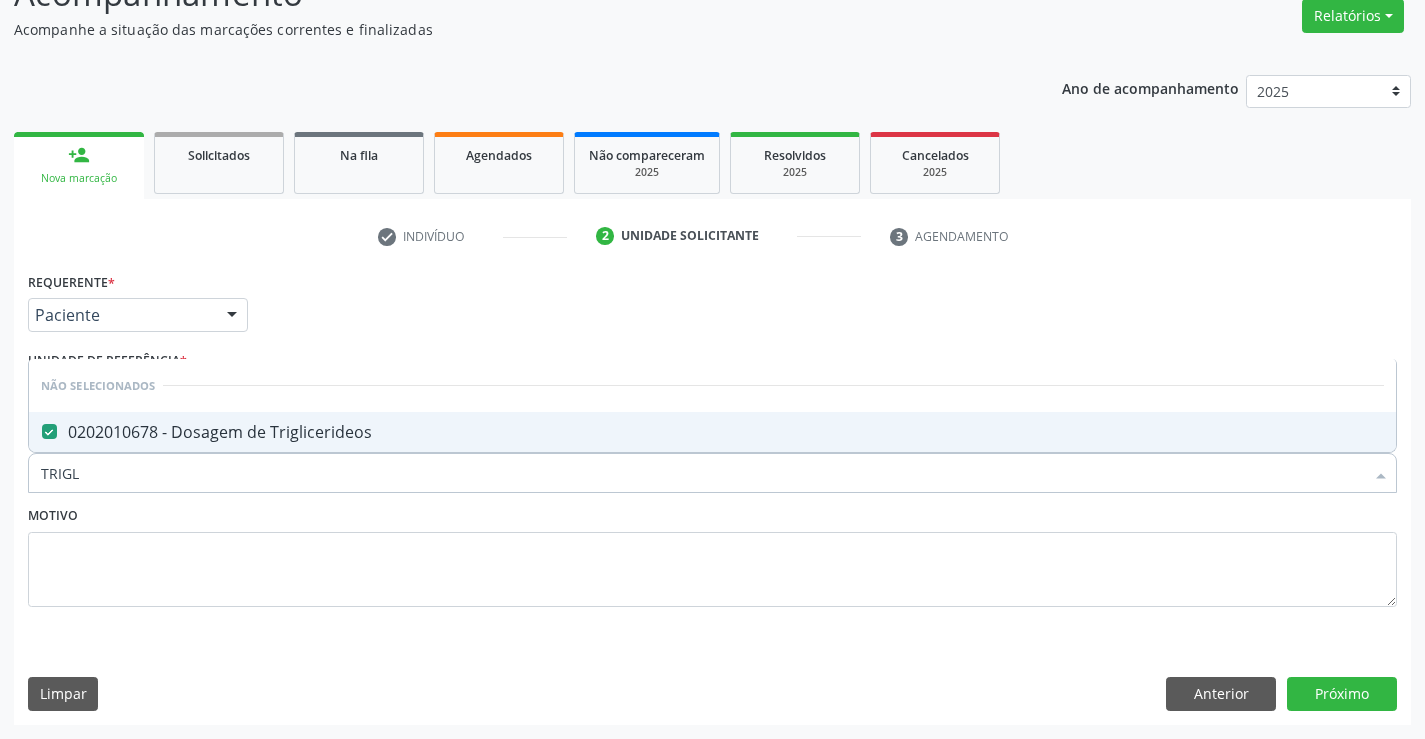 click on "Motivo" at bounding box center (712, 554) 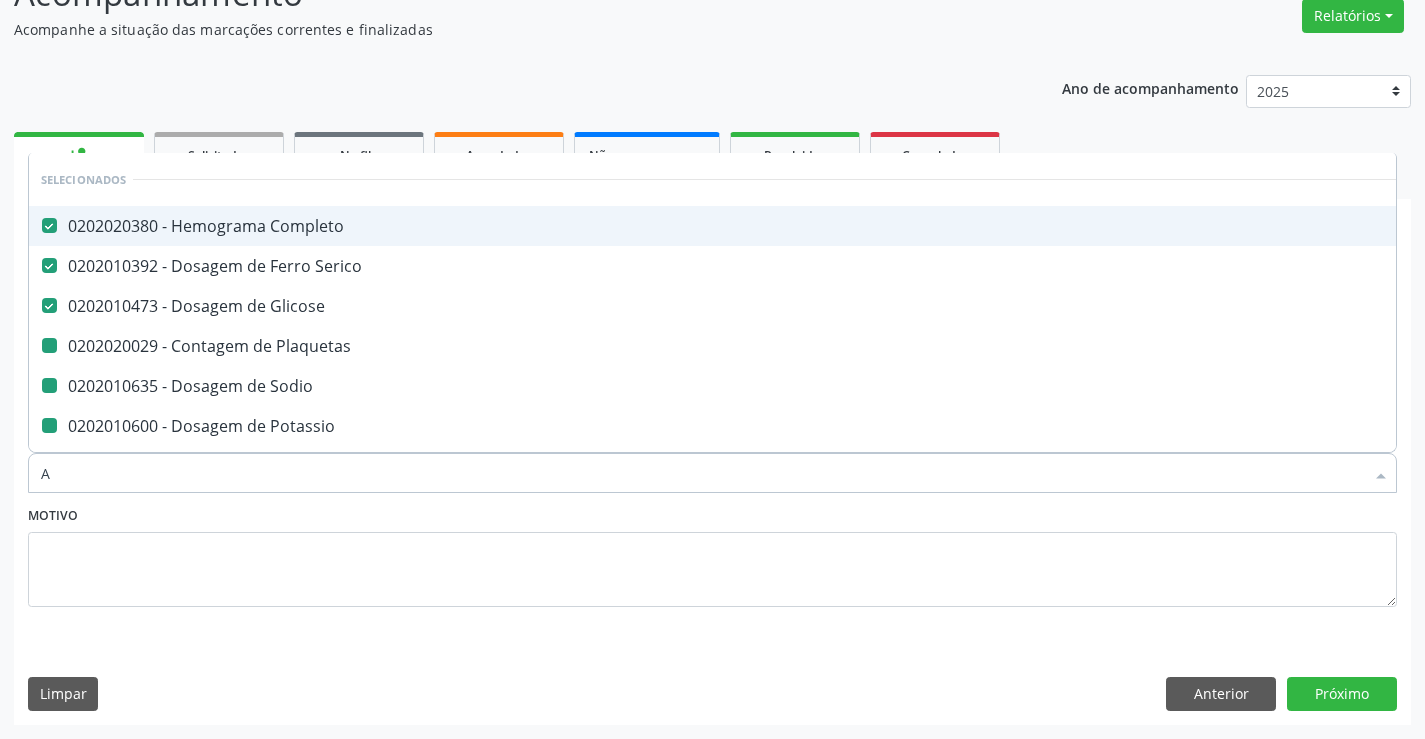 type on "AC" 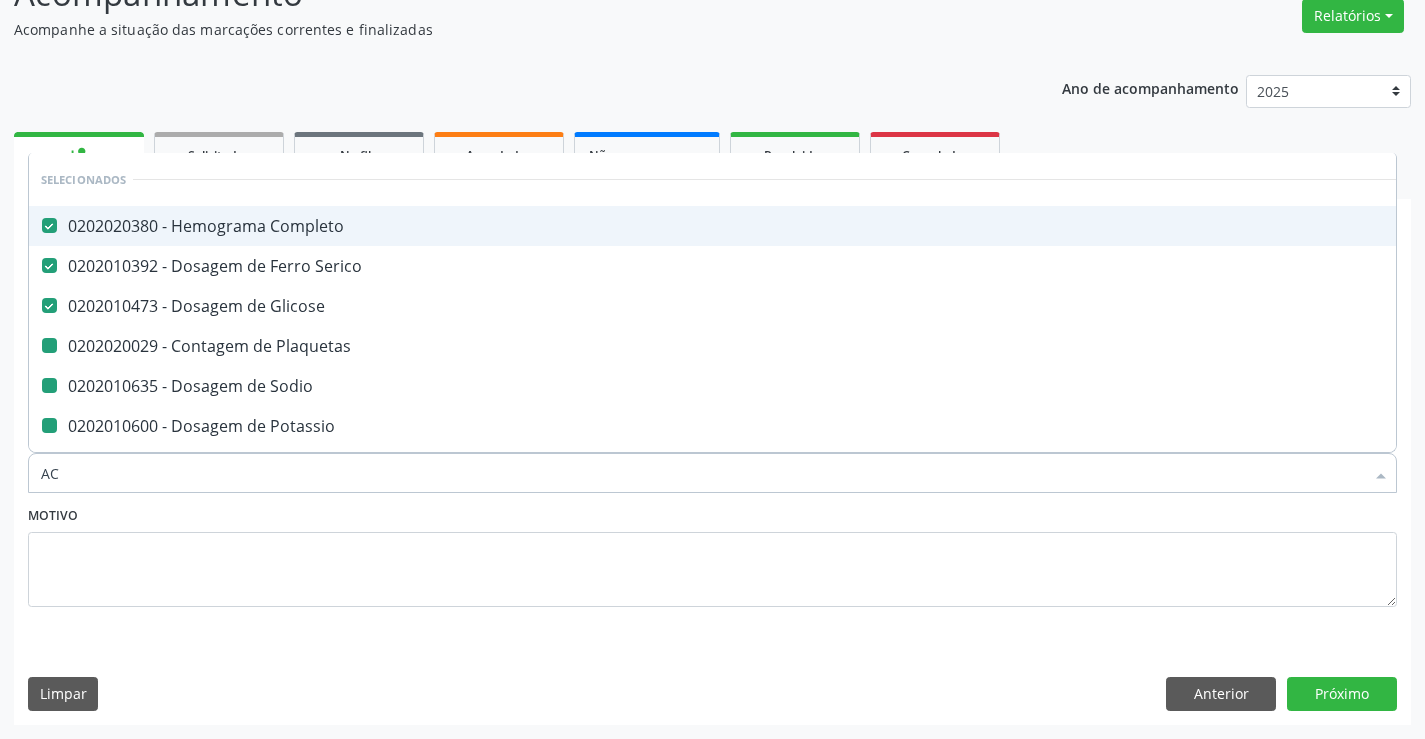 checkbox on "false" 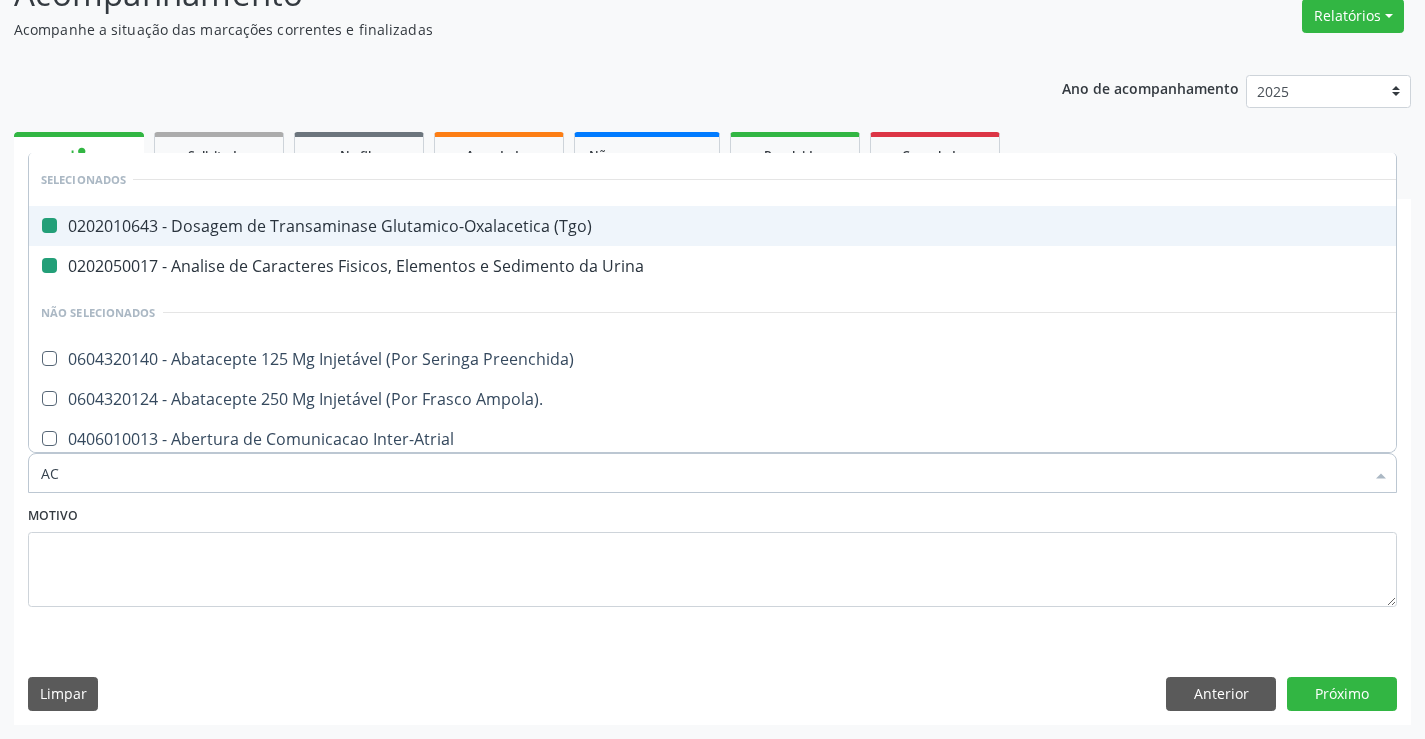 type on "ACI" 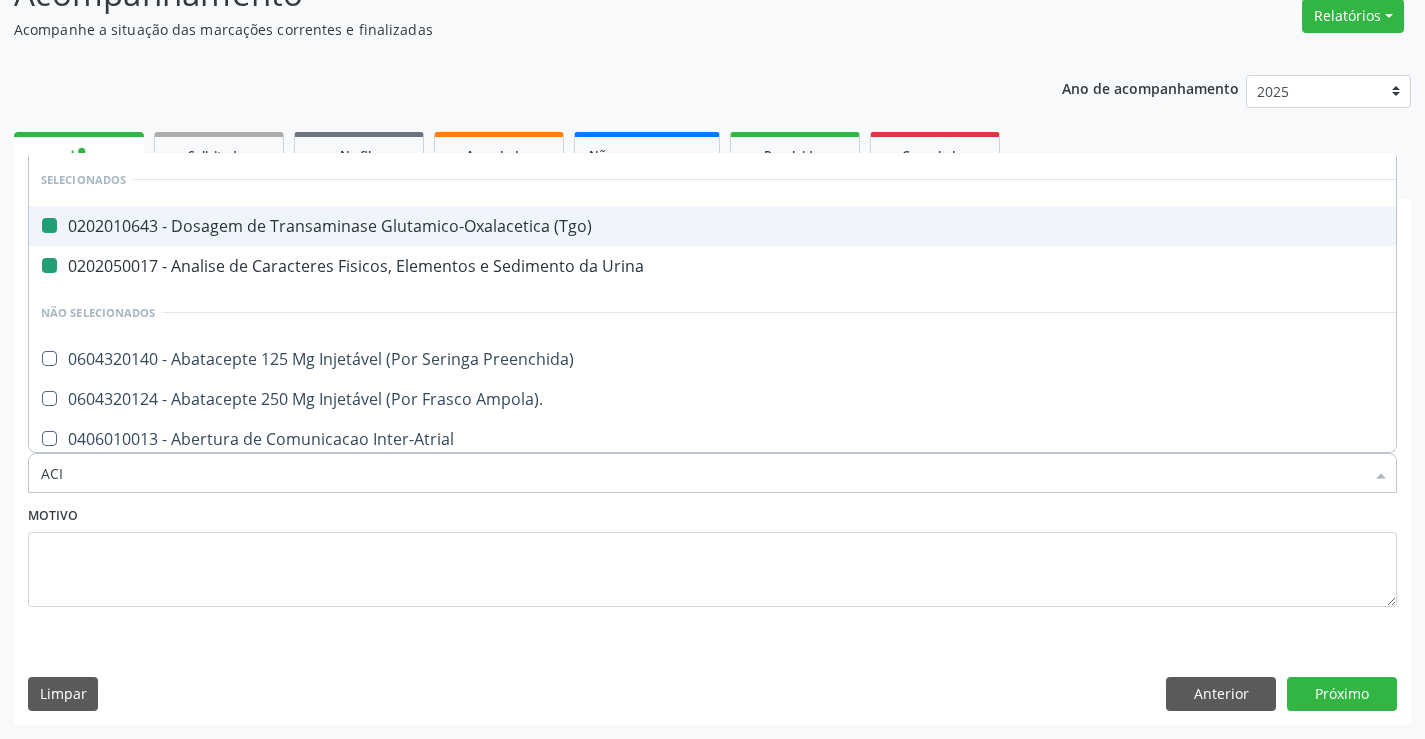checkbox on "false" 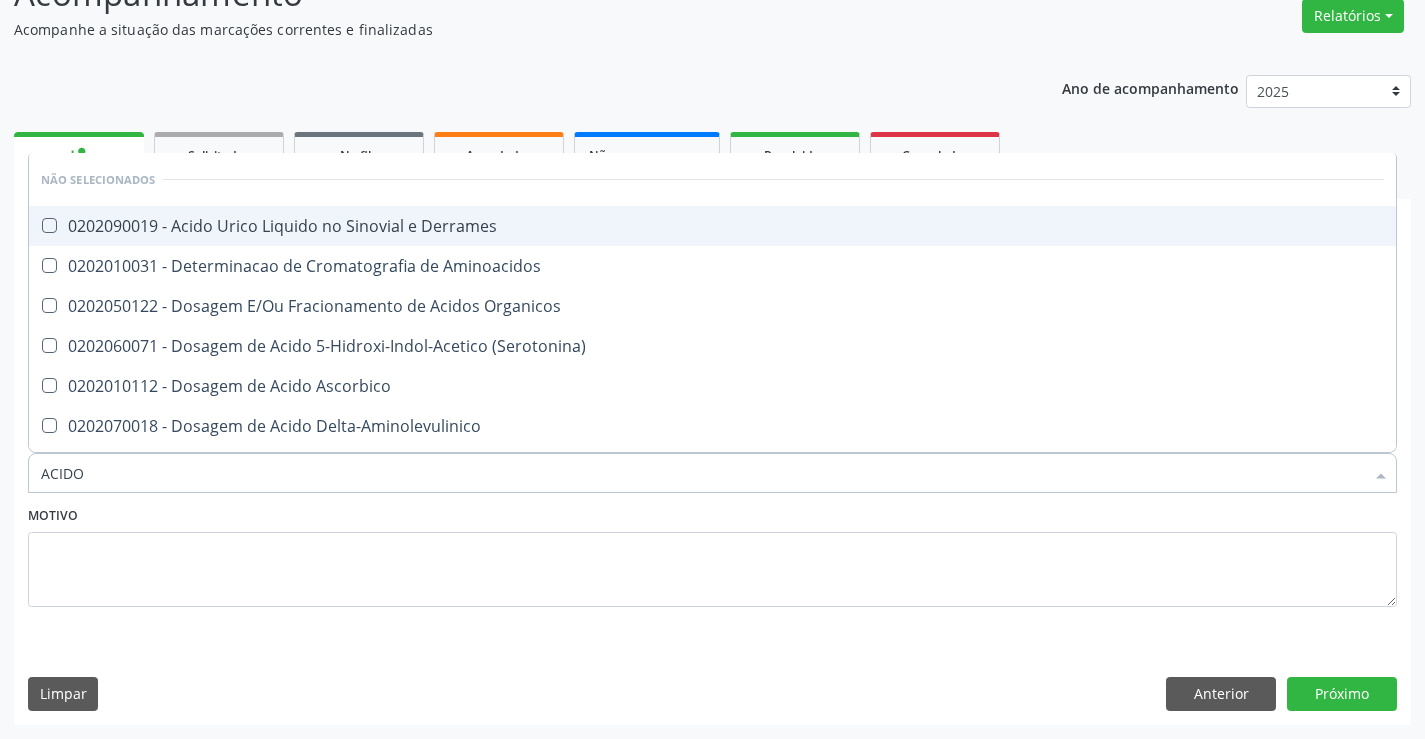 type on "ACIDO U" 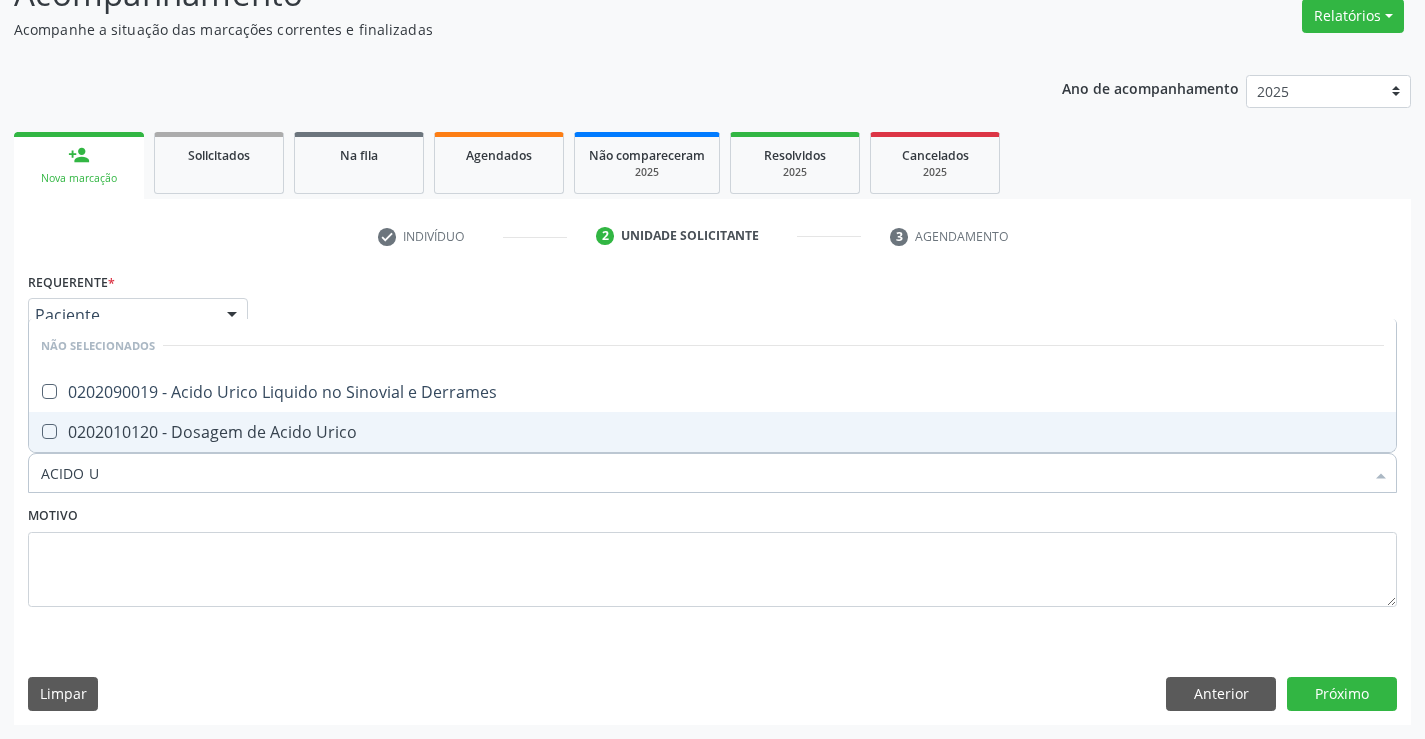 click on "0202010120 - Dosagem de Acido Urico" at bounding box center (712, 432) 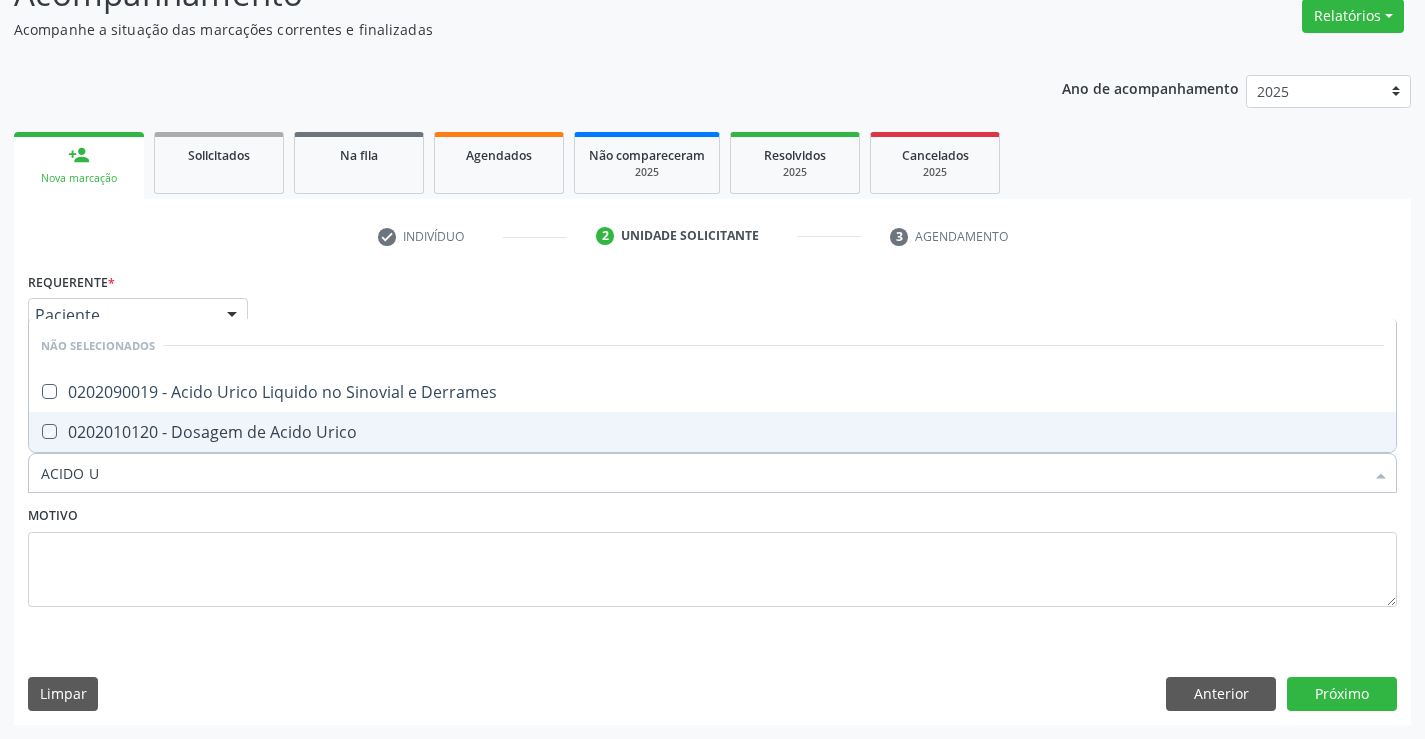 checkbox on "true" 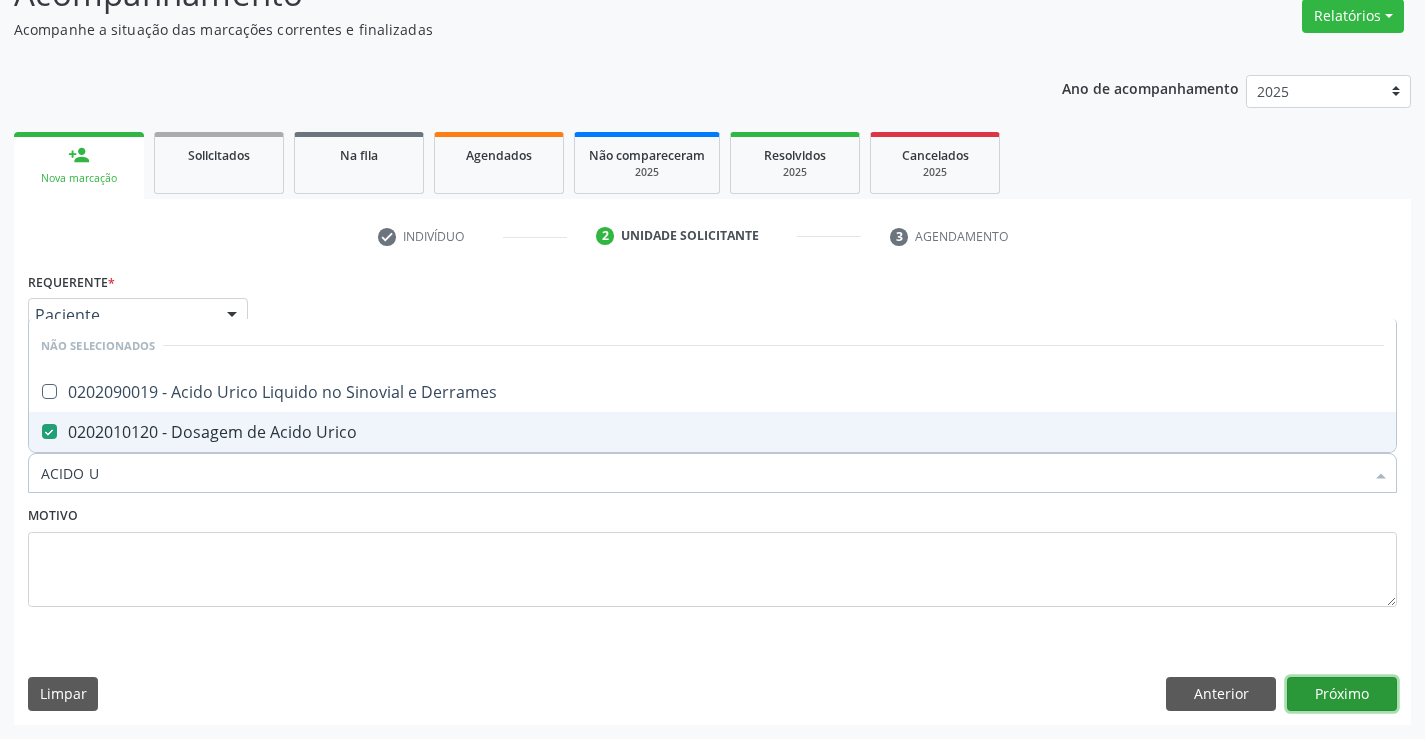 click on "Próximo" at bounding box center (1342, 694) 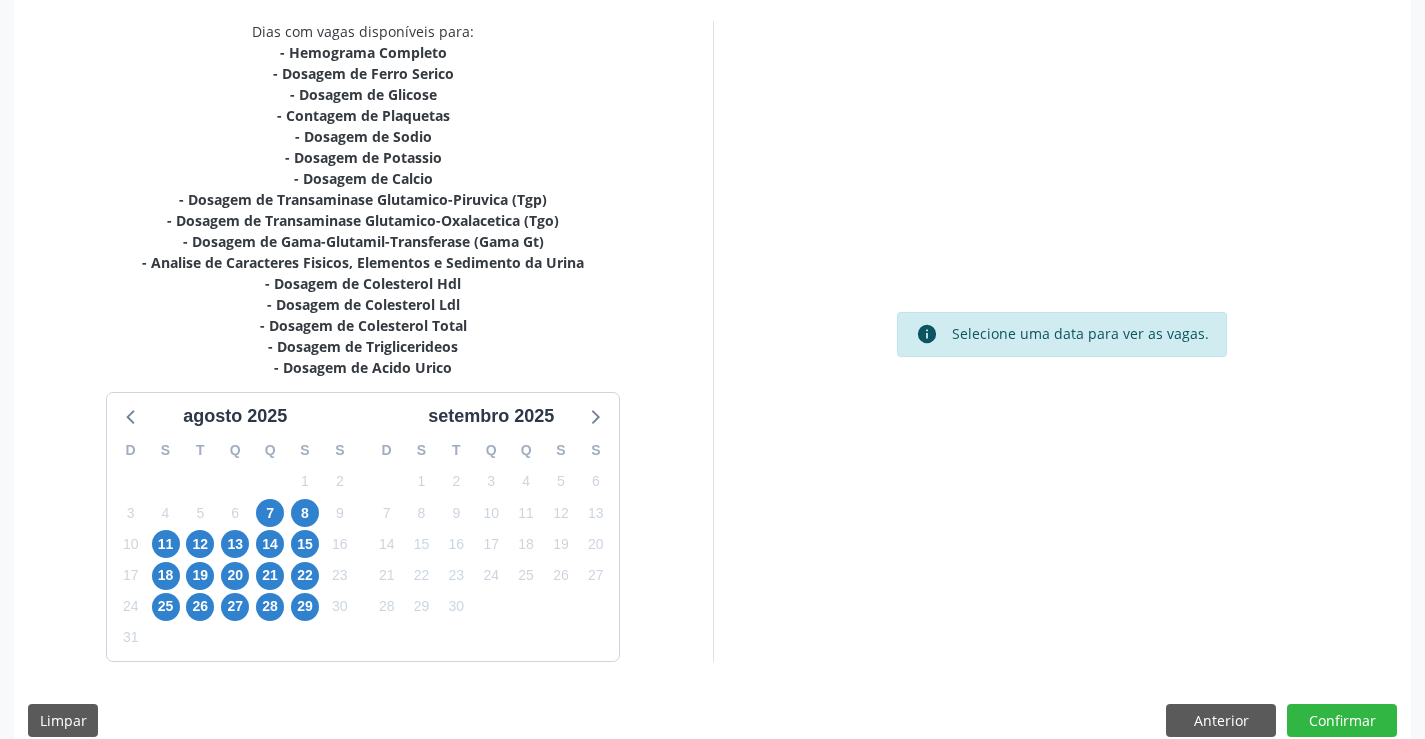 scroll, scrollTop: 446, scrollLeft: 0, axis: vertical 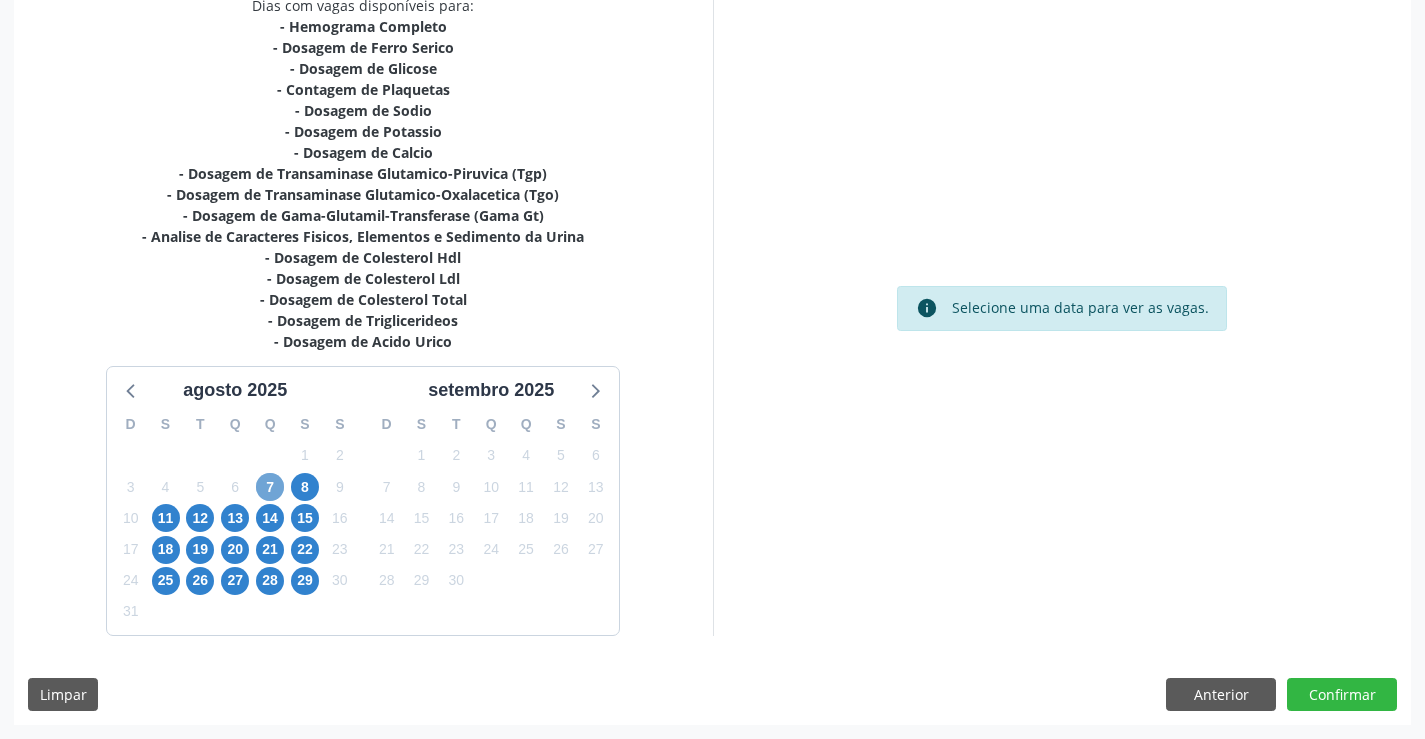click on "7" at bounding box center [270, 487] 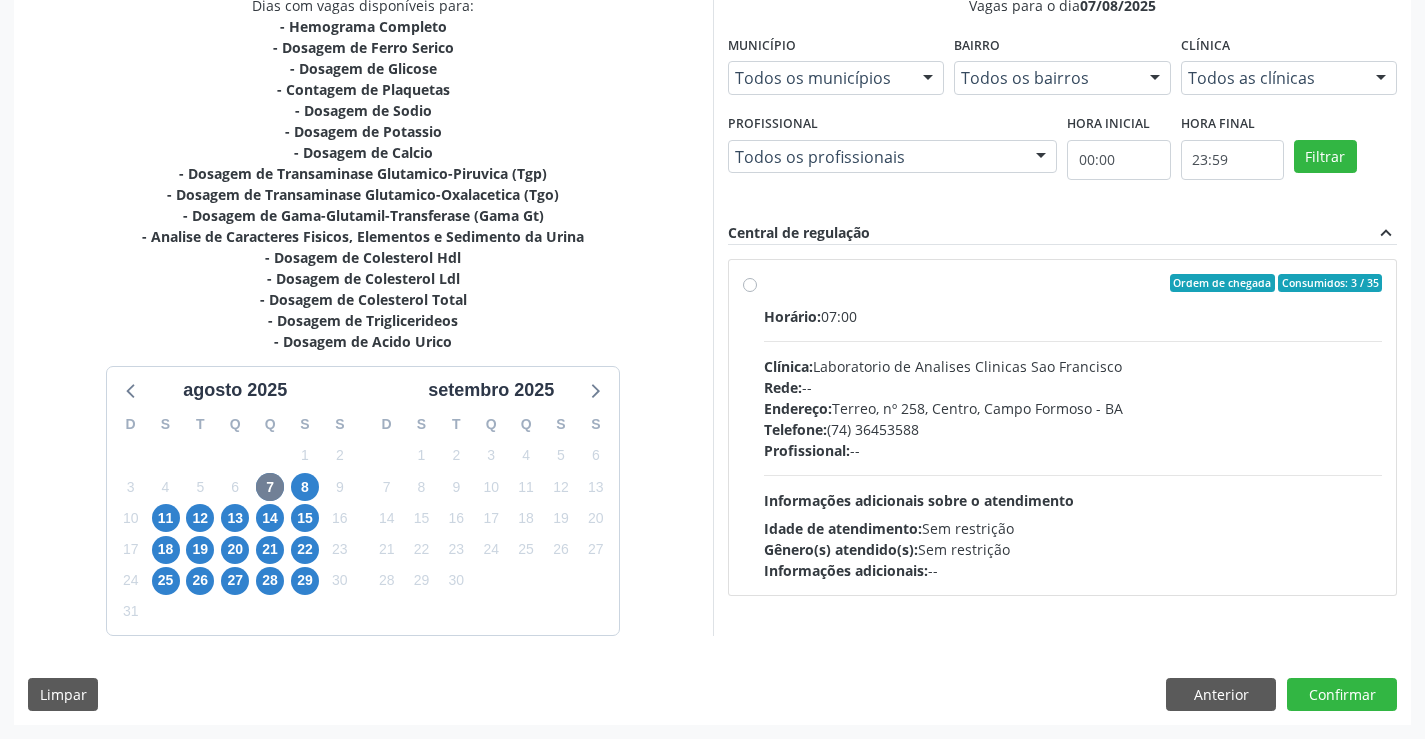click on "Horário:   07:00
Clínica:  Laboratorio de Analises Clinicas Sao Francisco
Rede:
--
Endereço:   Terreo, nº 258, Centro, Campo Formoso - BA
Telefone:   (74) 36453588
Profissional:
--
Informações adicionais sobre o atendimento
Idade de atendimento:
Sem restrição
Gênero(s) atendido(s):
Sem restrição
Informações adicionais:
--" at bounding box center (1073, 443) 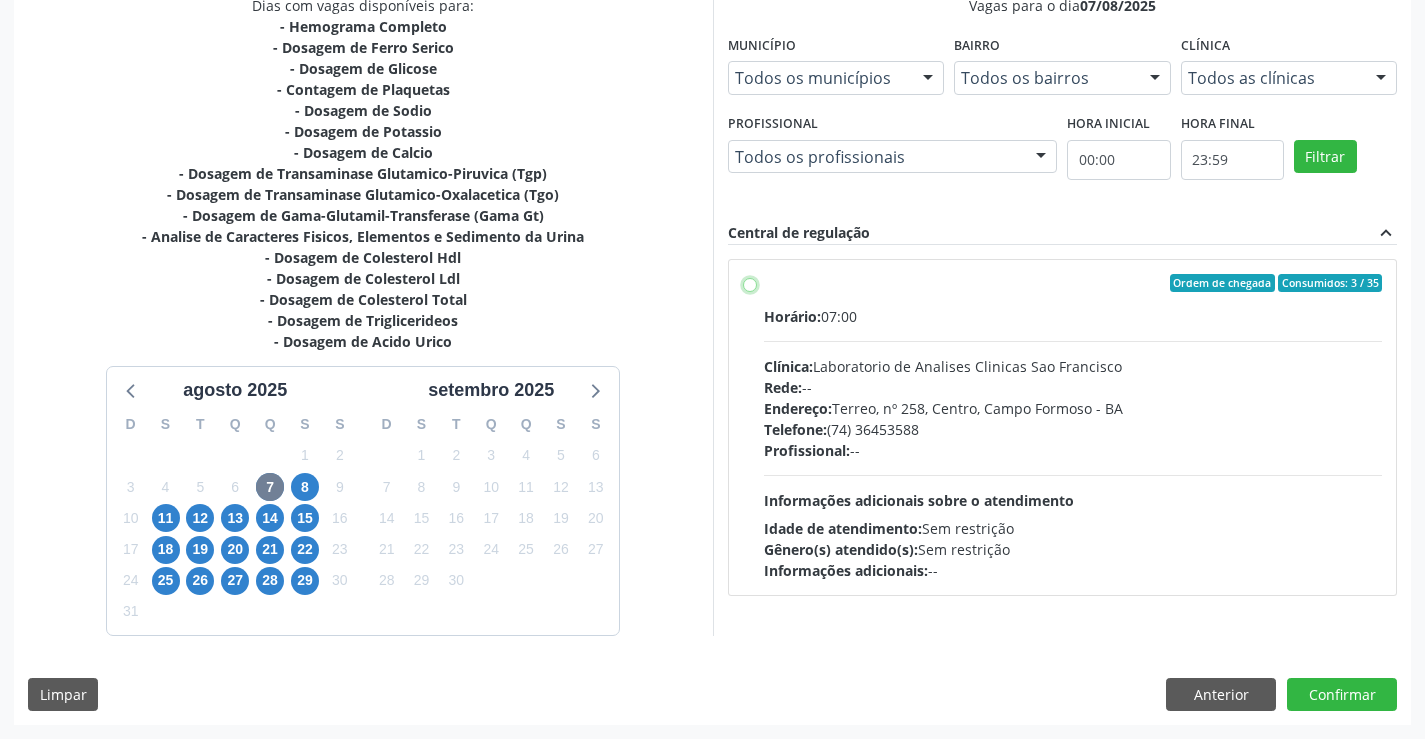 click on "Ordem de chegada
Consumidos: 3 / 35
Horário:   07:00
Clínica:  Laboratorio de Analises Clinicas Sao Francisco
Rede:
--
Endereço:   Terreo, nº 258, Centro, [CITY] - [STATE]
Telefone:   (74) [PHONE]
Profissional:
--
Informações adicionais sobre o atendimento
Idade de atendimento:
Sem restrição
Gênero(s) atendido(s):
Sem restrição
Informações adicionais:
--" at bounding box center [750, 283] 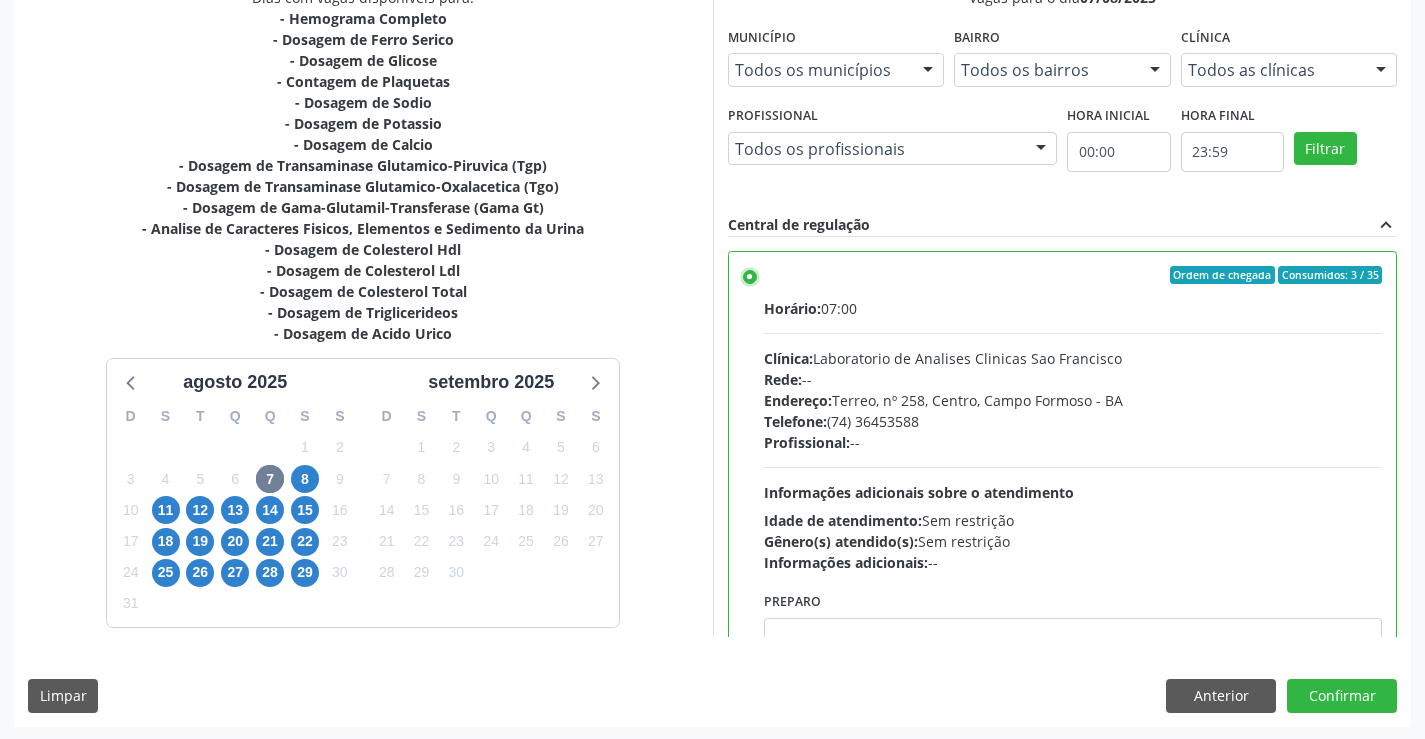 scroll, scrollTop: 456, scrollLeft: 0, axis: vertical 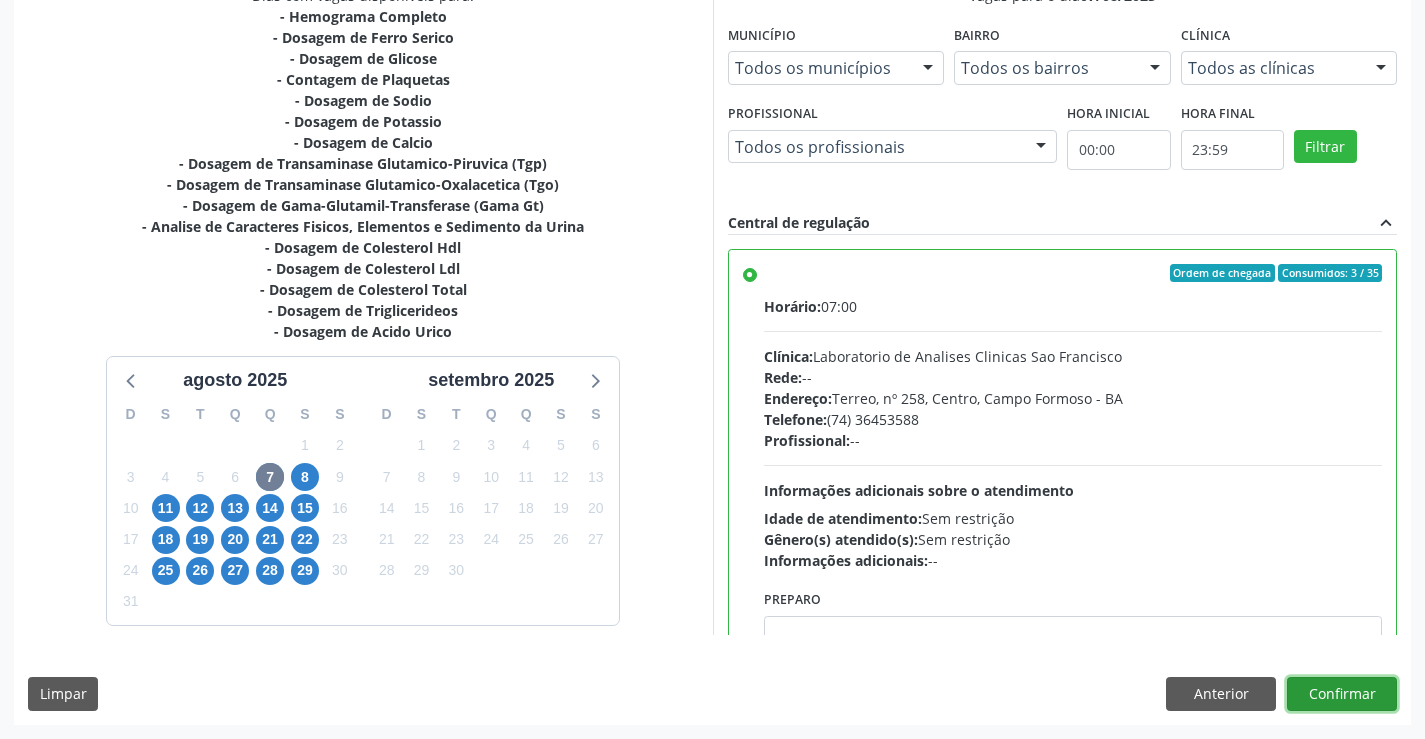 click on "Confirmar" at bounding box center (1342, 694) 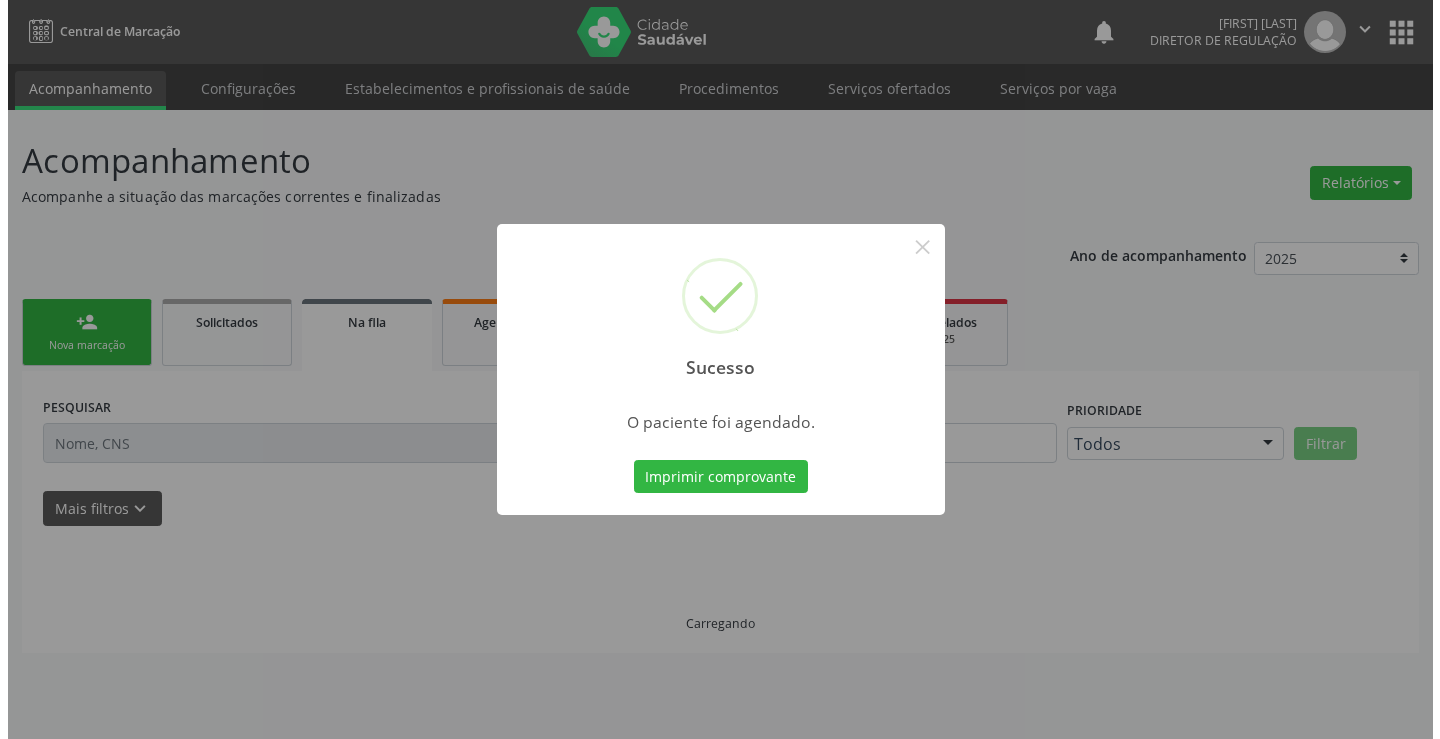 scroll, scrollTop: 0, scrollLeft: 0, axis: both 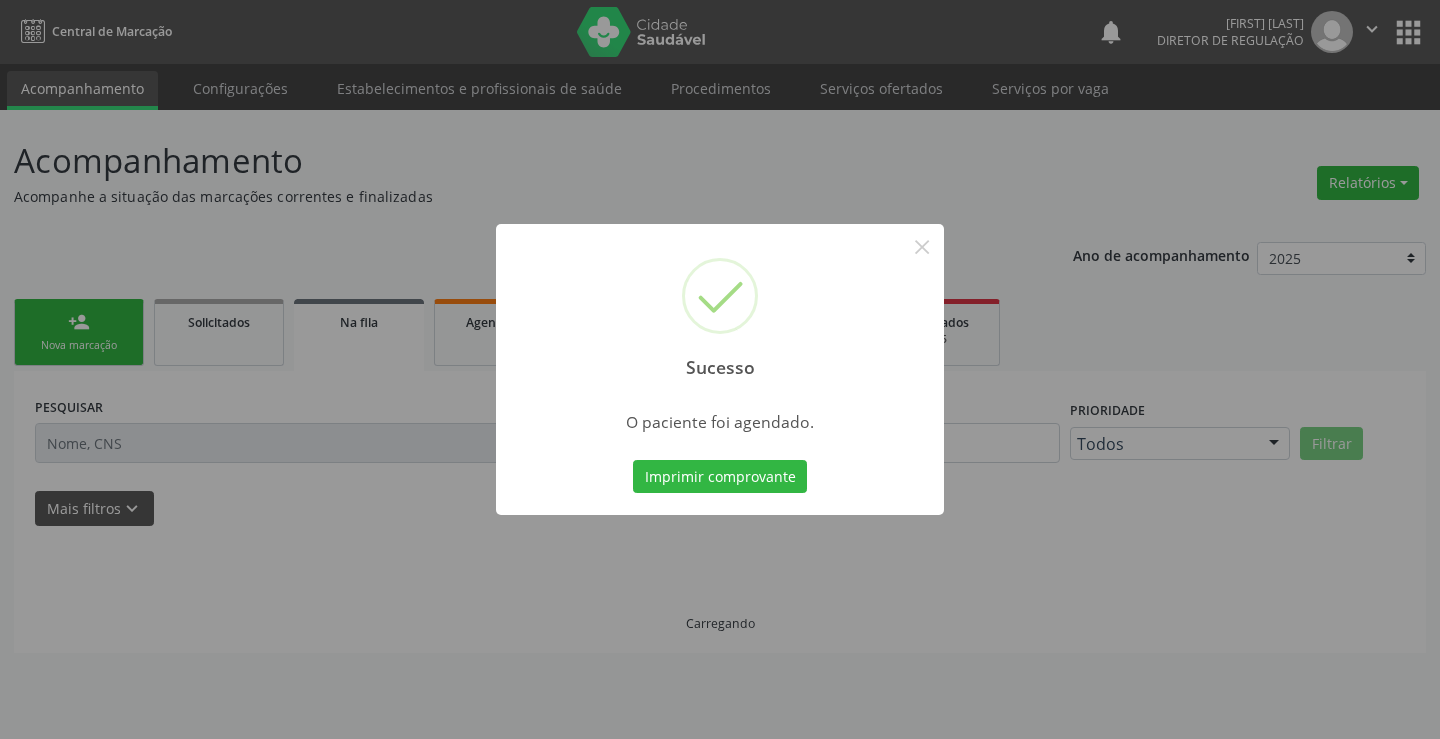 type 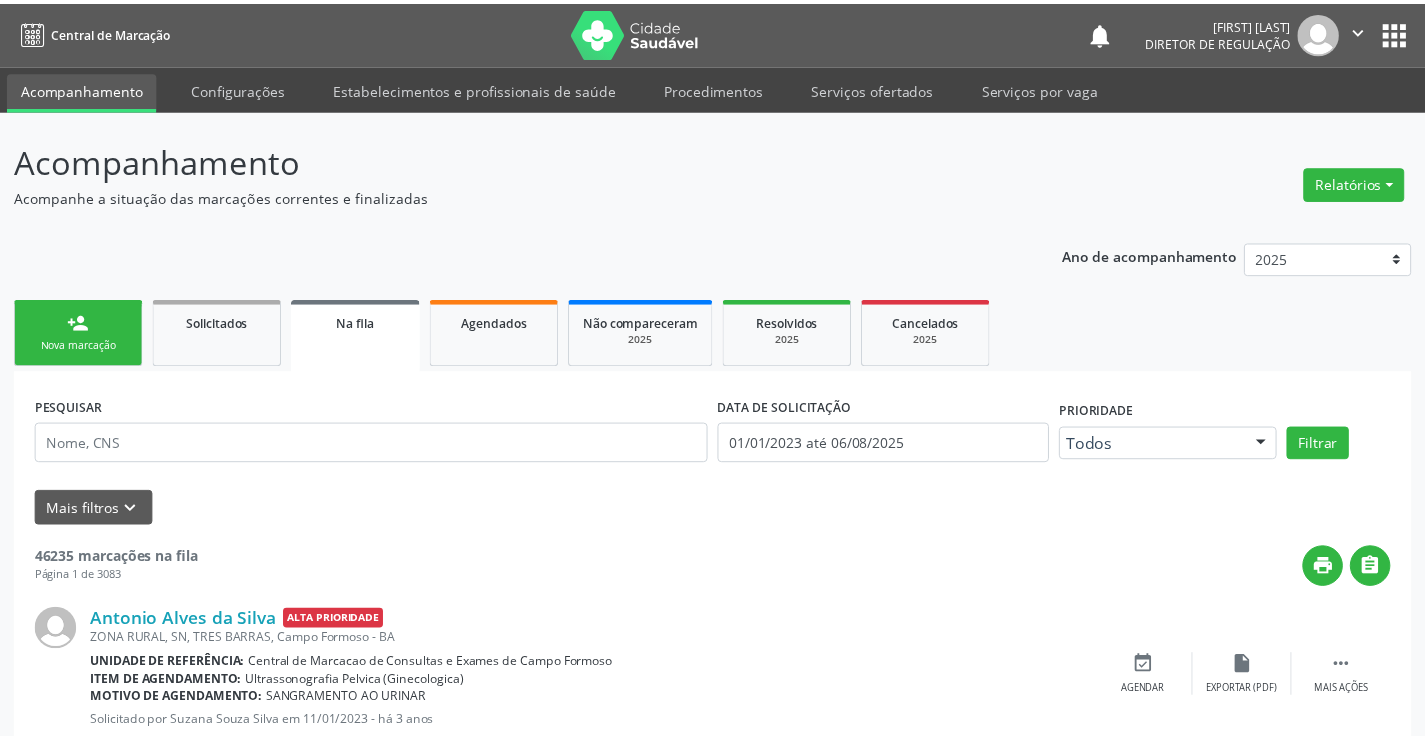 scroll, scrollTop: 0, scrollLeft: 0, axis: both 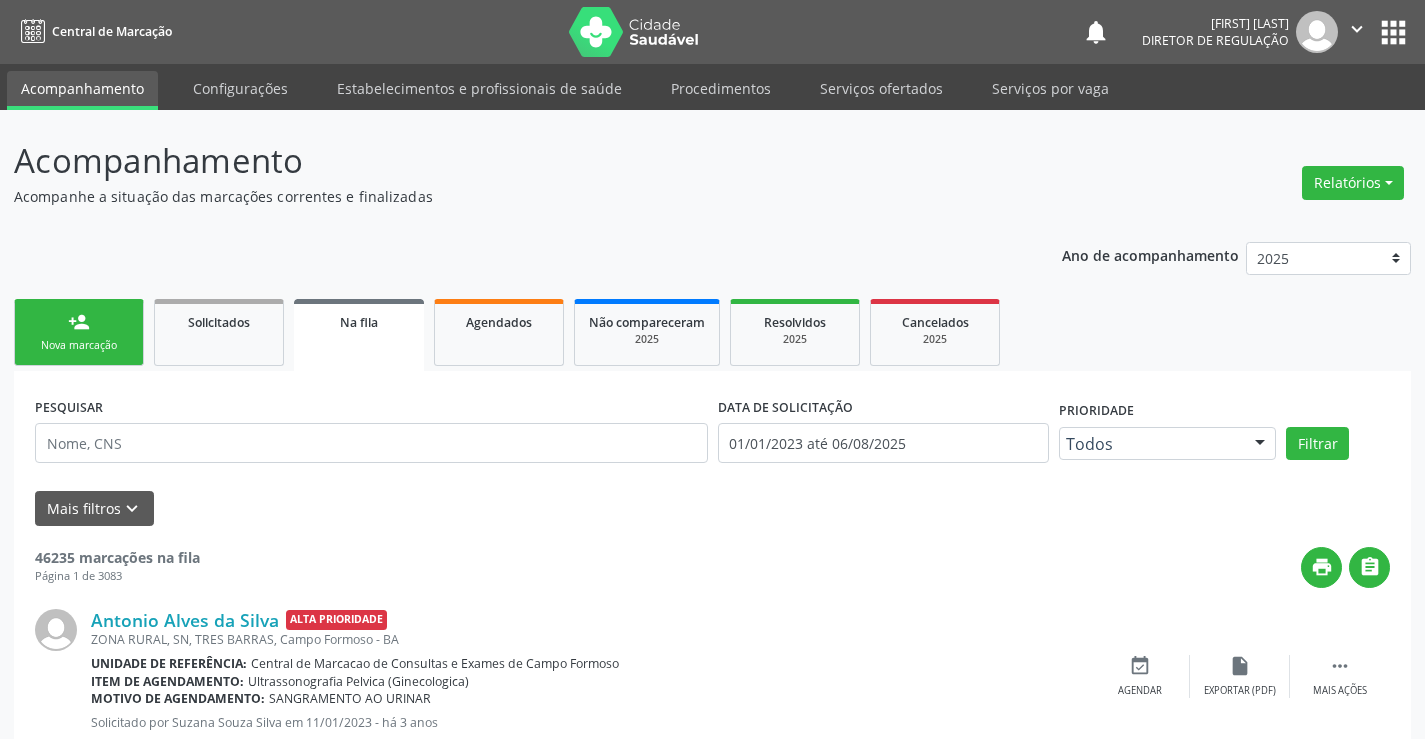 click on "Nova marcação" at bounding box center (79, 345) 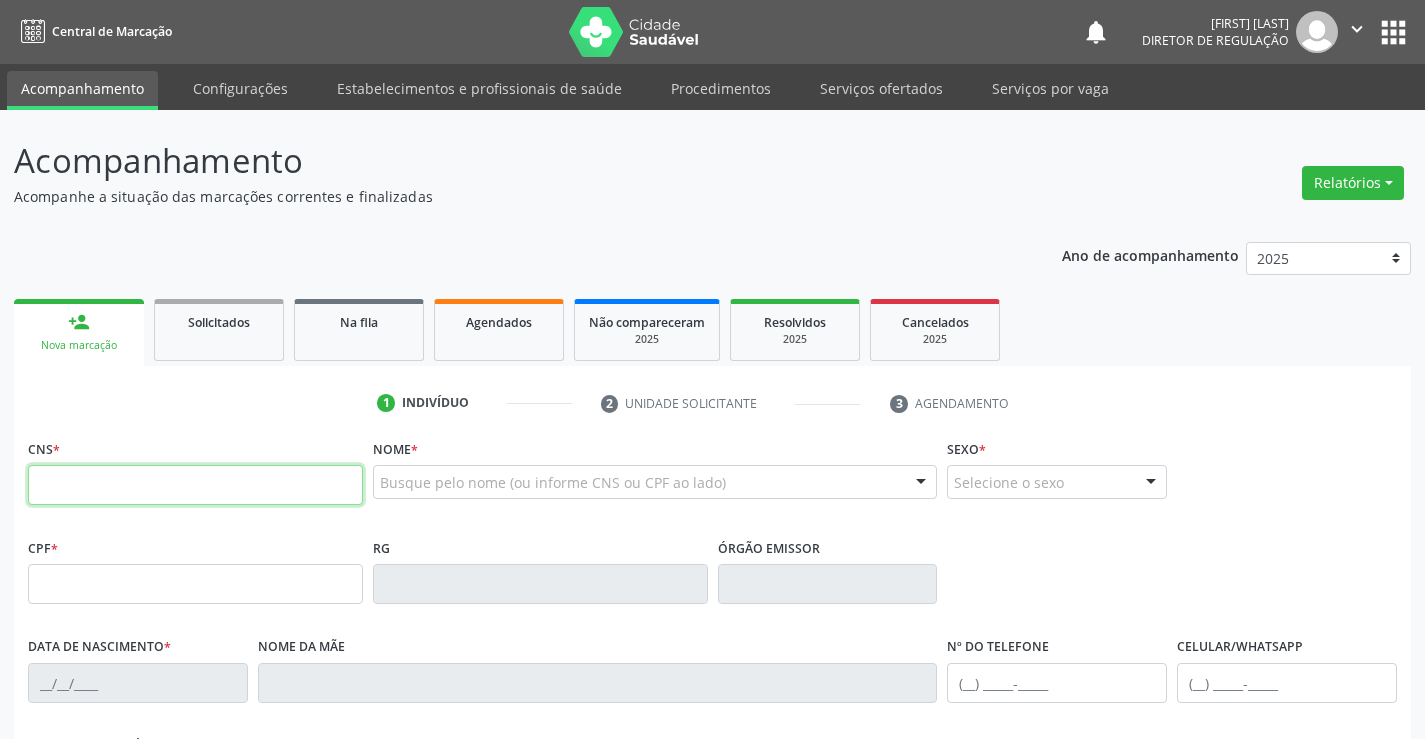 click at bounding box center (195, 485) 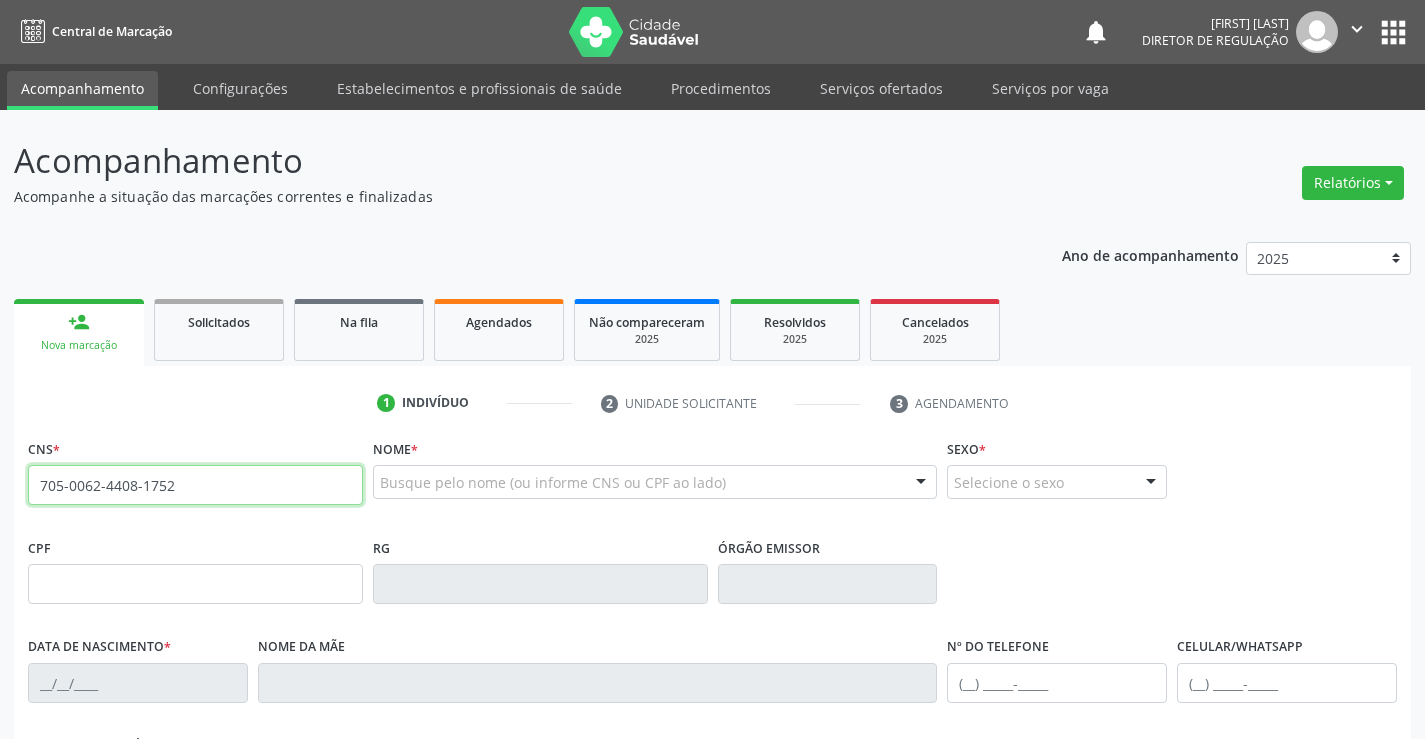 type on "705 0062 4408 1752" 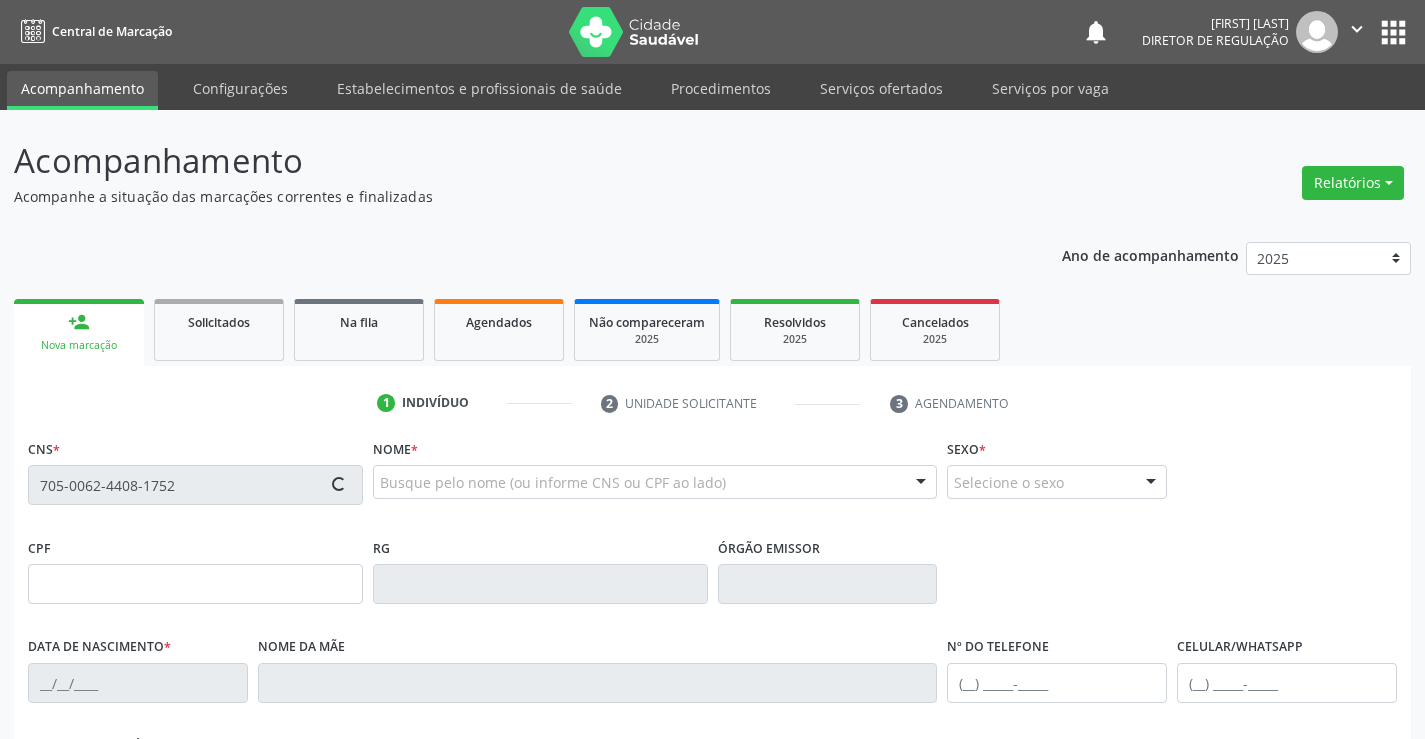 type on "0917908406" 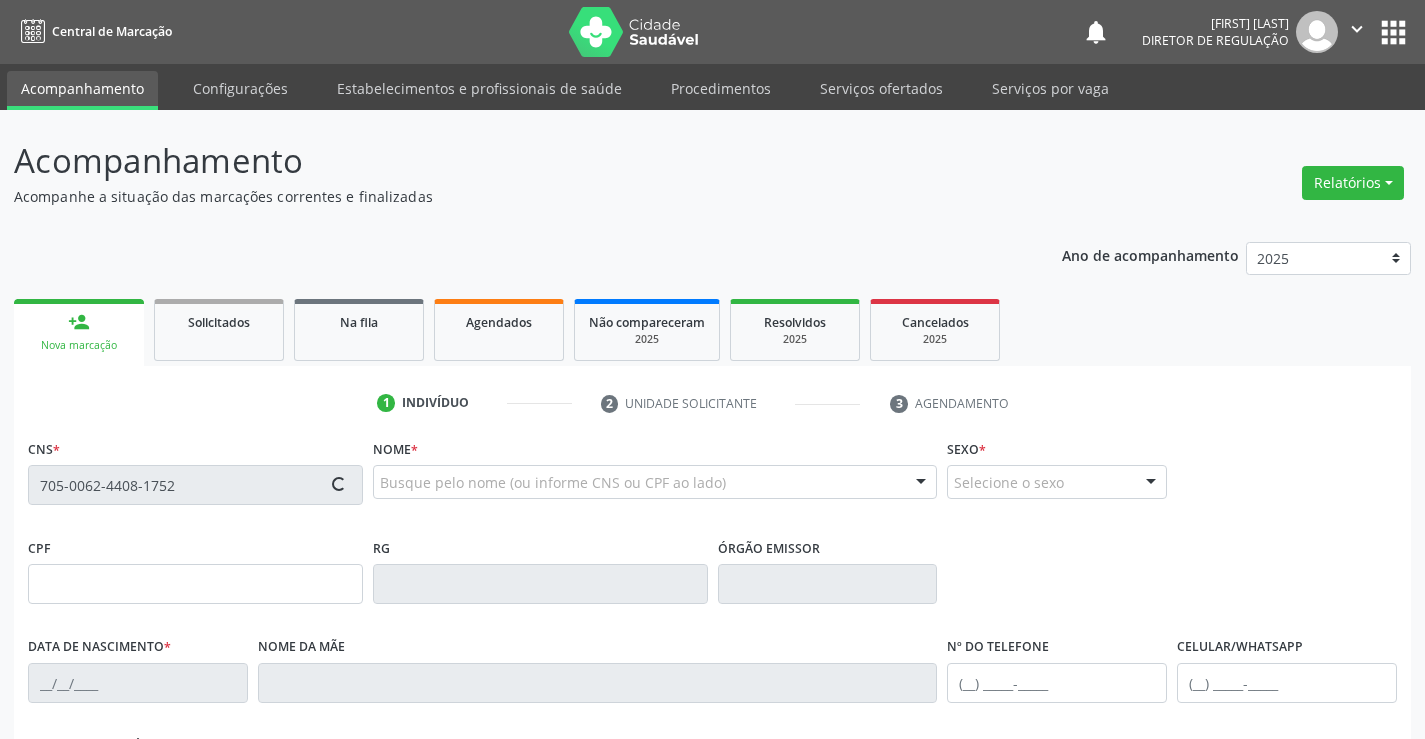 type on "16/09/1968" 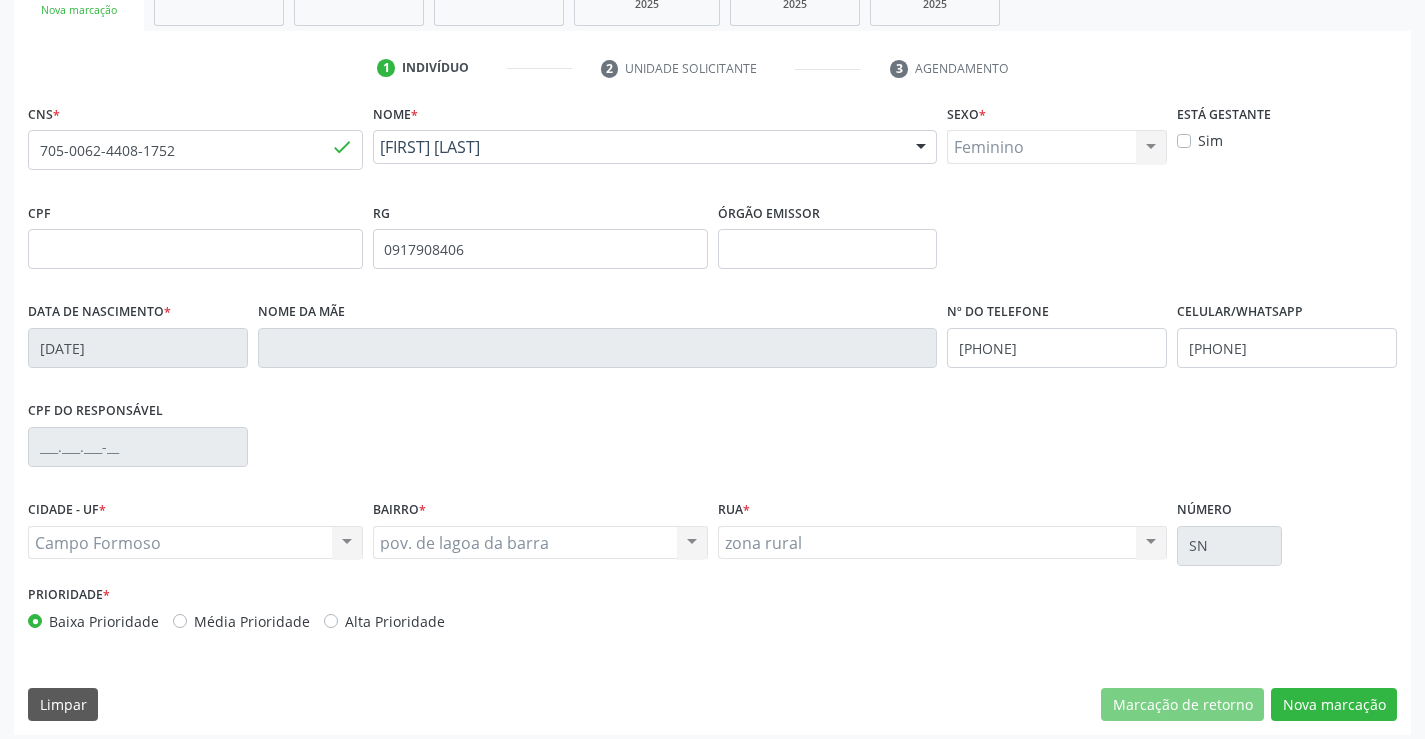 scroll, scrollTop: 345, scrollLeft: 0, axis: vertical 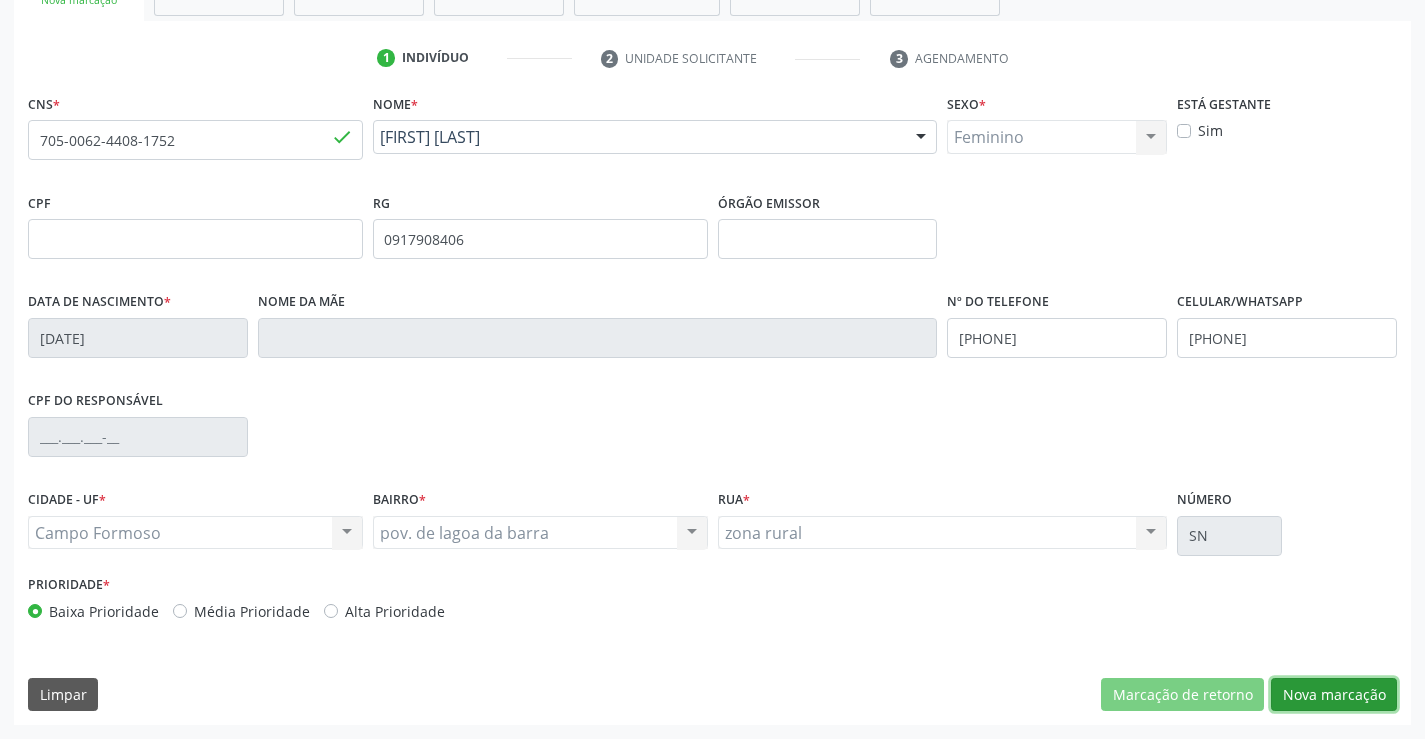 click on "Nova marcação" at bounding box center [1334, 695] 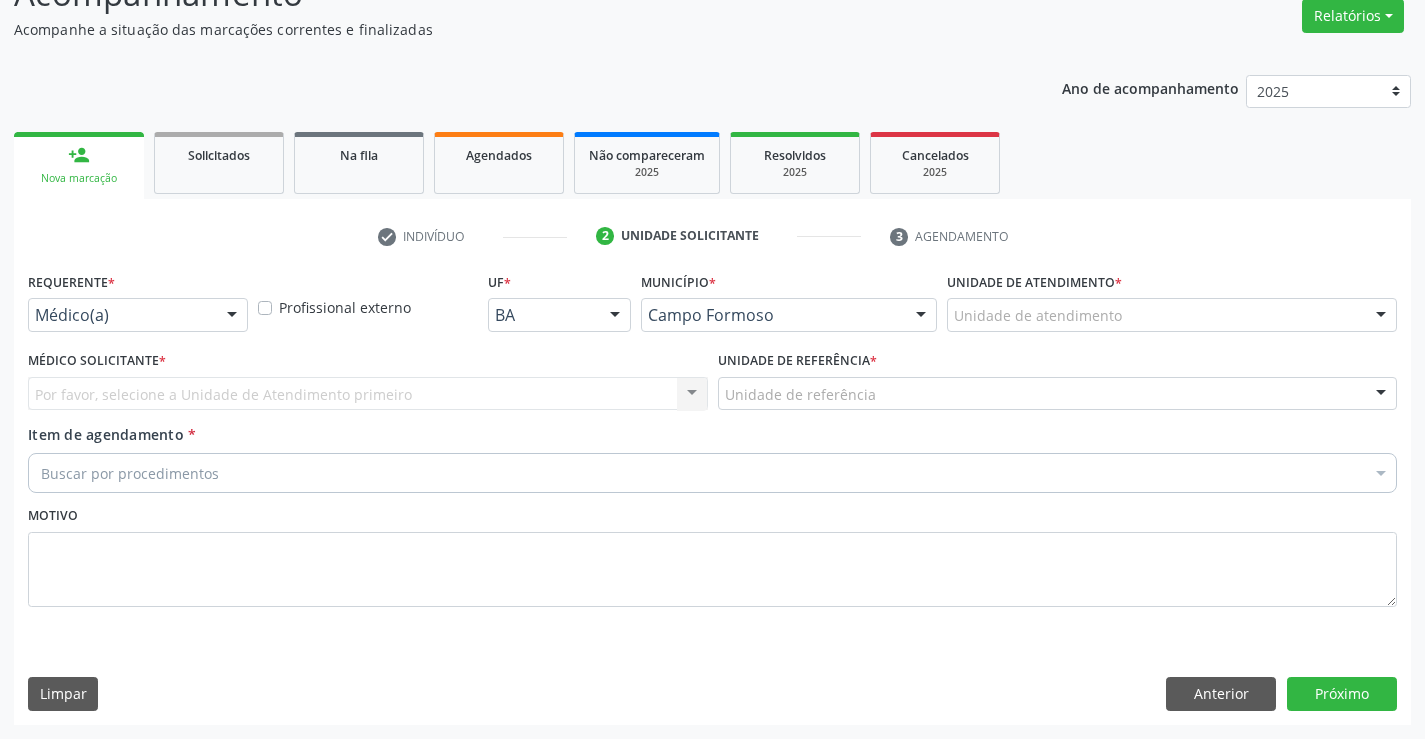 scroll, scrollTop: 167, scrollLeft: 0, axis: vertical 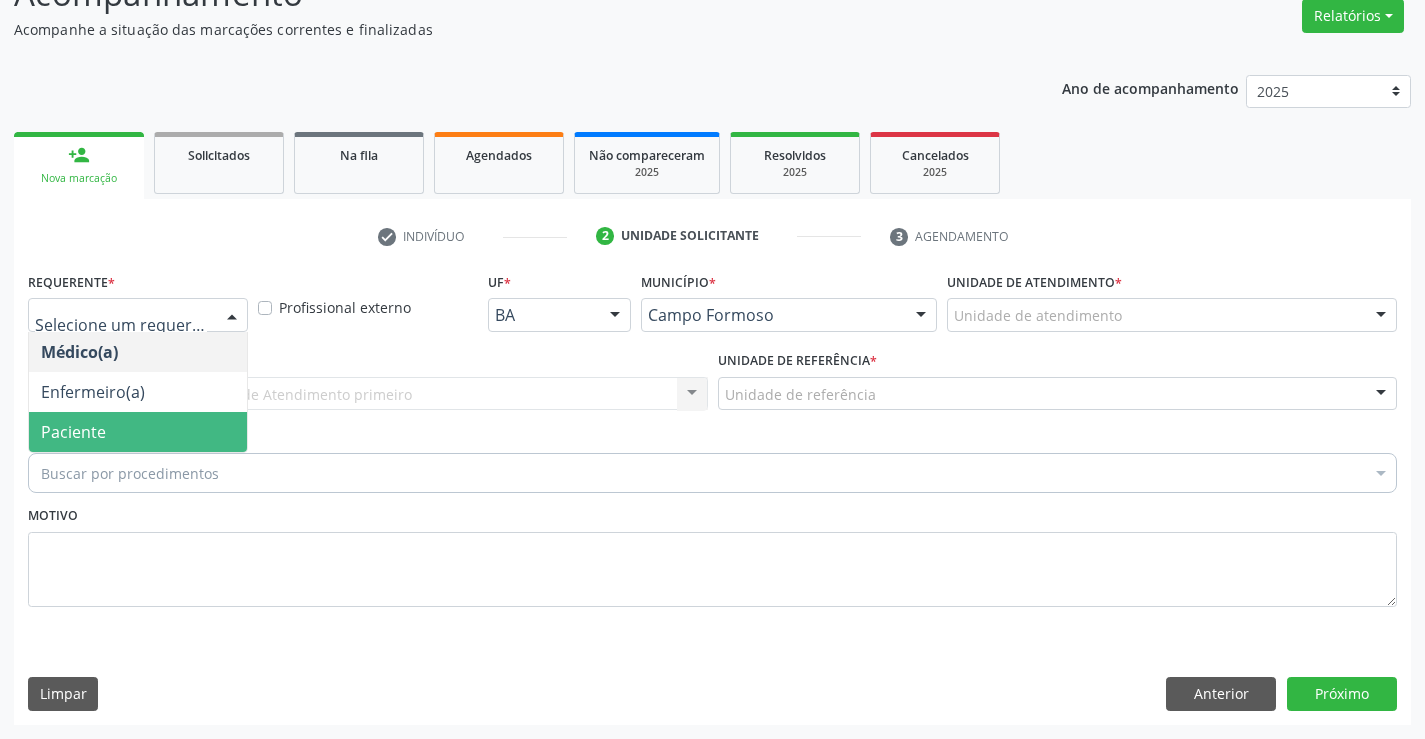 drag, startPoint x: 164, startPoint y: 440, endPoint x: 313, endPoint y: 398, distance: 154.80634 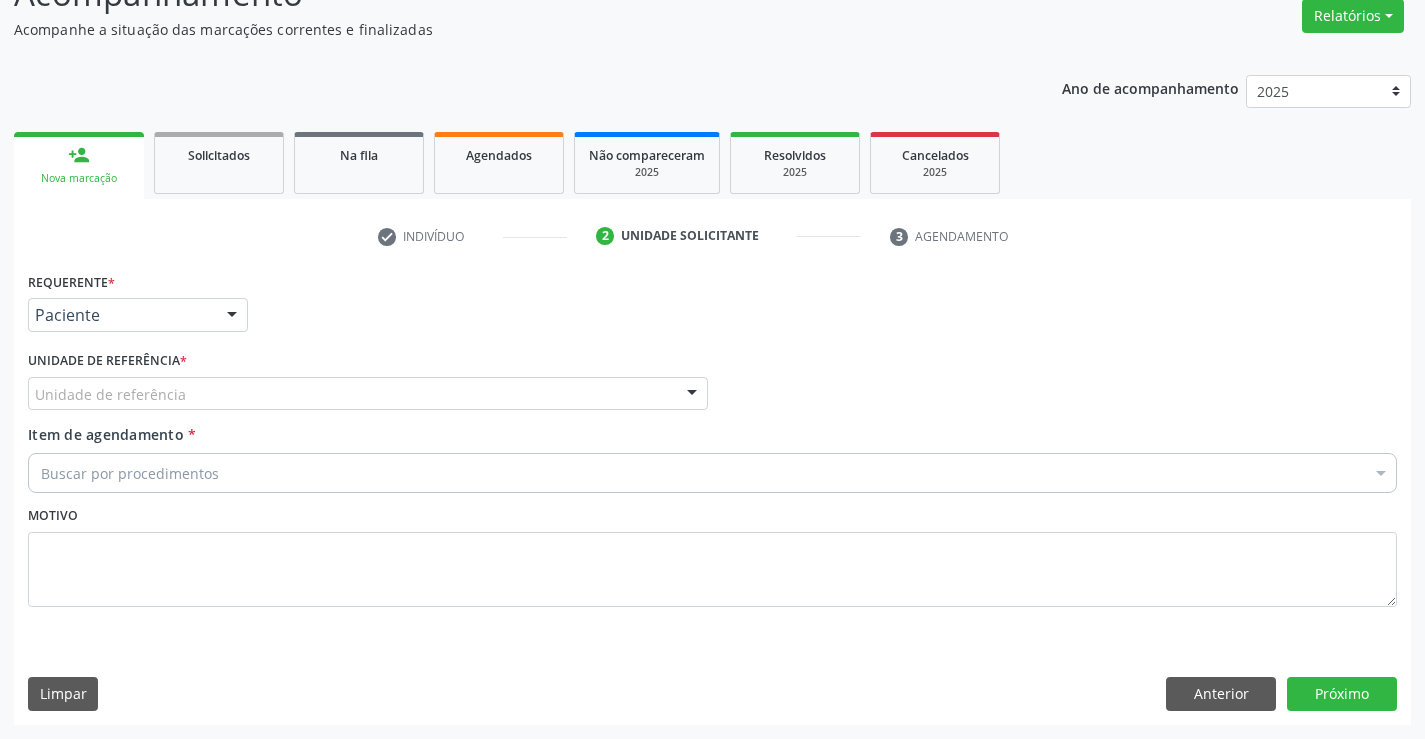 click on "Unidade de referência" at bounding box center [368, 394] 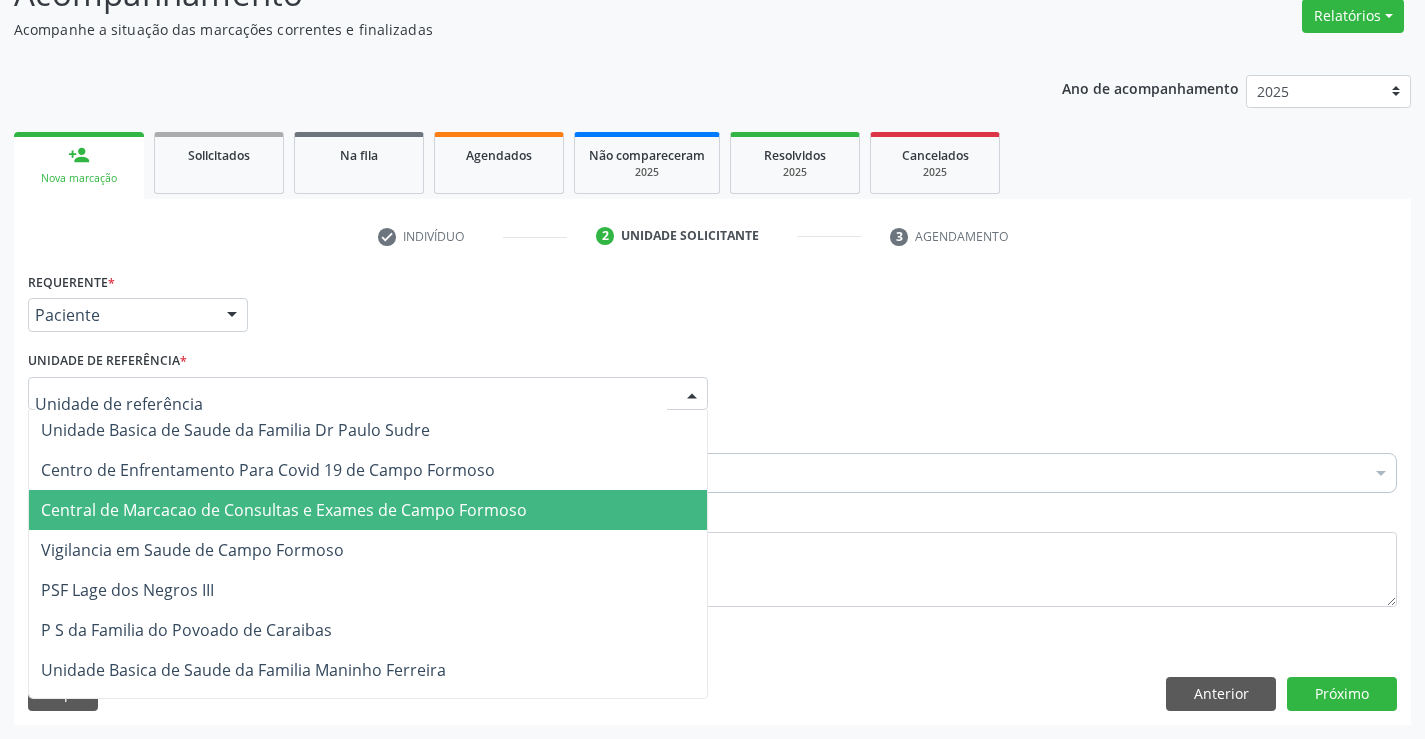 click on "Central de Marcacao de Consultas e Exames de Campo Formoso" at bounding box center (368, 510) 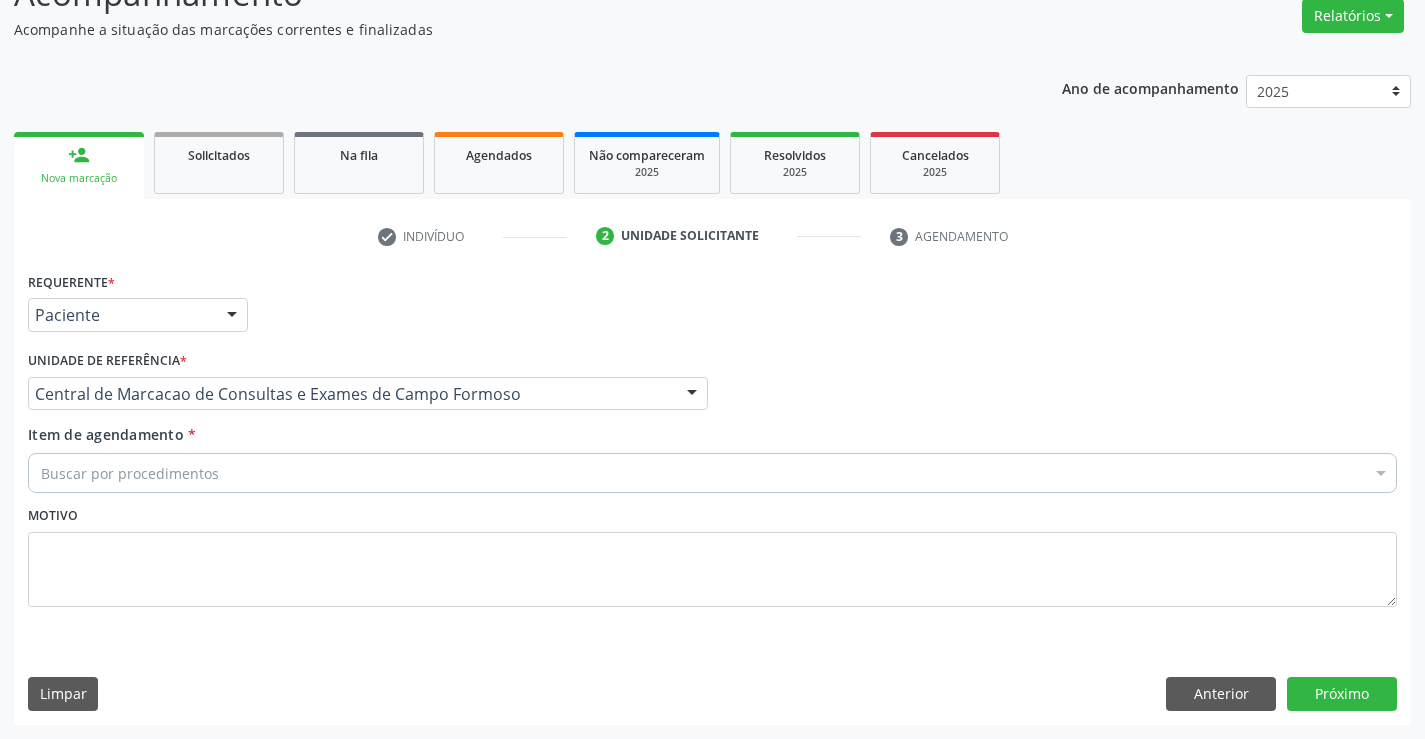 click on "Buscar por procedimentos" at bounding box center (712, 473) 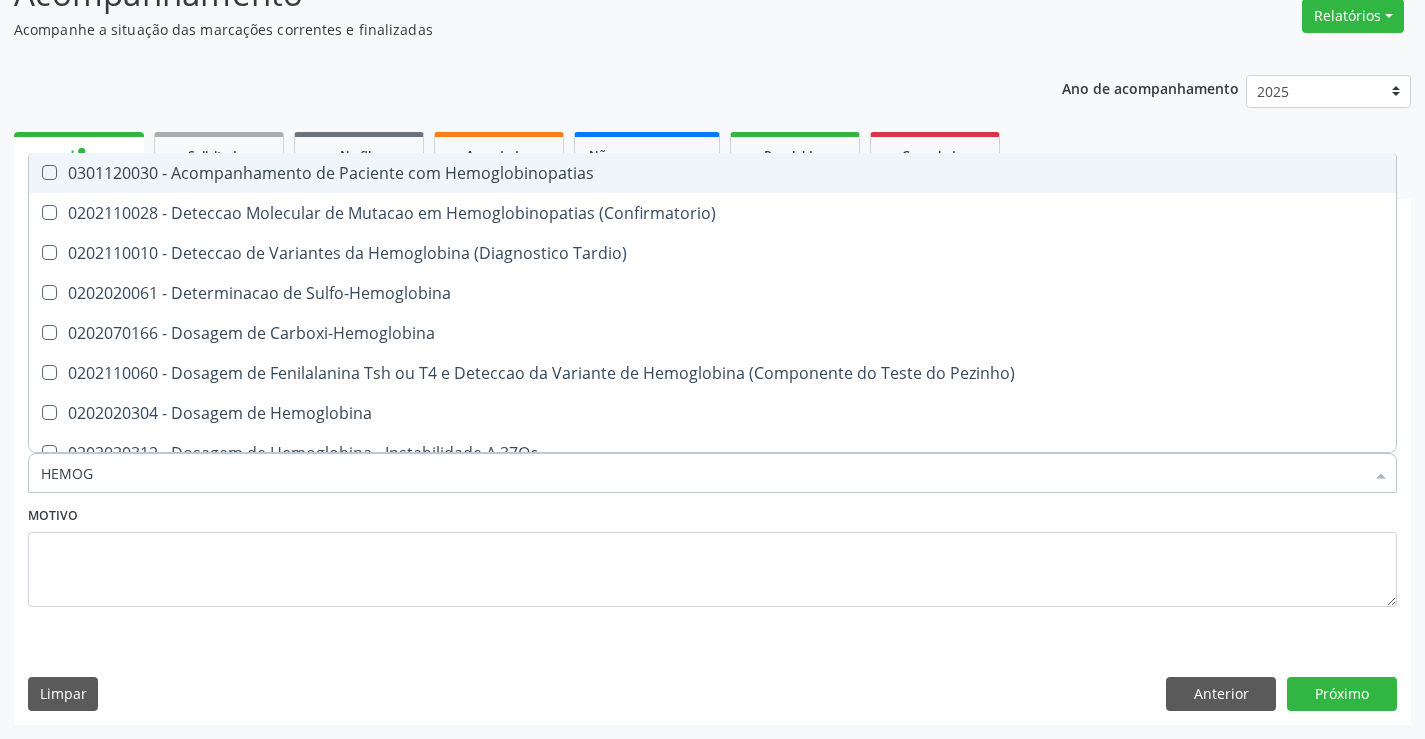 type on "HEMOGR" 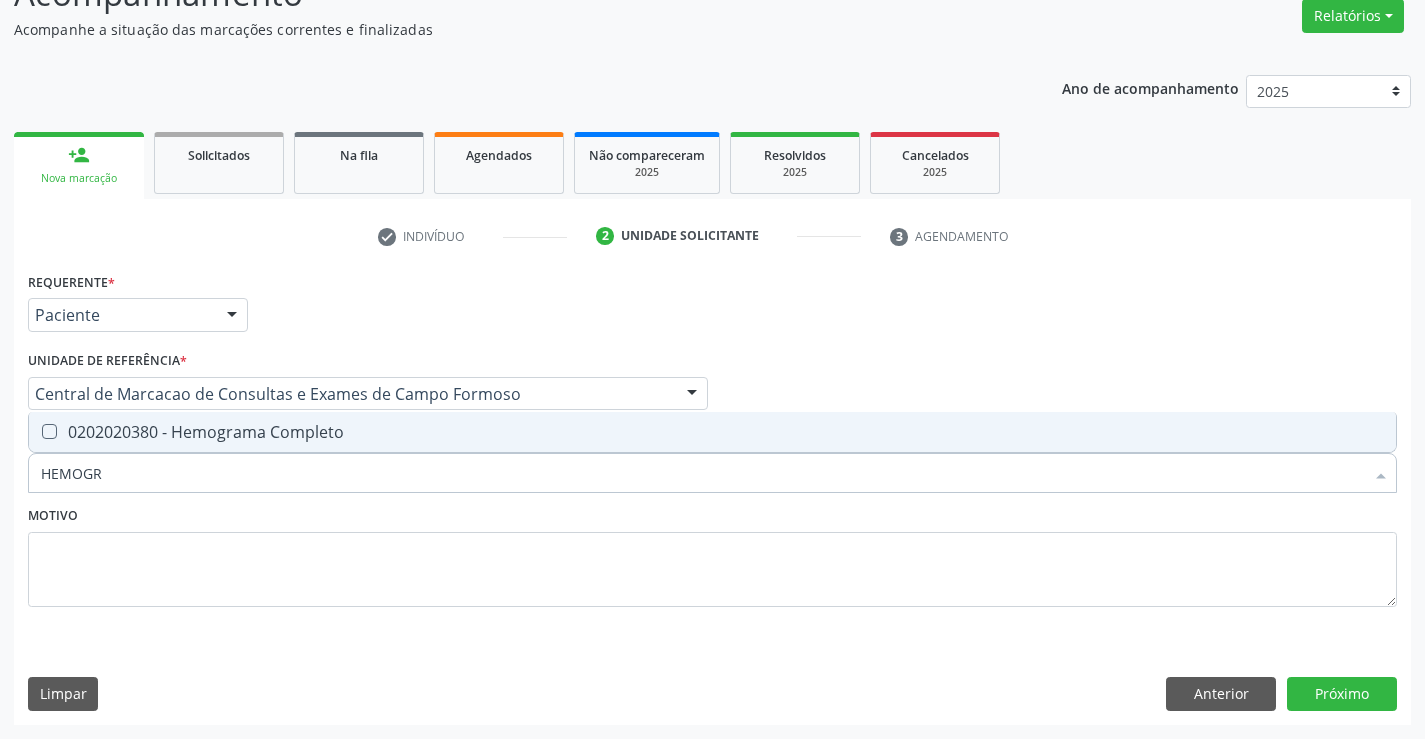 click on "0202020380 - Hemograma Completo" at bounding box center [712, 432] 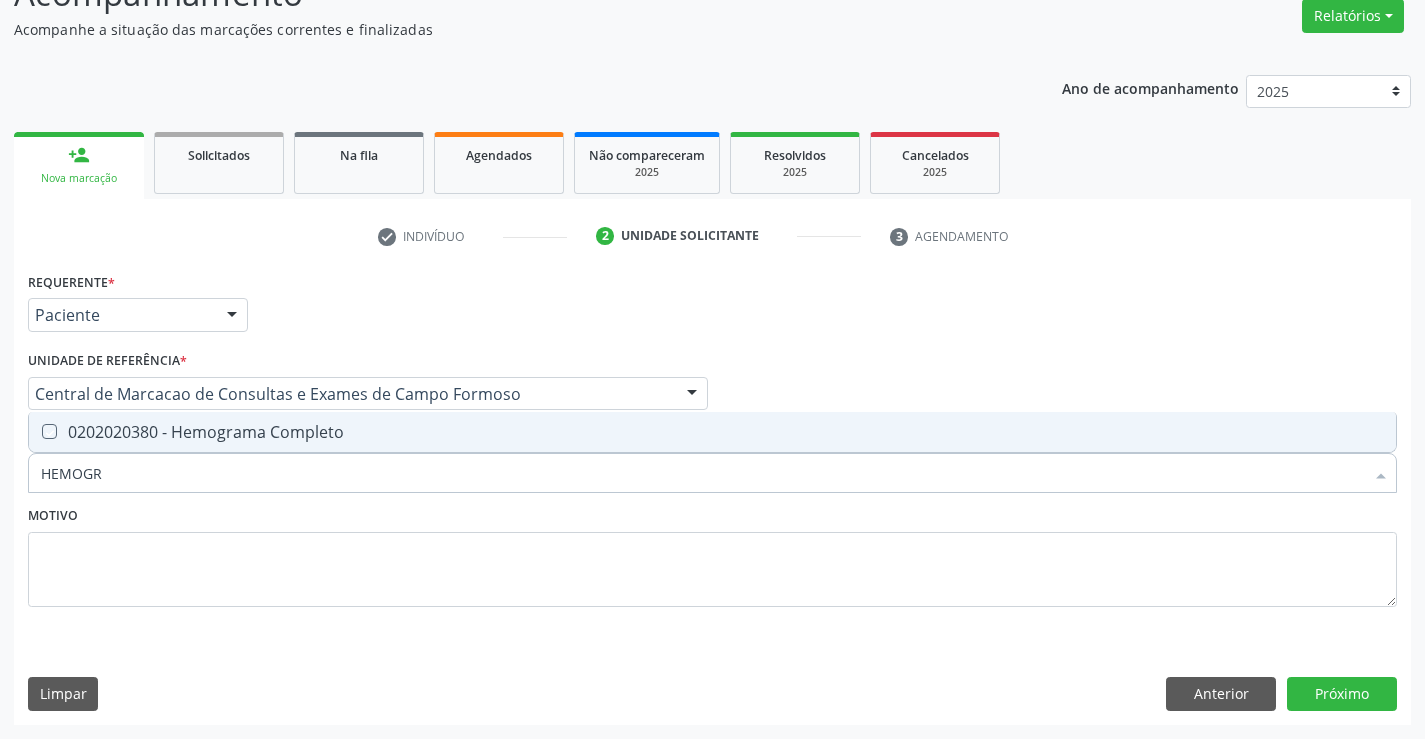 checkbox on "true" 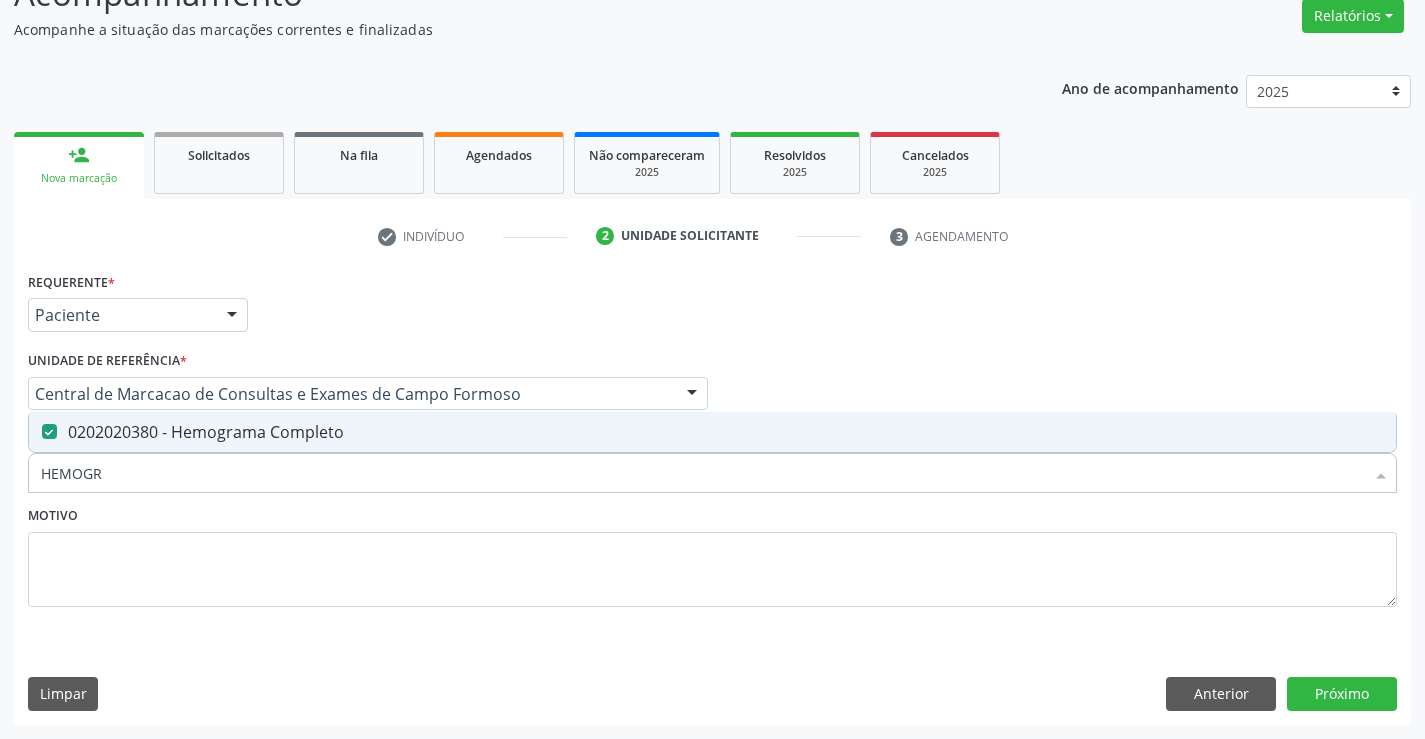 type on "HEMOGR" 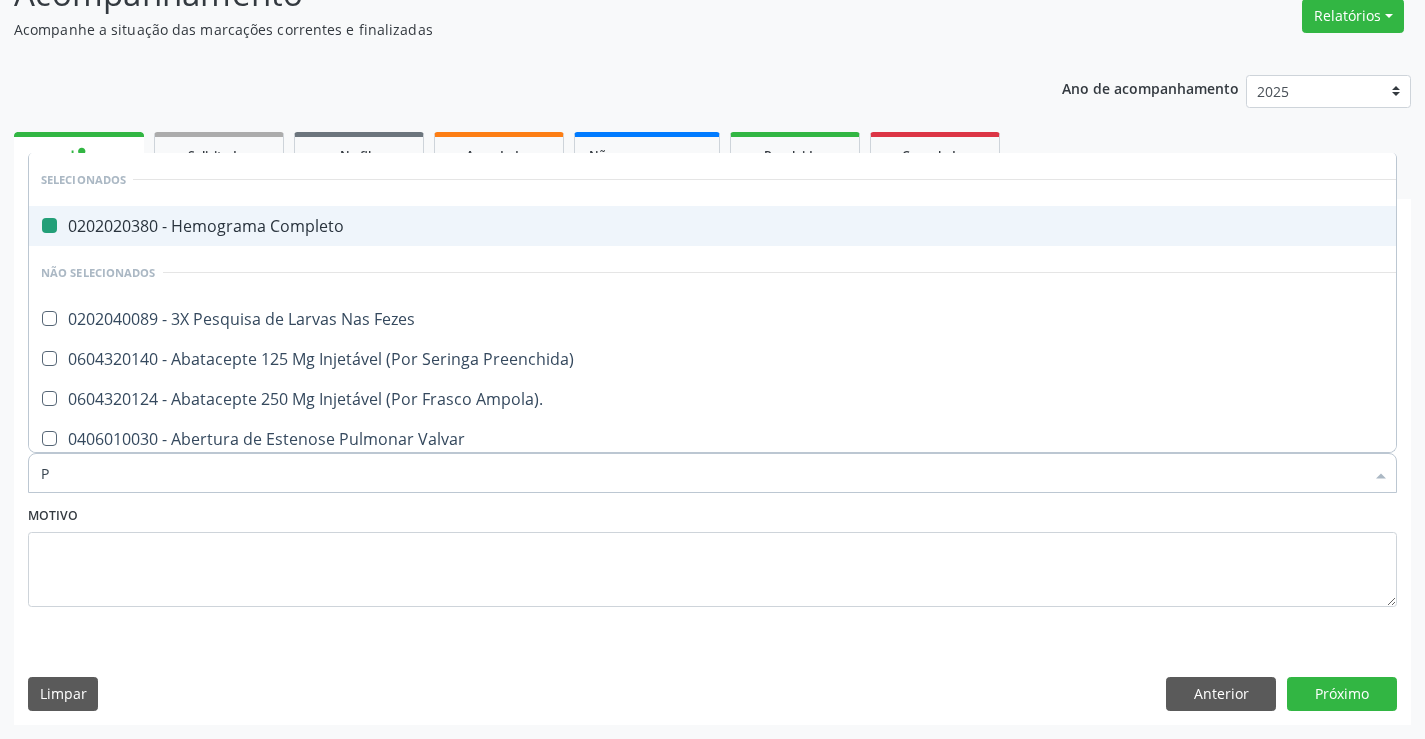 type on "PA" 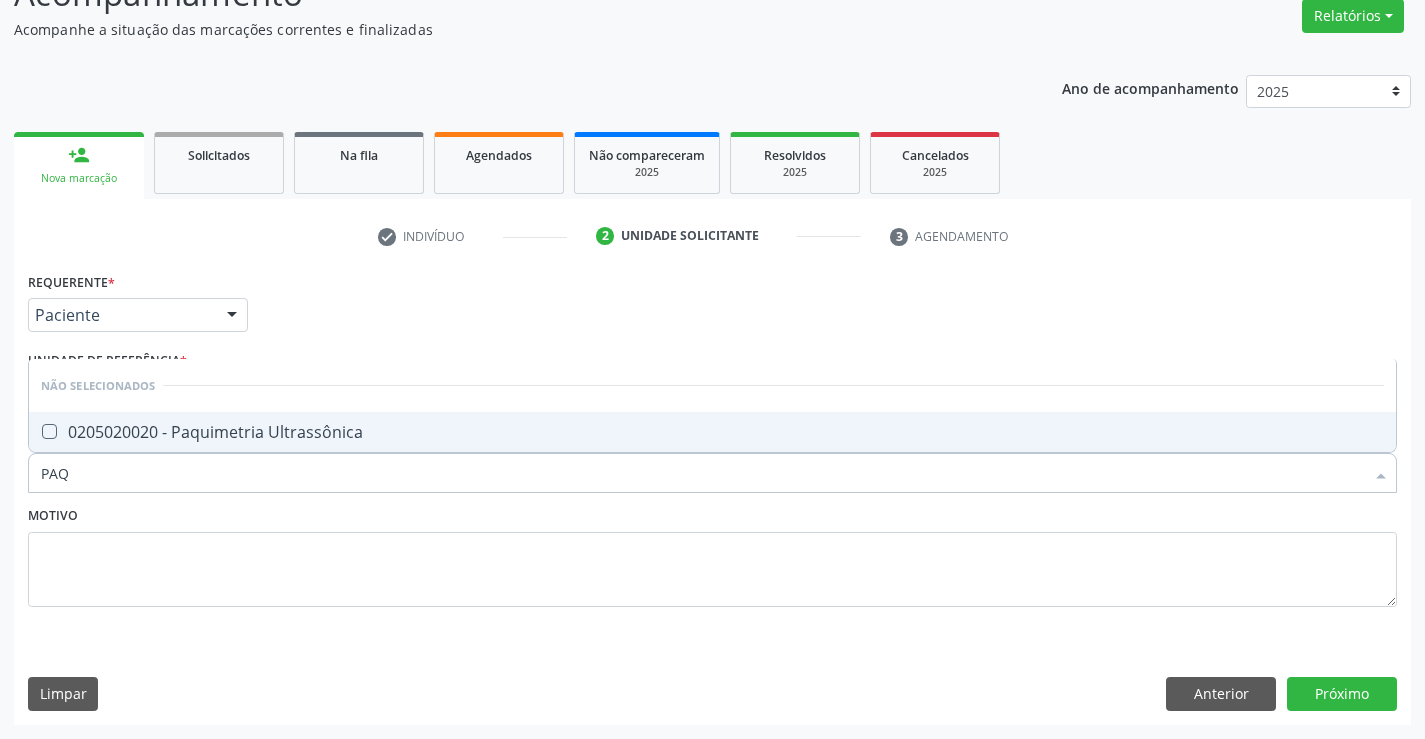 click on "PAQ" at bounding box center [702, 473] 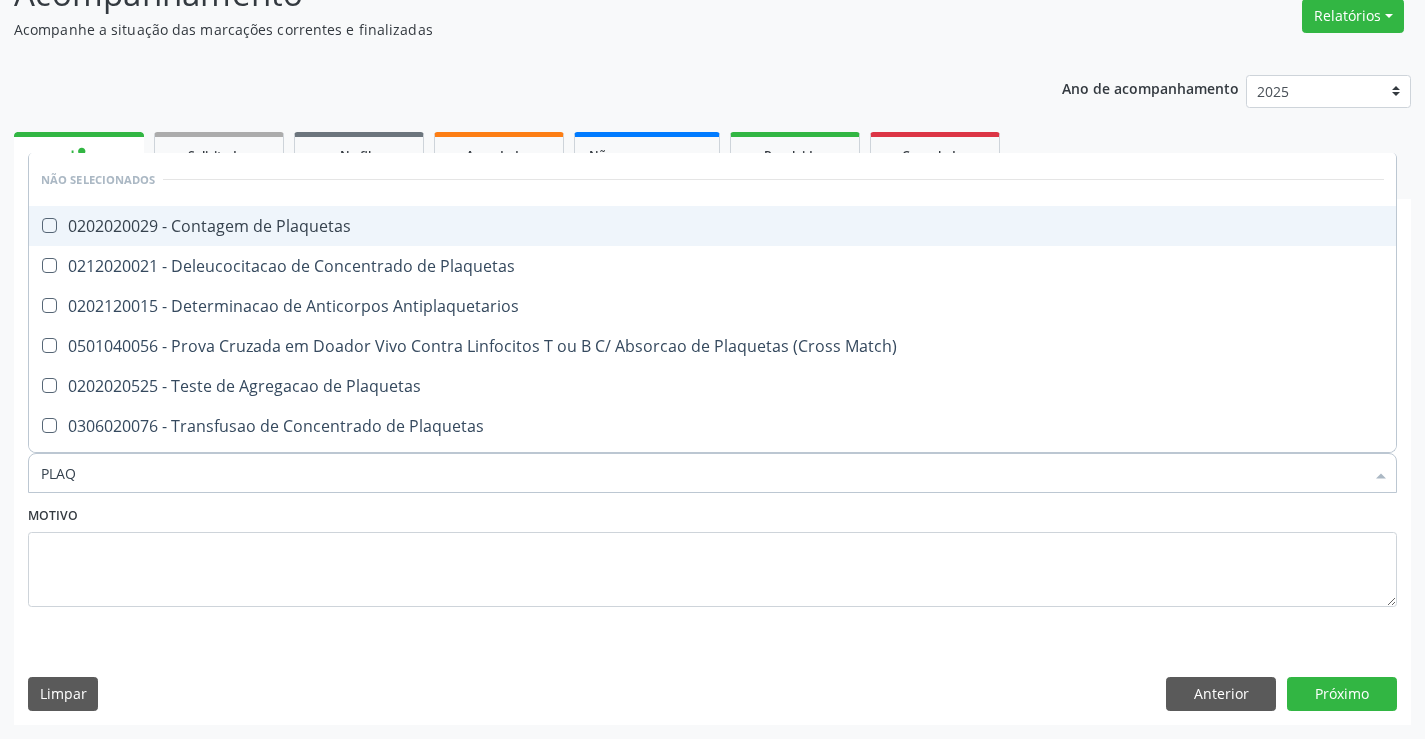 click on "0202020029 - Contagem de Plaquetas" at bounding box center [712, 226] 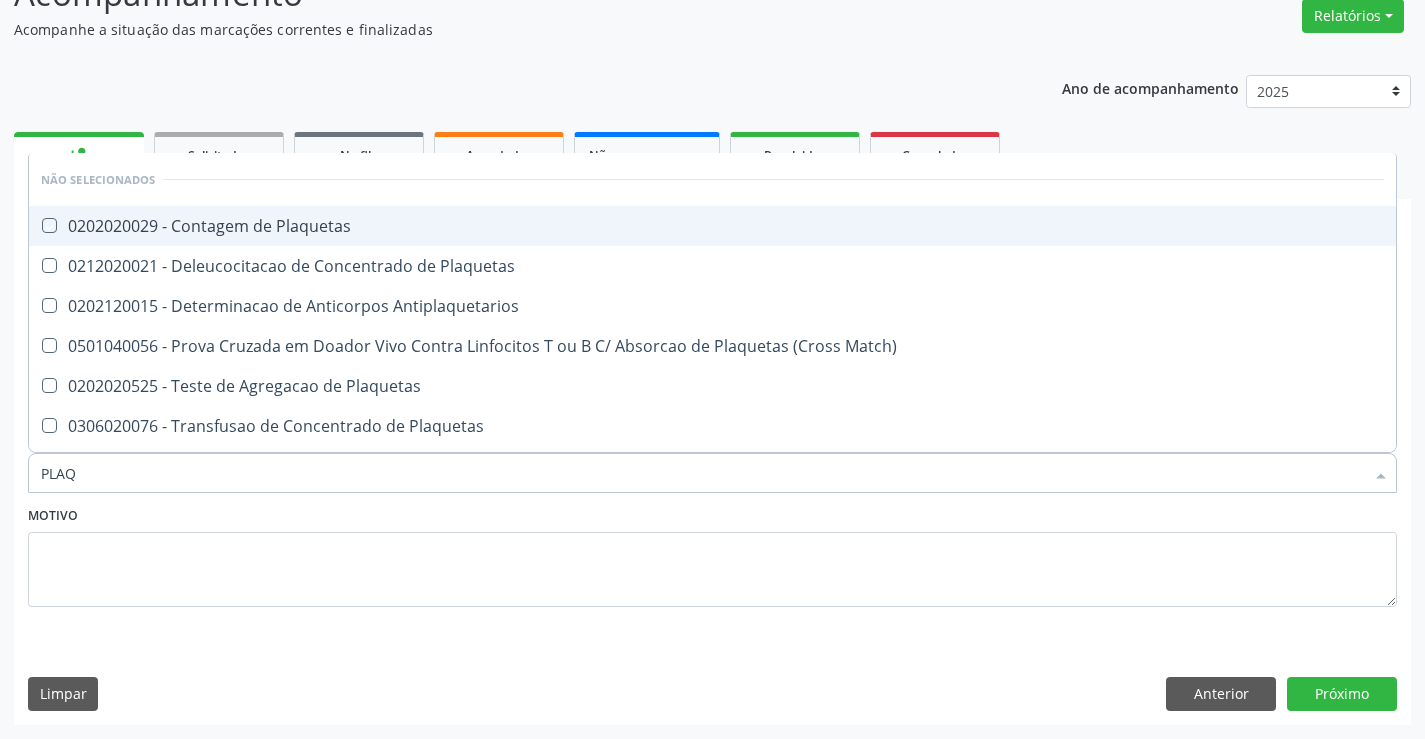 checkbox on "true" 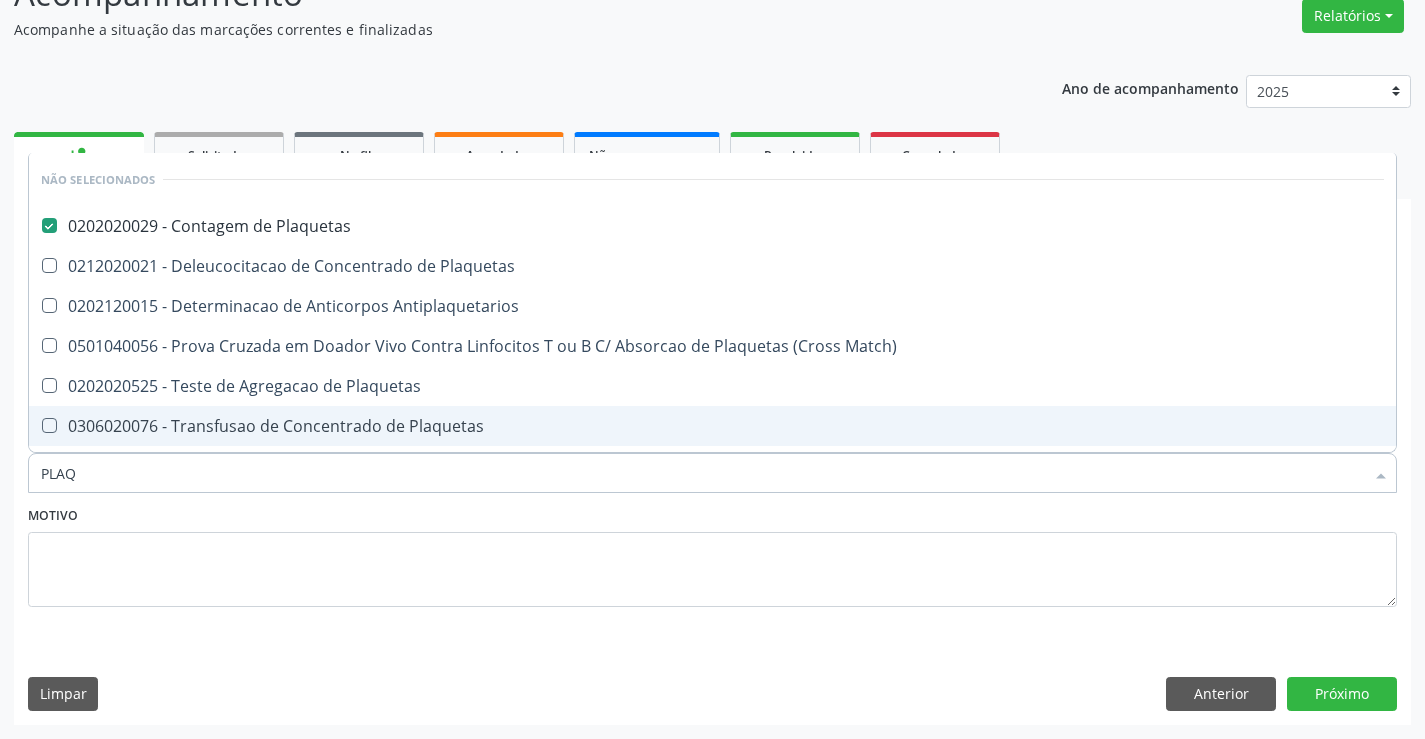 click on "Motivo" at bounding box center (712, 554) 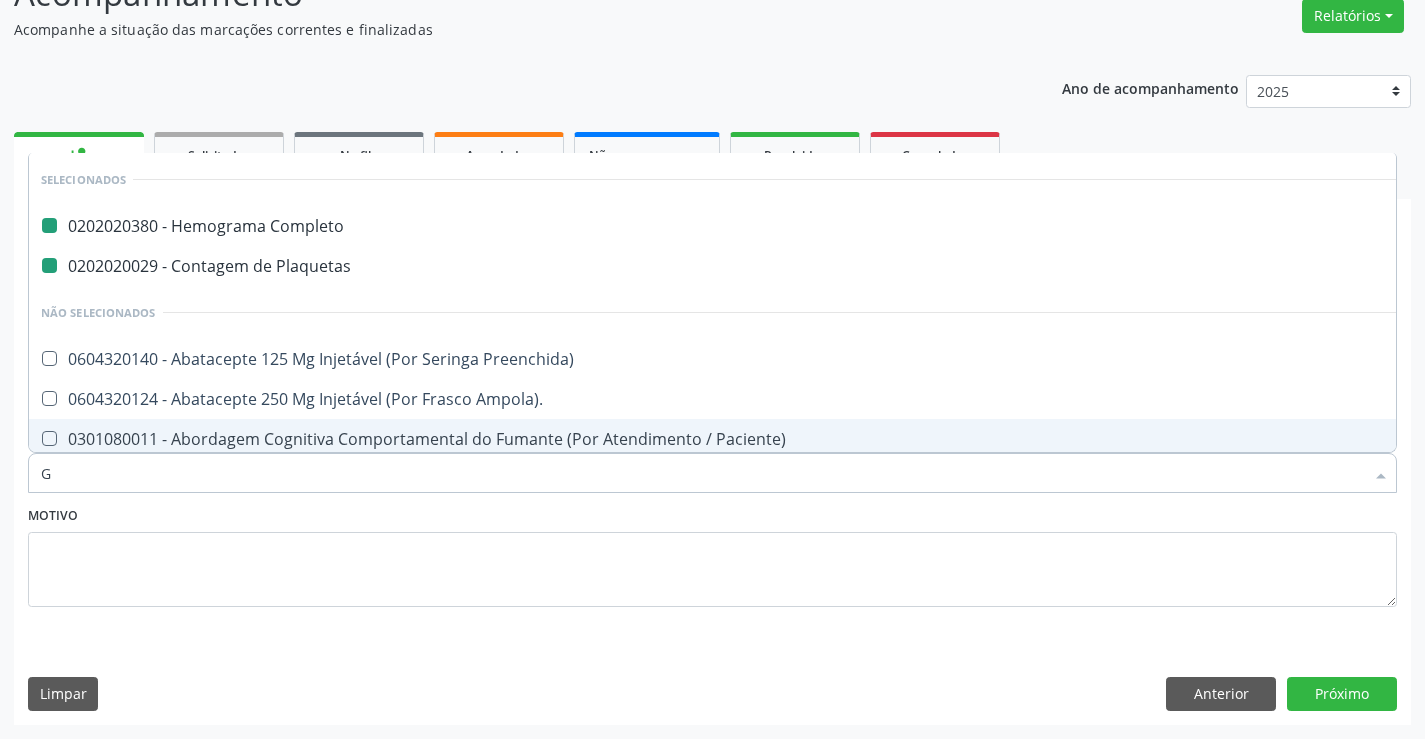 type on "GL" 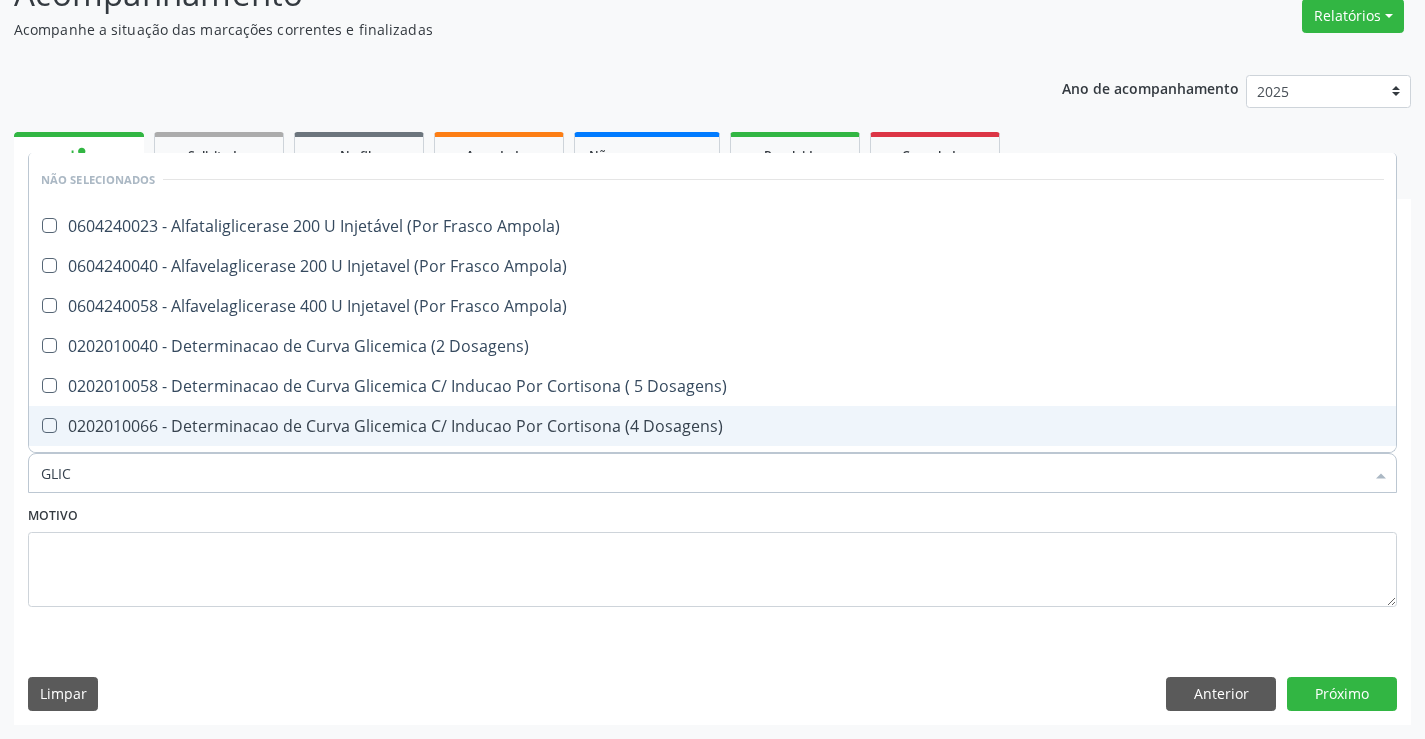 type on "GLICO" 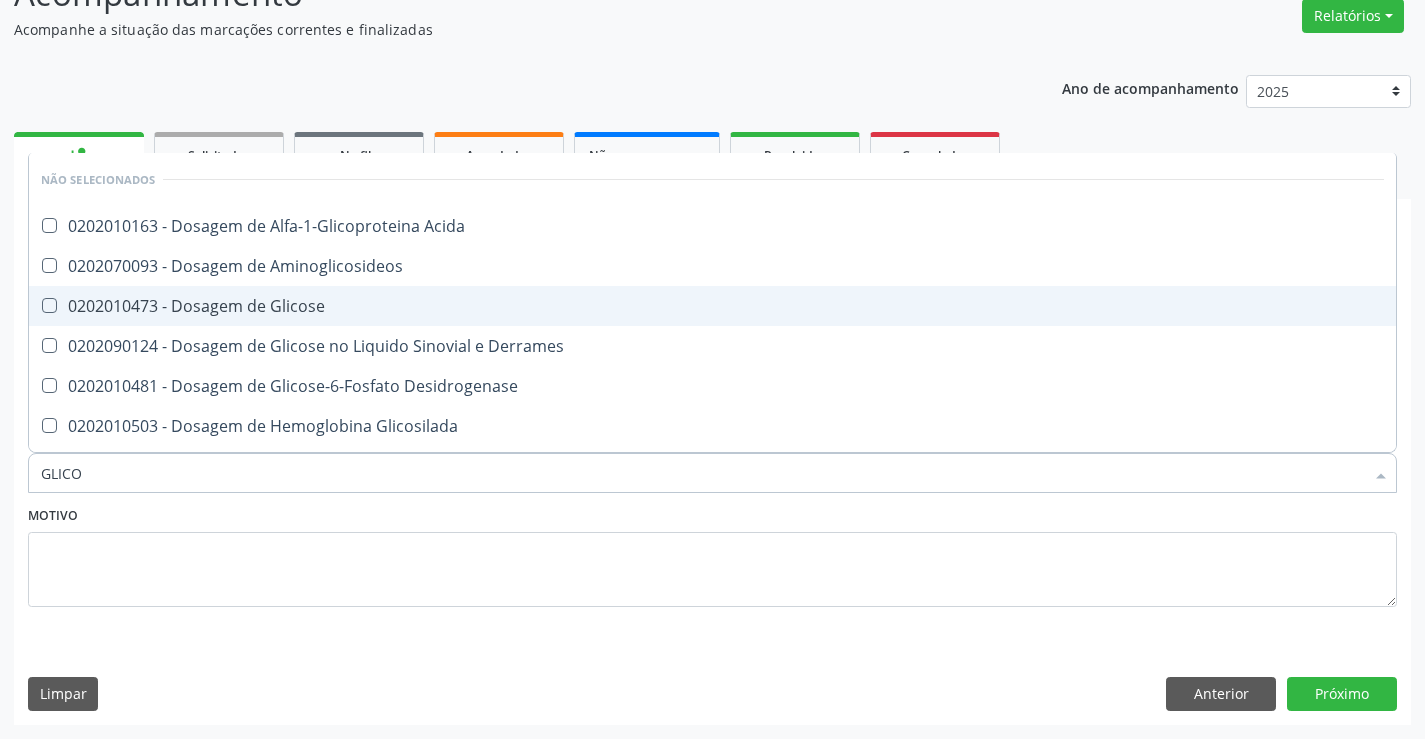 click on "0202010473 - Dosagem de Glicose" at bounding box center (712, 306) 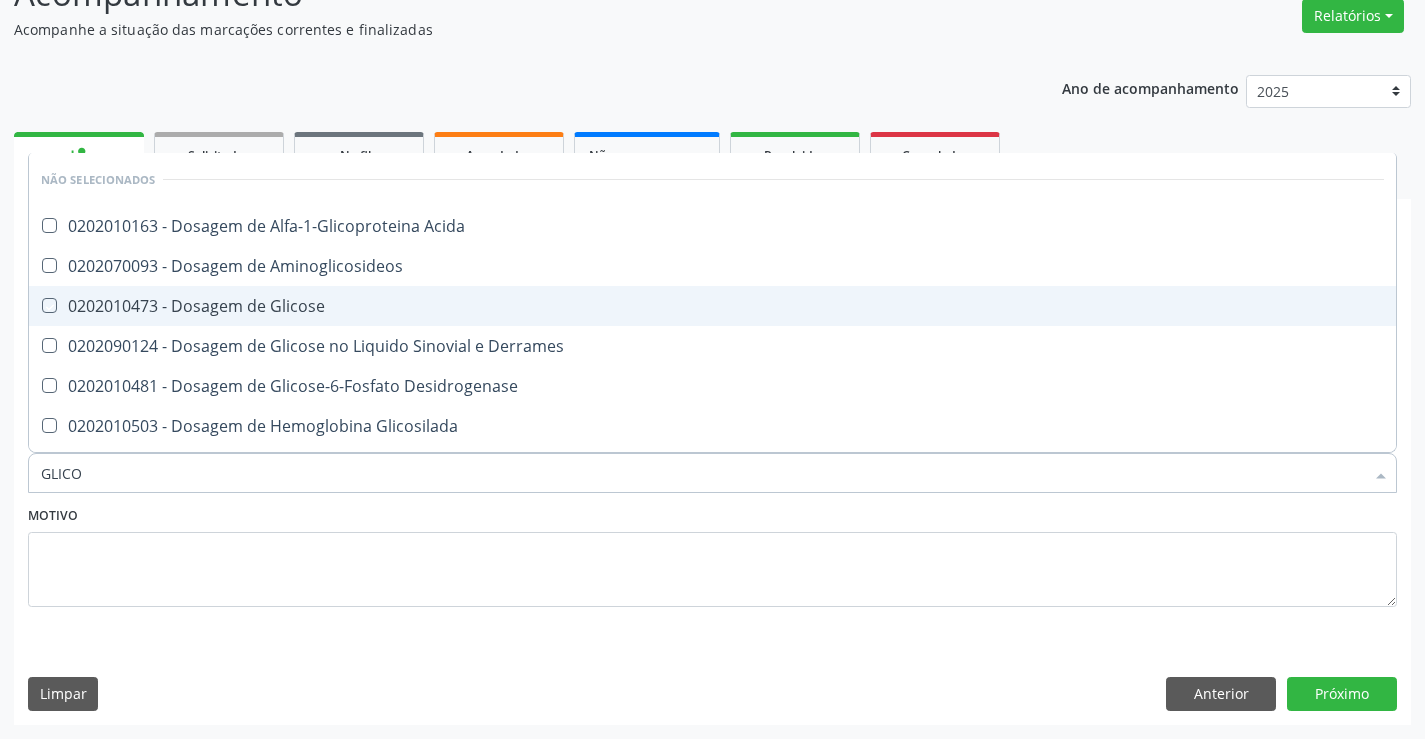 checkbox on "true" 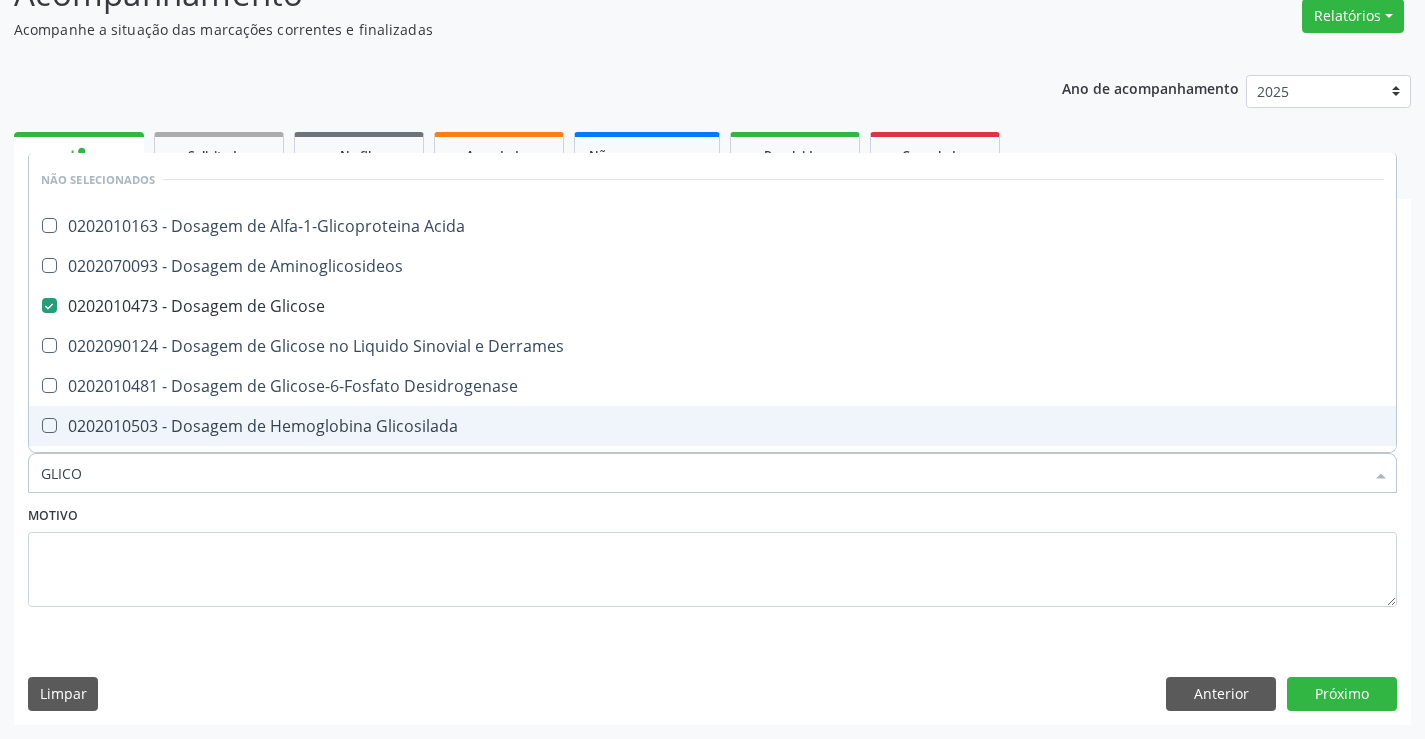 click on "Motivo" at bounding box center [712, 554] 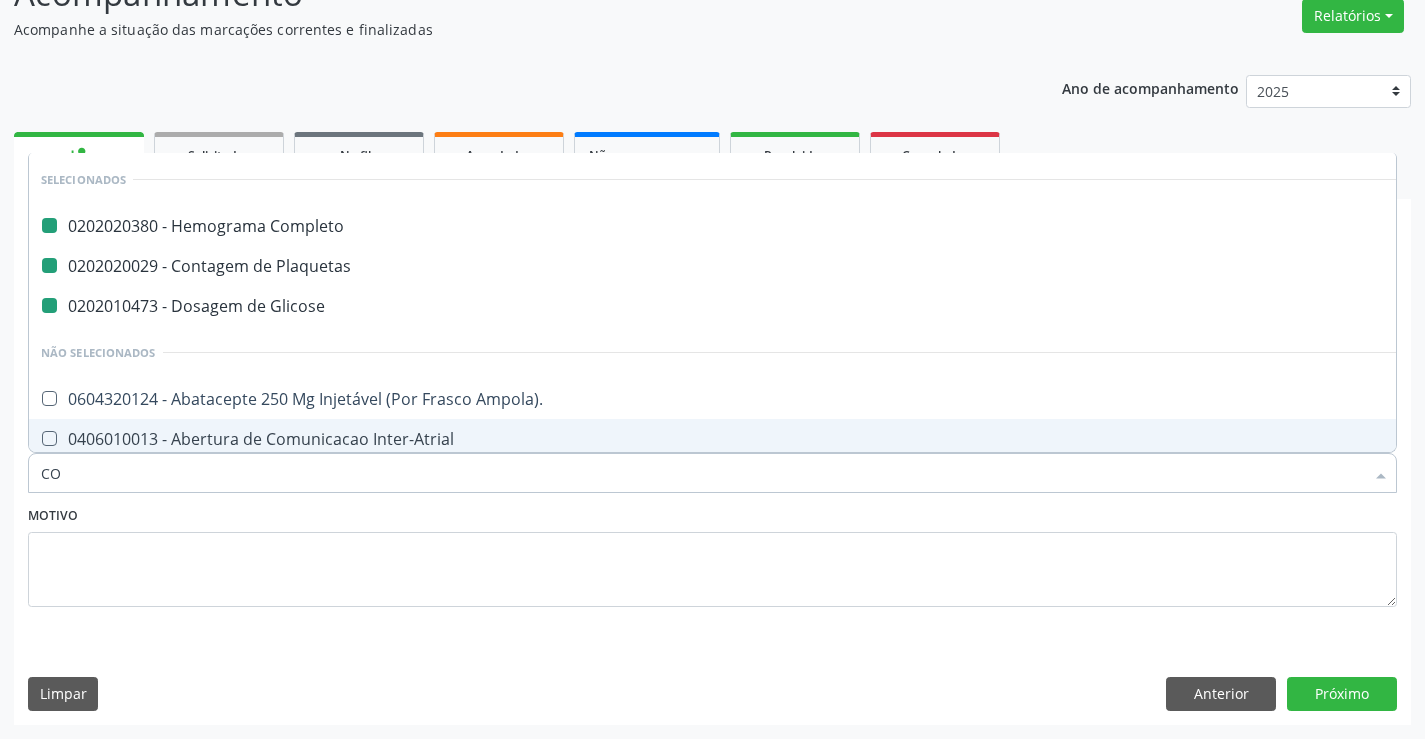 type on "COL" 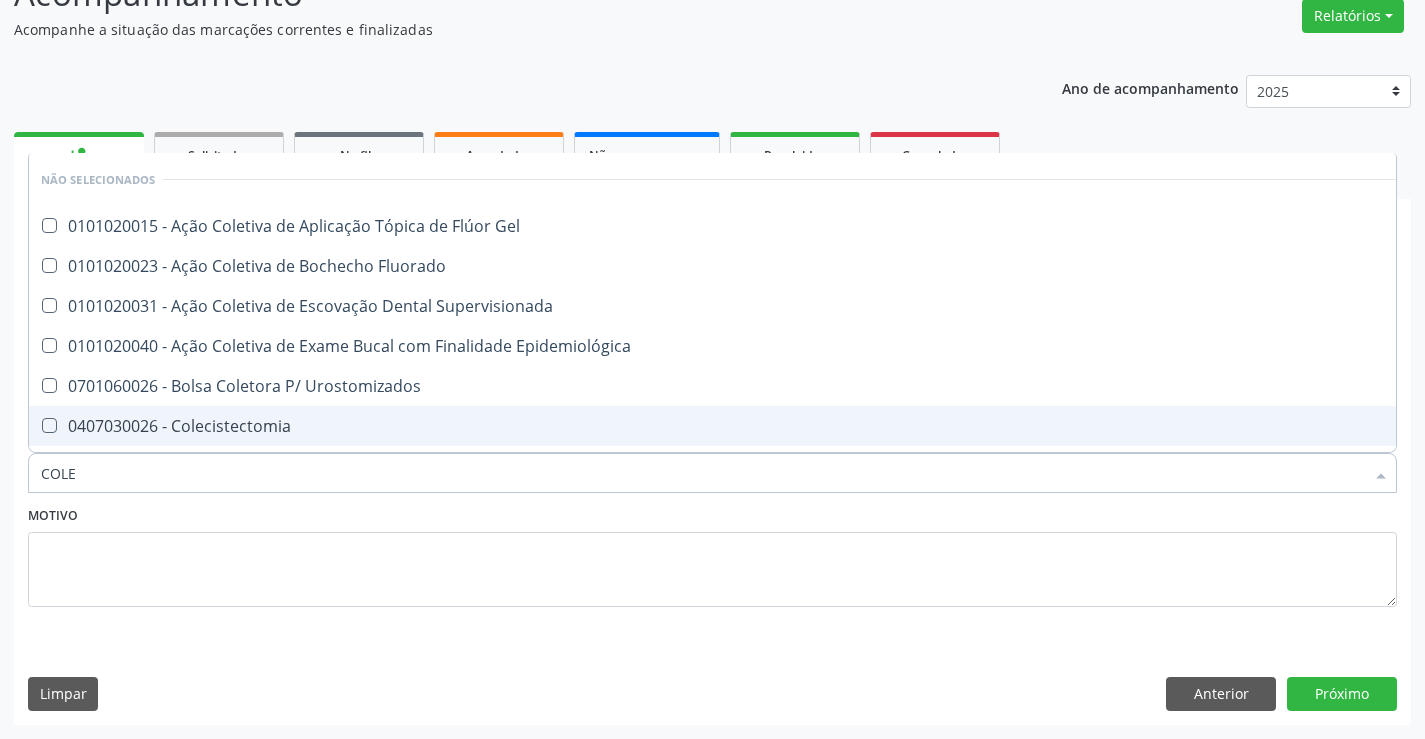 type on "COLES" 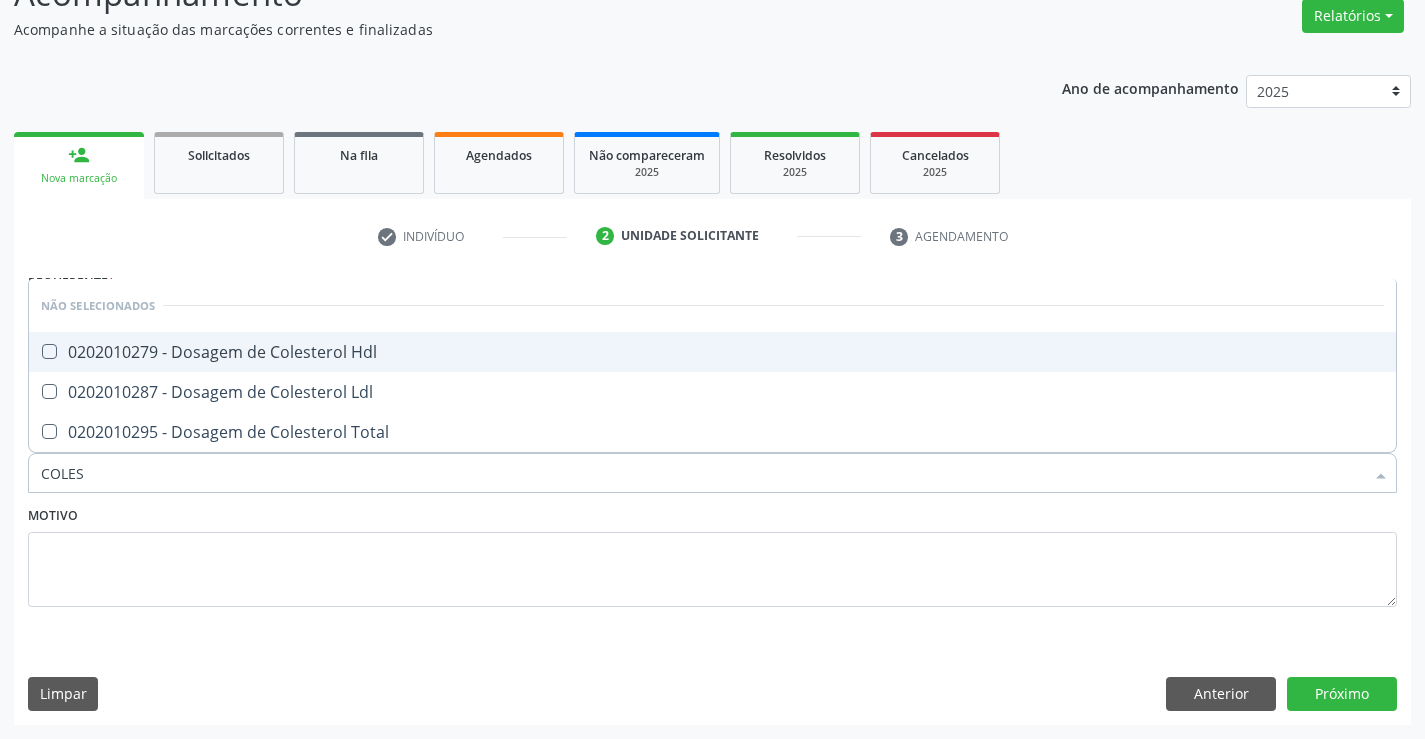 click on "0202010279 - Dosagem de Colesterol Hdl" at bounding box center (712, 352) 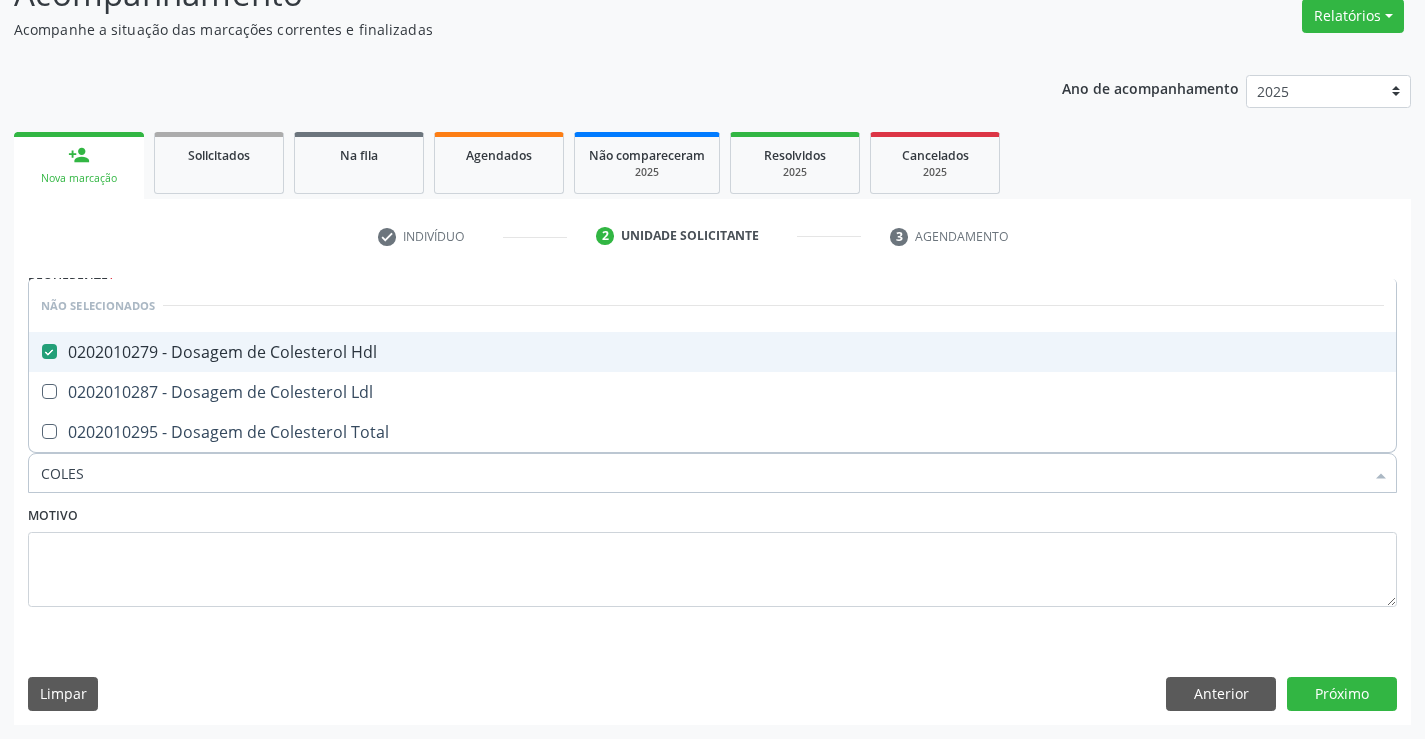 checkbox on "true" 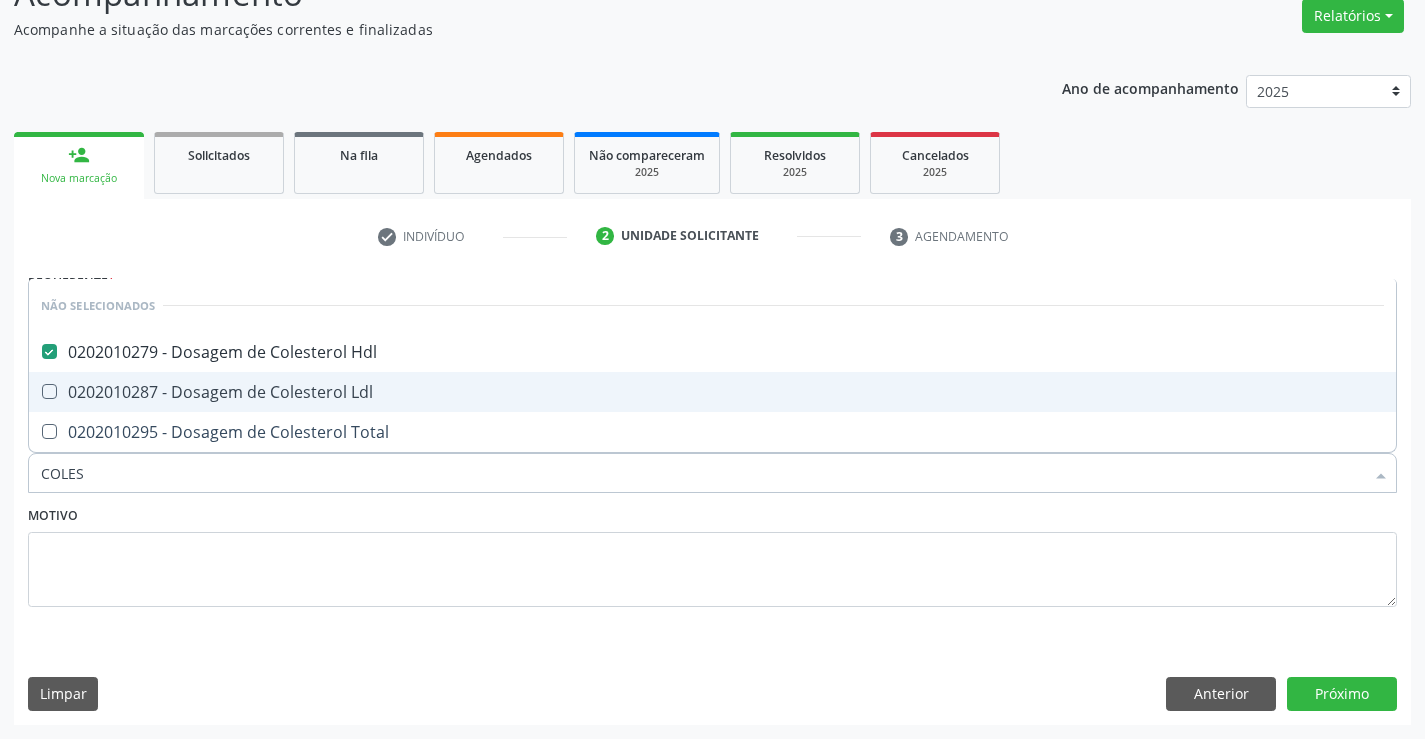 click on "0202010287 - Dosagem de Colesterol Ldl" at bounding box center (712, 392) 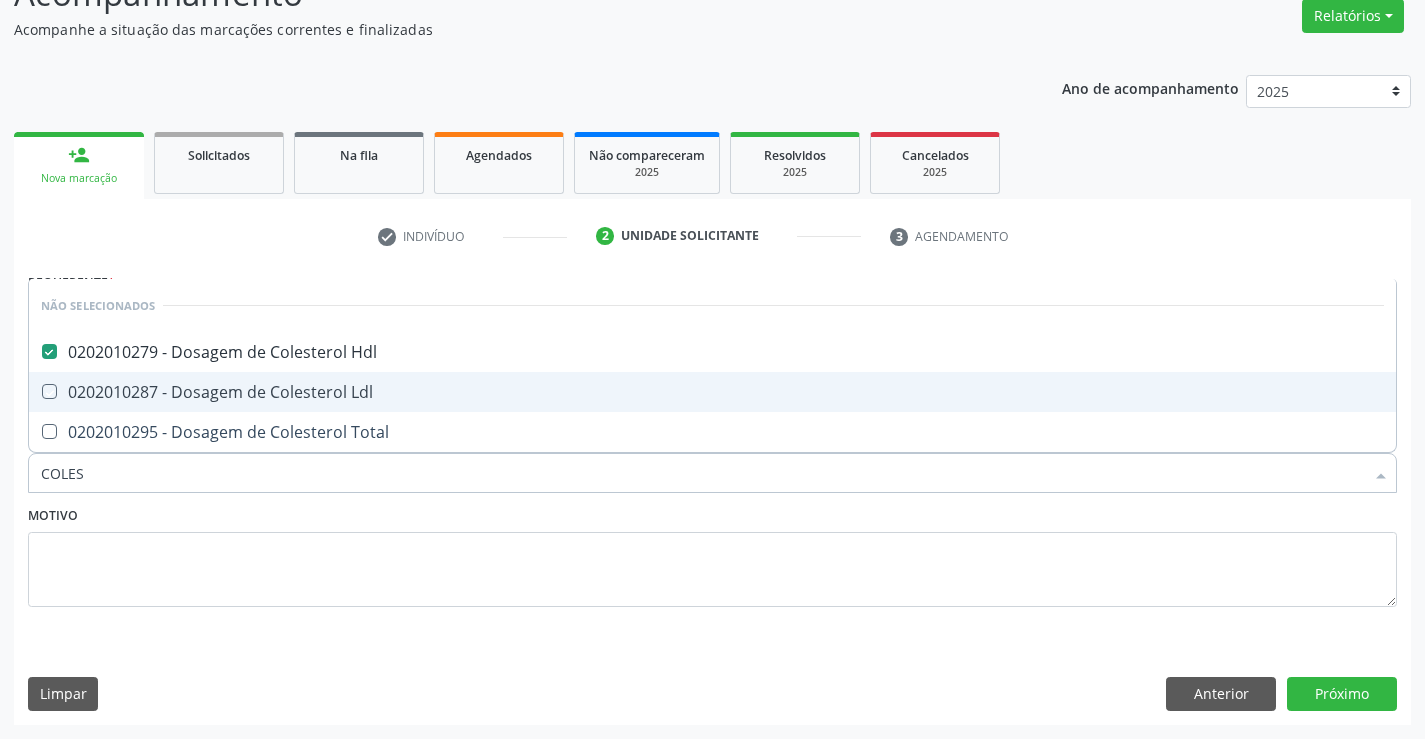 checkbox on "true" 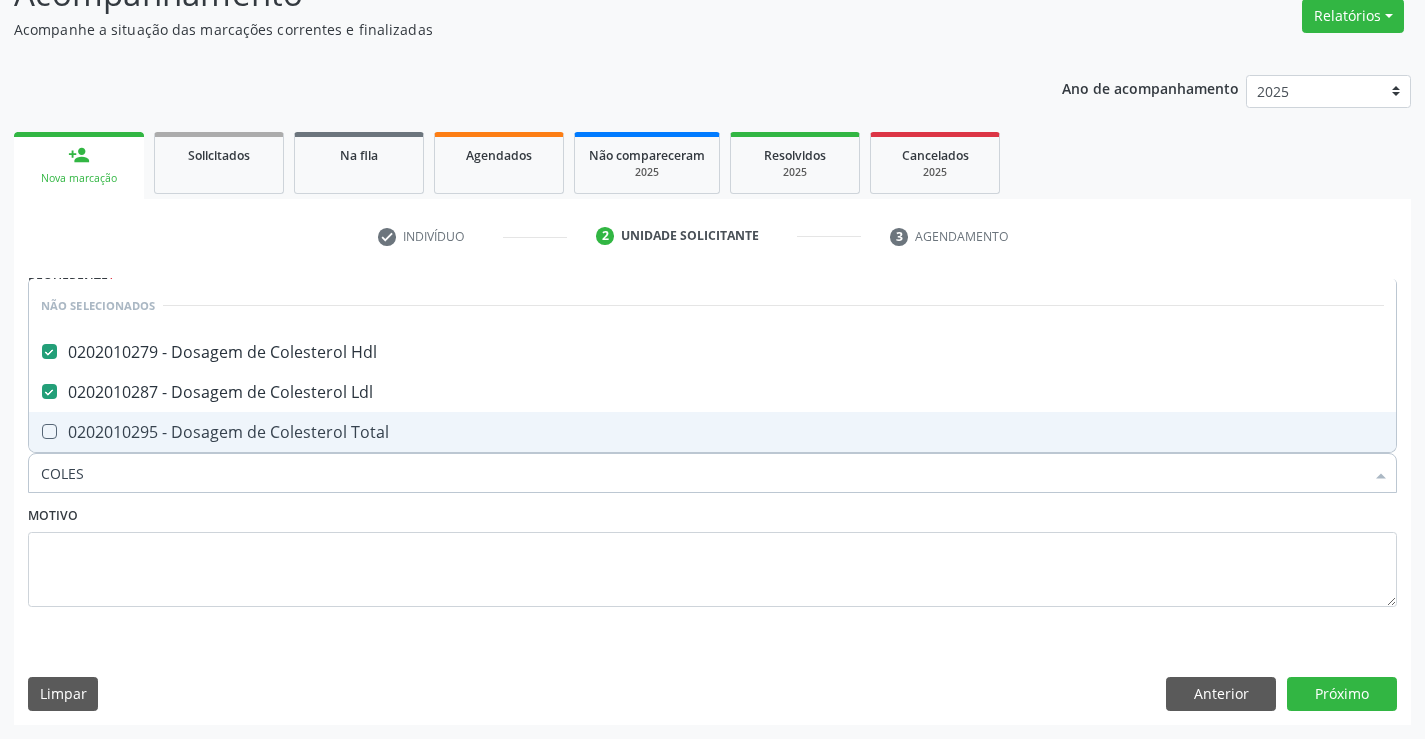 click on "0202010295 - Dosagem de Colesterol Total" at bounding box center (712, 432) 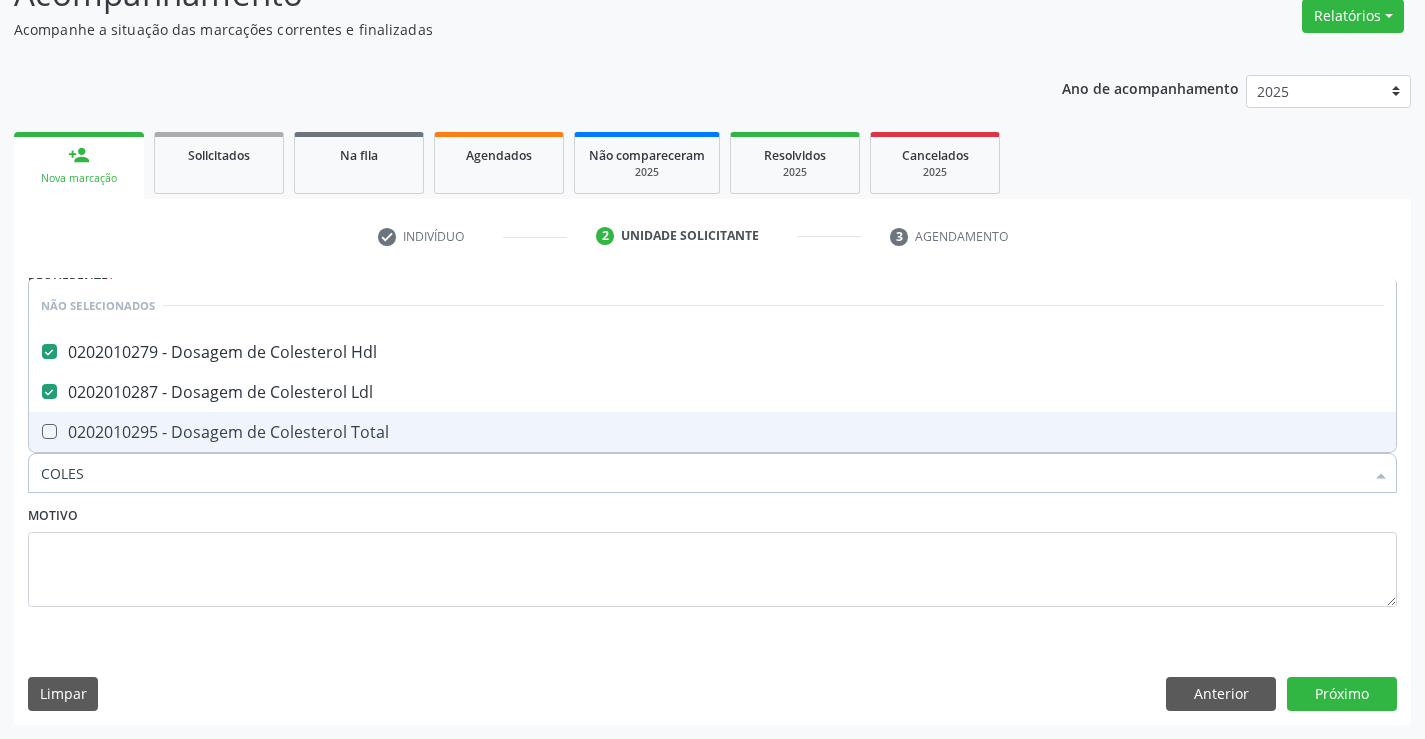 checkbox on "true" 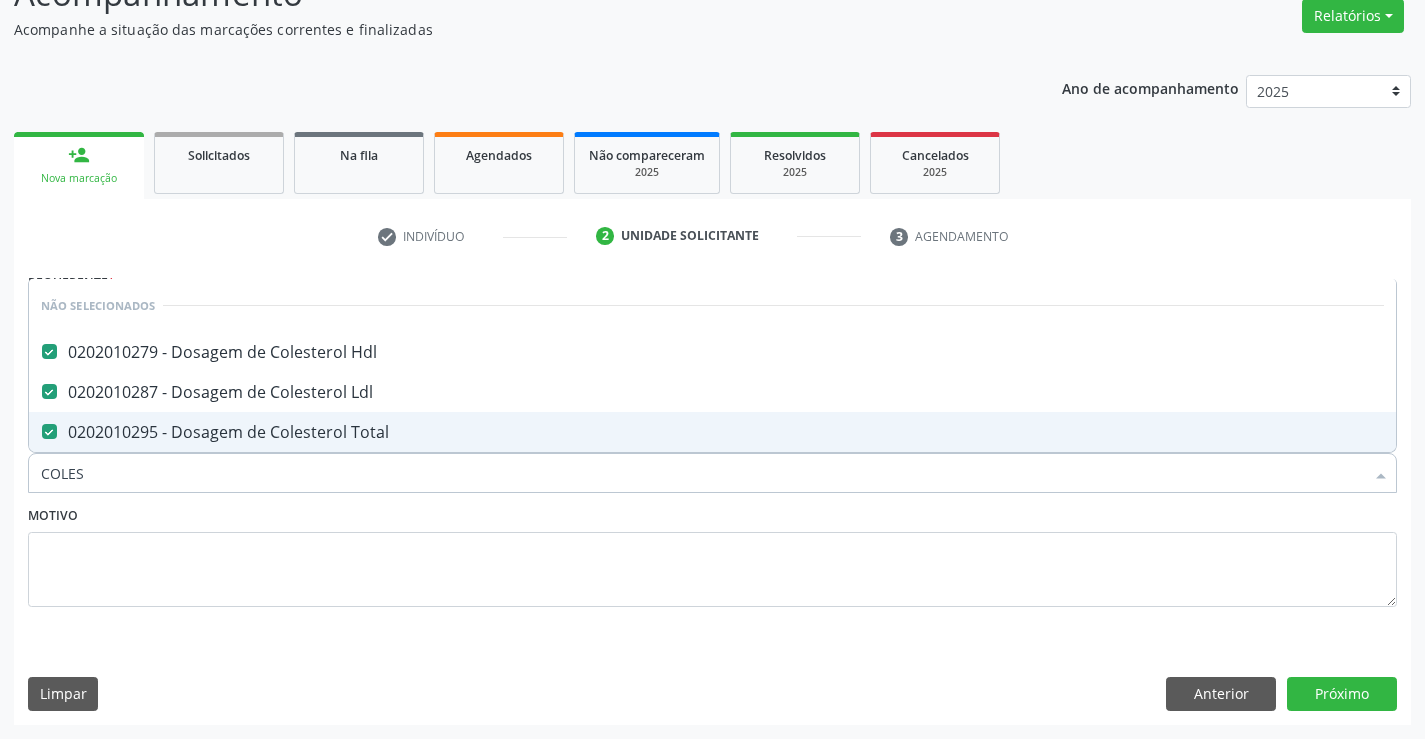 click on "Motivo" at bounding box center [712, 554] 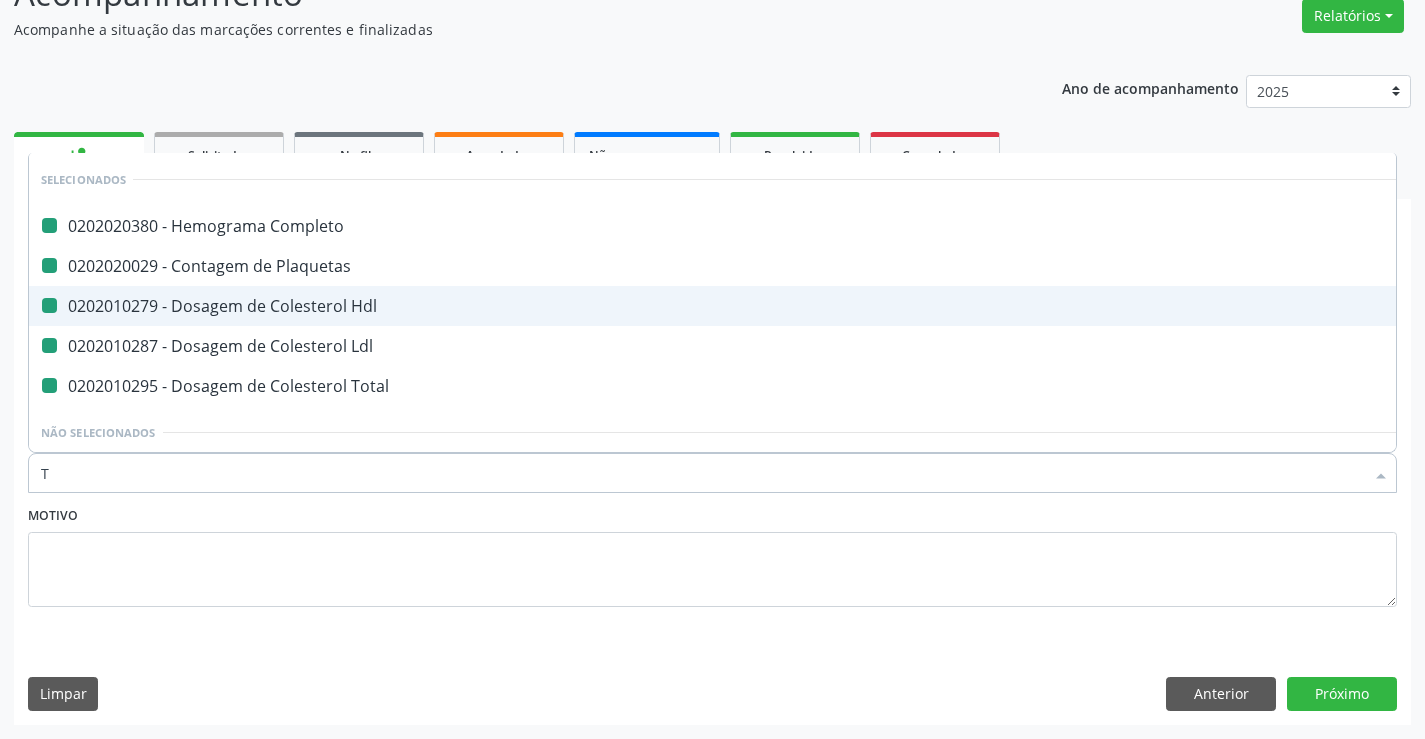 type on "TR" 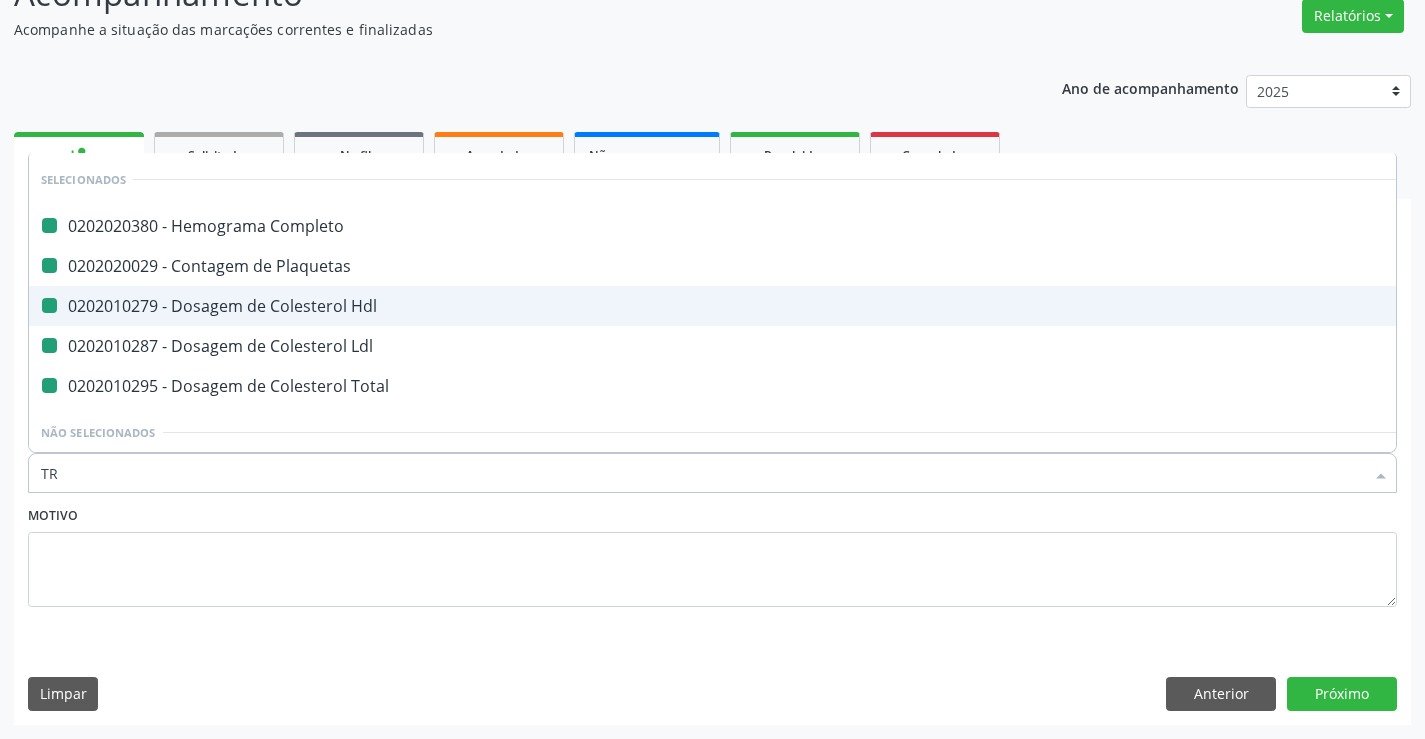 checkbox on "false" 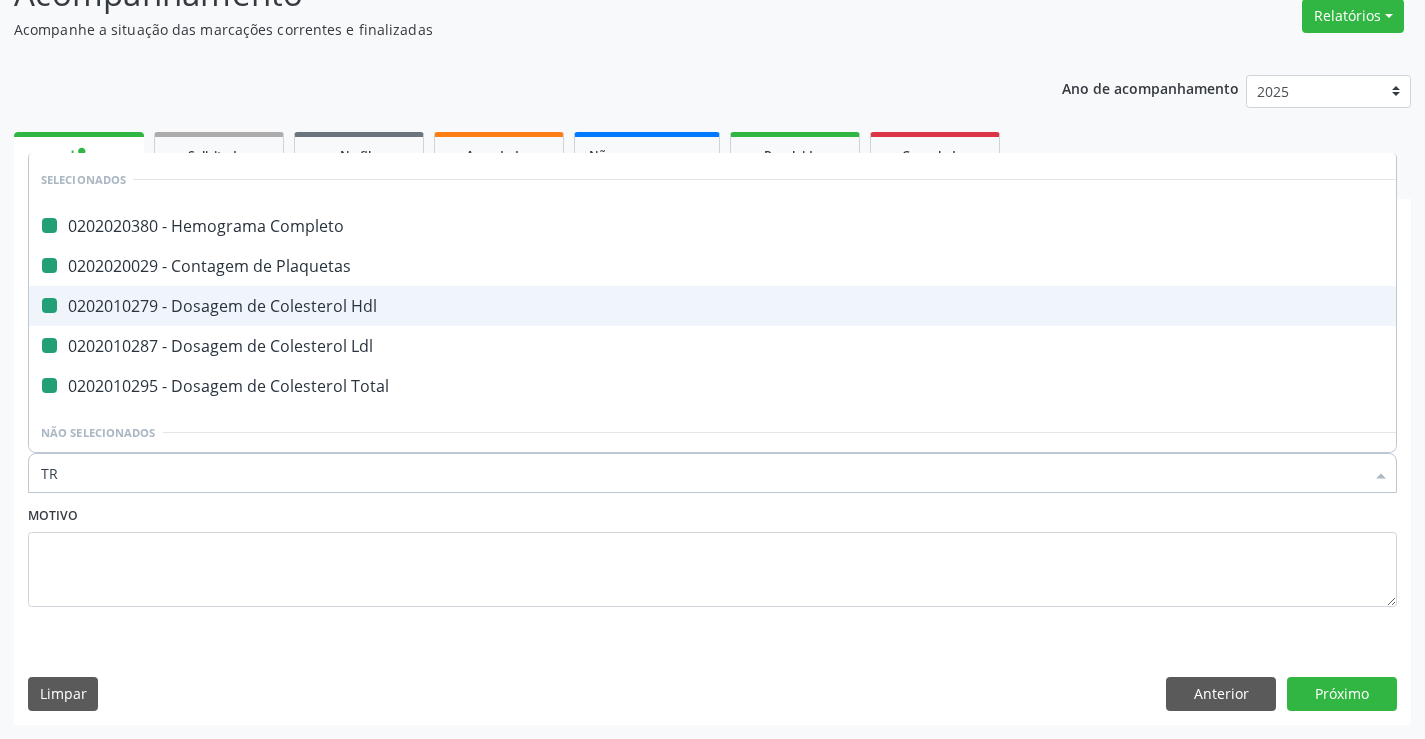 checkbox on "false" 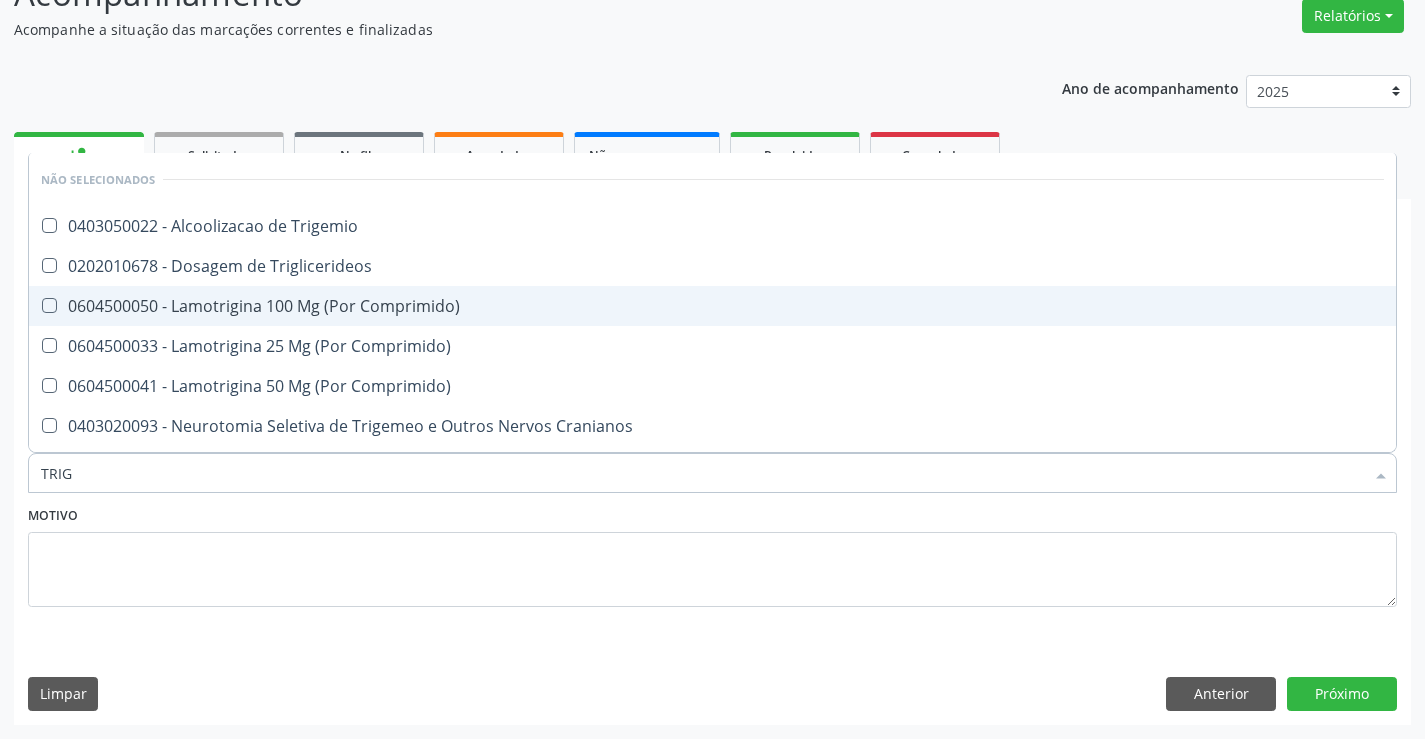 type on "TRIGL" 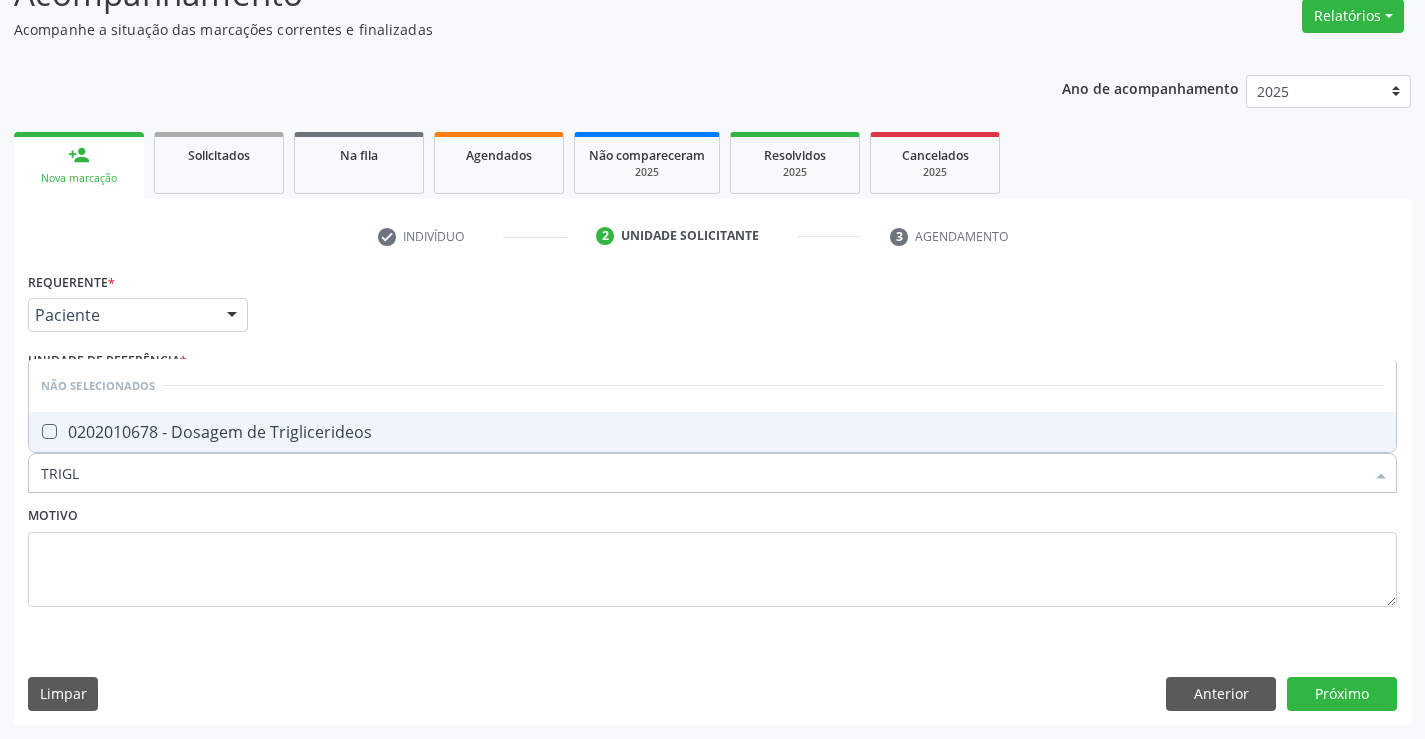 drag, startPoint x: 343, startPoint y: 420, endPoint x: 339, endPoint y: 485, distance: 65.12296 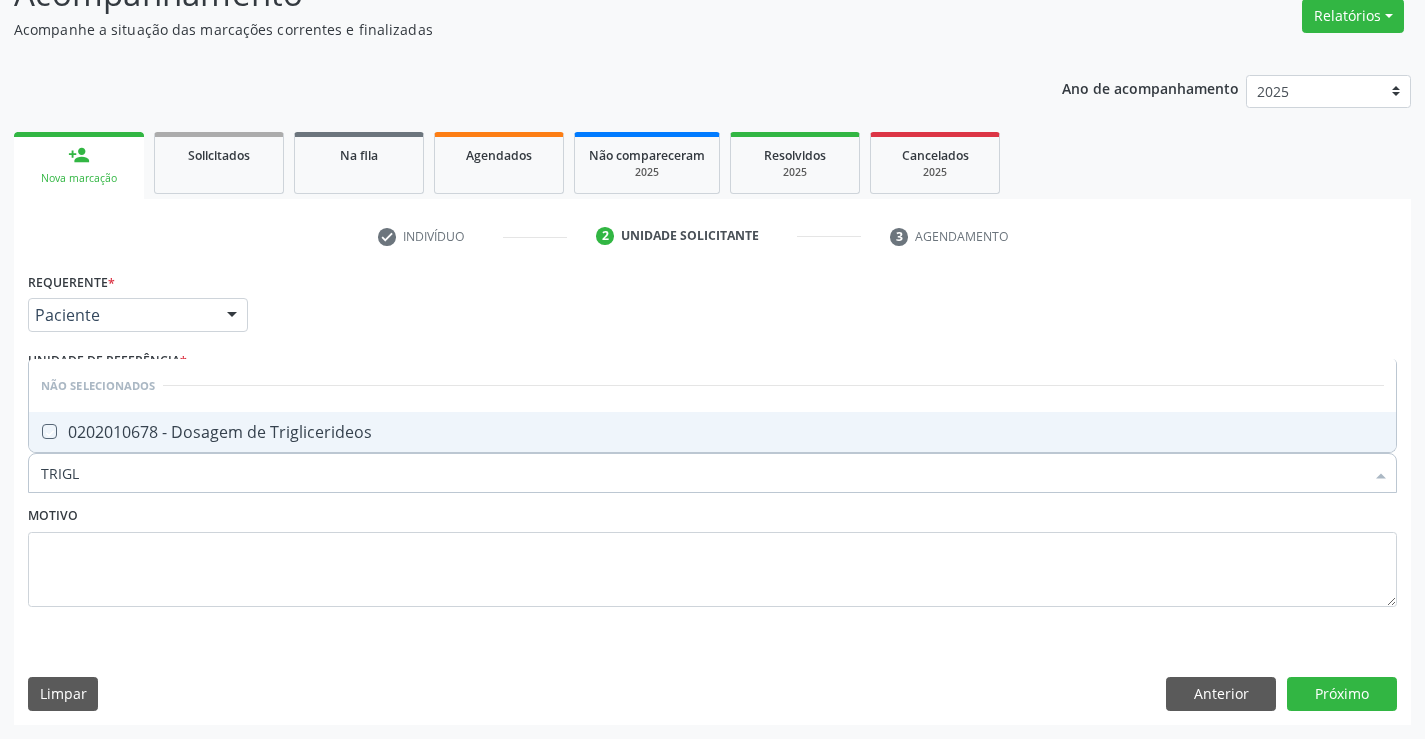 checkbox on "true" 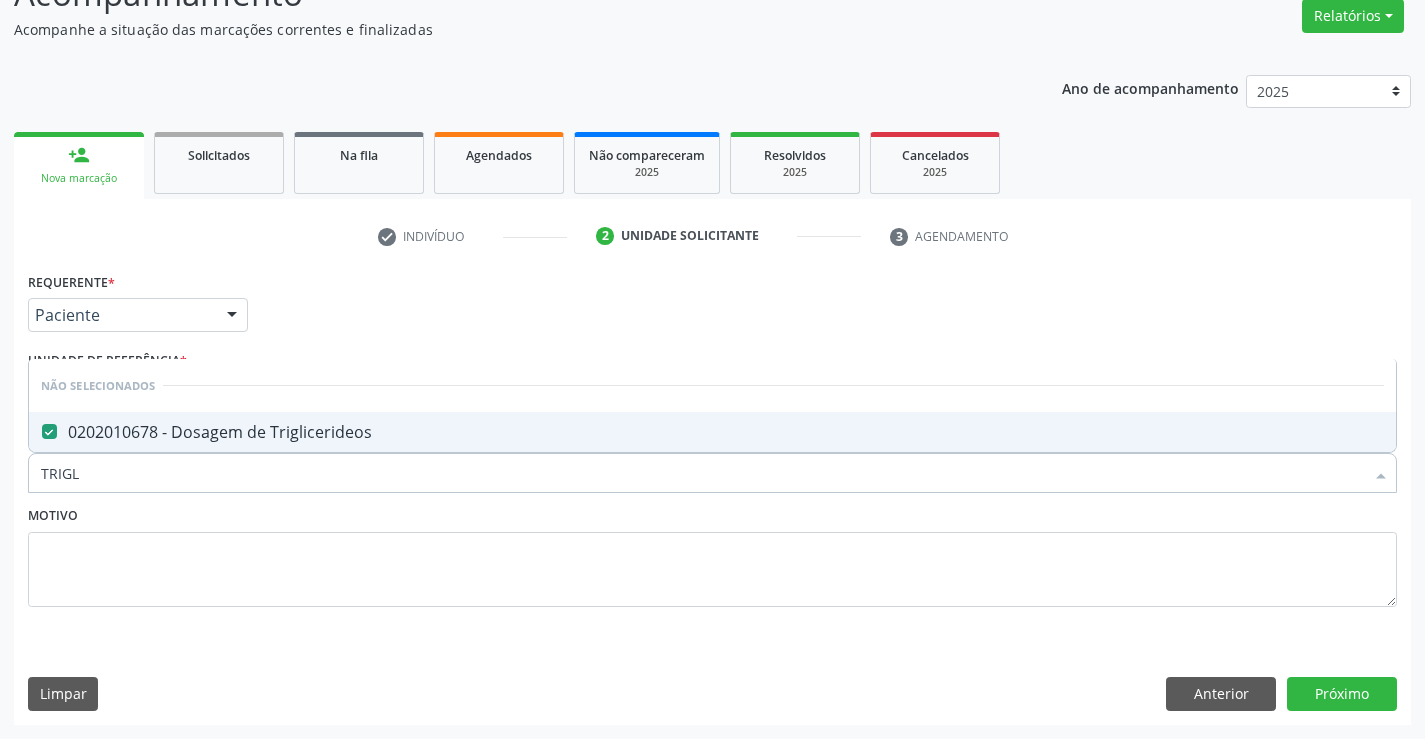 click on "Motivo" at bounding box center (712, 554) 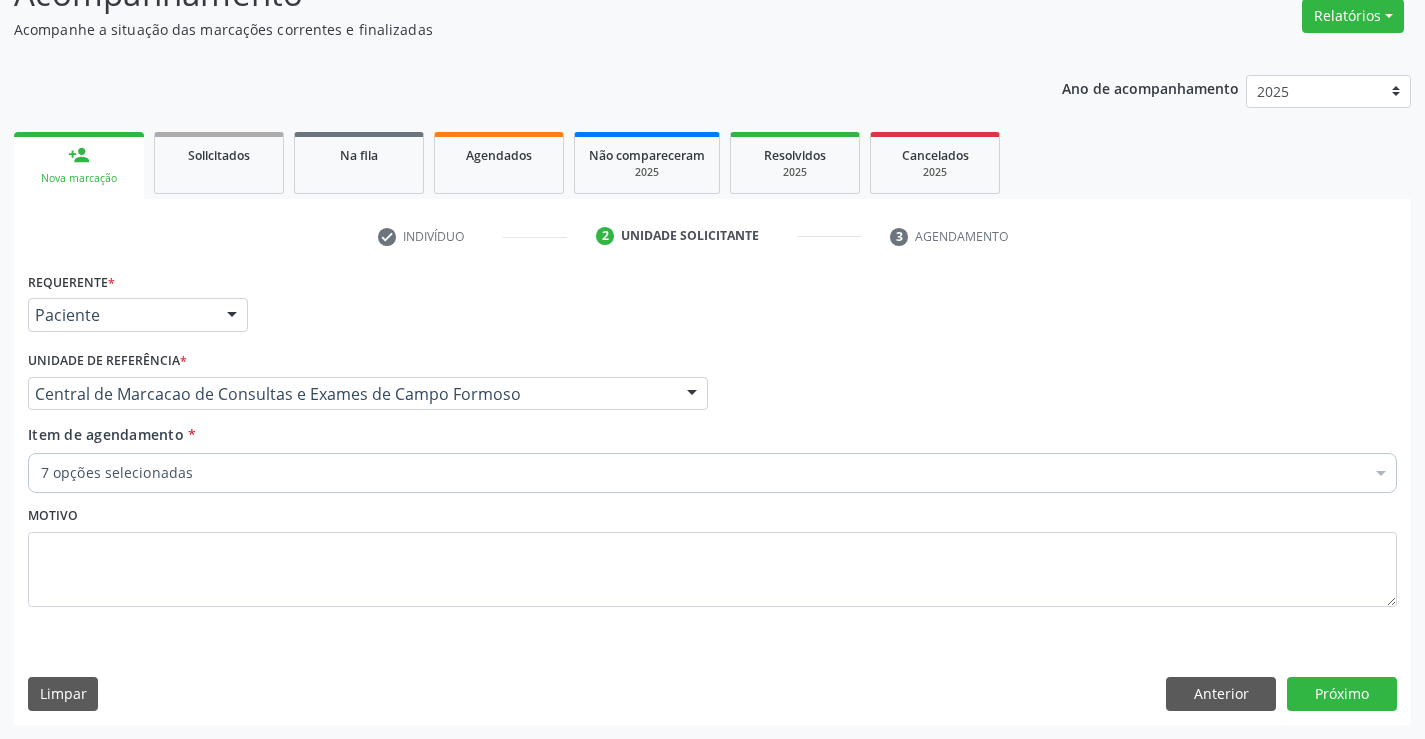 click on "7 opções selecionadas" at bounding box center [712, 473] 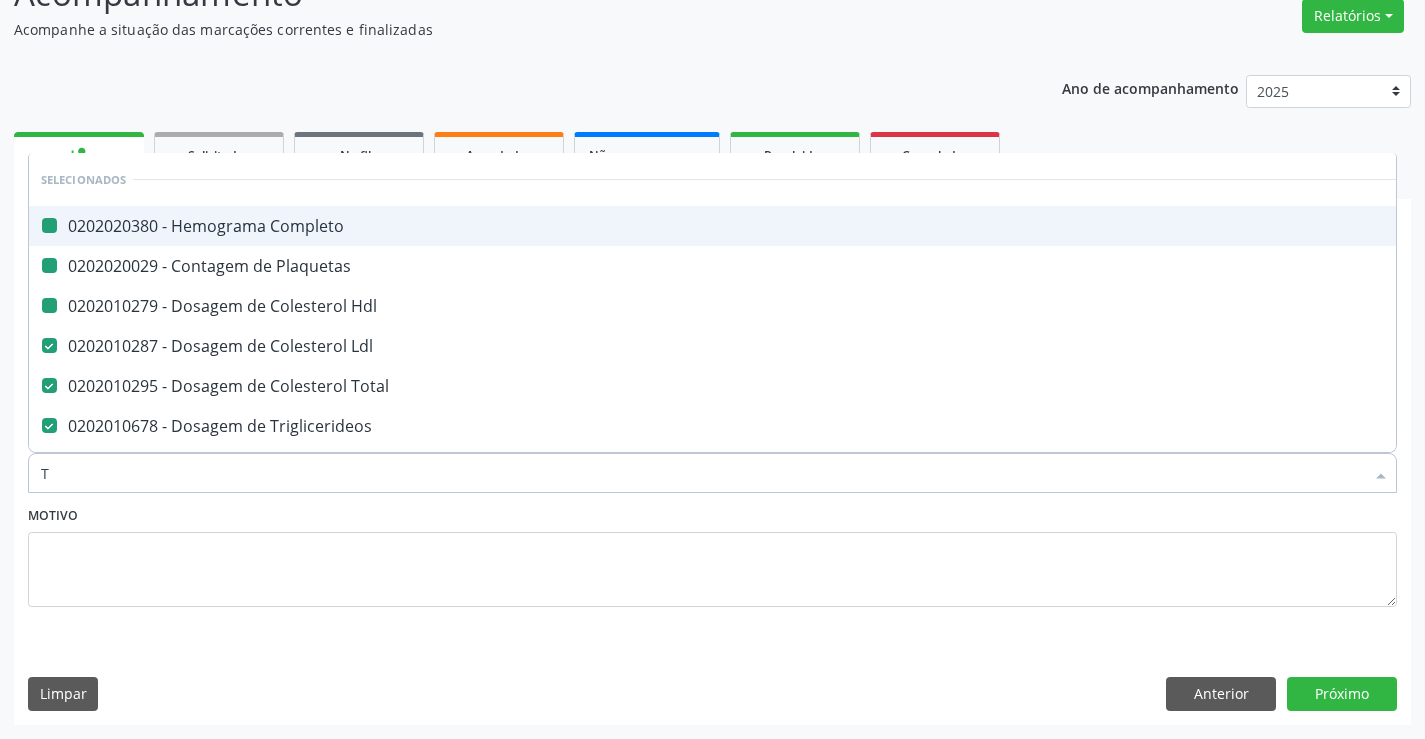 type on "TG" 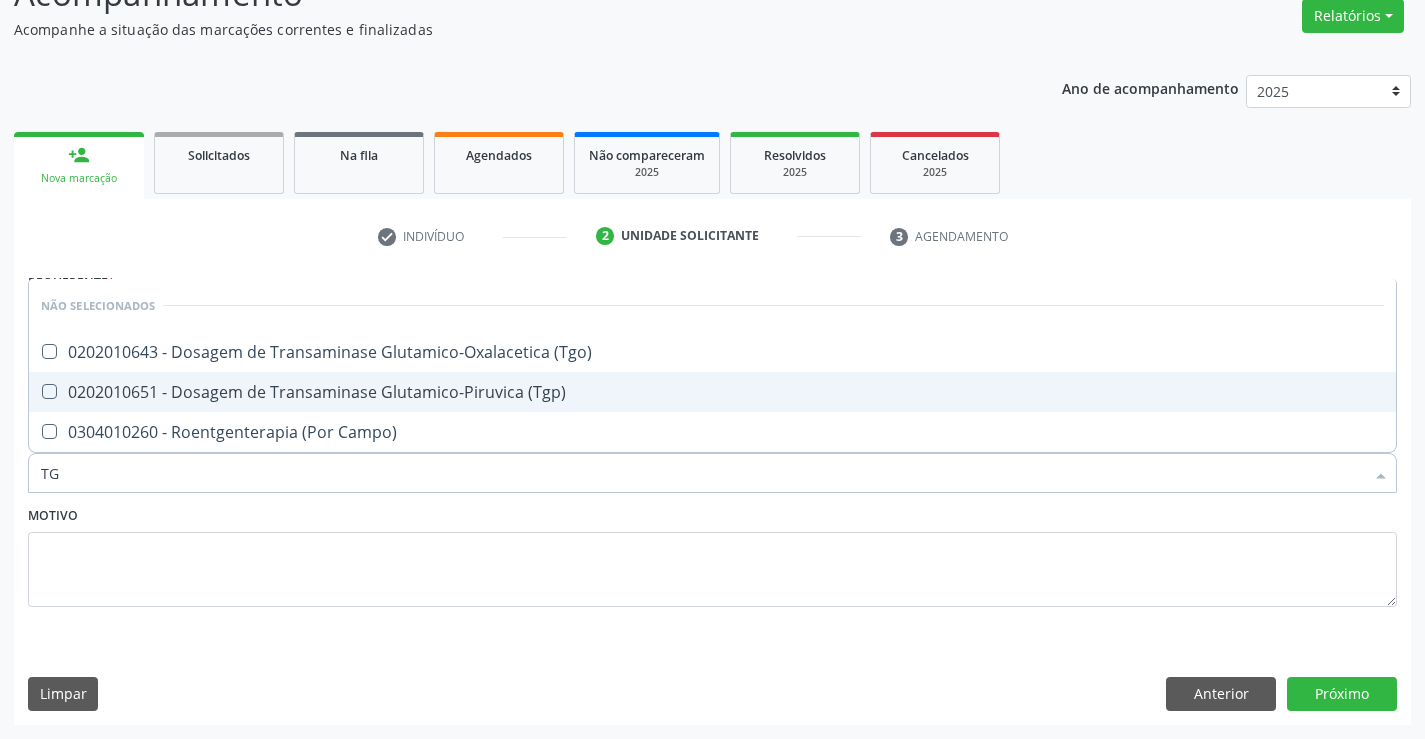 click on "0202010651 - Dosagem de Transaminase Glutamico-Piruvica (Tgp)" at bounding box center [712, 392] 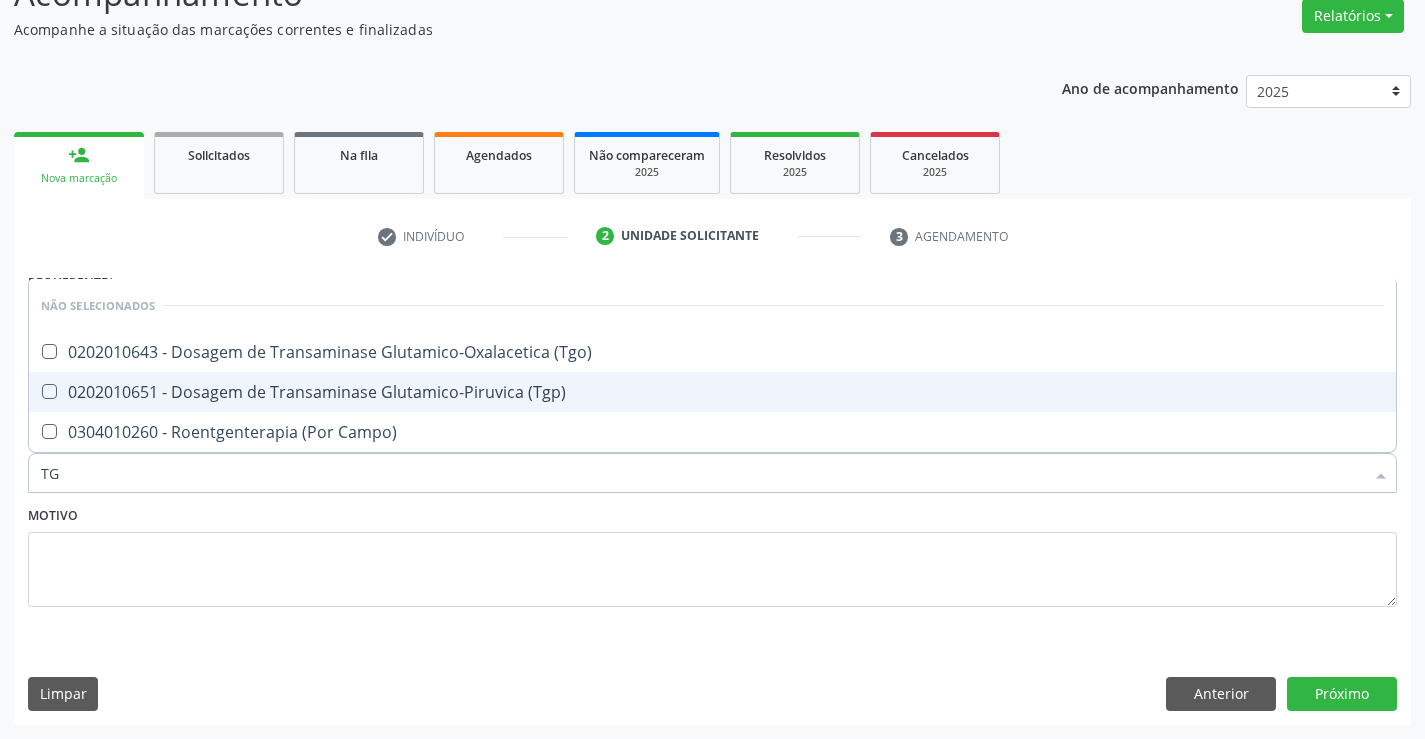 checkbox on "true" 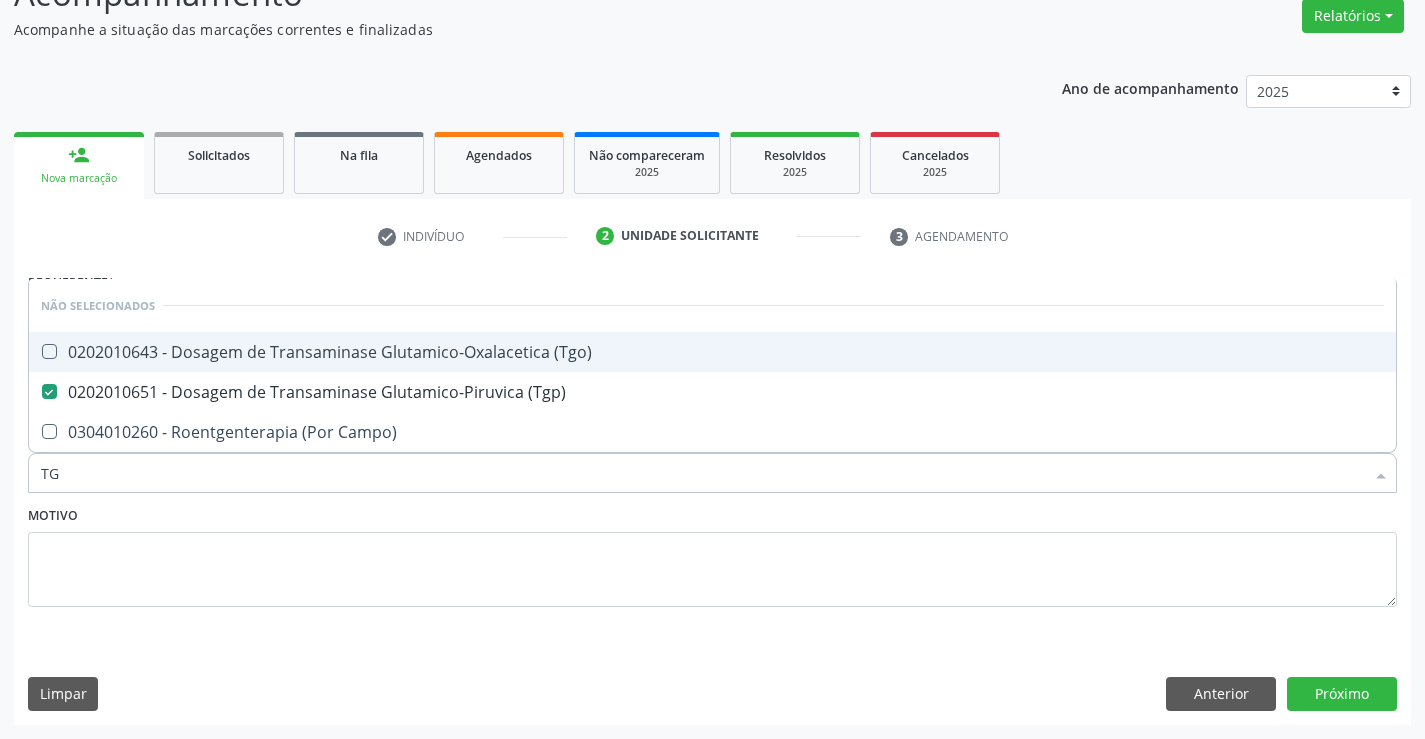 click on "0202010643 - Dosagem de Transaminase Glutamico-Oxalacetica (Tgo)" at bounding box center [712, 352] 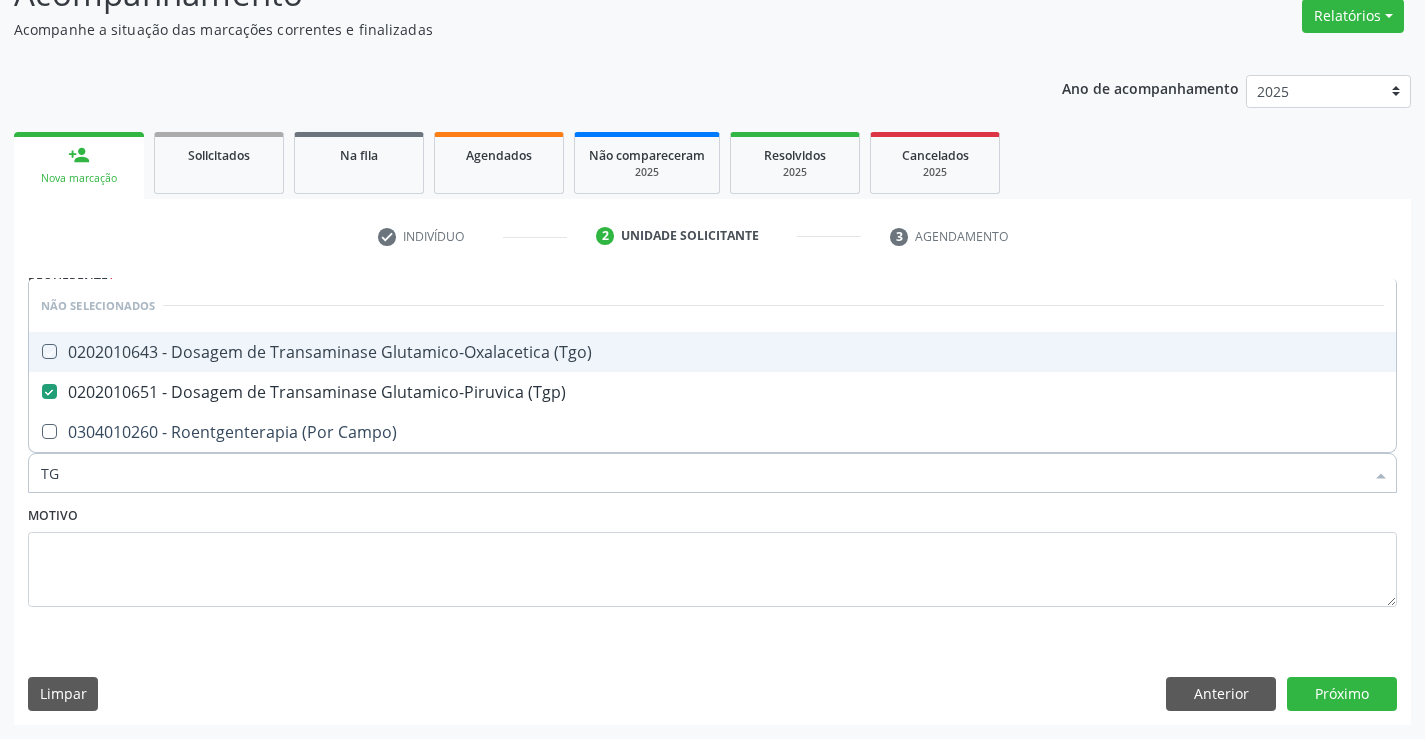 checkbox on "true" 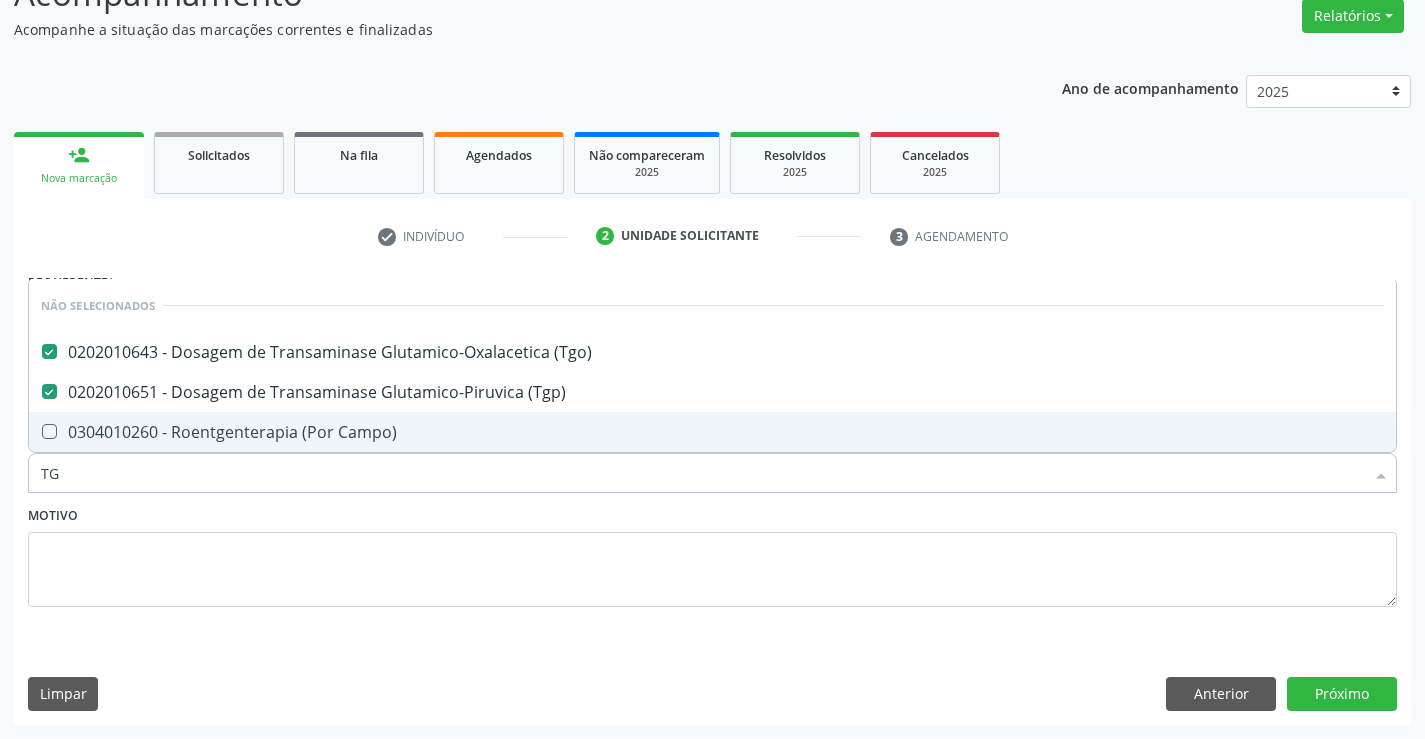 click on "Motivo" at bounding box center [712, 554] 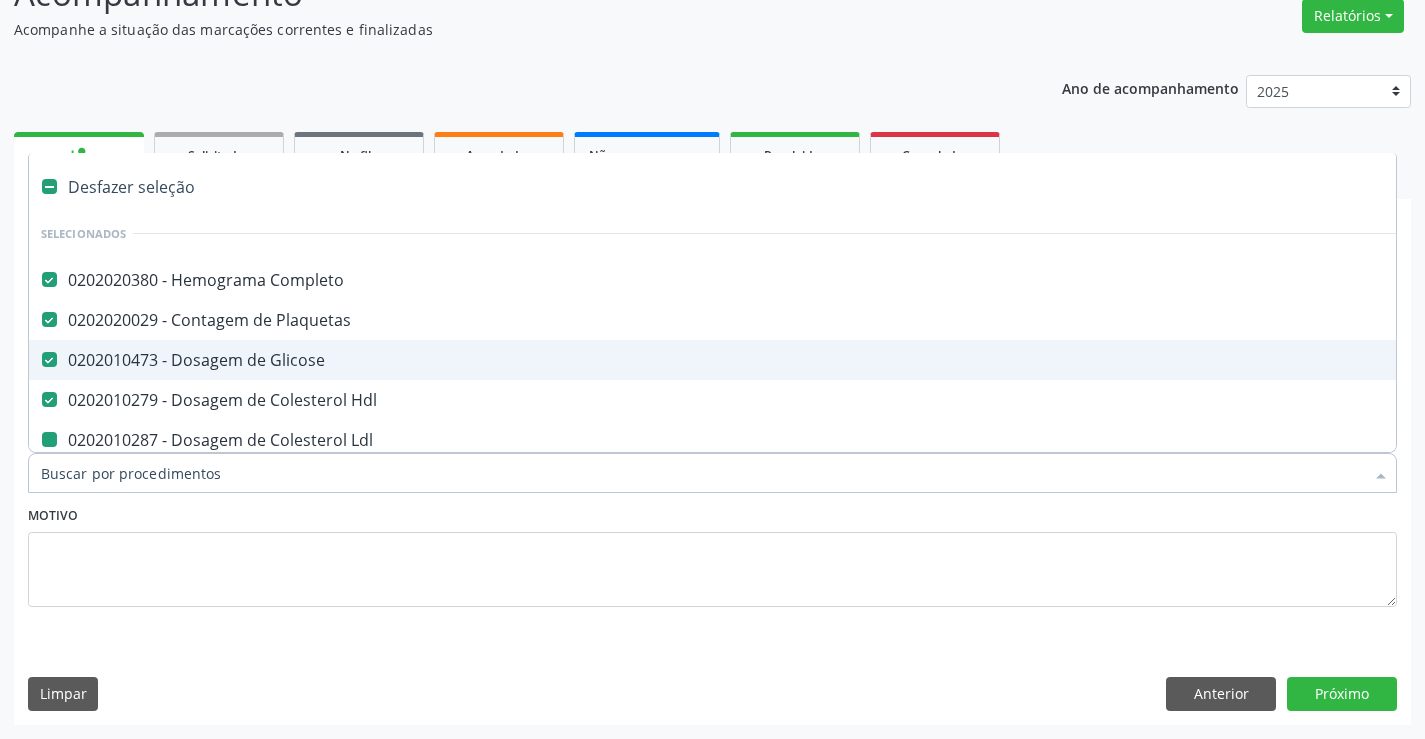 type on "U" 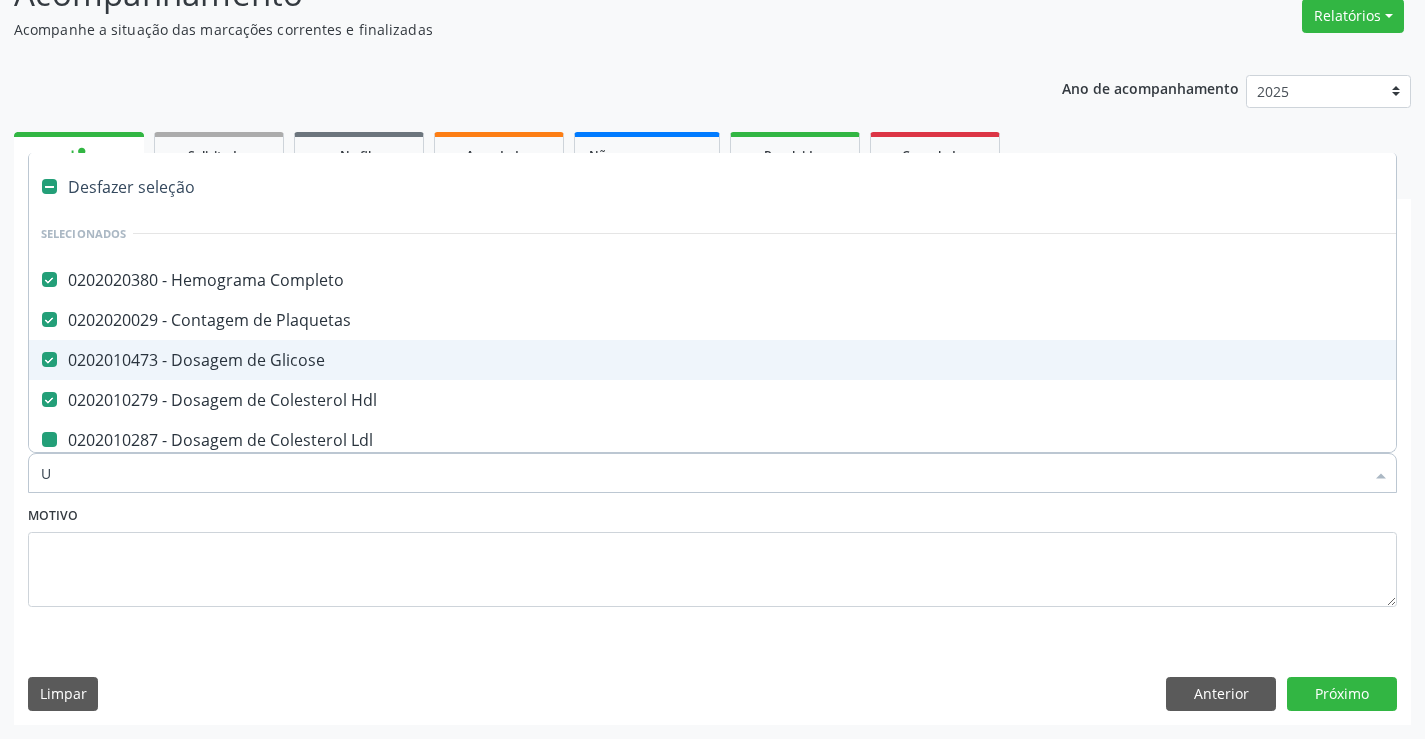 checkbox on "false" 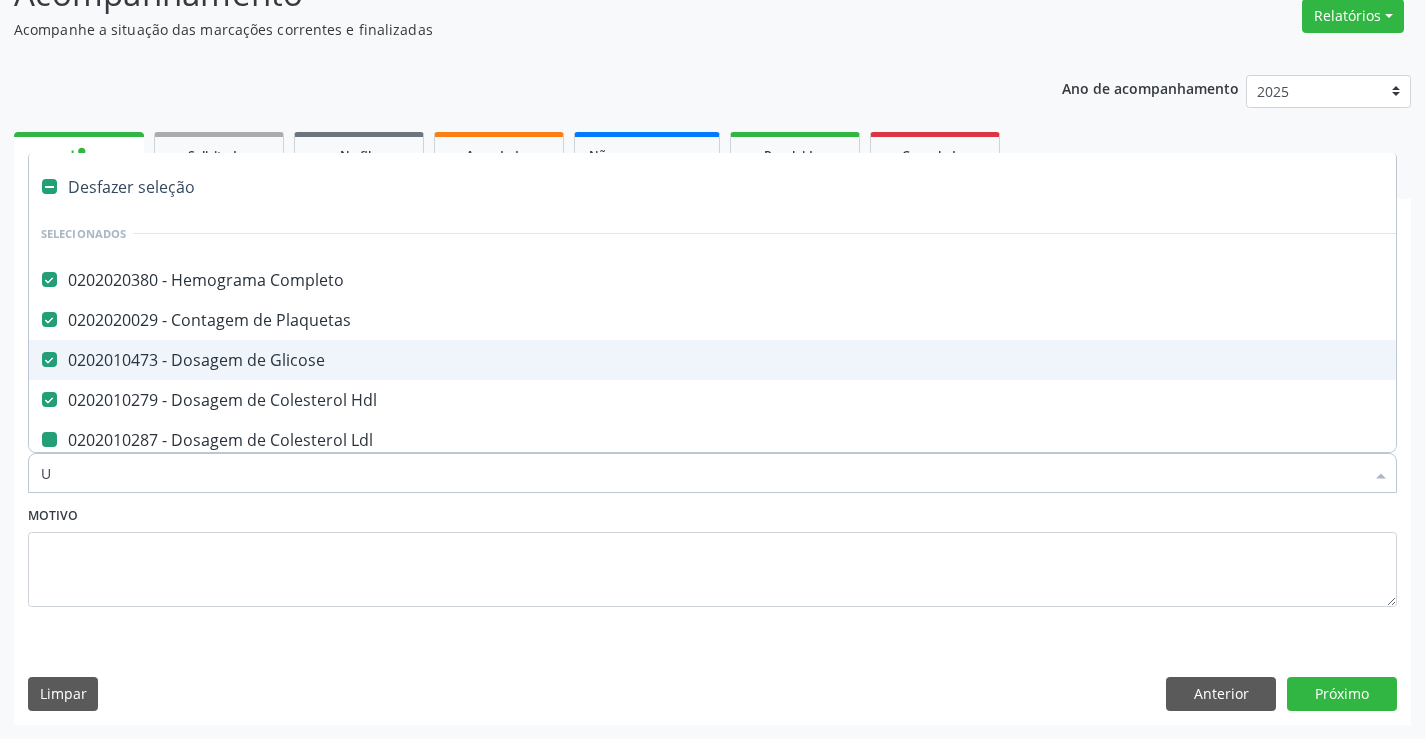 checkbox on "false" 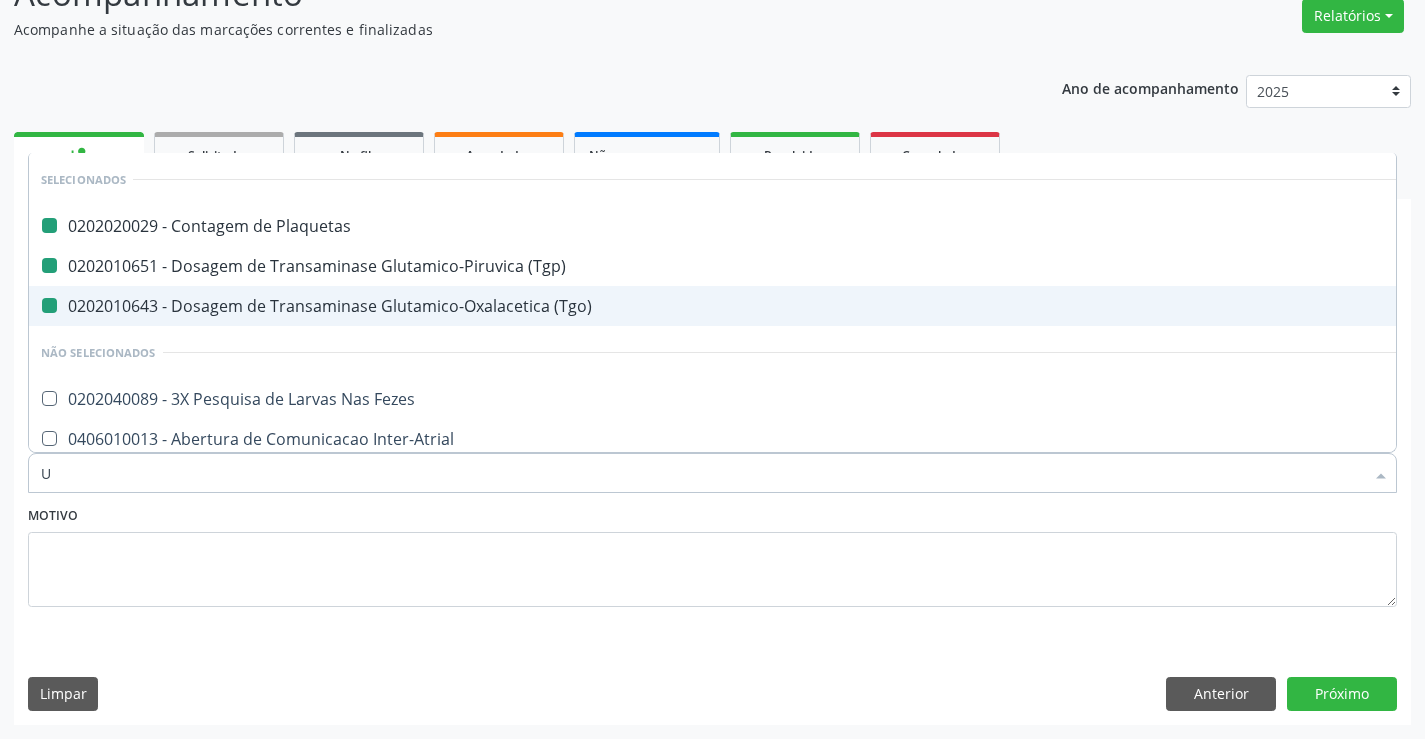 type on "UR" 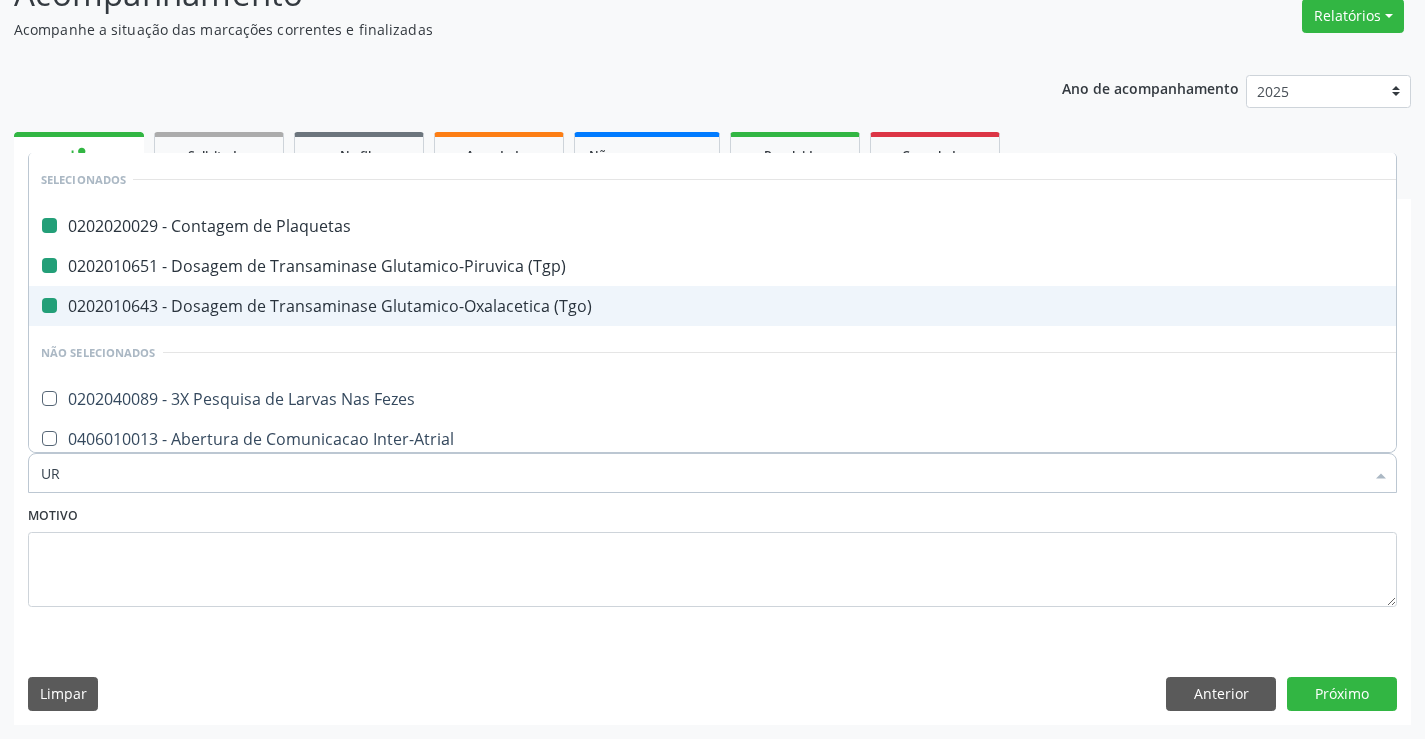 checkbox on "false" 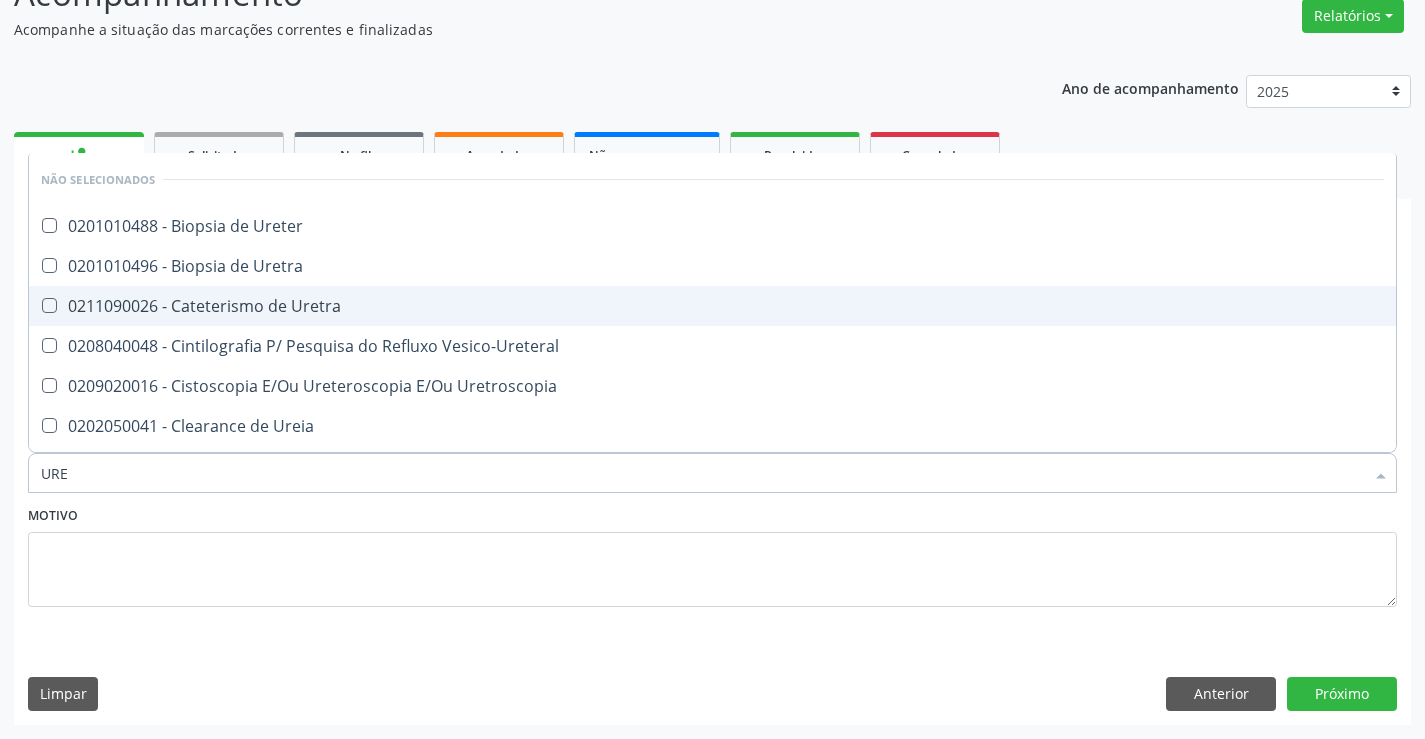 type on "UREI" 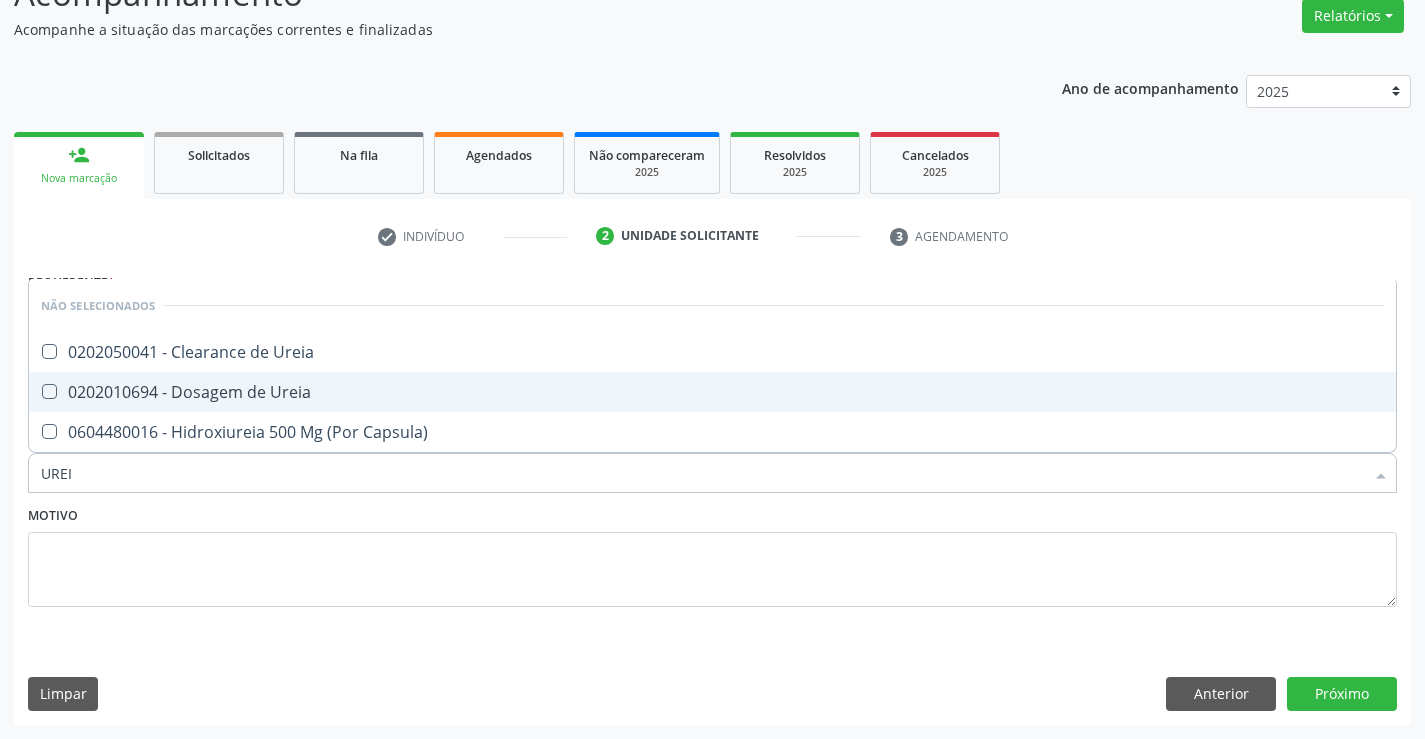 click on "0202010694 - Dosagem de Ureia" at bounding box center (712, 392) 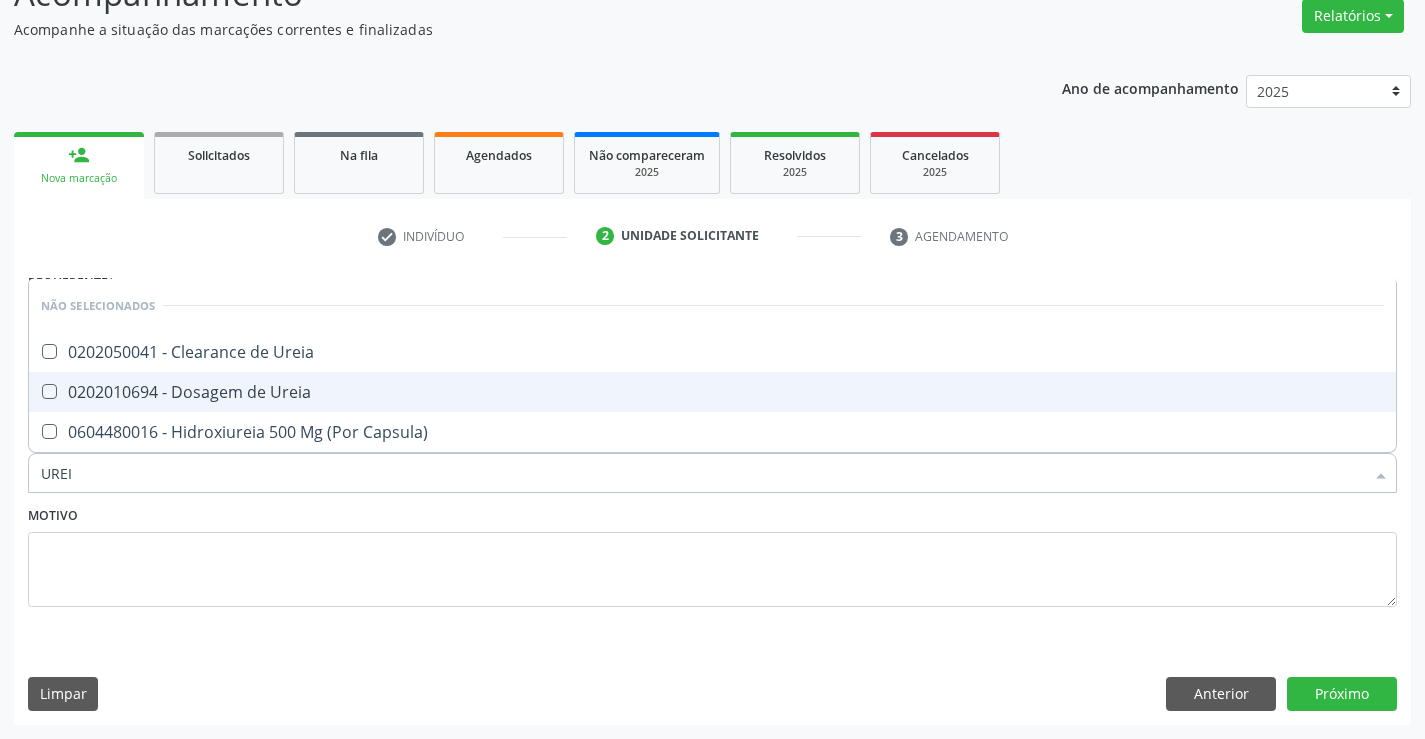 checkbox on "true" 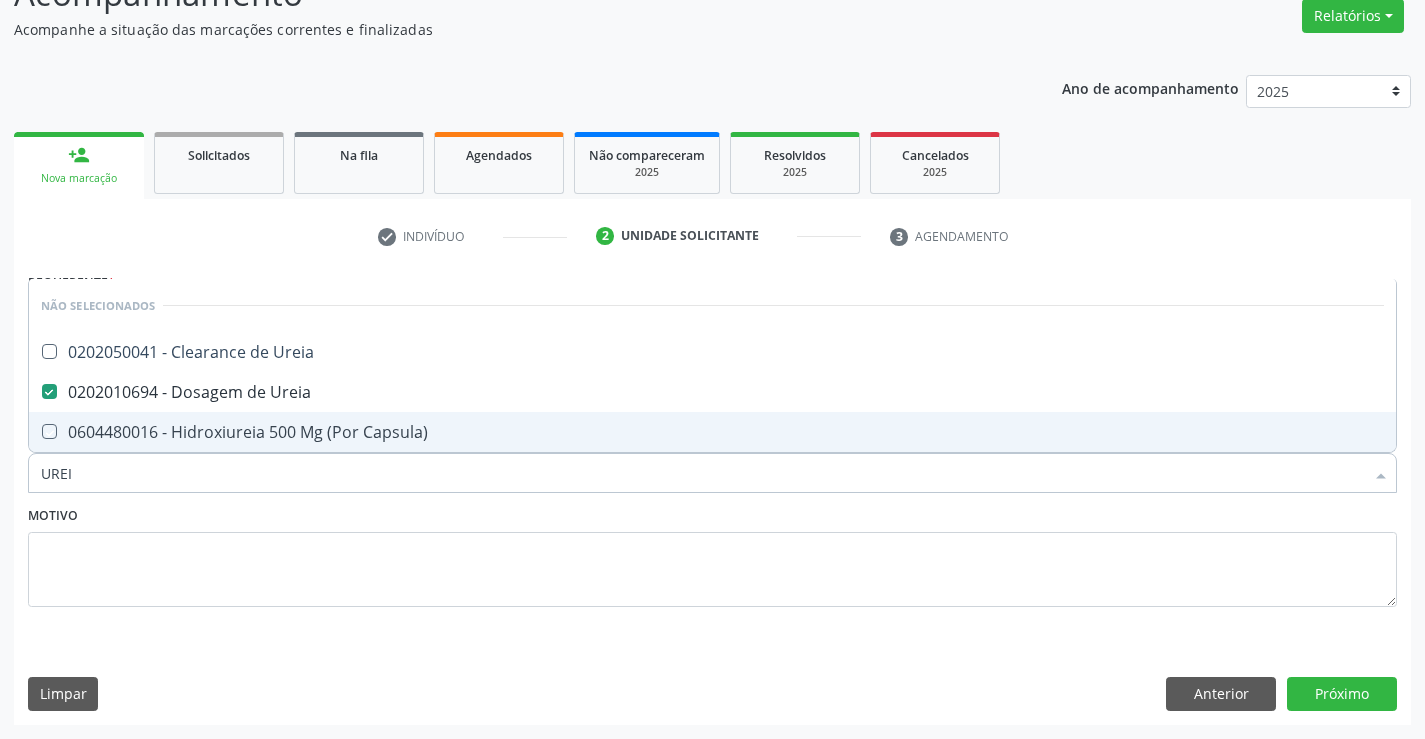 click on "Motivo" at bounding box center [712, 554] 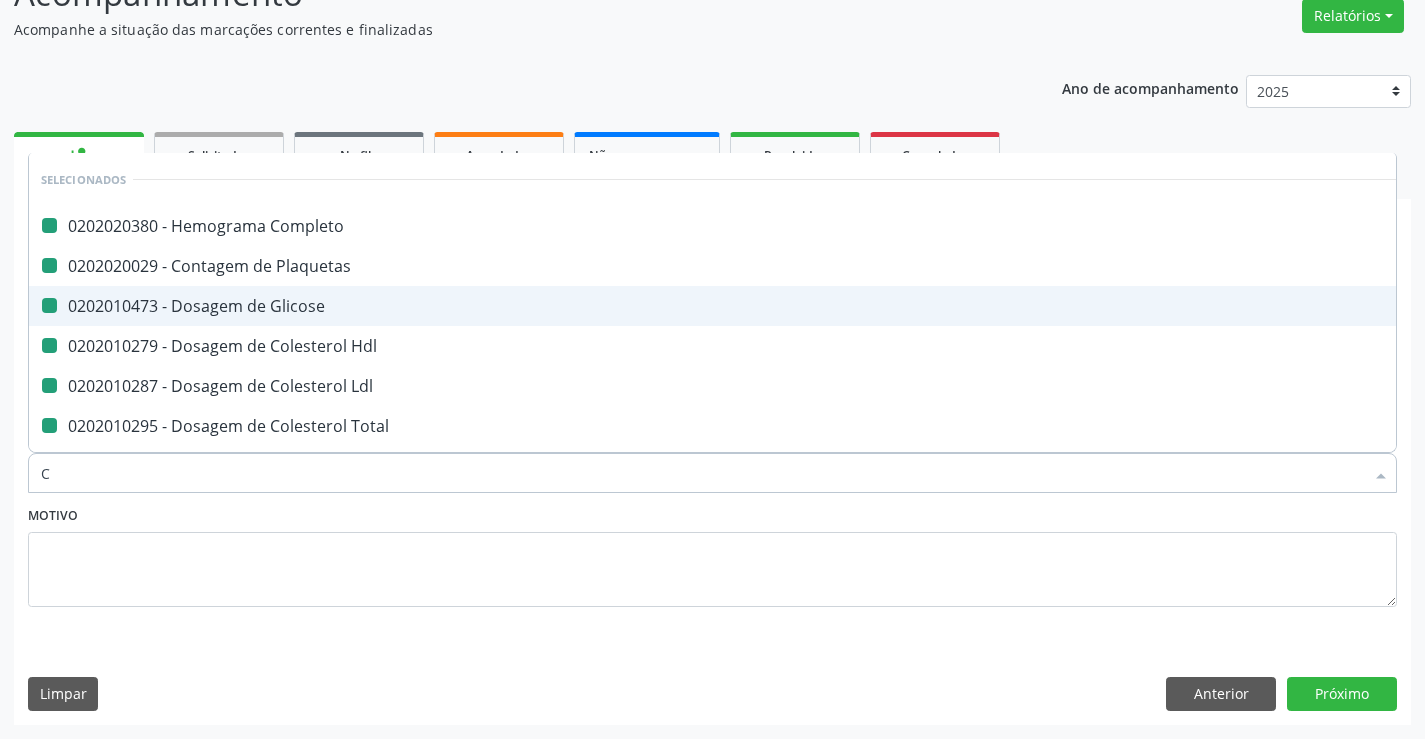 type on "CR" 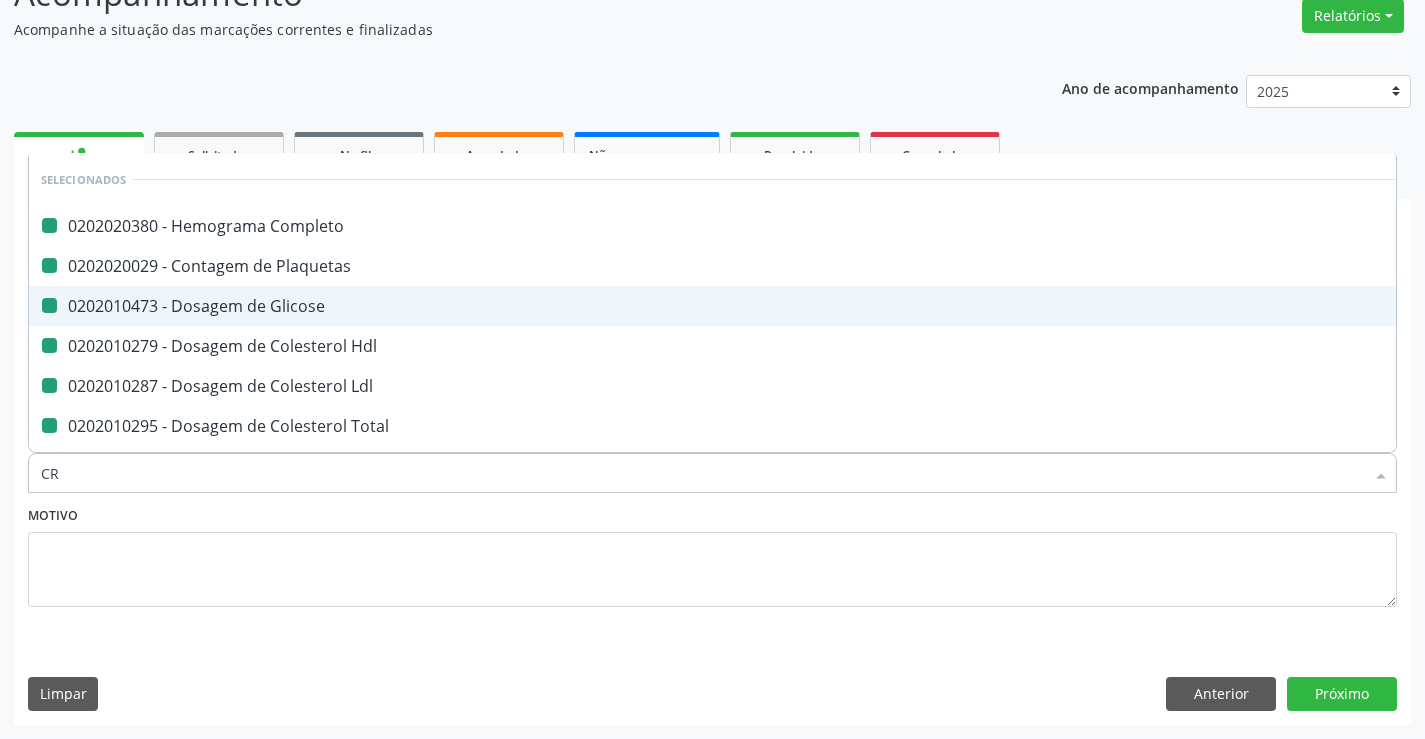 checkbox on "false" 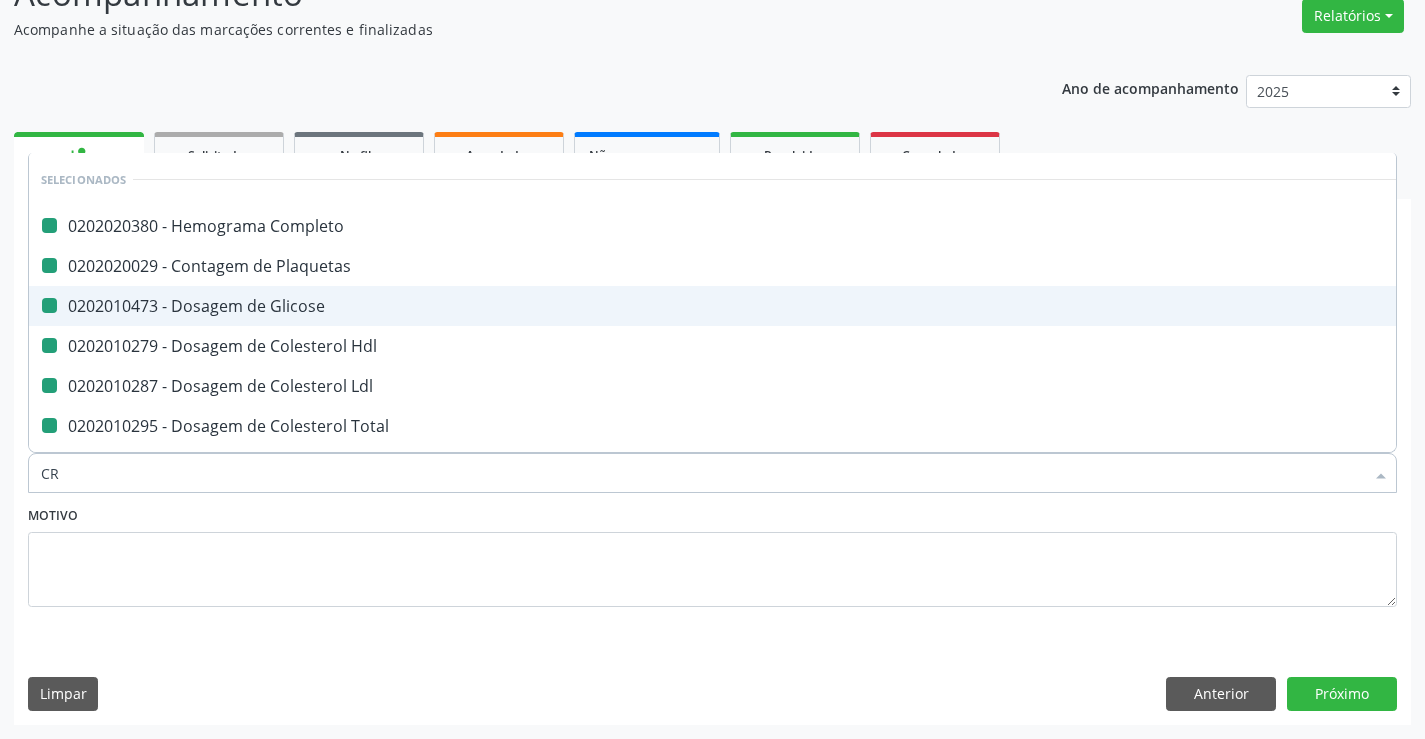 checkbox on "false" 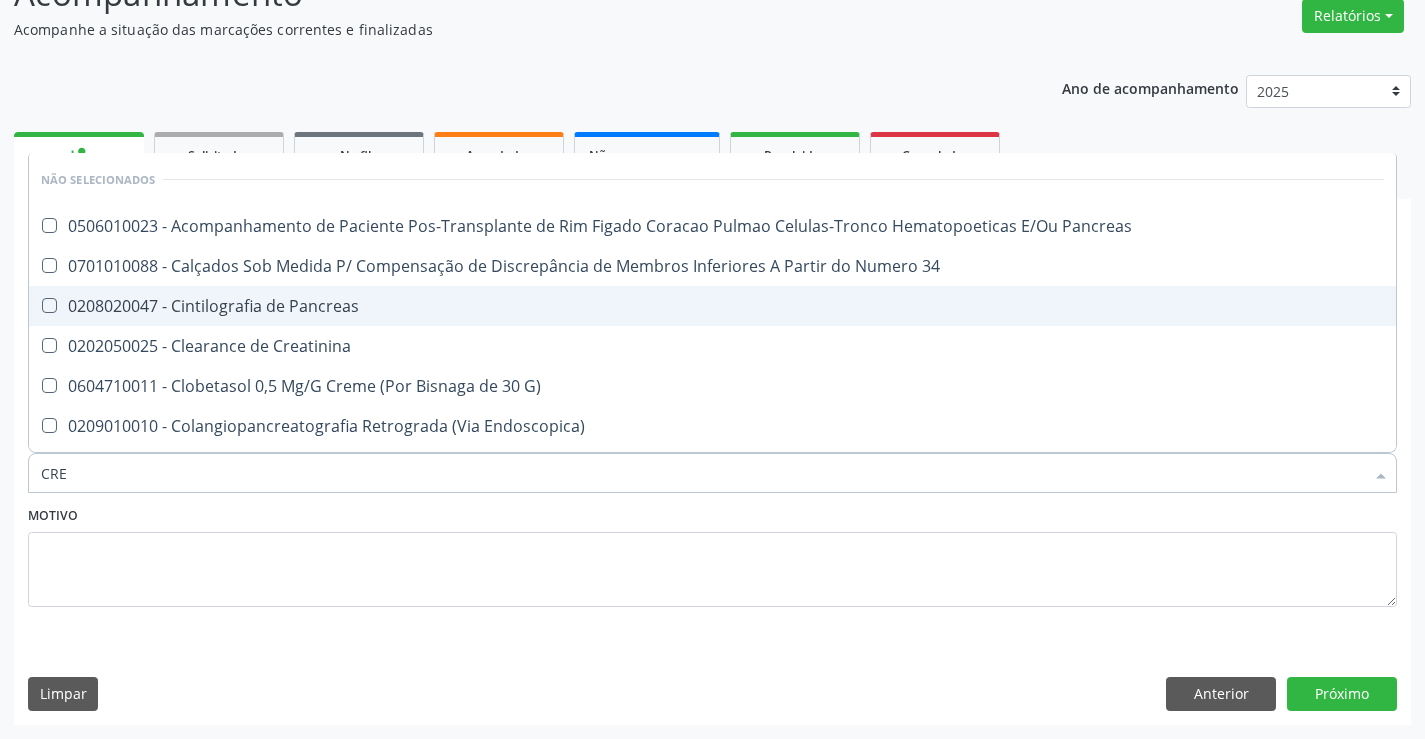 type on "CREA" 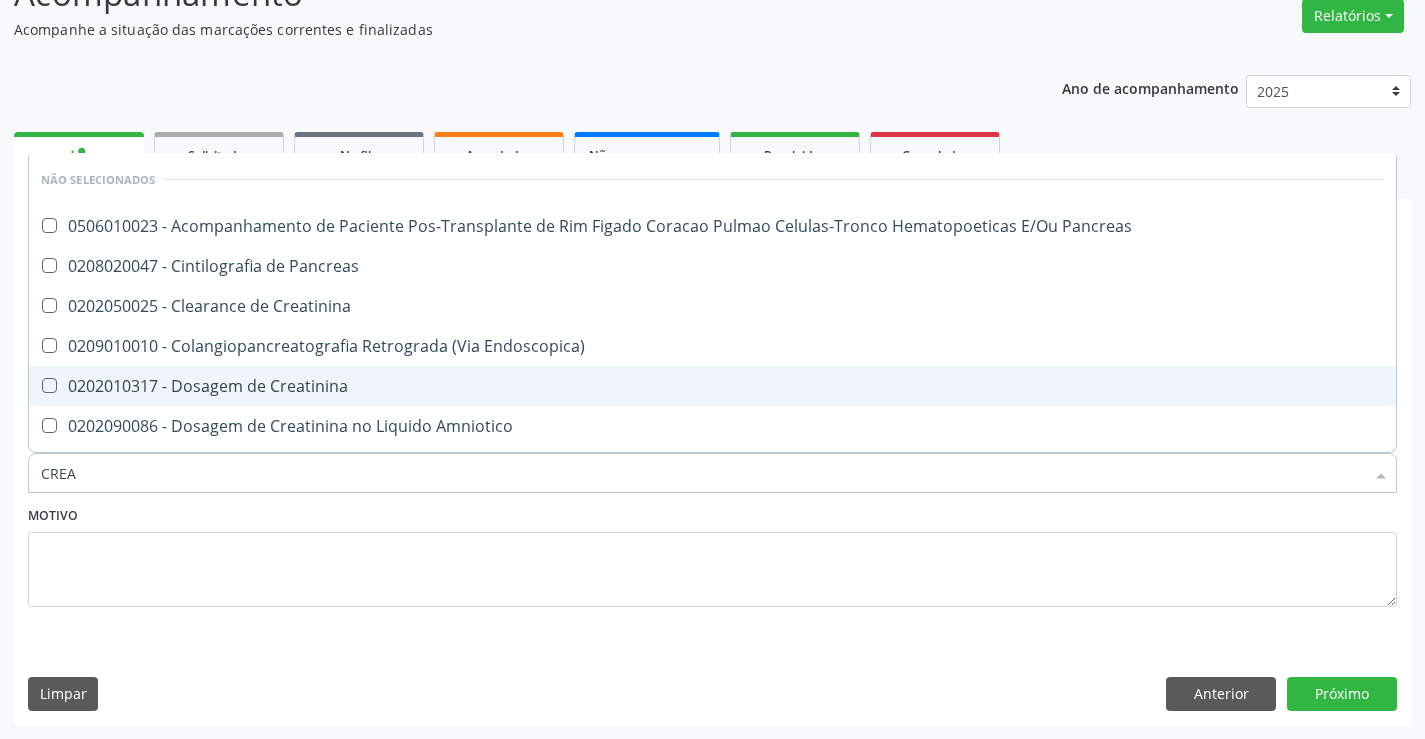 click on "0202010317 - Dosagem de Creatinina" at bounding box center [712, 386] 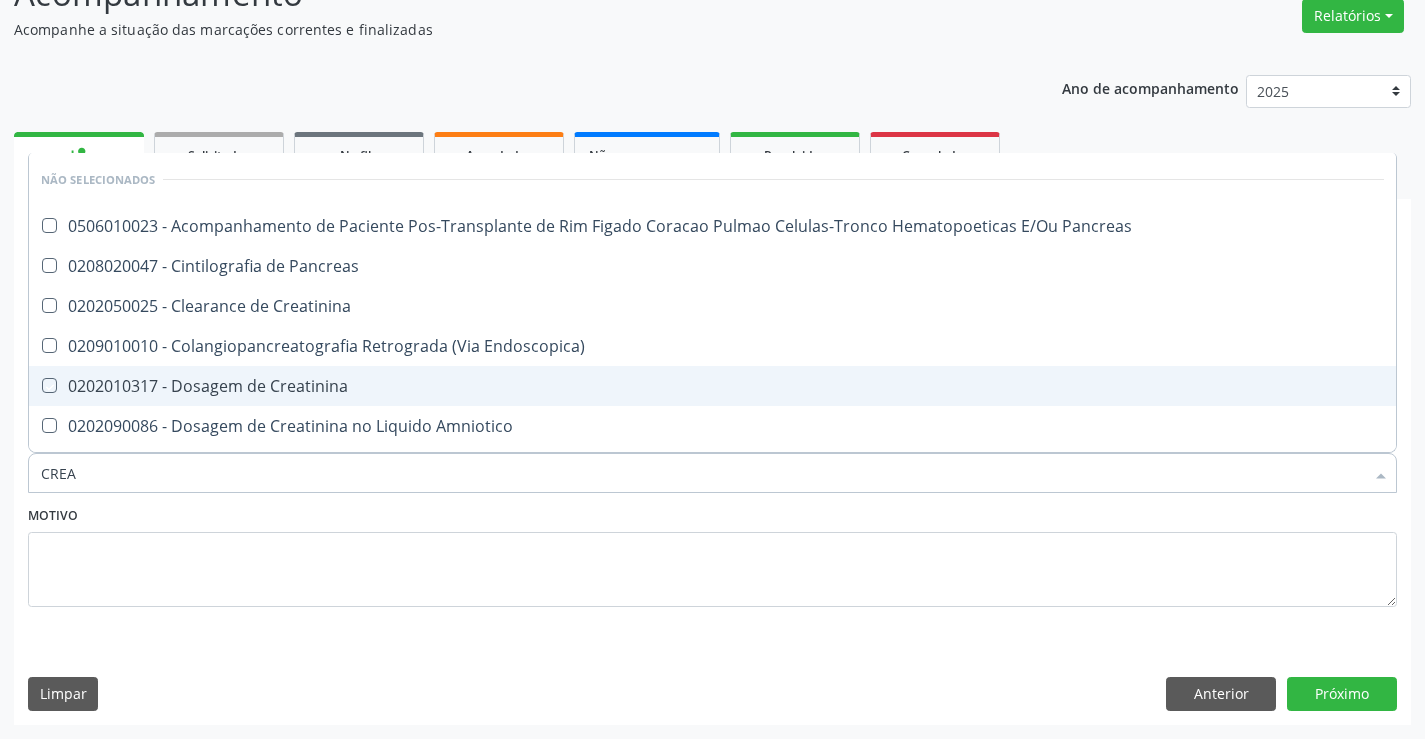 checkbox on "true" 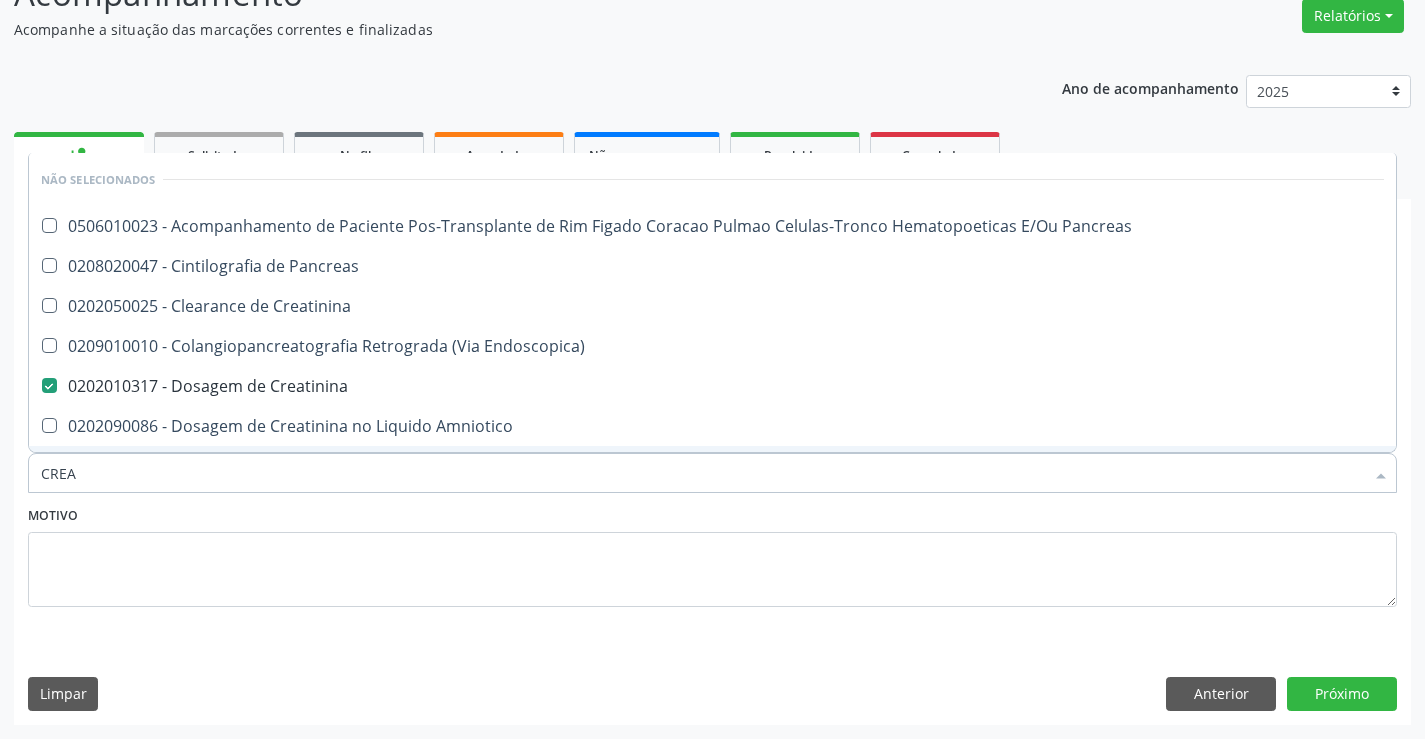 click on "Motivo" at bounding box center [712, 554] 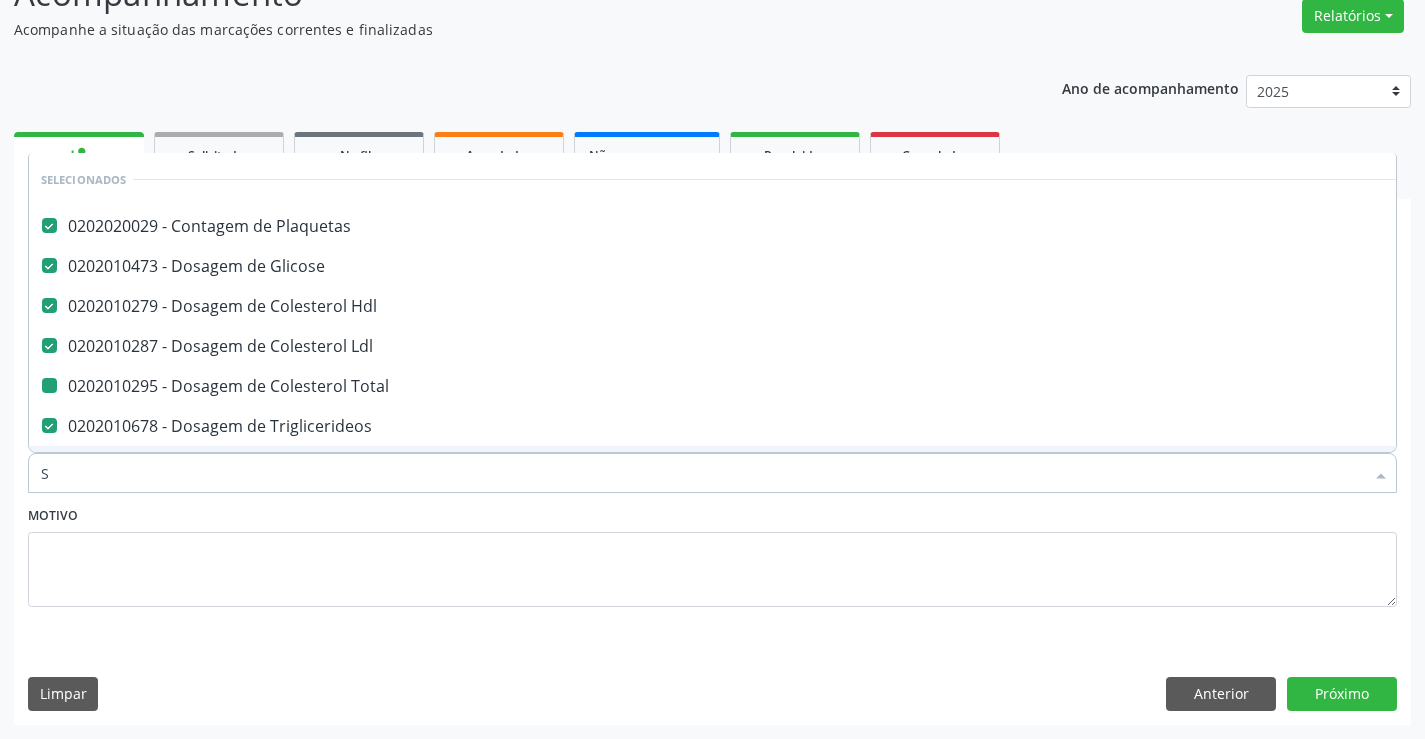 type on "SO" 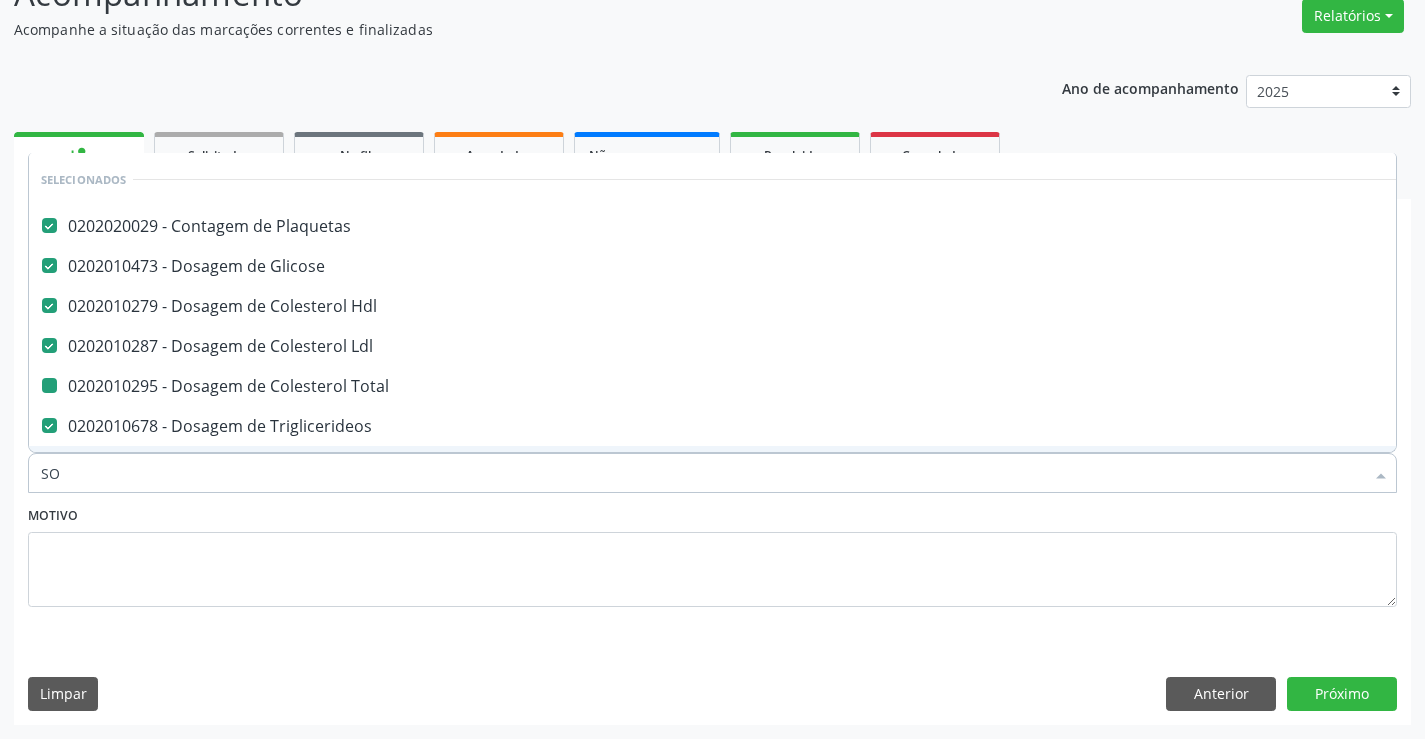 checkbox on "false" 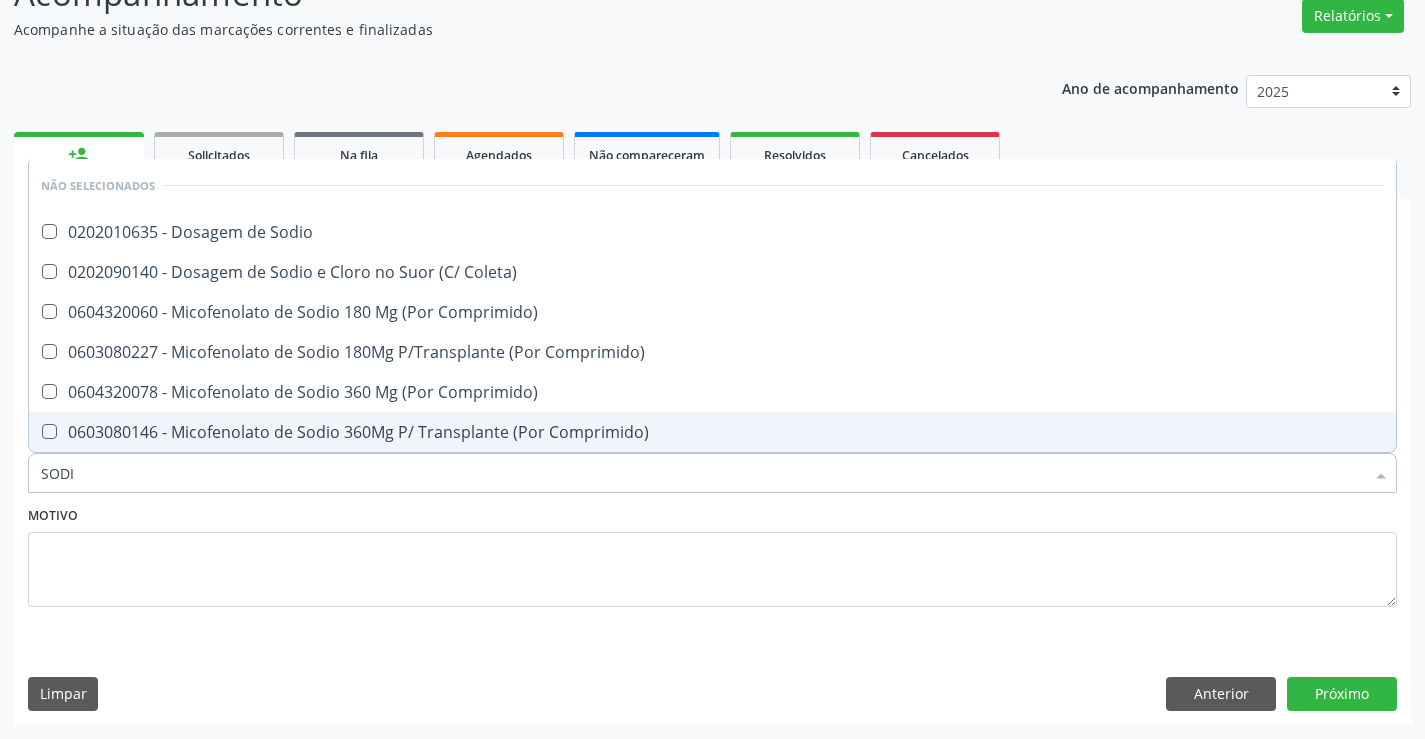 type on "SODIO" 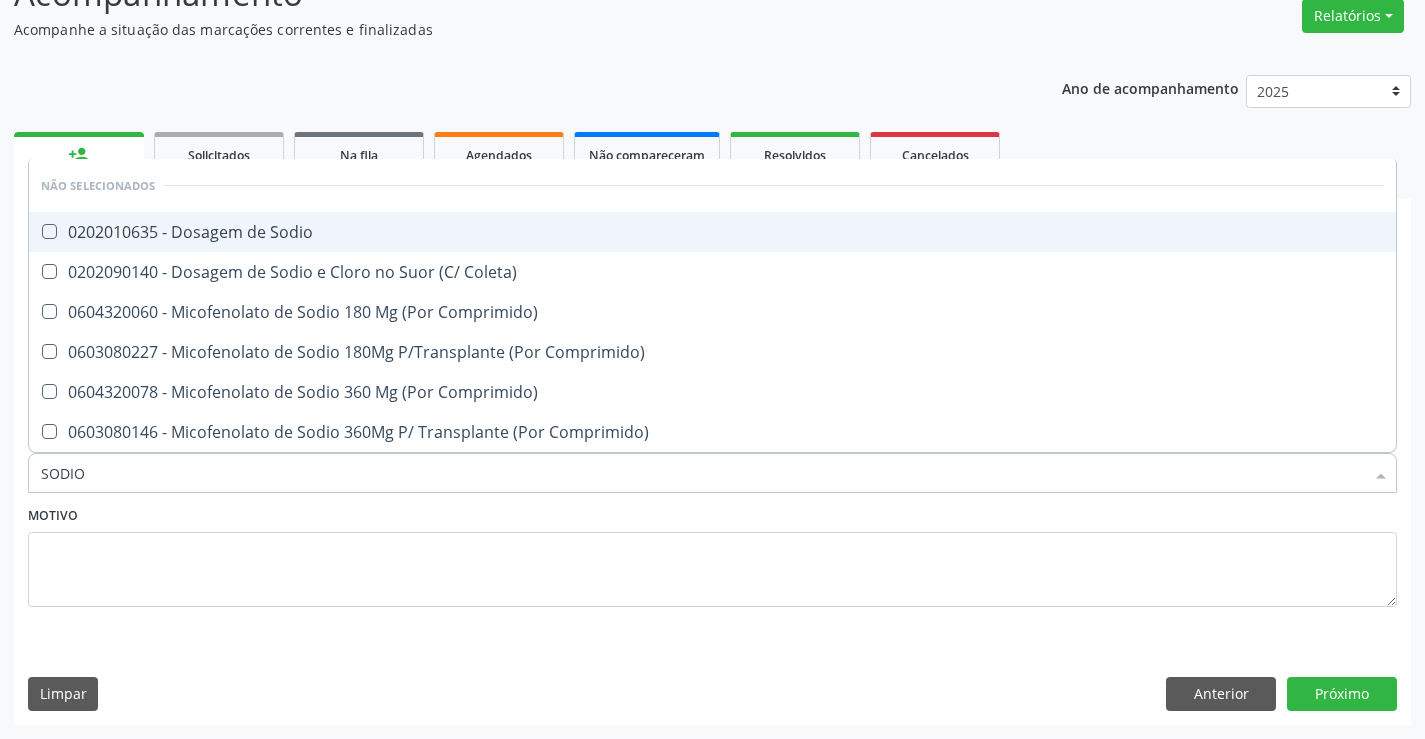 click on "0202010635 - Dosagem de Sodio" at bounding box center [712, 232] 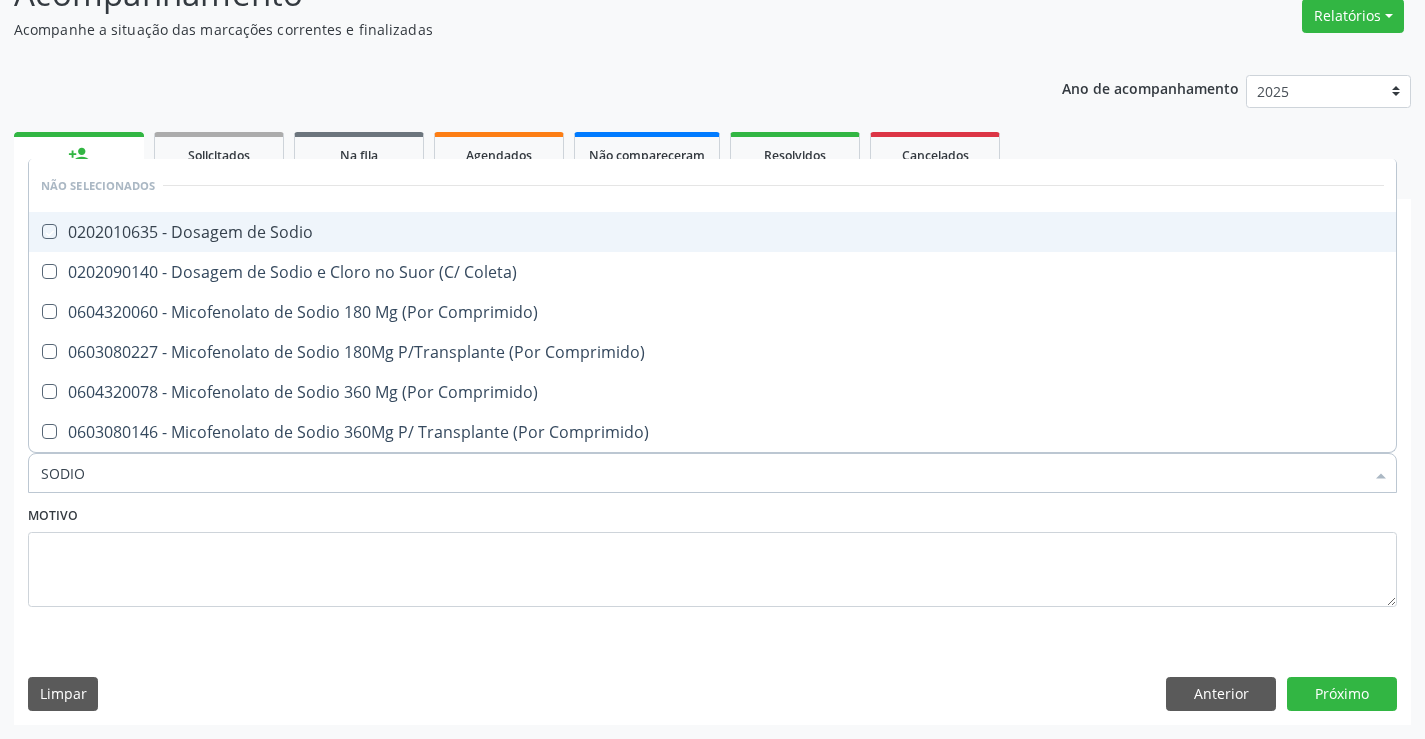 checkbox on "true" 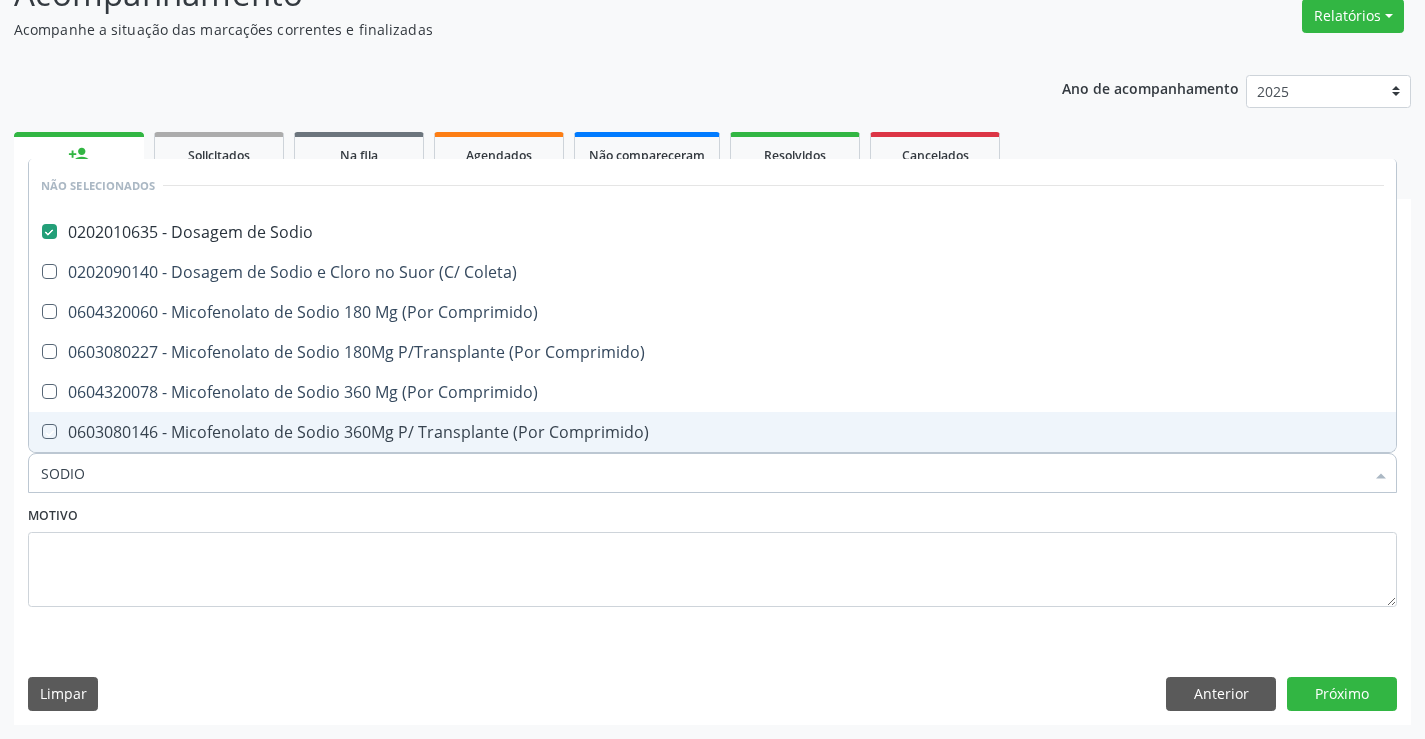 click on "Motivo" at bounding box center (712, 554) 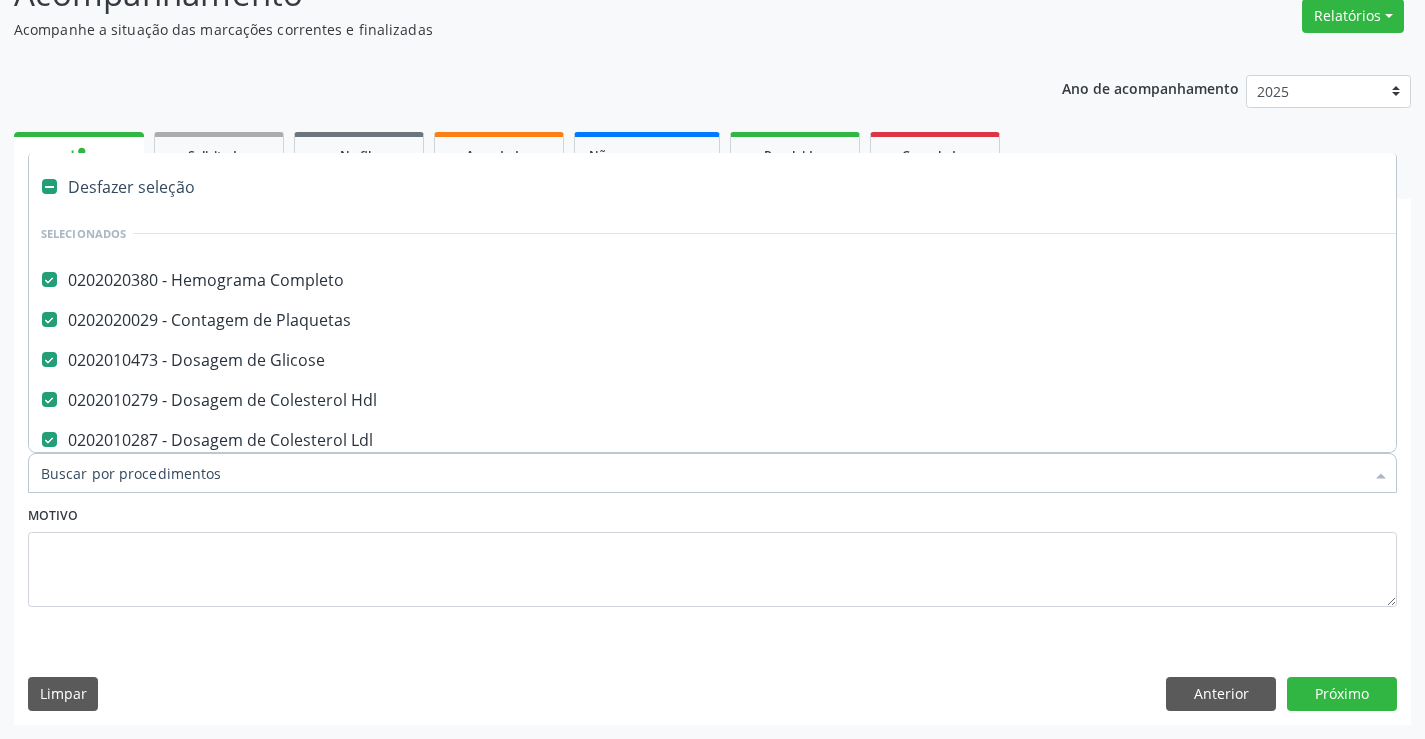 type on "P" 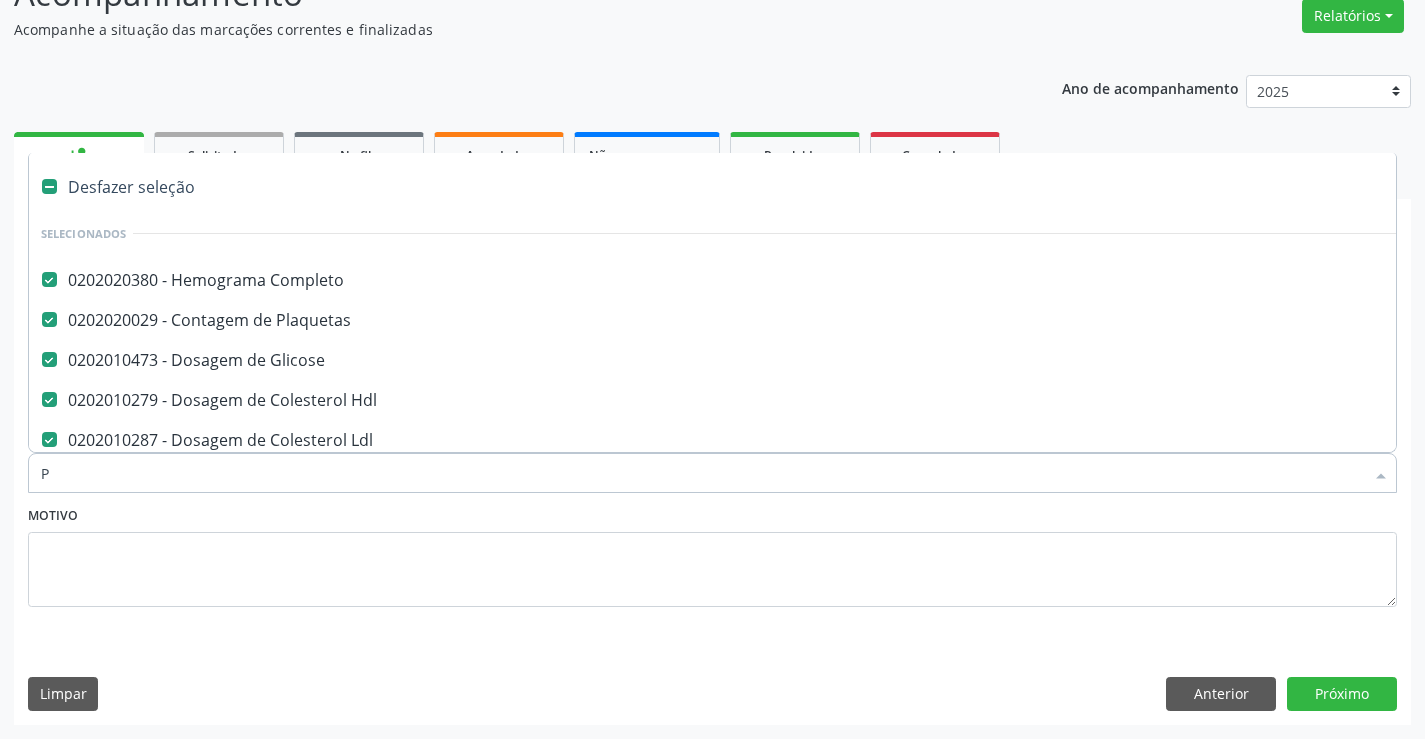 checkbox on "false" 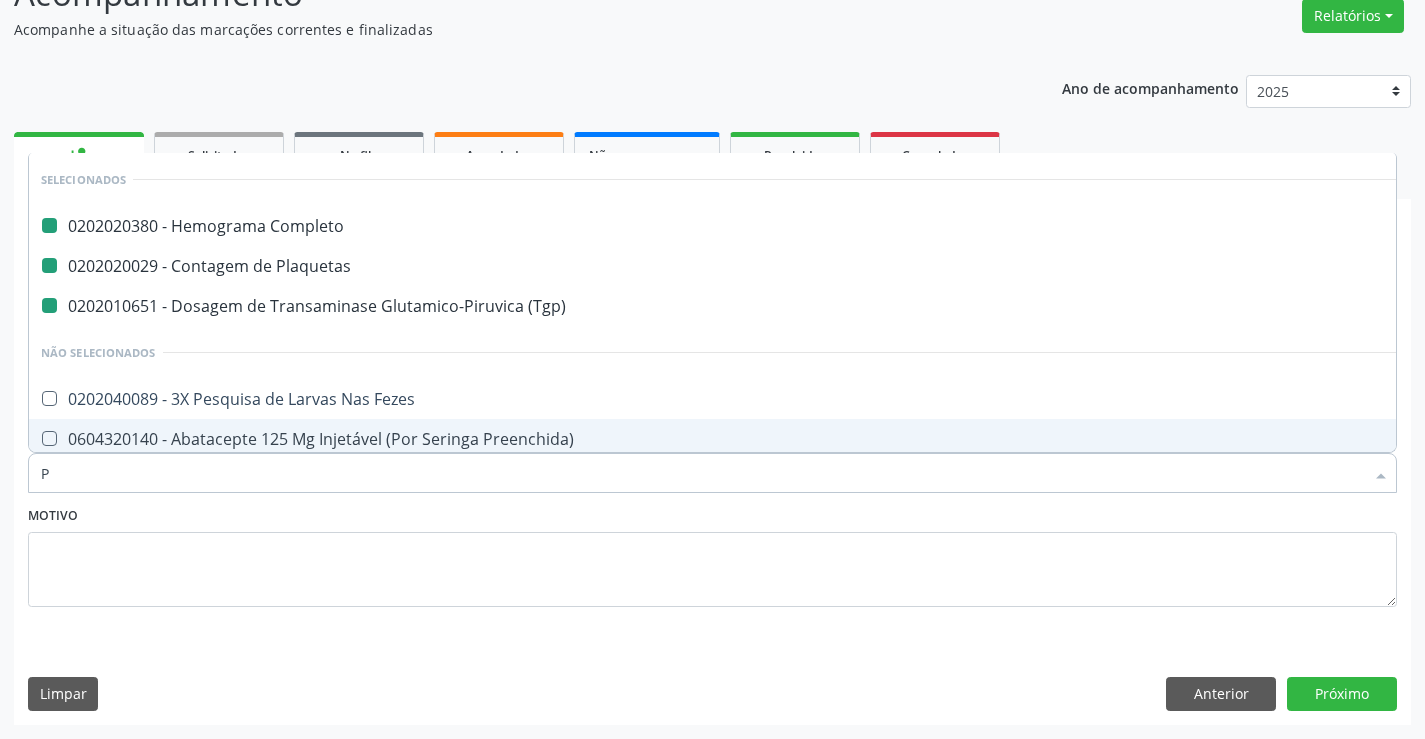 type on "PO" 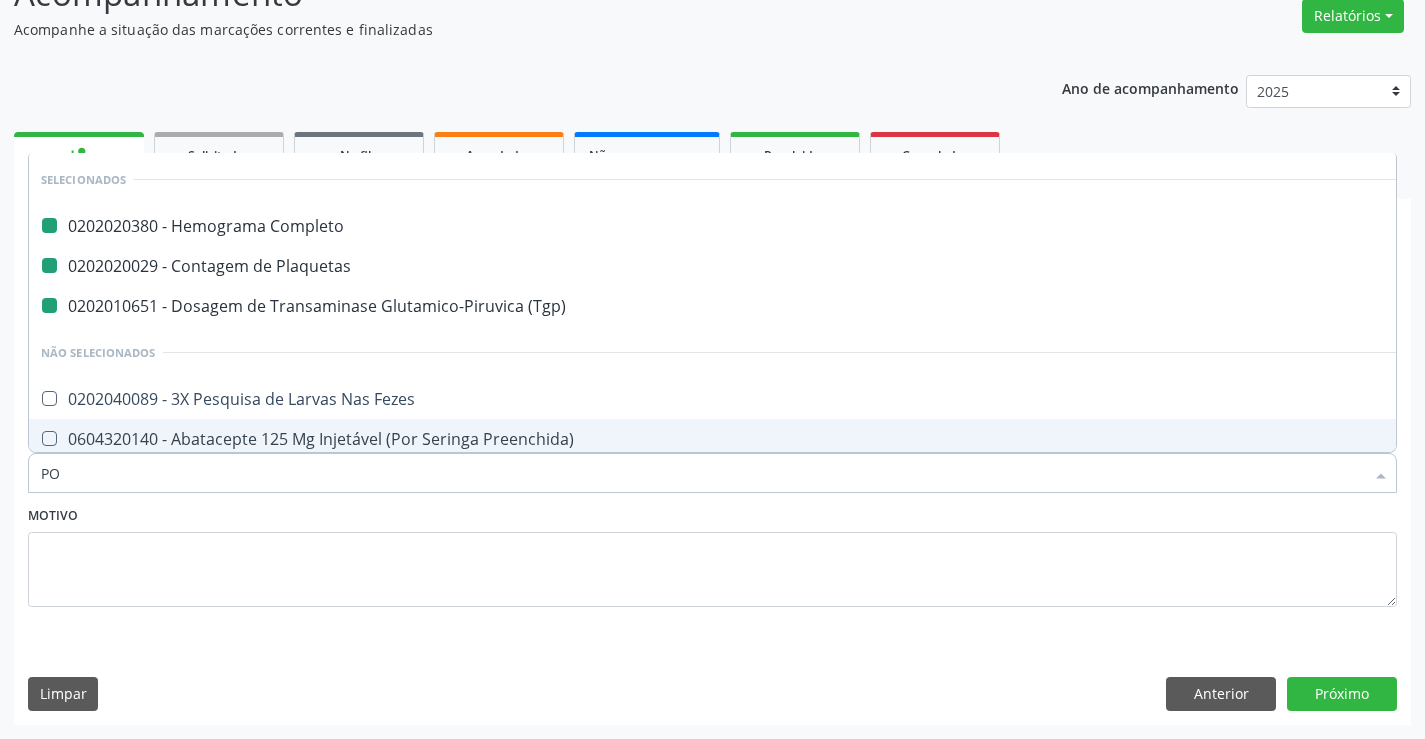 checkbox on "false" 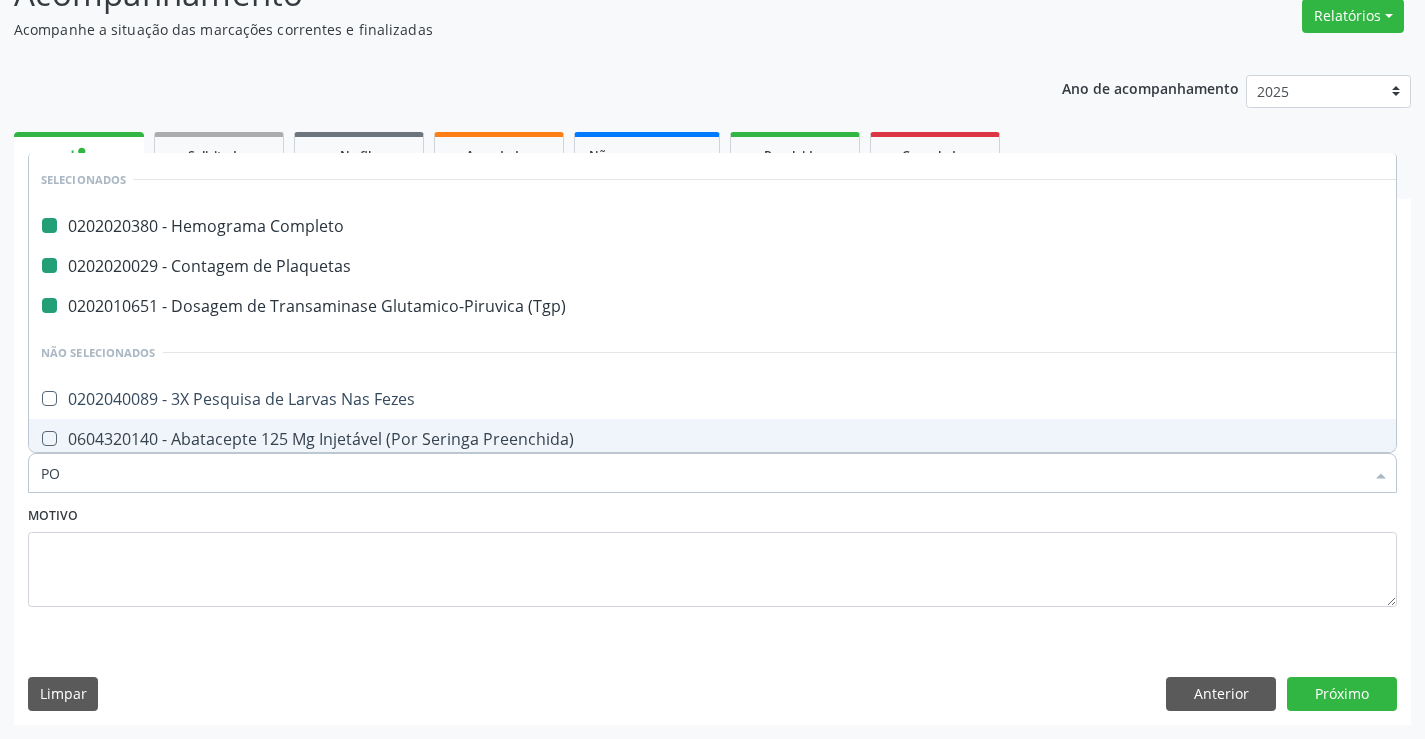 checkbox on "false" 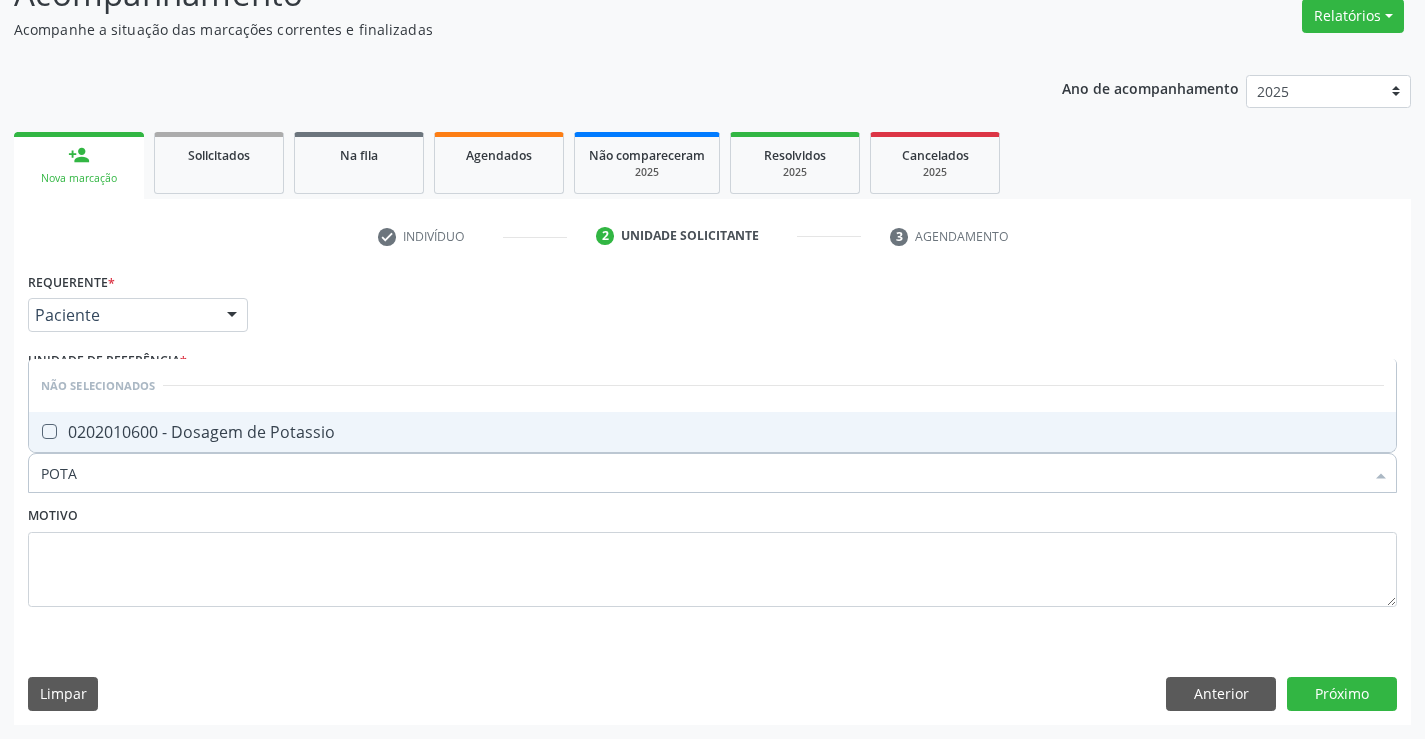 type on "POTAS" 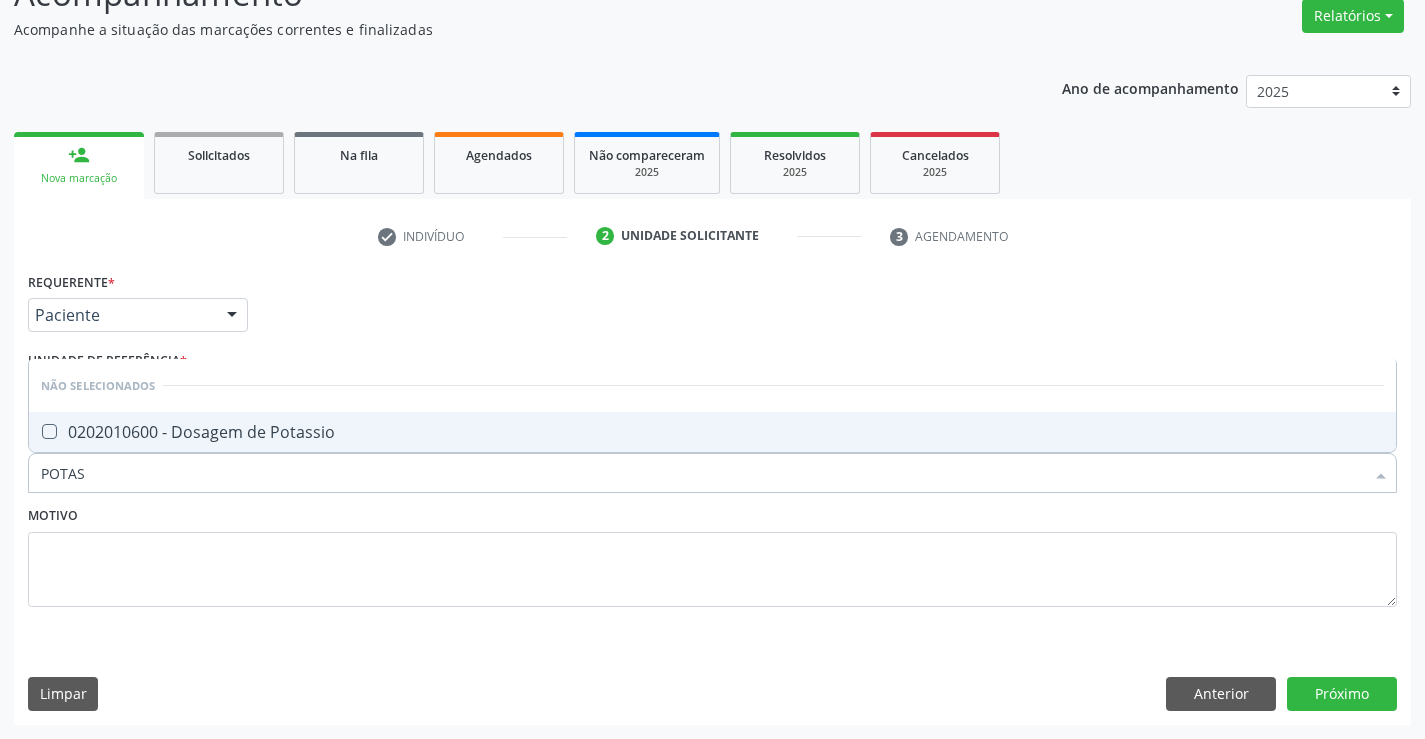 click on "0202010600 - Dosagem de Potassio" at bounding box center (712, 432) 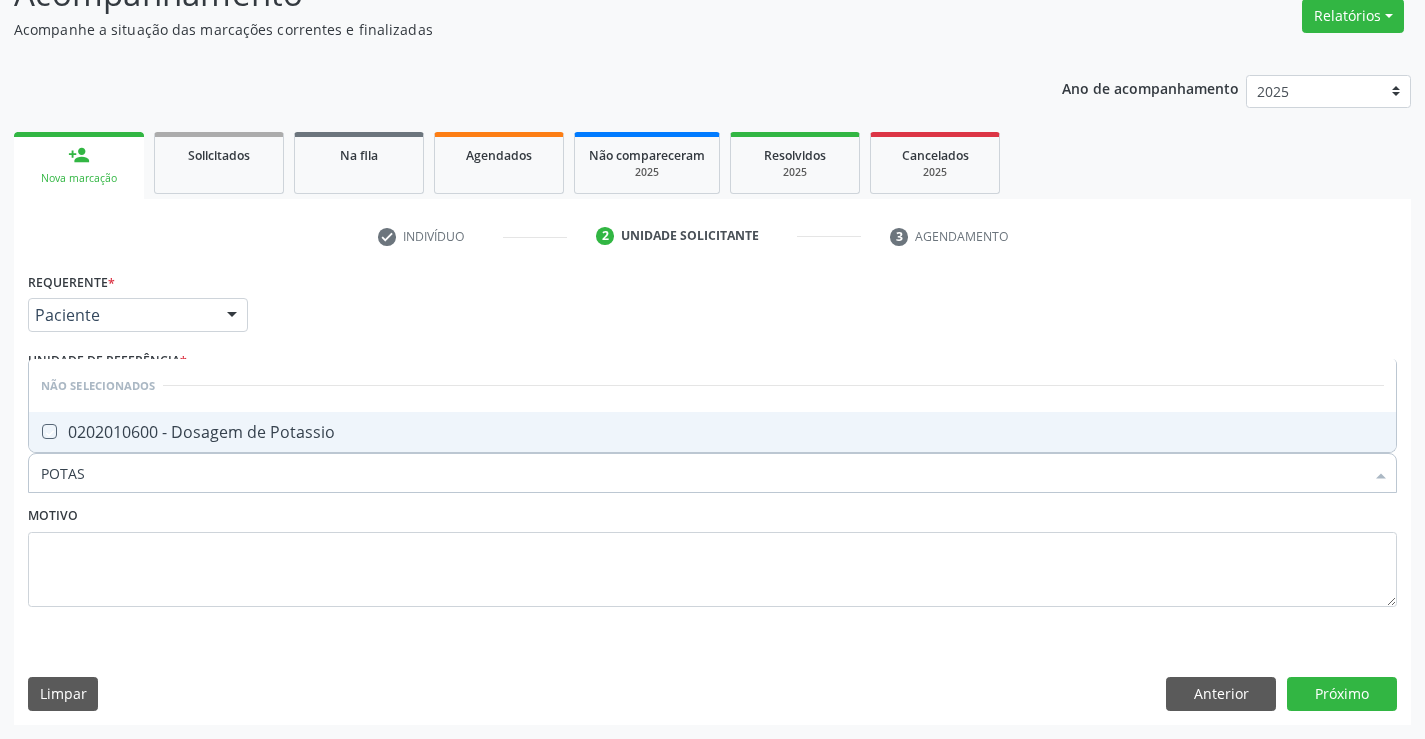 checkbox on "true" 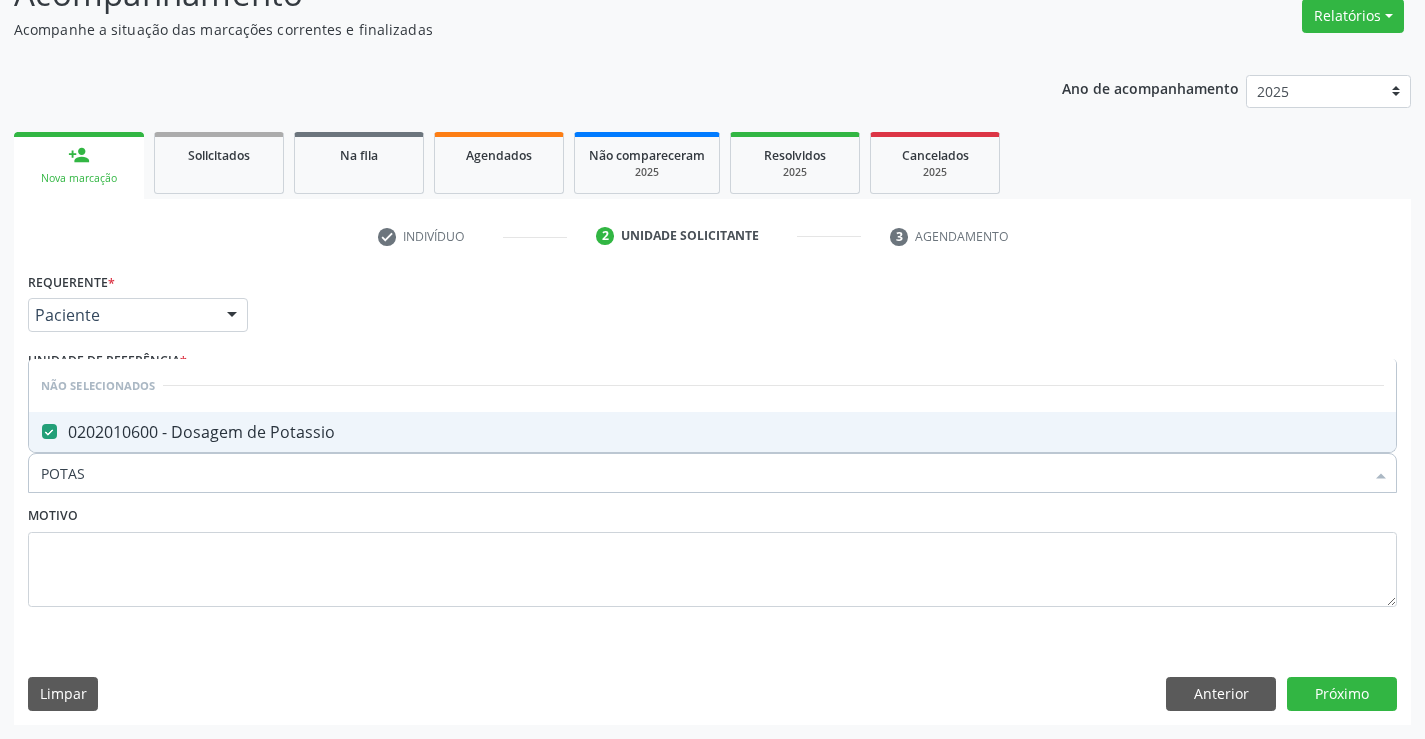 click on "Motivo" at bounding box center (712, 554) 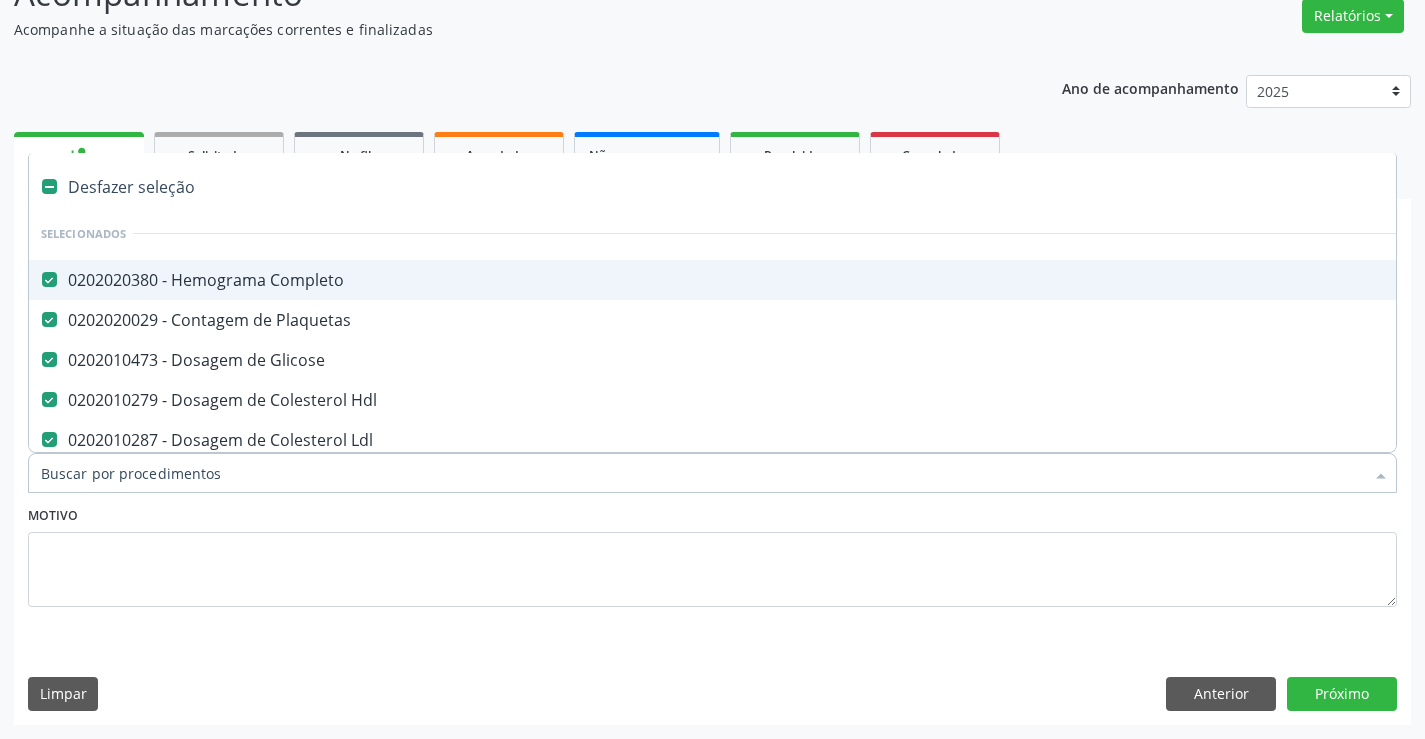 type on "U" 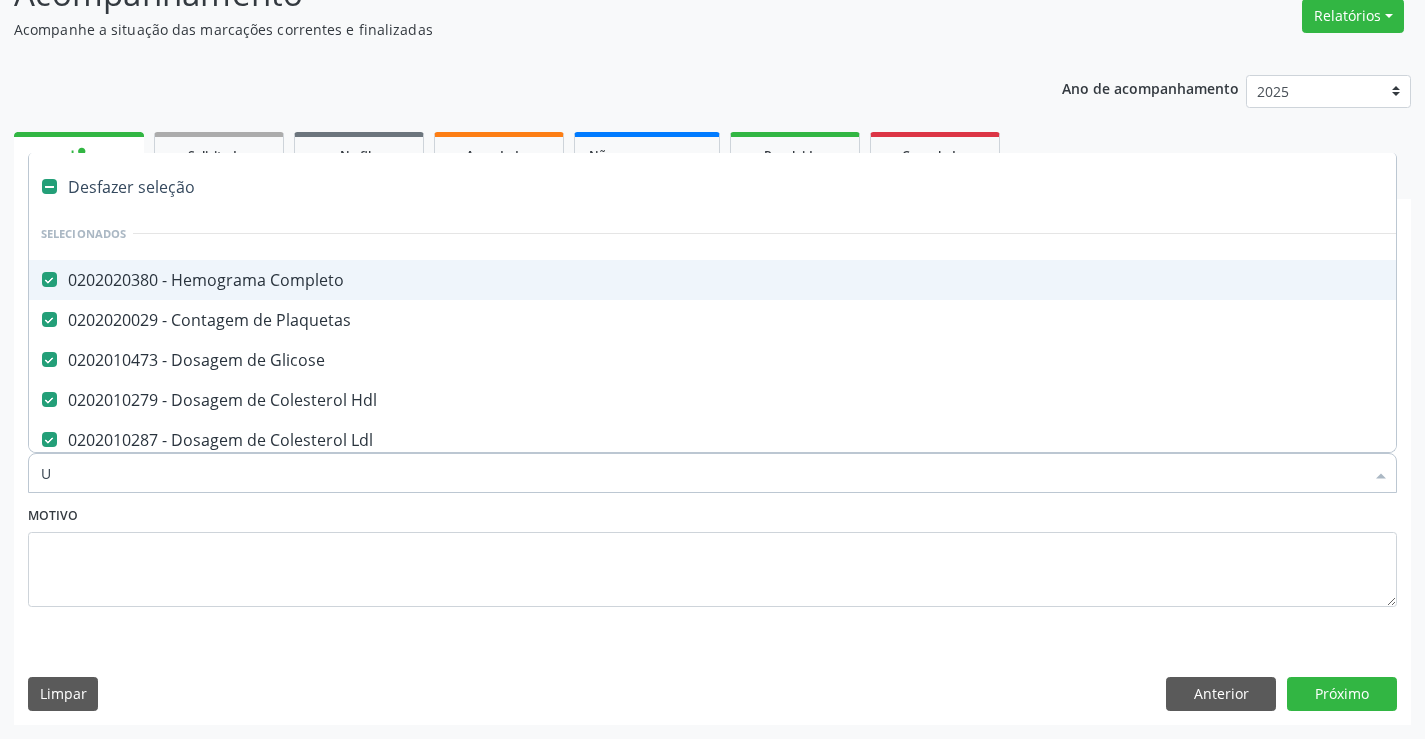 checkbox on "false" 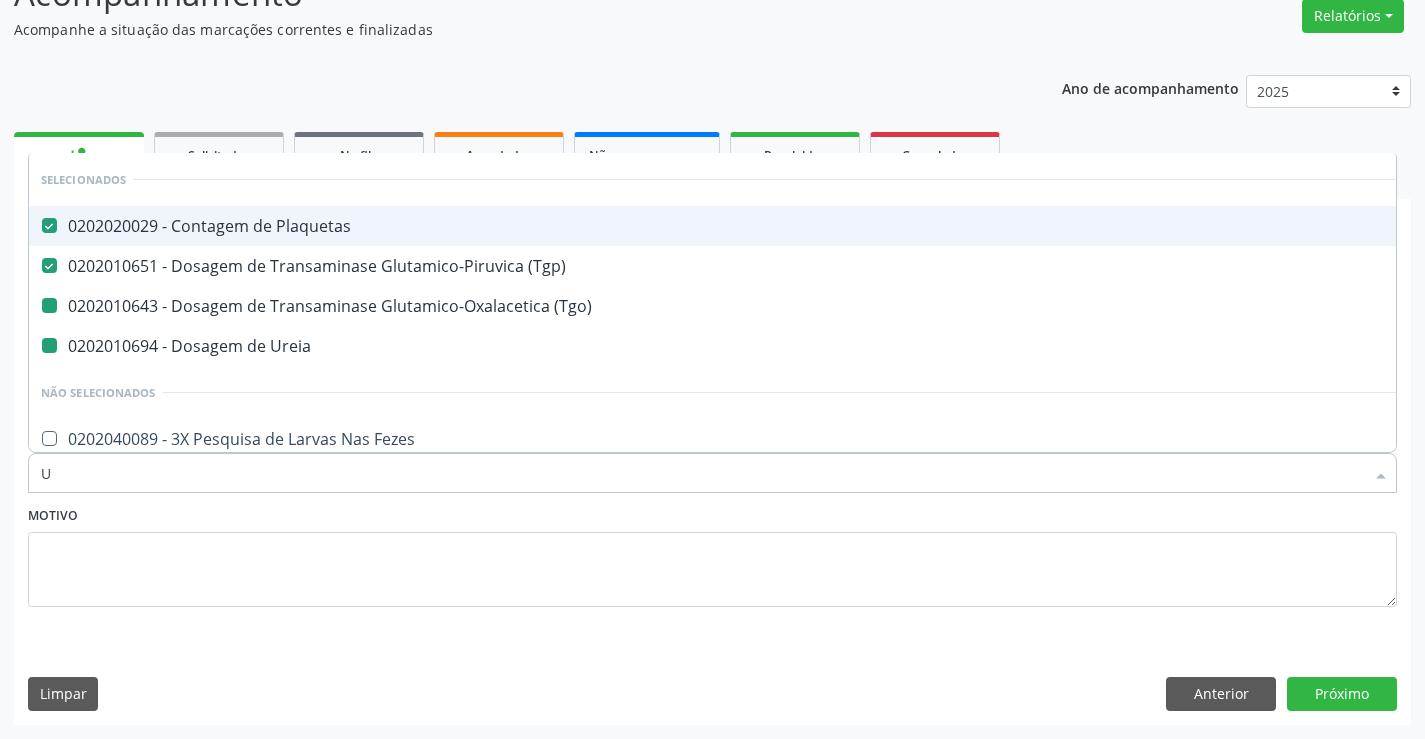 type on "UR" 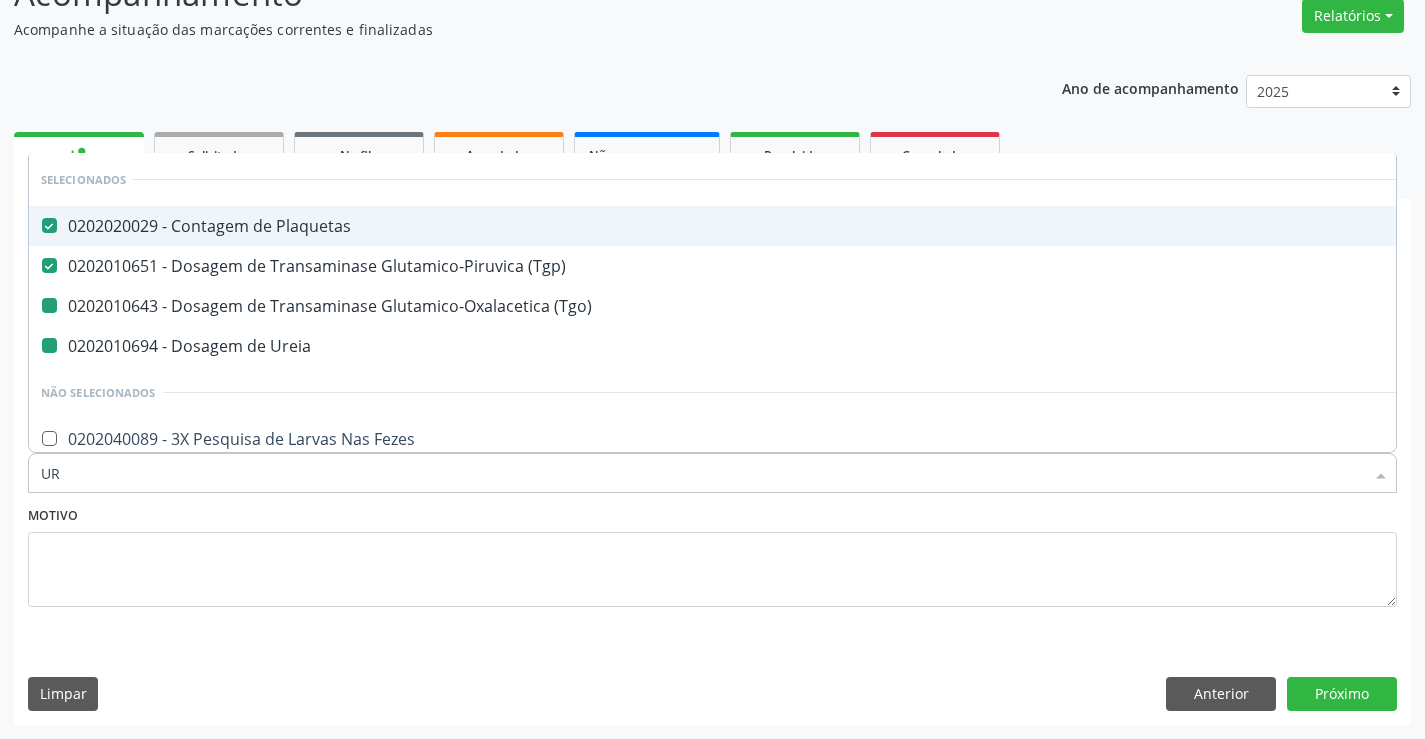 checkbox on "false" 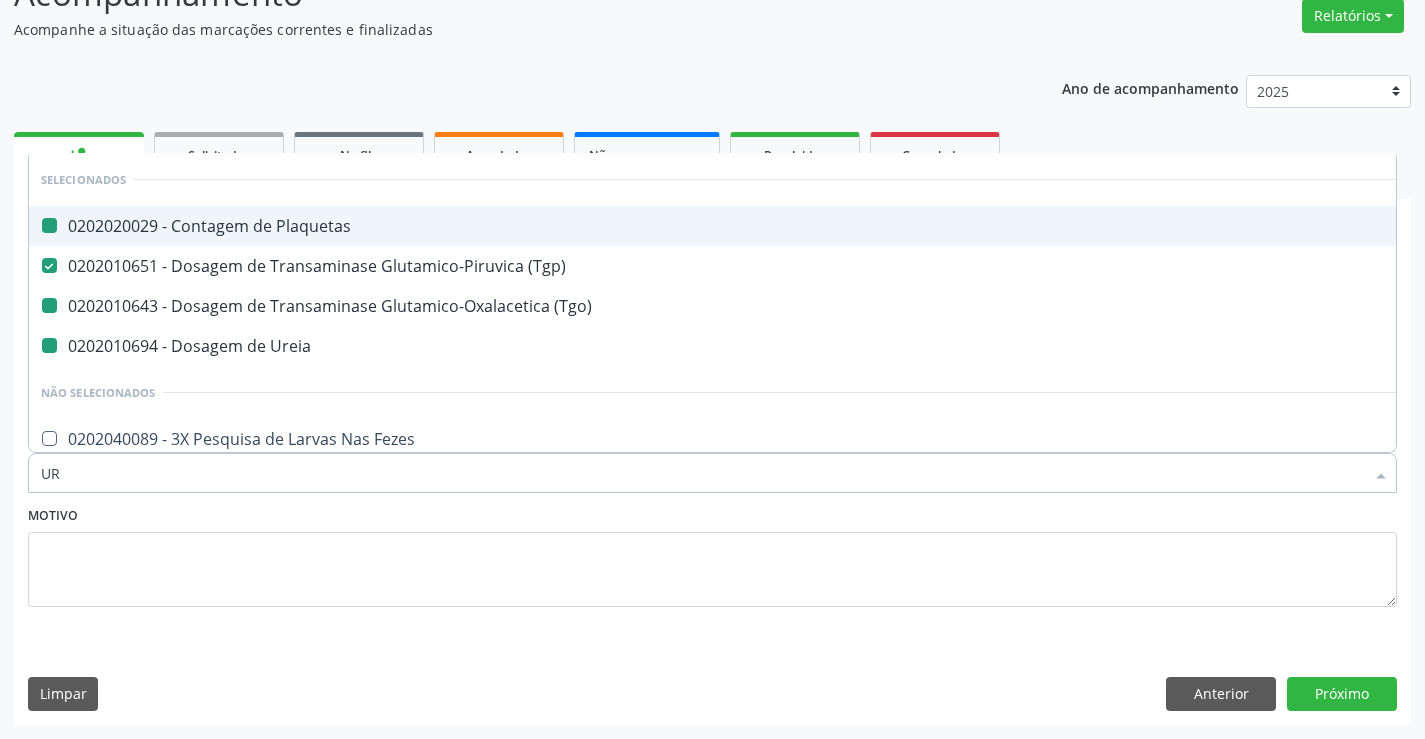 type on "URI" 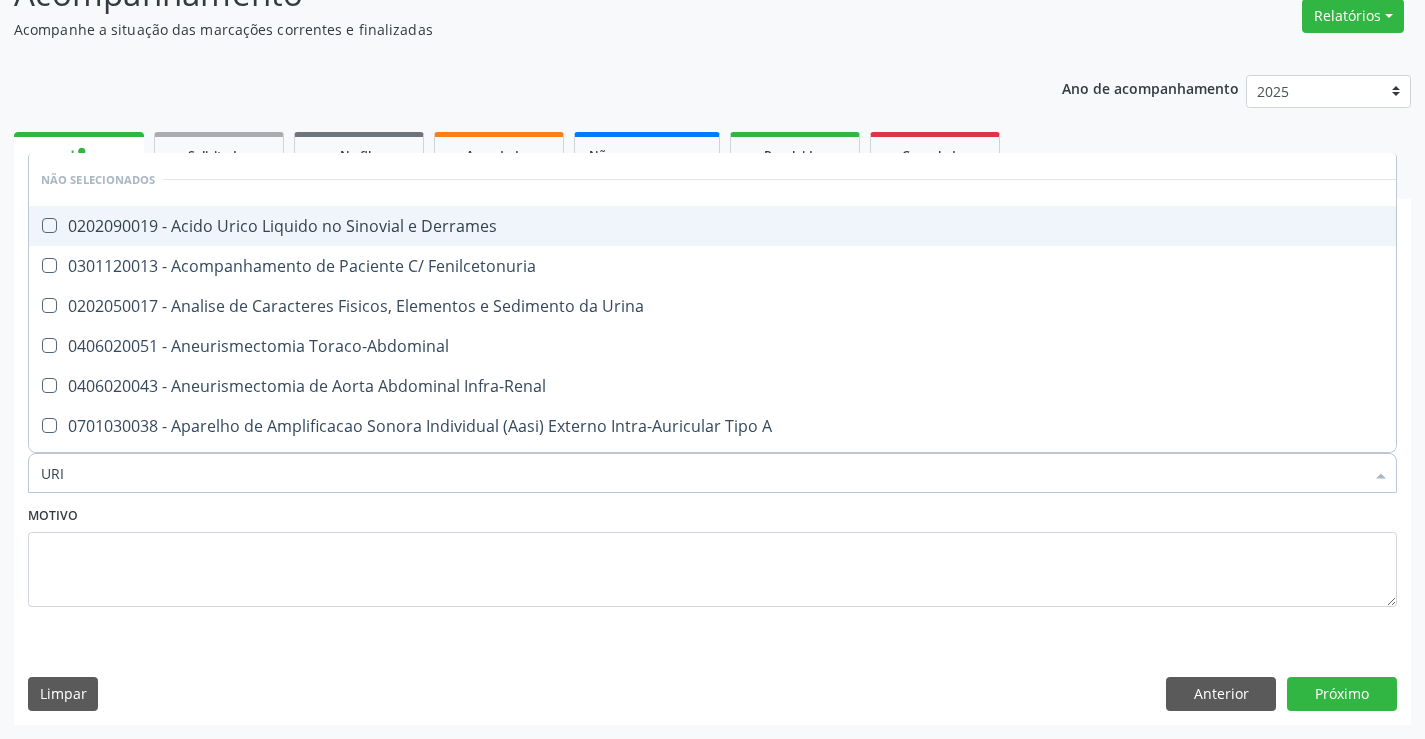type on "URIN" 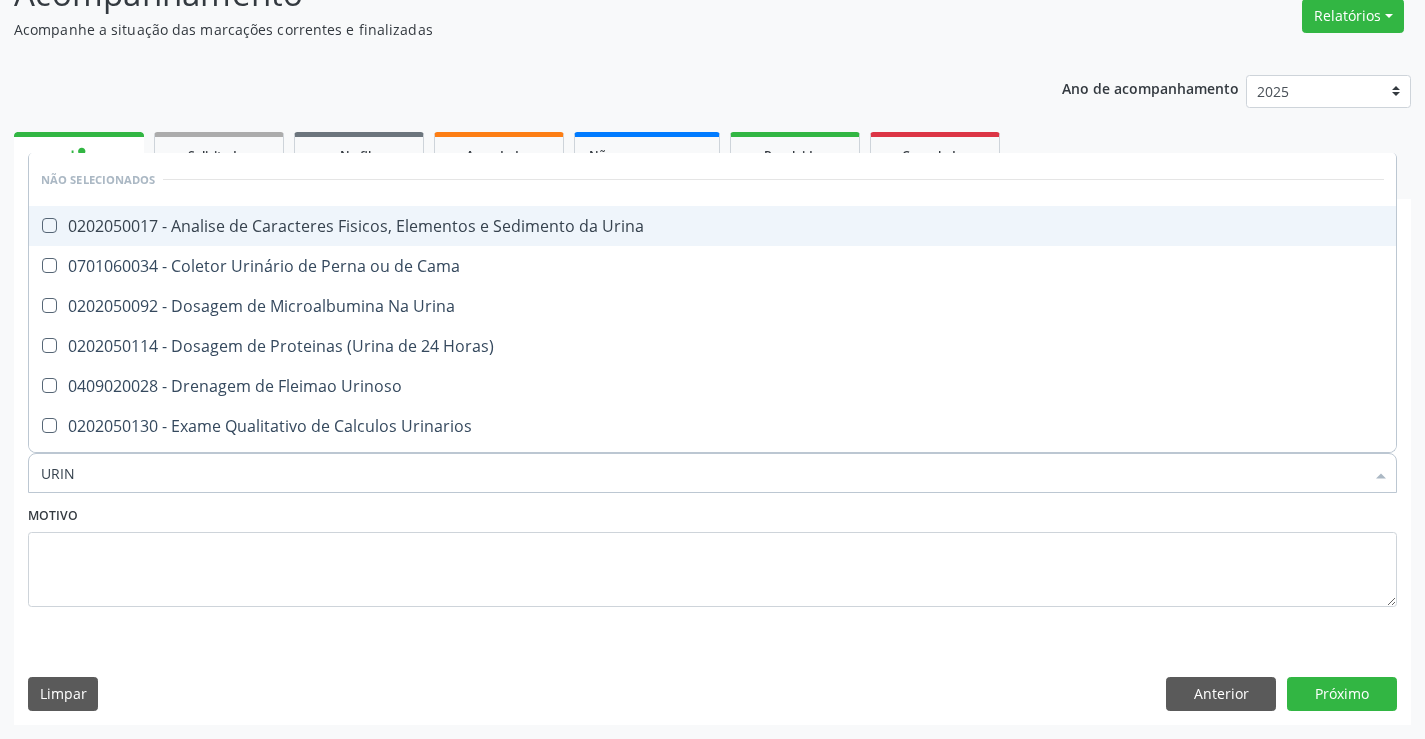 click on "0202050017 - Analise de Caracteres Fisicos, Elementos e Sedimento da Urina" at bounding box center (712, 226) 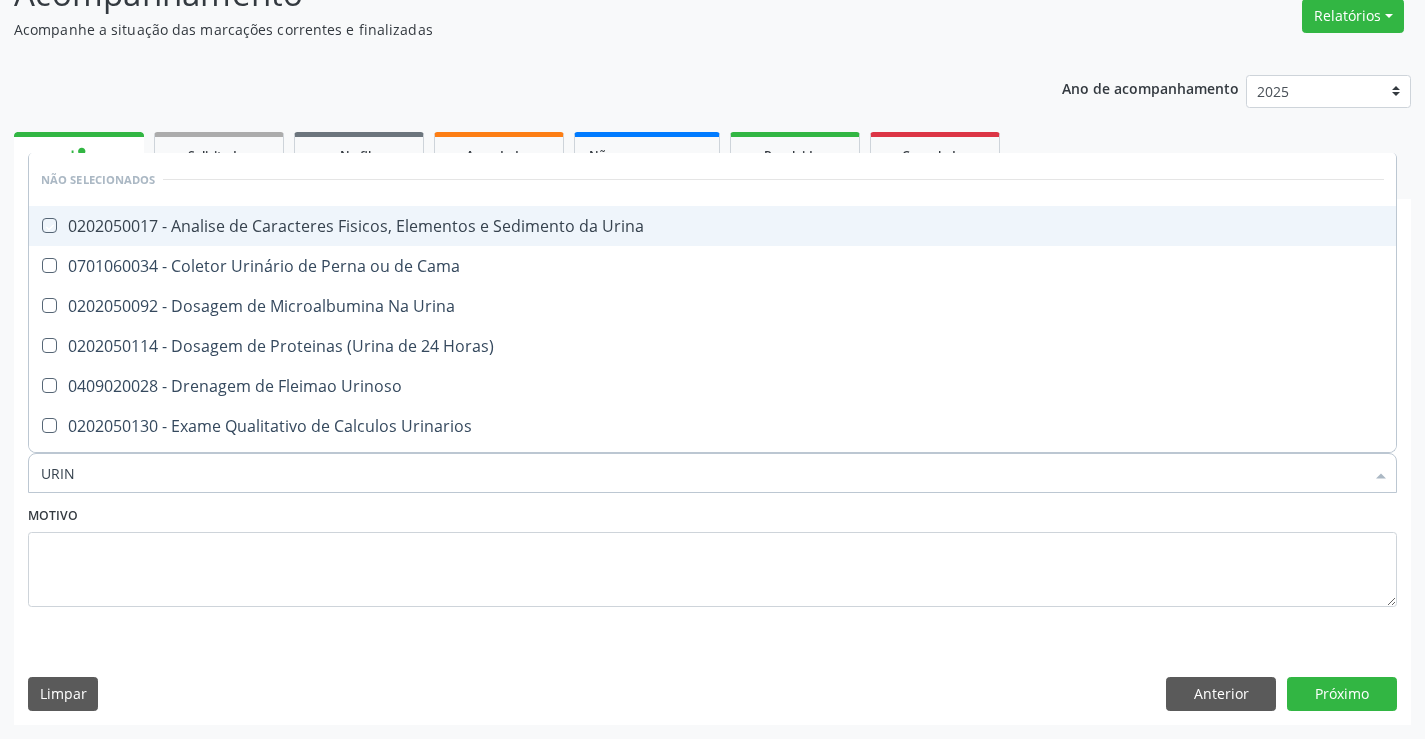 checkbox on "true" 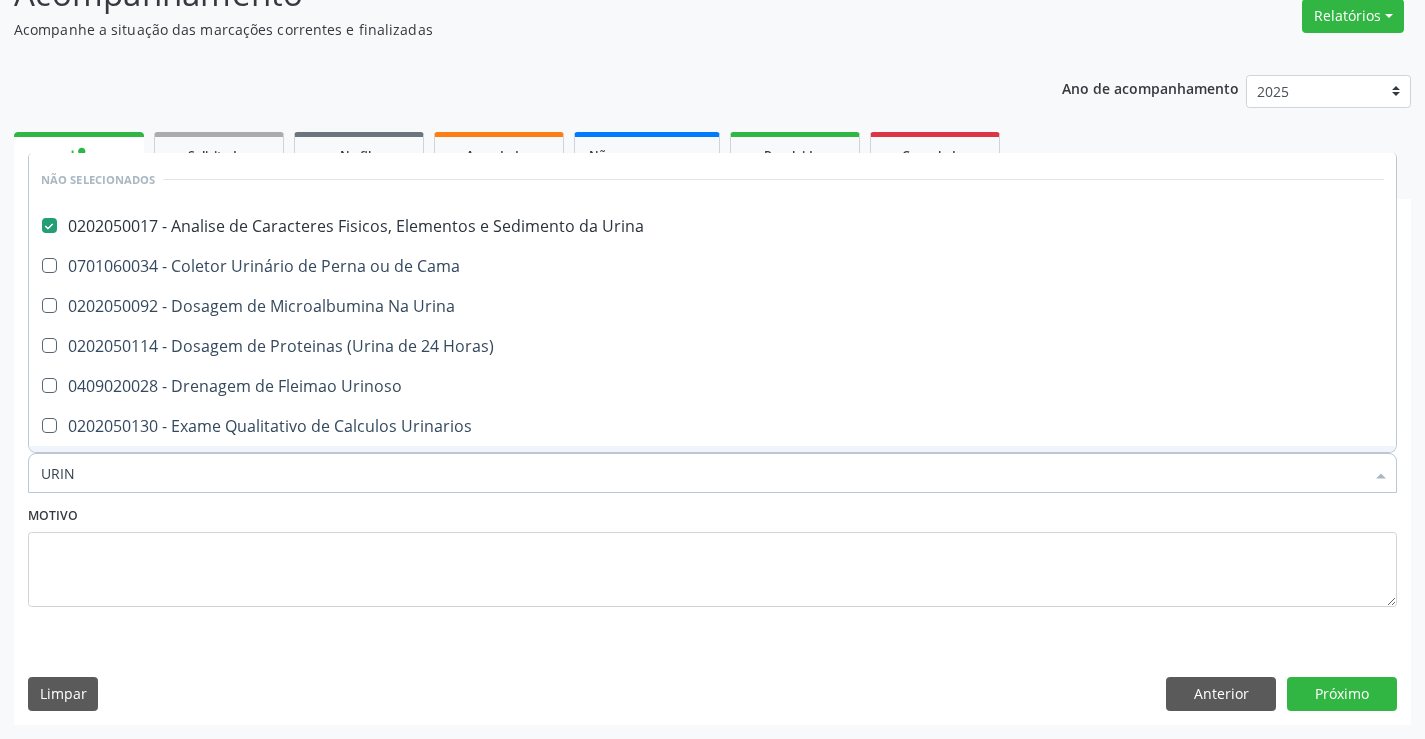 click on "URIN" at bounding box center [702, 473] 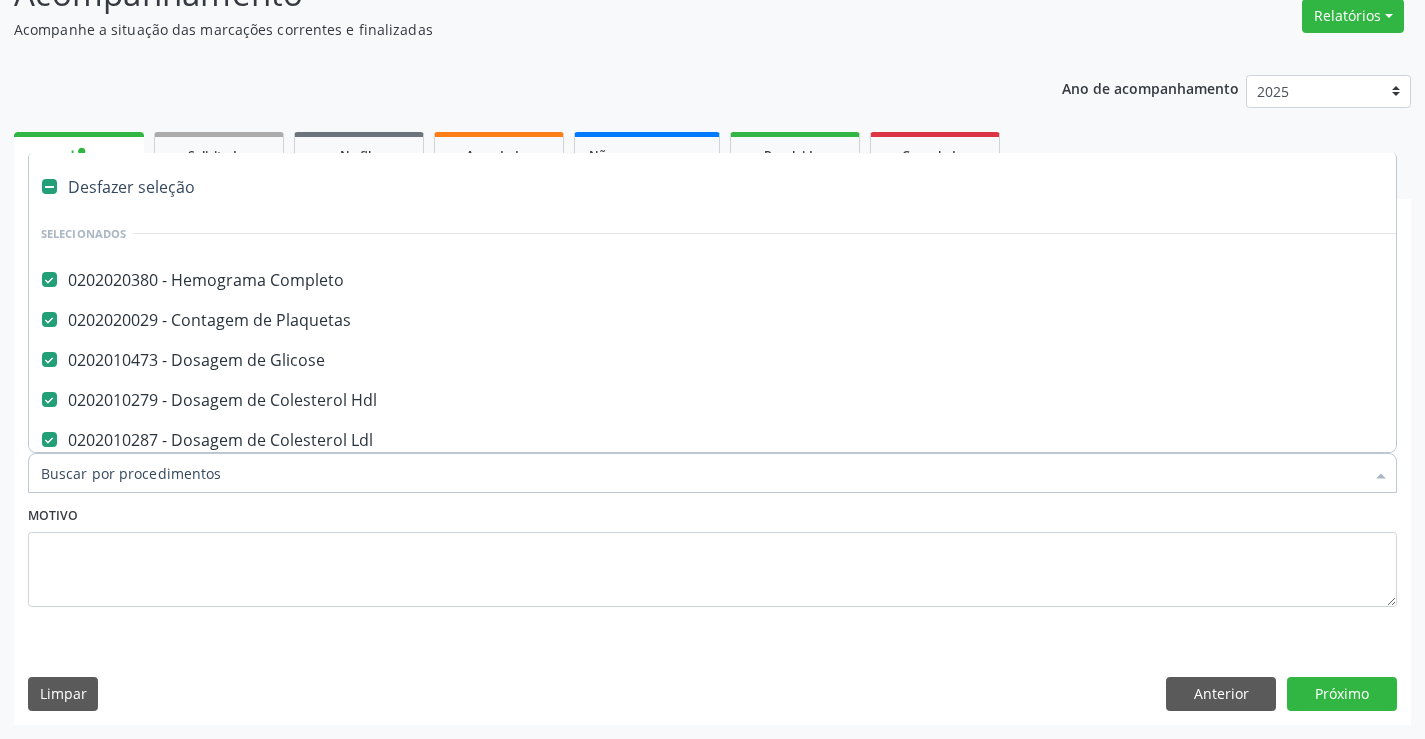 type on "F" 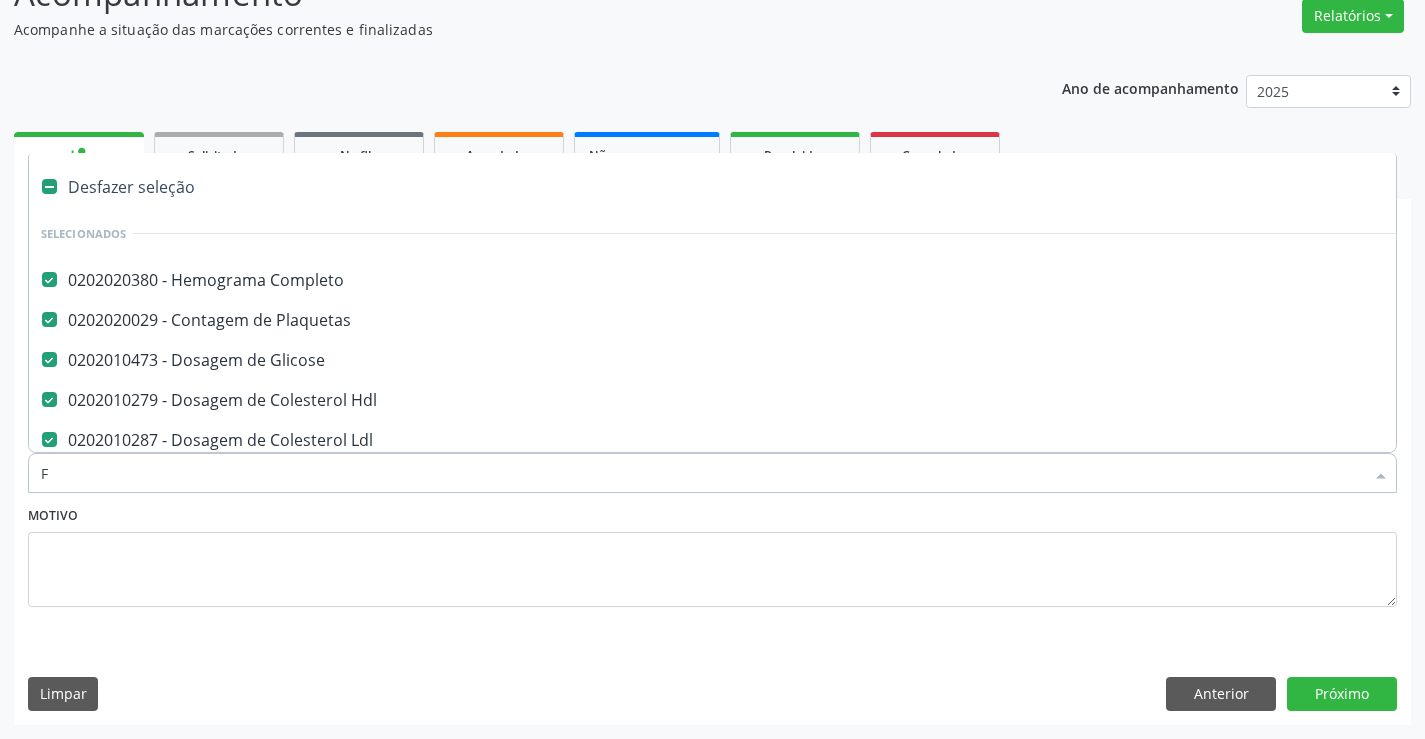 checkbox on "false" 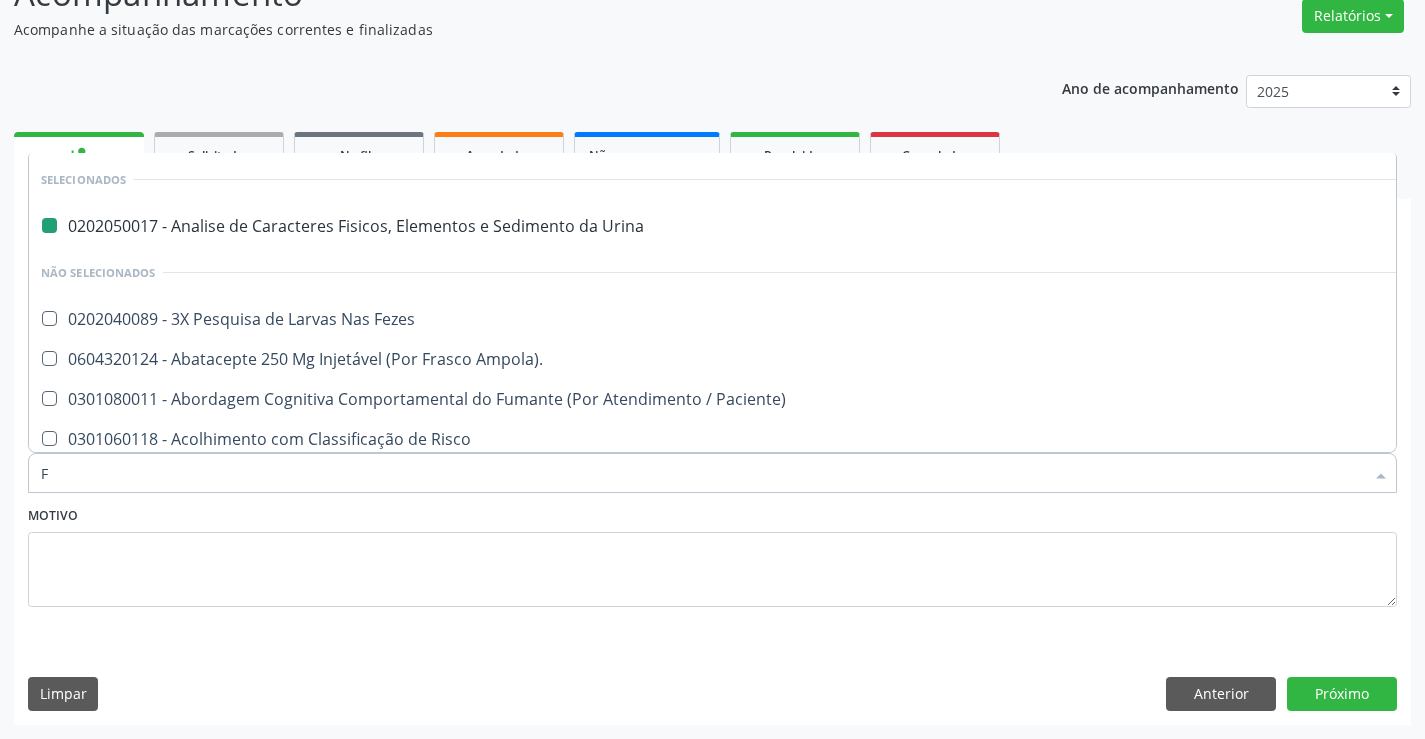 type on "FE" 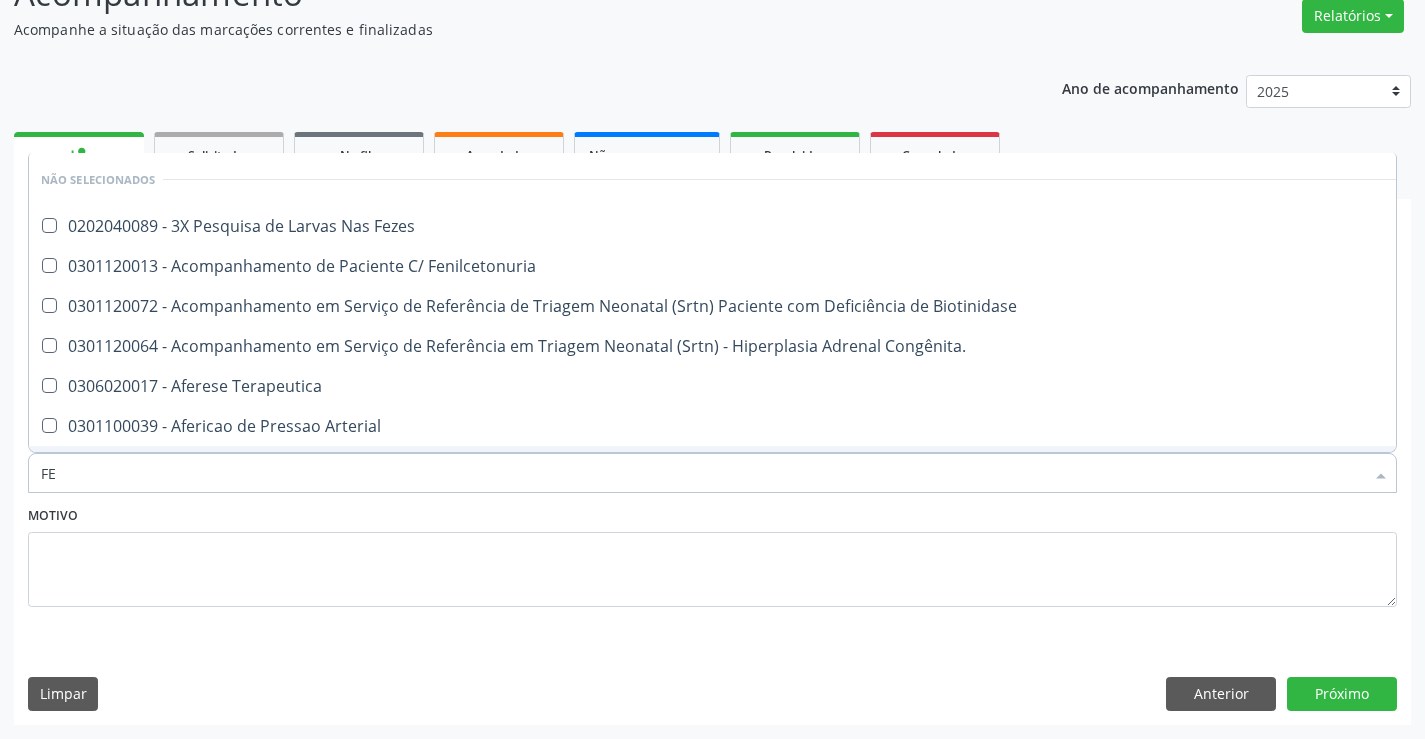 type on "FEZ" 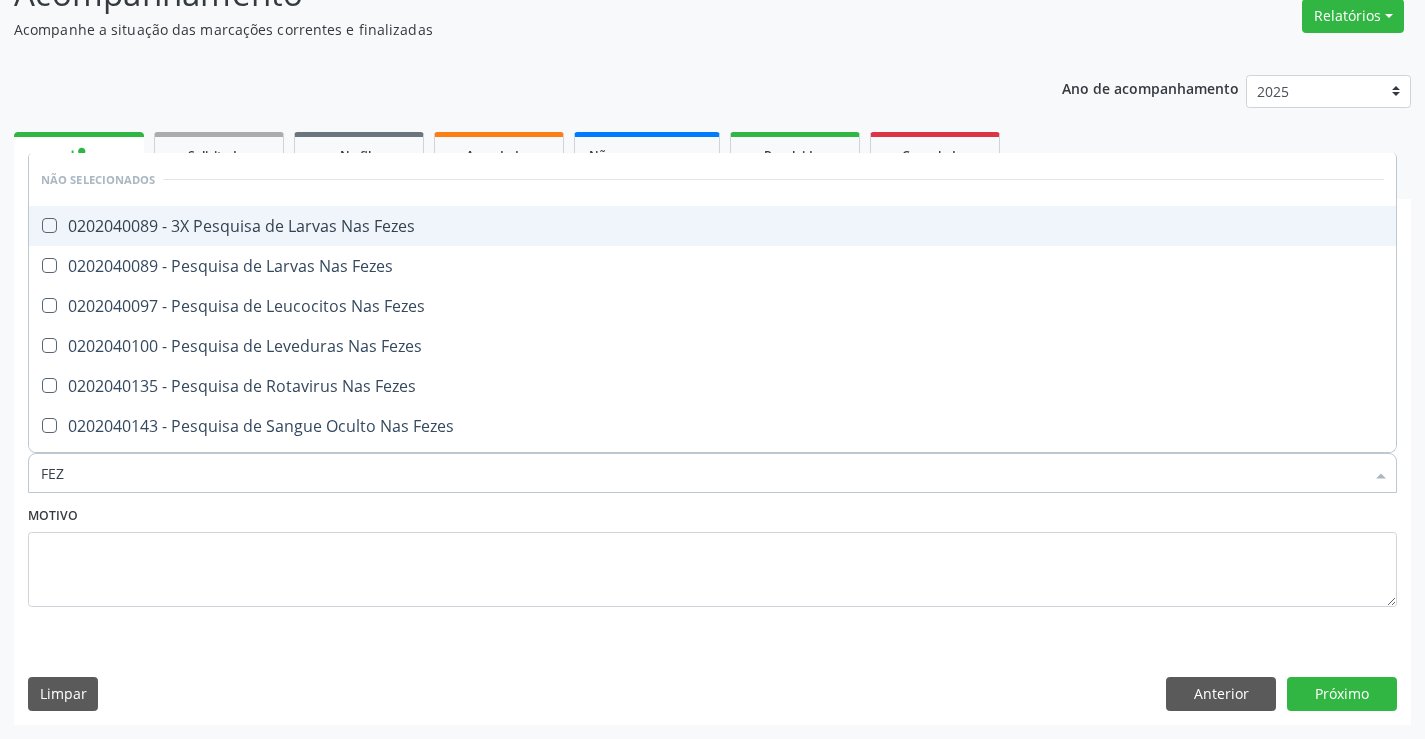 click on "0202040089 - 3X Pesquisa de Larvas Nas Fezes" at bounding box center (712, 226) 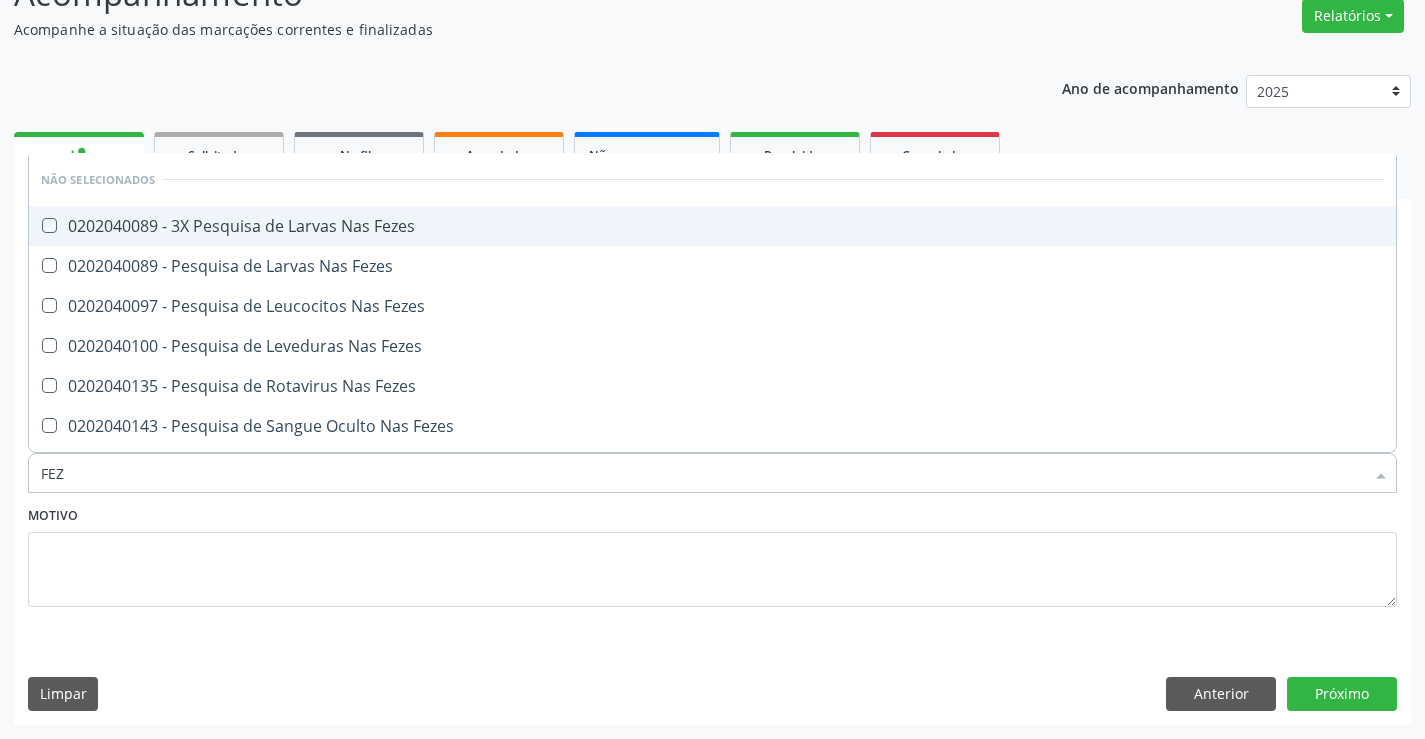 checkbox on "true" 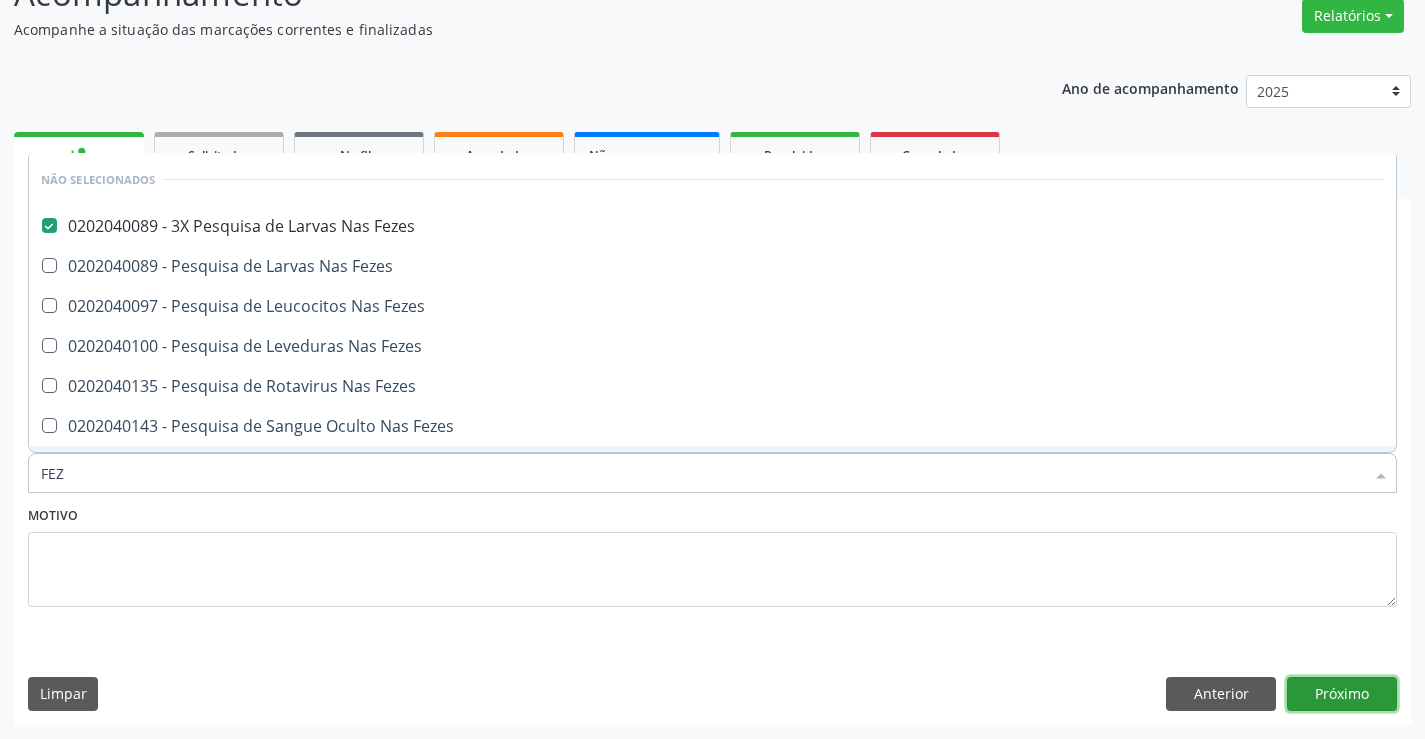 click on "Próximo" at bounding box center [1342, 694] 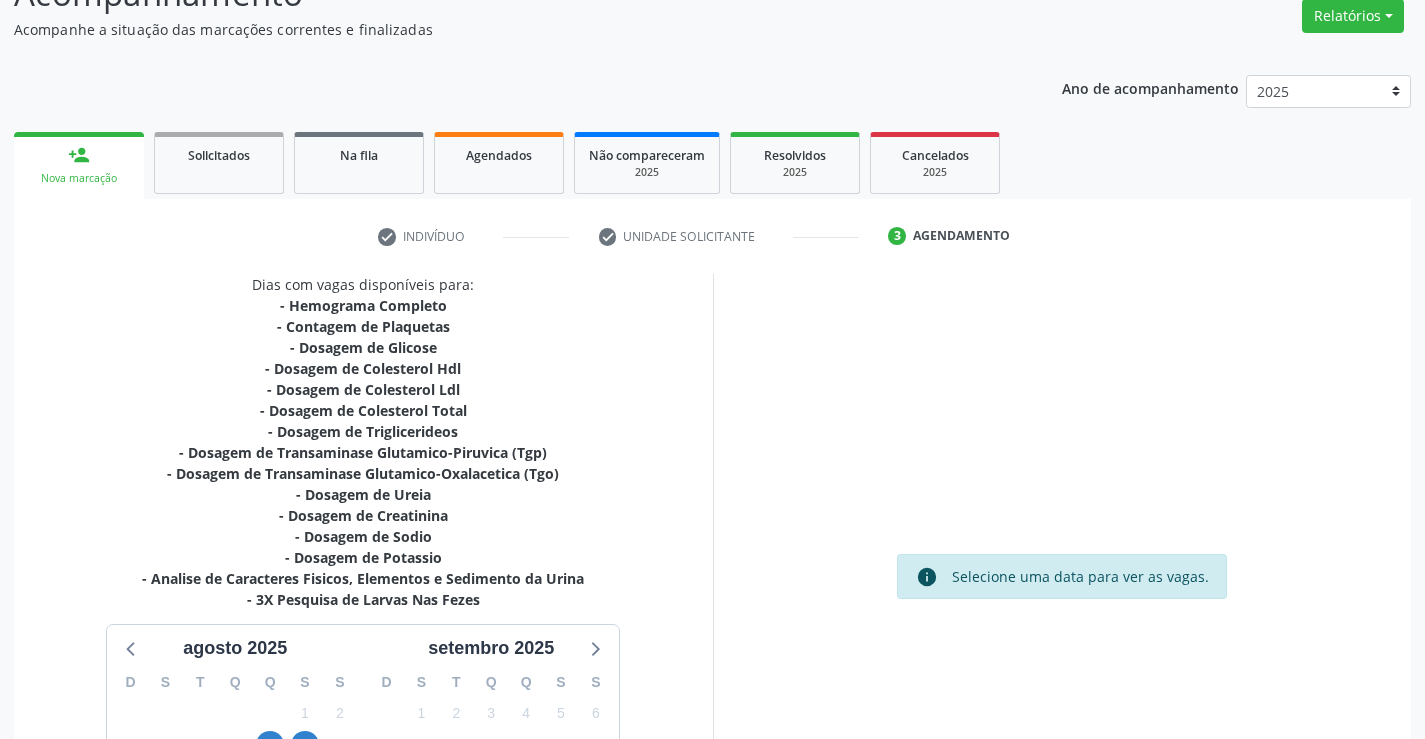 scroll, scrollTop: 425, scrollLeft: 0, axis: vertical 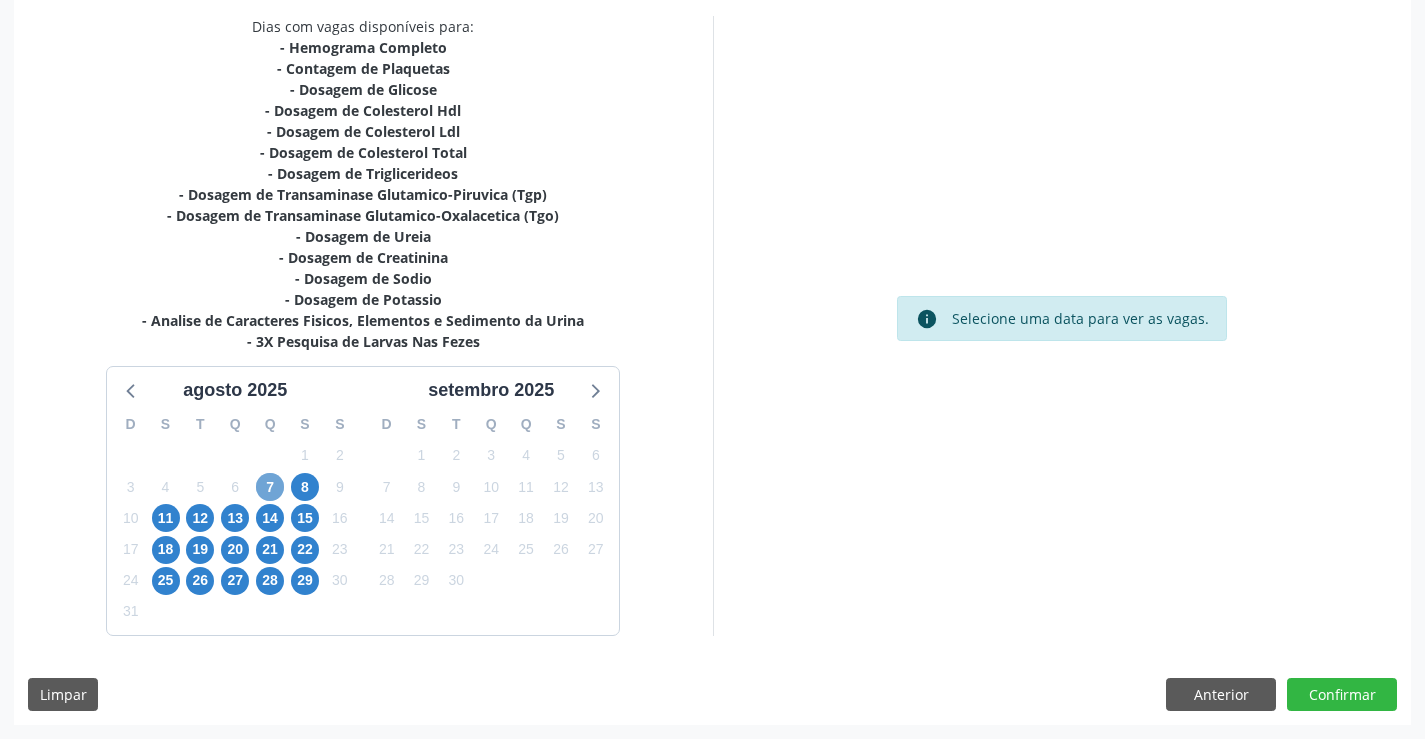 click on "7" at bounding box center [270, 487] 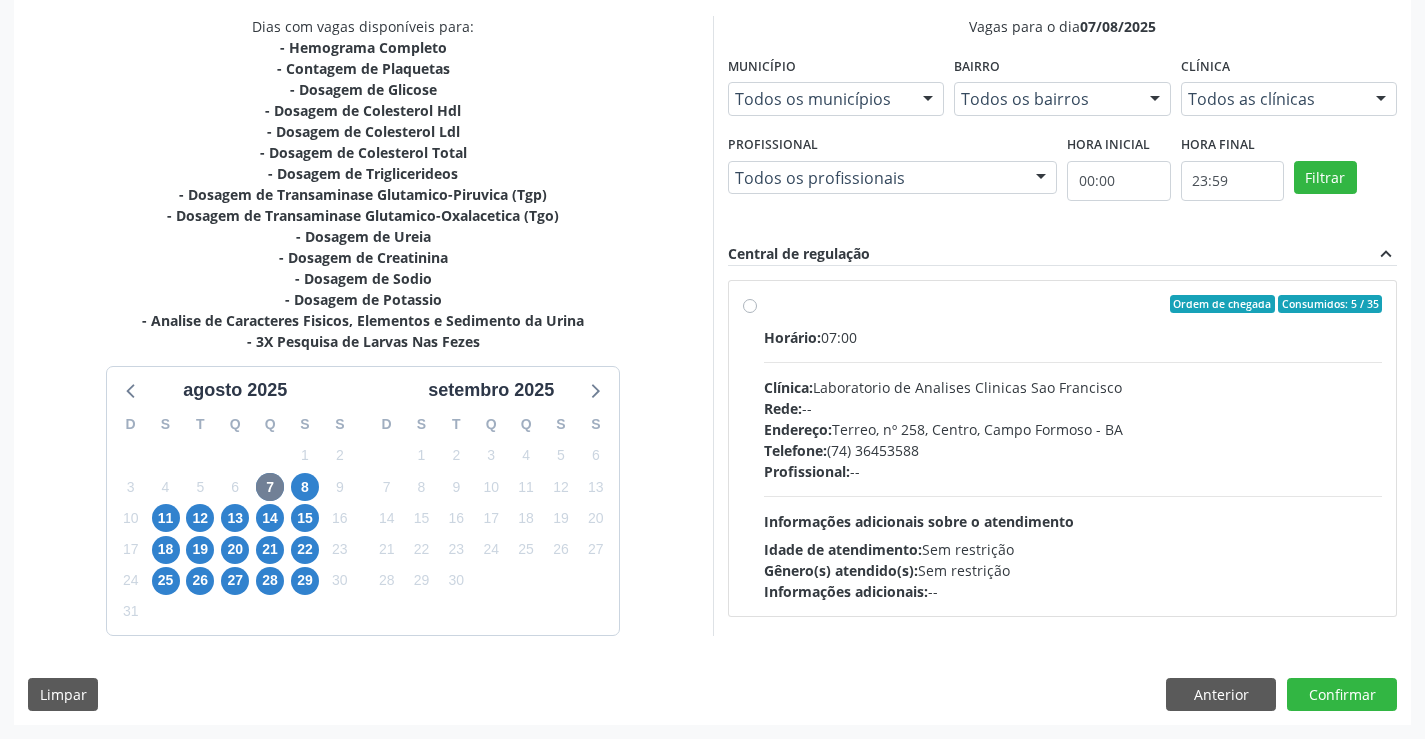 click on "Horário:   07:00" at bounding box center [1073, 337] 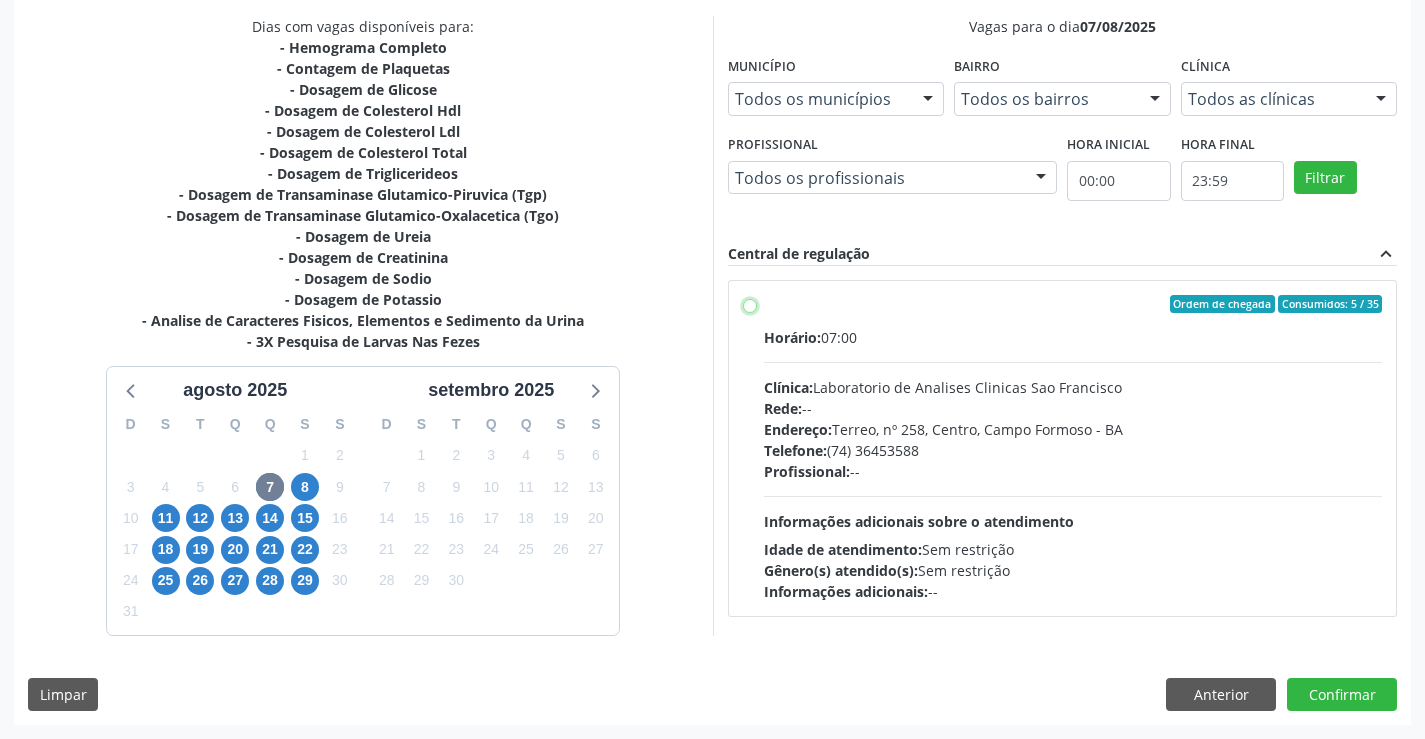 click on "Ordem de chegada
Consumidos: 5 / 35
Horário:   07:00
Clínica:  Laboratorio de Analises Clinicas Sao Francisco
Rede:
--
Endereço:   Terreo, nº 258, Centro, Campo Formoso - BA
Telefone:   (74) 36453588
Profissional:
--
Informações adicionais sobre o atendimento
Idade de atendimento:
Sem restrição
Gênero(s) atendido(s):
Sem restrição
Informações adicionais:
--" at bounding box center [750, 304] 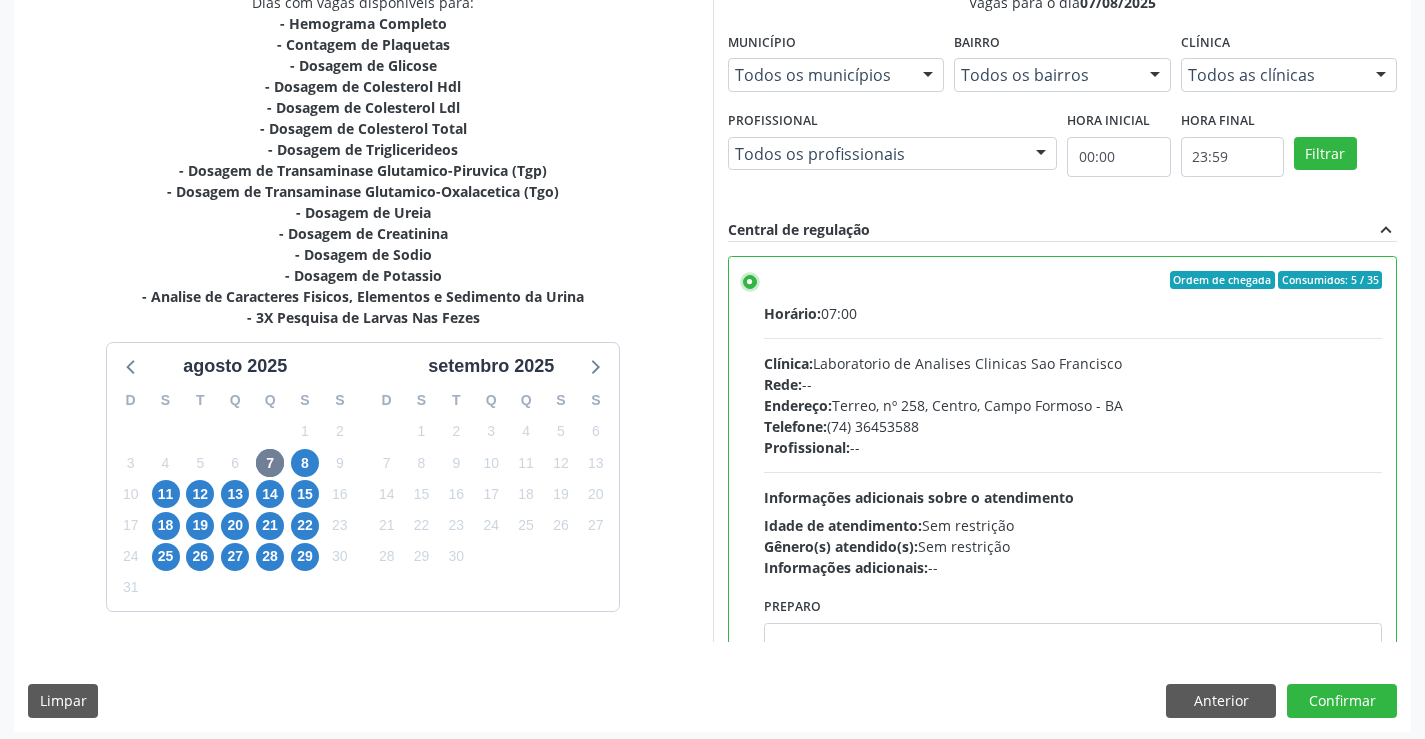scroll, scrollTop: 456, scrollLeft: 0, axis: vertical 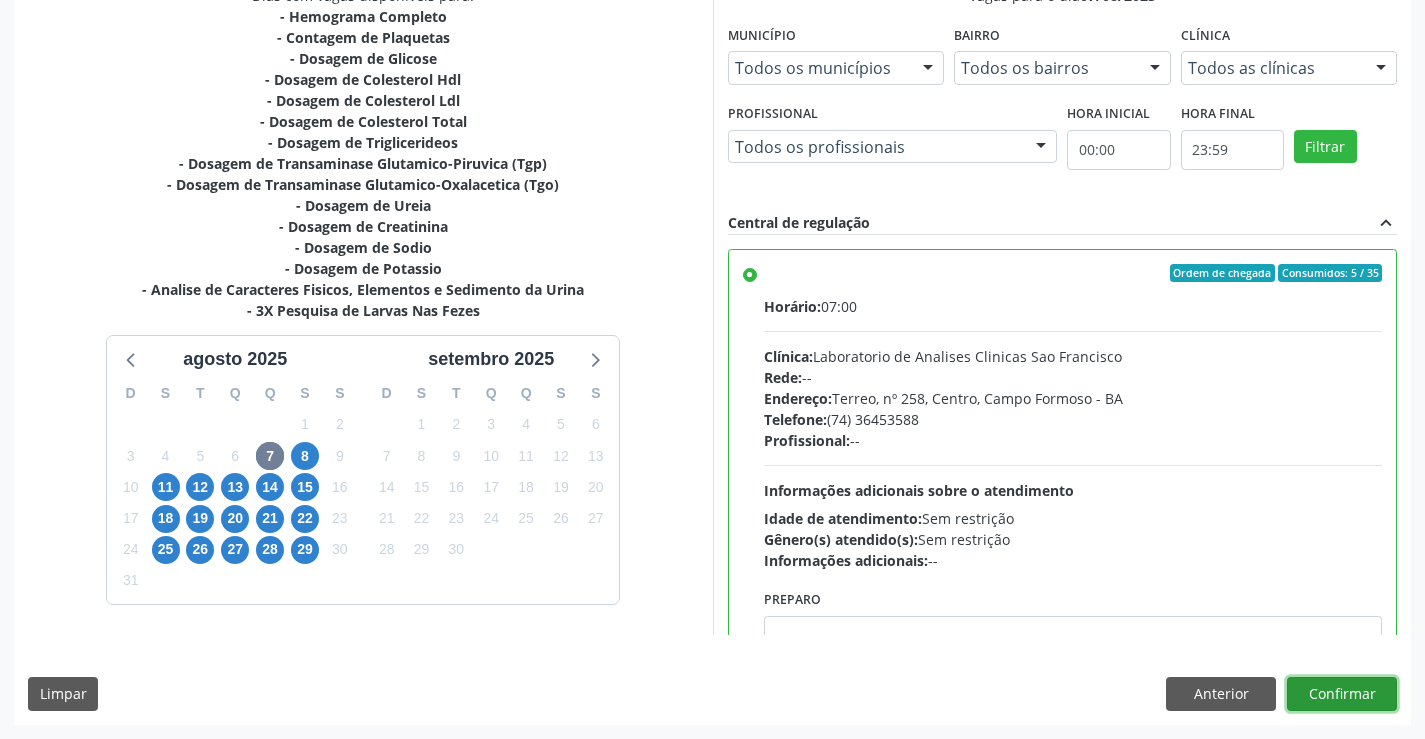 click on "Confirmar" at bounding box center (1342, 694) 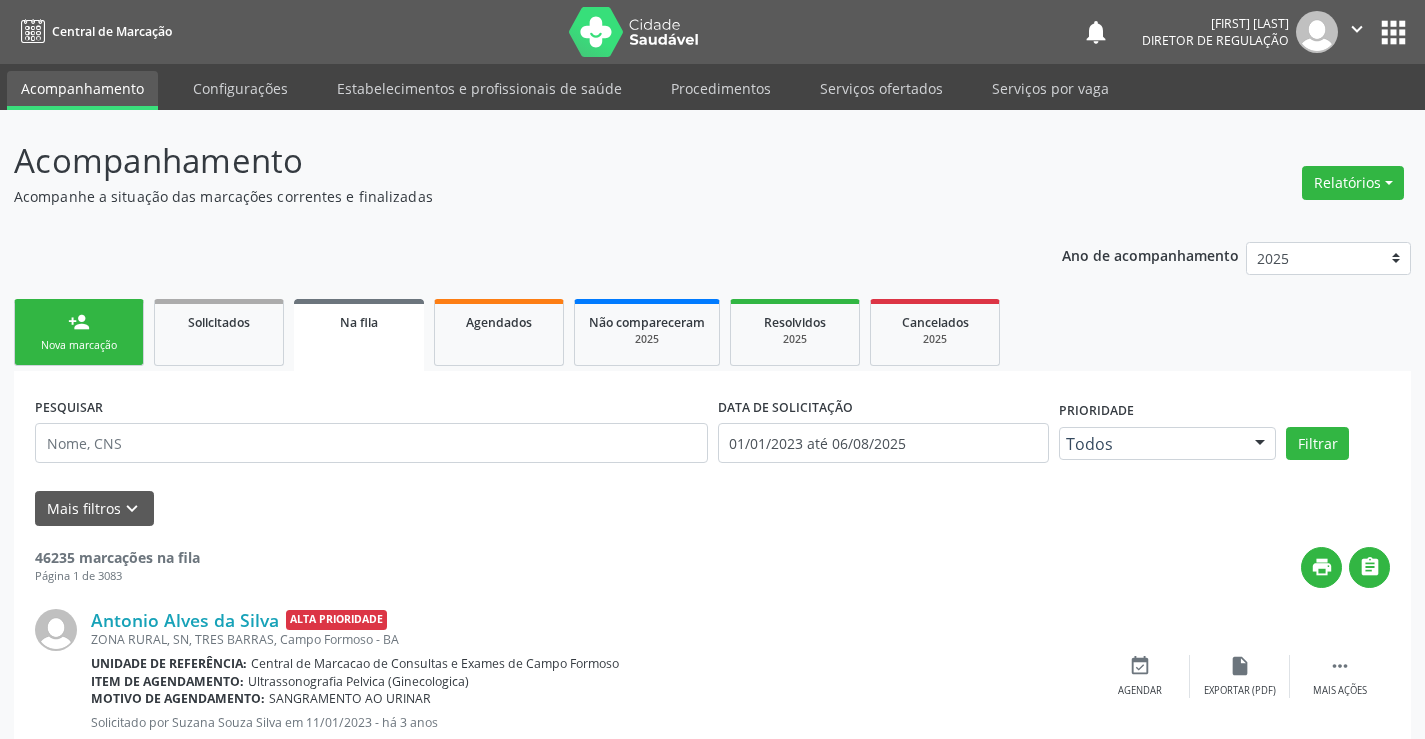 scroll, scrollTop: 0, scrollLeft: 0, axis: both 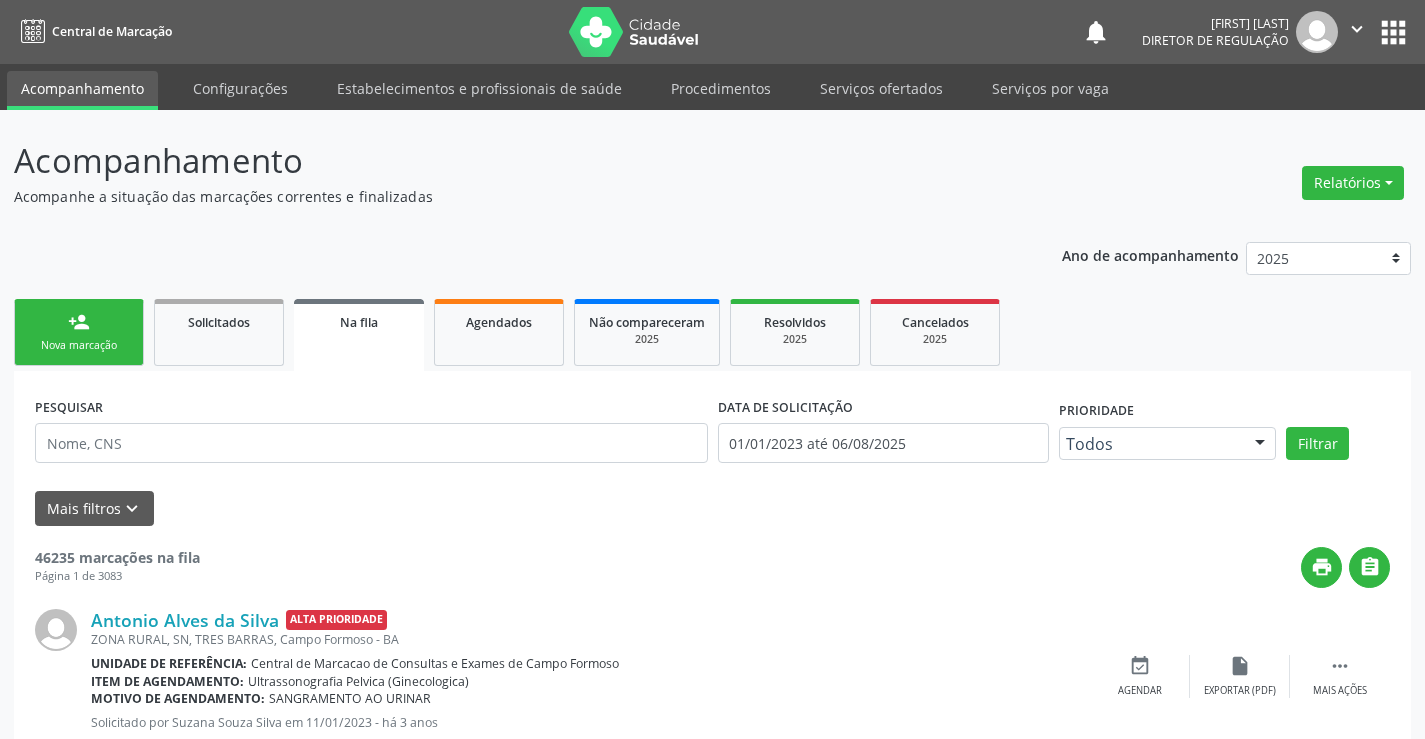 click on "person_add
Nova marcação" at bounding box center (79, 332) 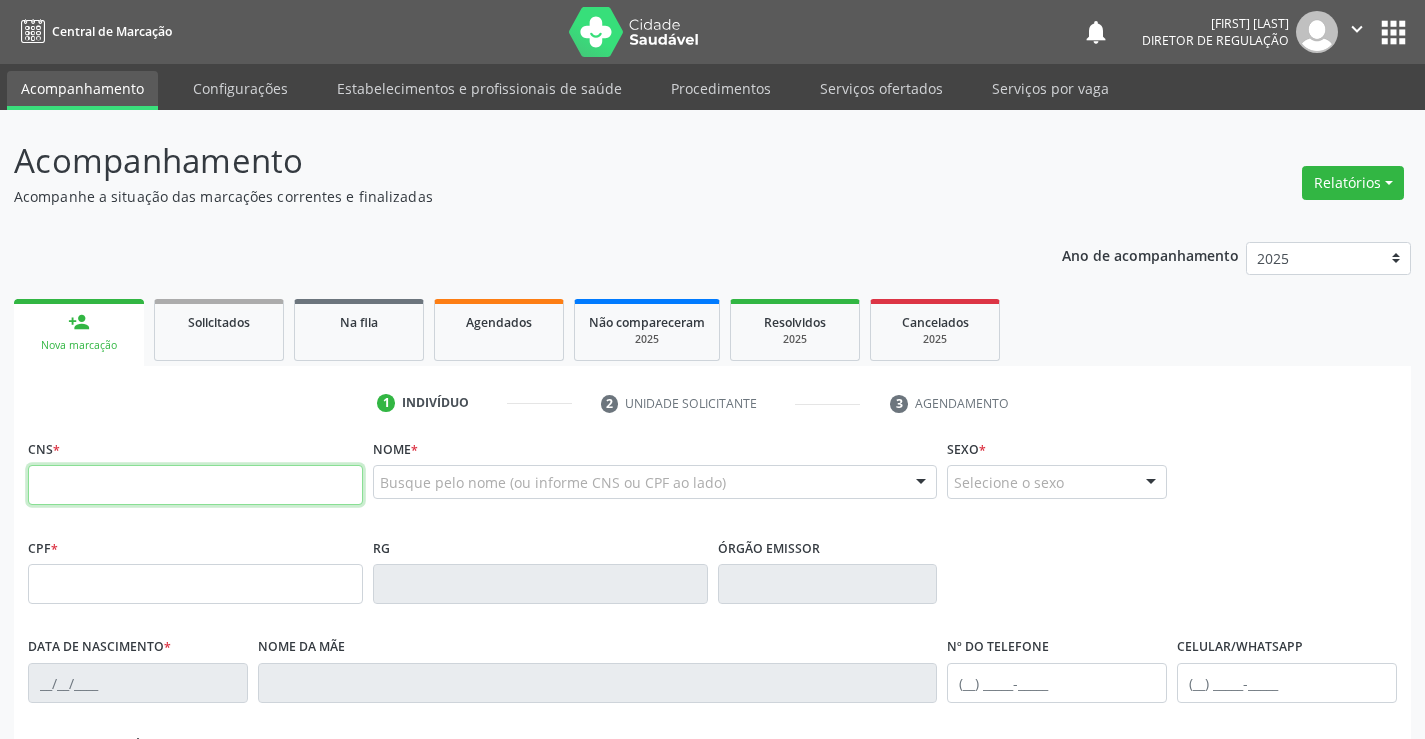 click at bounding box center [195, 485] 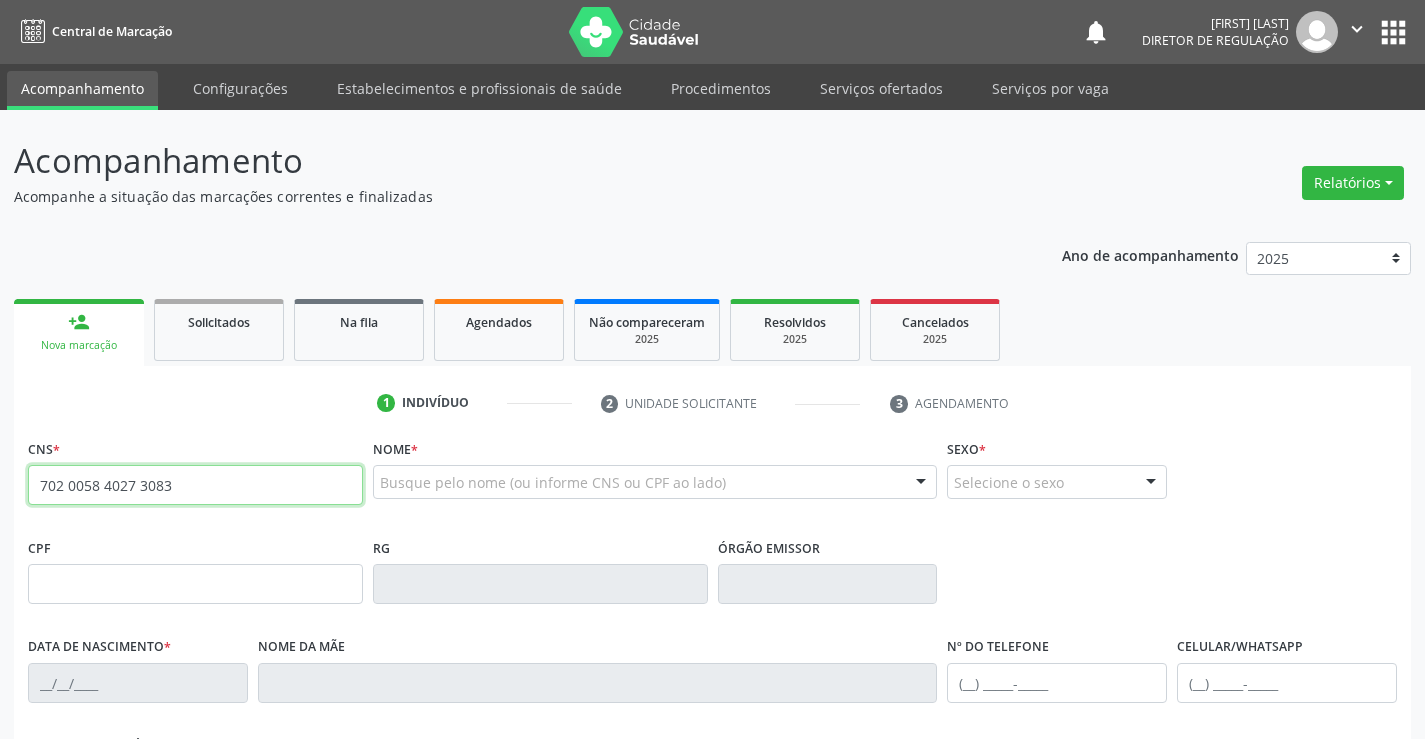 type on "702 0058 4027 3083" 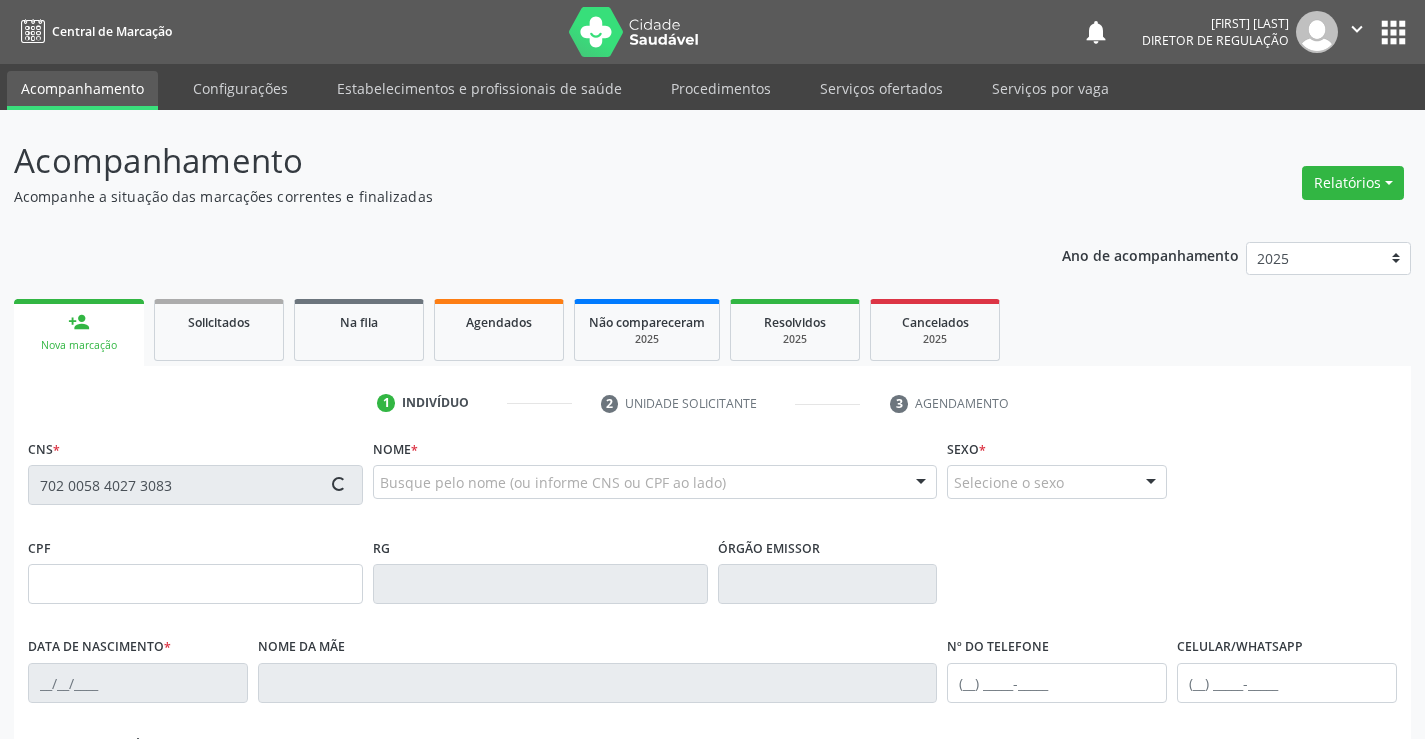type on "624583909" 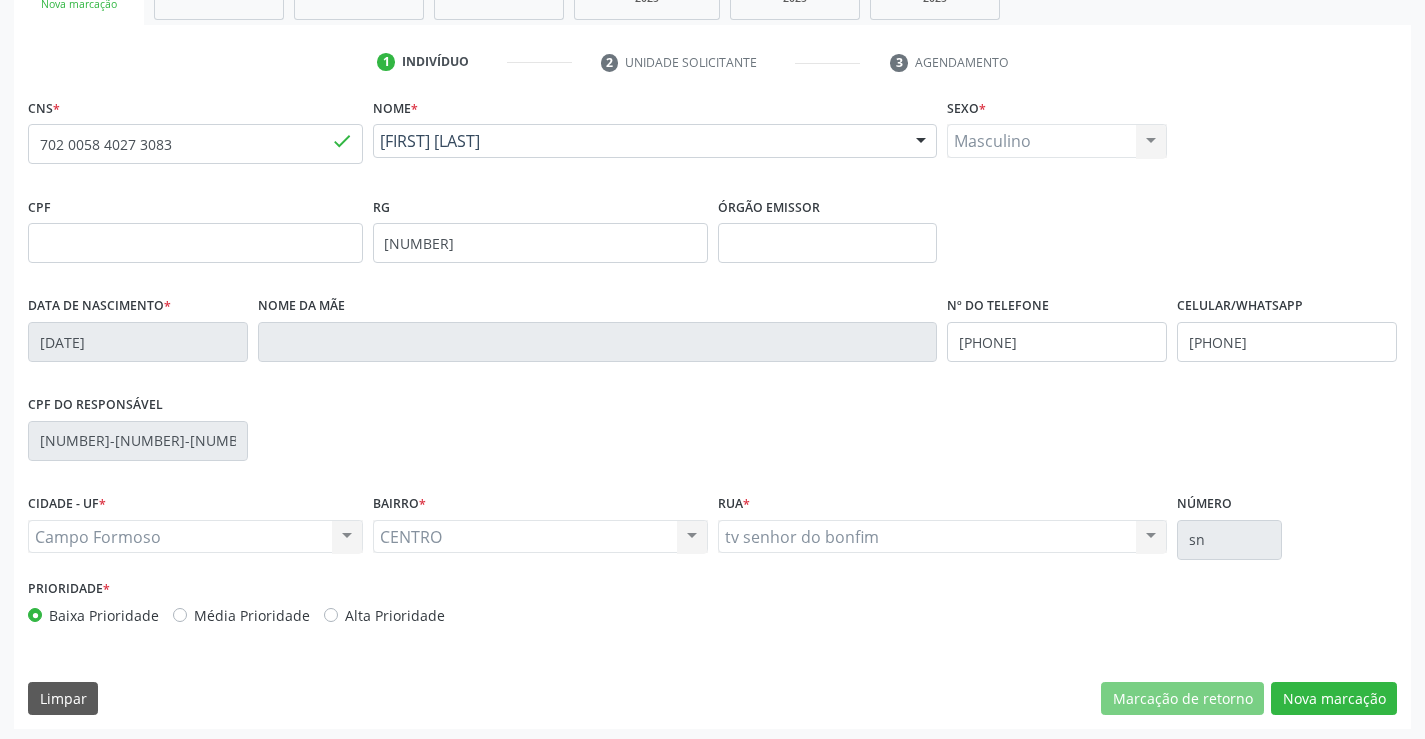 scroll, scrollTop: 345, scrollLeft: 0, axis: vertical 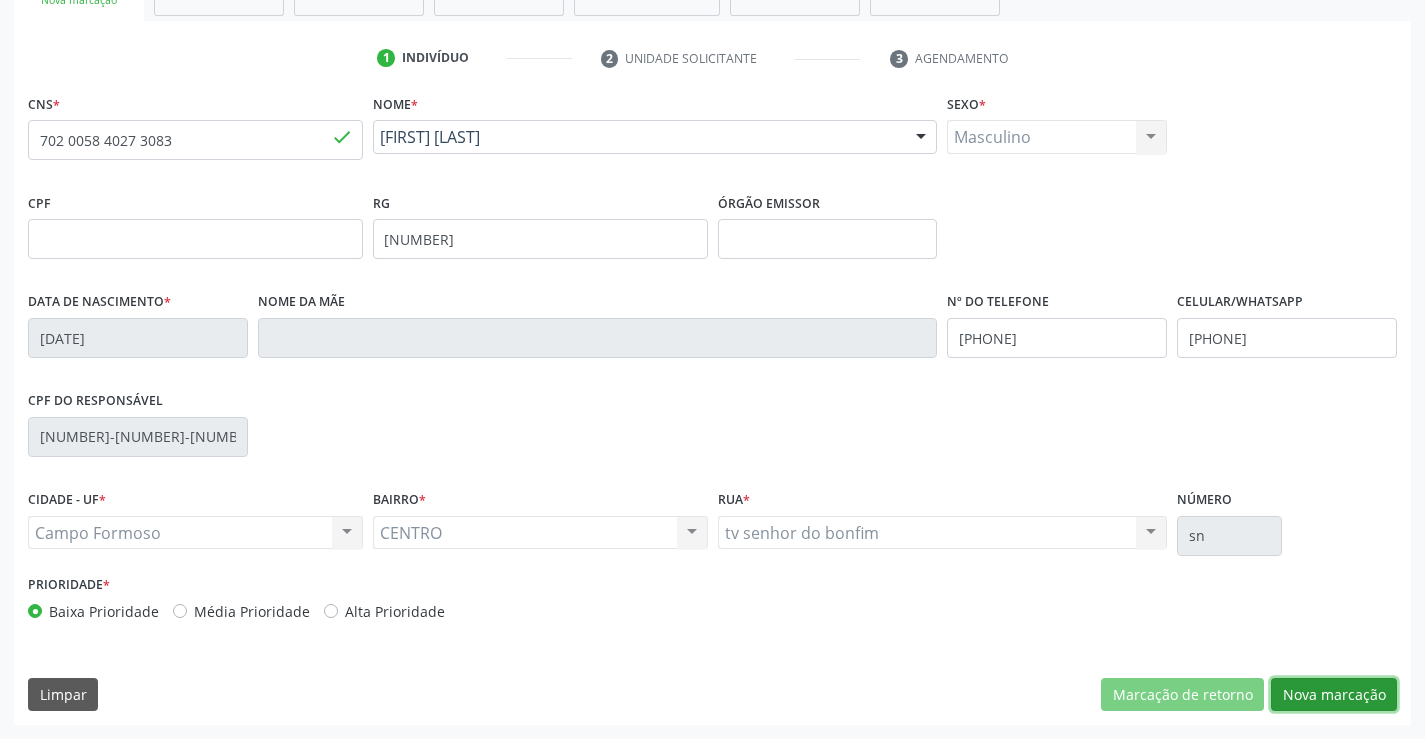 click on "Nova marcação" at bounding box center [1334, 695] 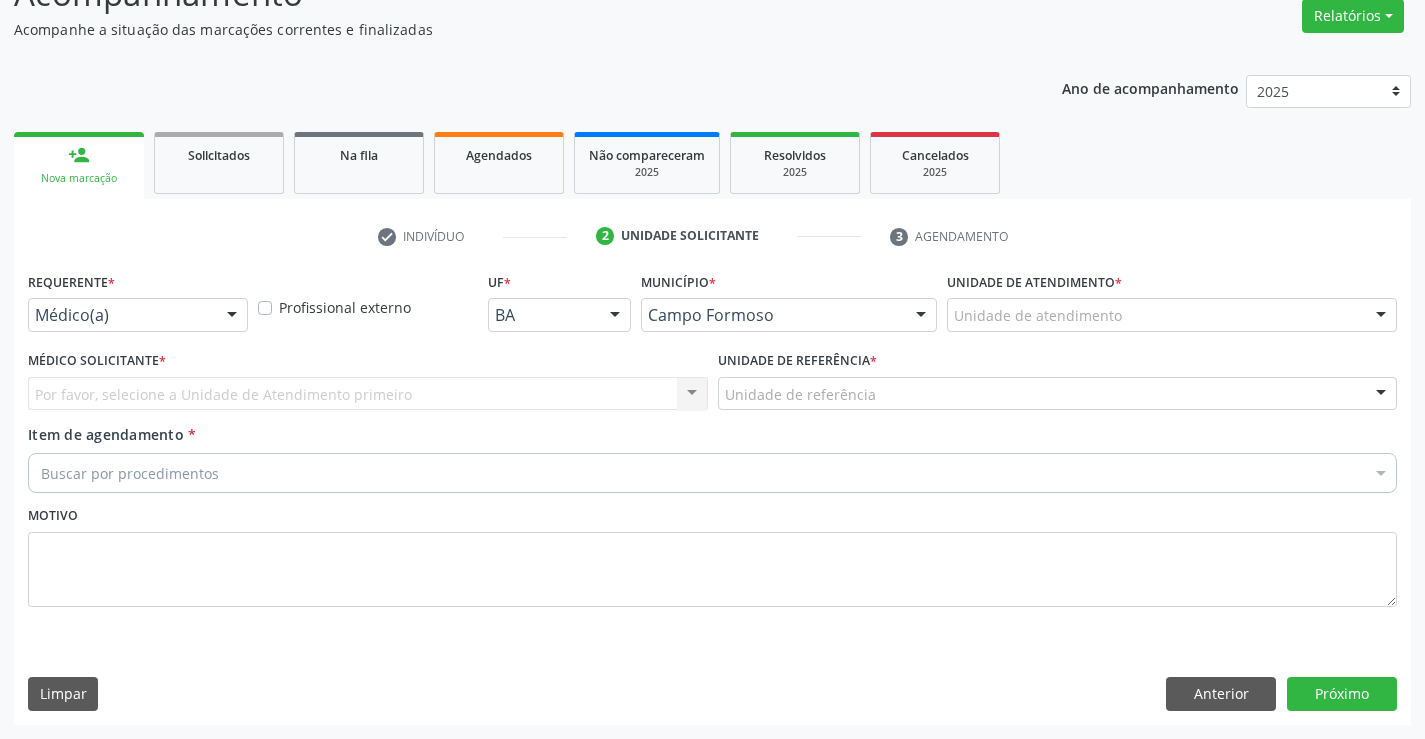 scroll, scrollTop: 167, scrollLeft: 0, axis: vertical 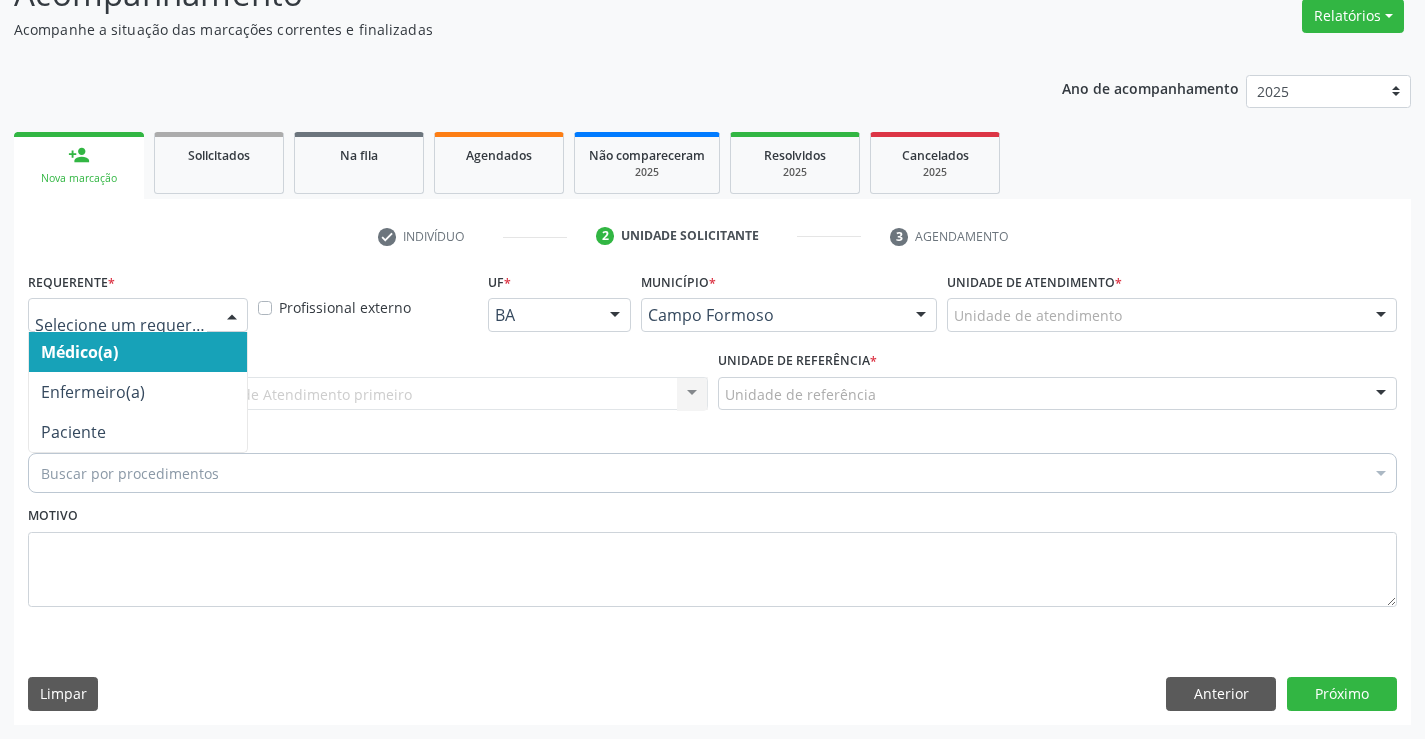 click at bounding box center (138, 315) 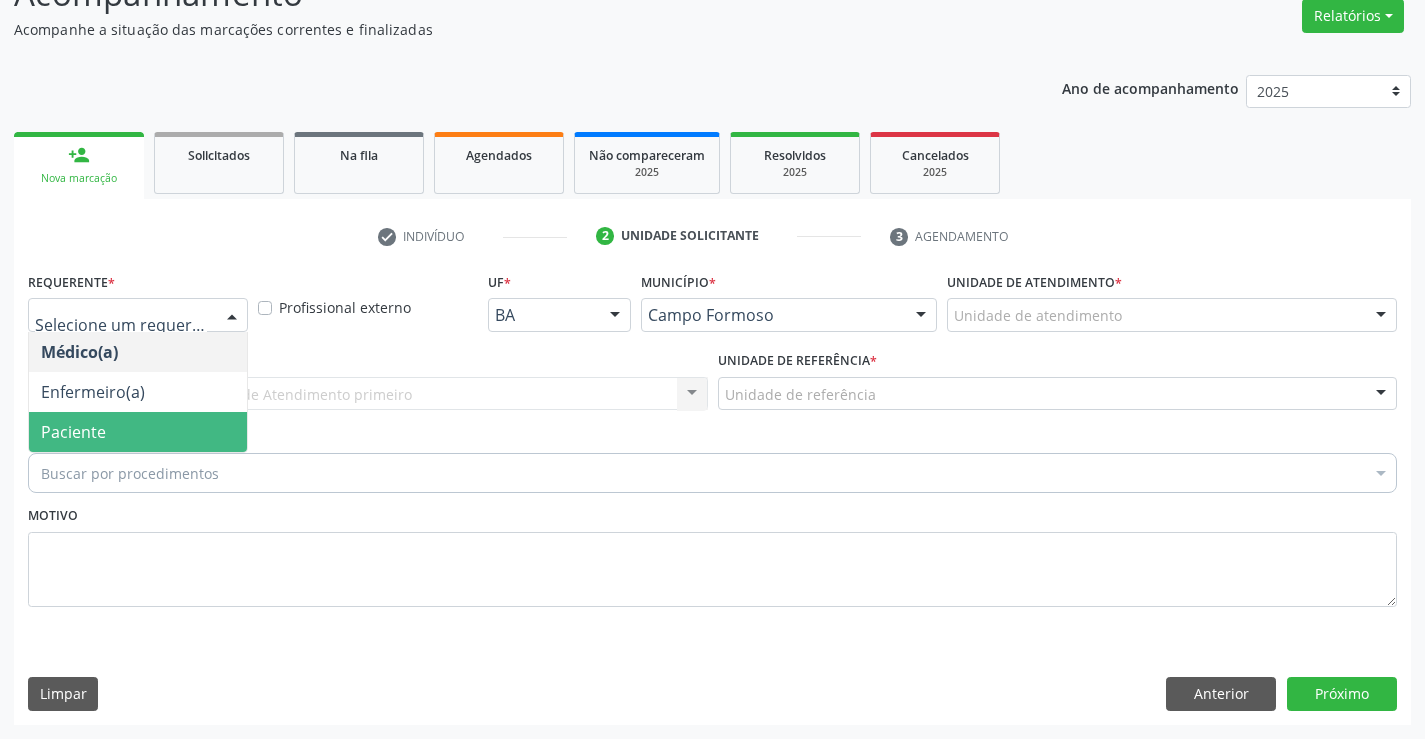 click on "Paciente" at bounding box center (138, 432) 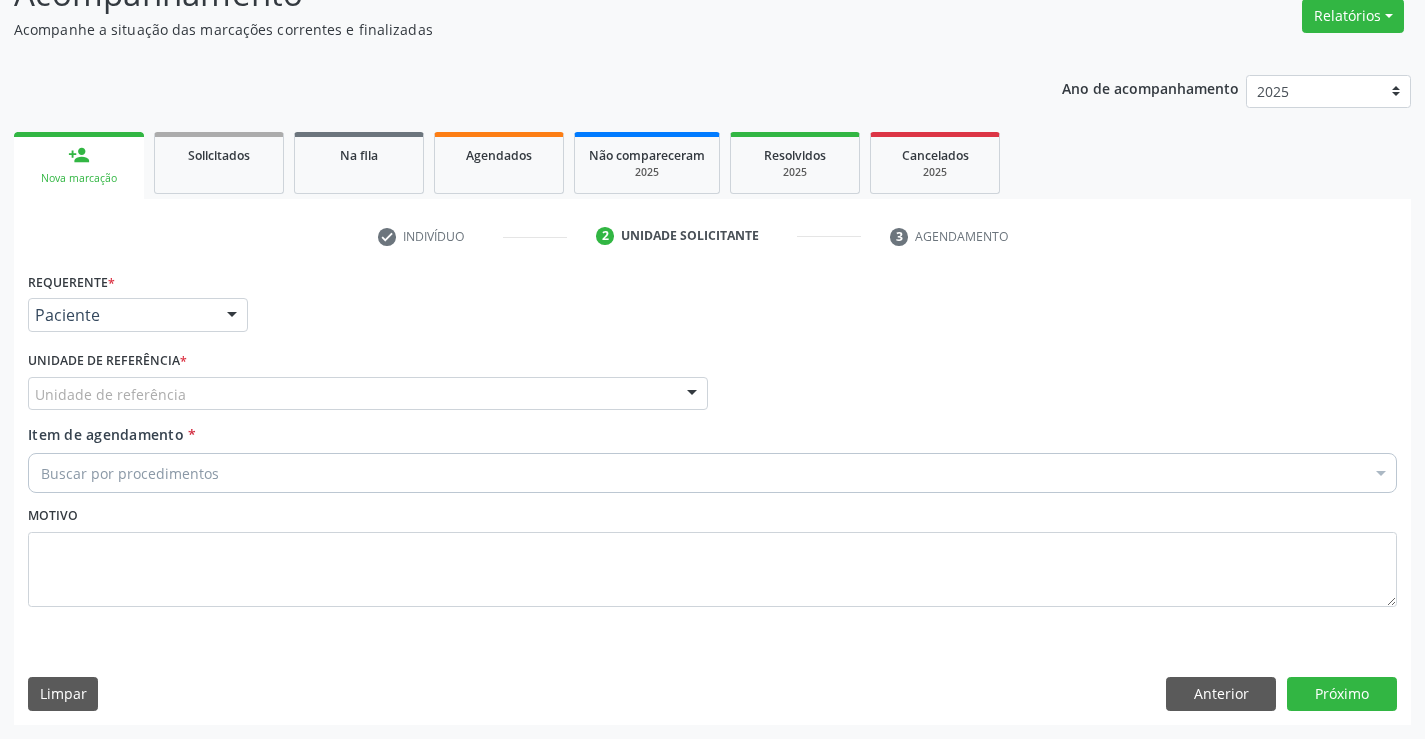 click on "Unidade de referência" at bounding box center (368, 394) 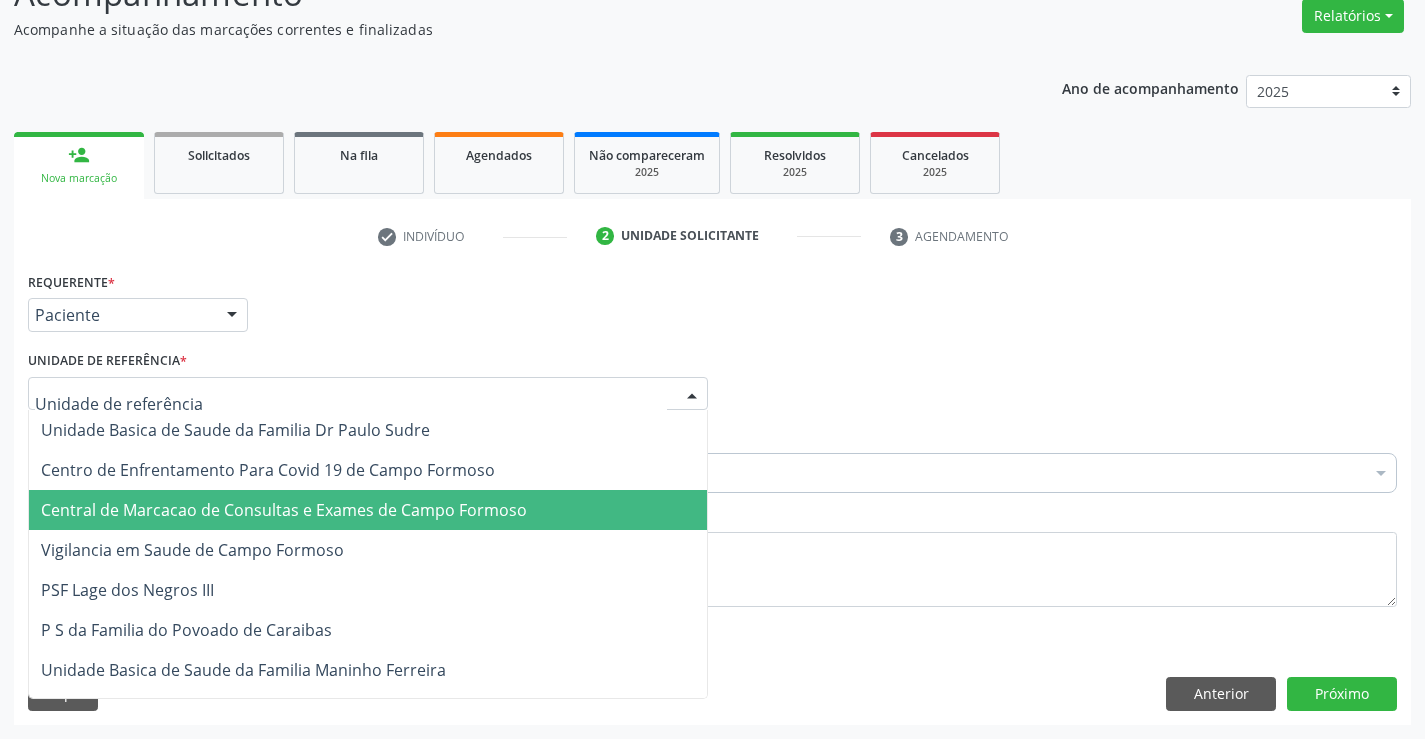 click on "Central de Marcacao de Consultas e Exames de Campo Formoso" at bounding box center [368, 510] 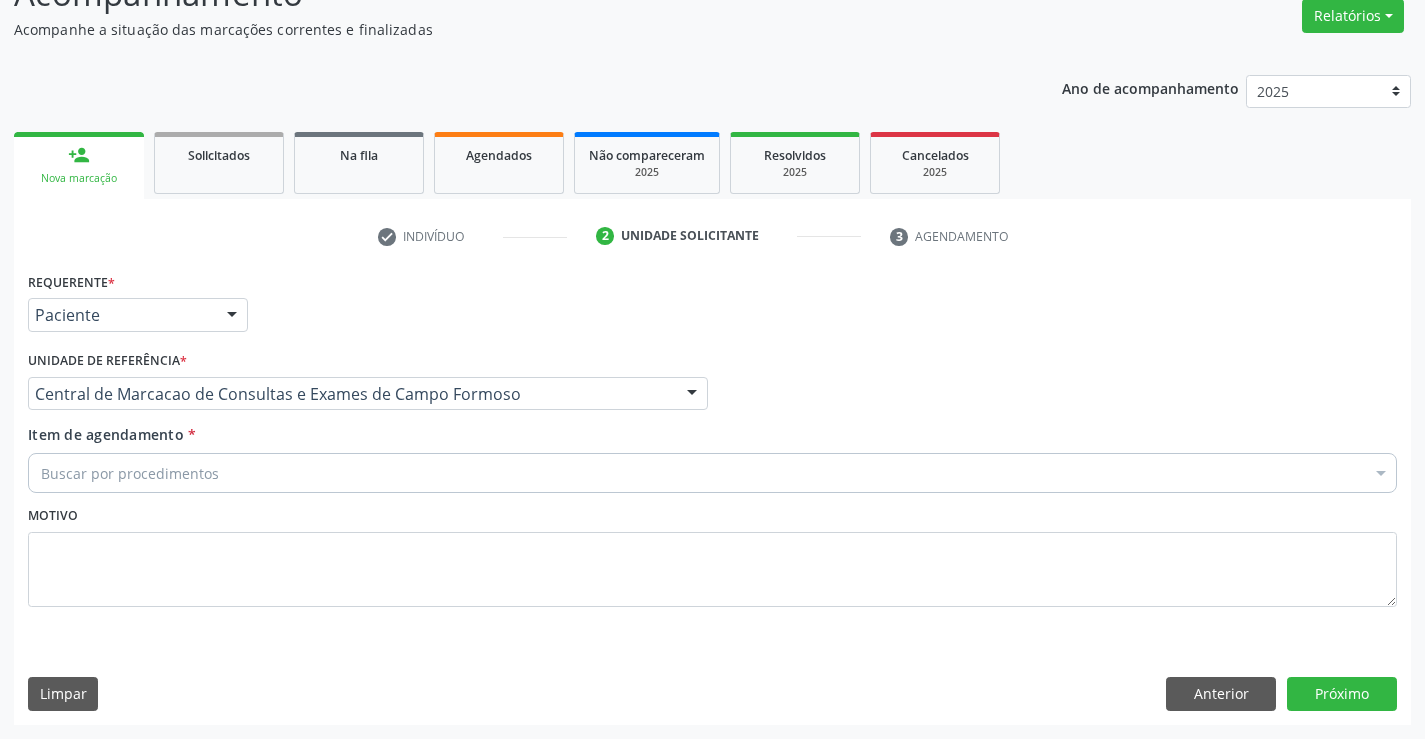 click on "Buscar por procedimentos" at bounding box center (712, 473) 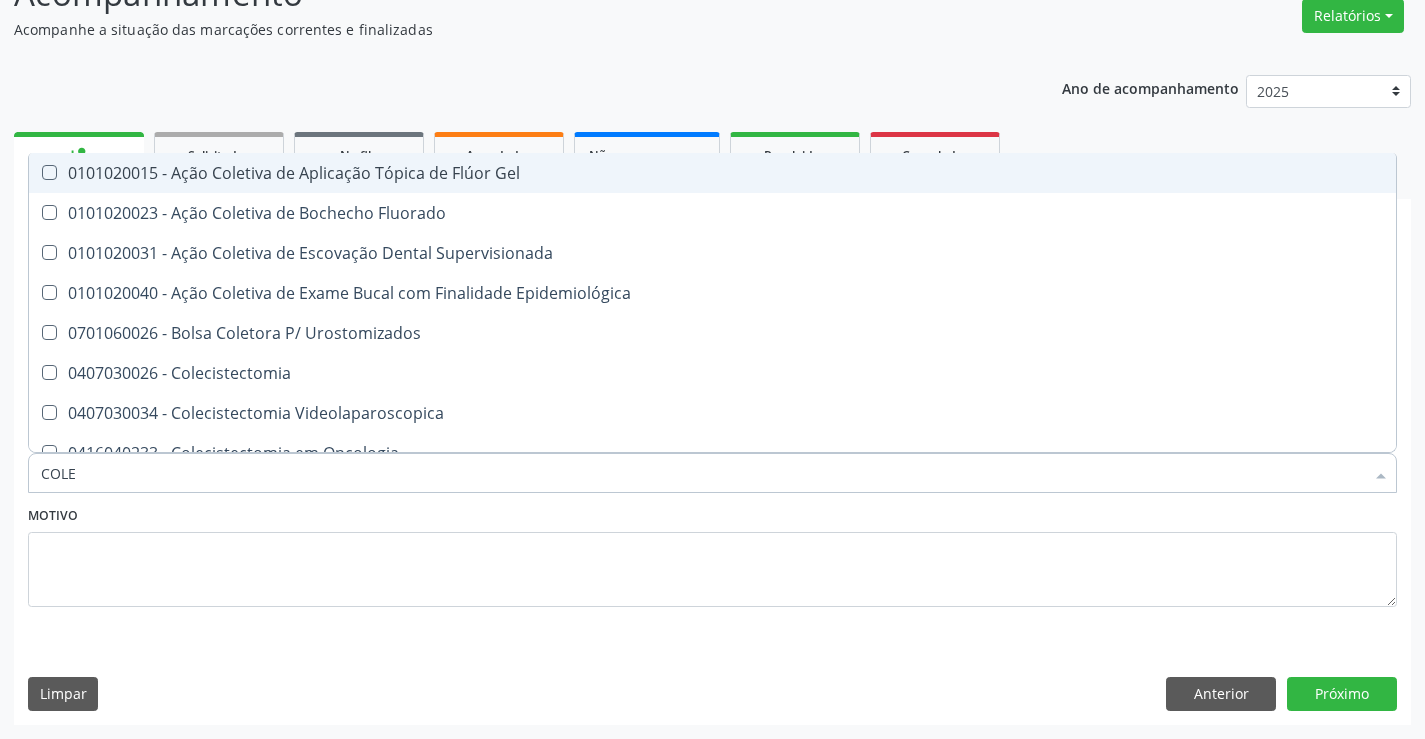 type on "COLES" 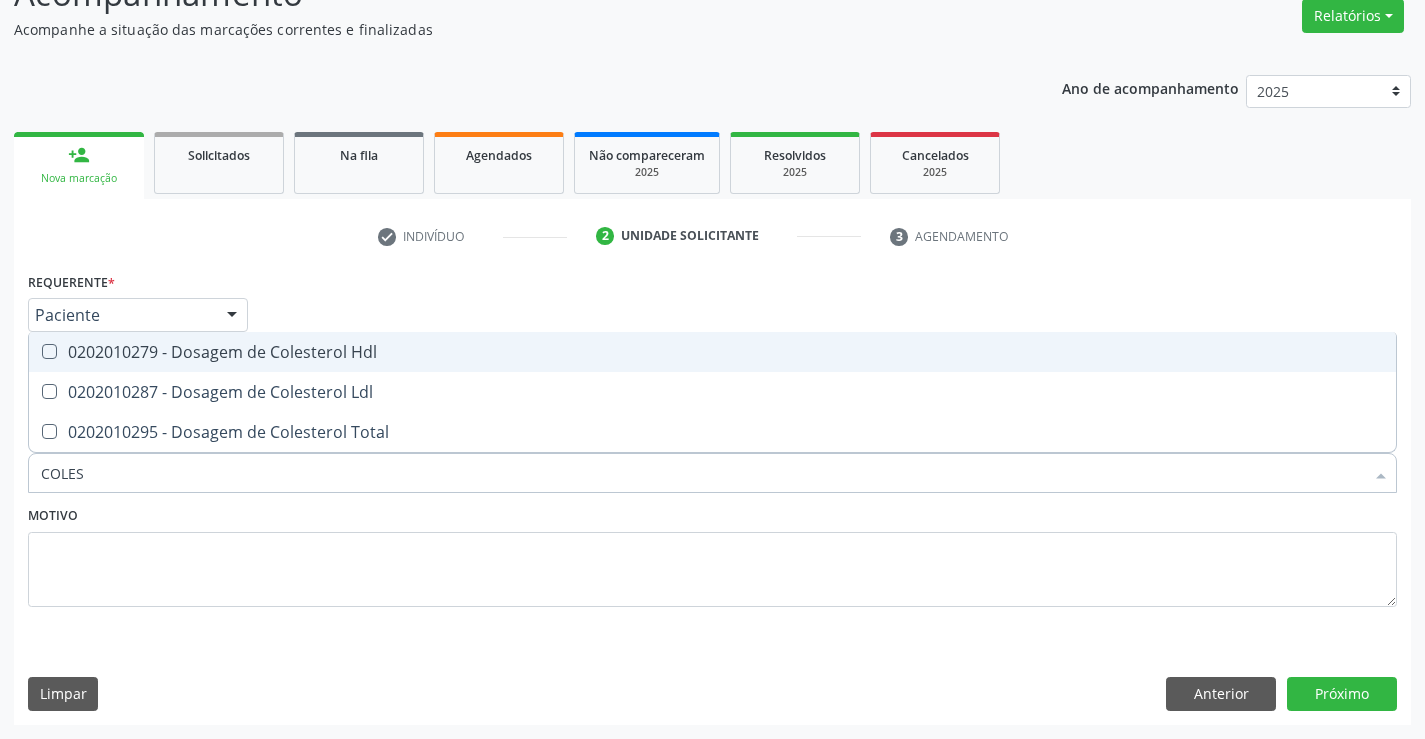 click on "0202010279 - Dosagem de Colesterol Hdl" at bounding box center (712, 352) 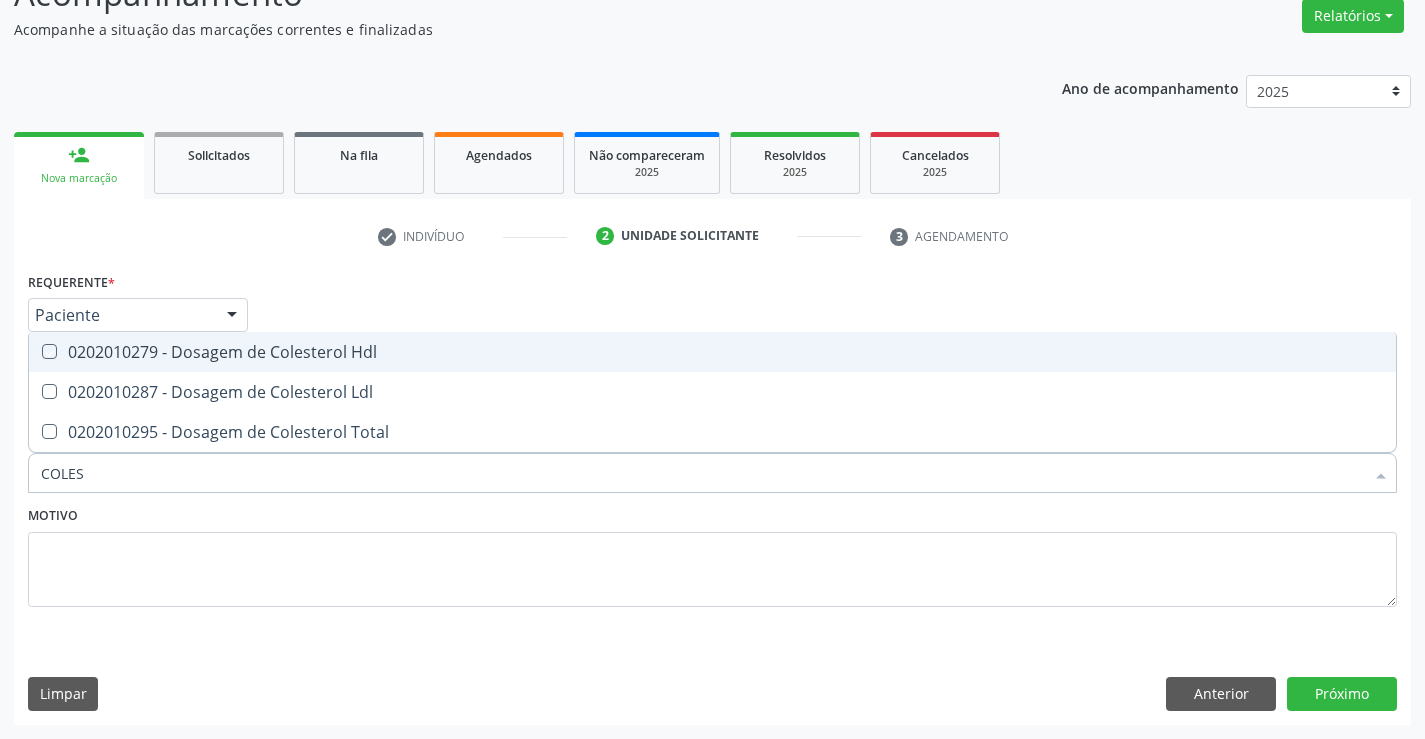 checkbox on "true" 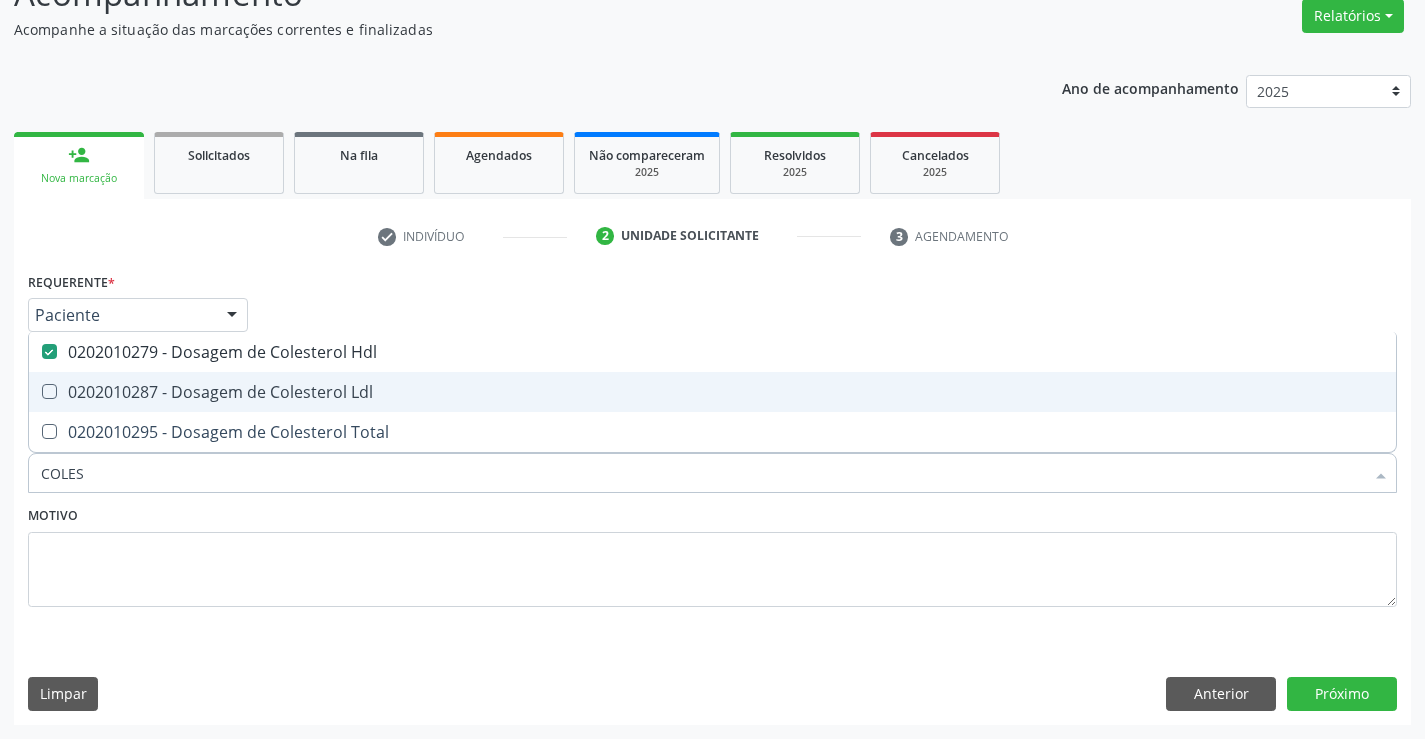 click on "0202010287 - Dosagem de Colesterol Ldl" at bounding box center (712, 392) 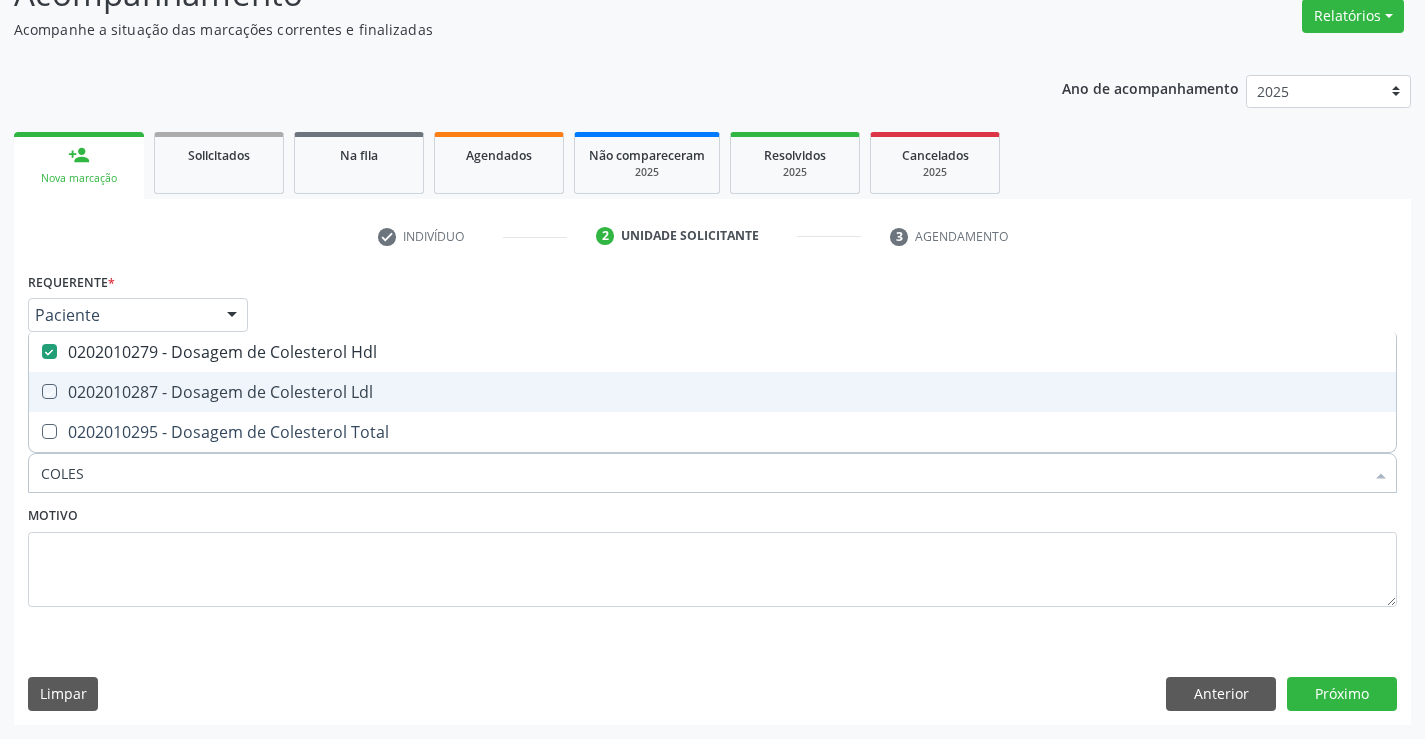 checkbox on "true" 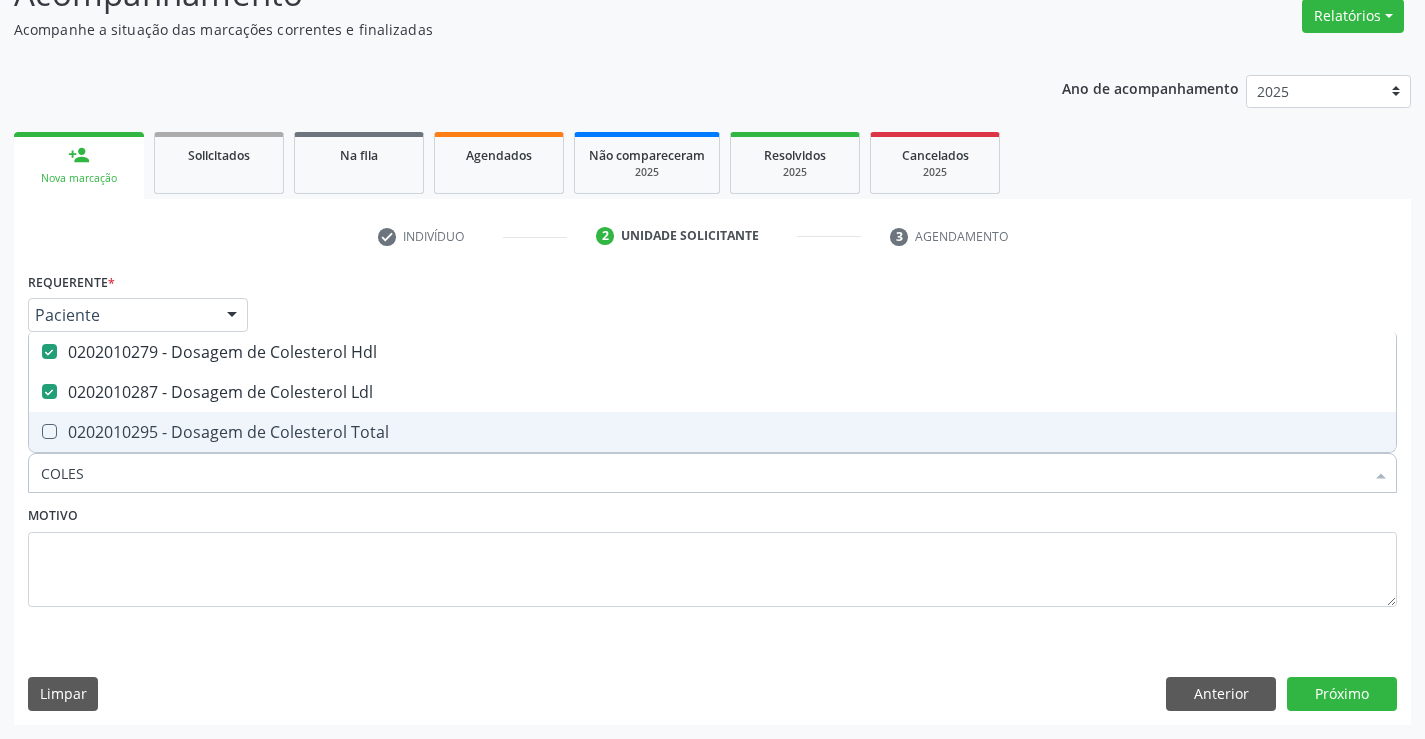 click on "0202010295 - Dosagem de Colesterol Total" at bounding box center [712, 432] 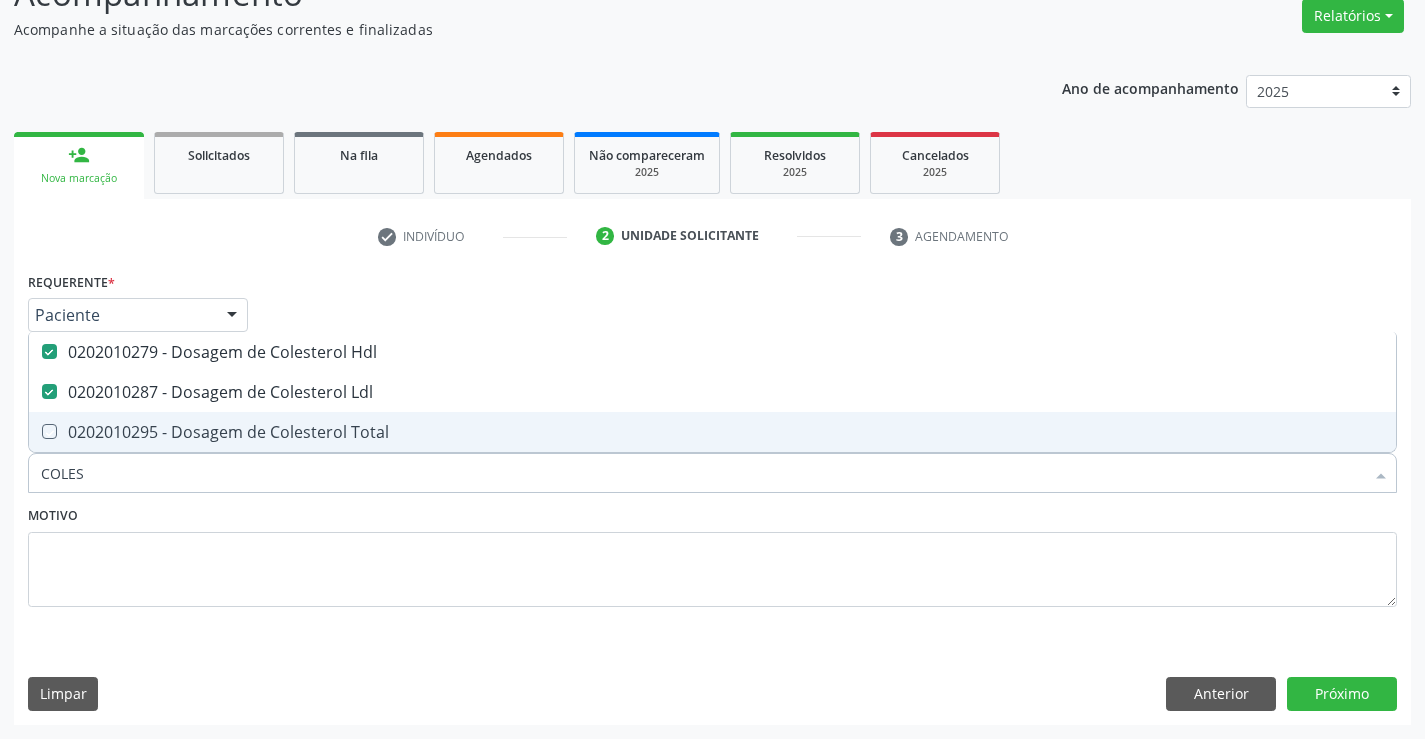 checkbox on "true" 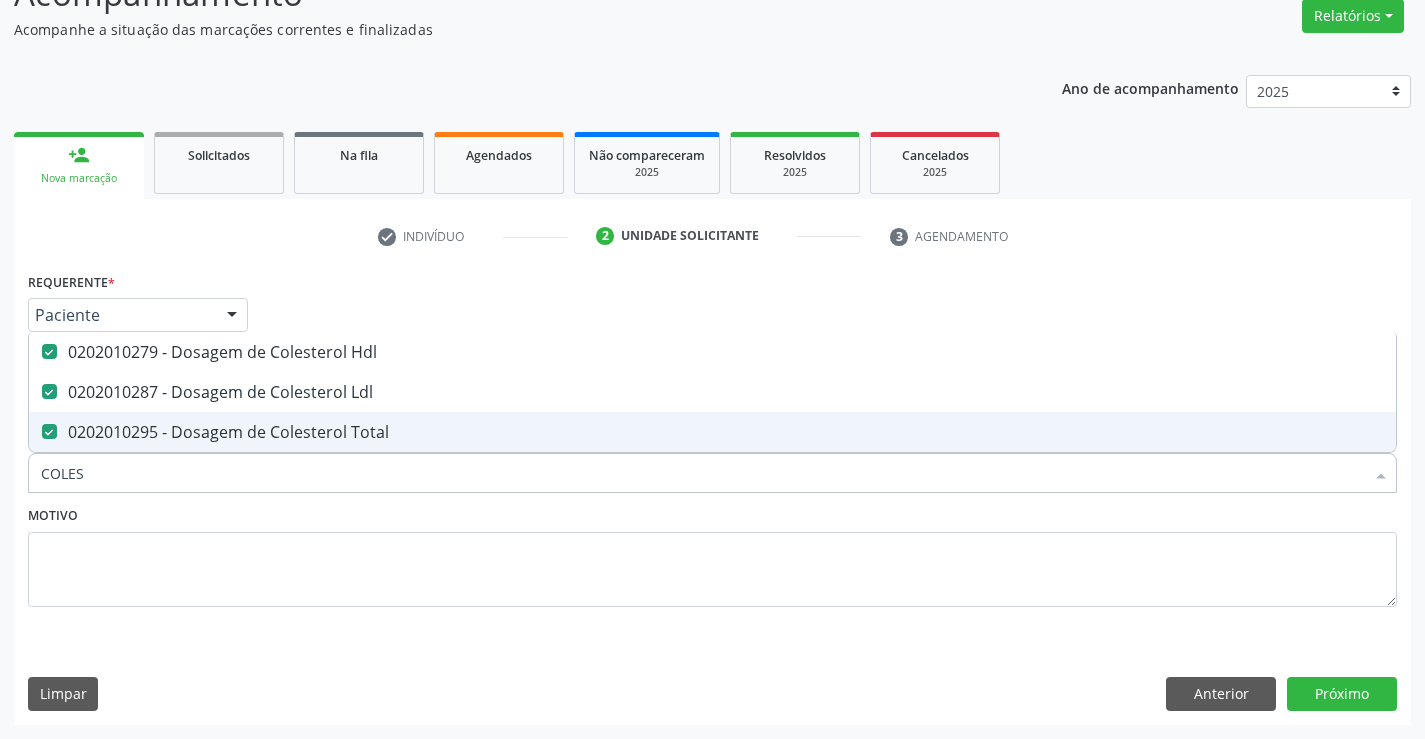 type on "COLES" 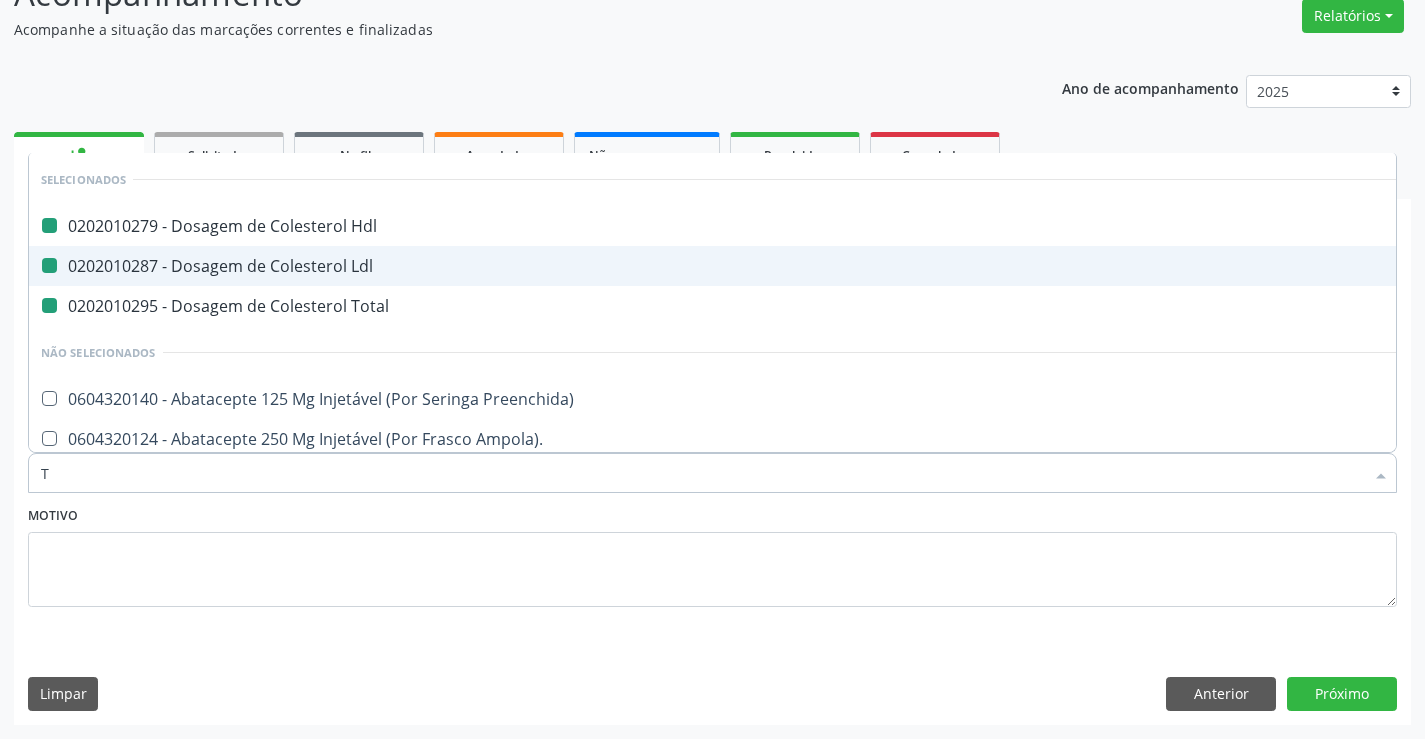 type on "TR" 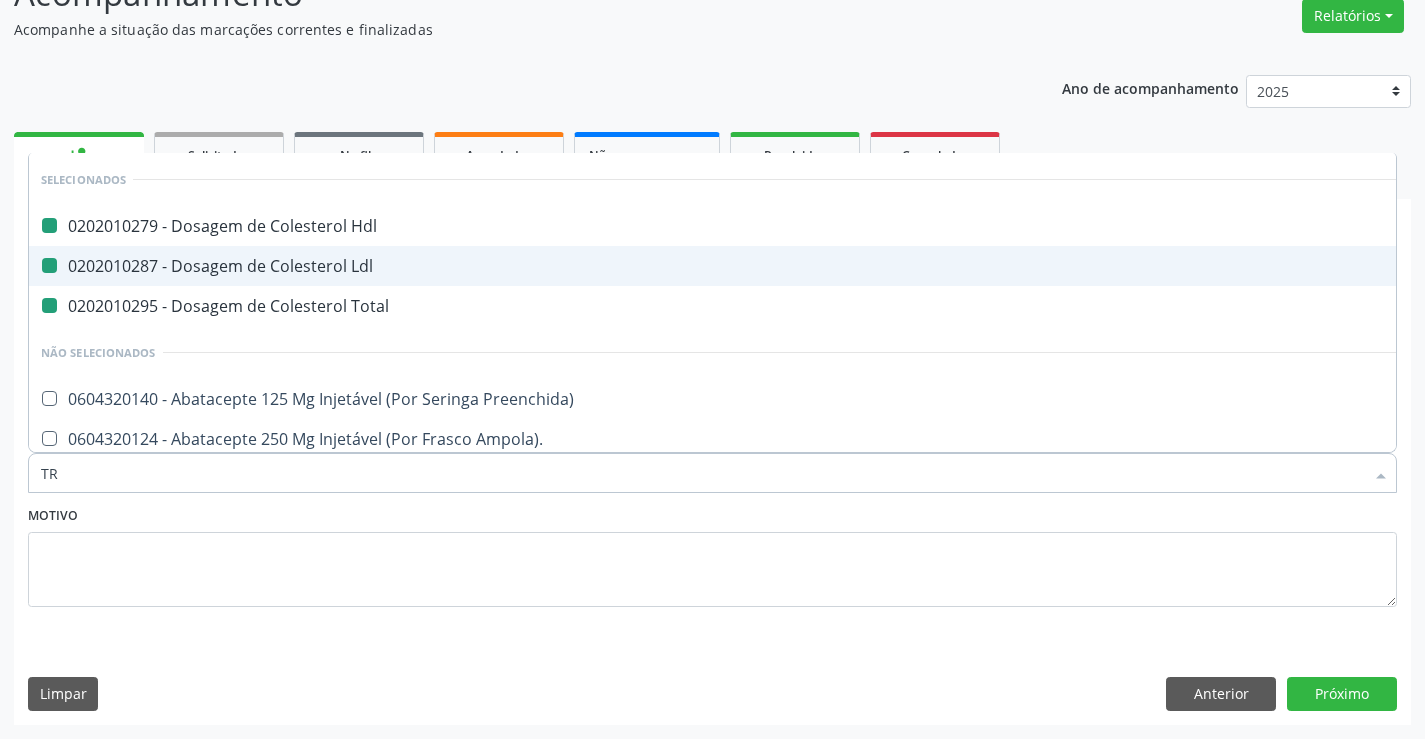 checkbox on "false" 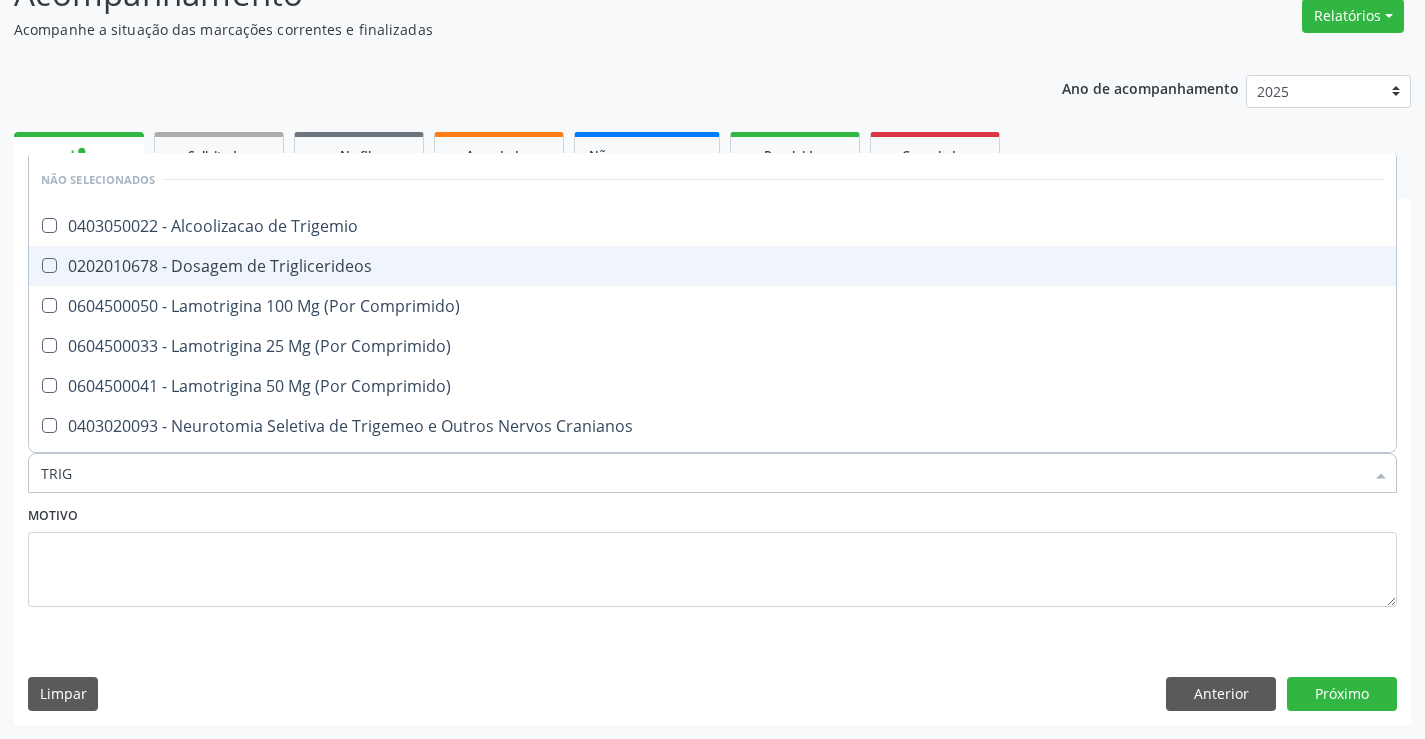 type on "TRIGL" 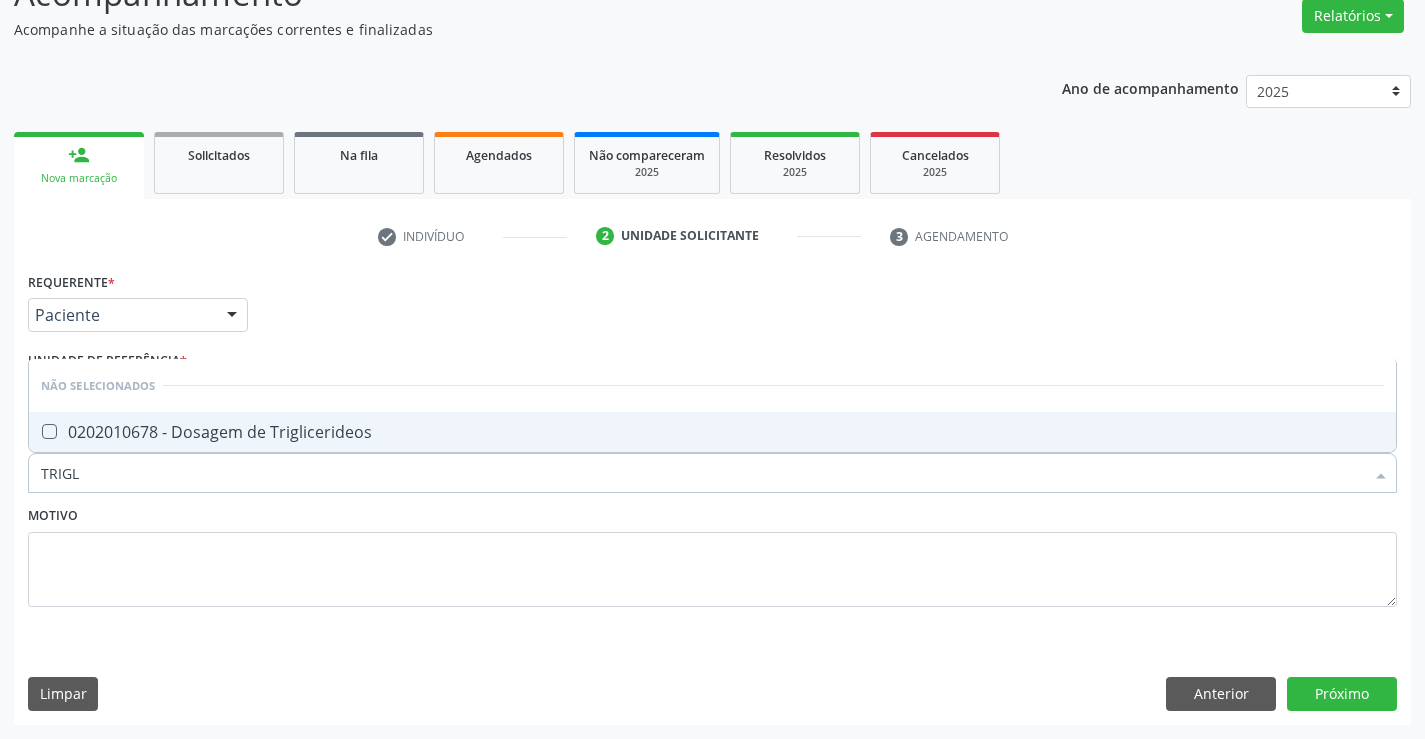 click on "0202010678 - Dosagem de Triglicerideos" at bounding box center (712, 432) 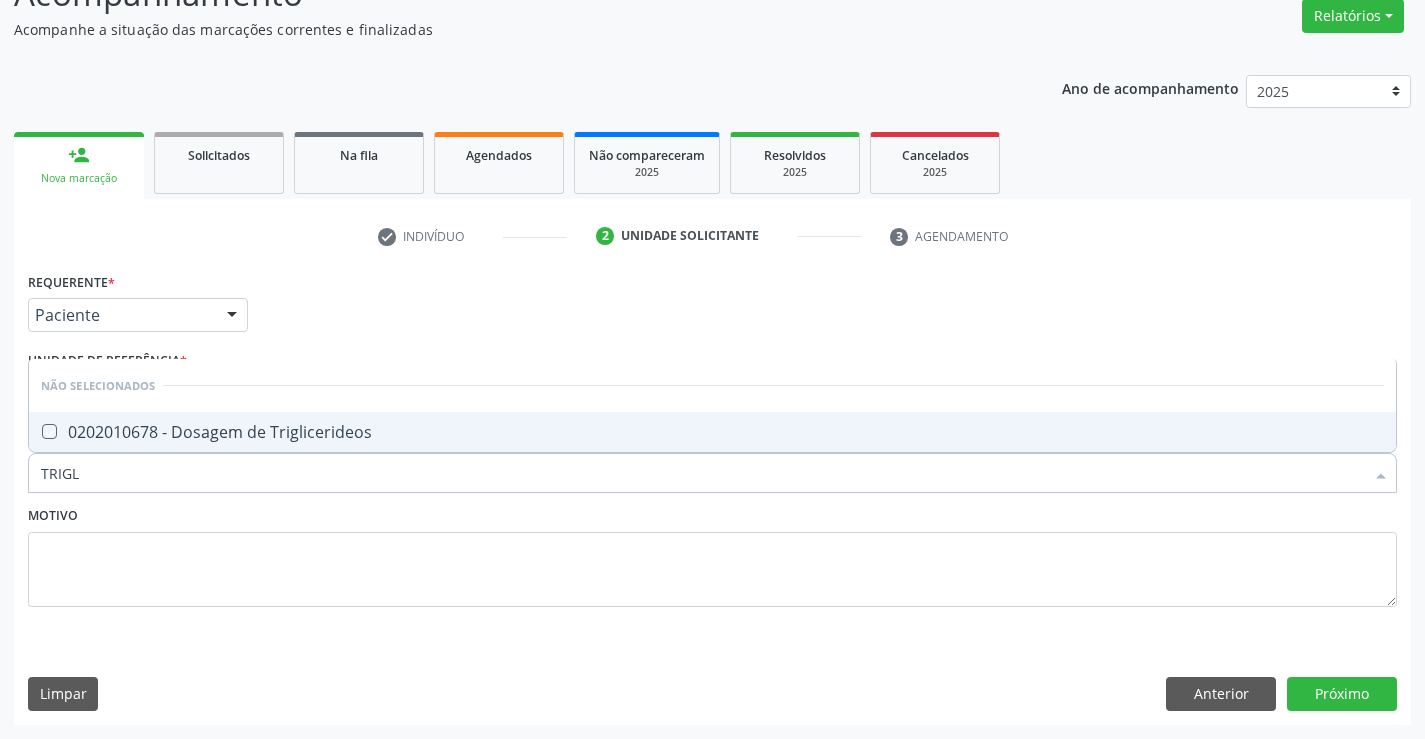 checkbox on "true" 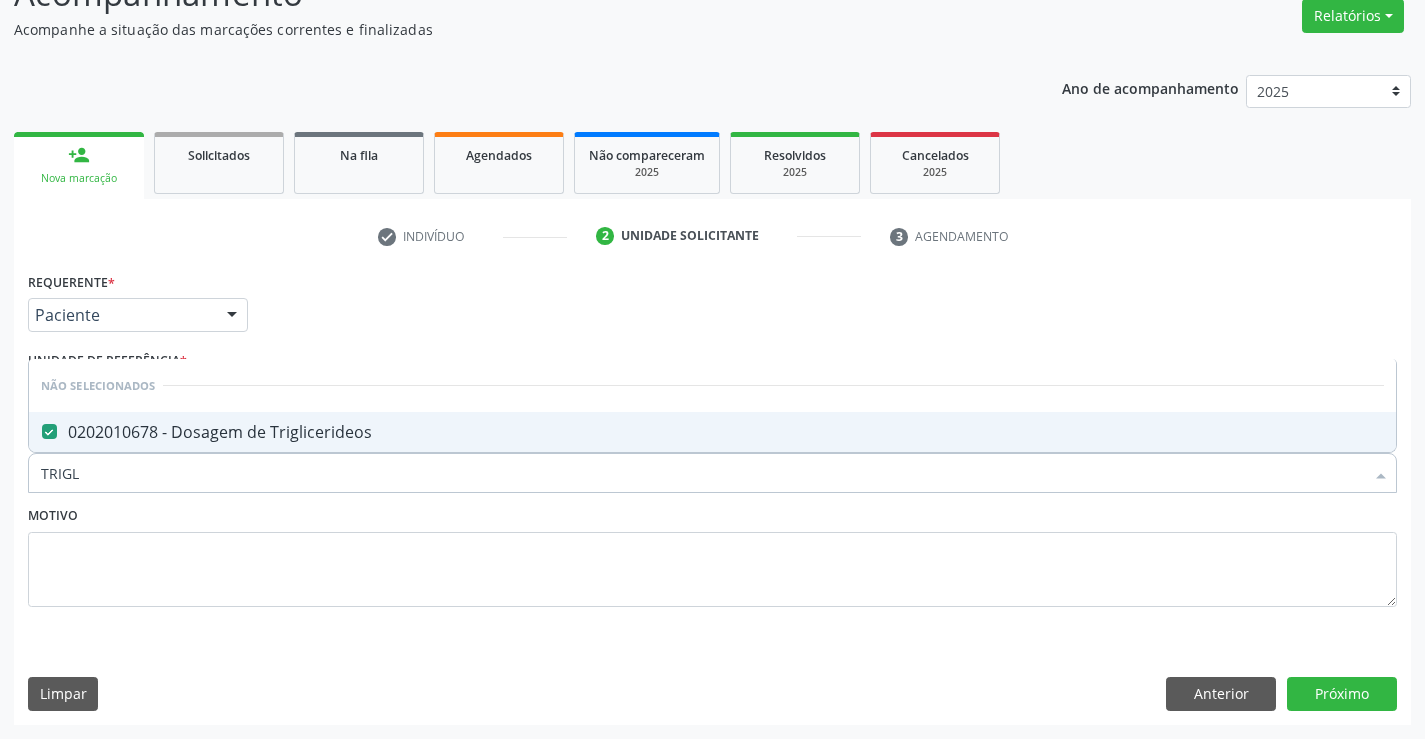 click on "Motivo" at bounding box center (712, 554) 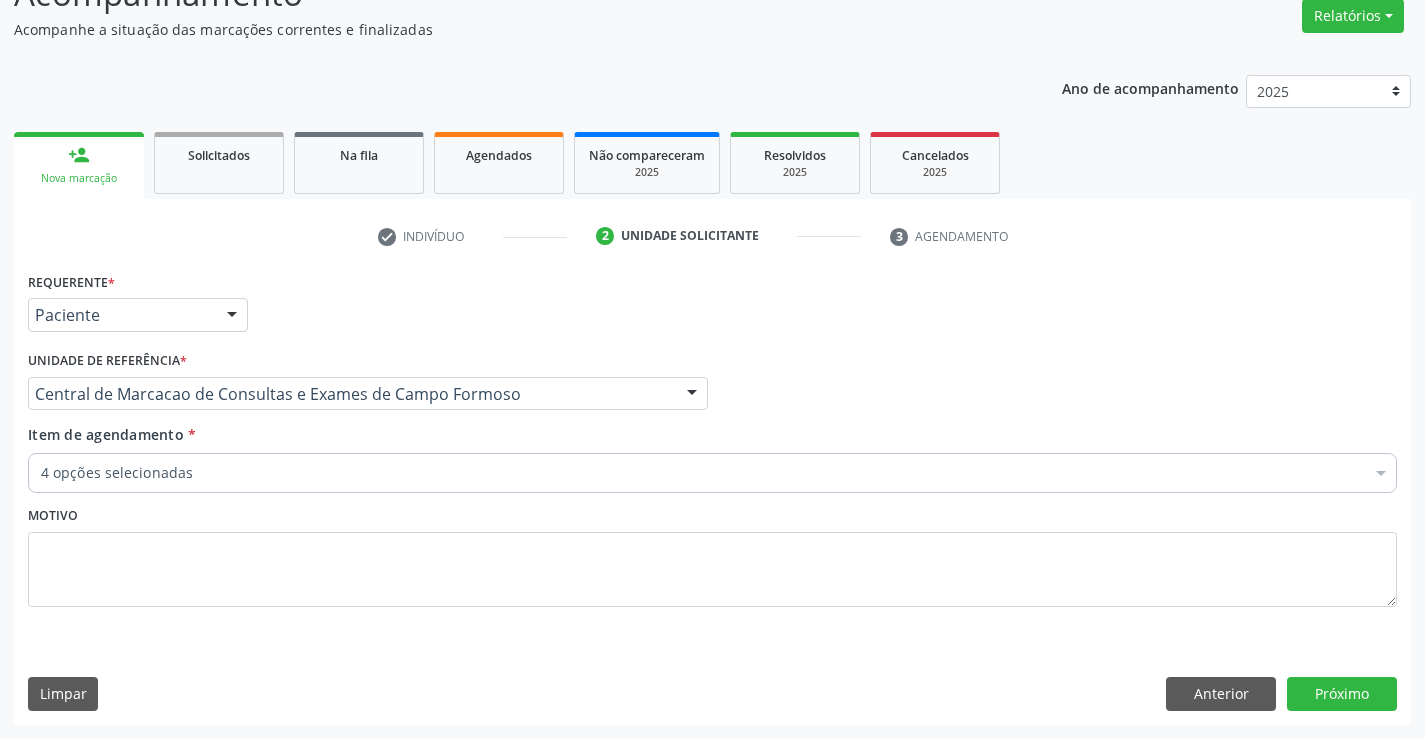 click on "4 opções selecionadas" at bounding box center (712, 473) 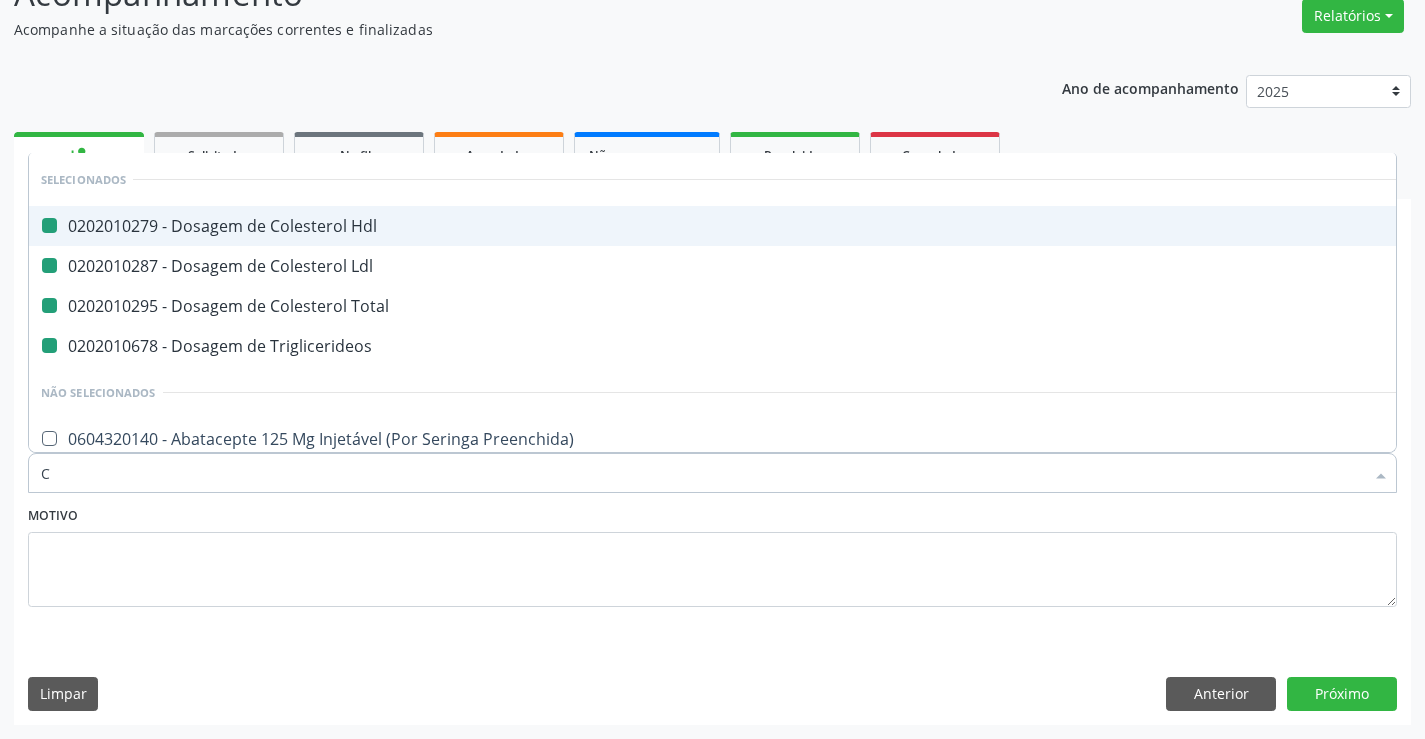 type on "CR" 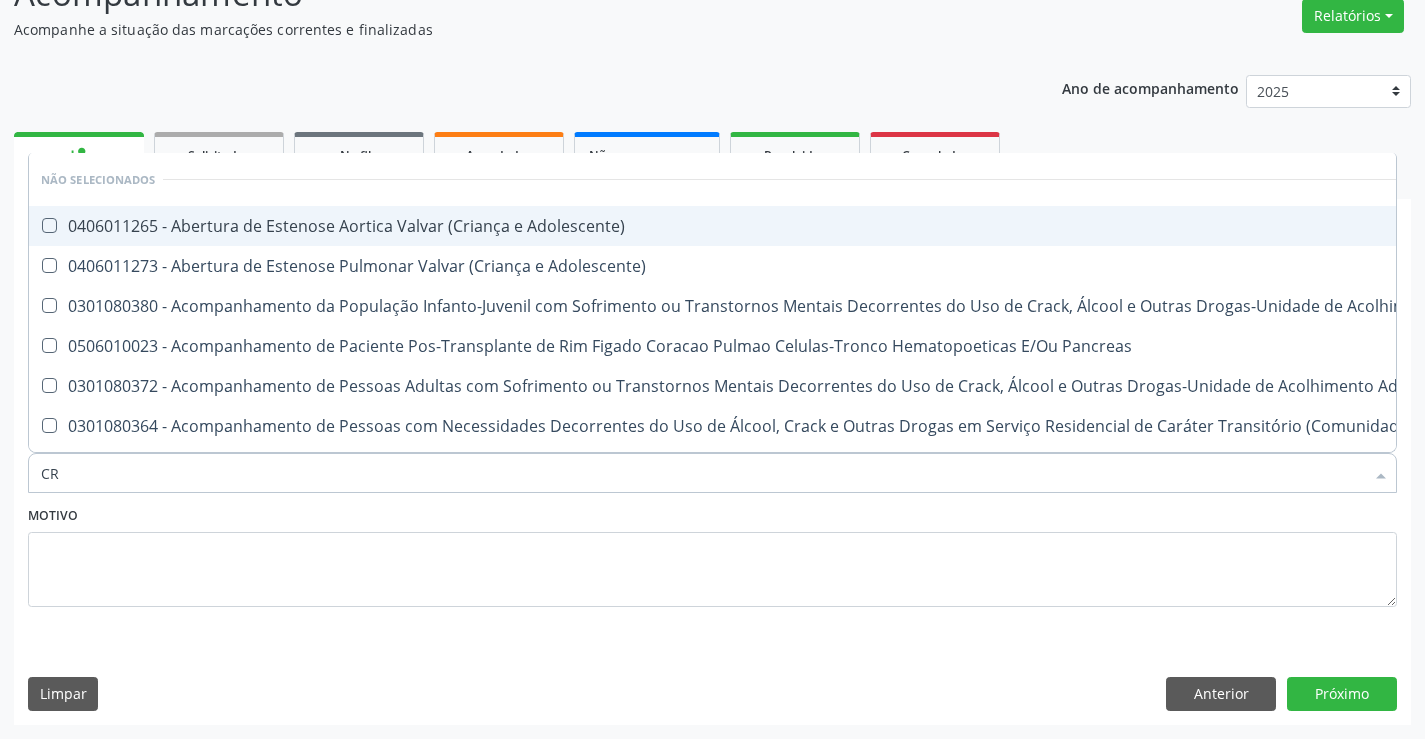 checkbox on "false" 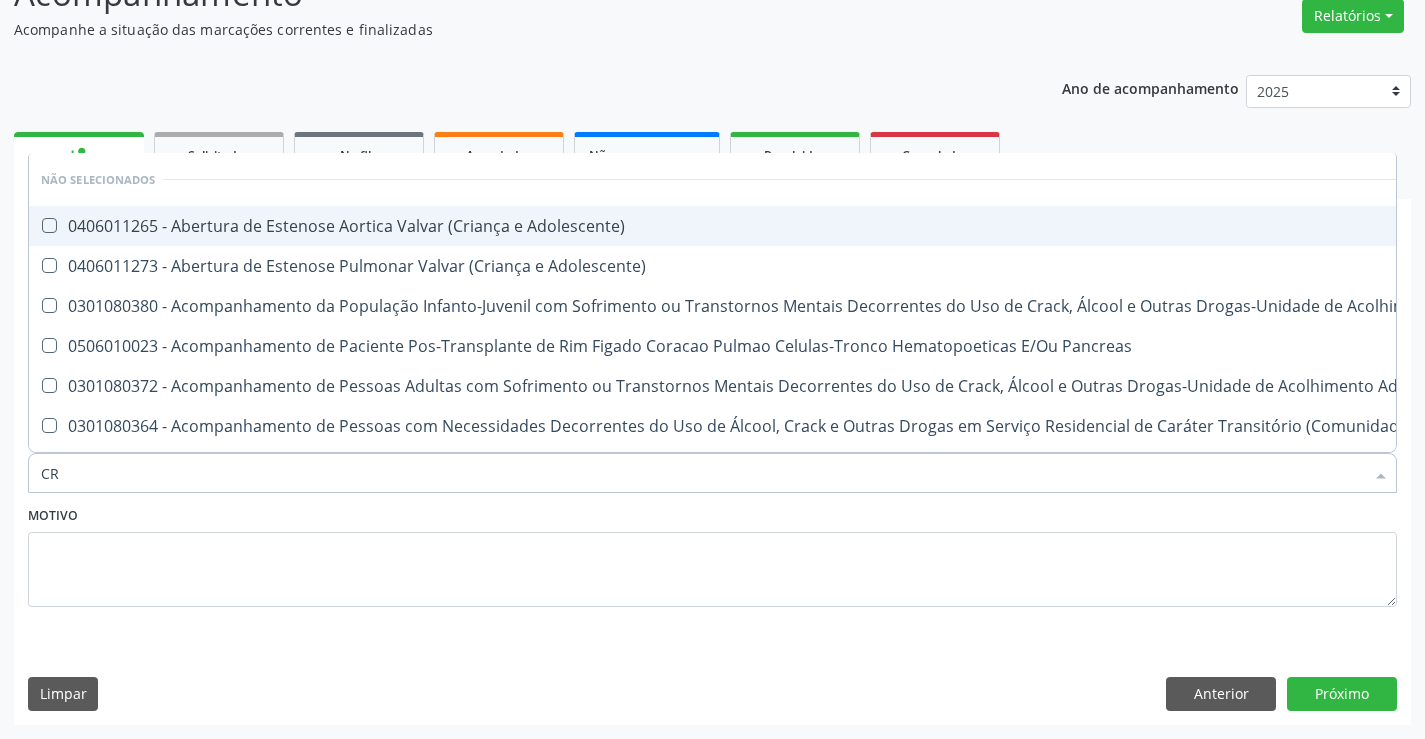 checkbox on "false" 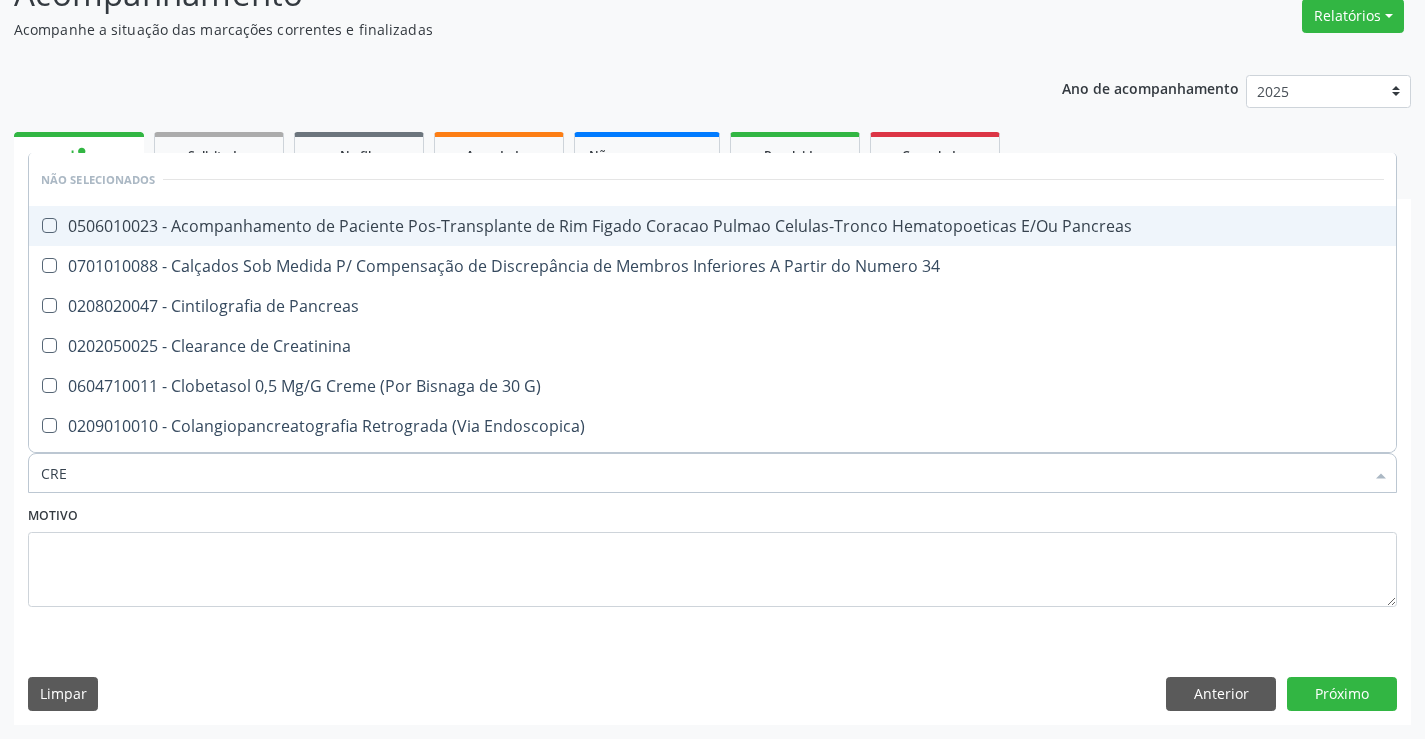 type on "CREA" 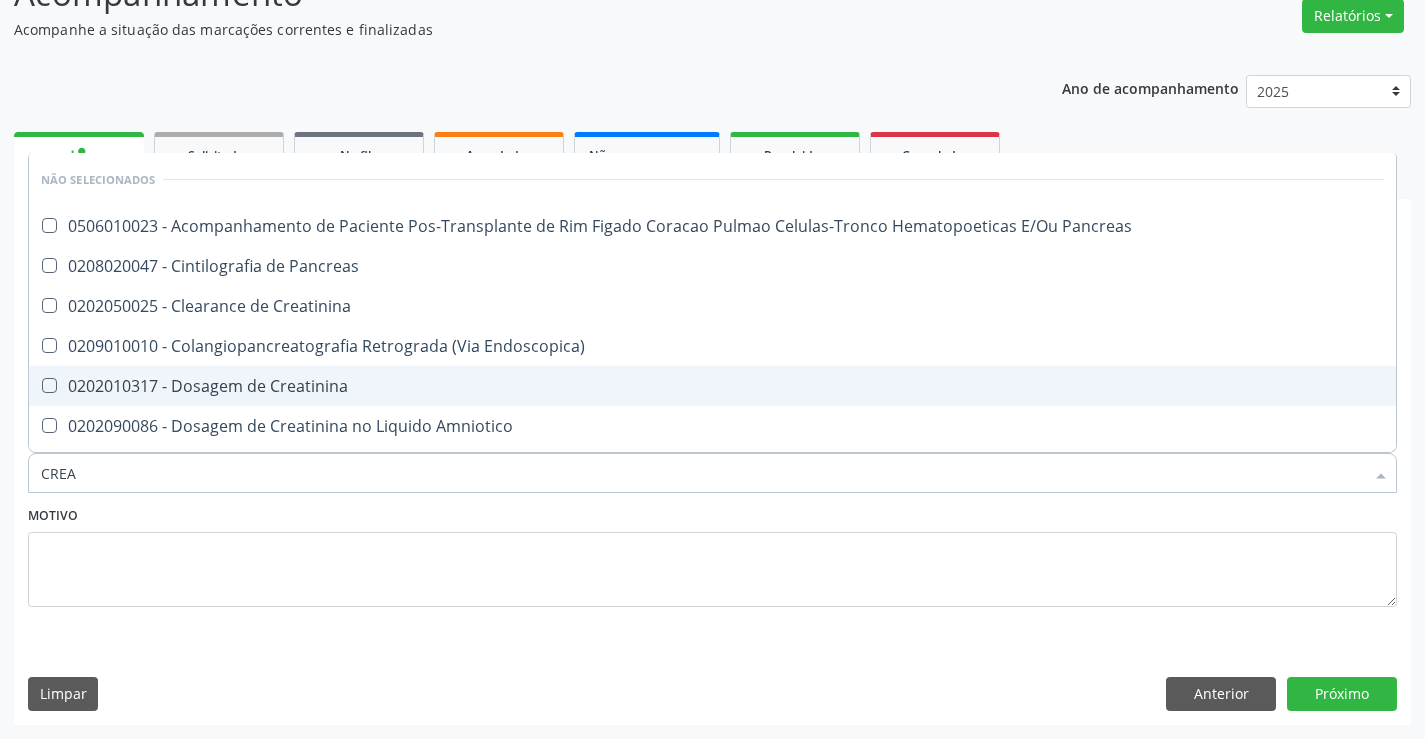 click on "0202010317 - Dosagem de Creatinina" at bounding box center [712, 386] 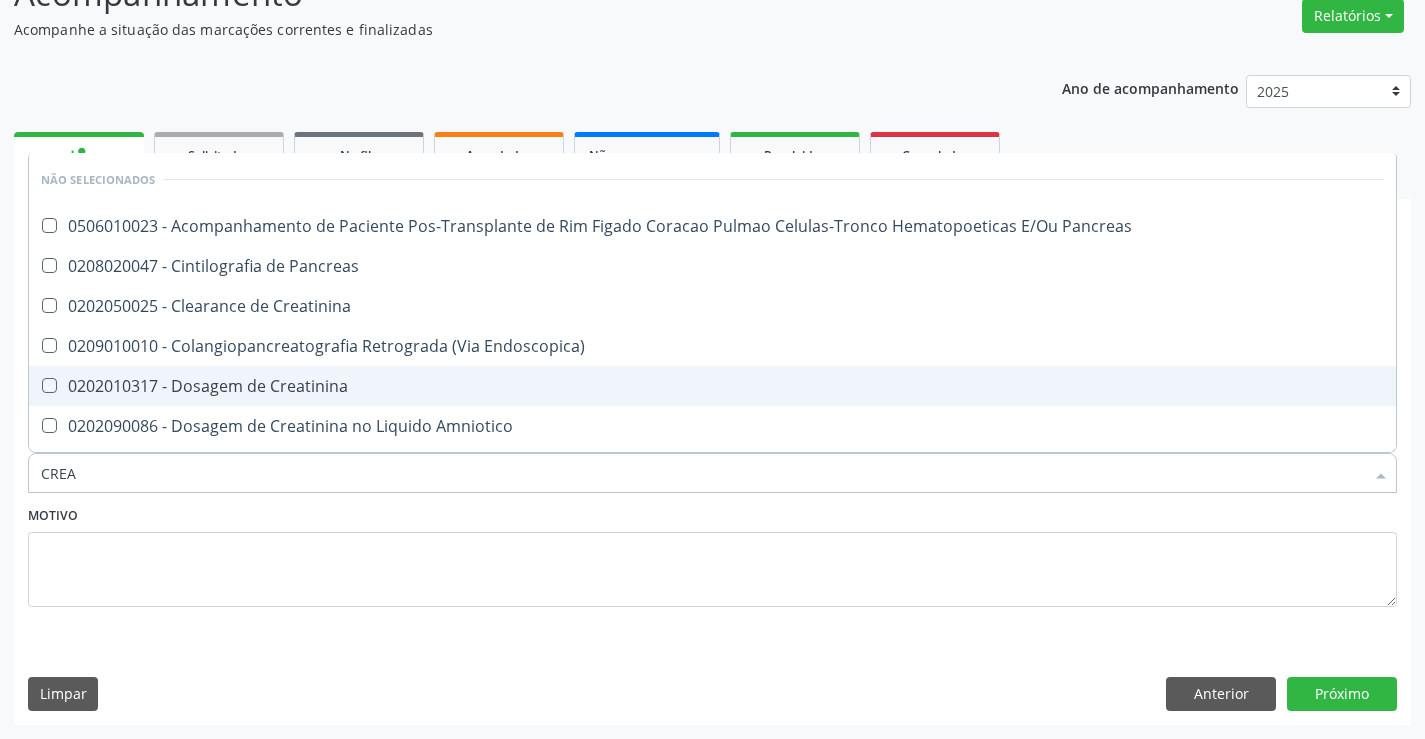 checkbox on "true" 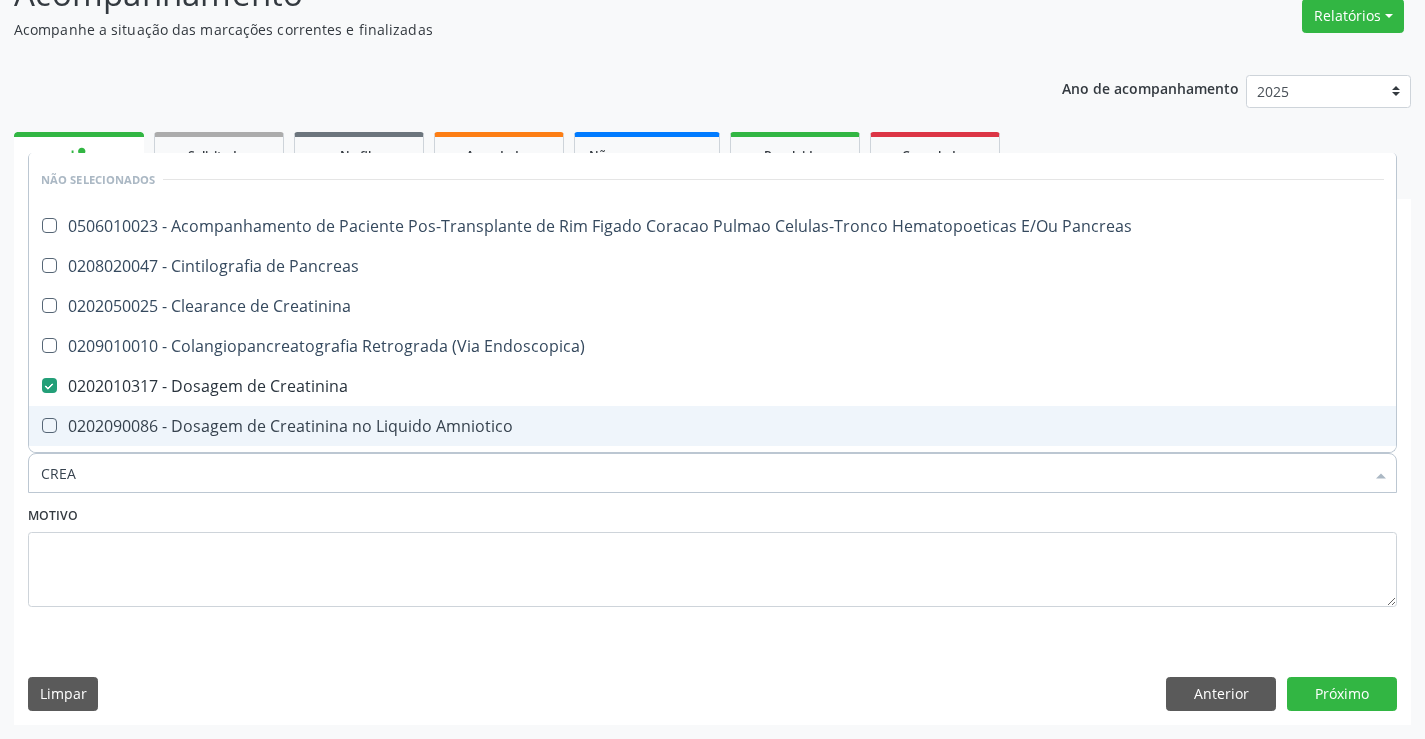 click on "Motivo" at bounding box center [712, 554] 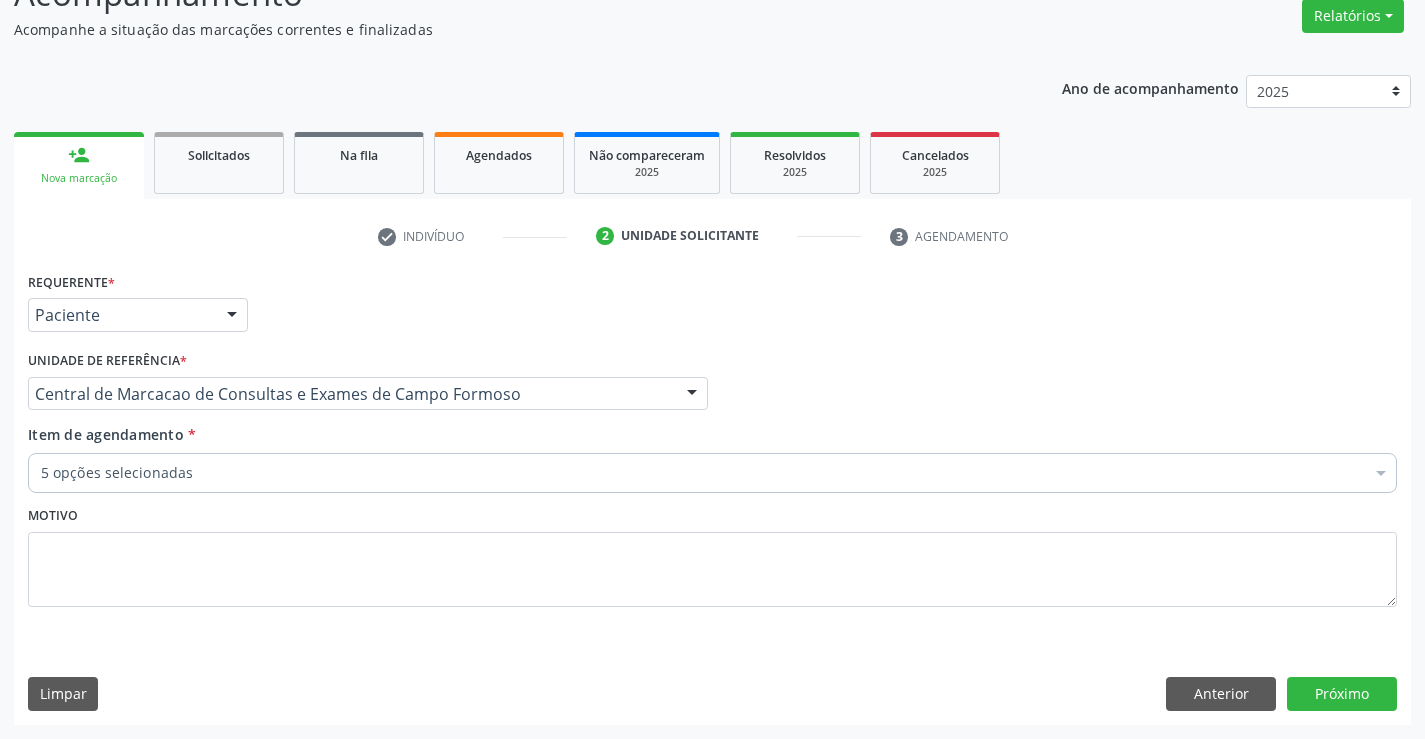 scroll, scrollTop: 74, scrollLeft: 0, axis: vertical 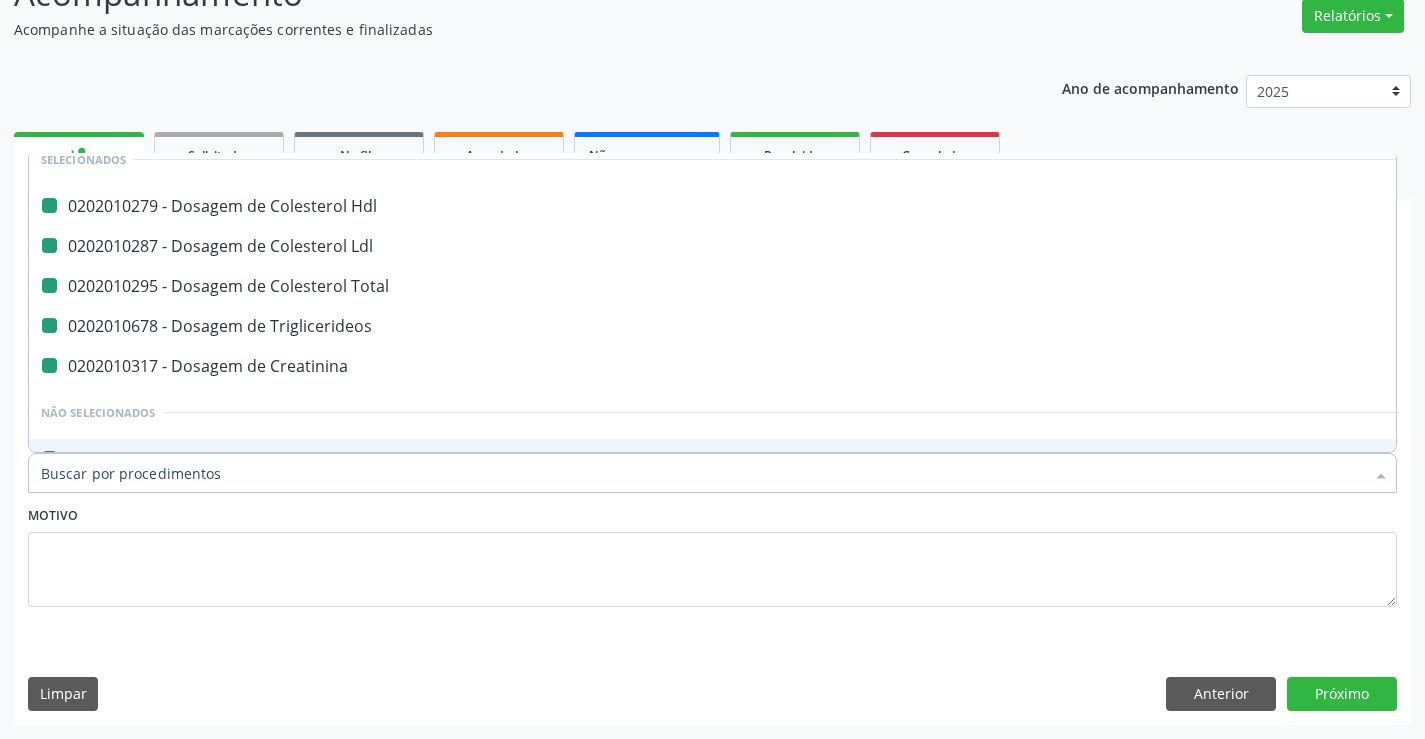 type on "U" 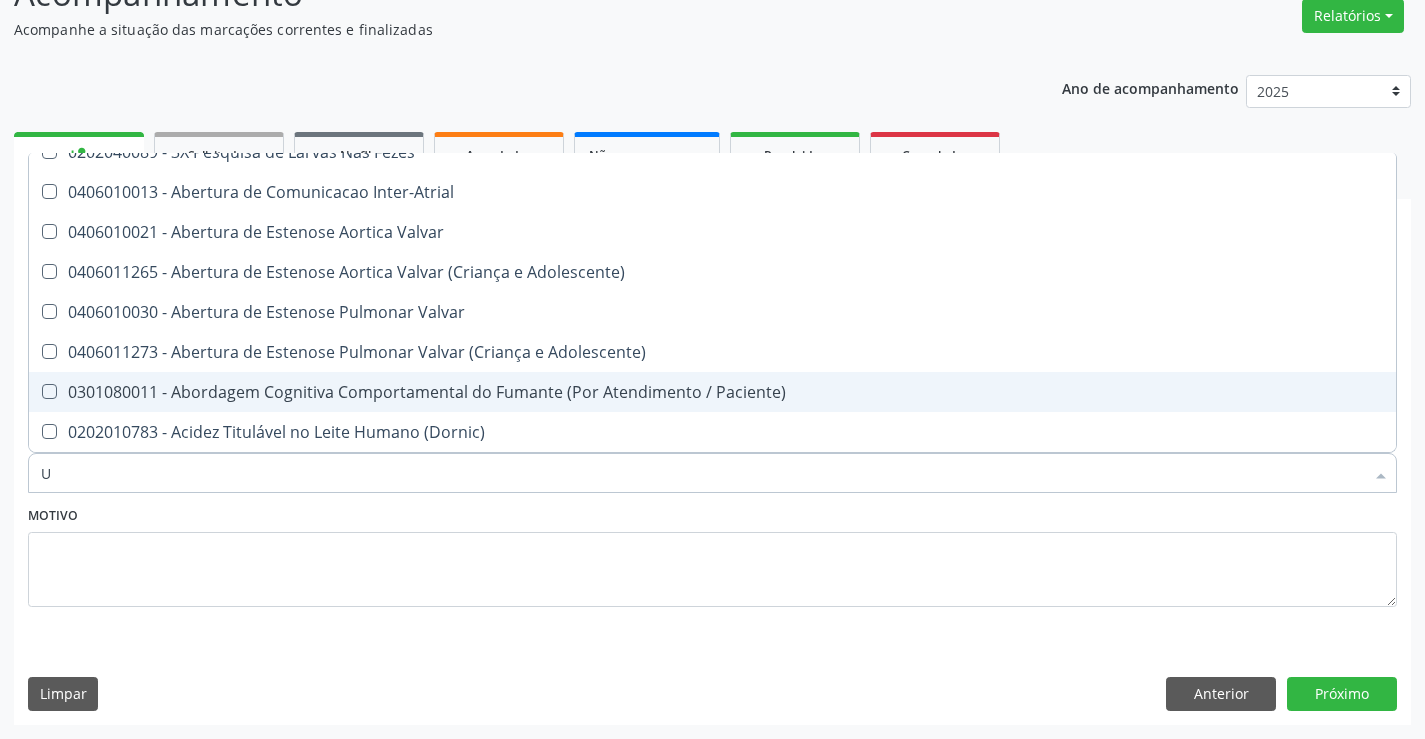 scroll, scrollTop: 20, scrollLeft: 0, axis: vertical 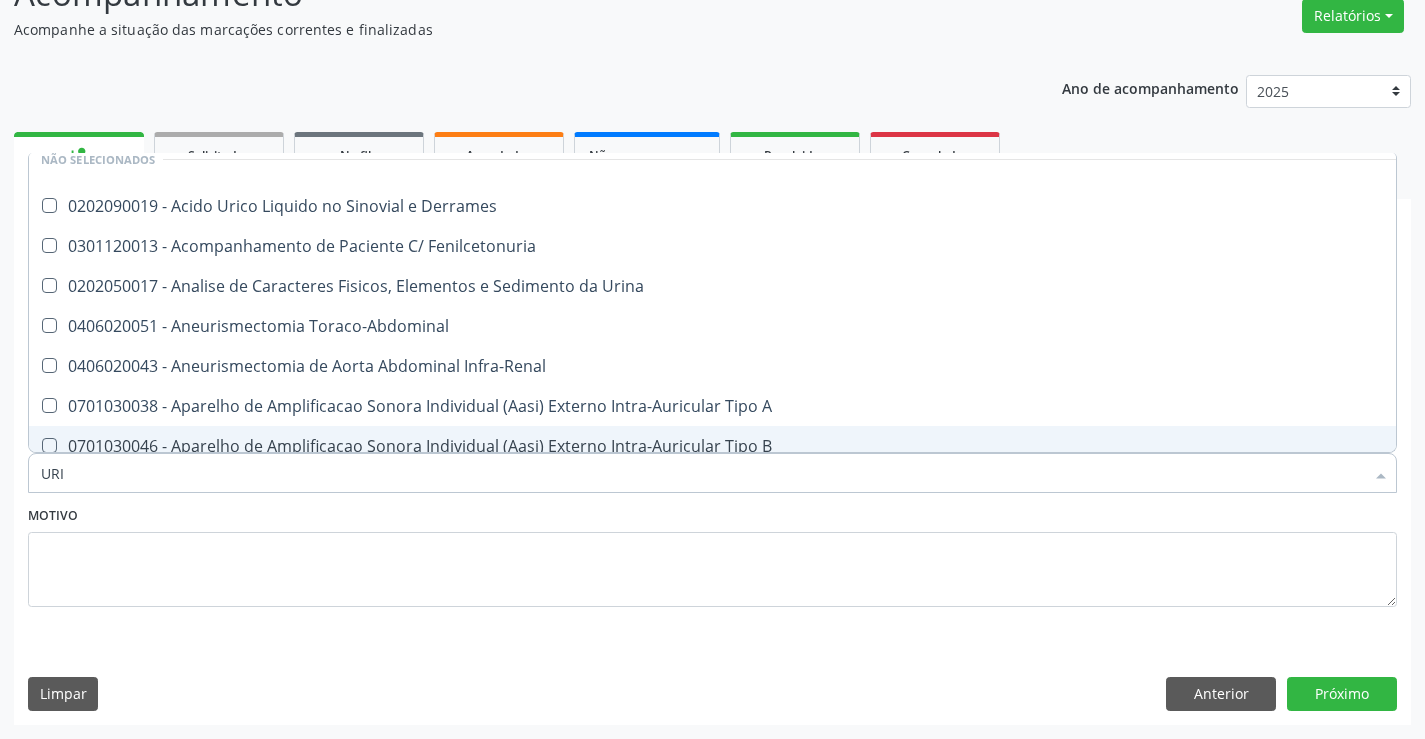 type on "URIN" 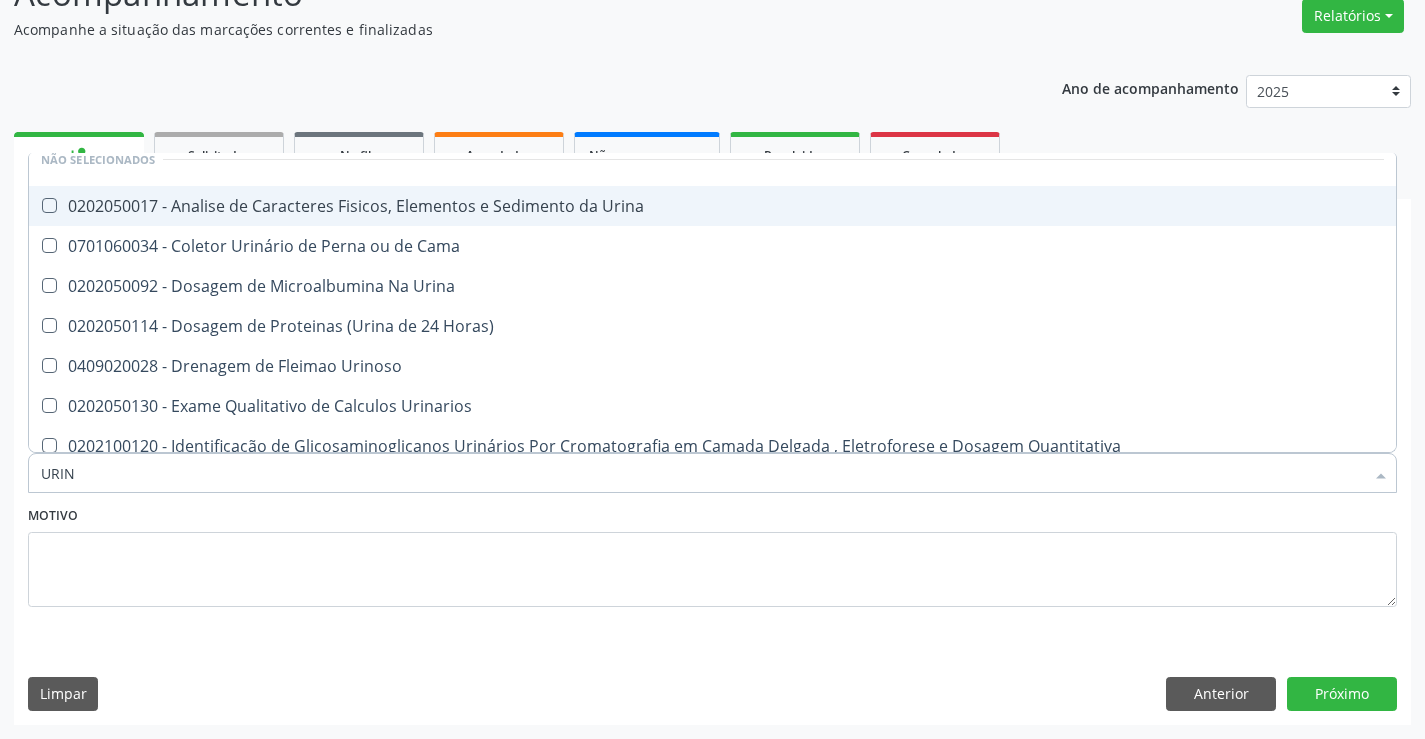 click on "0202050017 - Analise de Caracteres Fisicos, Elementos e Sedimento da Urina" at bounding box center (712, 206) 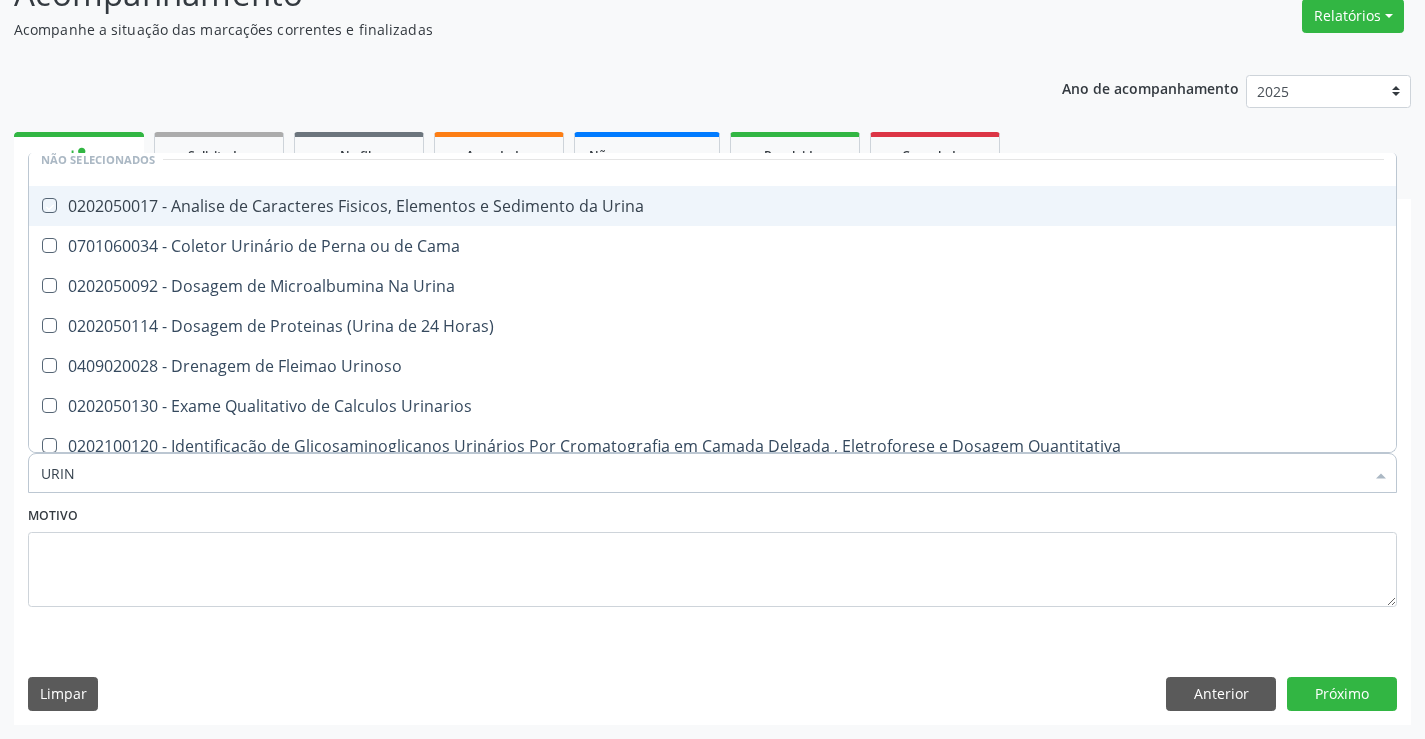 checkbox on "true" 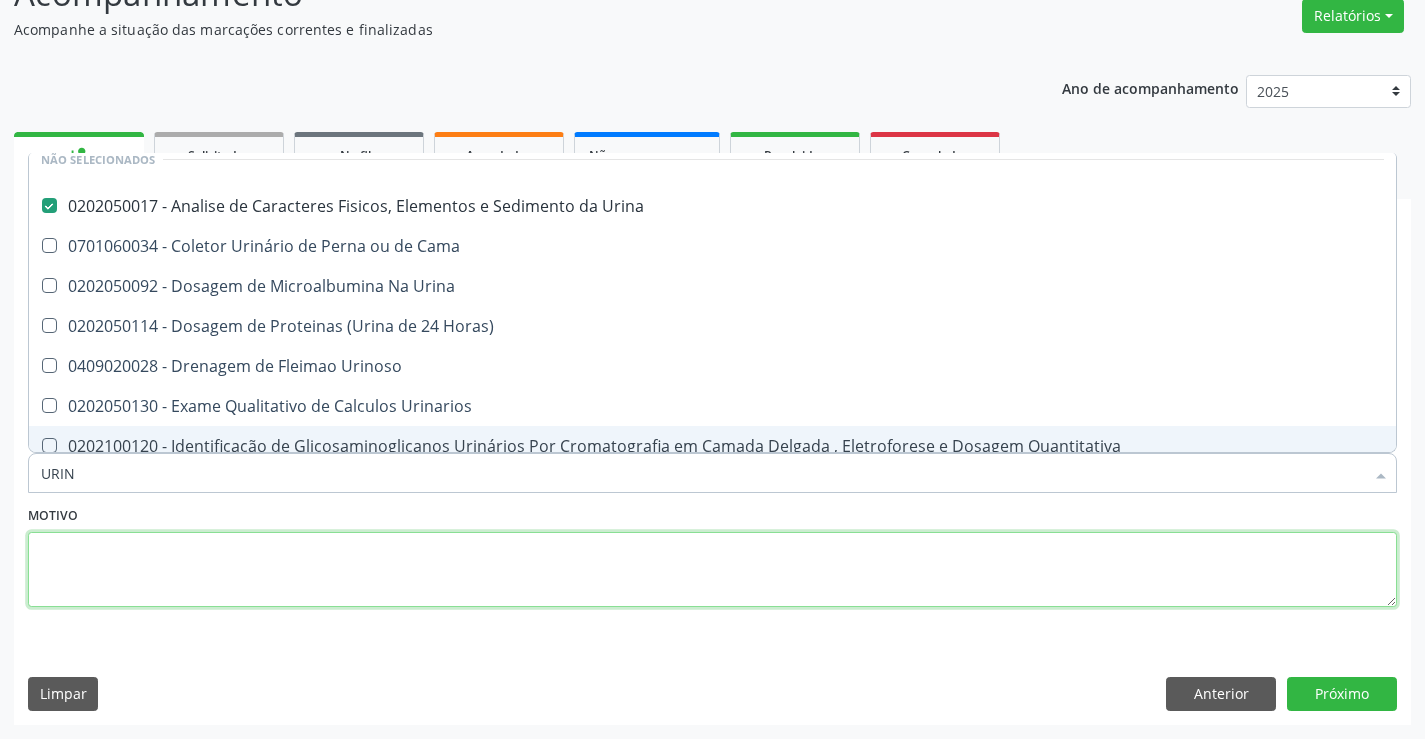 click at bounding box center [712, 570] 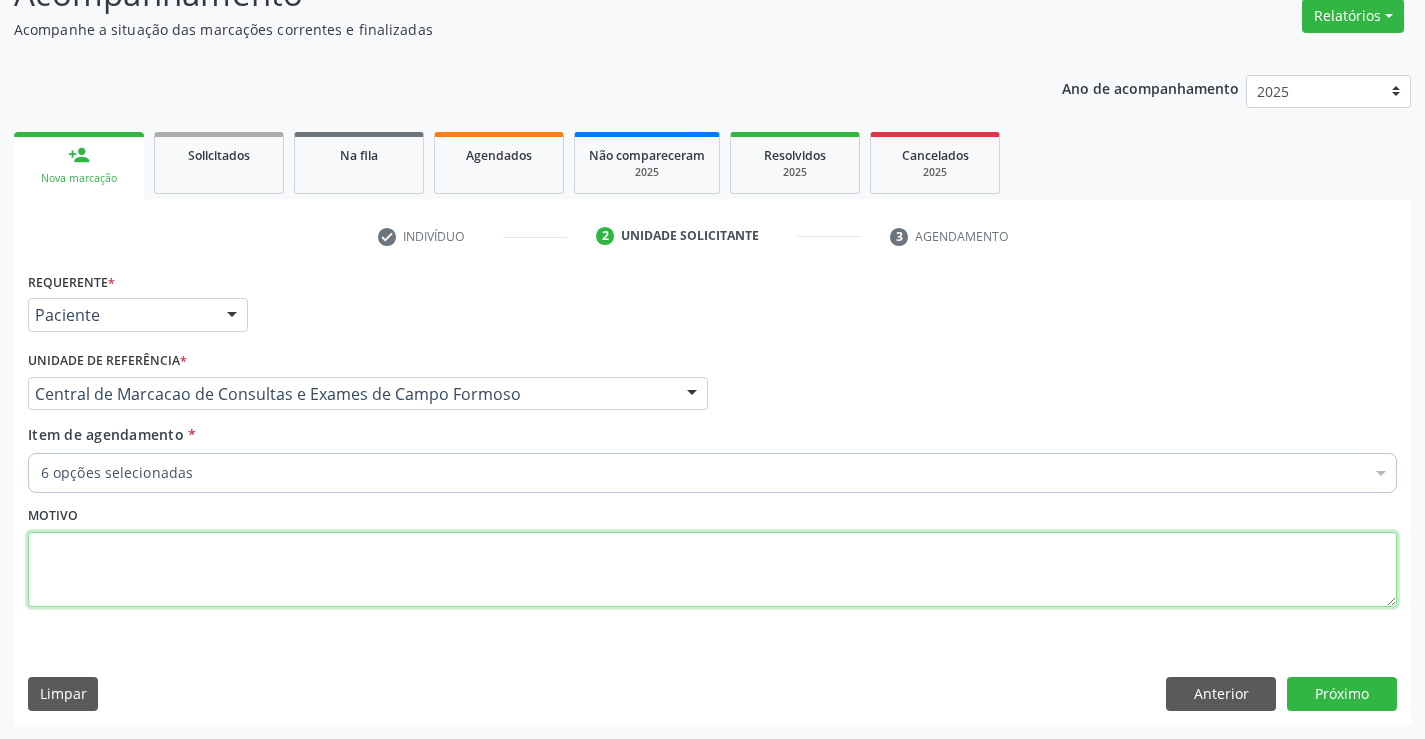 scroll, scrollTop: 114, scrollLeft: 0, axis: vertical 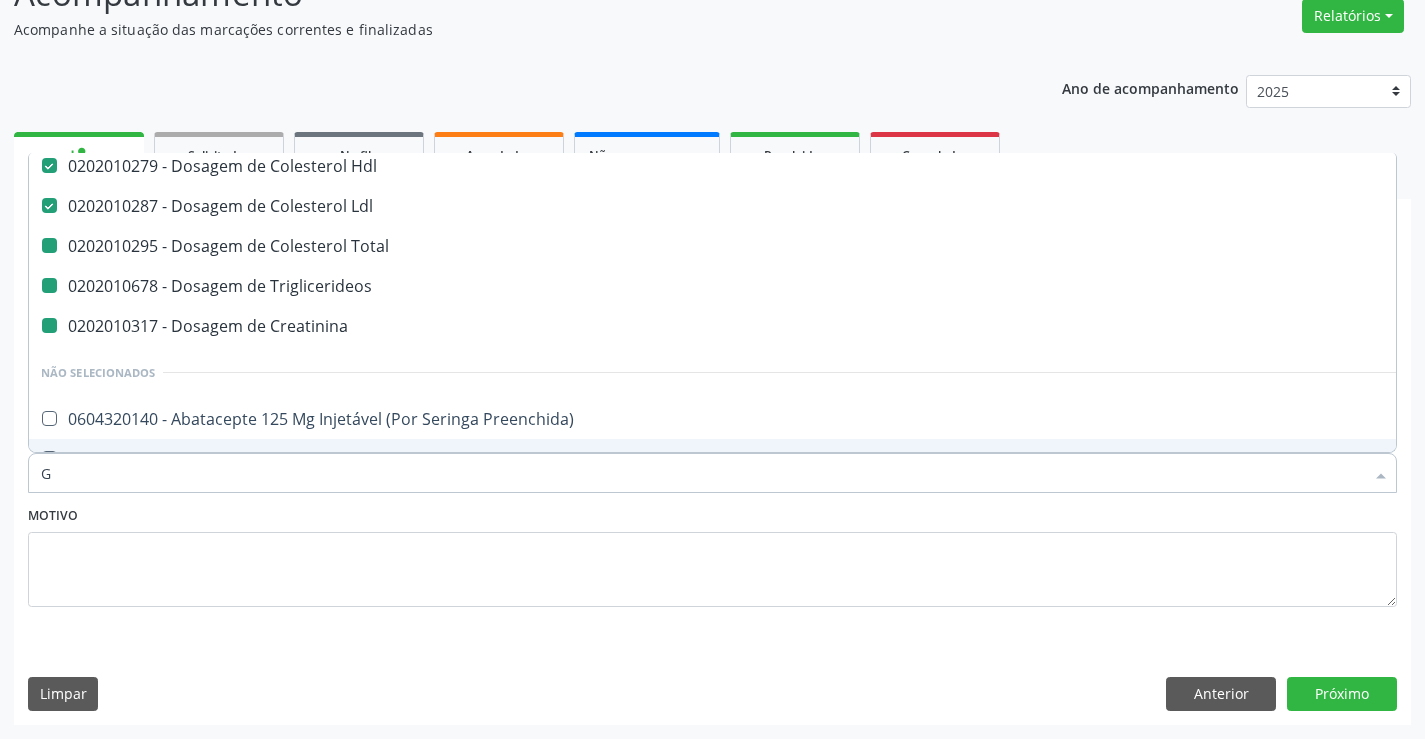 type on "GL" 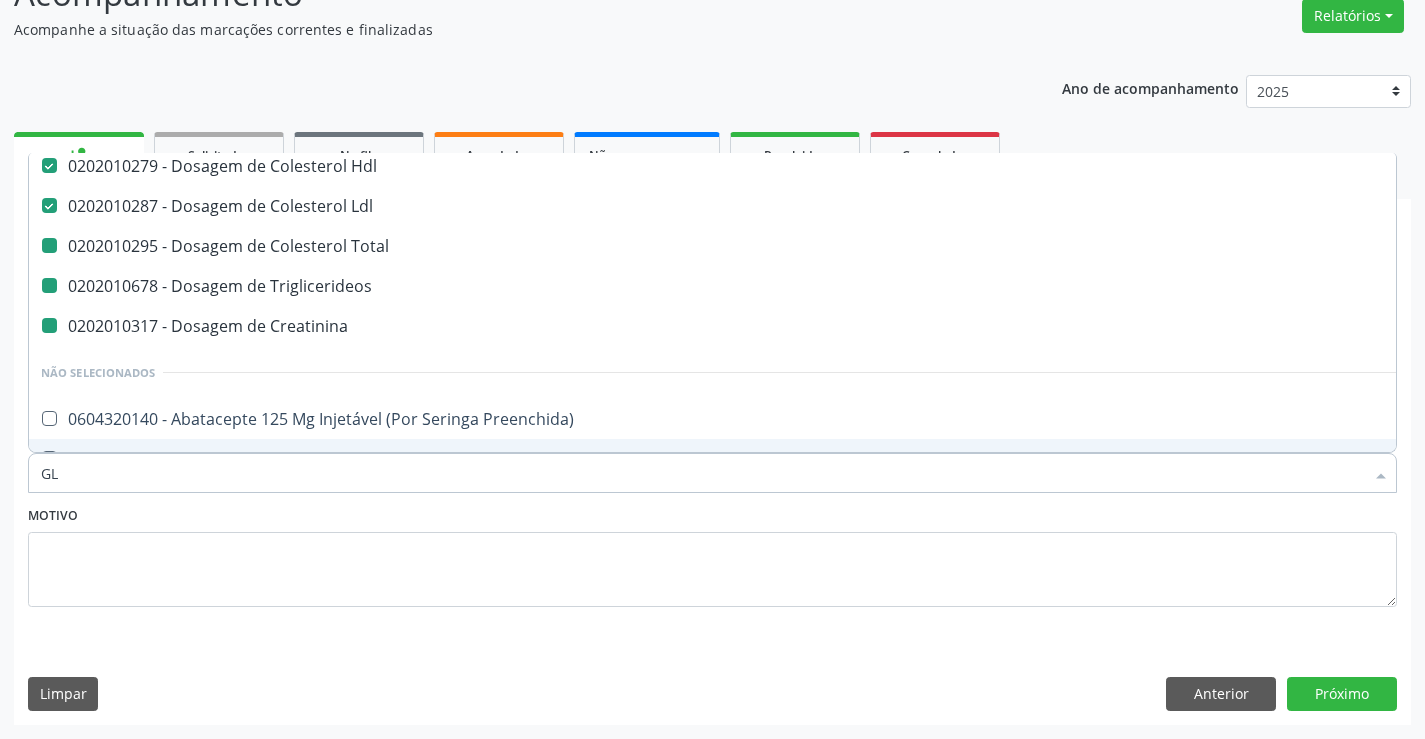checkbox on "false" 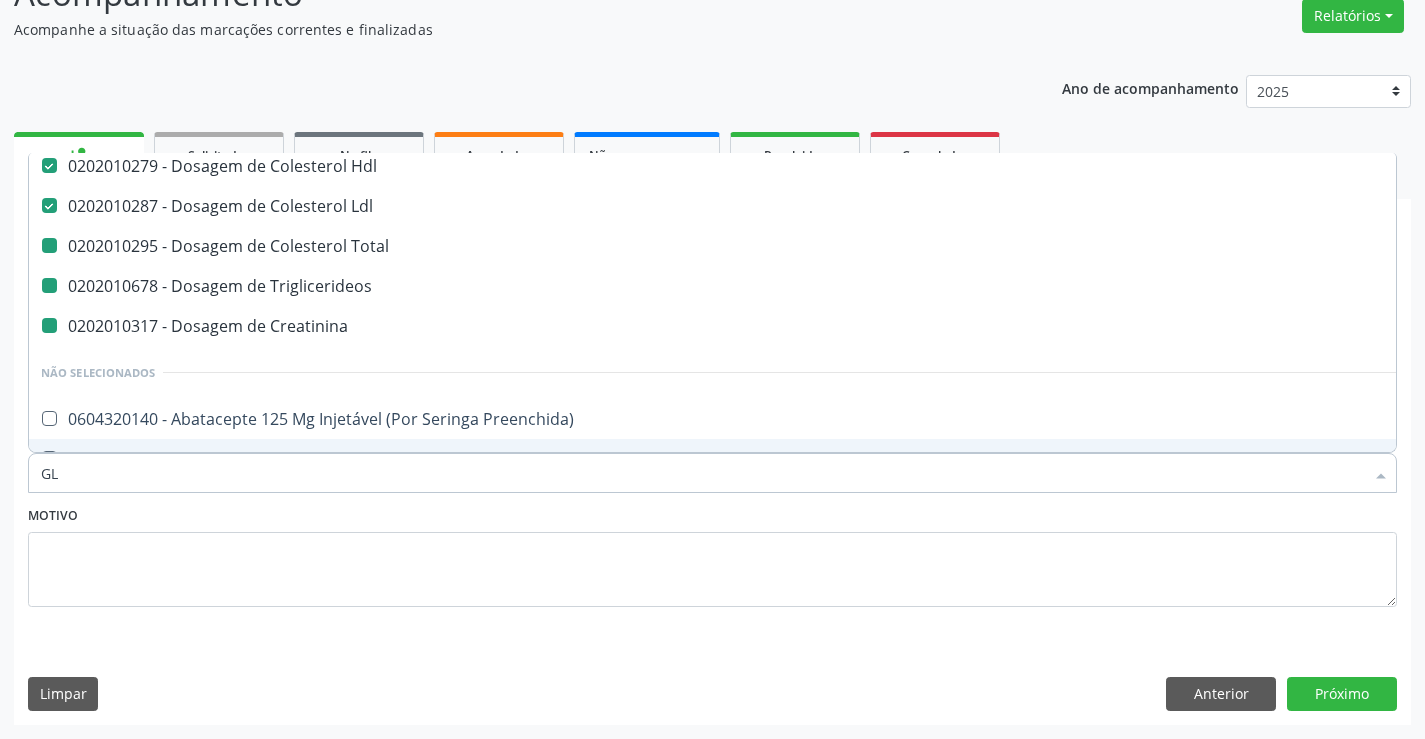 checkbox on "false" 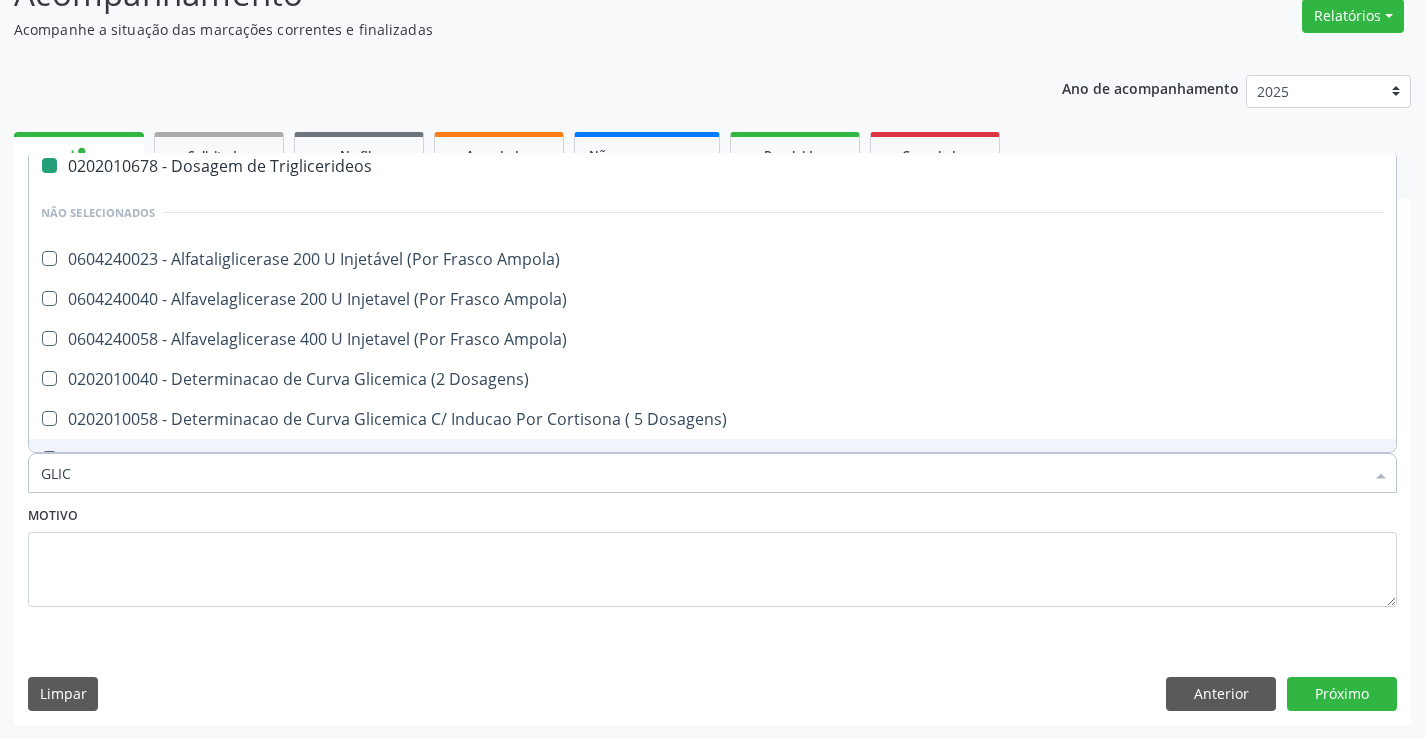 type on "GLICO" 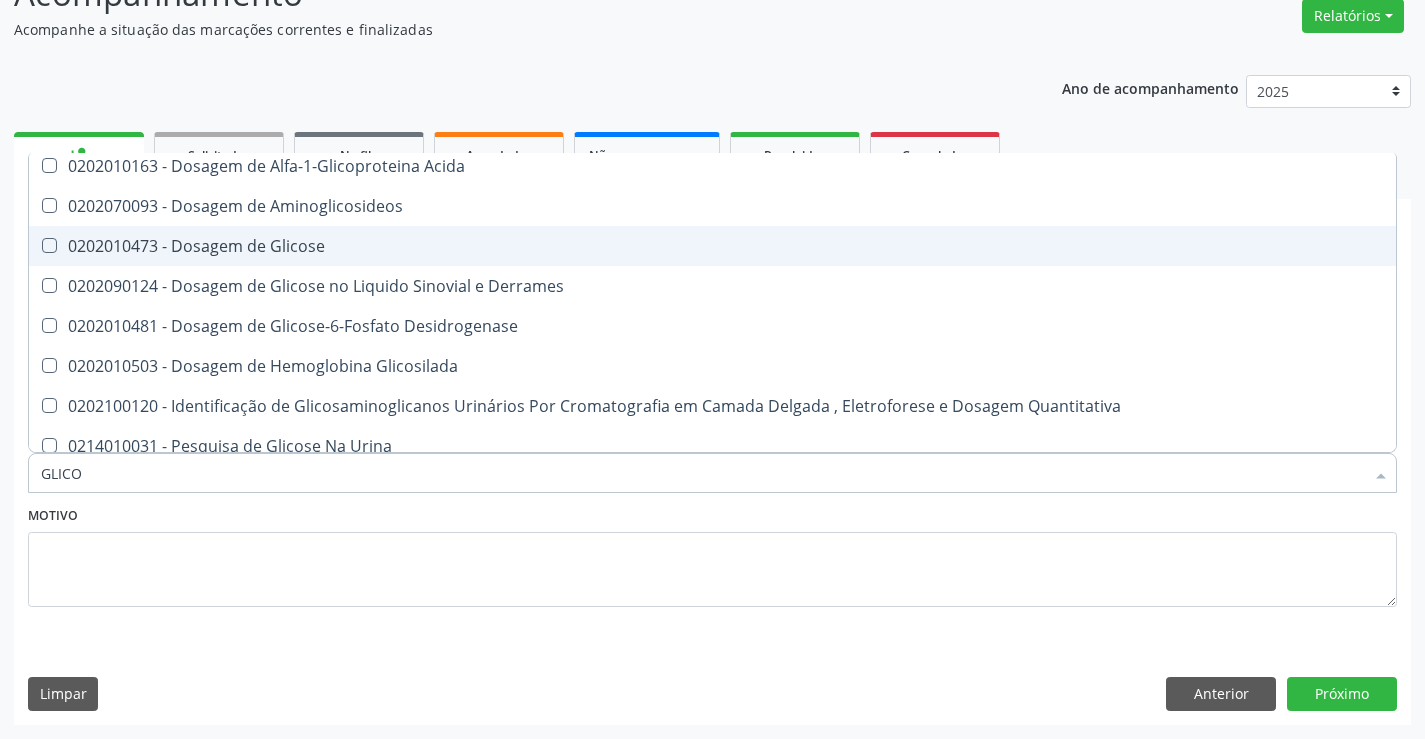 click on "0202010473 - Dosagem de Glicose" at bounding box center [712, 246] 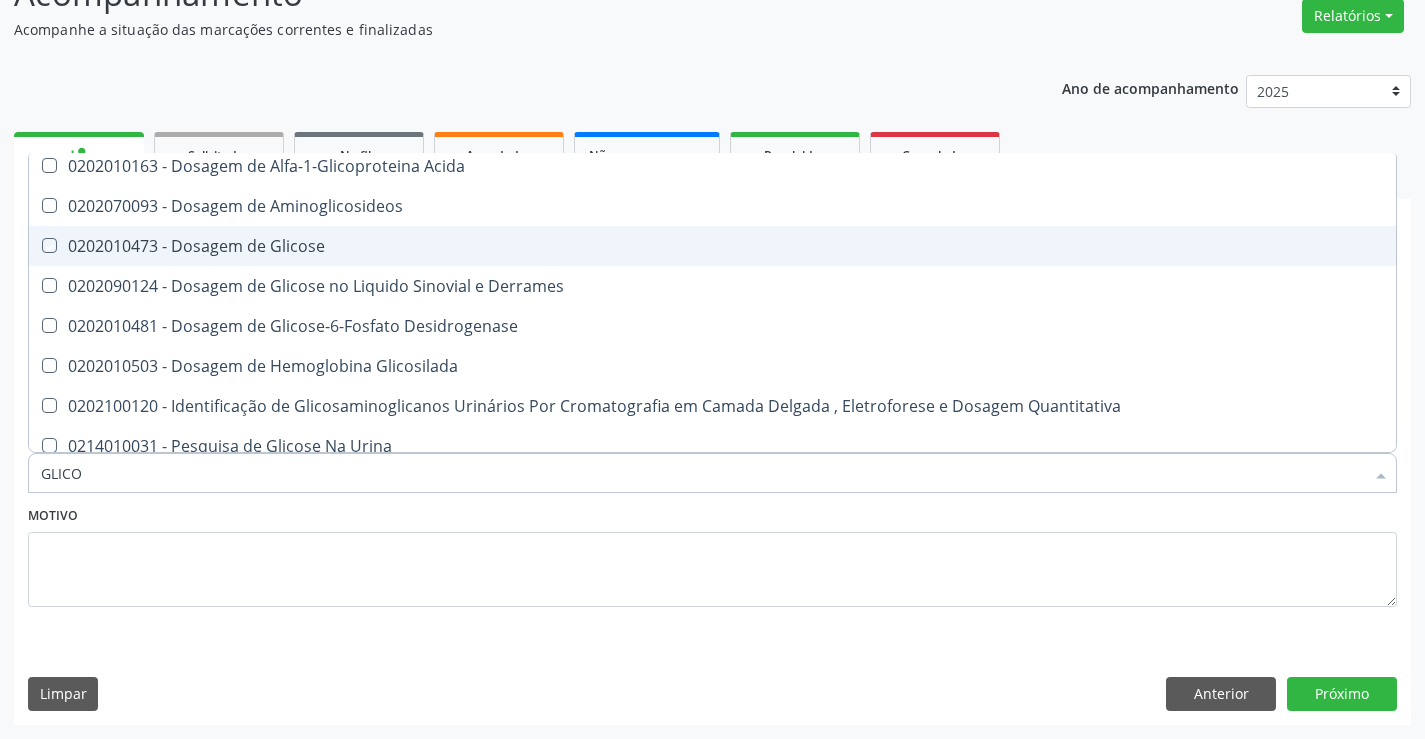 checkbox on "true" 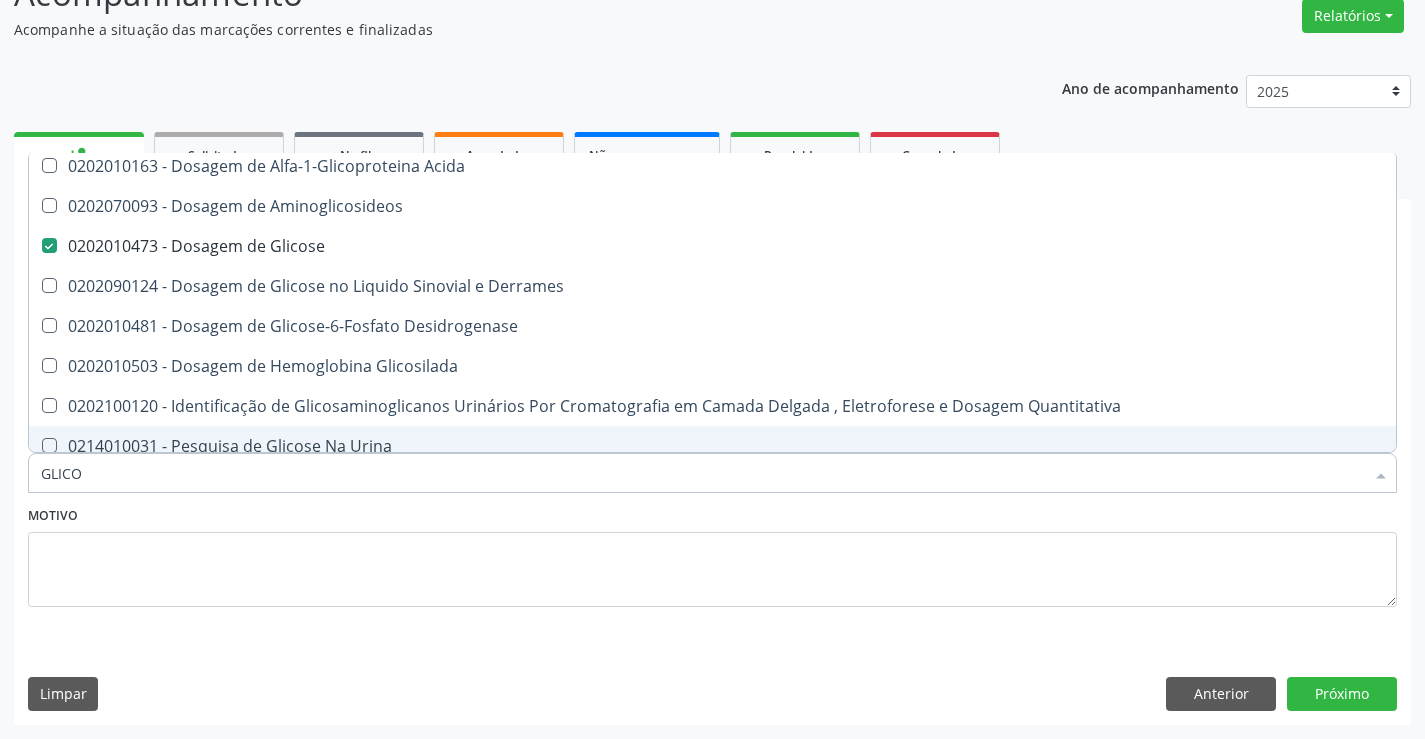 click on "Motivo" at bounding box center (712, 554) 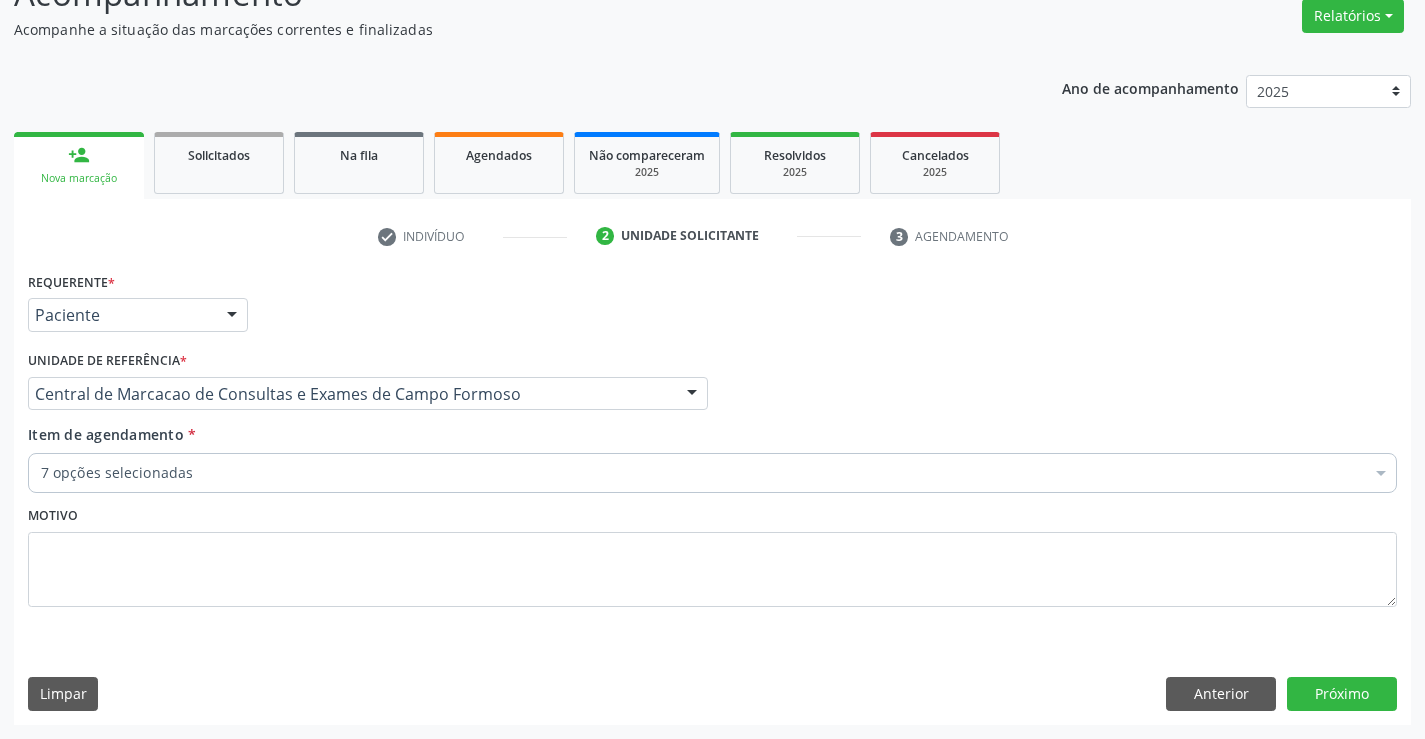 scroll, scrollTop: 0, scrollLeft: 0, axis: both 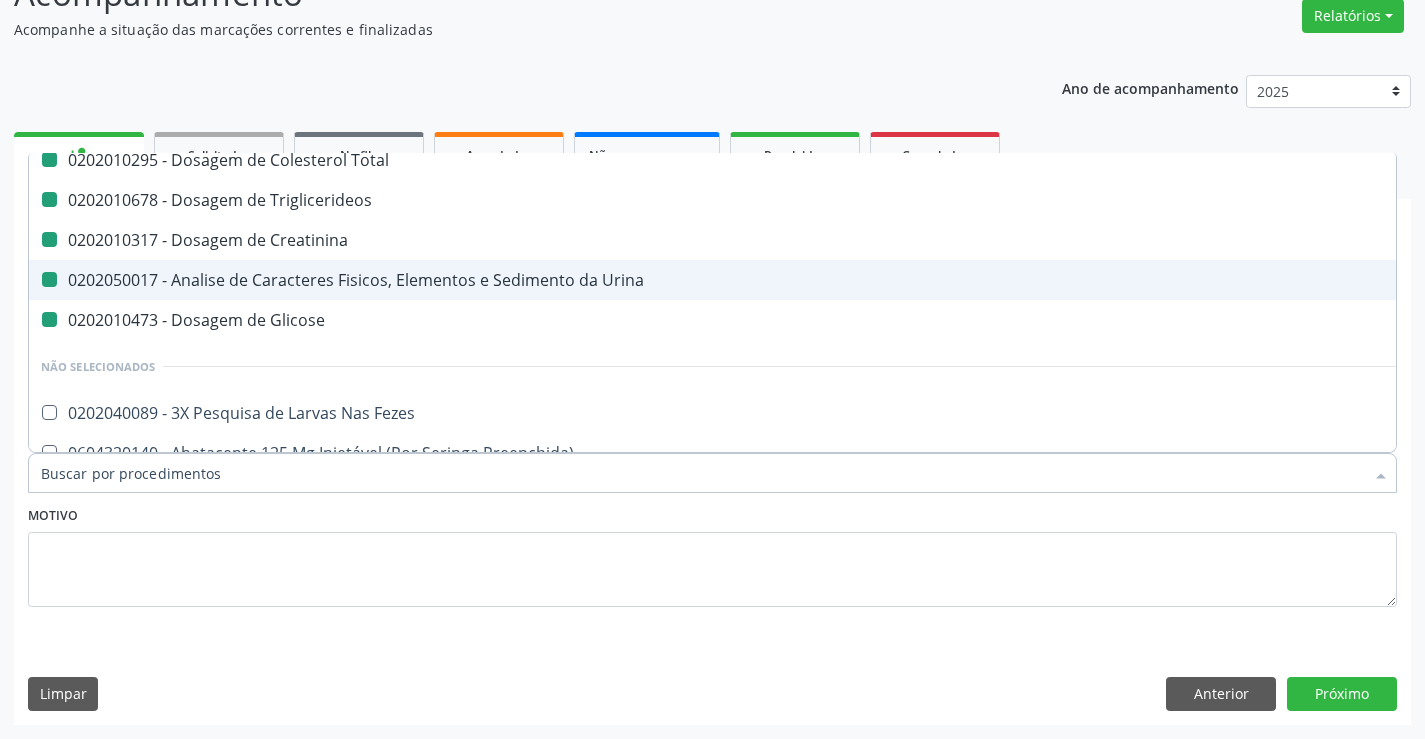 type on "H" 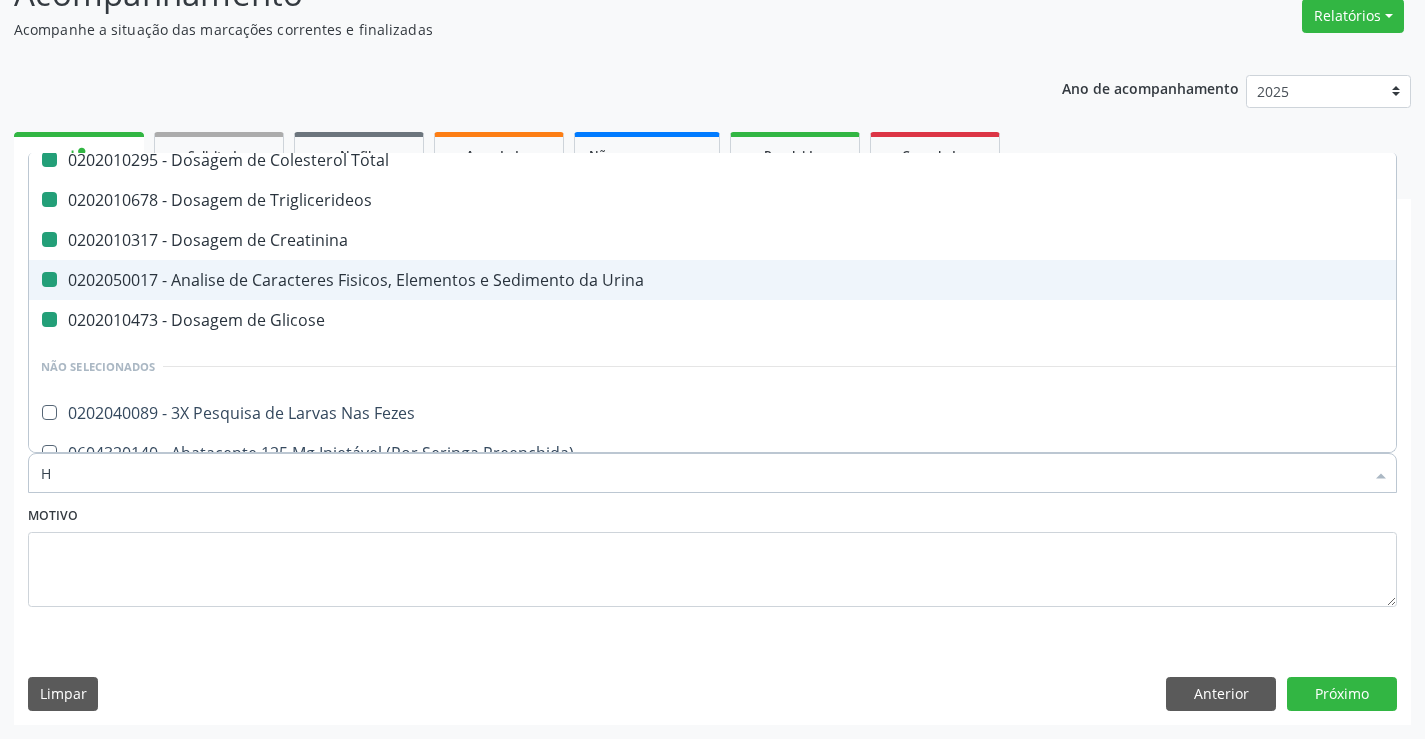 checkbox on "false" 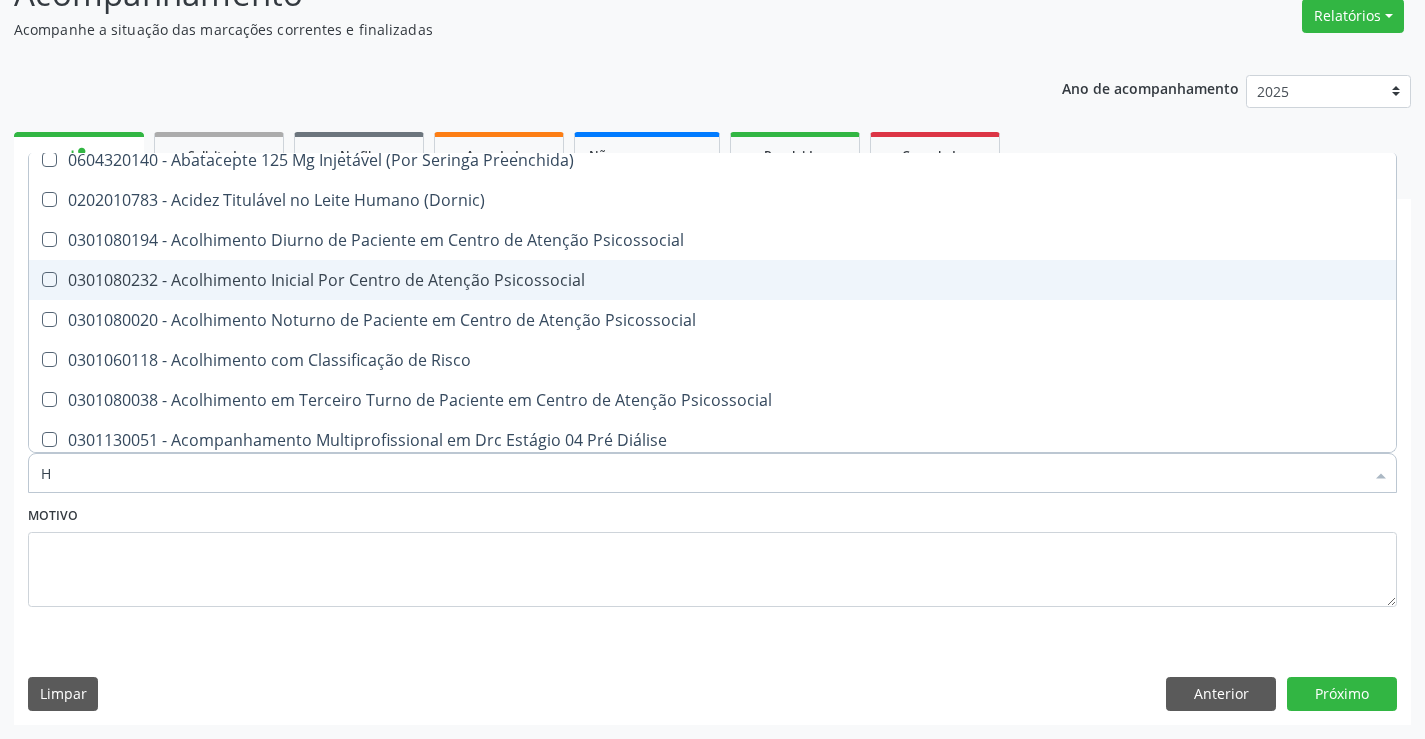 type on "HE" 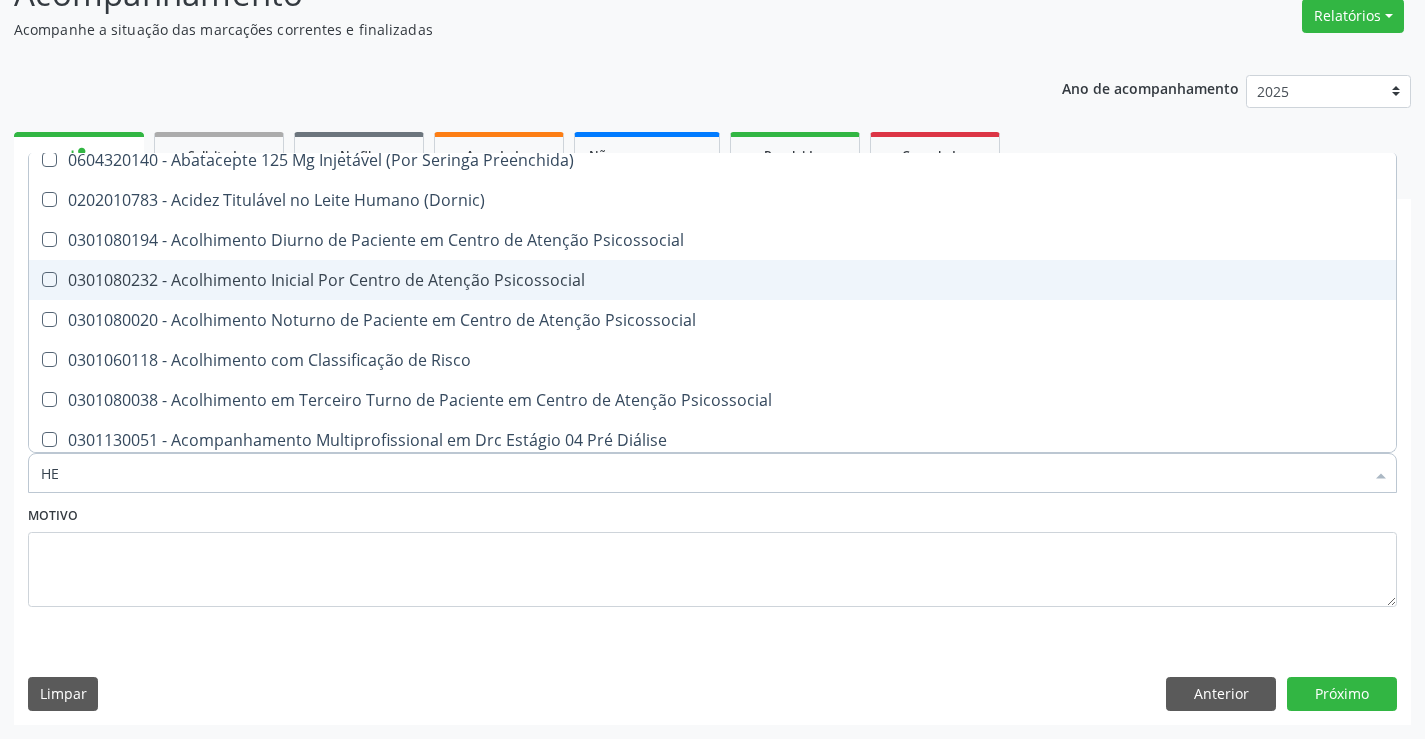 scroll, scrollTop: 146, scrollLeft: 0, axis: vertical 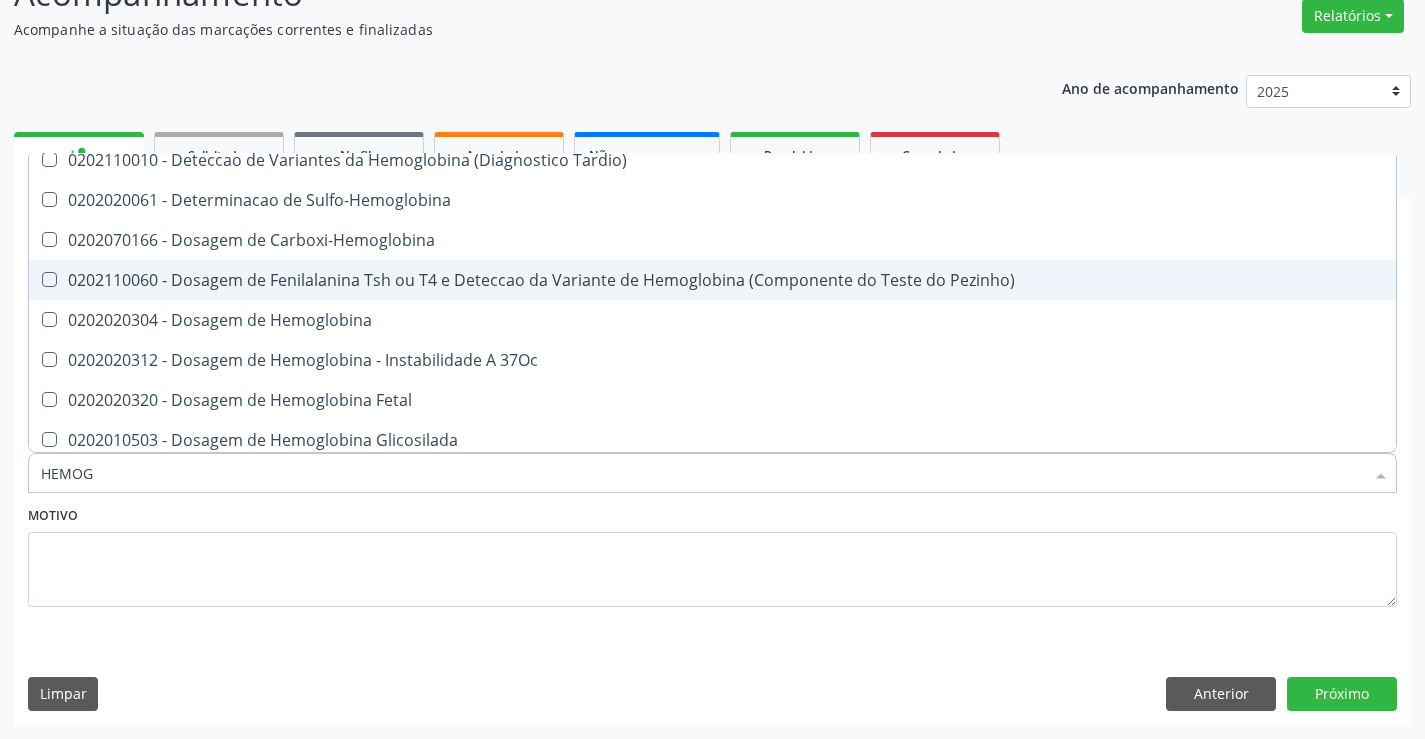 type on "HEMOGR" 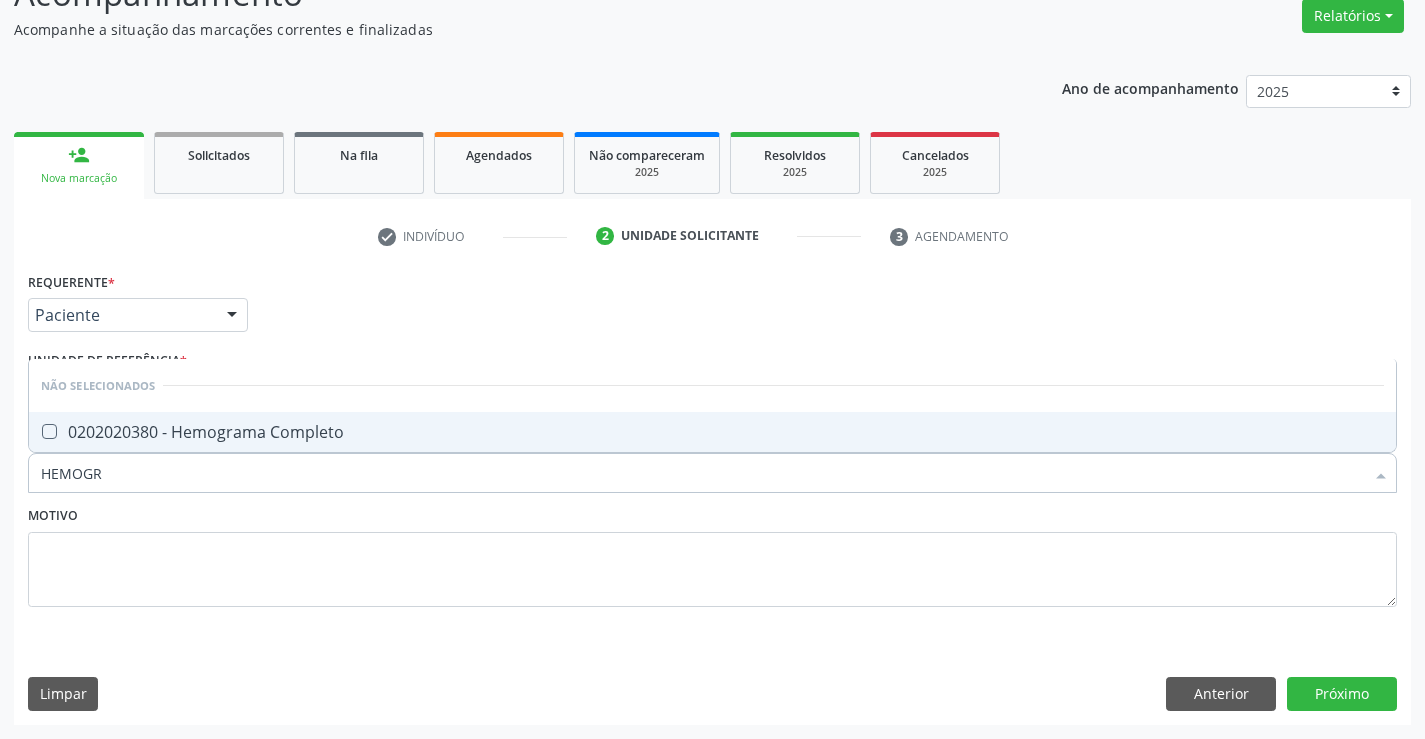 scroll, scrollTop: 0, scrollLeft: 0, axis: both 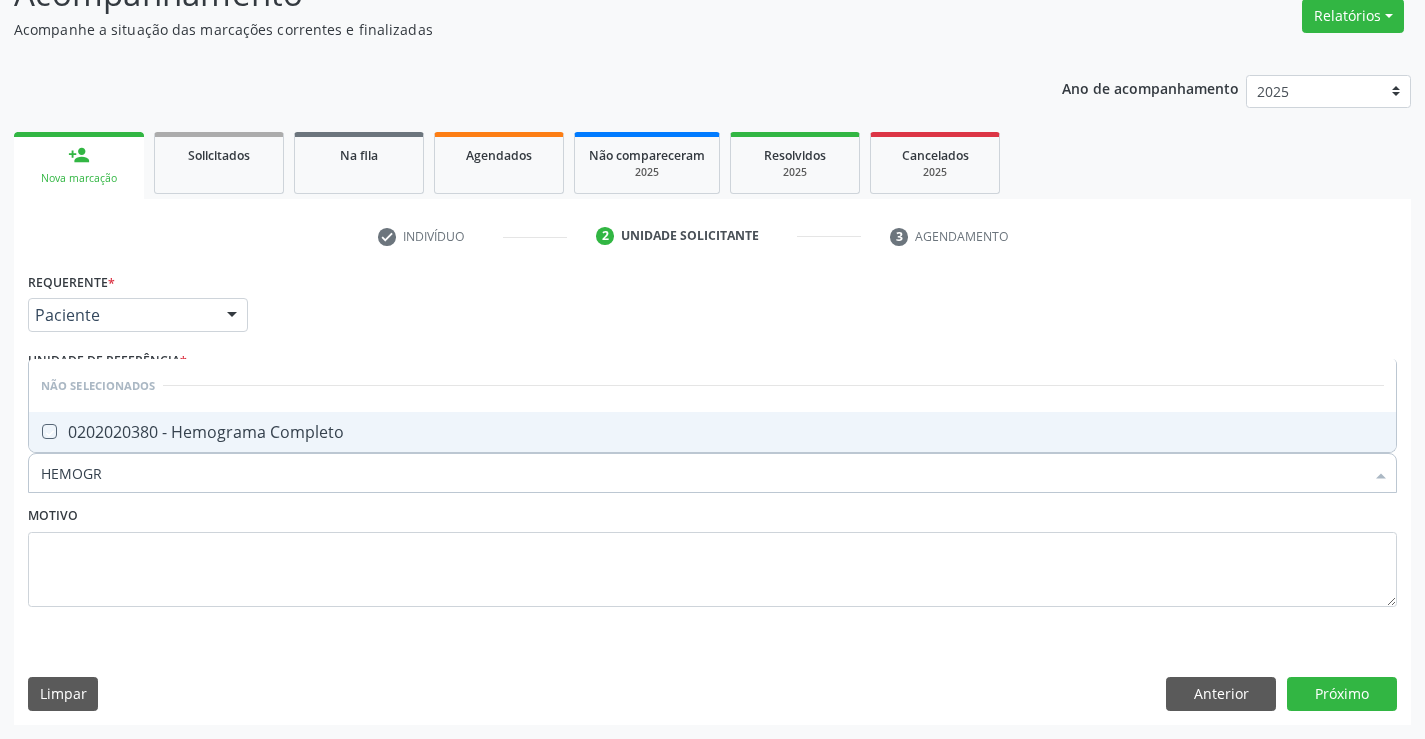 checkbox on "true" 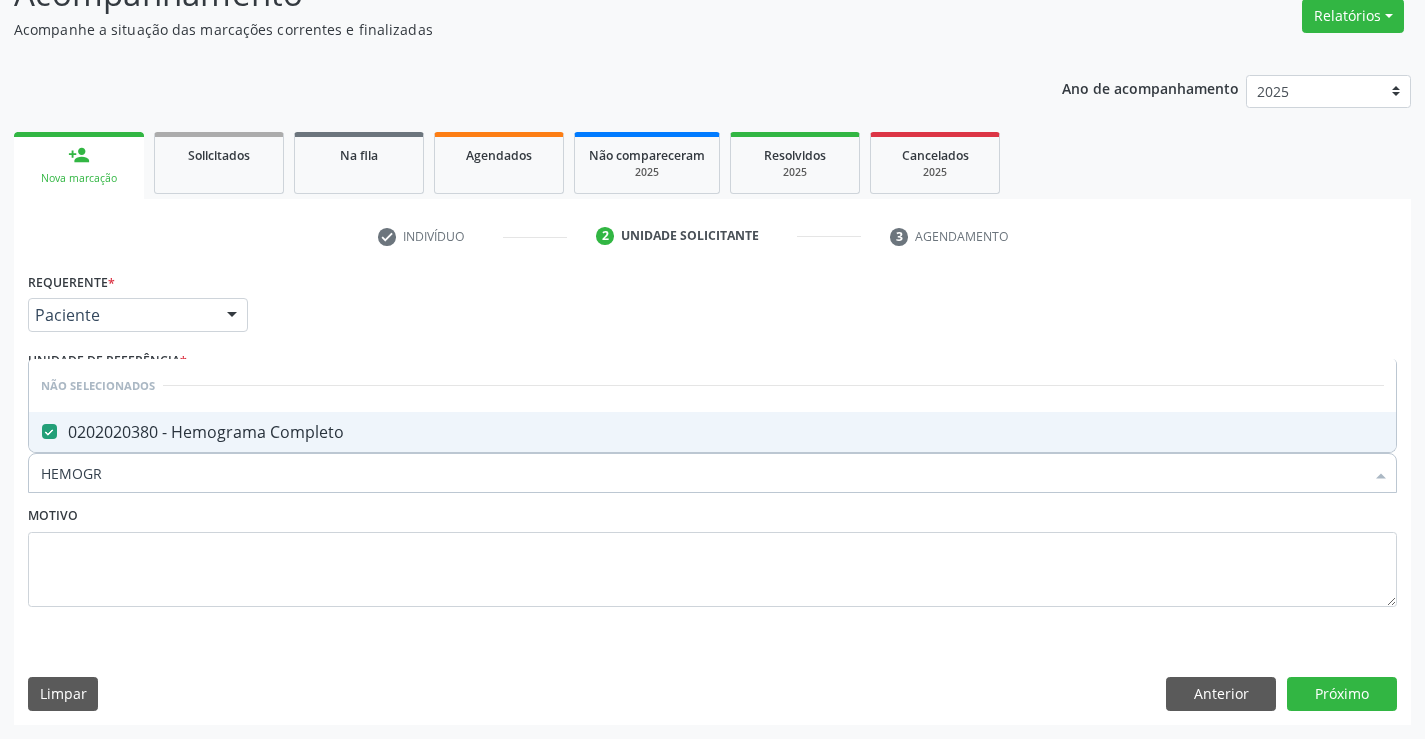 type on "HEMOGR" 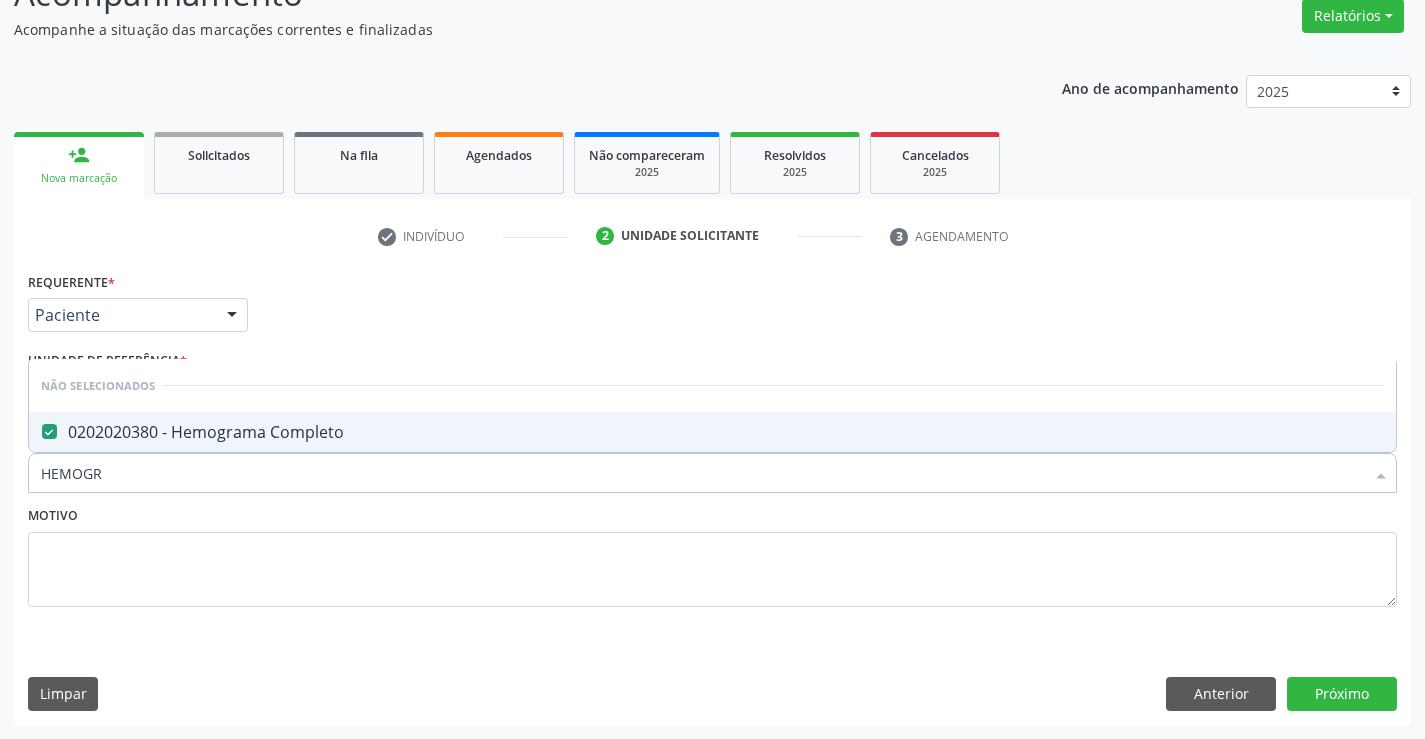 click on "Motivo" at bounding box center (712, 554) 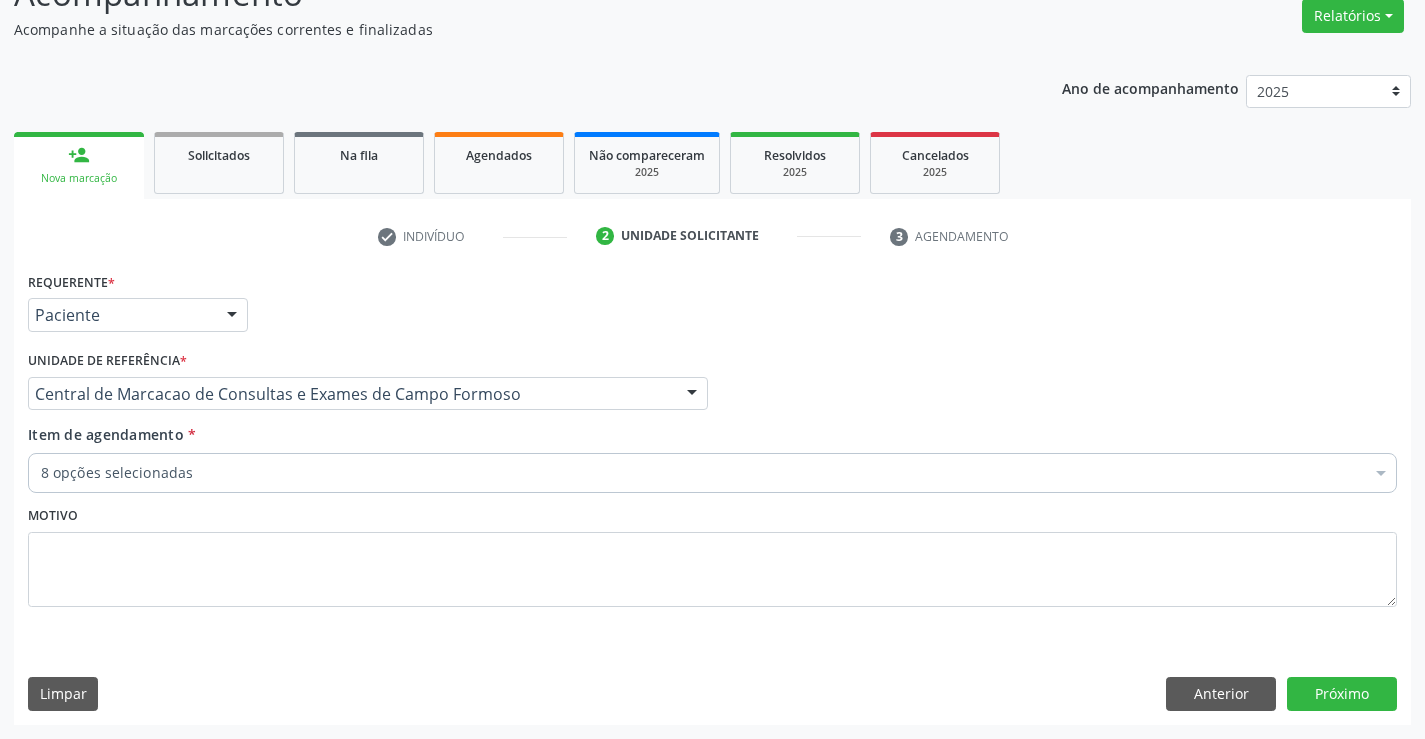 click on "8 opções selecionadas" at bounding box center (712, 473) 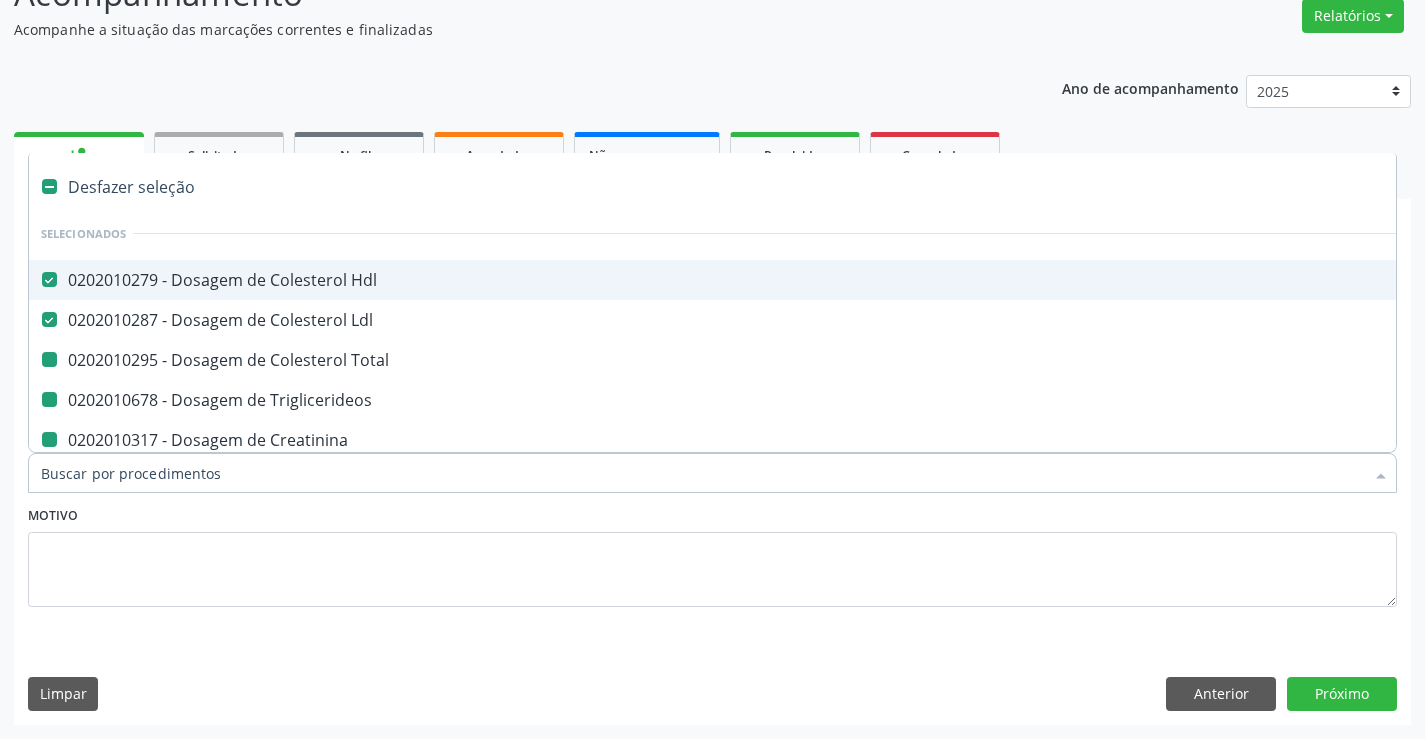 type on "P" 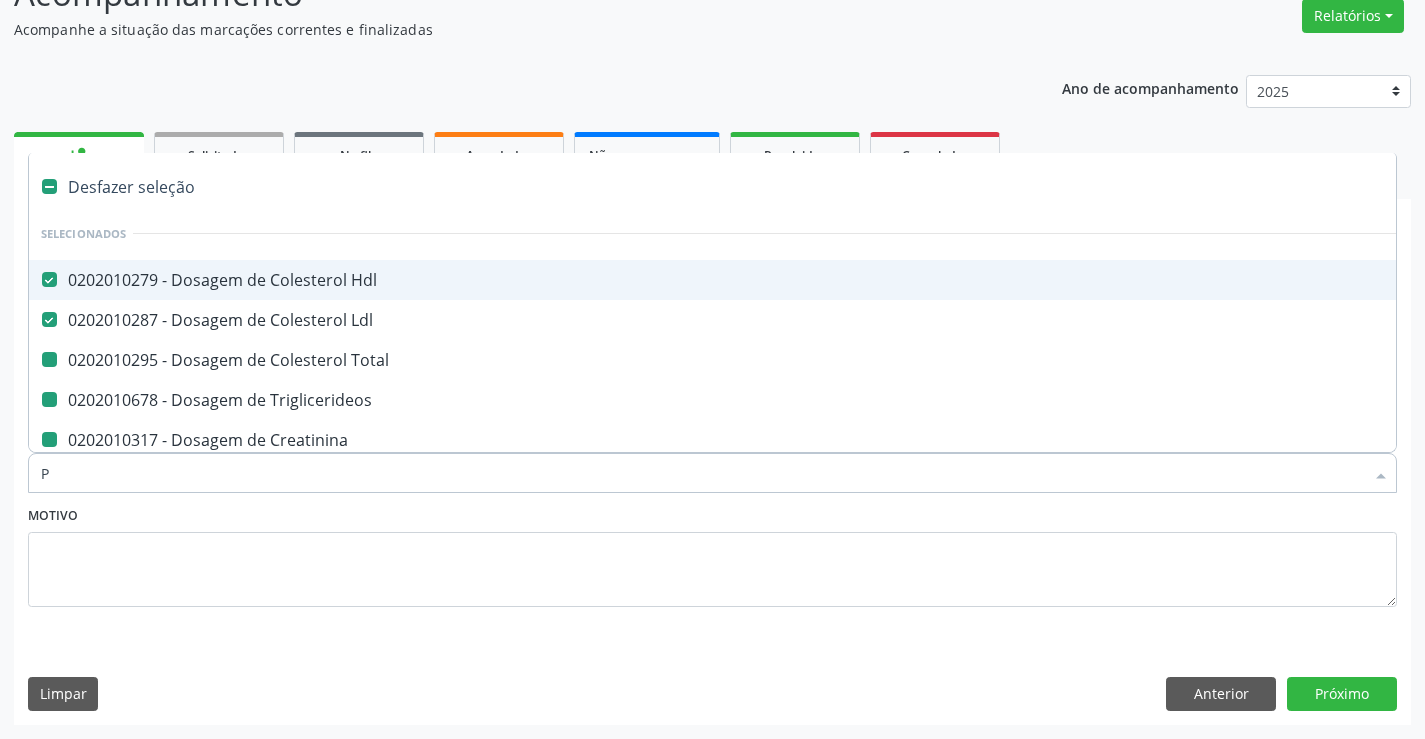 checkbox on "false" 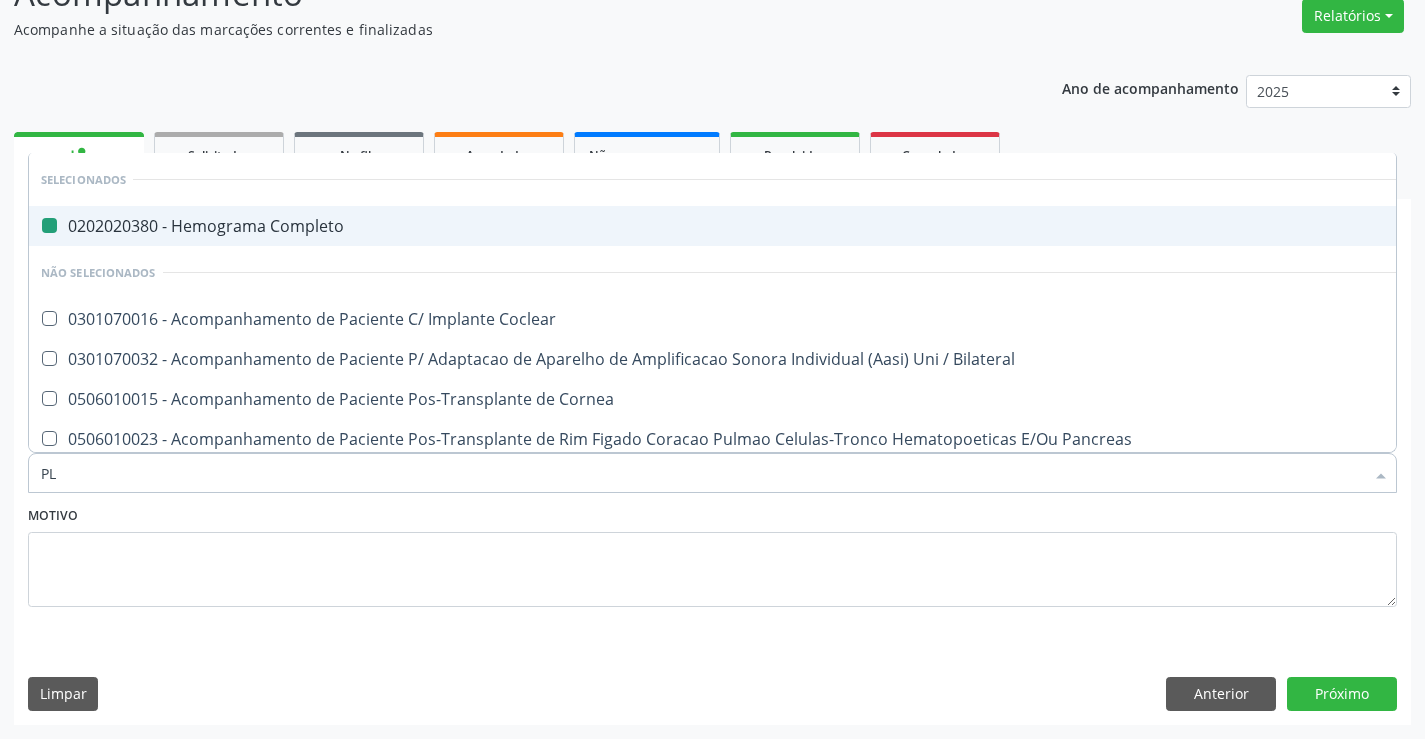 type on "PLA" 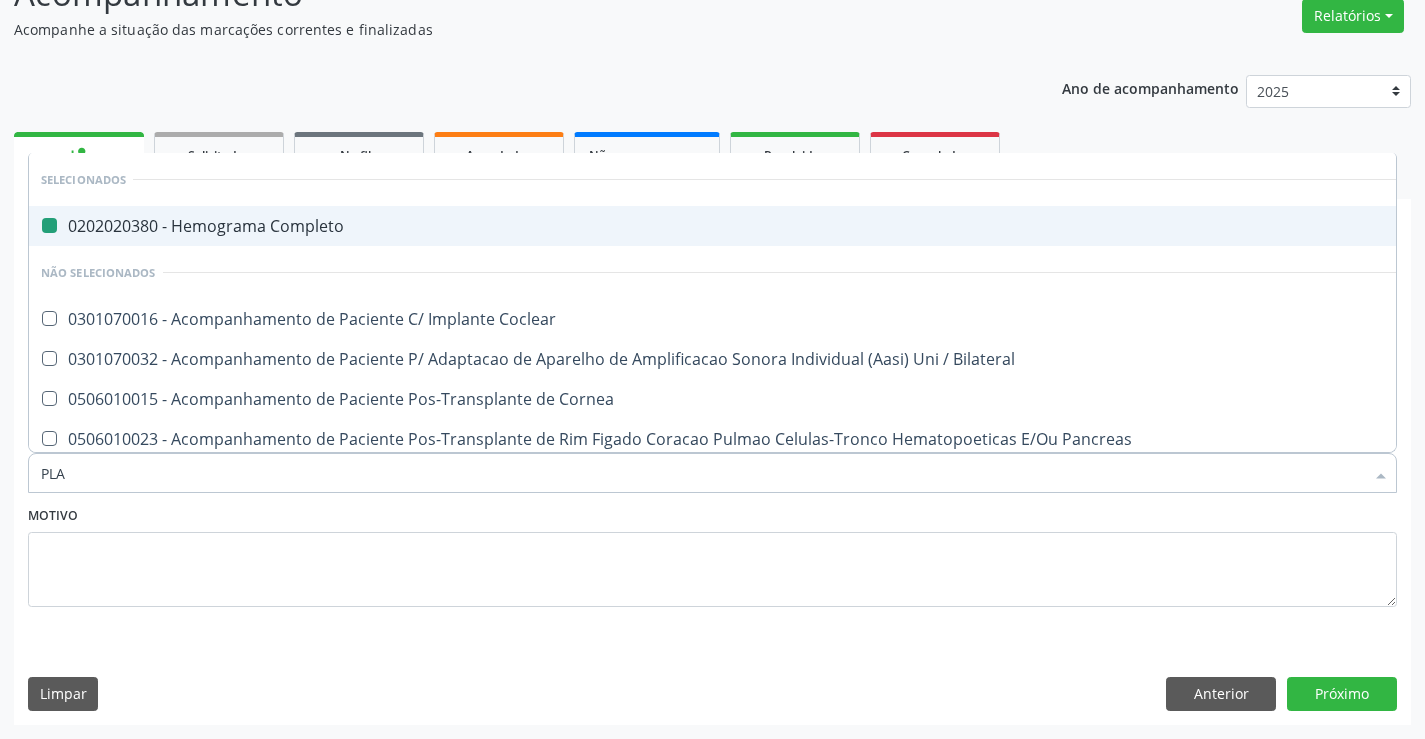 checkbox on "false" 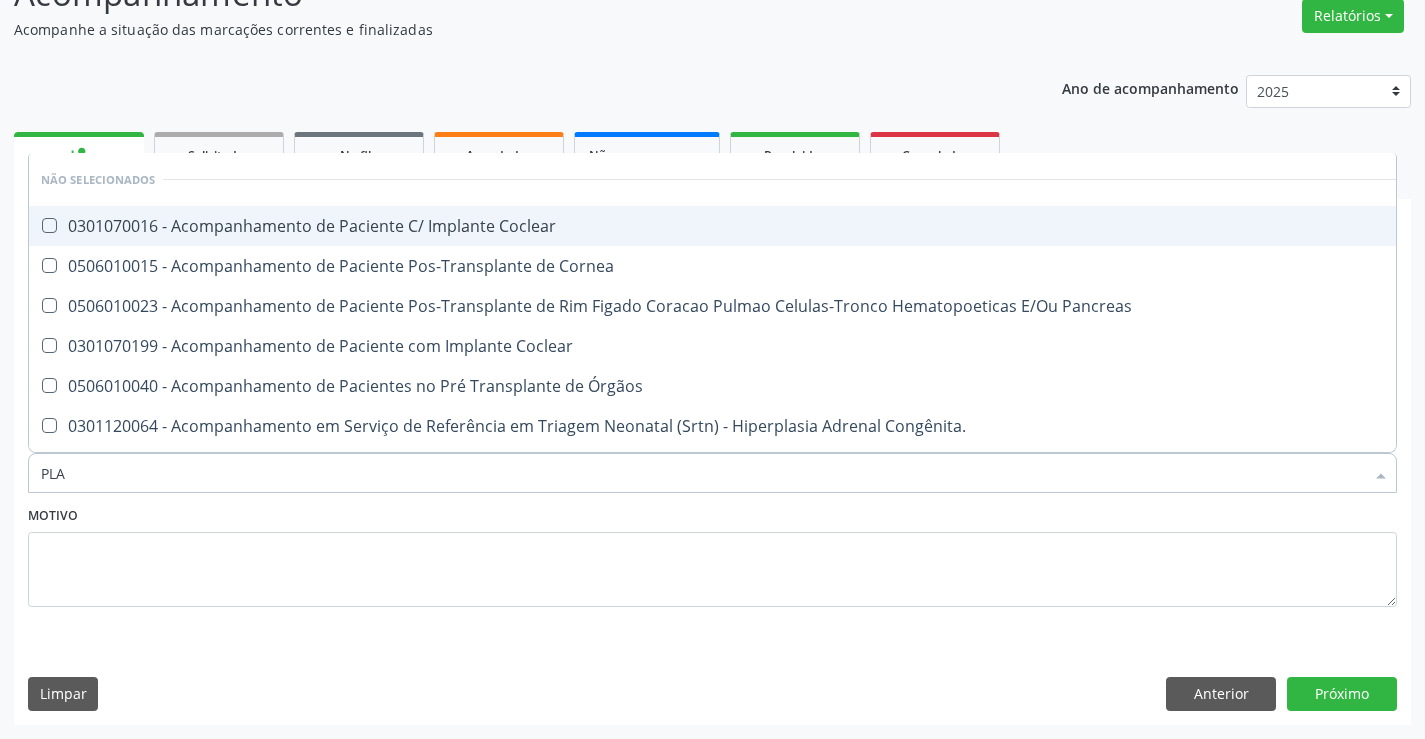 type on "PLAQ" 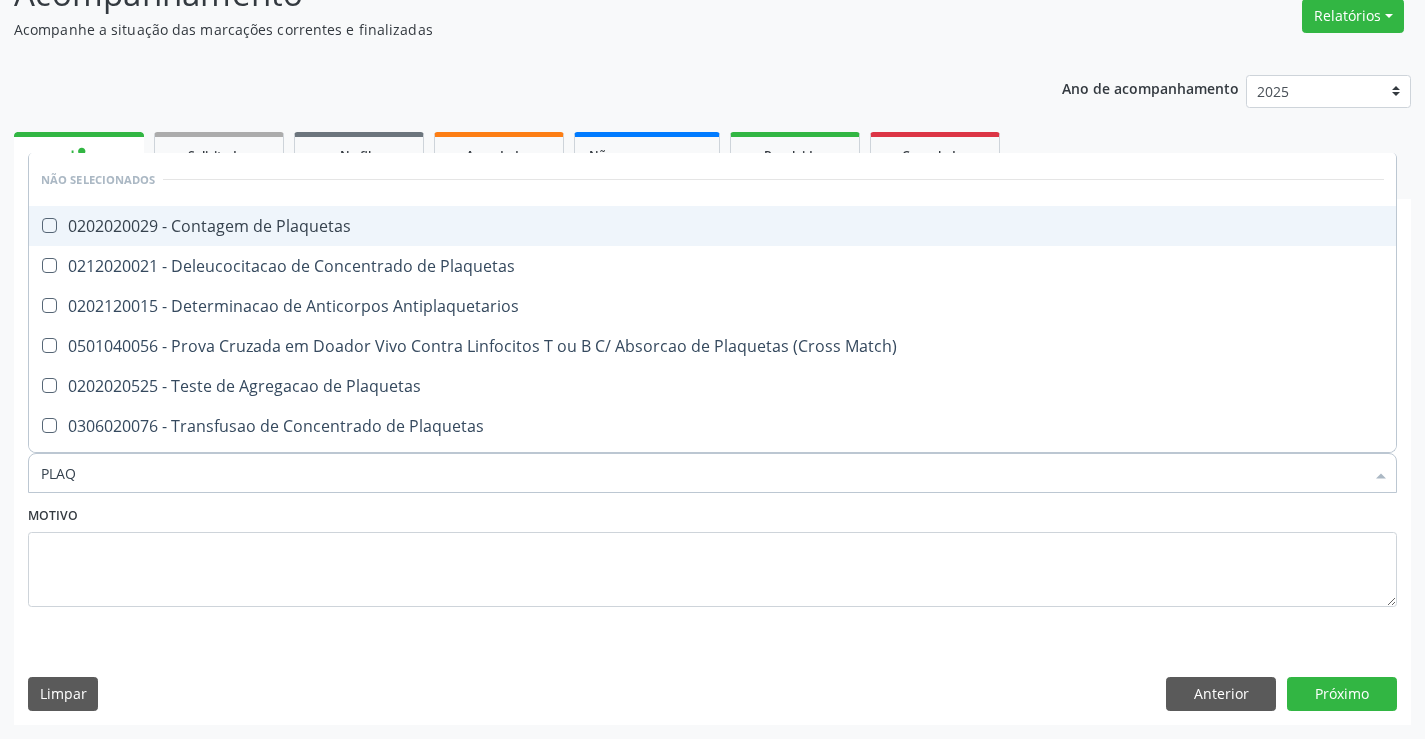 click on "0202020029 - Contagem de Plaquetas" at bounding box center [712, 226] 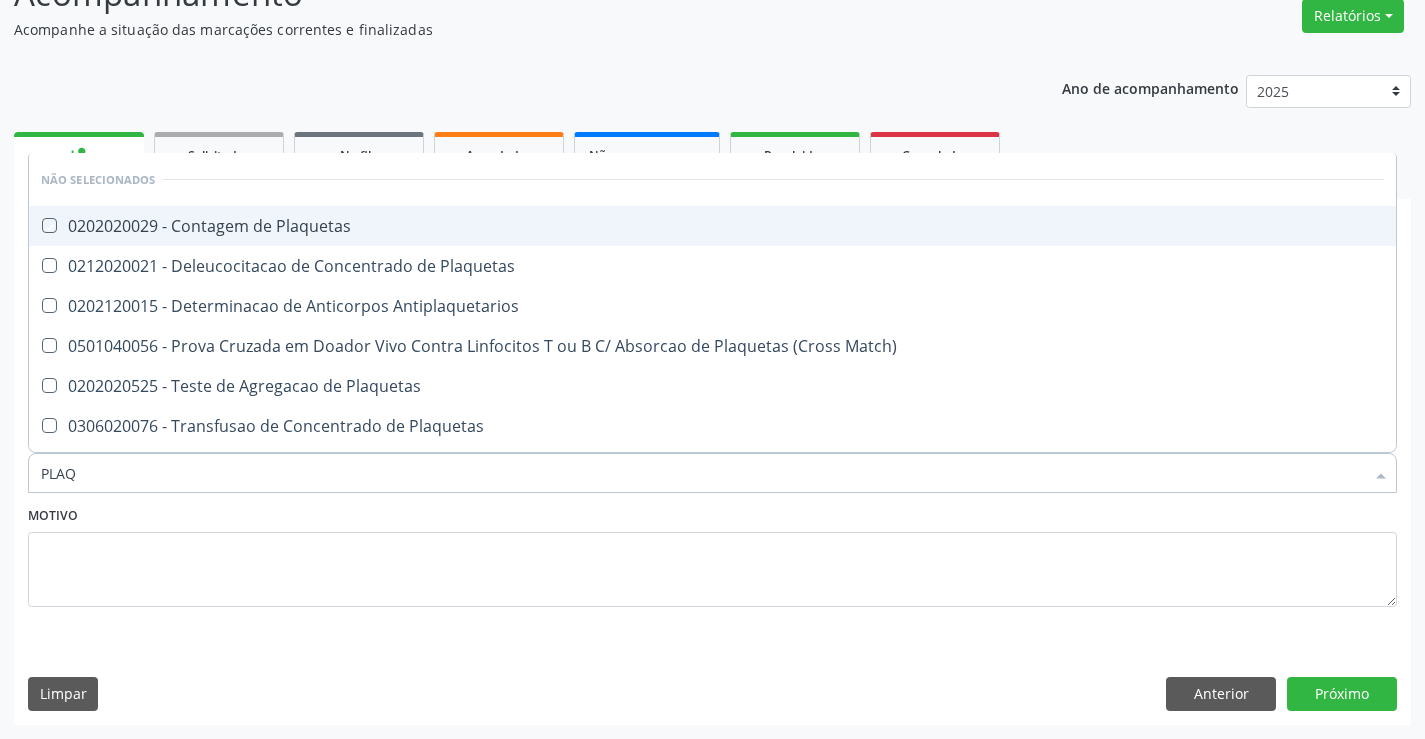 checkbox on "true" 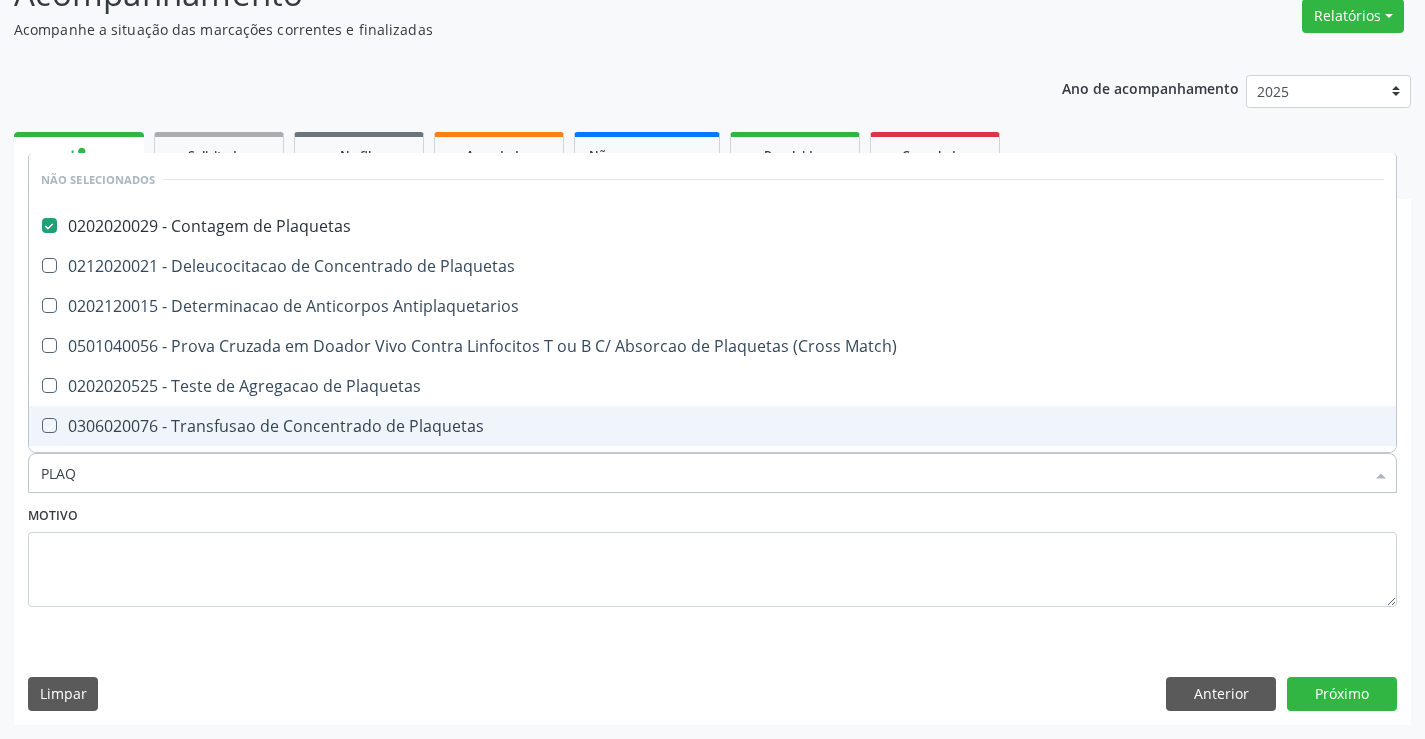 click on "Motivo" at bounding box center (712, 554) 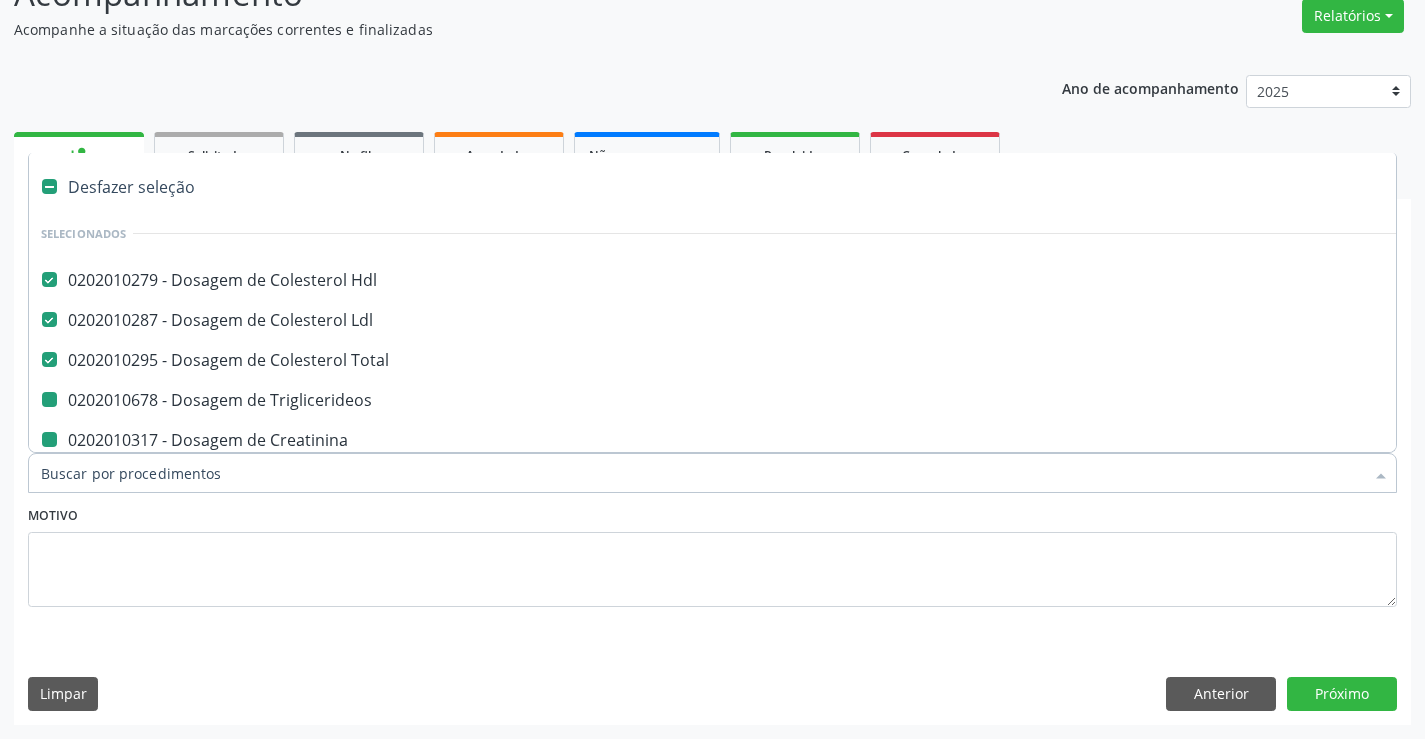 type on "U" 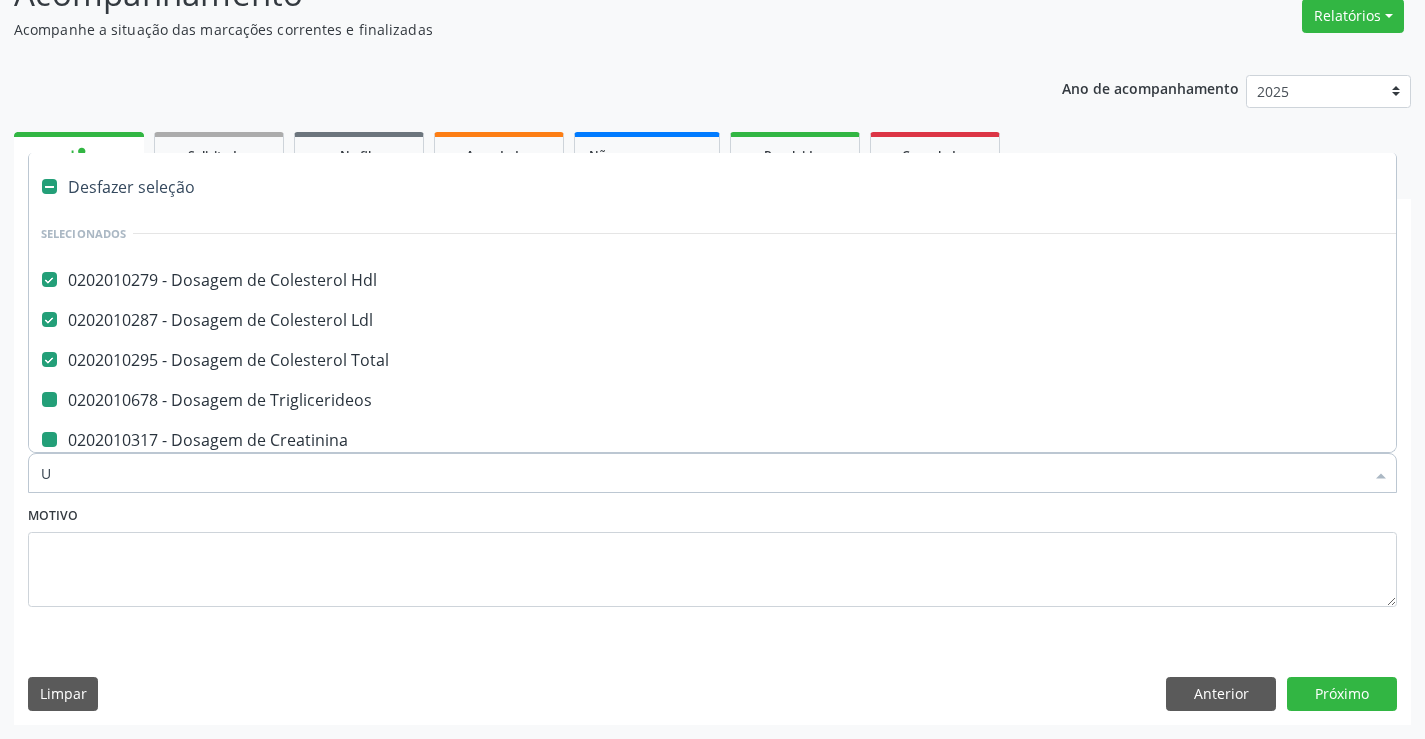 checkbox on "false" 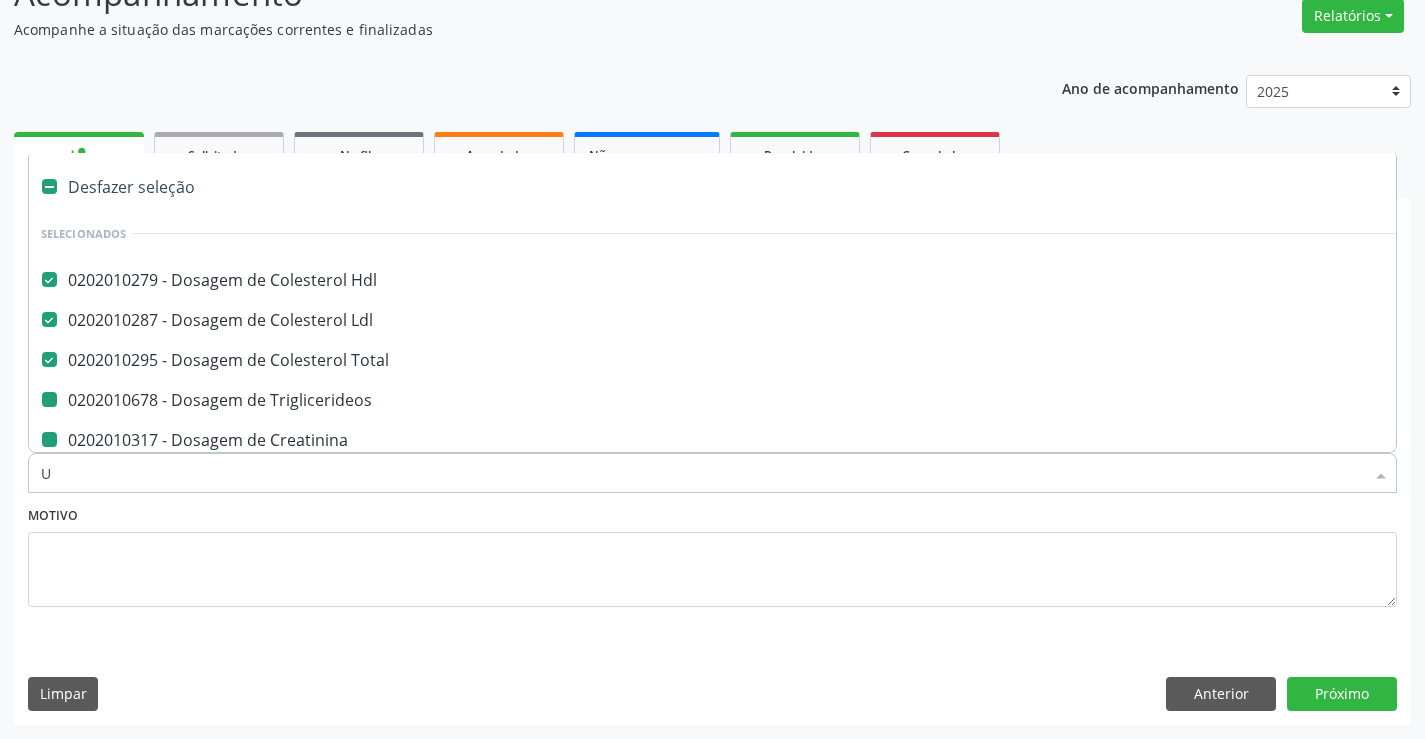 checkbox on "false" 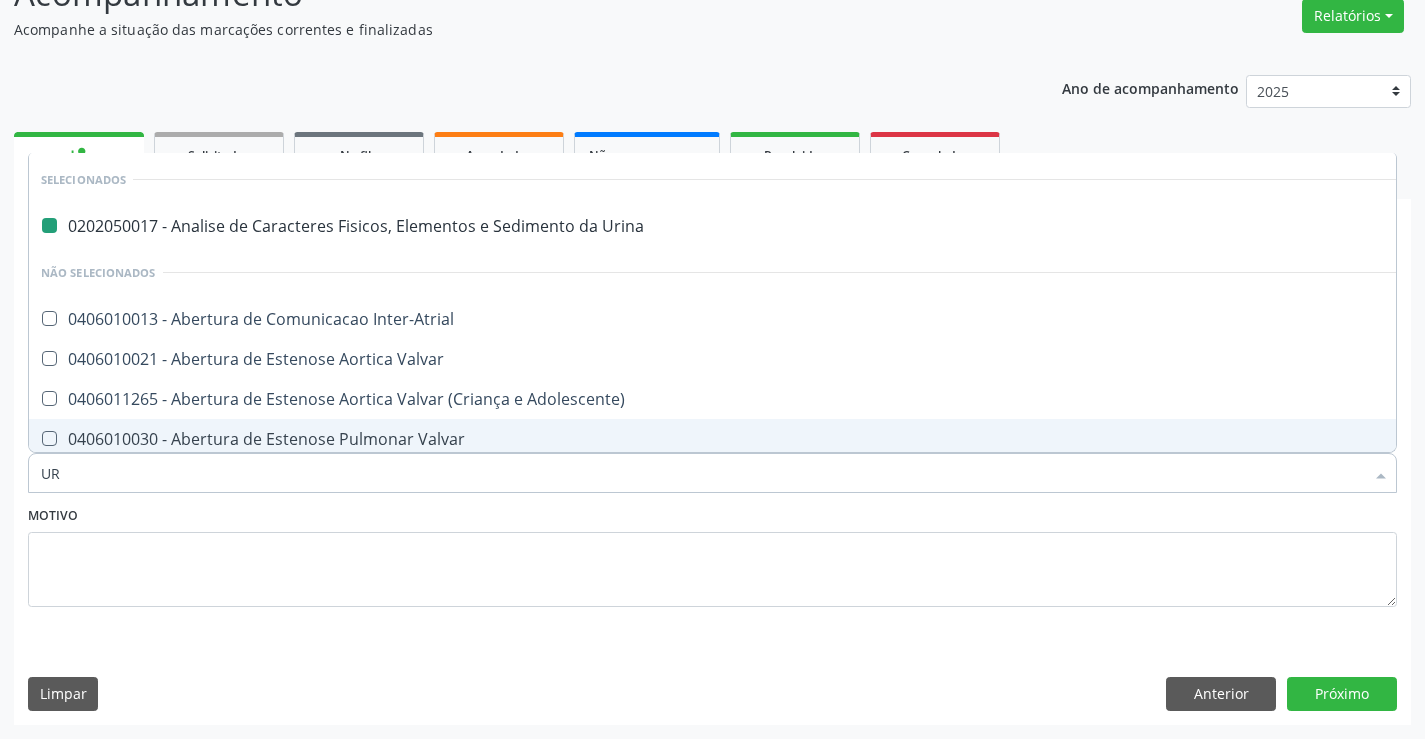 type on "URE" 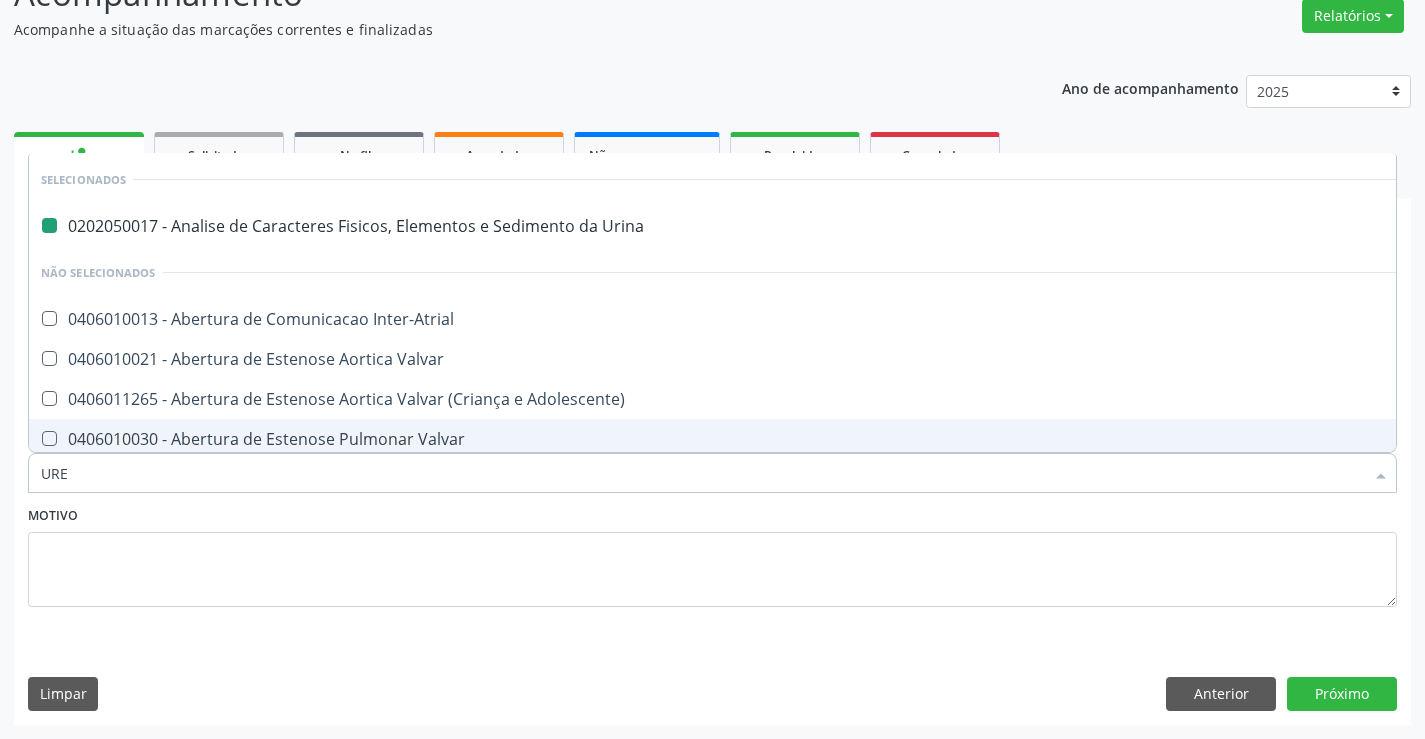 checkbox on "false" 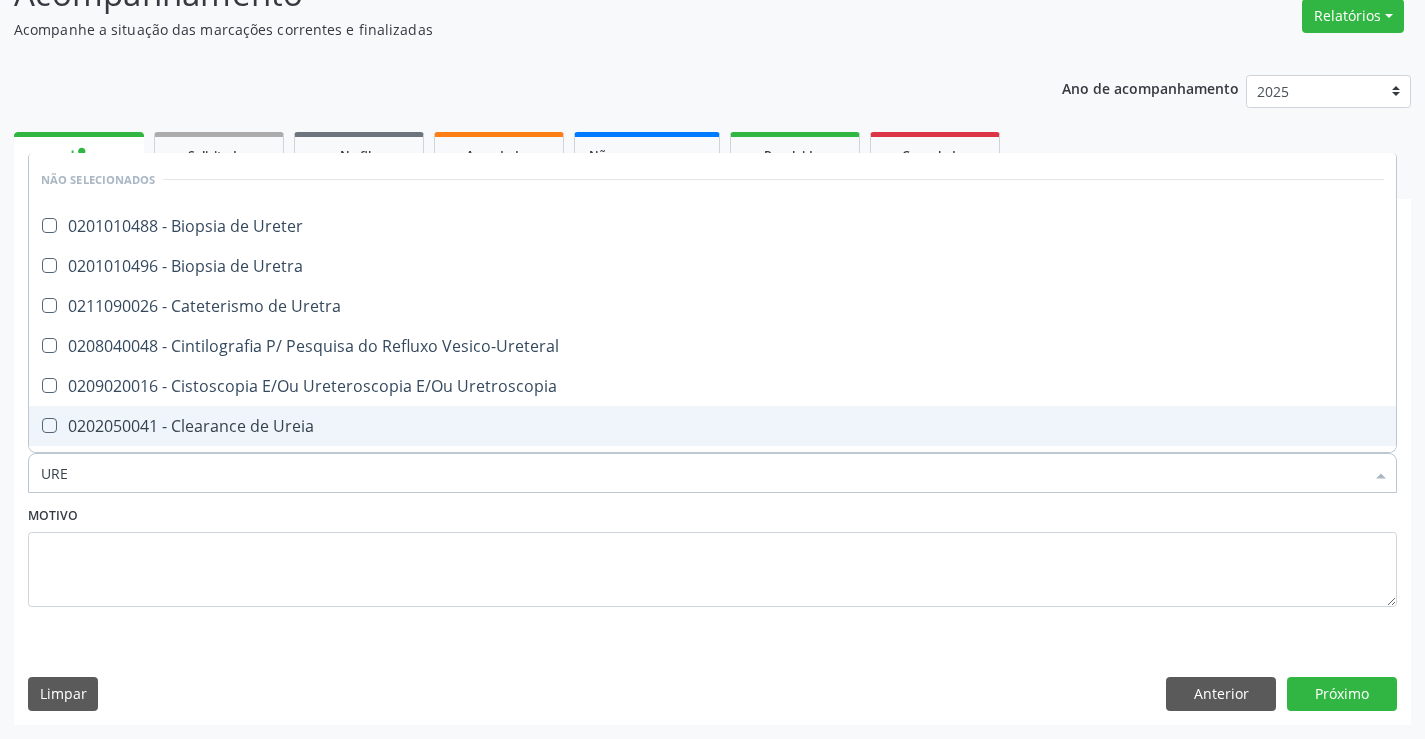 type on "UREI" 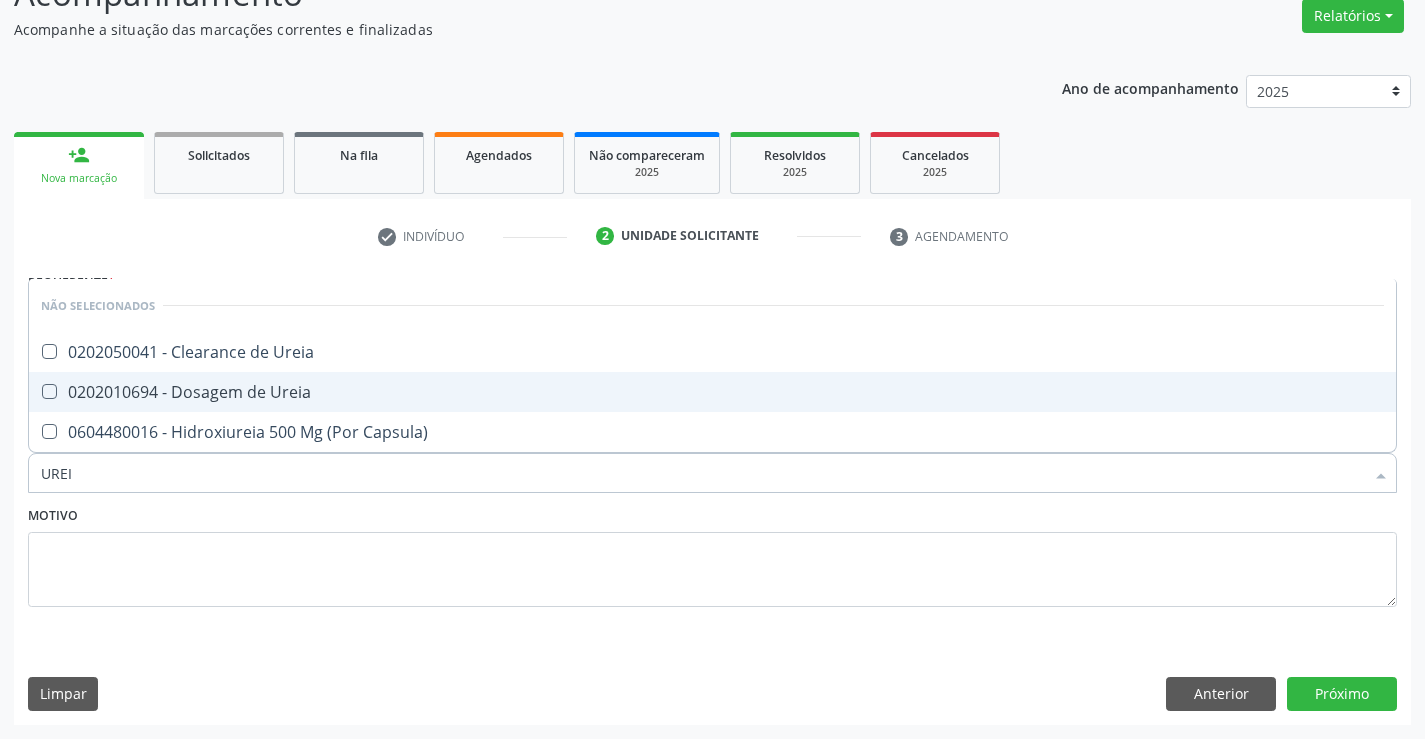 click on "0202010694 - Dosagem de Ureia" at bounding box center (712, 392) 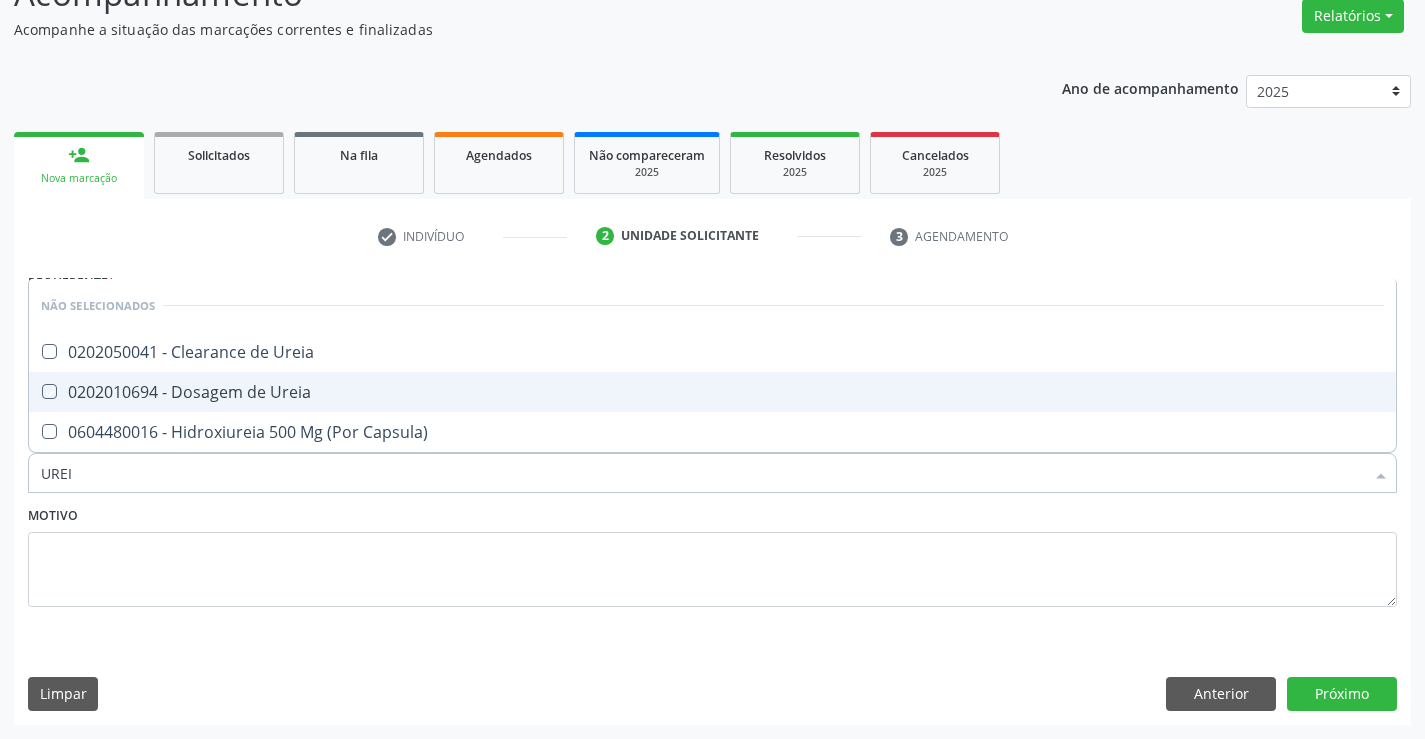 checkbox on "true" 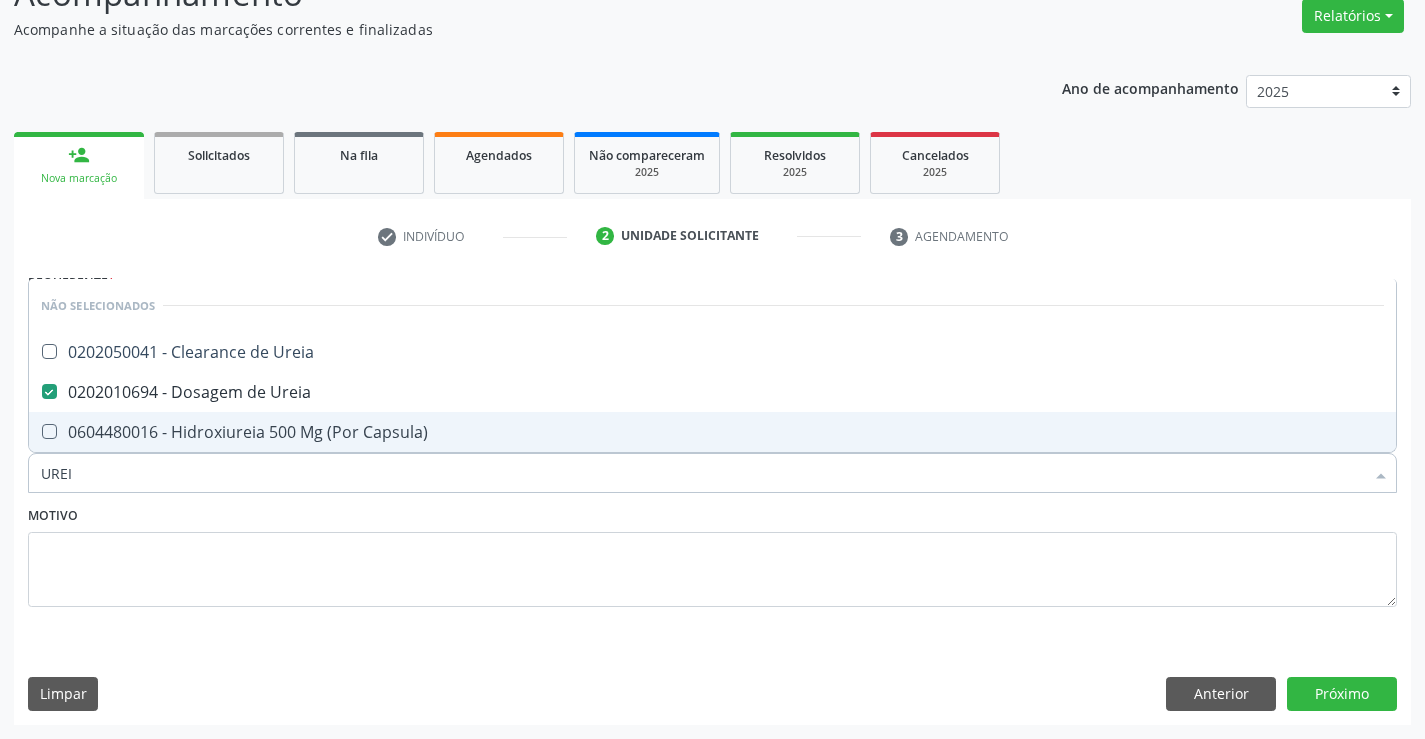 type on "UREI" 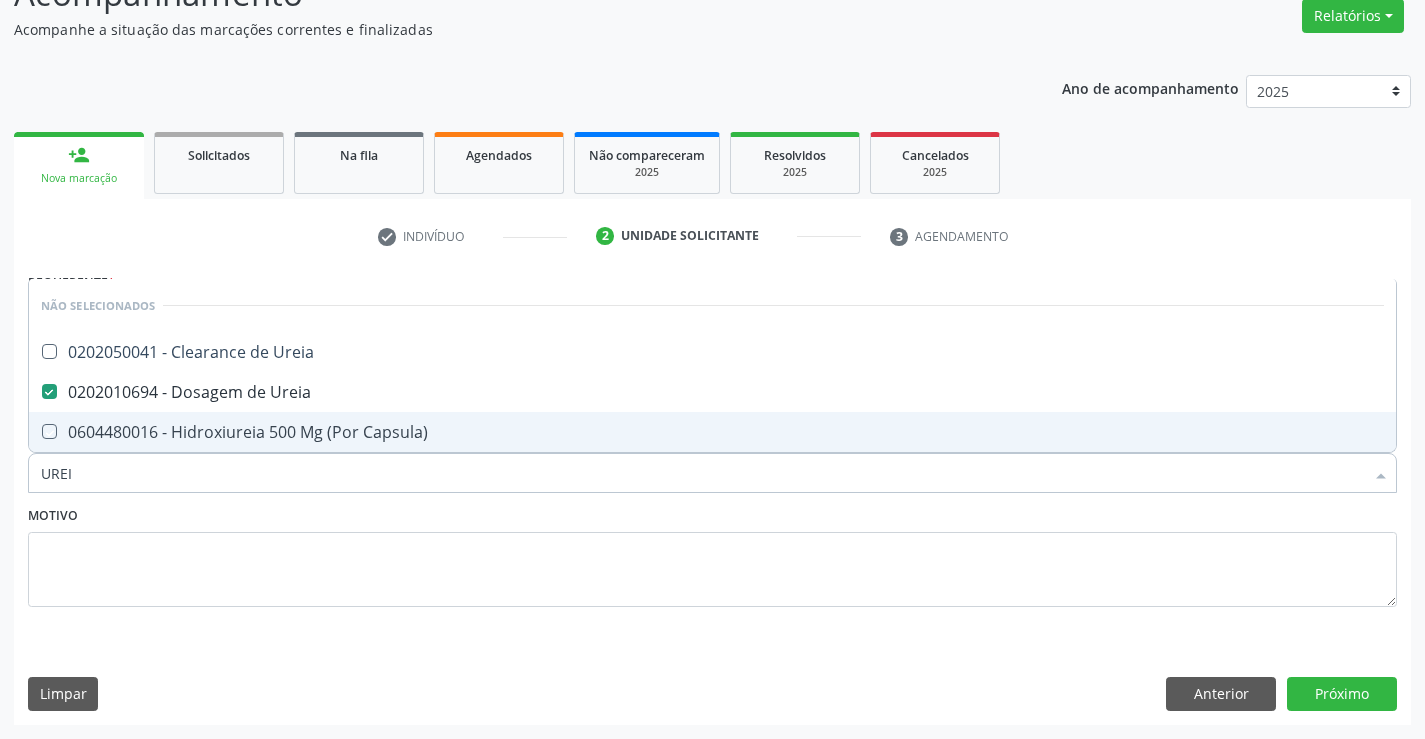 click on "Motivo" at bounding box center (712, 554) 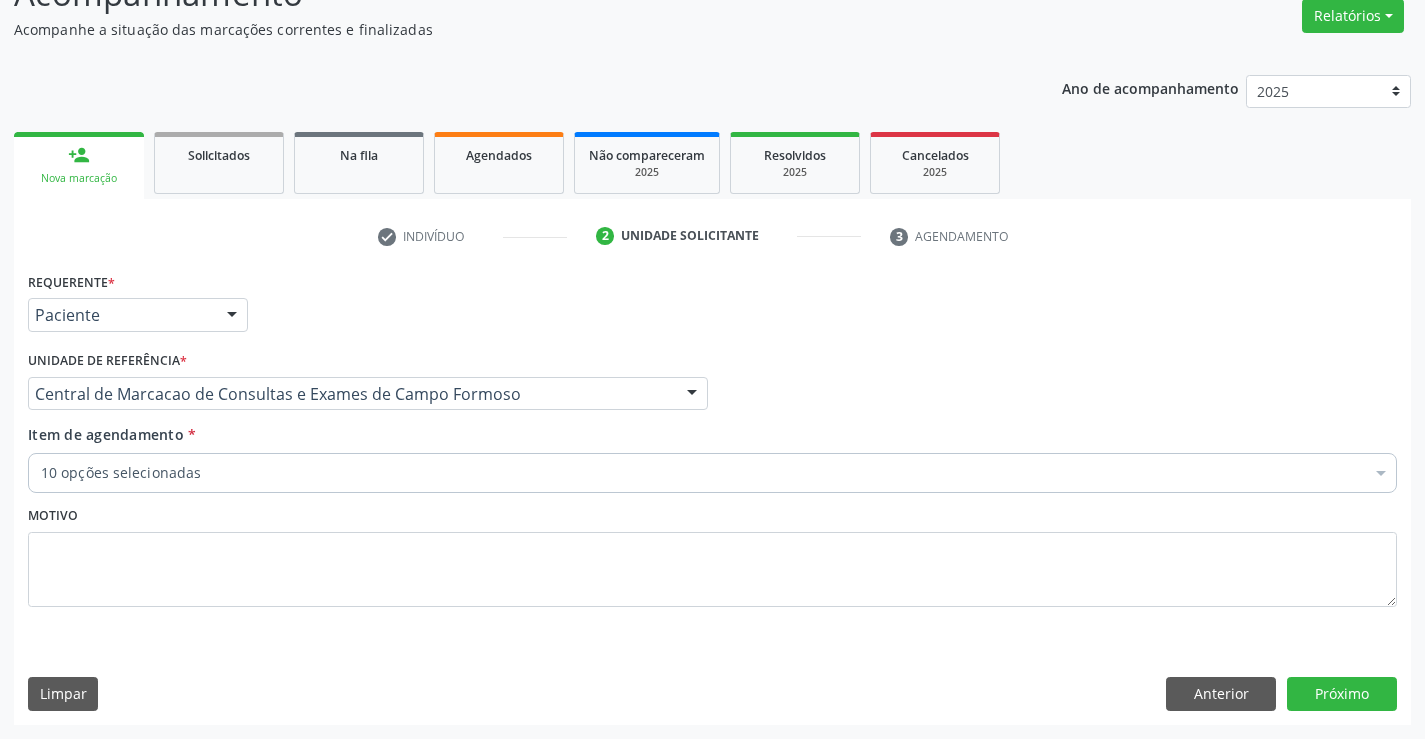 click on "10 opções selecionadas" at bounding box center (712, 473) 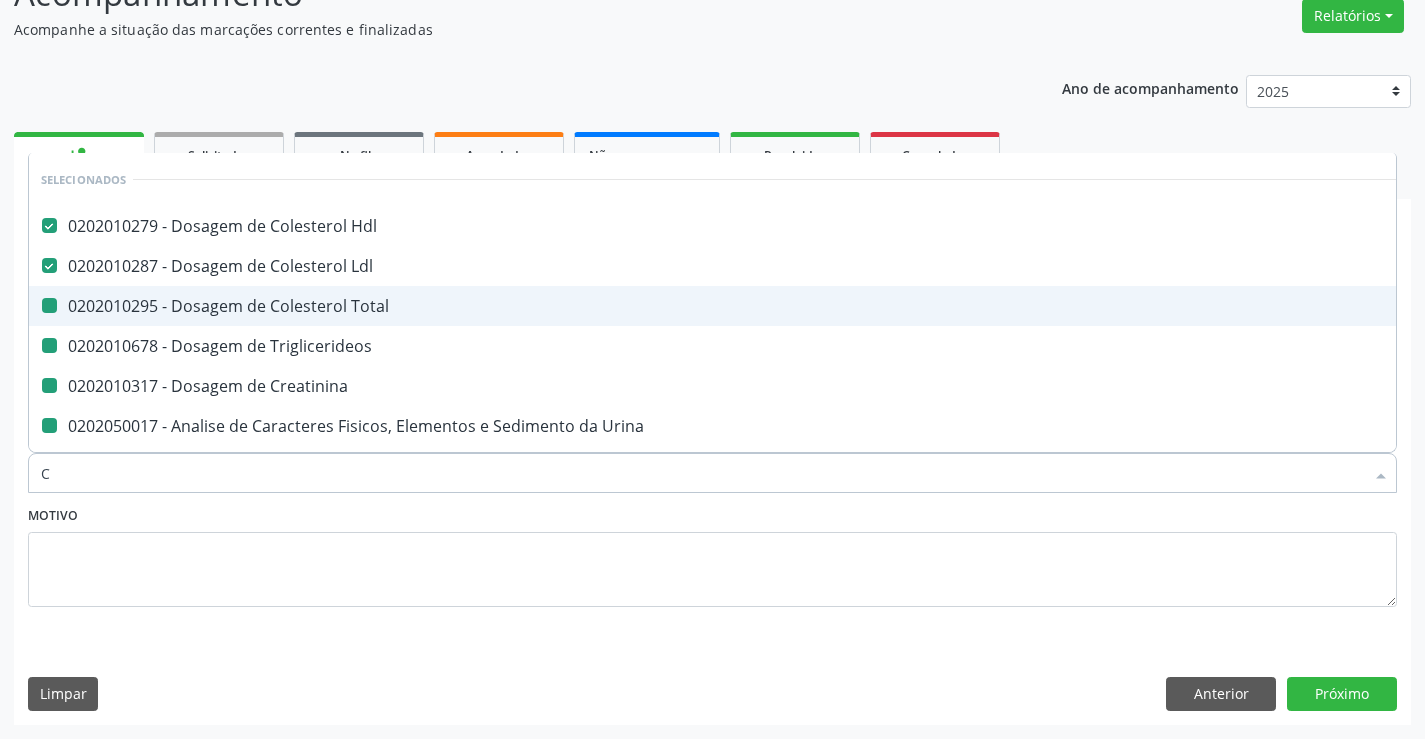 type on "CR" 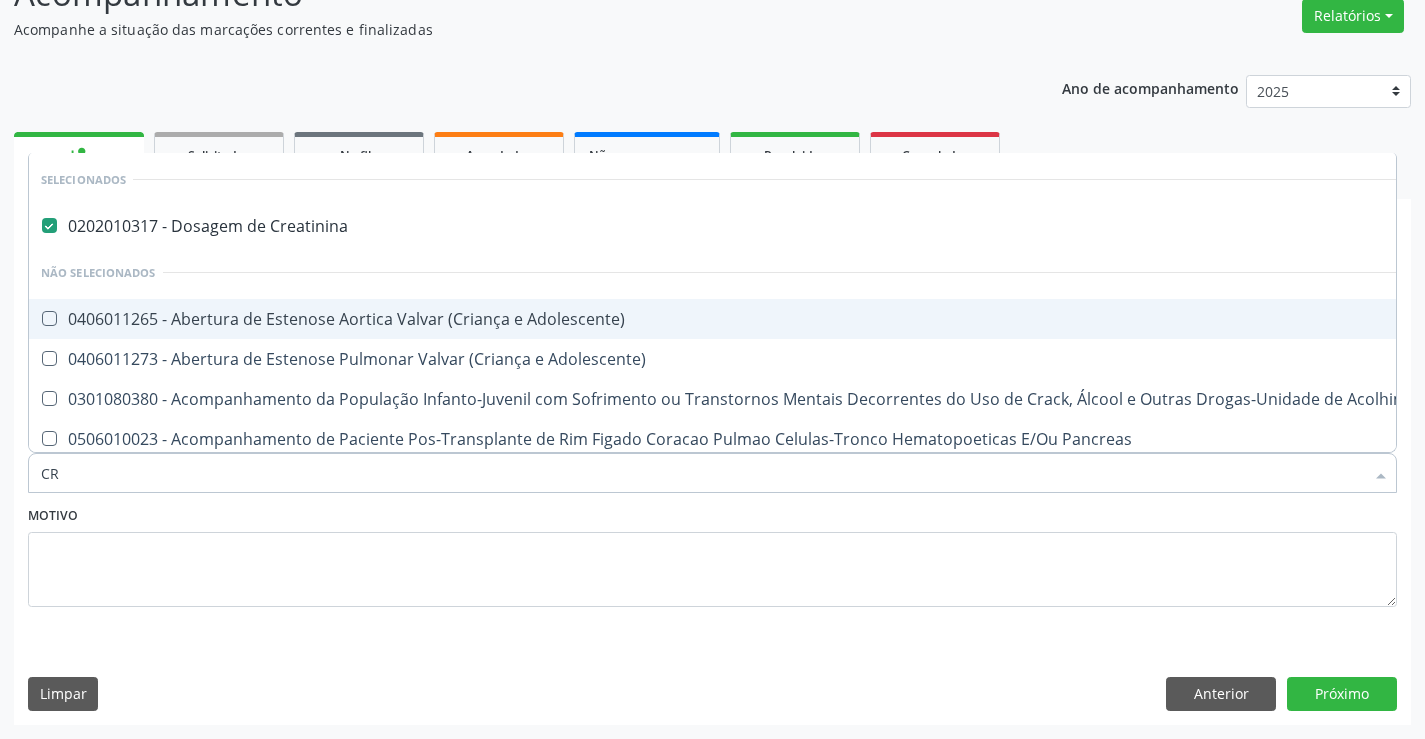 type on "CRE" 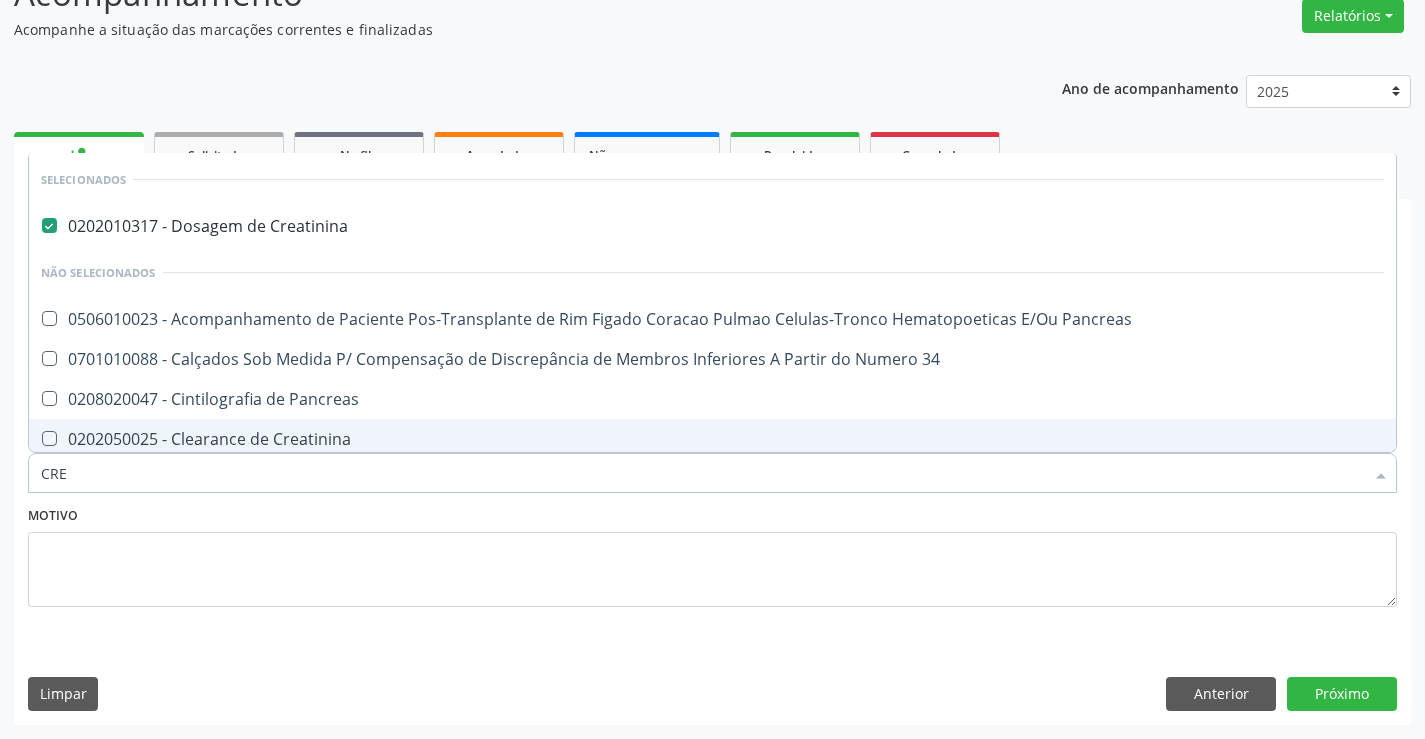 click on "Motivo" at bounding box center (712, 554) 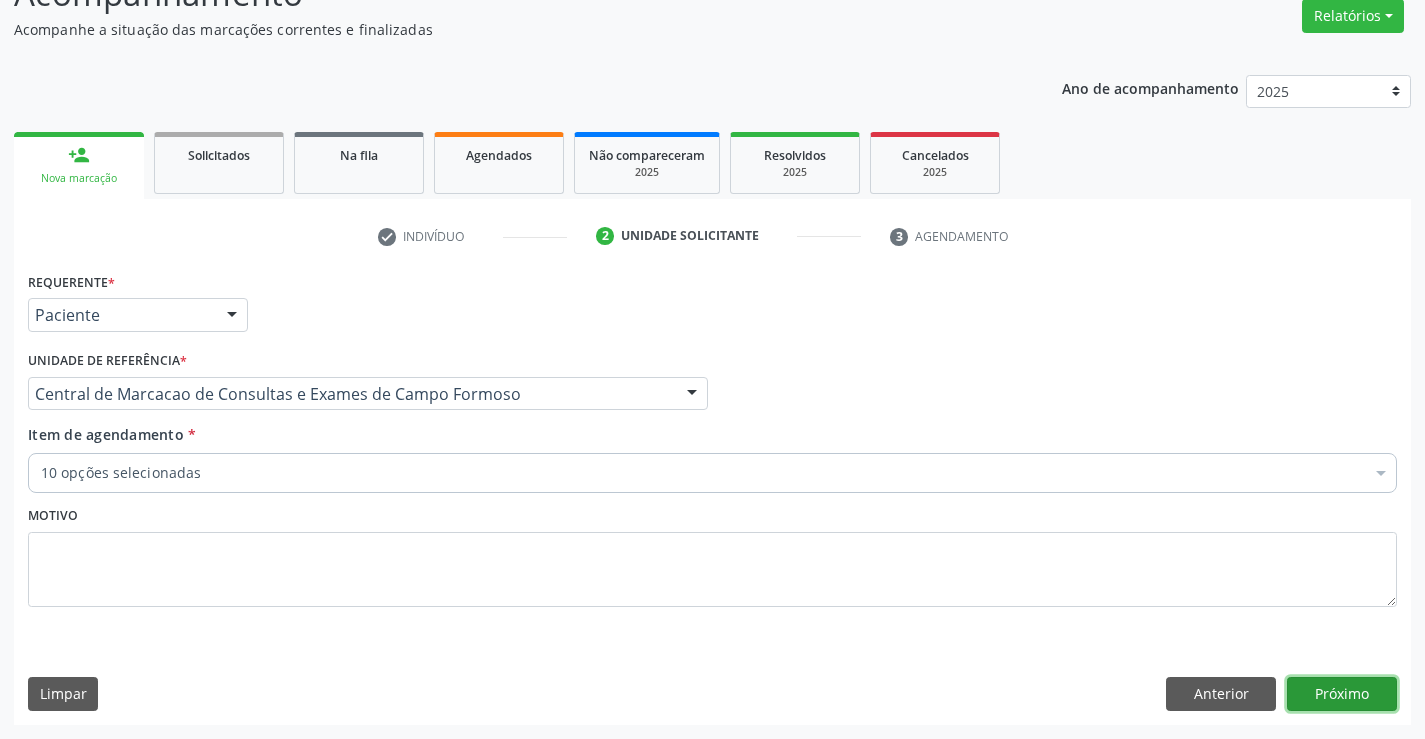 click on "Próximo" at bounding box center [1342, 694] 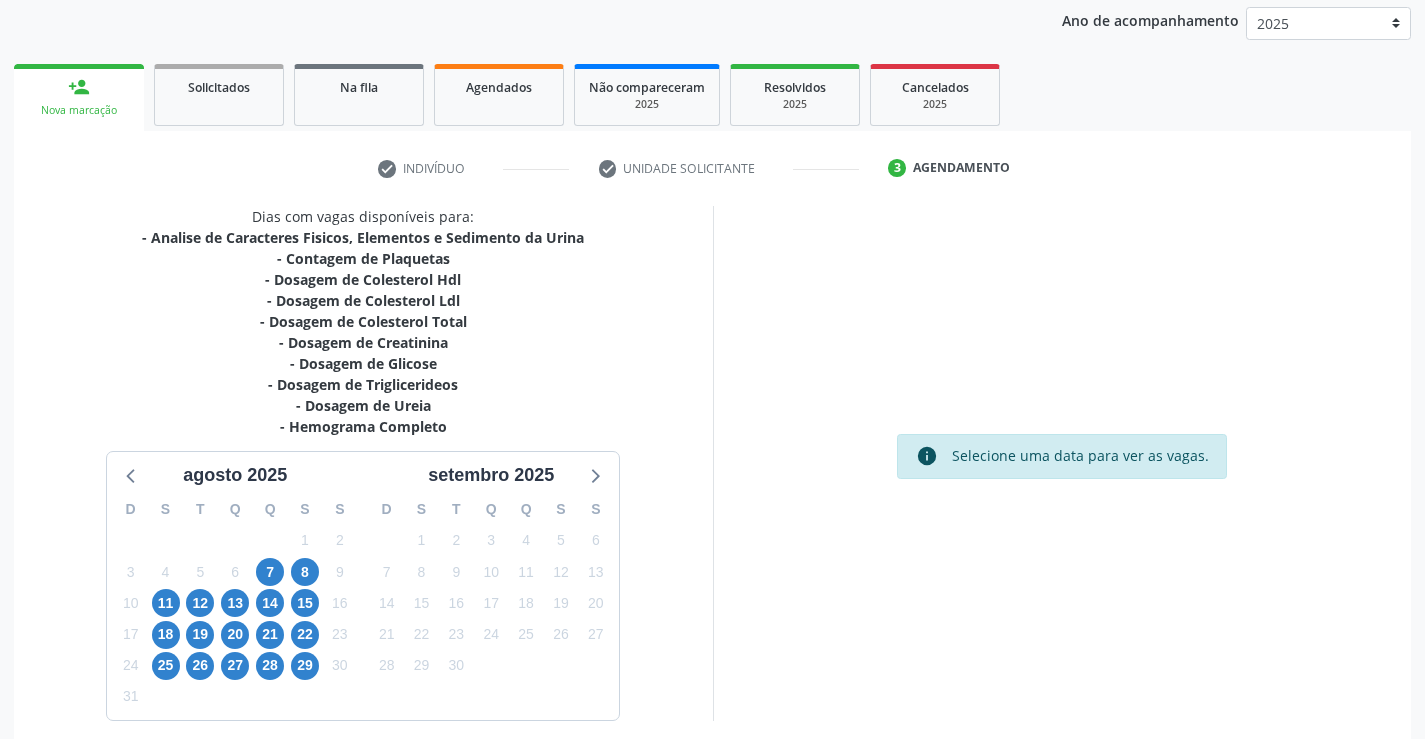 scroll, scrollTop: 320, scrollLeft: 0, axis: vertical 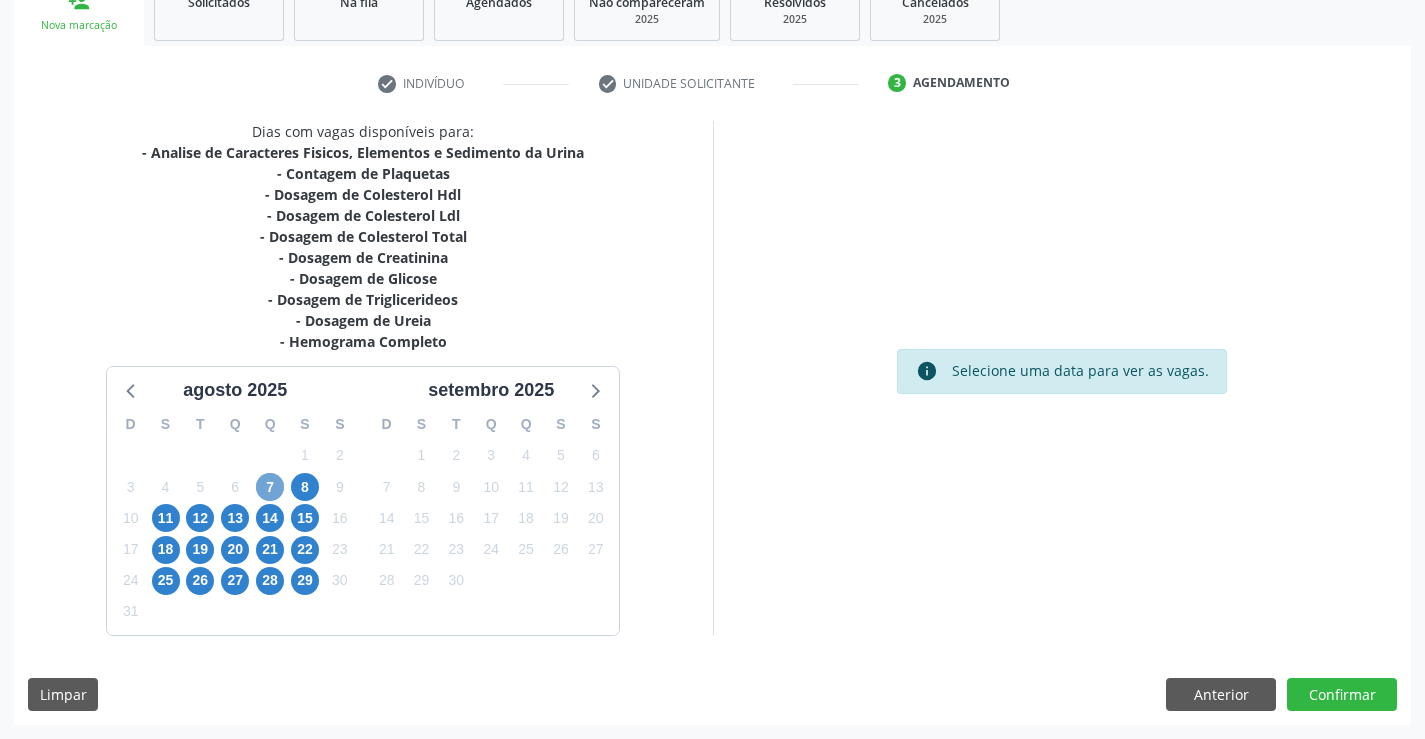 click on "7" 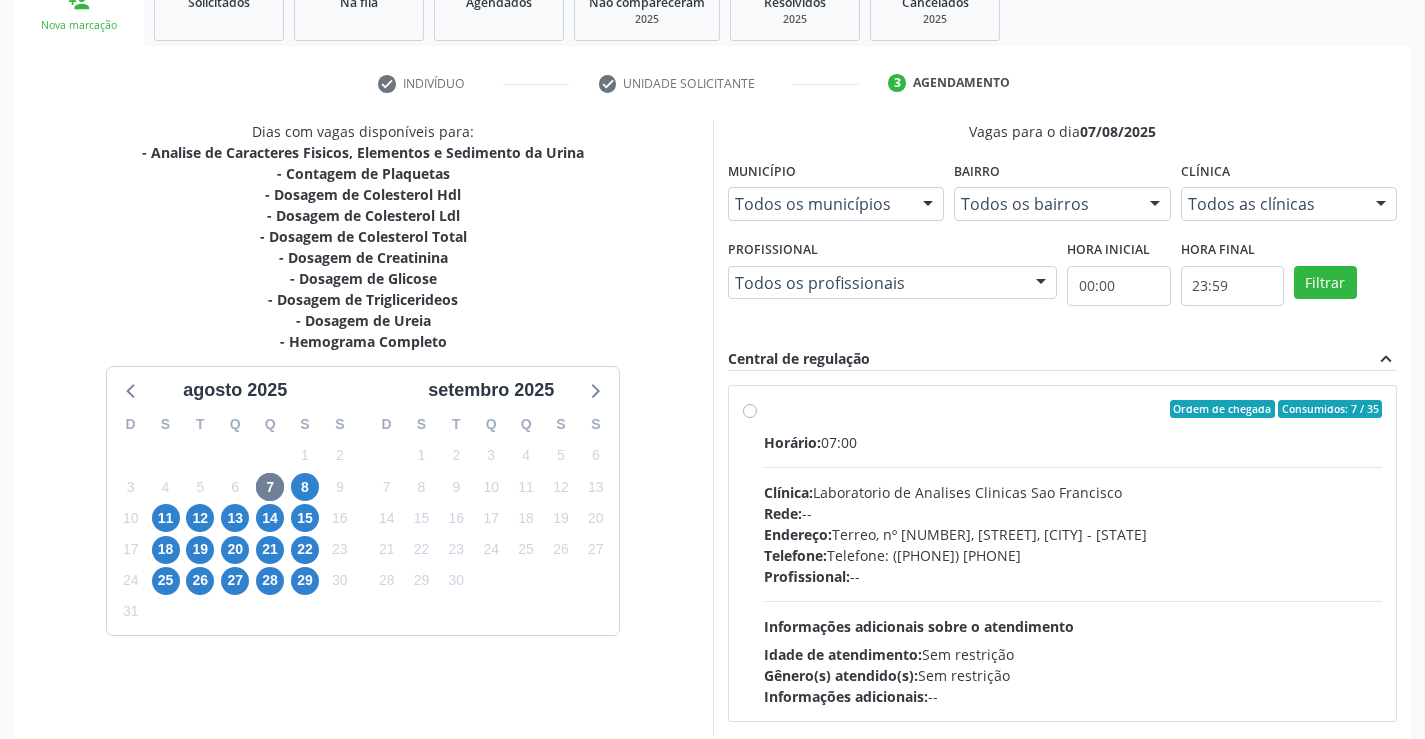click on "Telefone:   (74) 36453588" 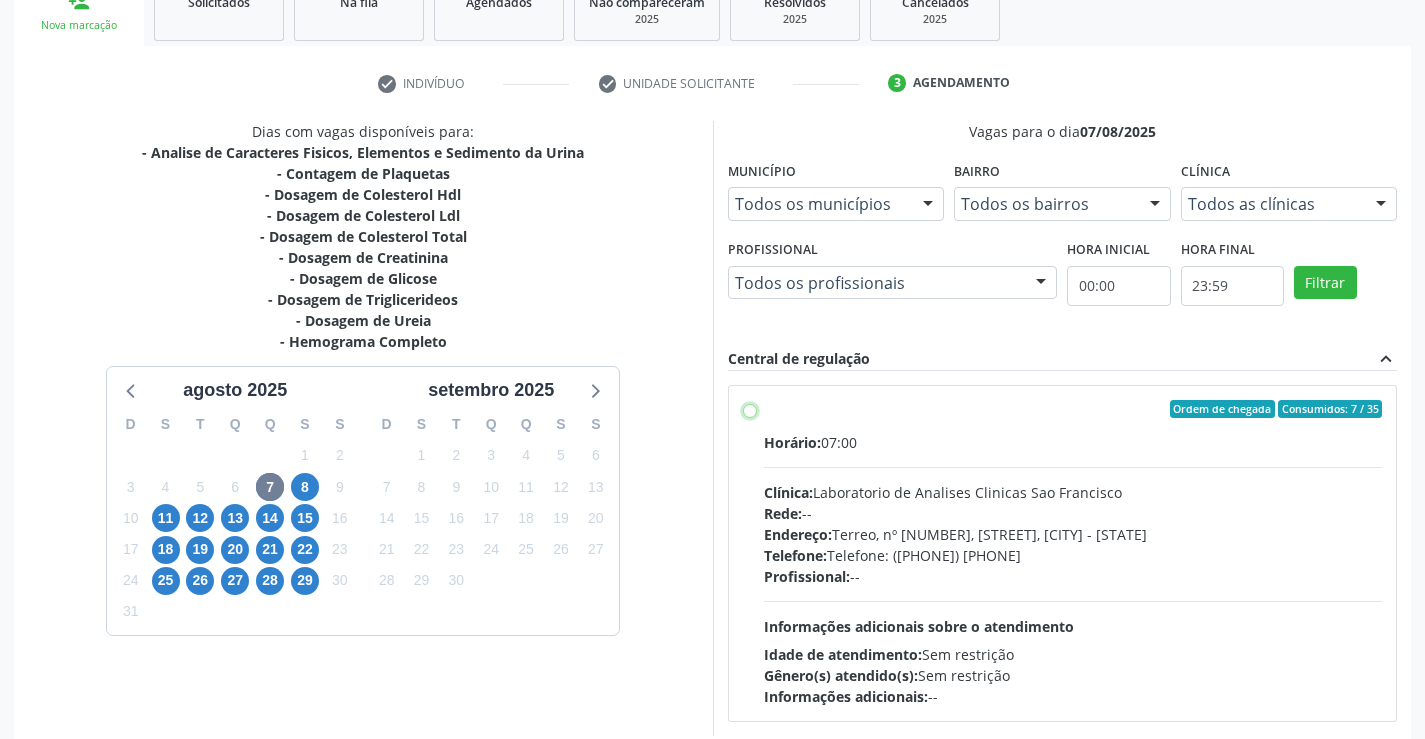 click on "Ordem de chegada
Consumidos: 7 / 35
Horário:   07:00
Clínica:  Laboratorio de Analises Clinicas Sao Francisco
Rede:
--
Endereço:   Terreo, nº 258, Centro, Campo Formoso - BA
Telefone:   (74) 36453588
Profissional:
--
Informações adicionais sobre o atendimento
Idade de atendimento:
Sem restrição
Gênero(s) atendido(s):
Sem restrição
Informações adicionais:
--" 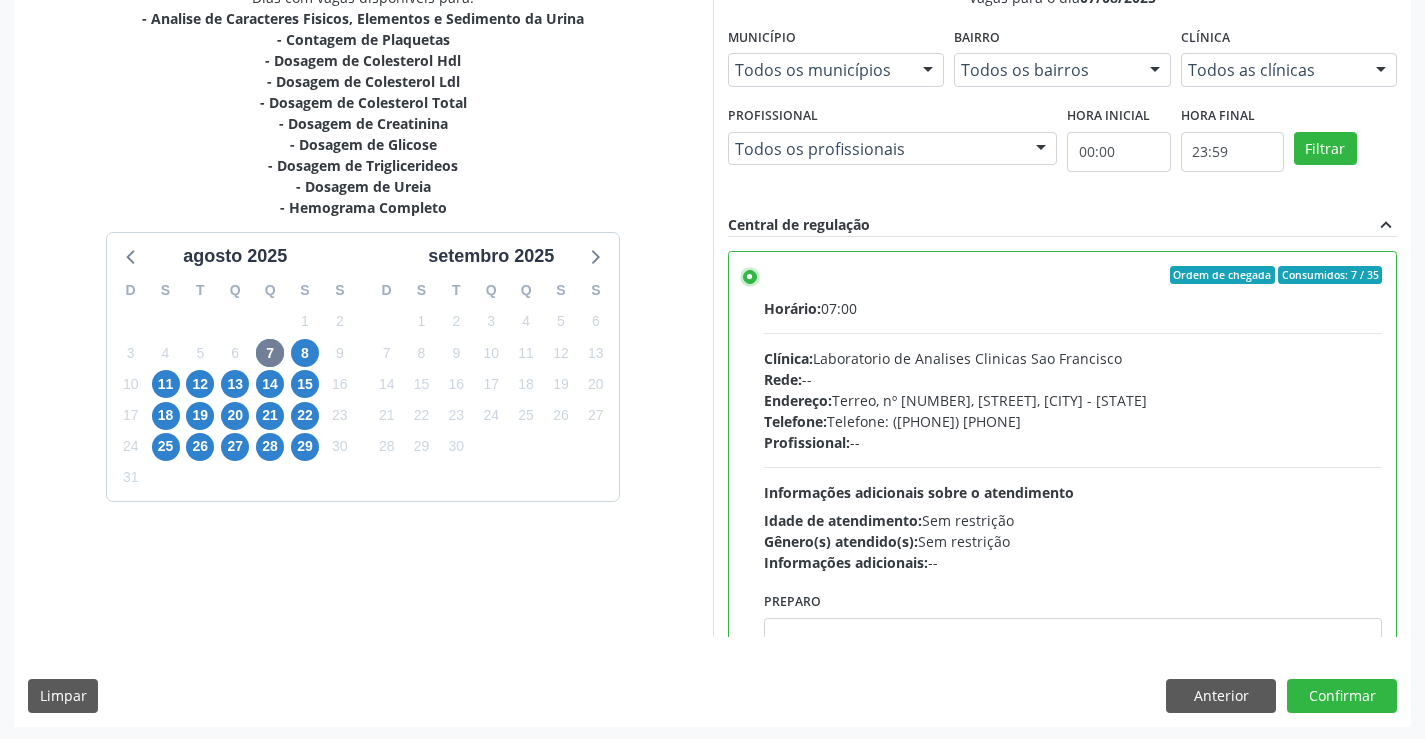 scroll, scrollTop: 456, scrollLeft: 0, axis: vertical 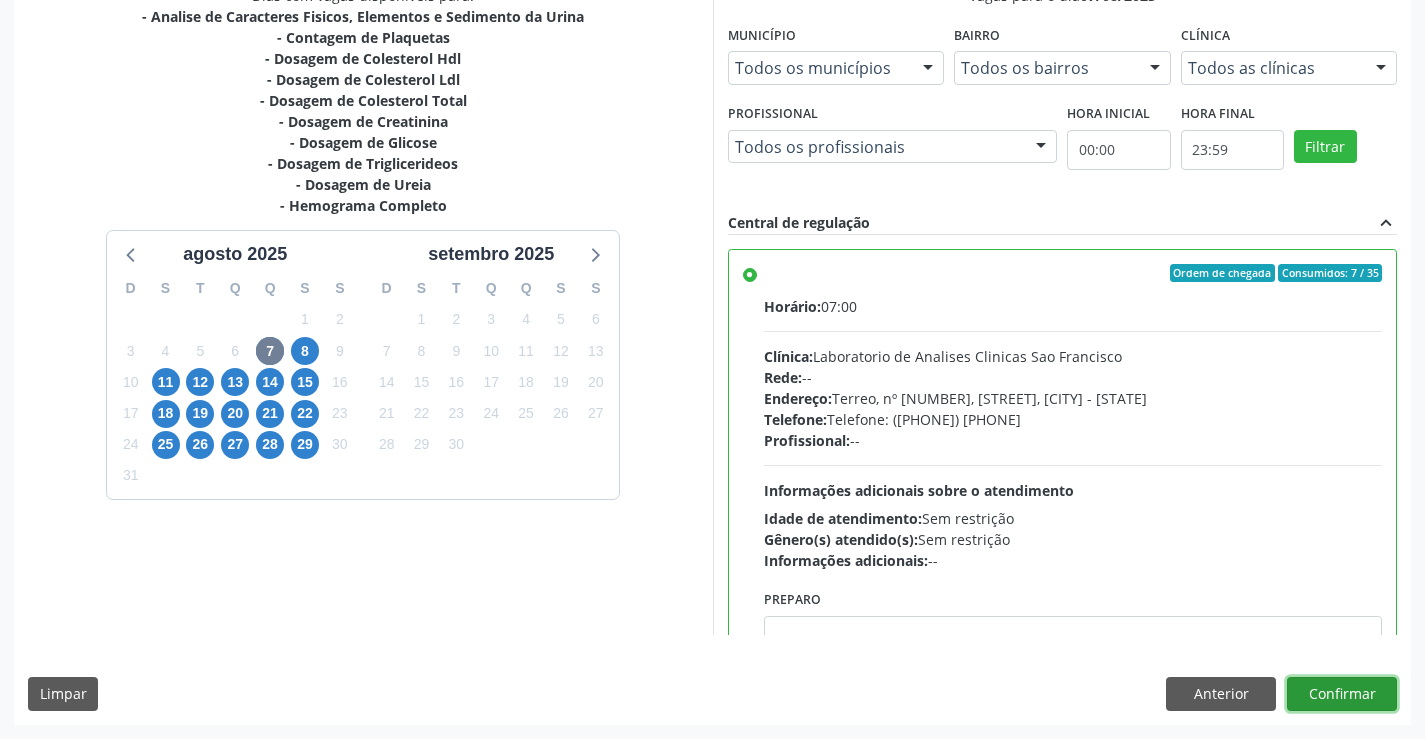 click on "Confirmar" 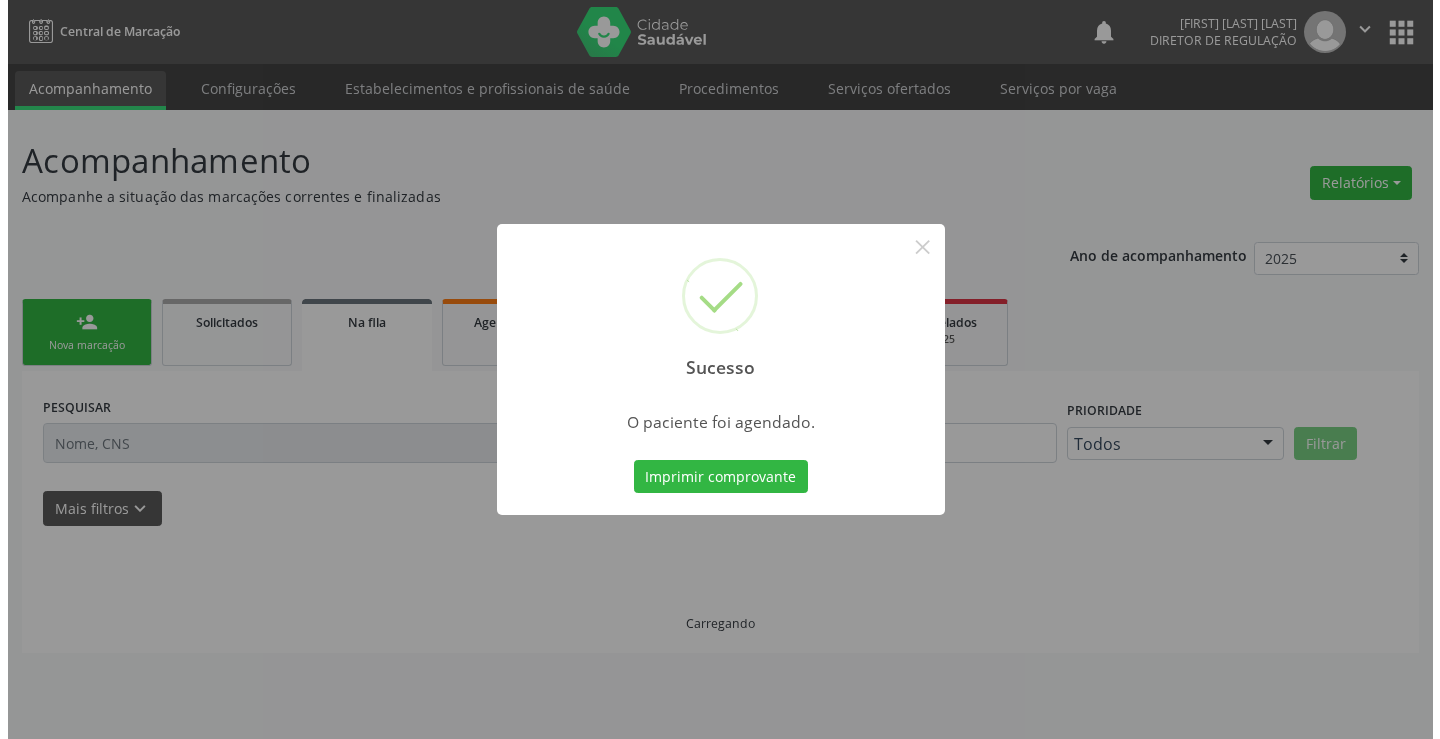 scroll, scrollTop: 0, scrollLeft: 0, axis: both 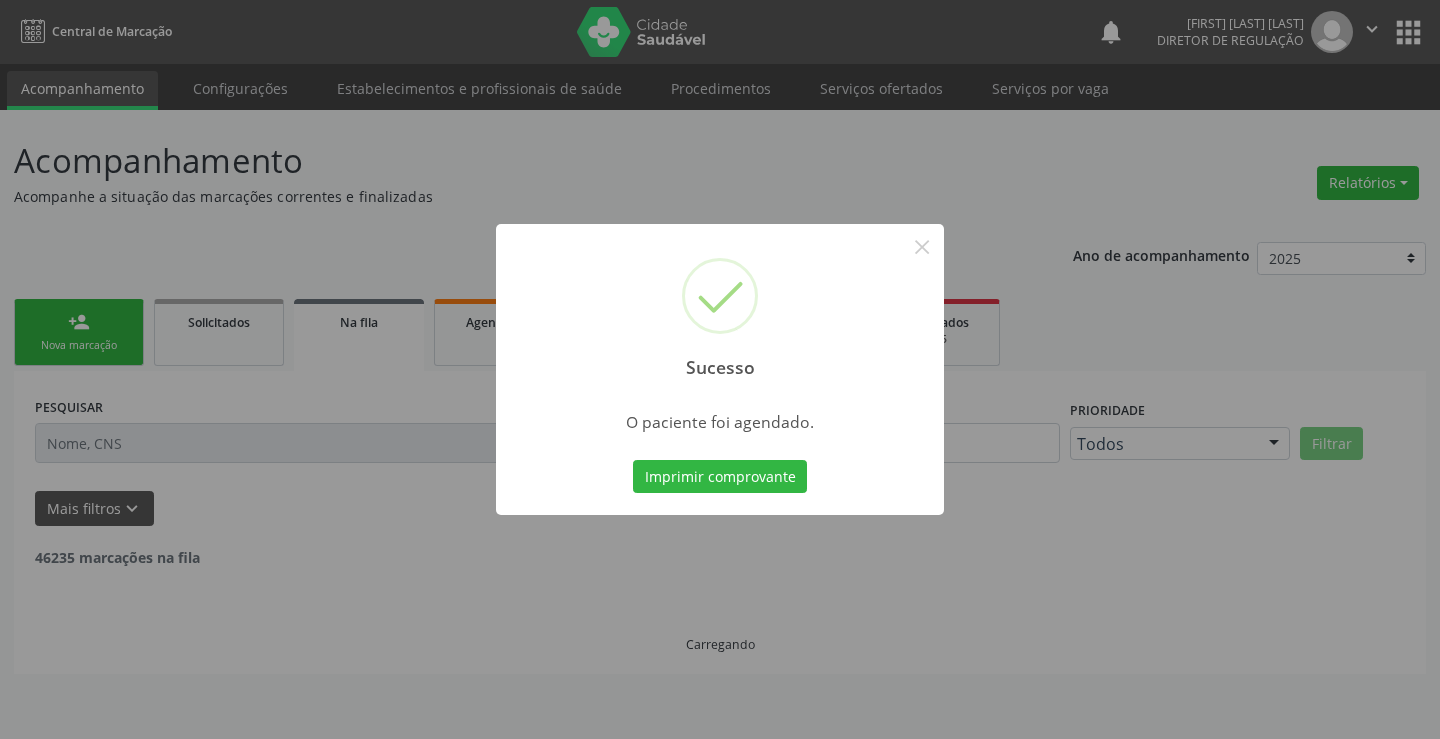 type 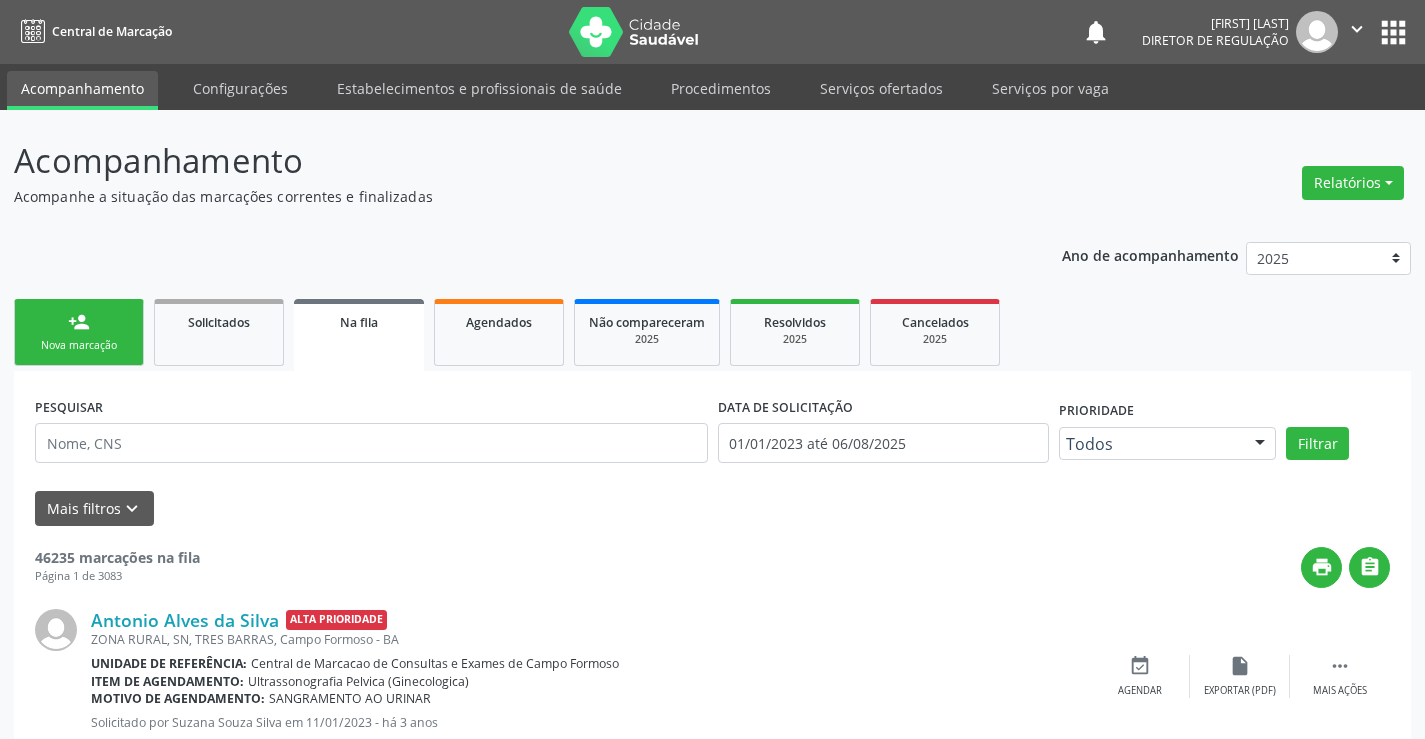 scroll, scrollTop: 0, scrollLeft: 0, axis: both 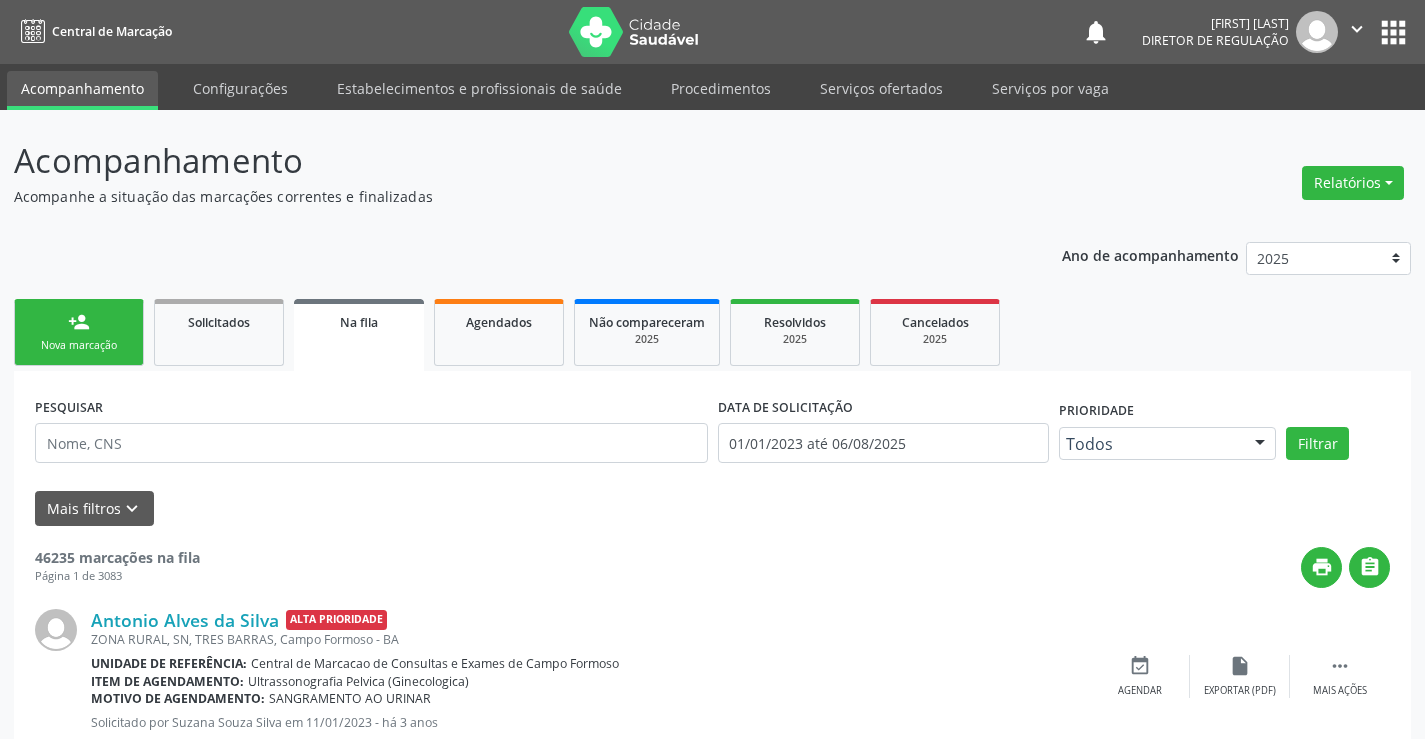 click on "person_add
Nova marcação" at bounding box center (79, 332) 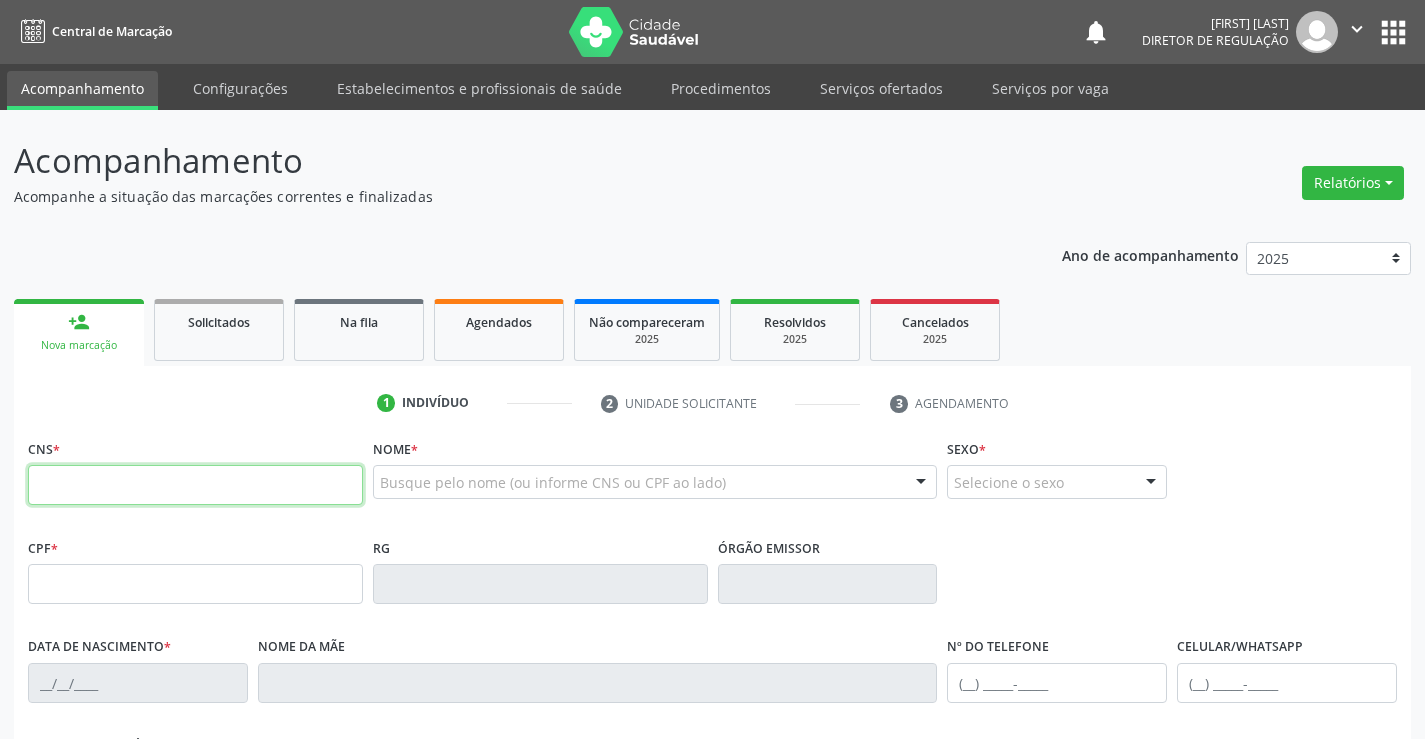 click at bounding box center [195, 485] 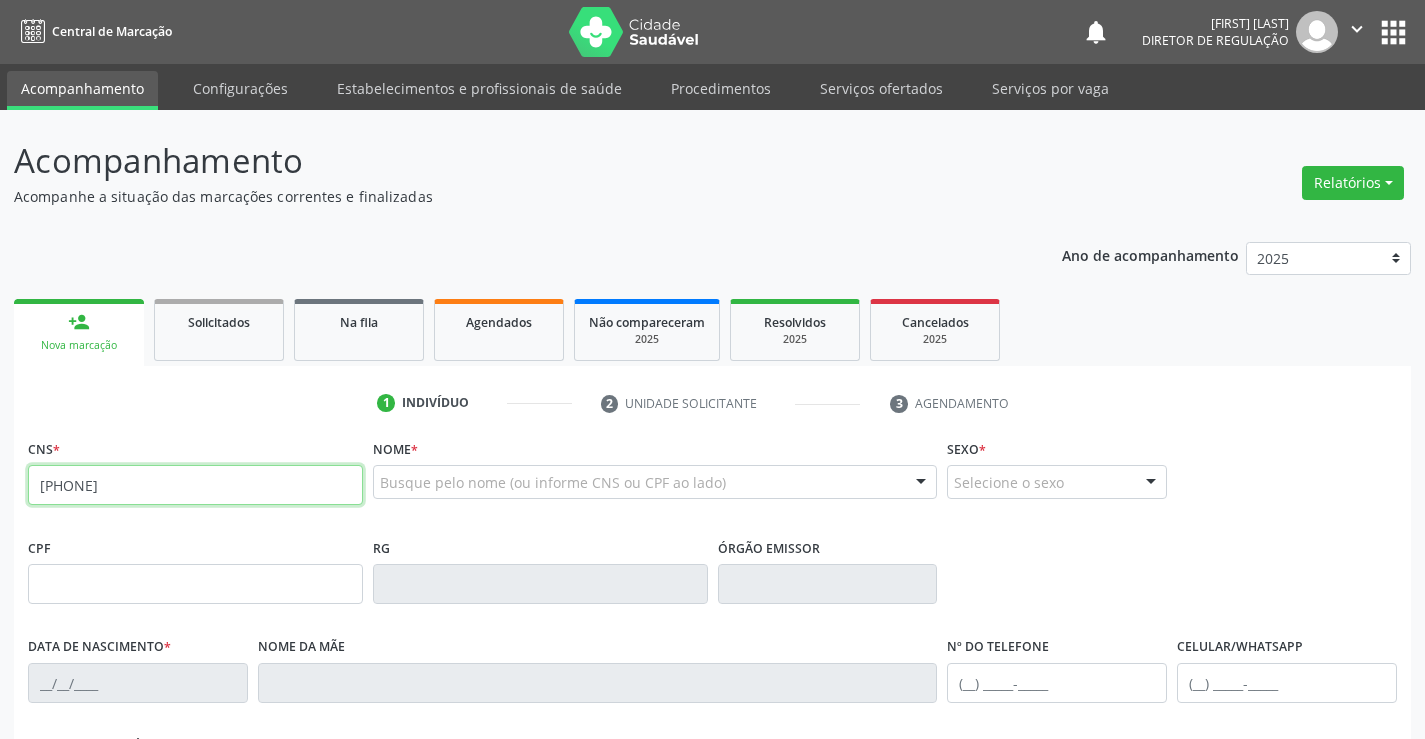 type on "707 0088 9733 0438" 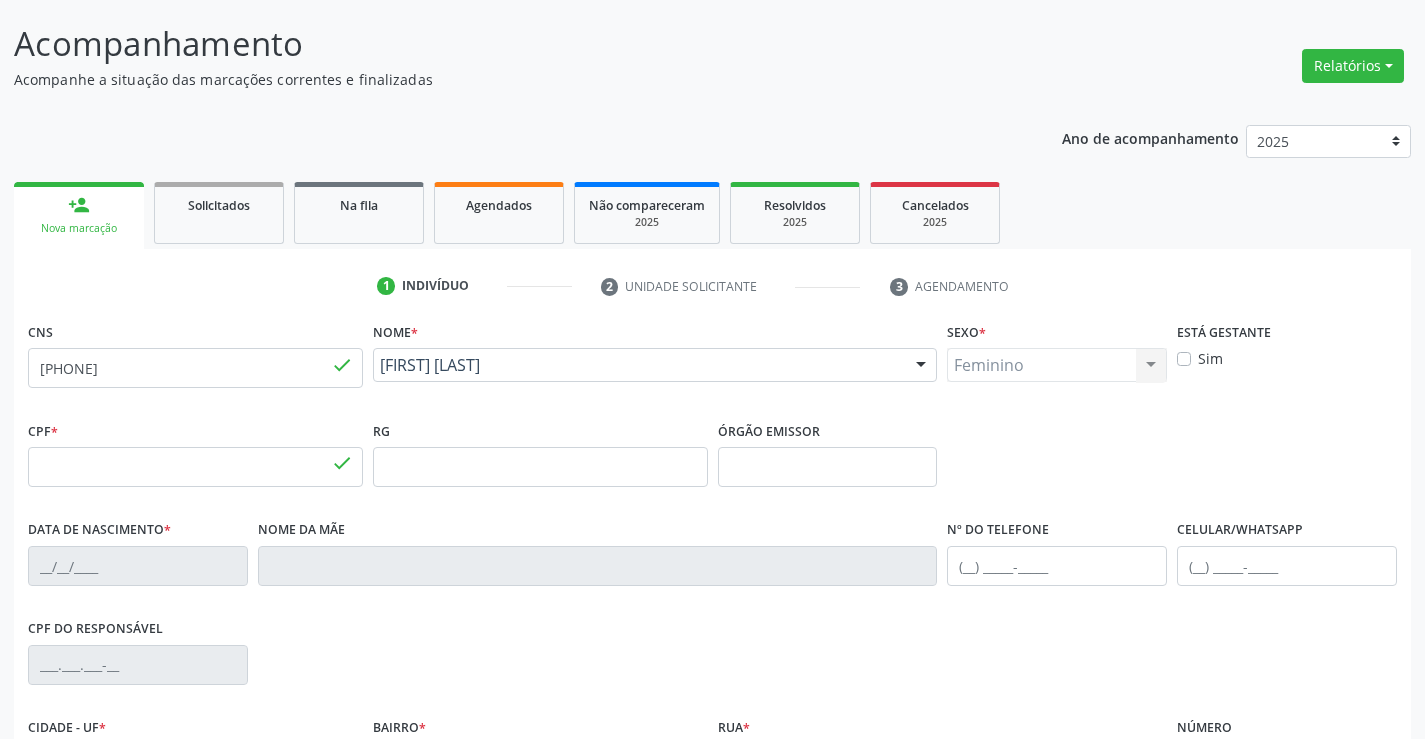 type on "[SSN]" 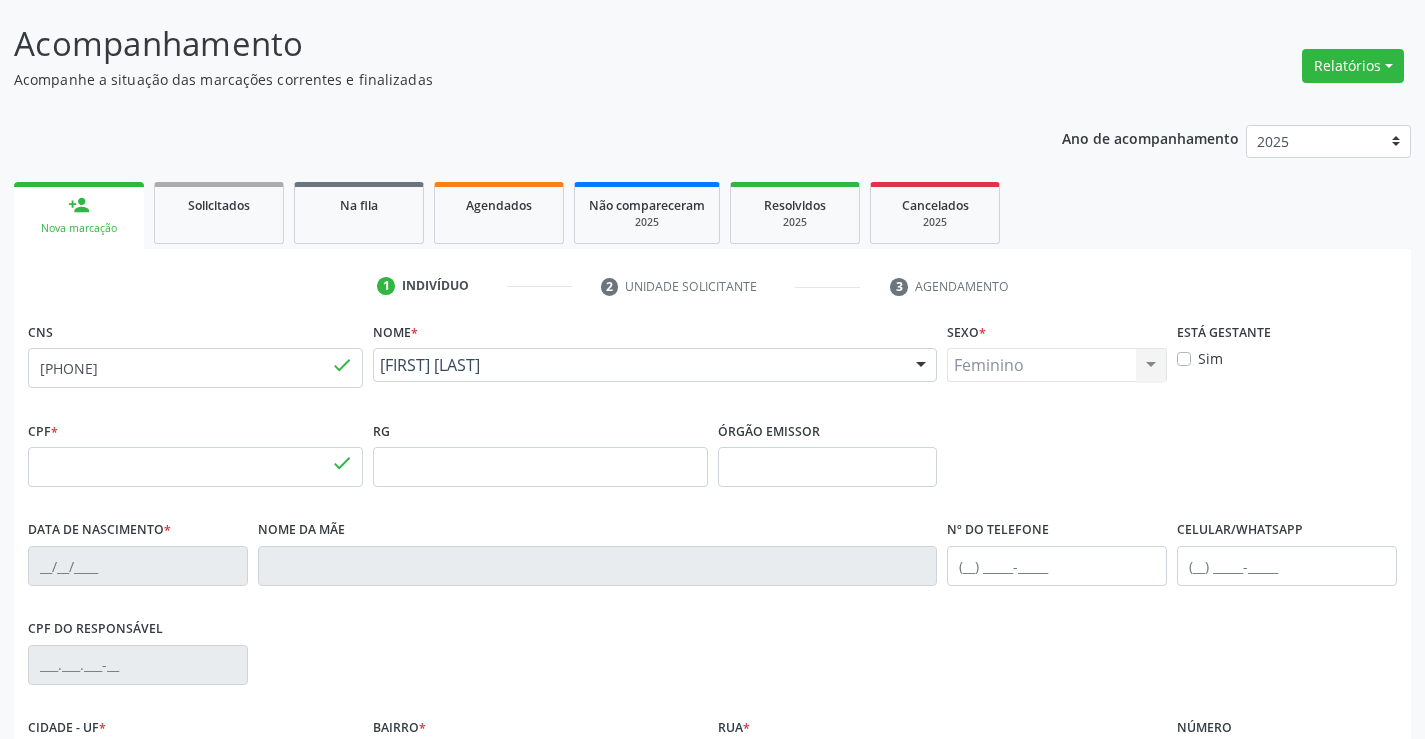 type on "[PHONE]" 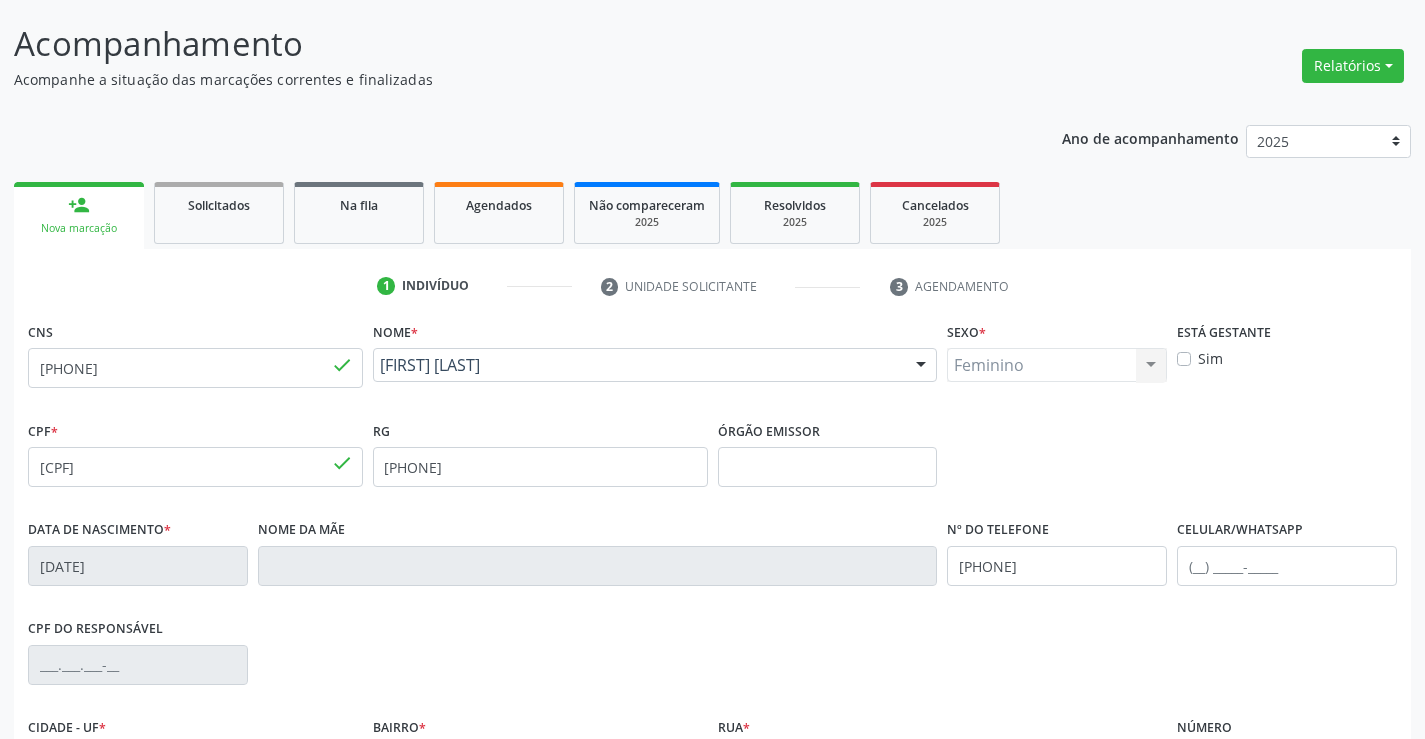 scroll, scrollTop: 345, scrollLeft: 0, axis: vertical 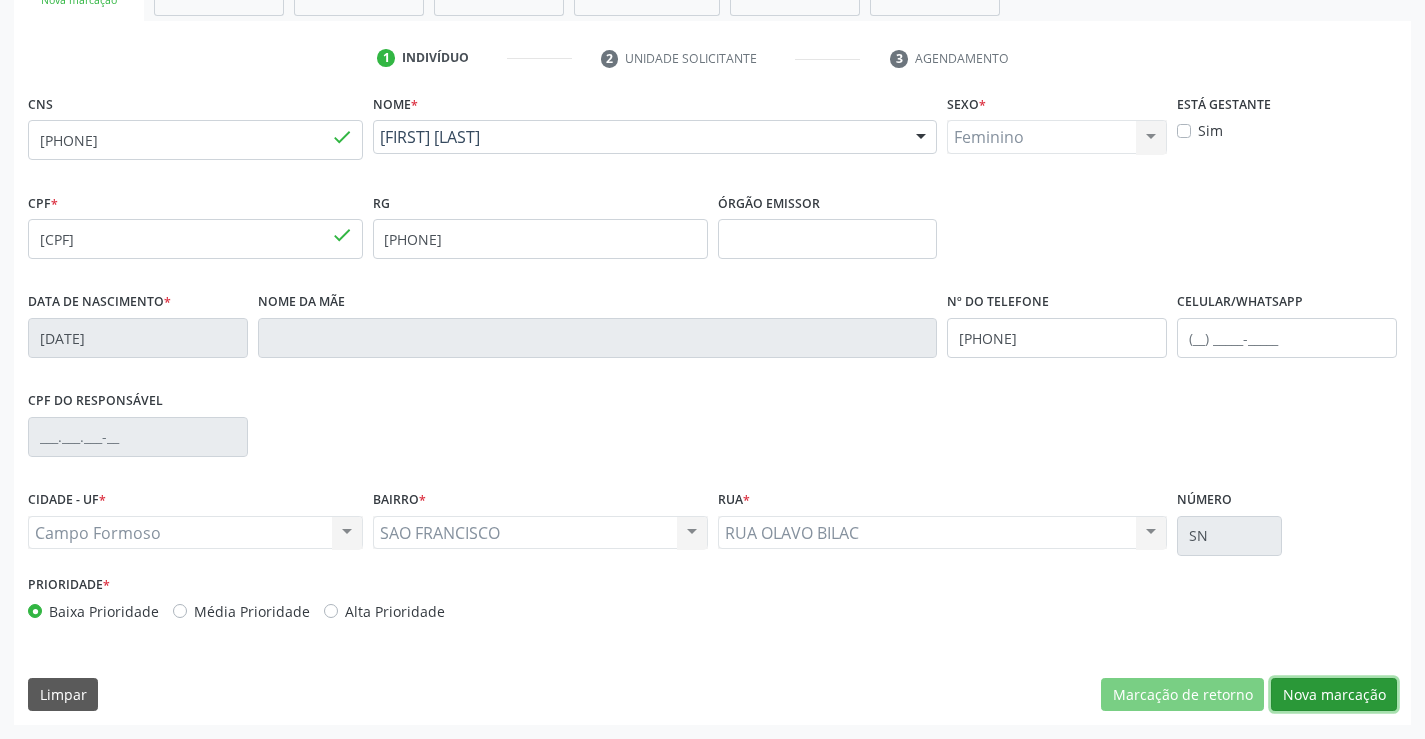 click on "Nova marcação" at bounding box center (1334, 695) 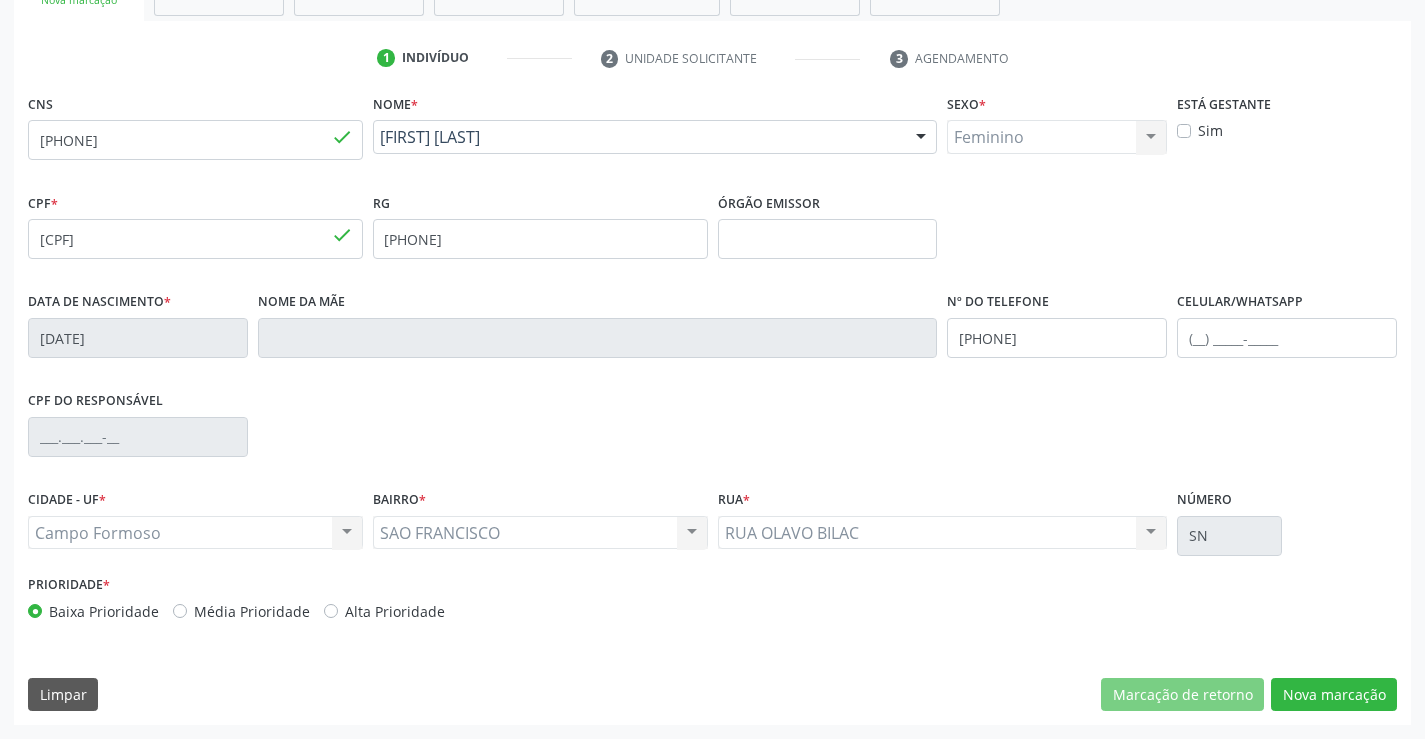 scroll, scrollTop: 167, scrollLeft: 0, axis: vertical 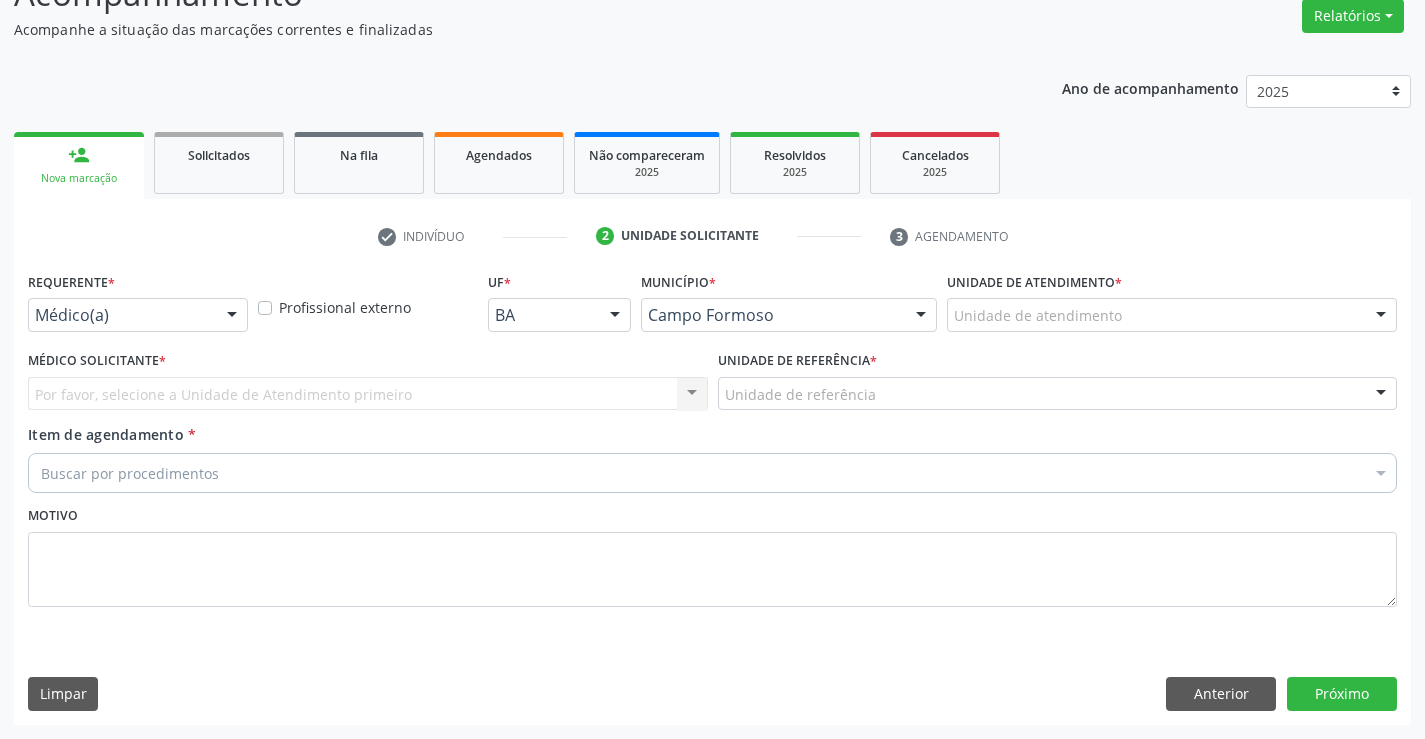 click at bounding box center [232, 316] 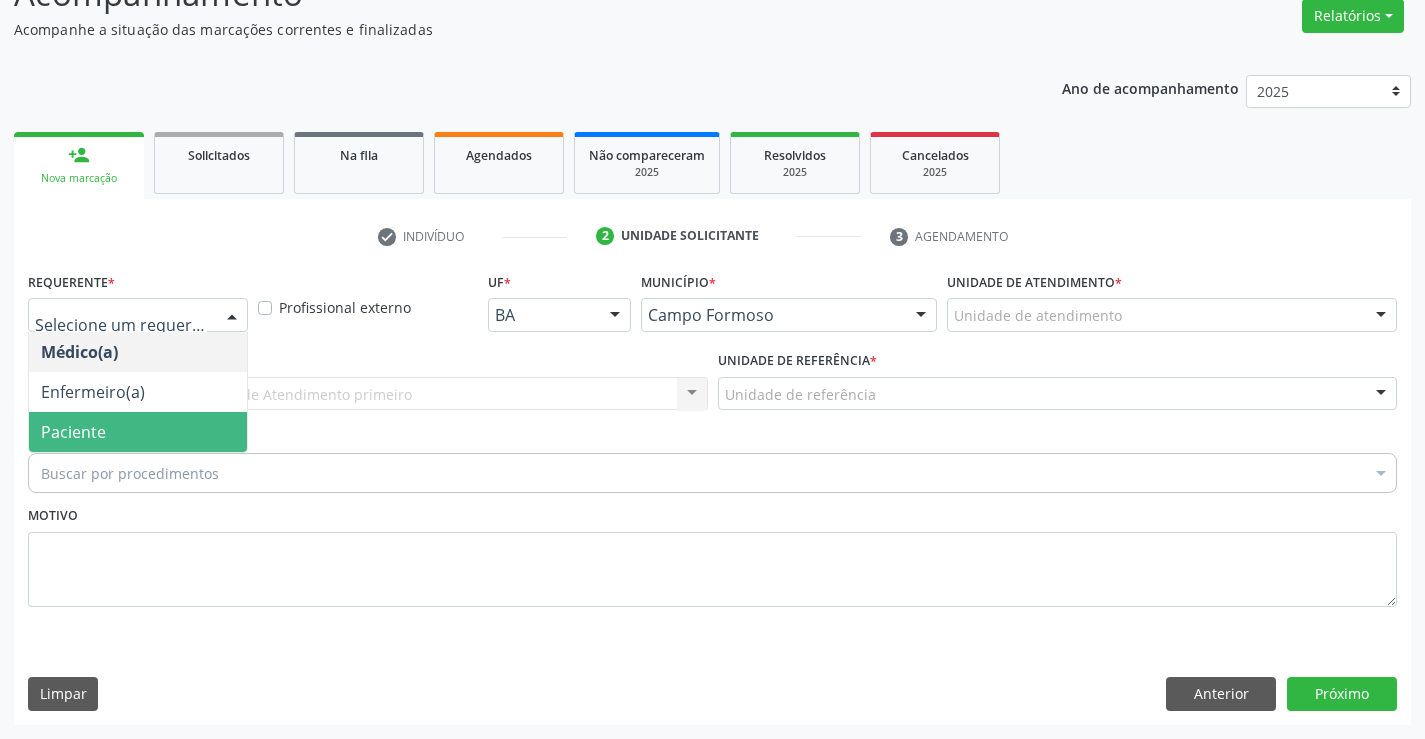 click on "Paciente" at bounding box center (138, 432) 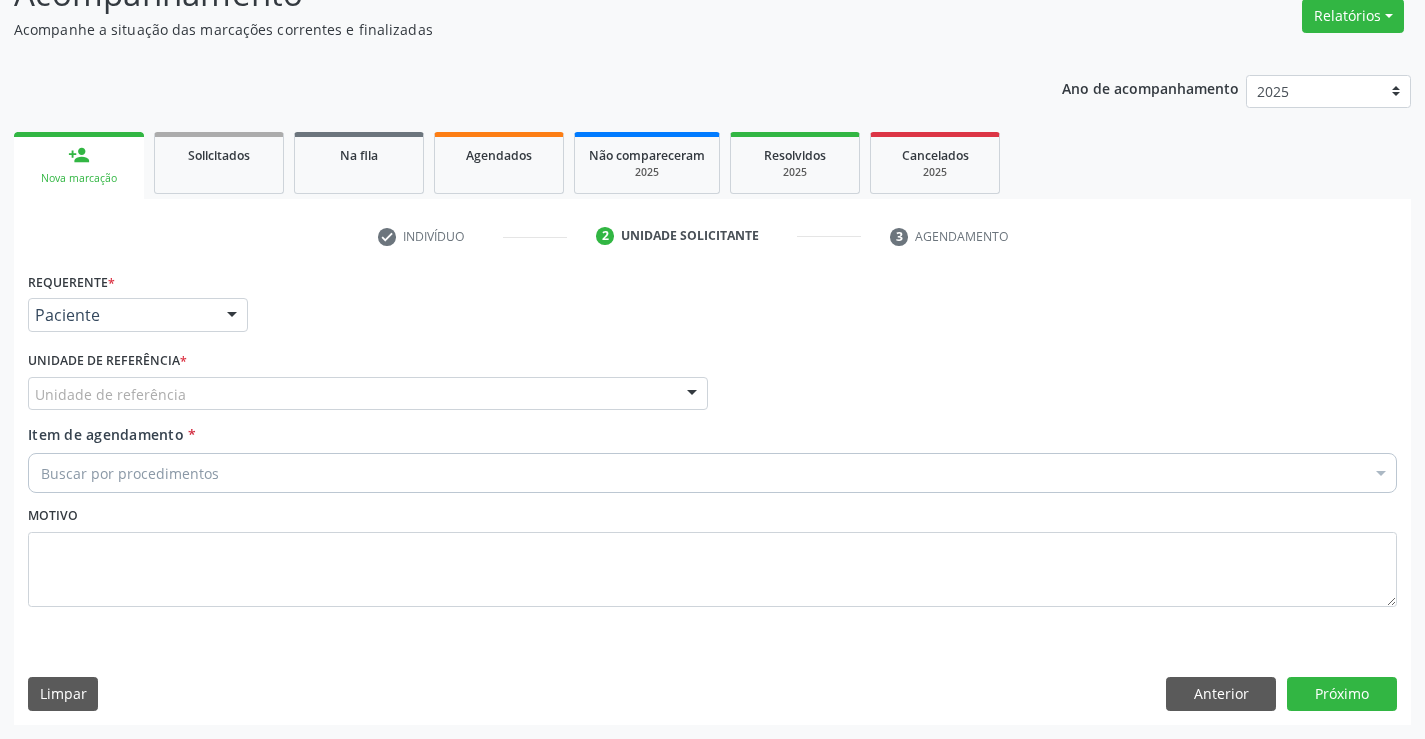 click on "Unidade de referência" at bounding box center (368, 394) 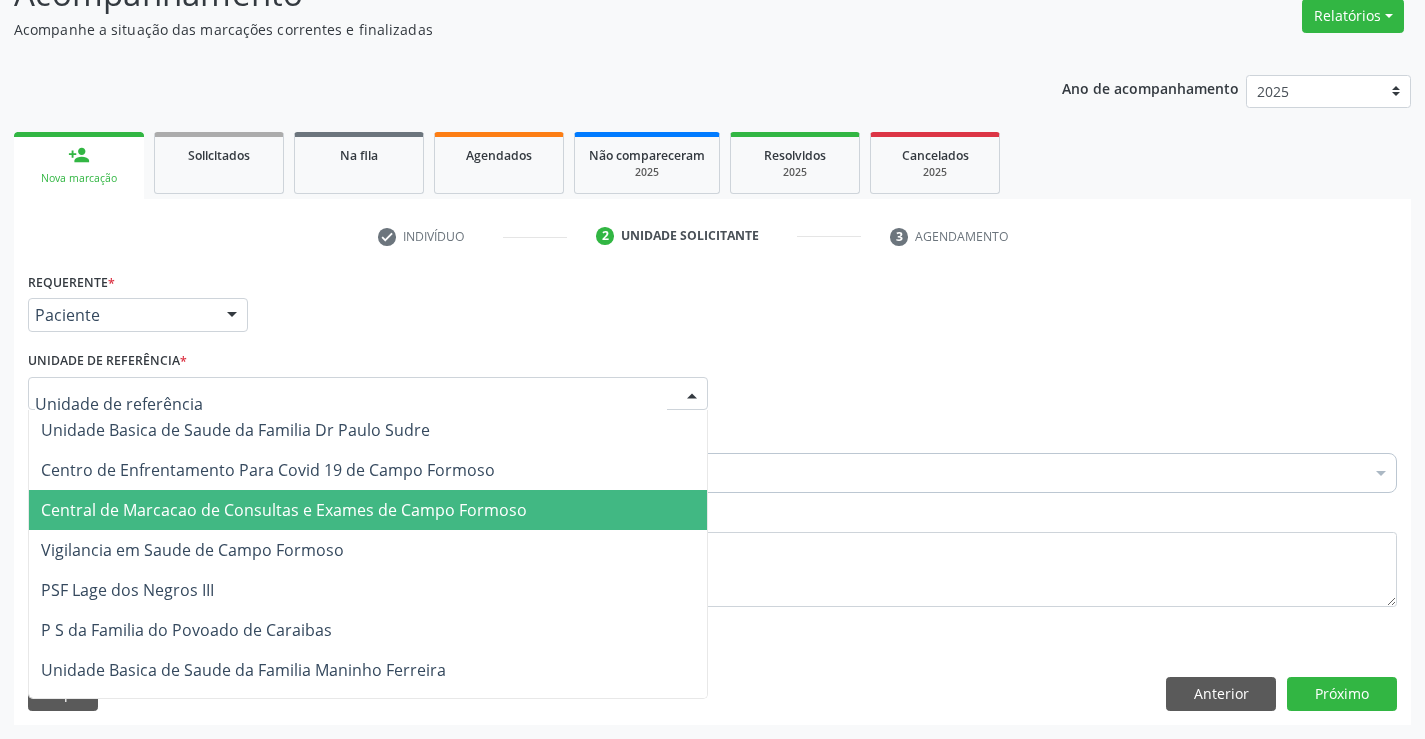 click on "Central de Marcacao de Consultas e Exames de Campo Formoso" at bounding box center [368, 510] 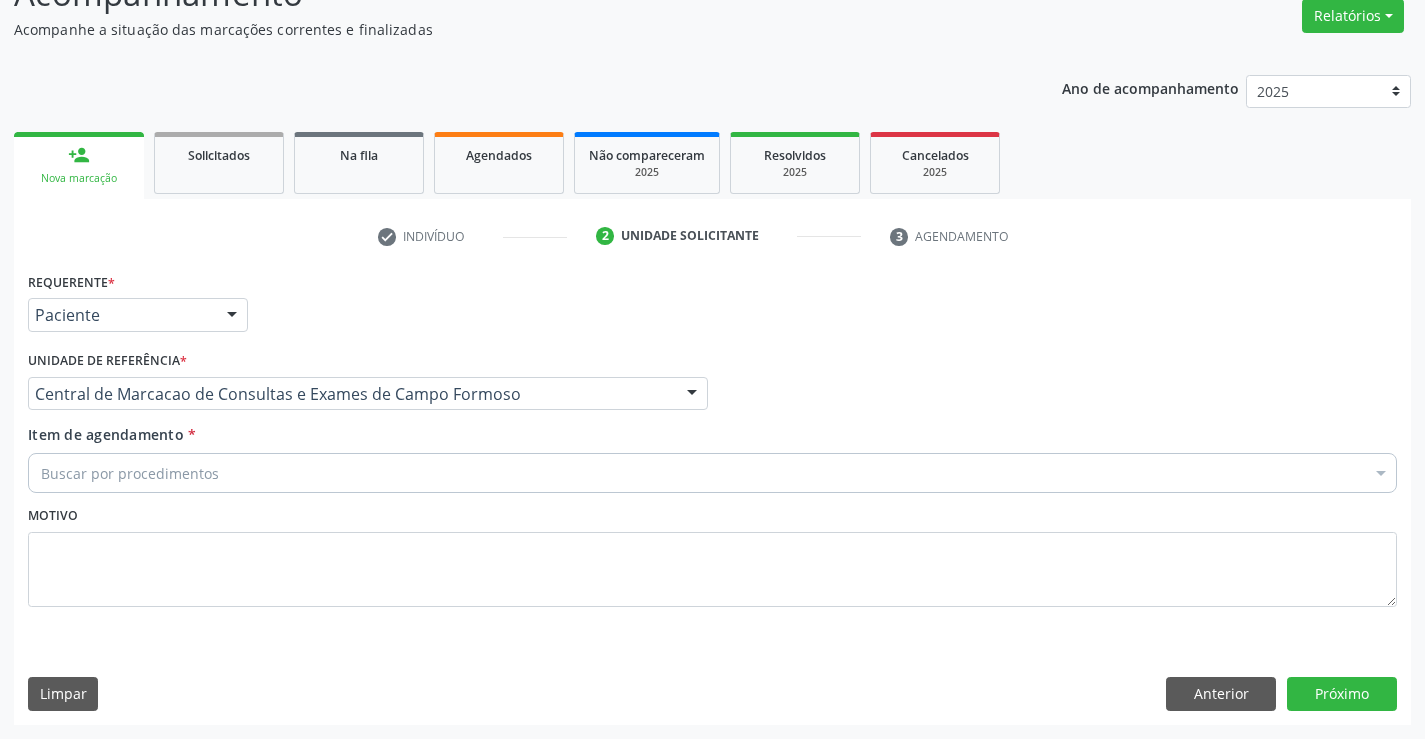 click on "Buscar por procedimentos" at bounding box center (712, 473) 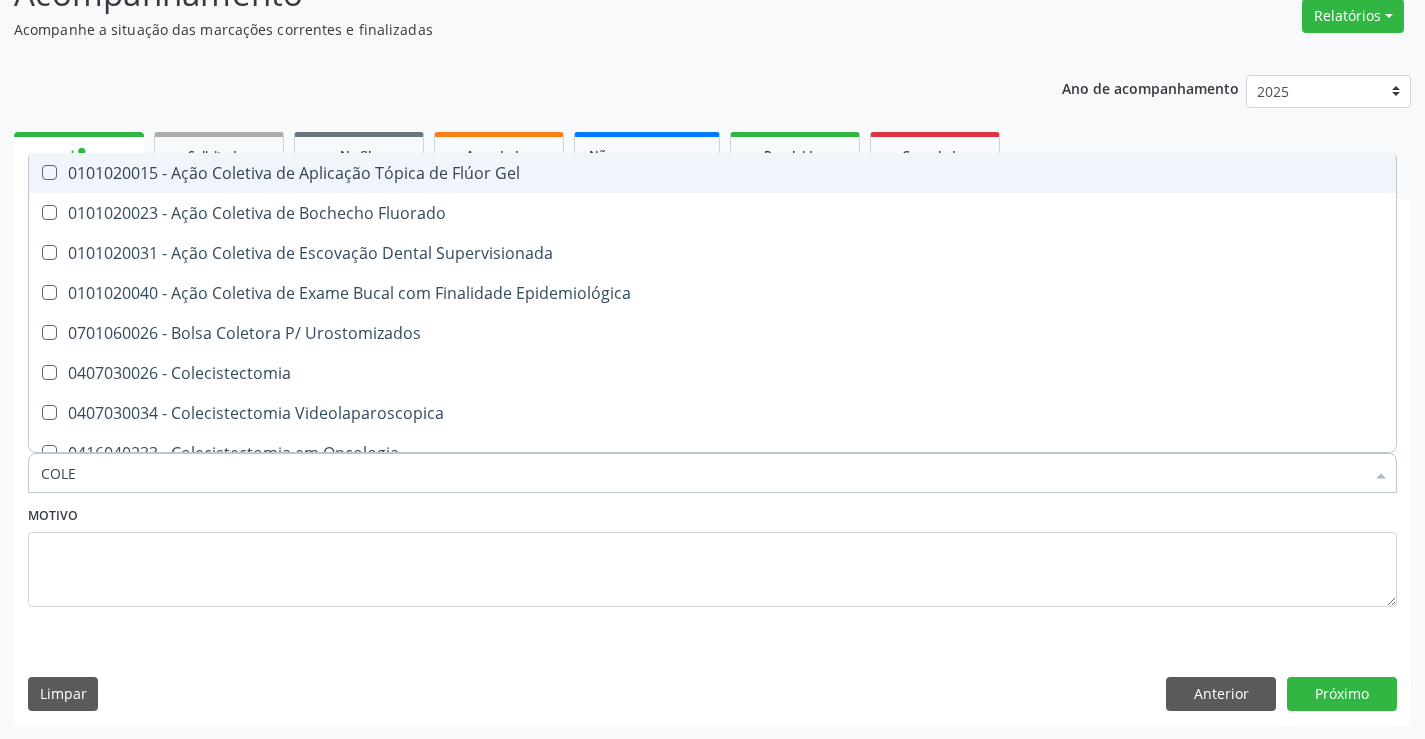 type on "COLES" 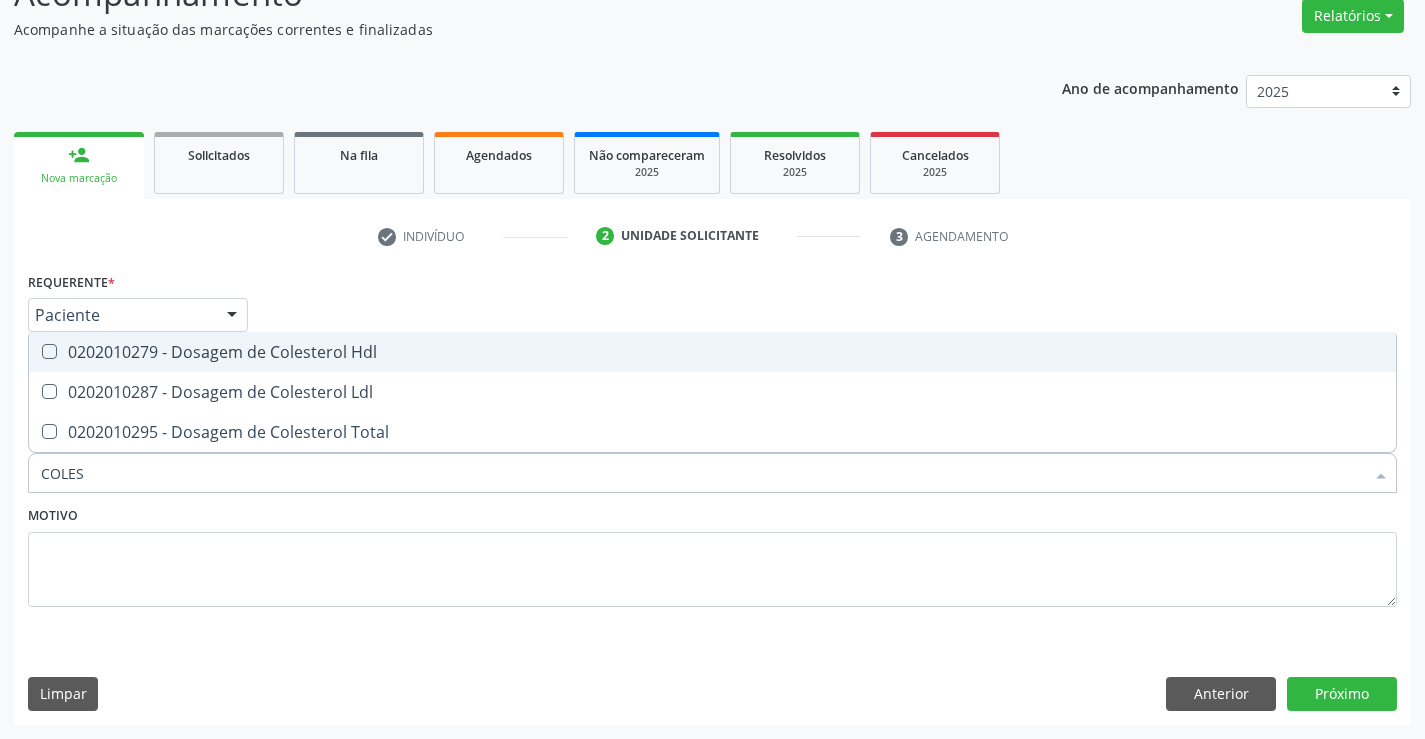 click on "0202010279 - Dosagem de Colesterol Hdl" at bounding box center [712, 352] 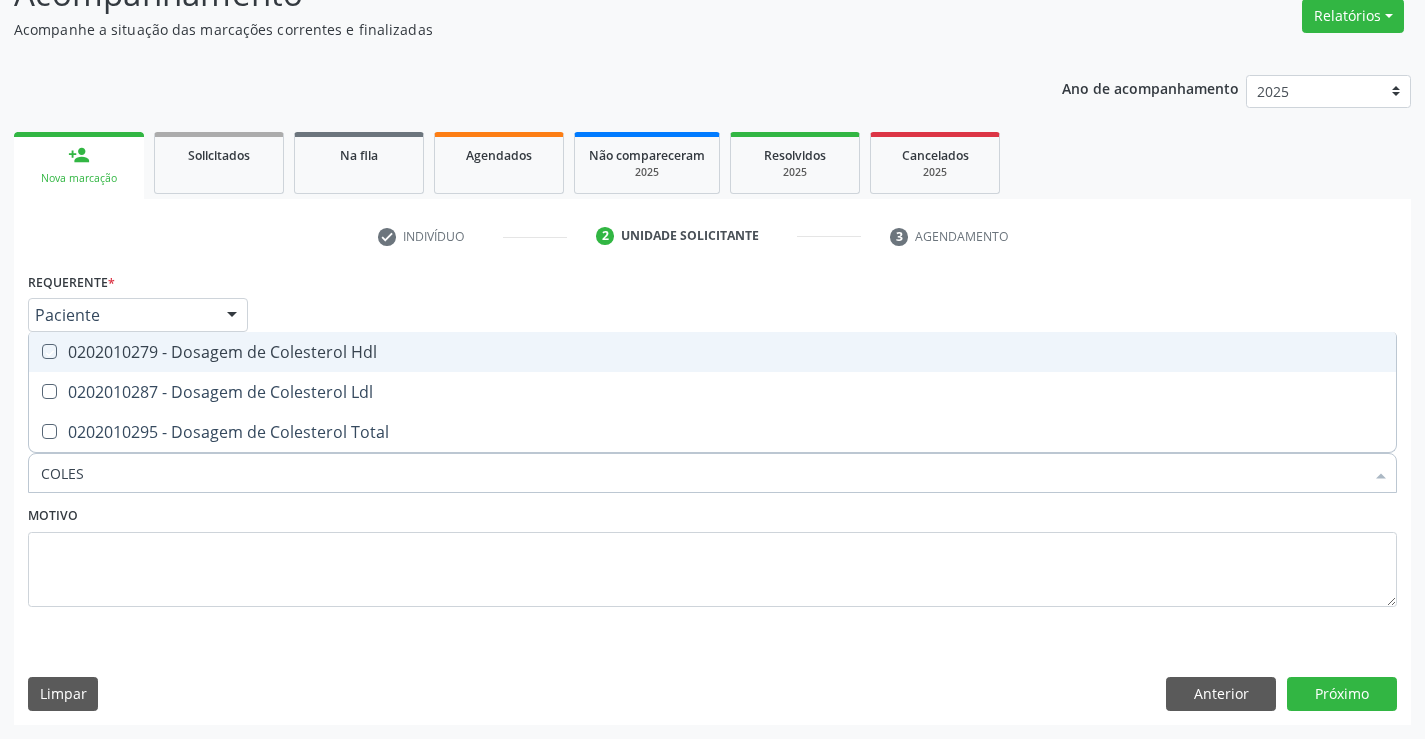 checkbox on "true" 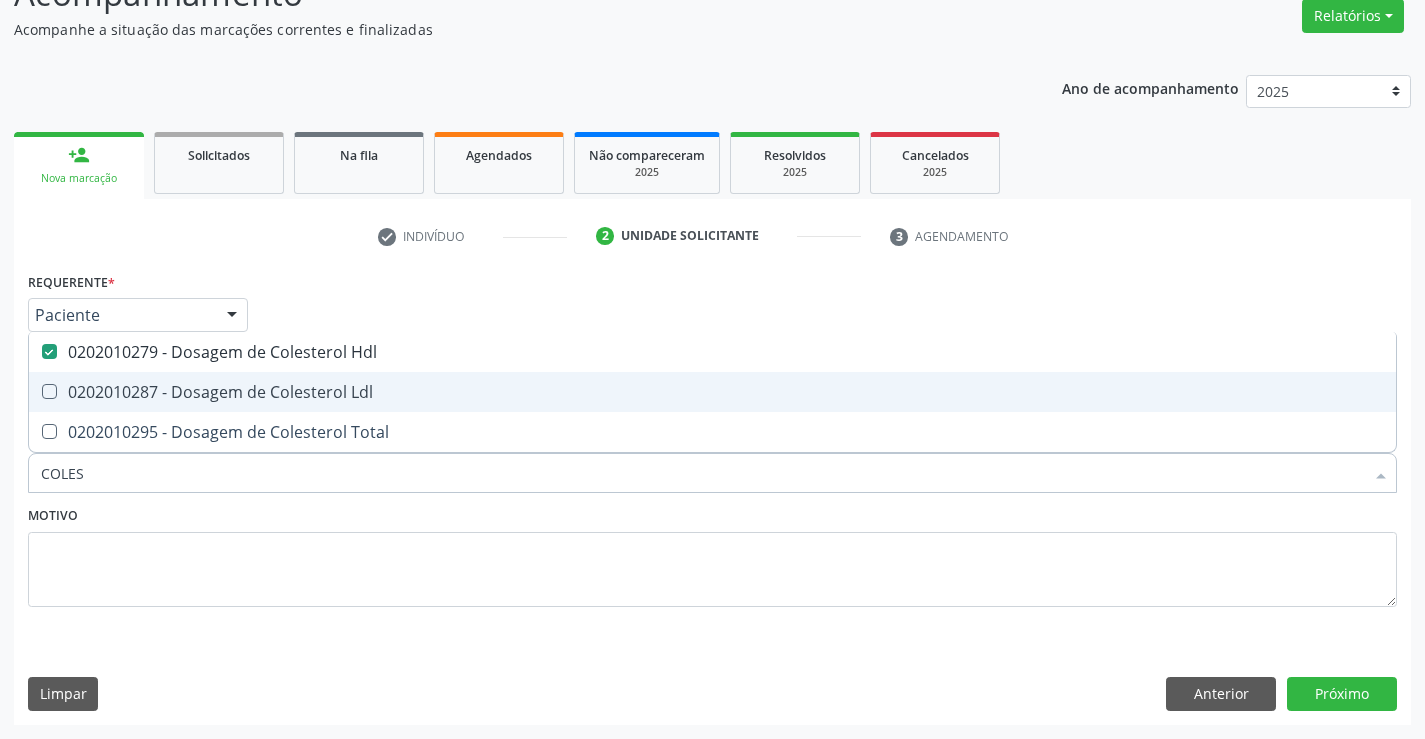 click on "0202010287 - Dosagem de Colesterol Ldl" at bounding box center (712, 392) 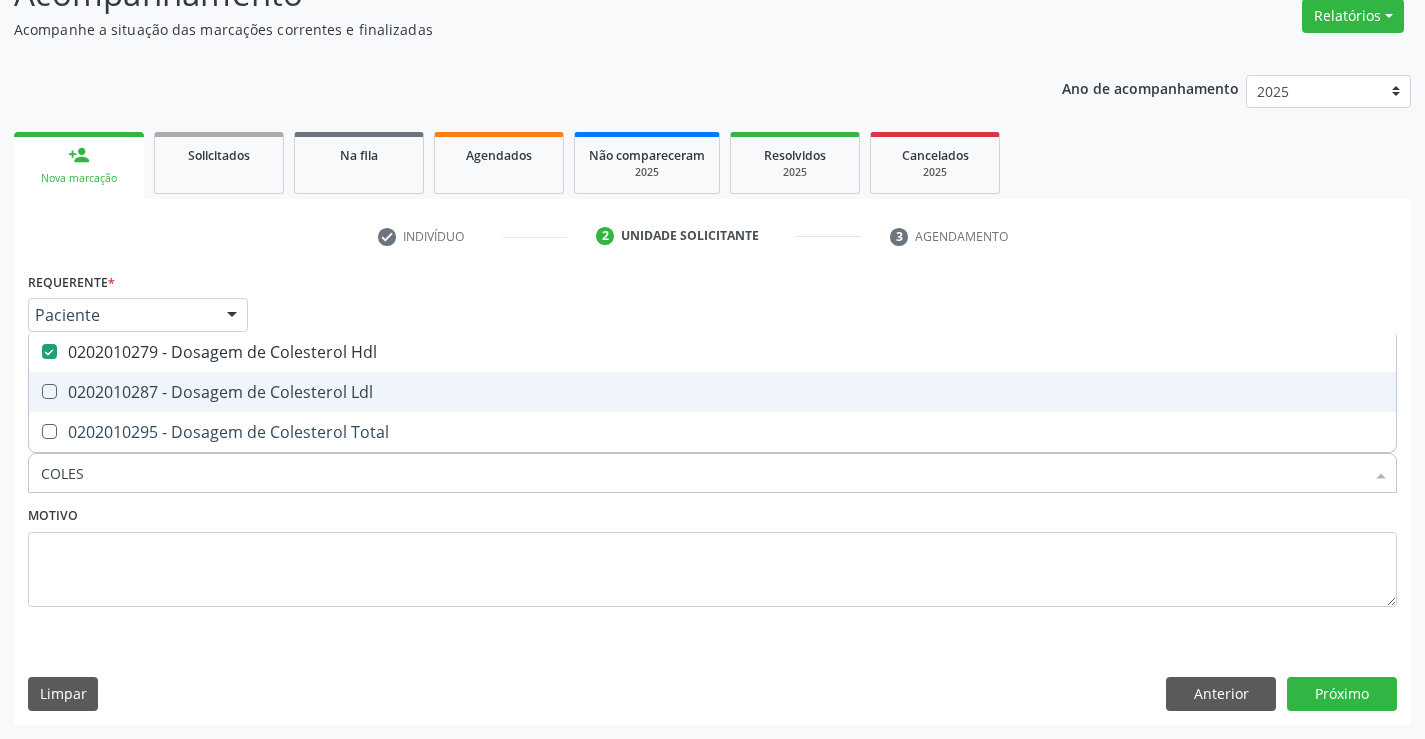 checkbox on "true" 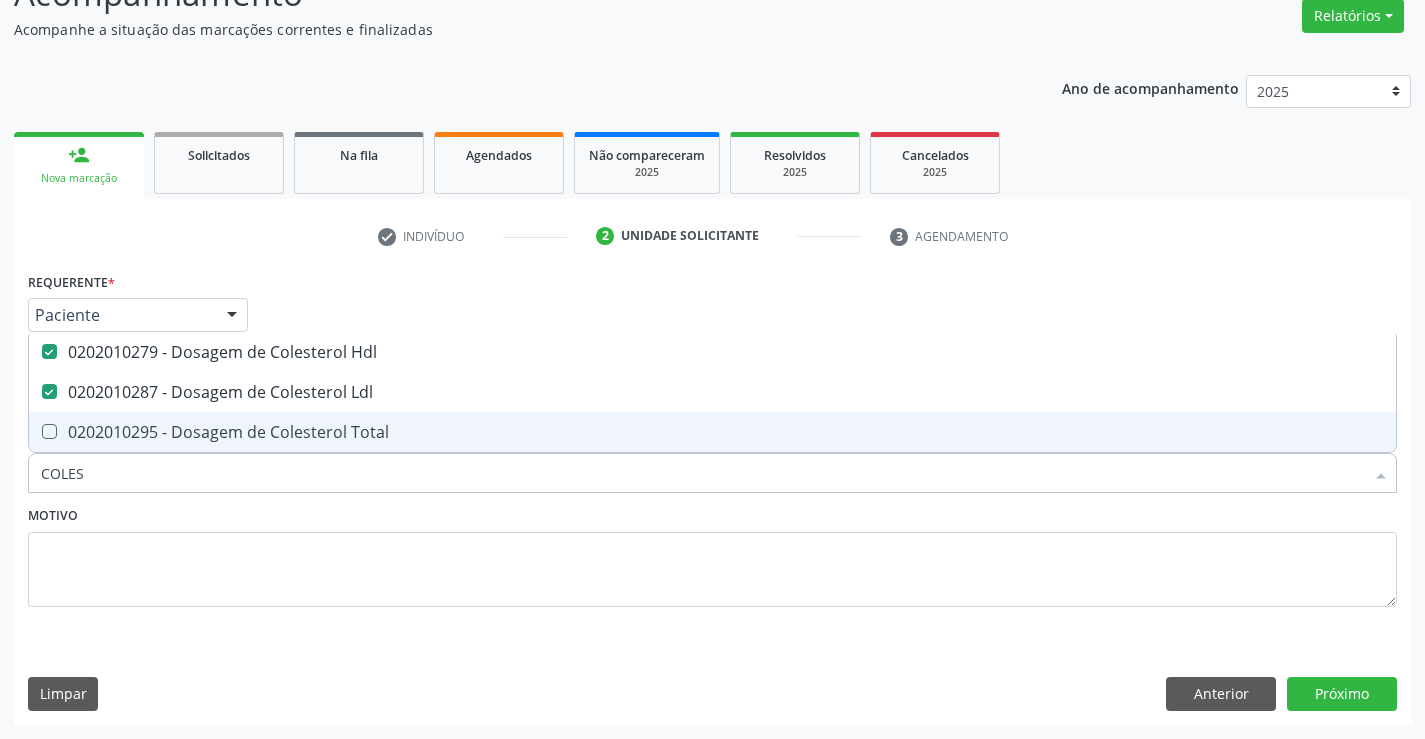 click on "0202010295 - Dosagem de Colesterol Total" at bounding box center [712, 432] 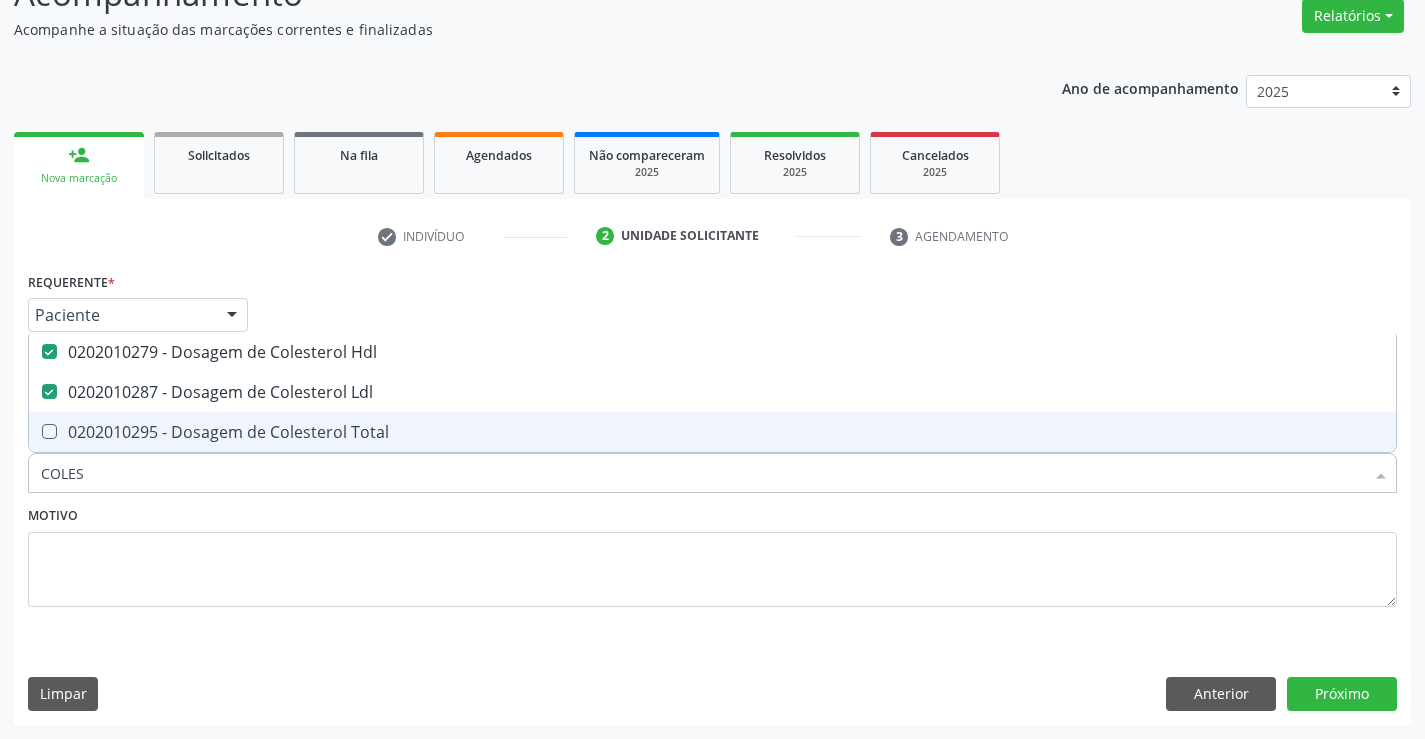 checkbox on "true" 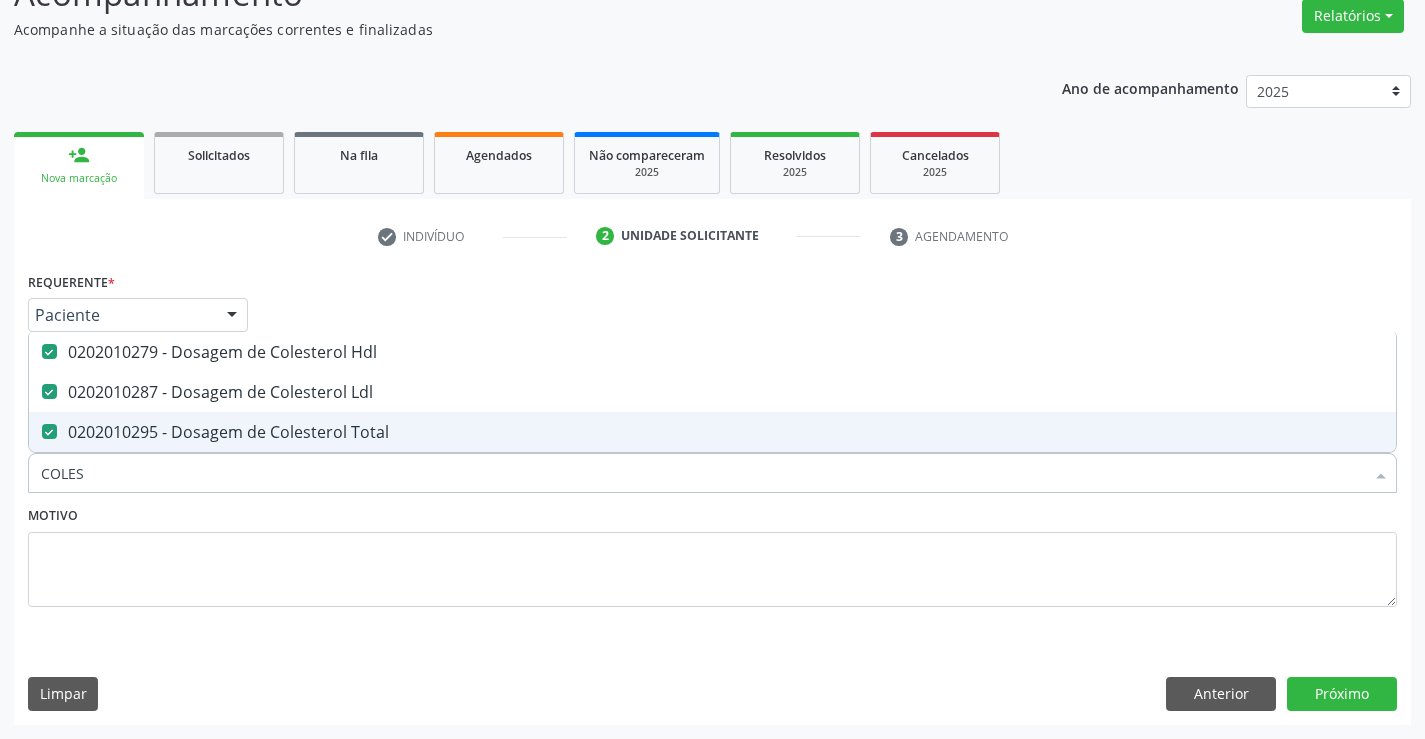 type on "COLES" 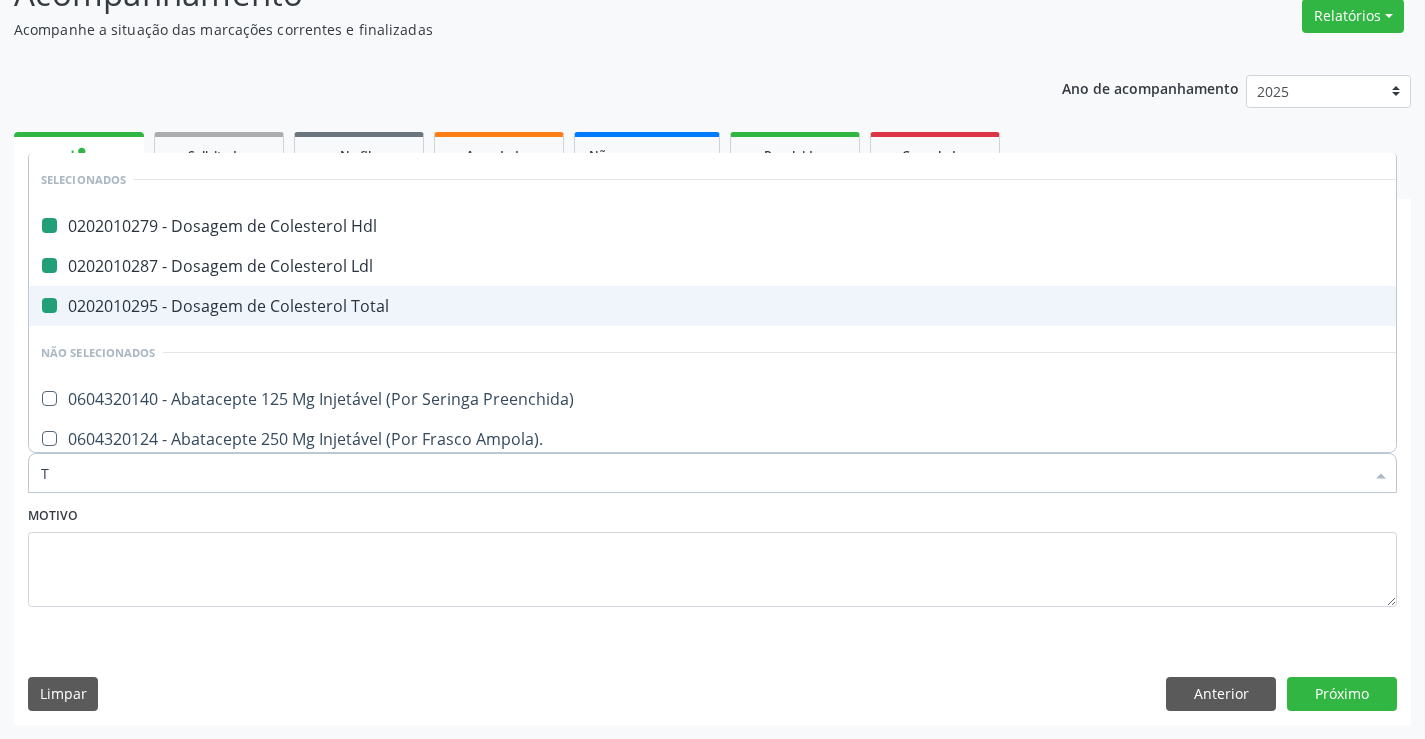 type on "TR" 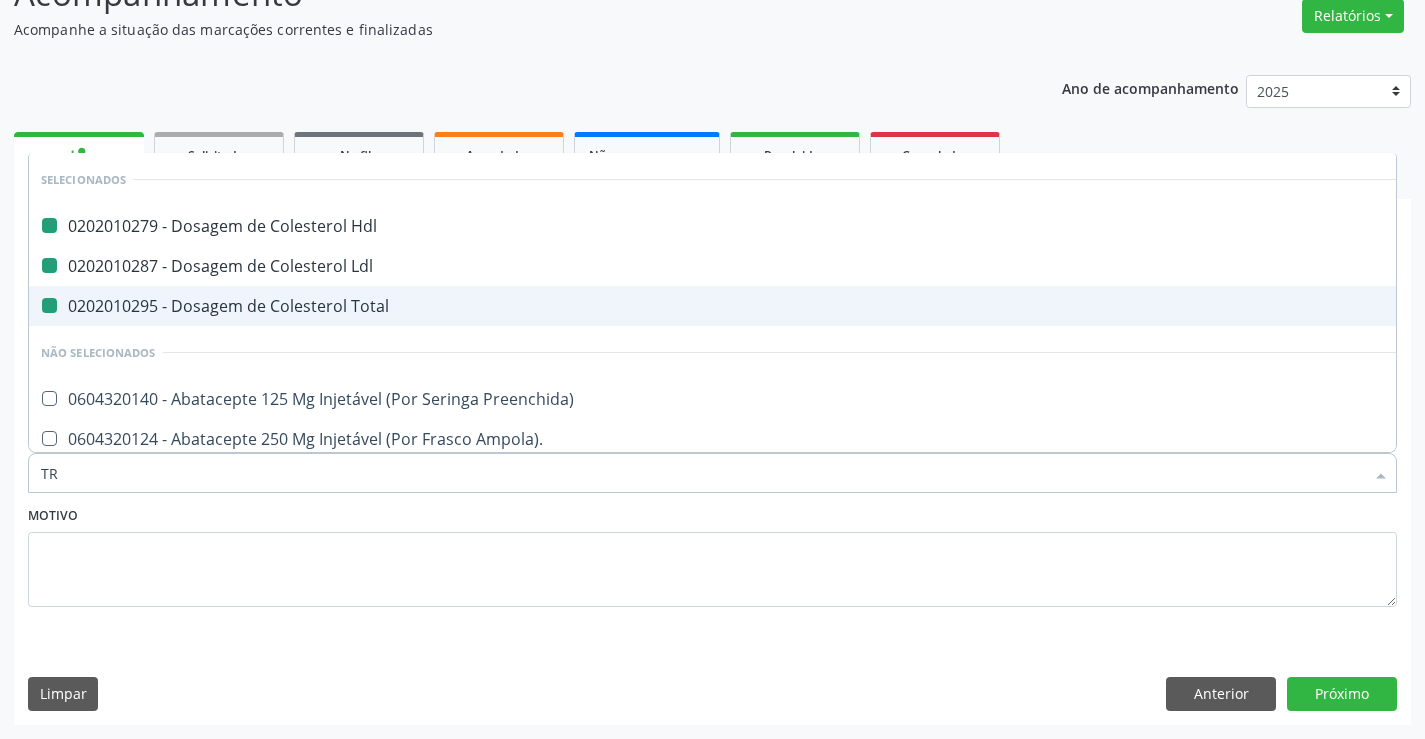checkbox on "false" 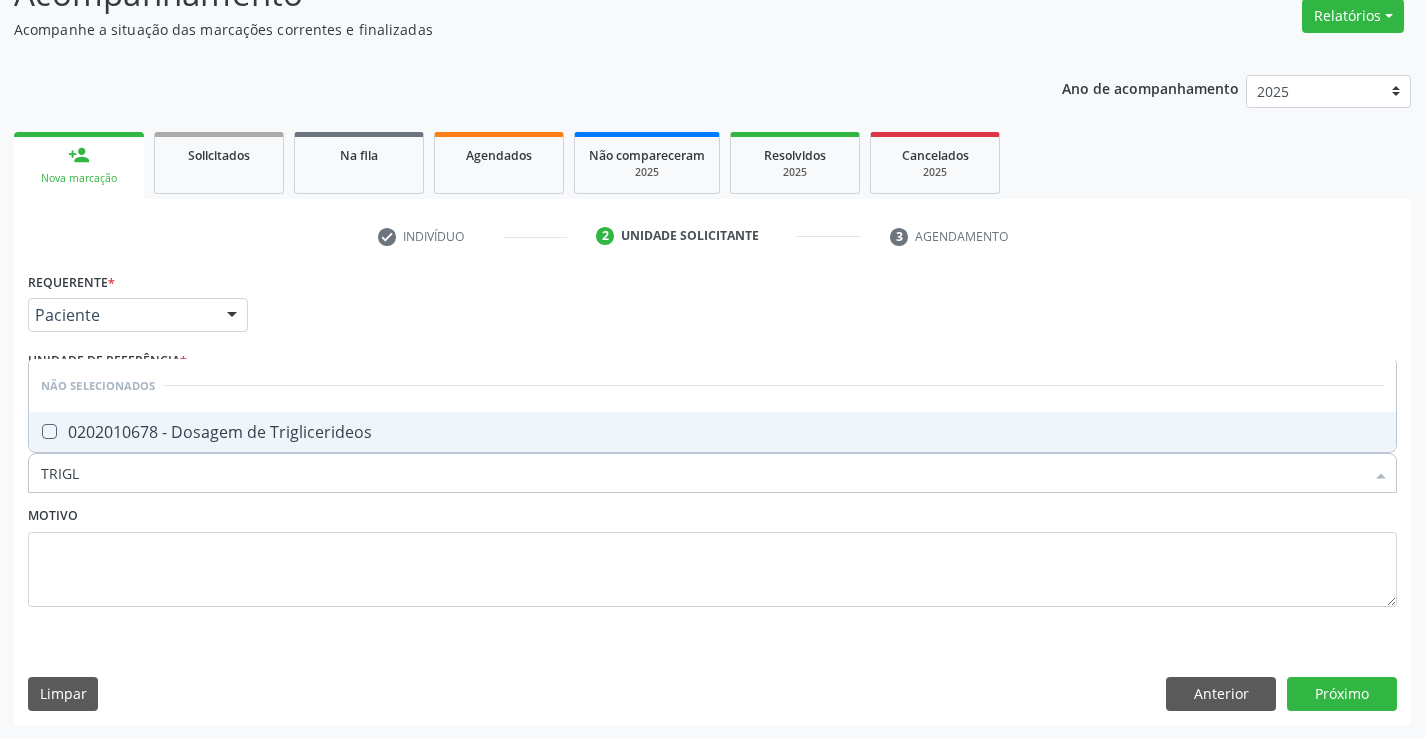 type on "TRIGLI" 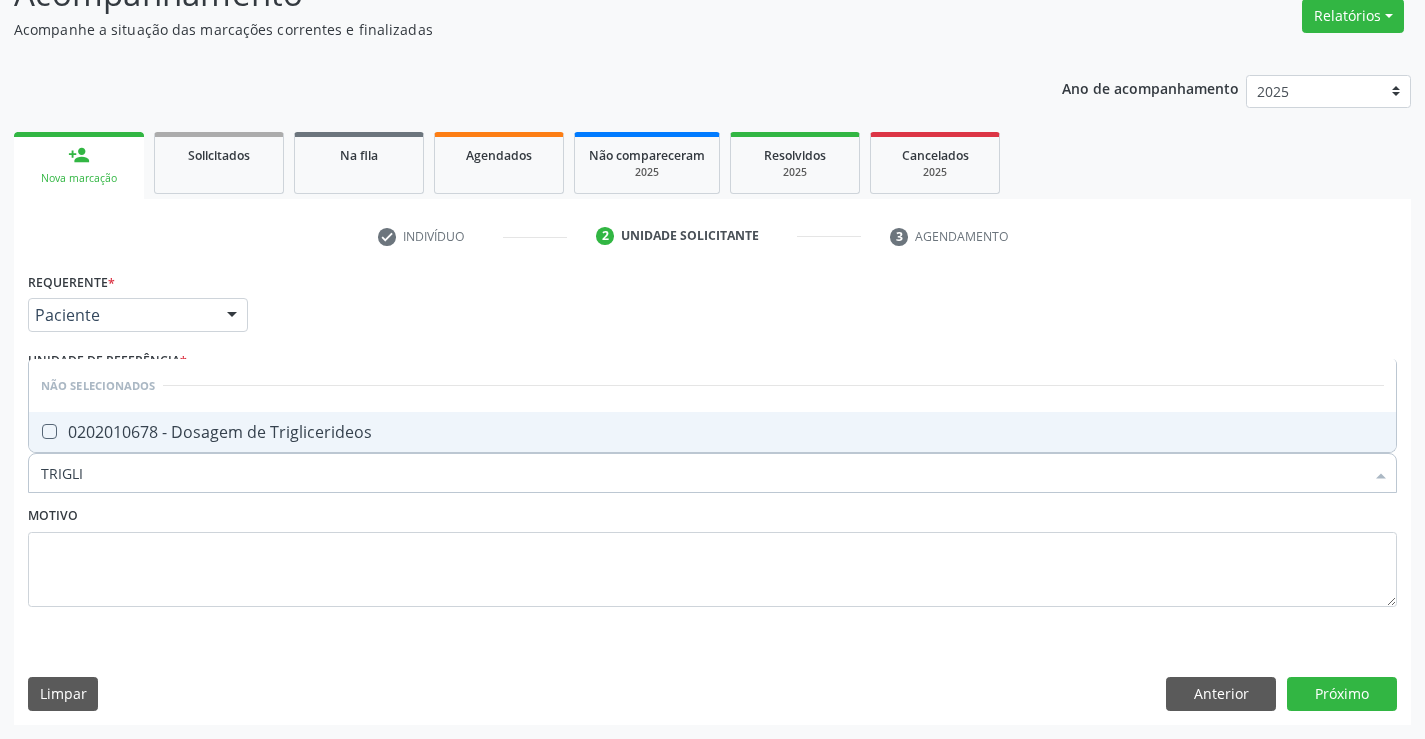 click on "0202010678 - Dosagem de Triglicerideos" at bounding box center (712, 432) 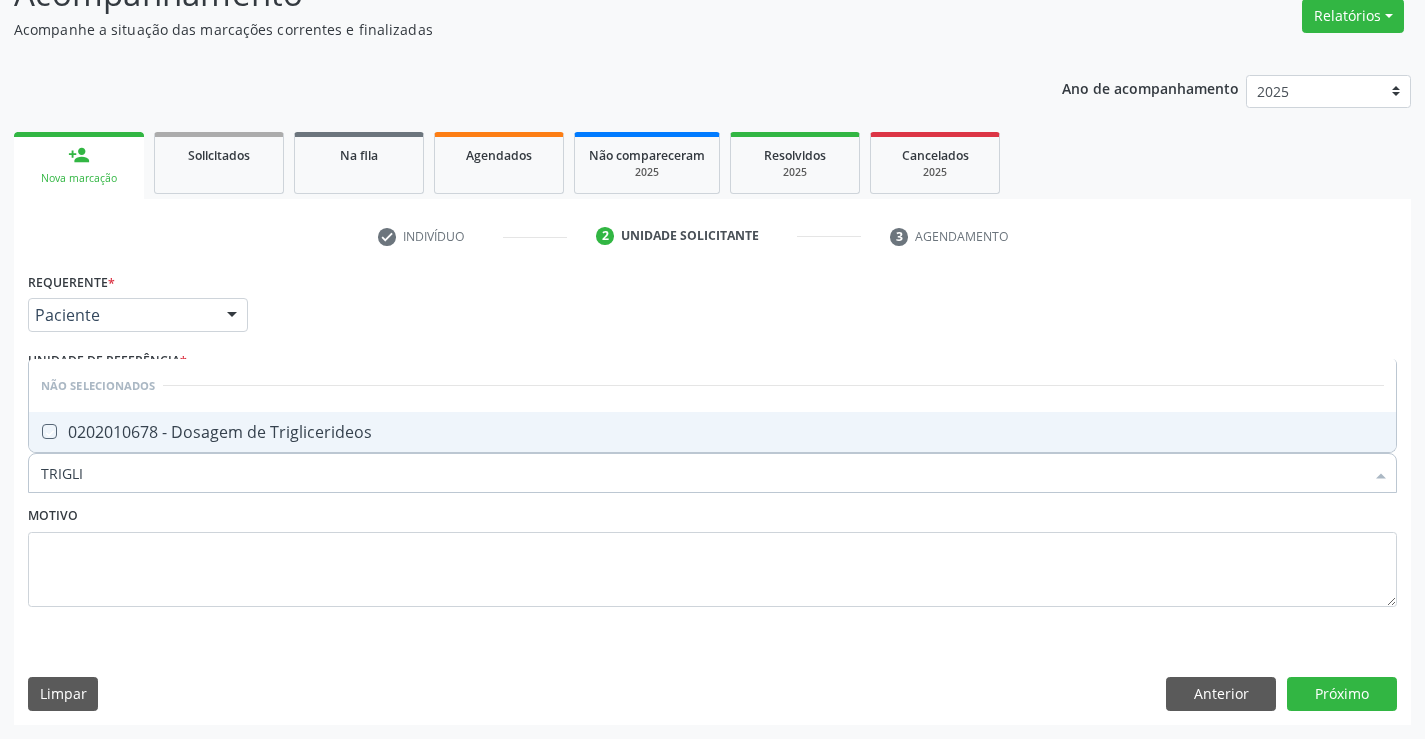 checkbox on "true" 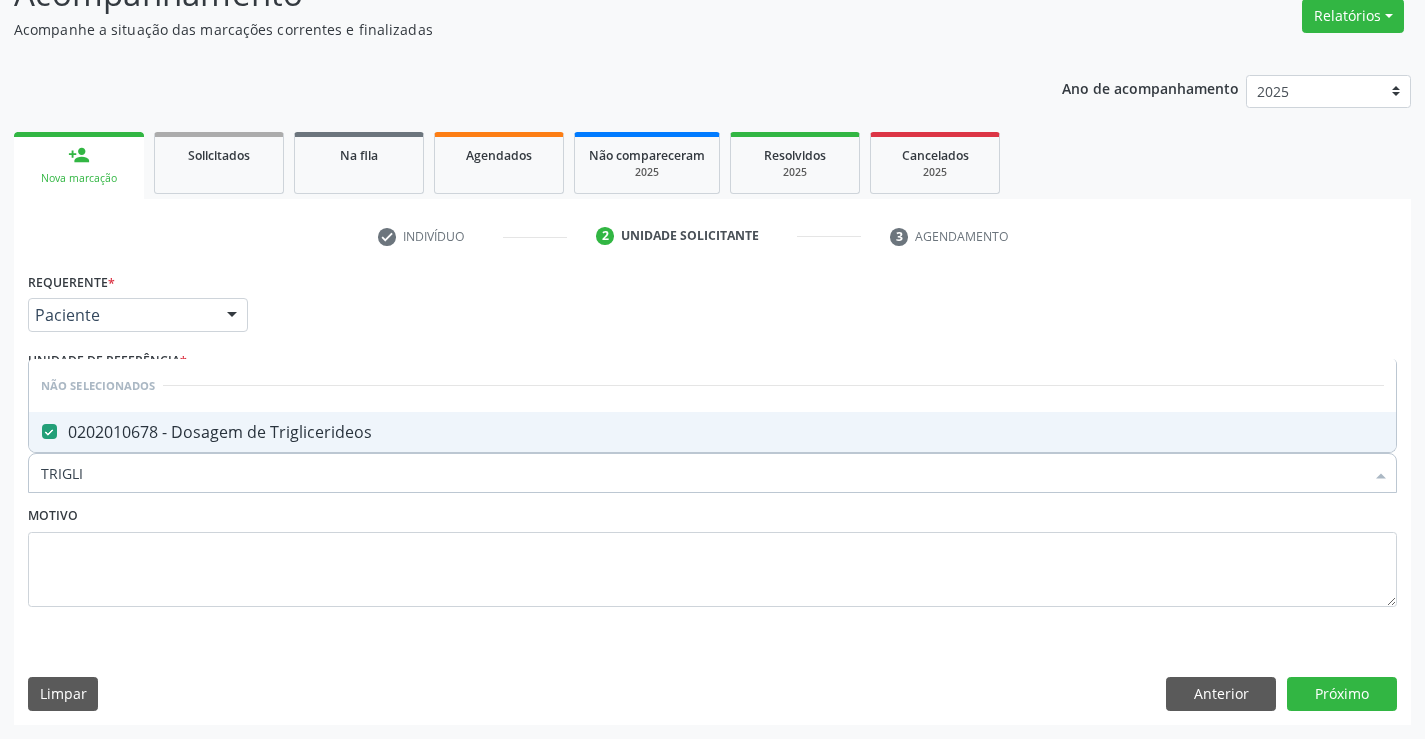 click on "Motivo" at bounding box center (712, 554) 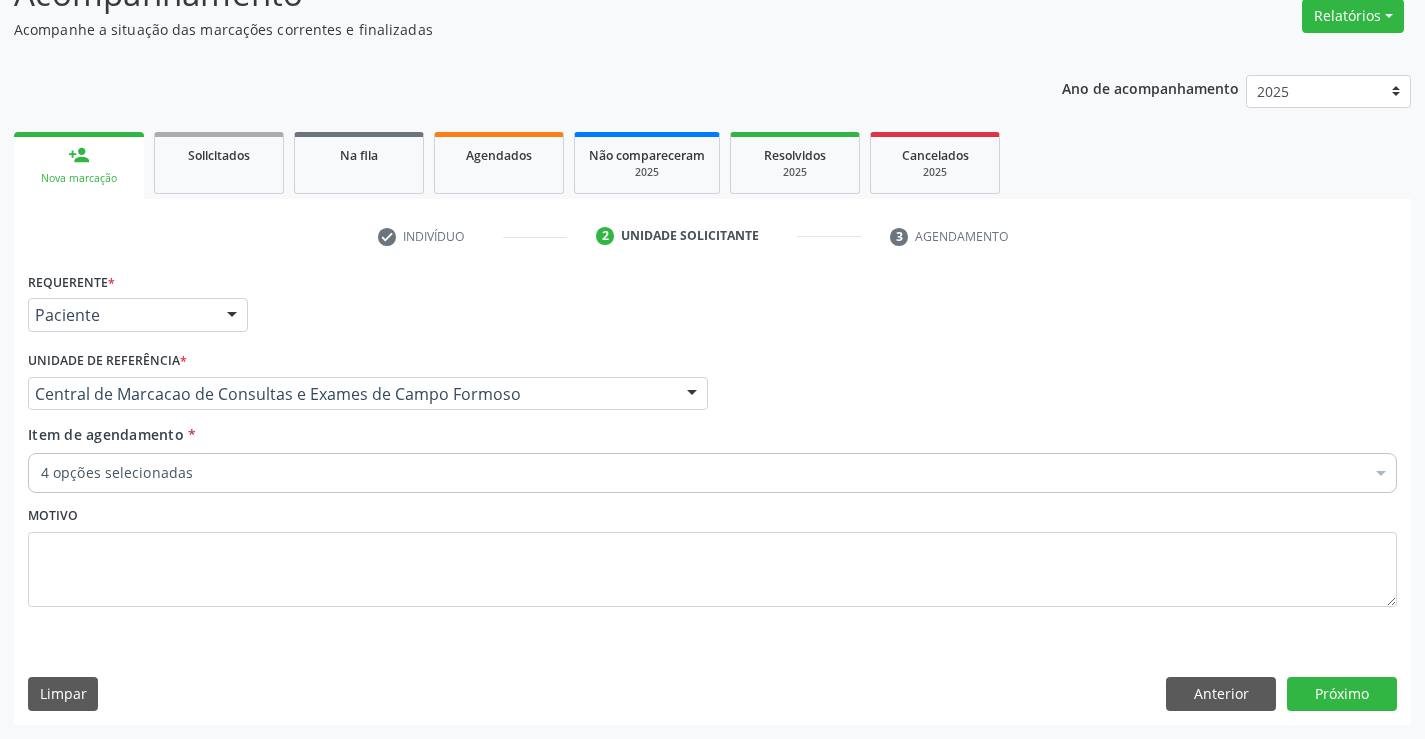 click on "4 opções selecionadas" at bounding box center [712, 473] 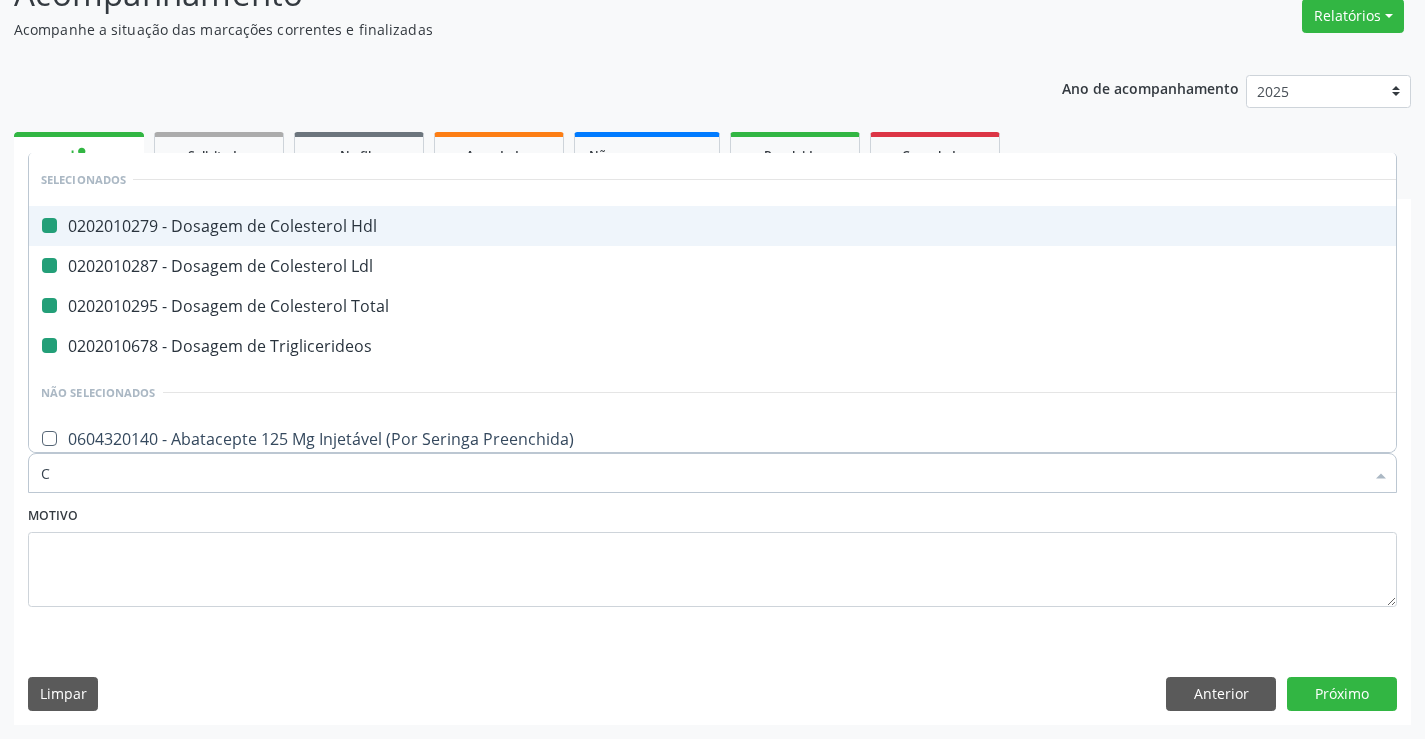 type on "CR" 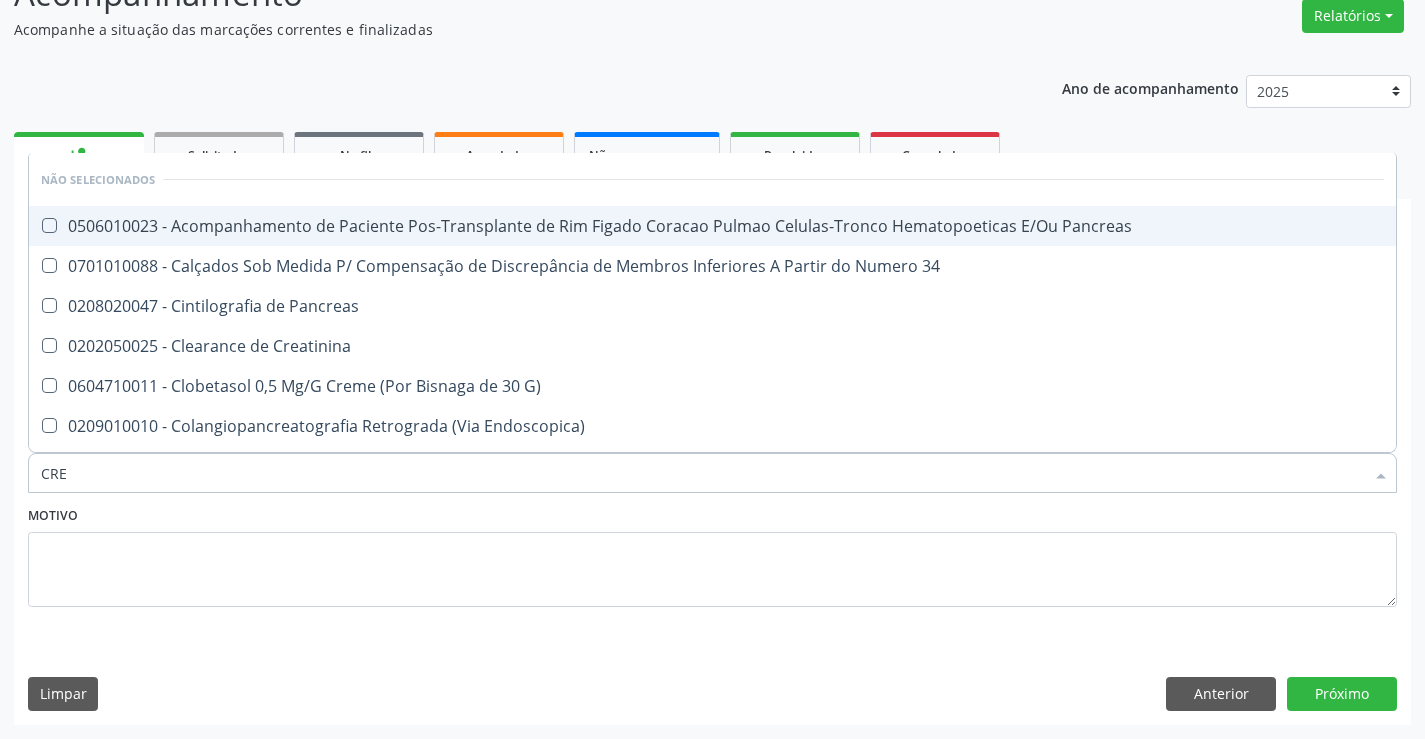type on "CREA" 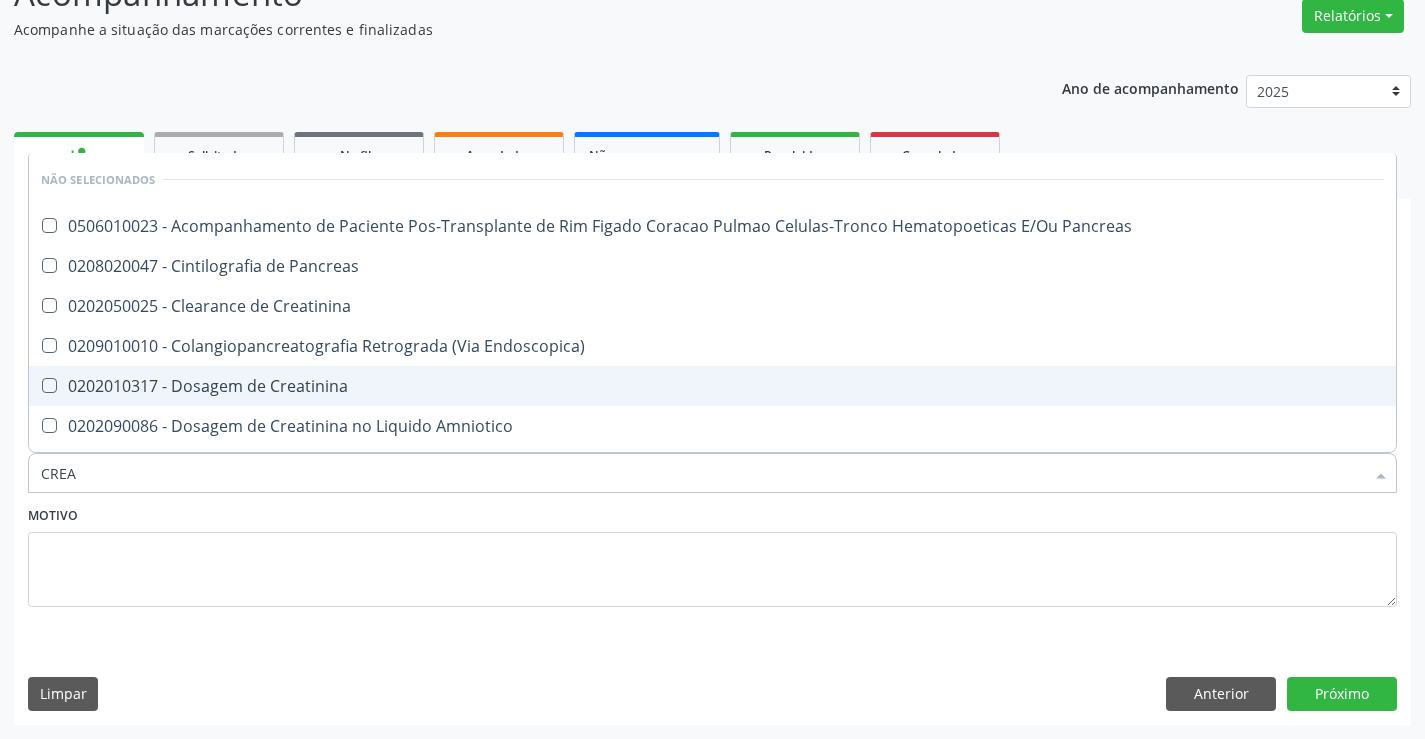 click on "0202010317 - Dosagem de Creatinina" at bounding box center (712, 386) 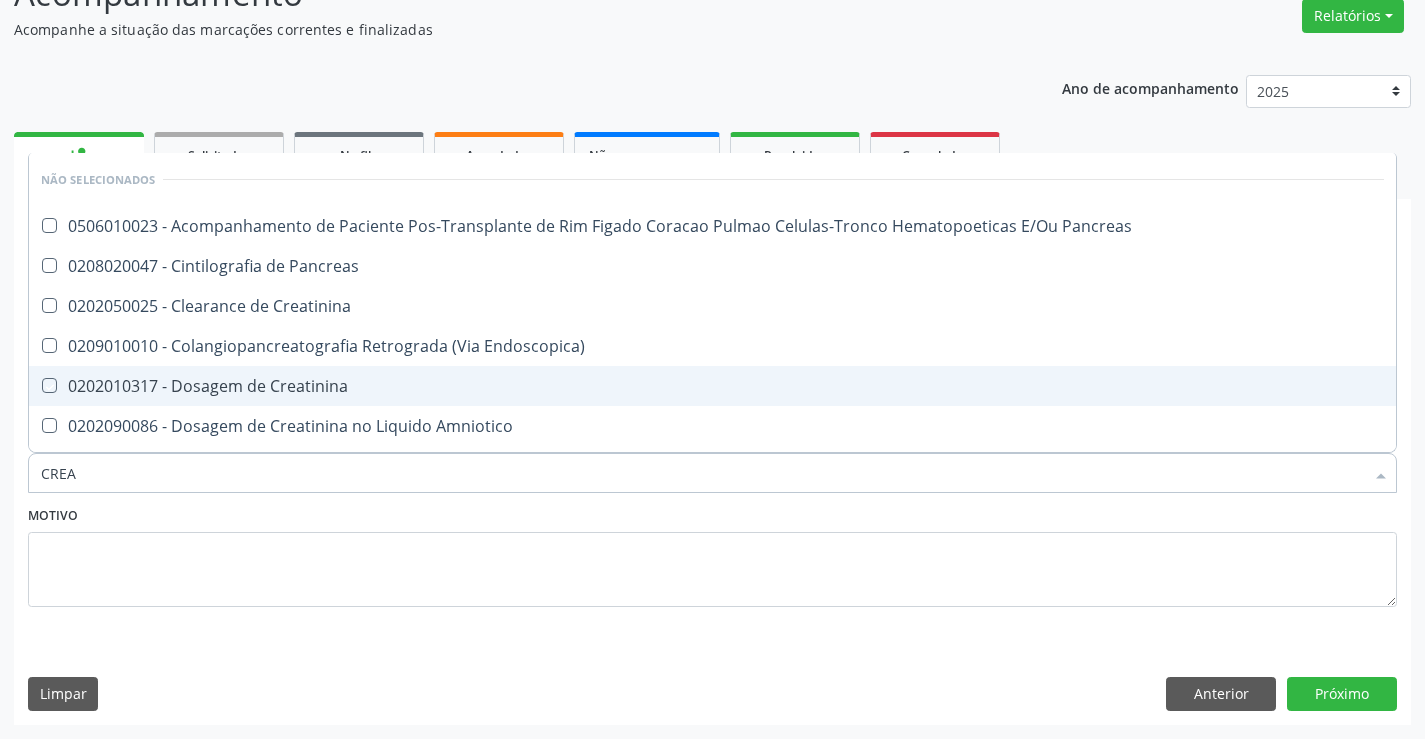 checkbox on "true" 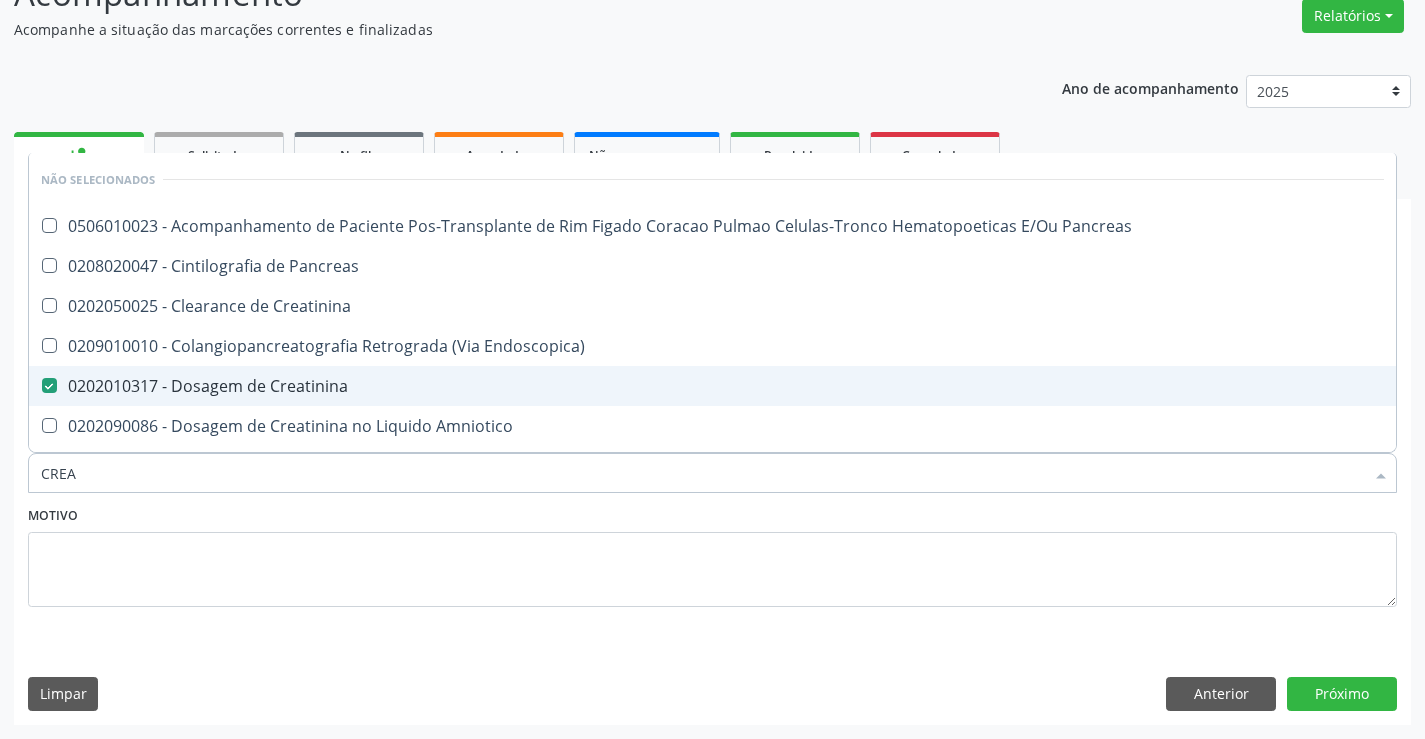 click on "Motivo" at bounding box center (712, 554) 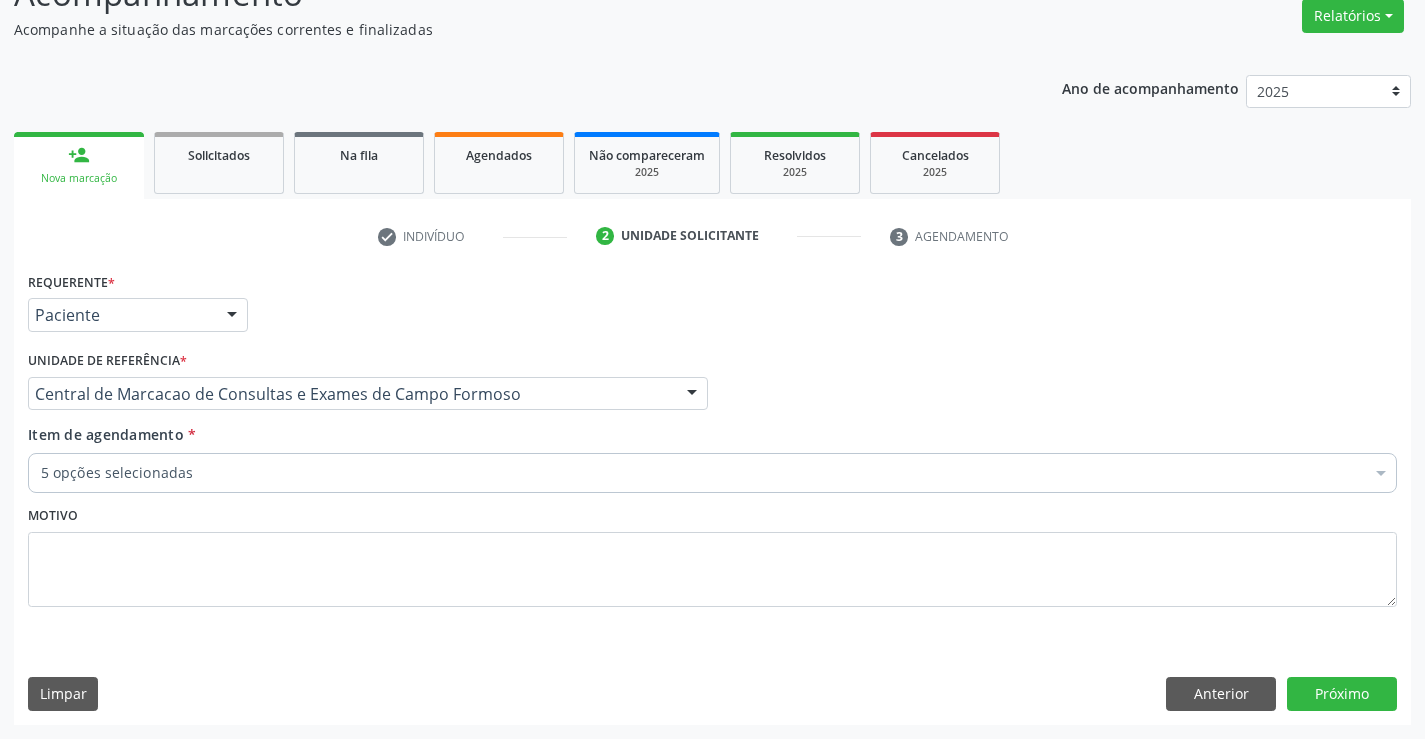 scroll, scrollTop: 74, scrollLeft: 0, axis: vertical 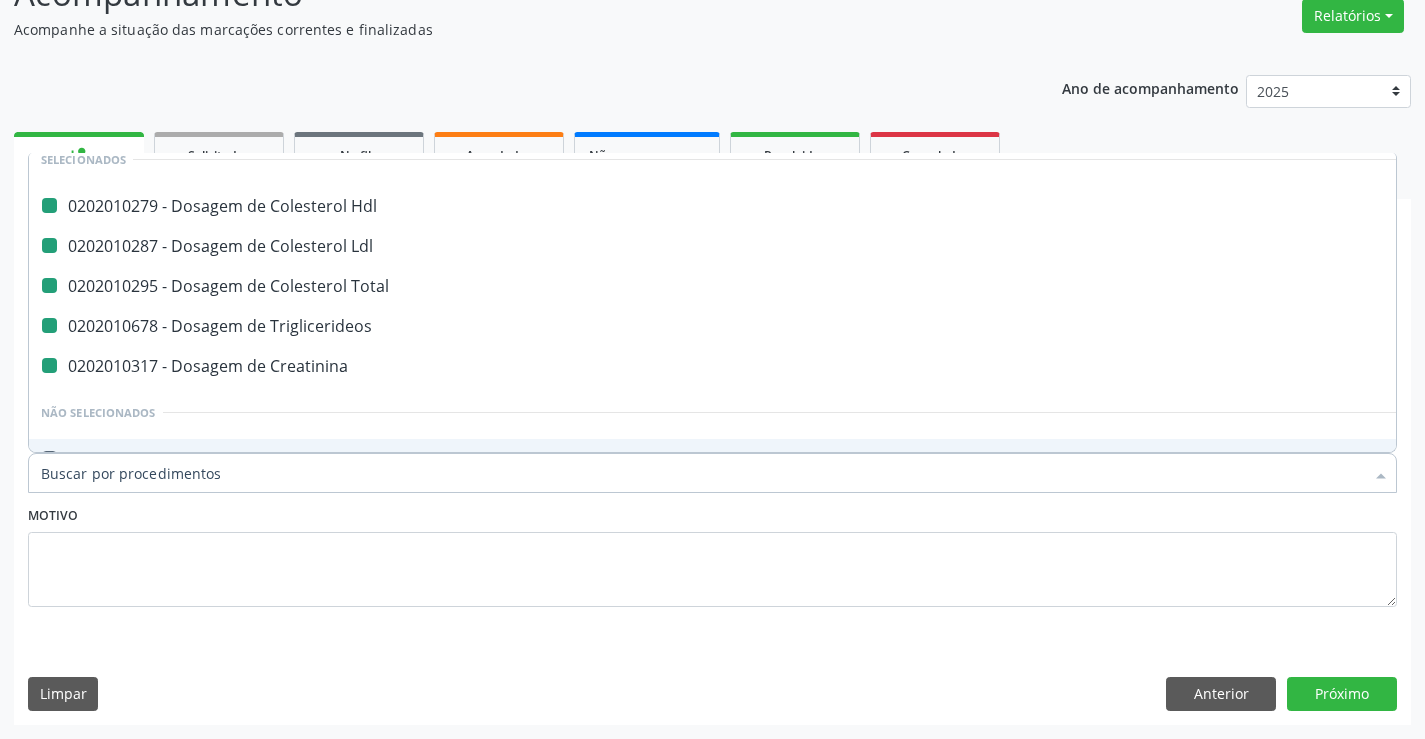 type on "U" 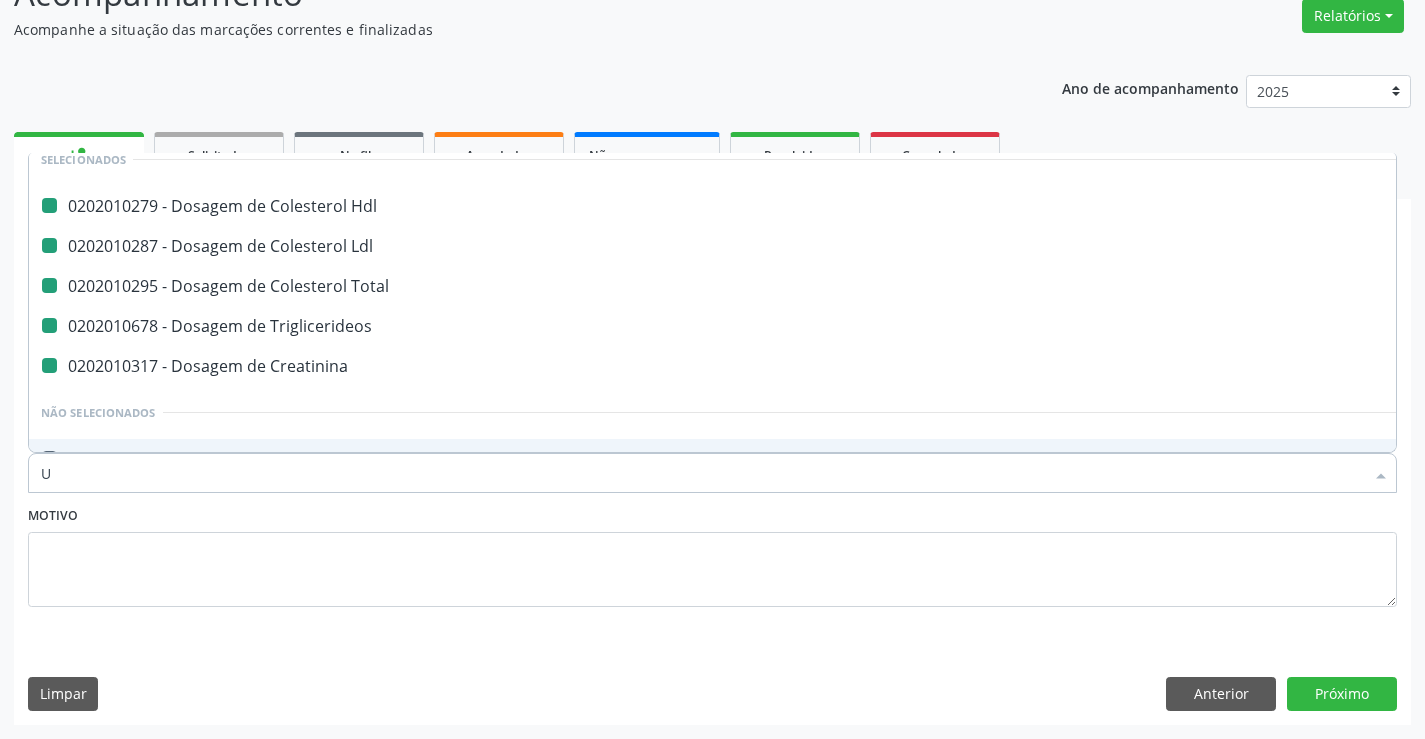 checkbox on "false" 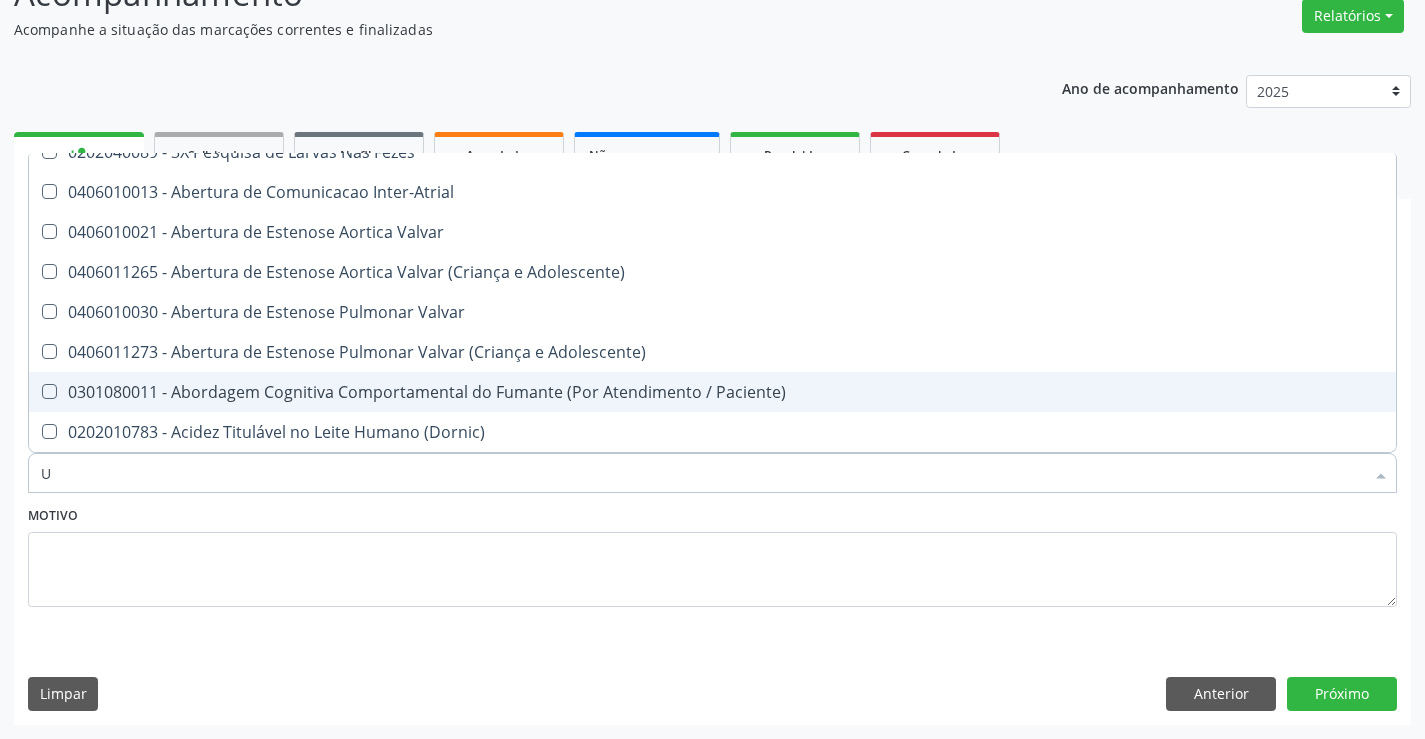scroll, scrollTop: 20, scrollLeft: 0, axis: vertical 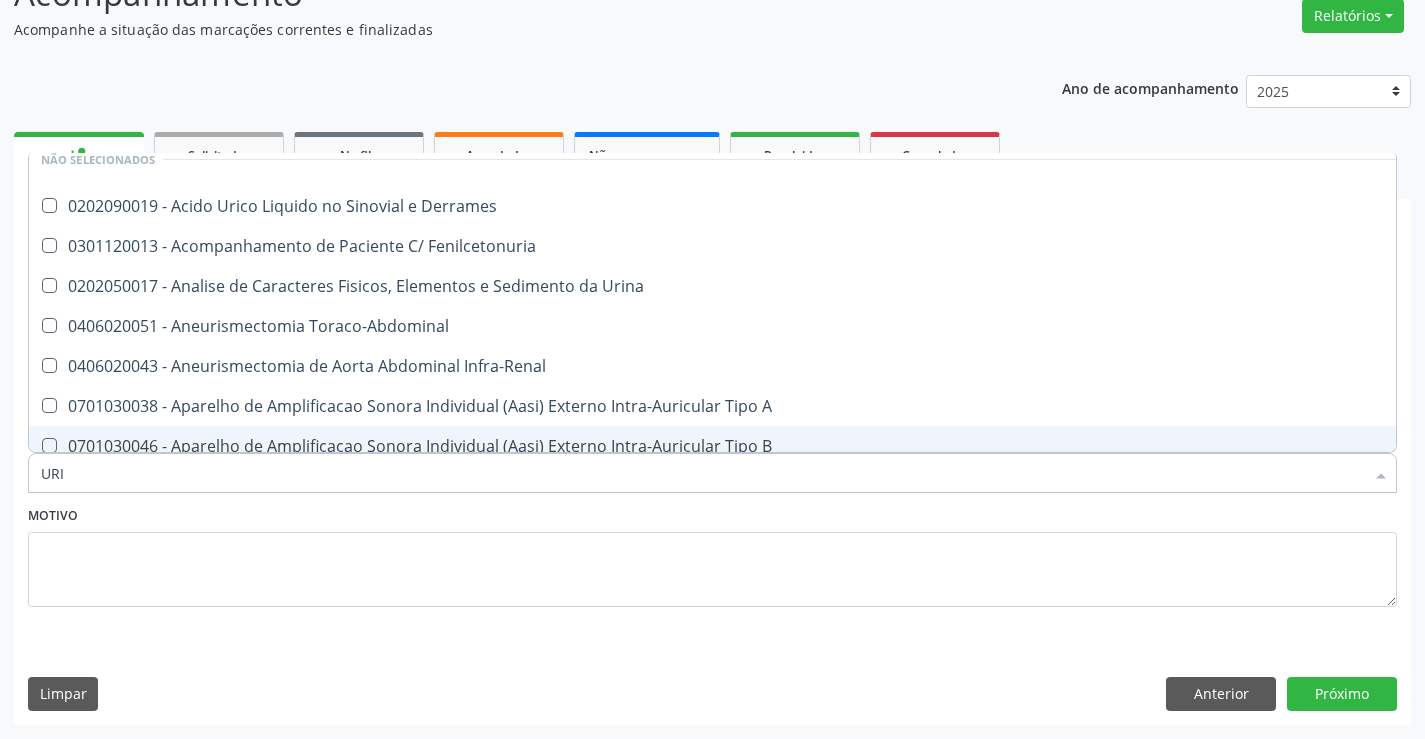 type on "URIN" 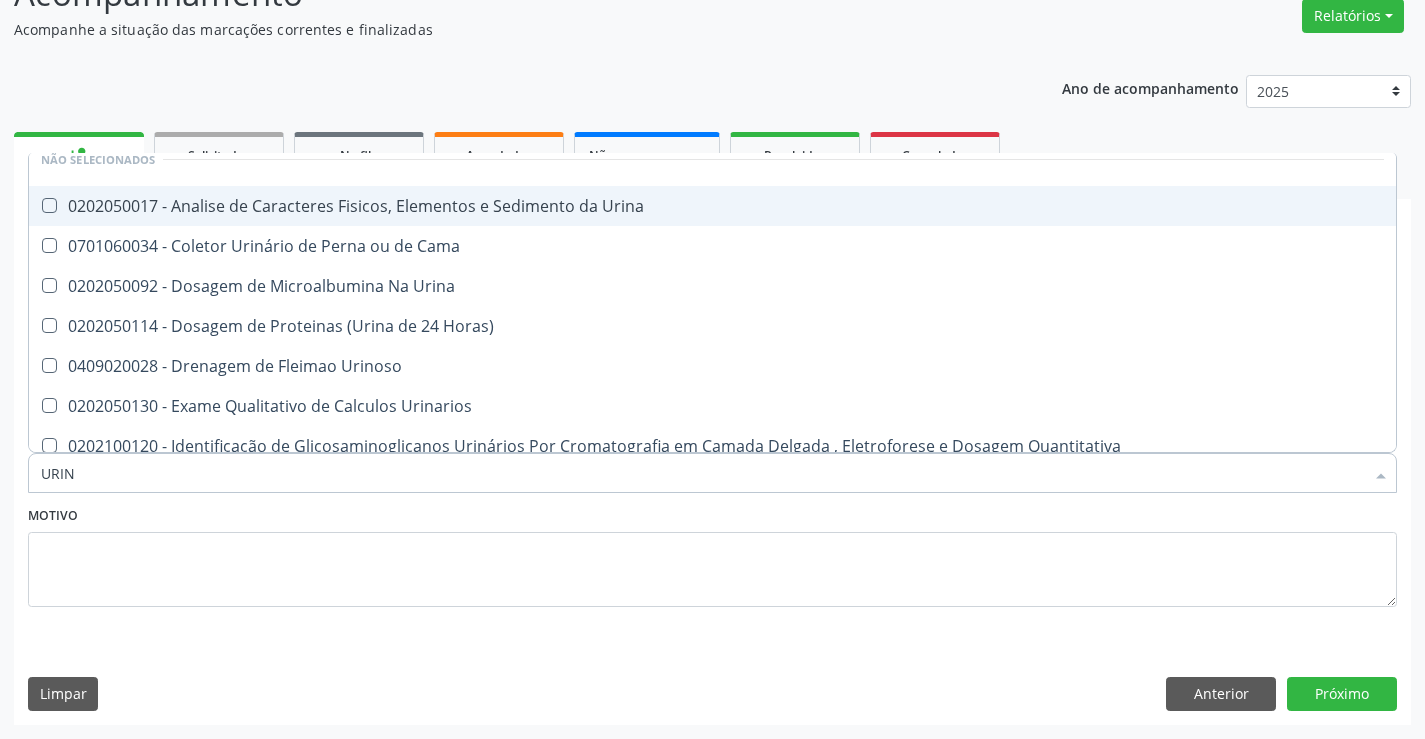 click on "0202050017 - Analise de Caracteres Fisicos, Elementos e Sedimento da Urina" at bounding box center (712, 206) 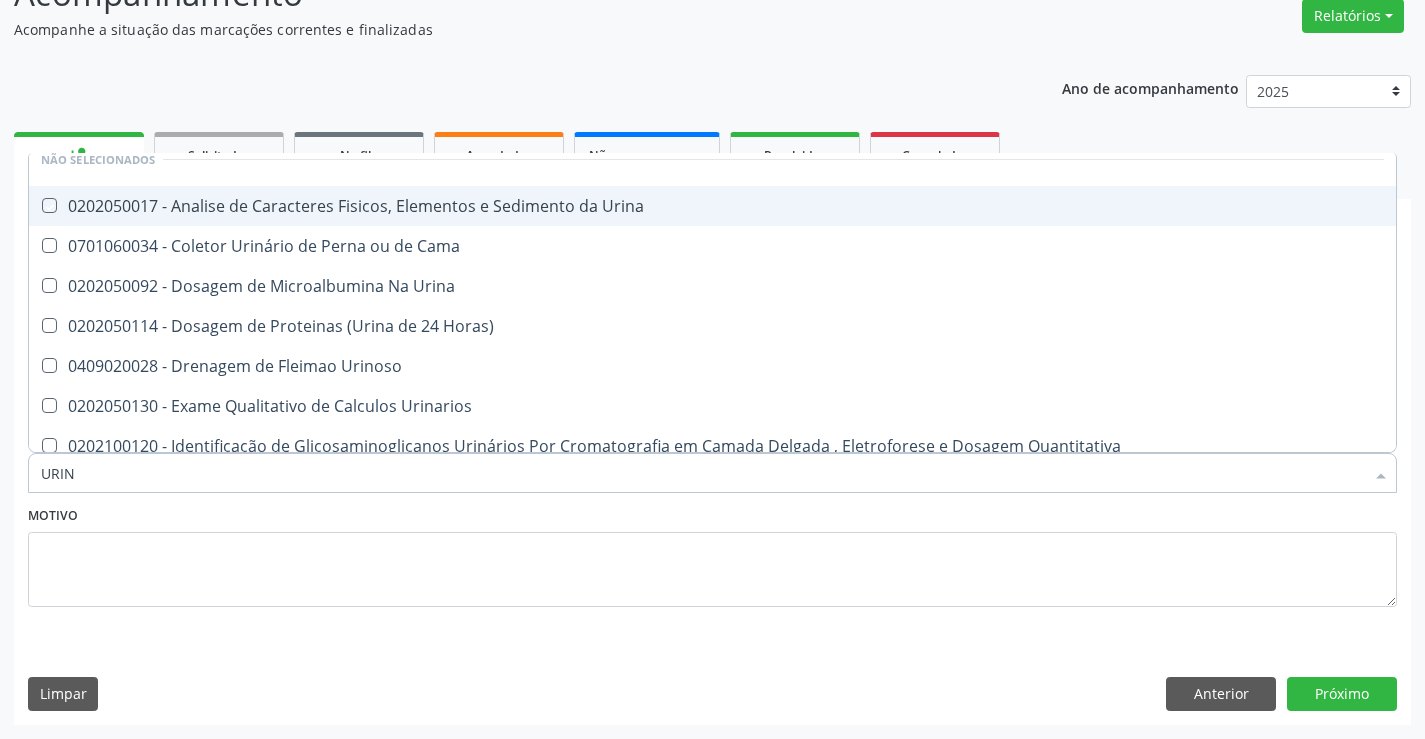 checkbox on "true" 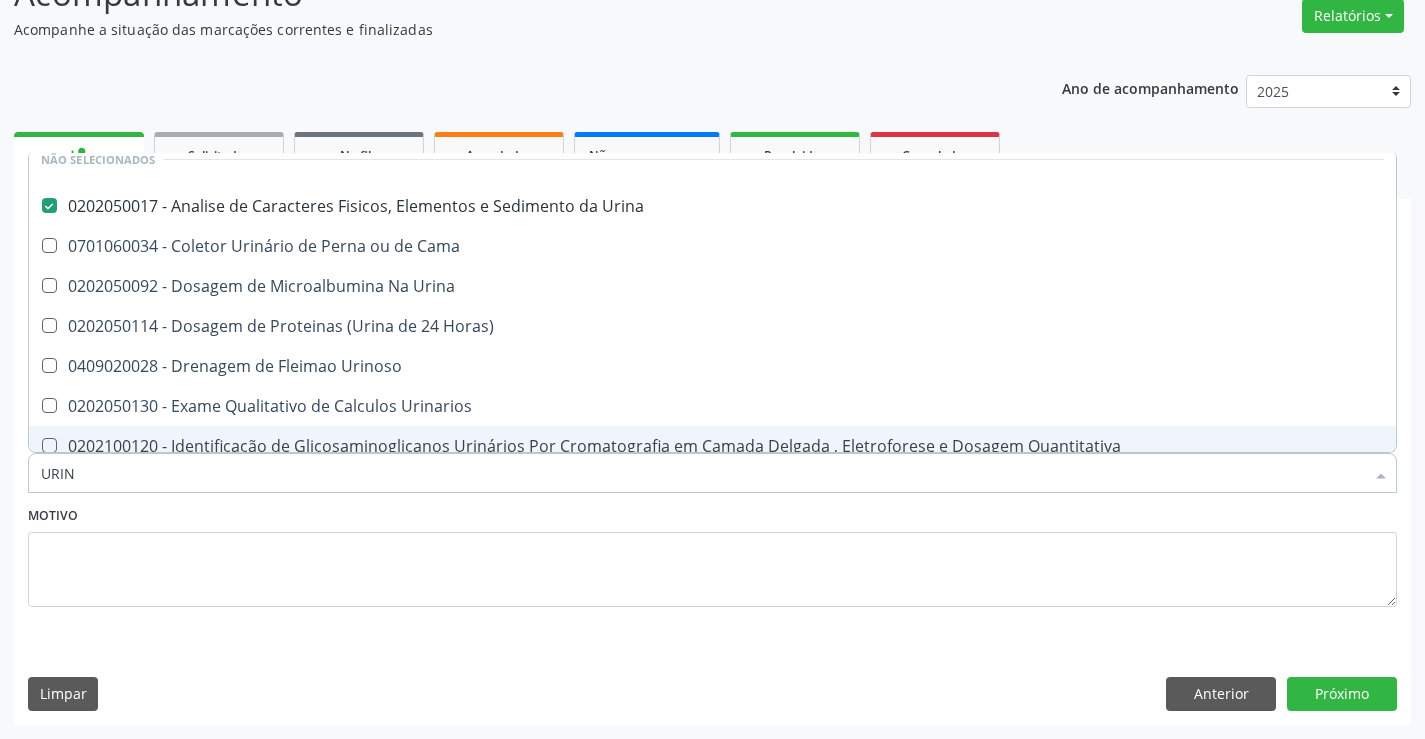 click on "Motivo" at bounding box center [712, 554] 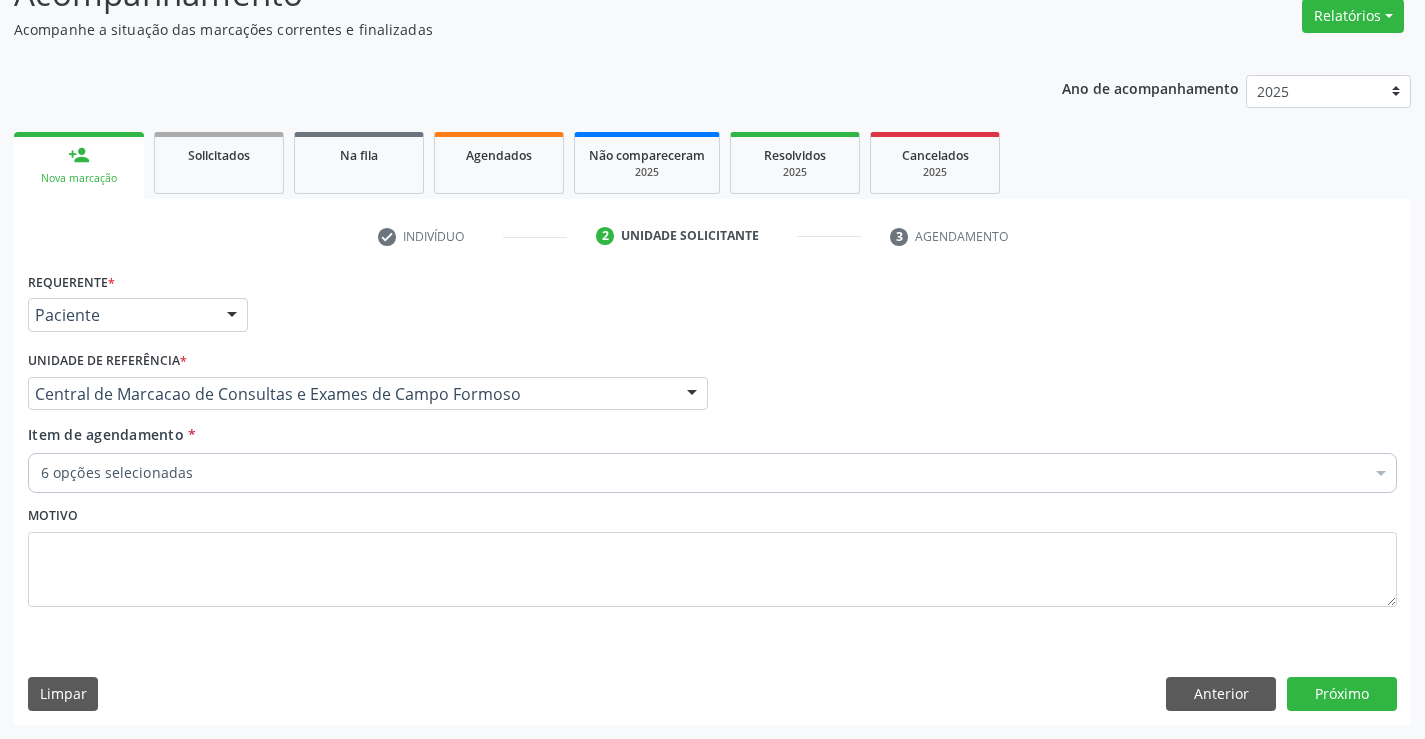 scroll, scrollTop: 114, scrollLeft: 0, axis: vertical 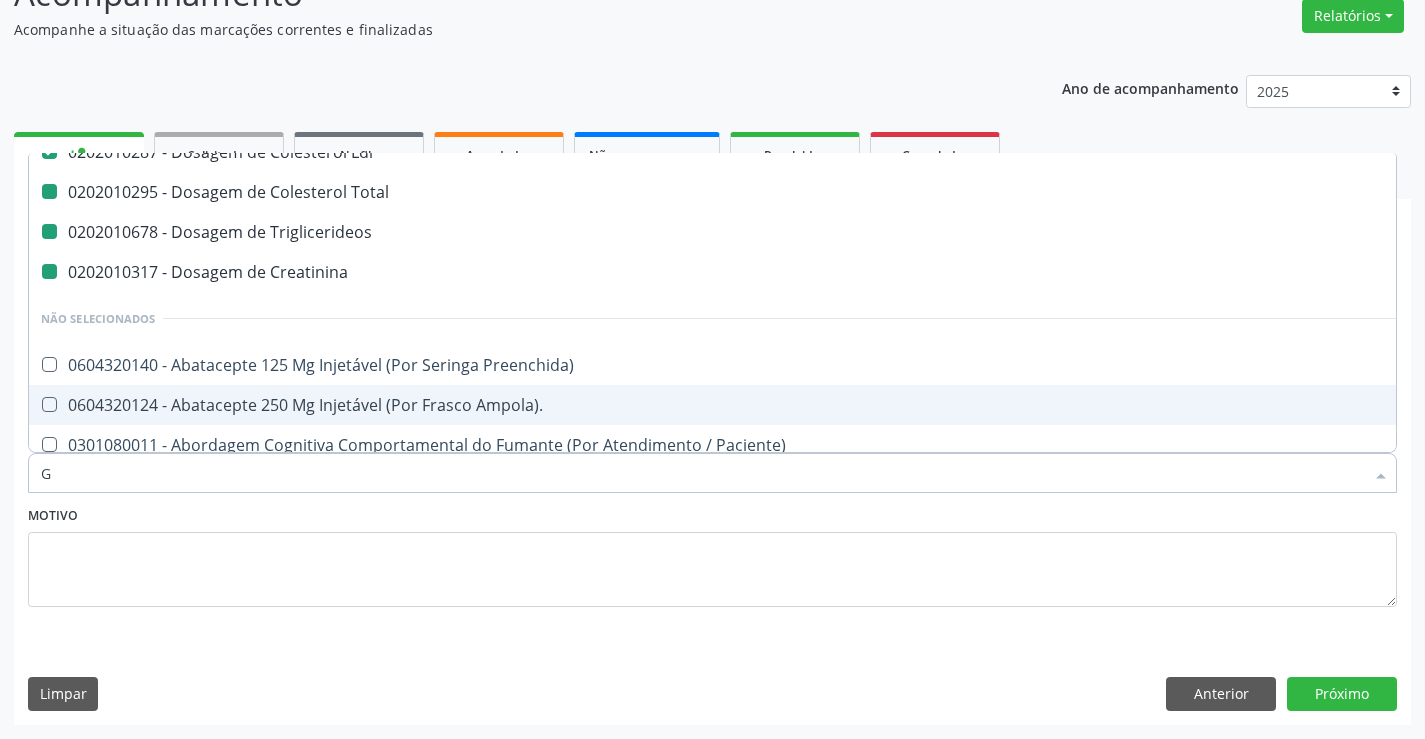 type on "GL" 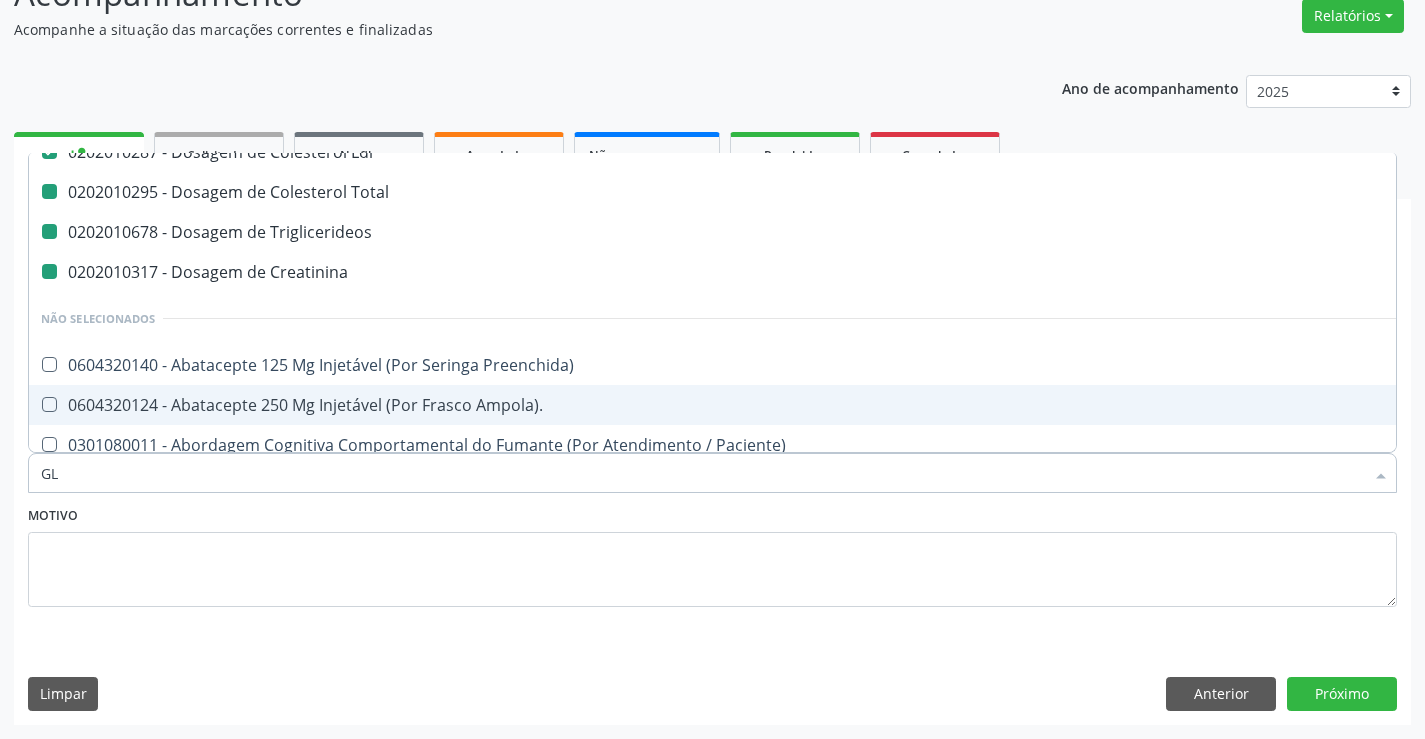scroll, scrollTop: 60, scrollLeft: 0, axis: vertical 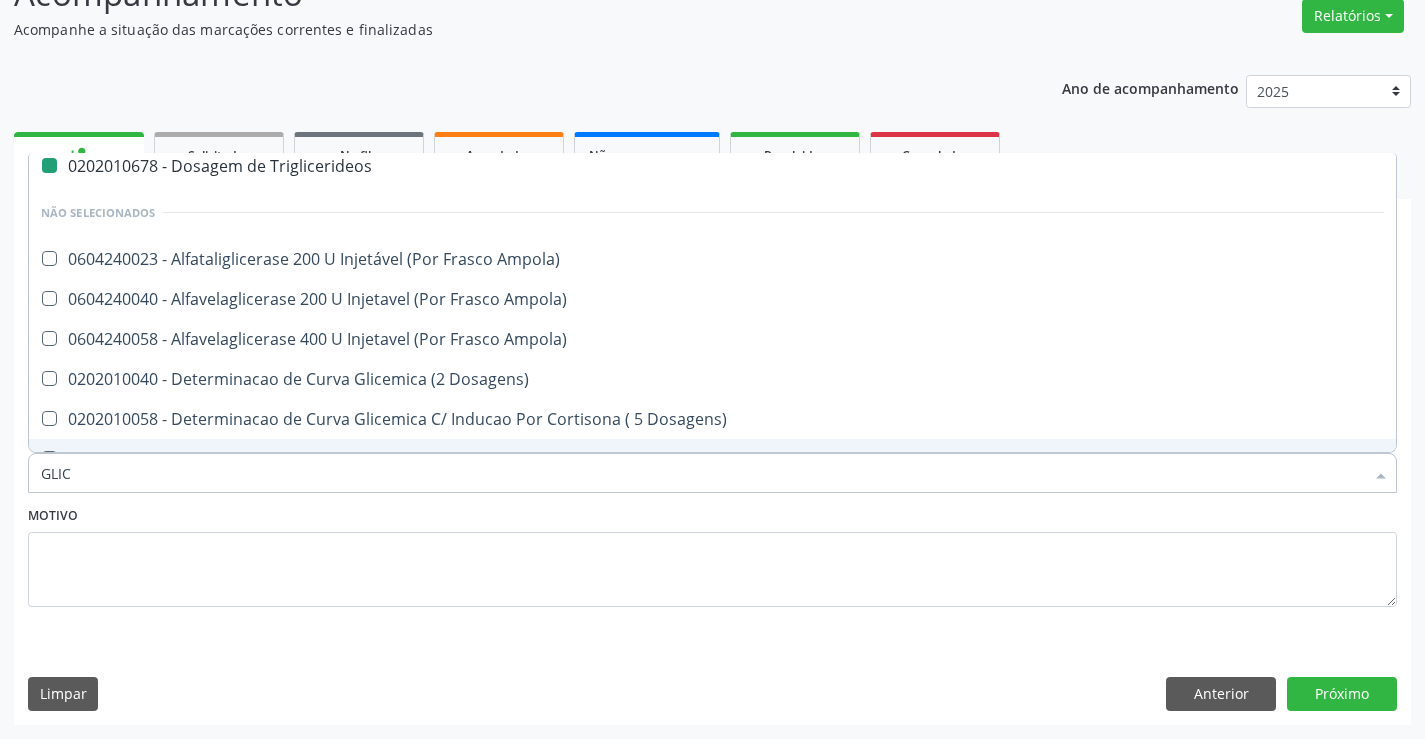 type on "GLICO" 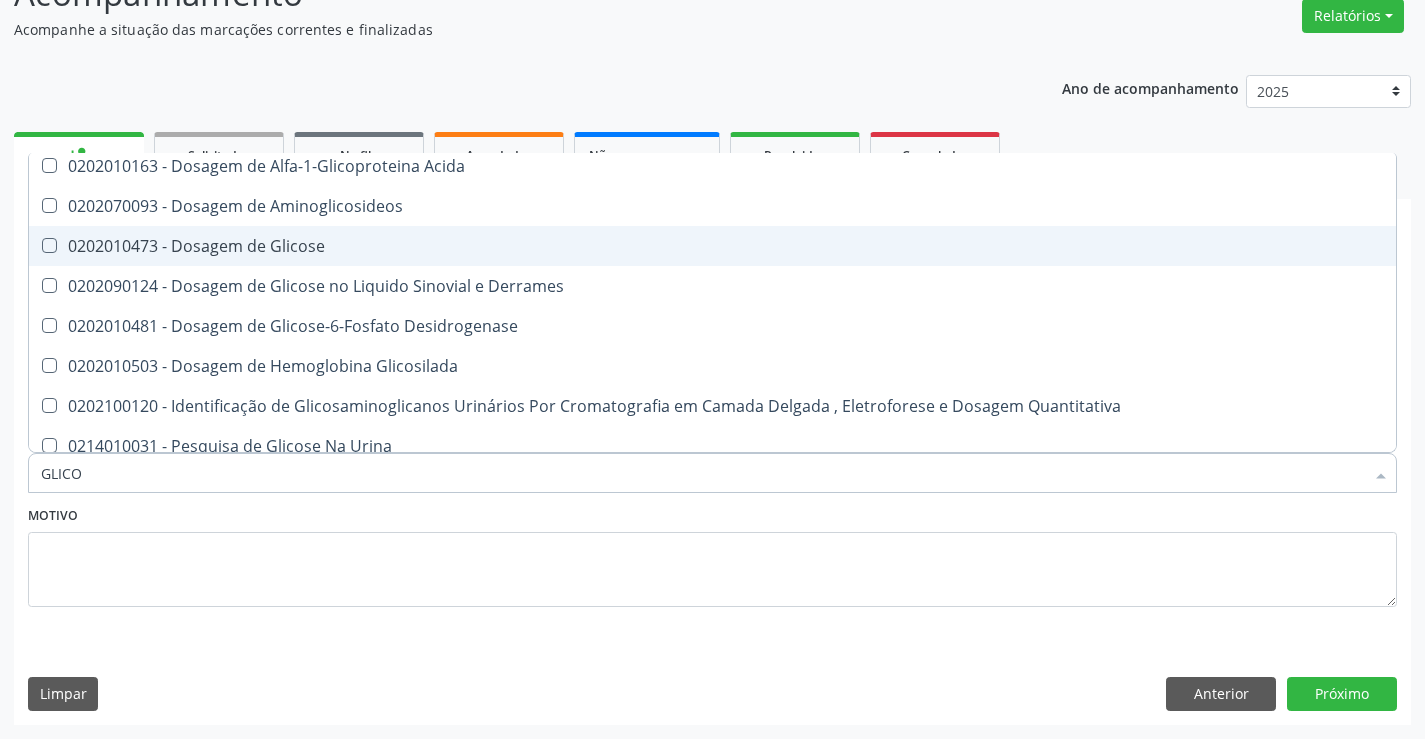 click on "0202010473 - Dosagem de Glicose" at bounding box center (712, 246) 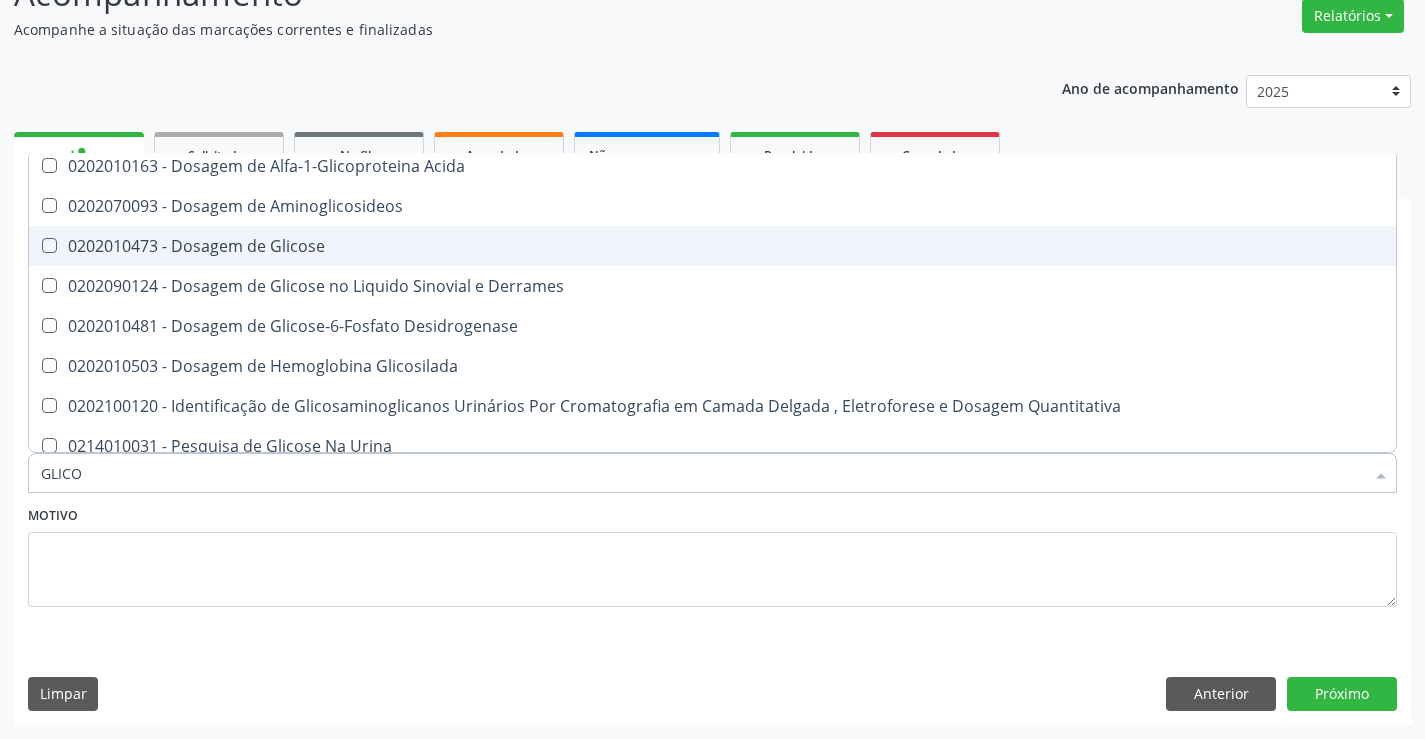 checkbox on "true" 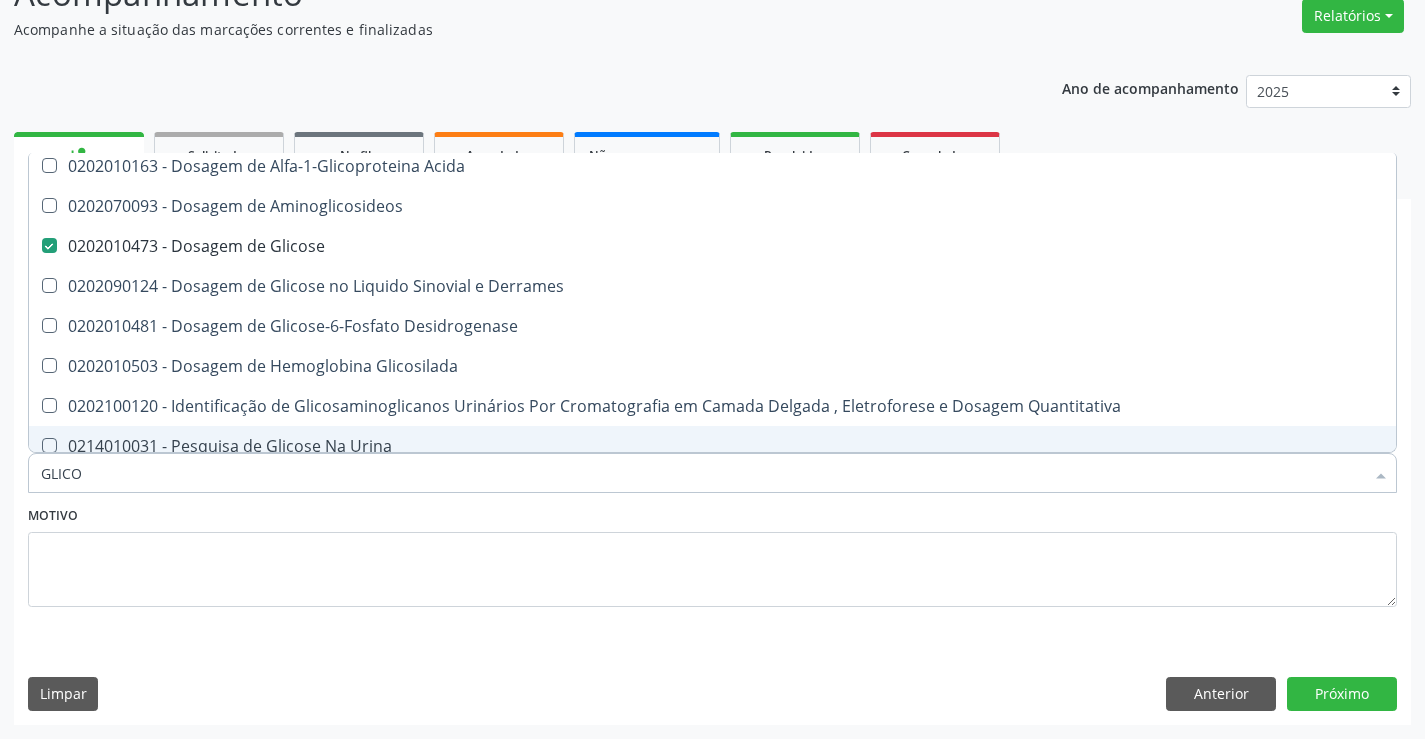 click on "Motivo" at bounding box center [712, 554] 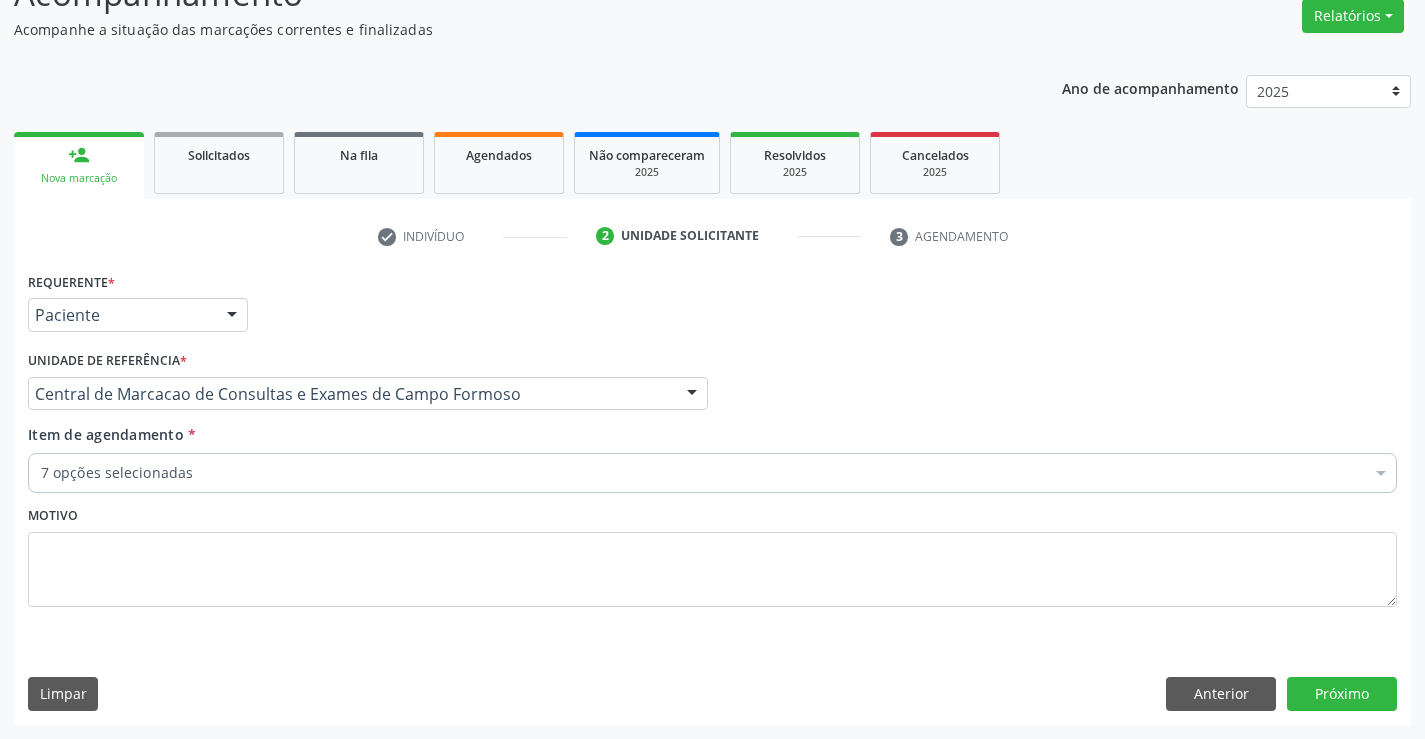 scroll, scrollTop: 154, scrollLeft: 0, axis: vertical 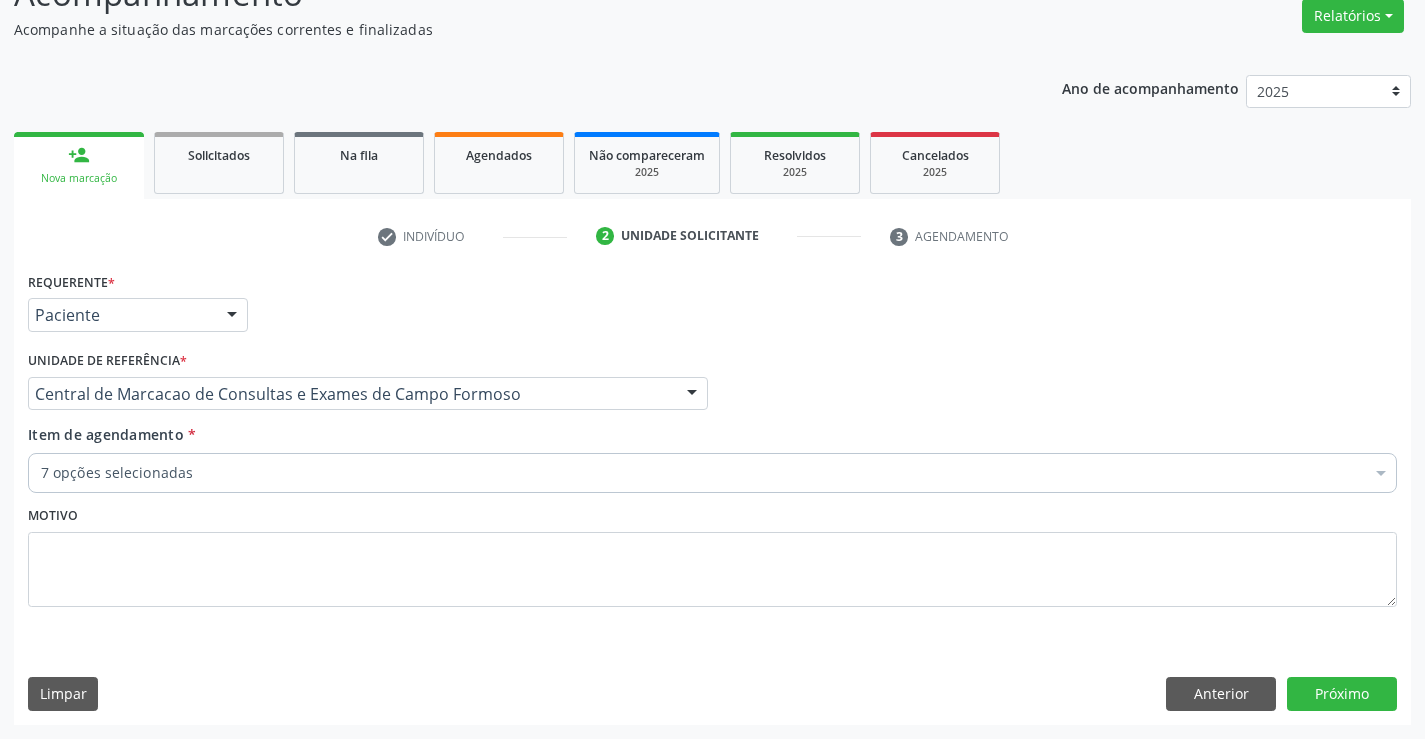 click on "7 opções selecionadas" at bounding box center (712, 473) 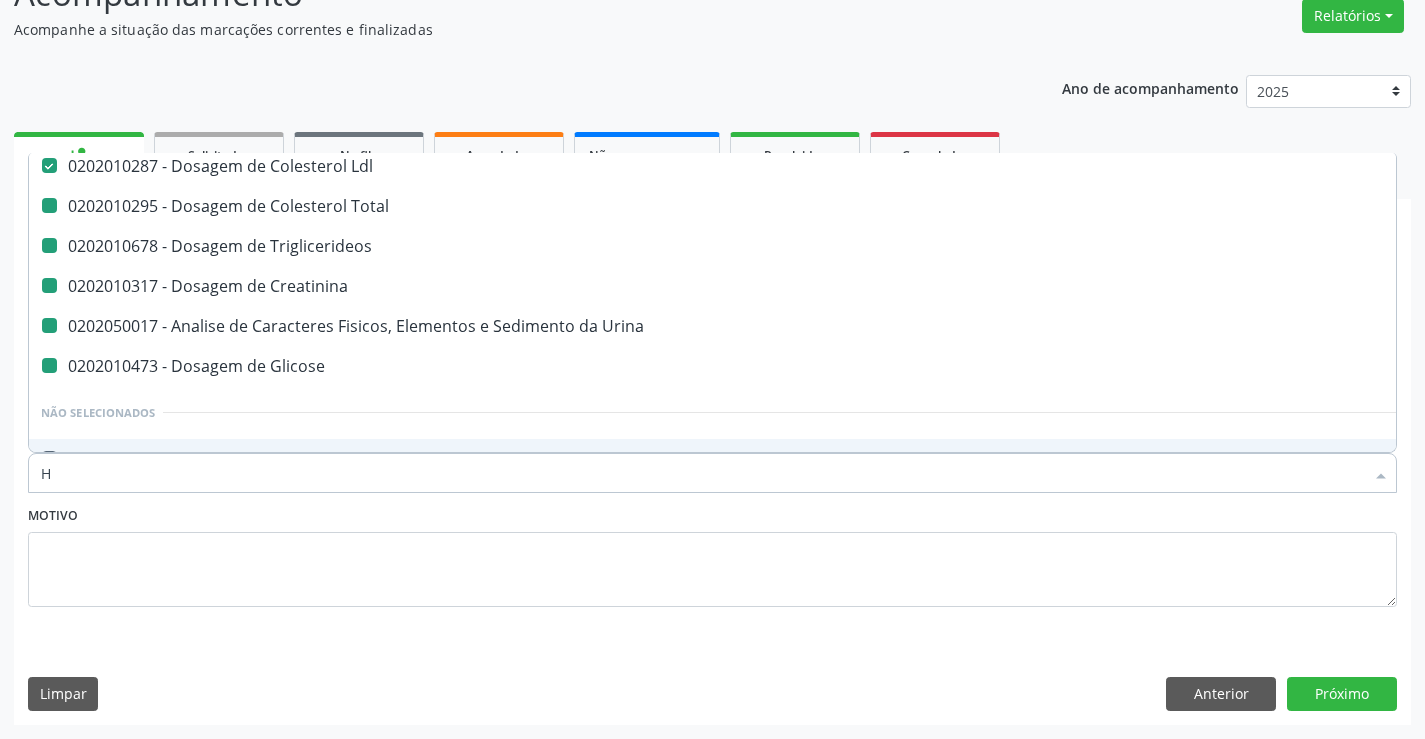 type on "HE" 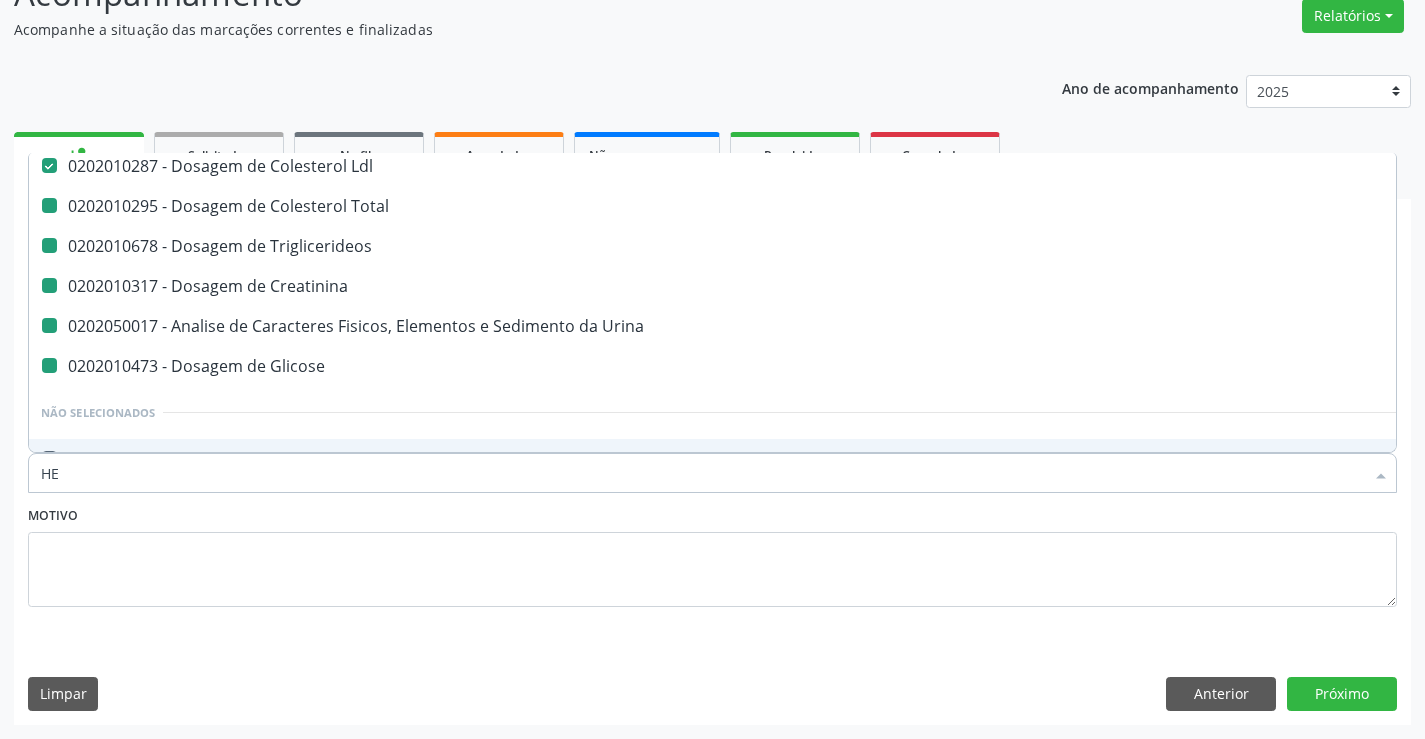 checkbox on "false" 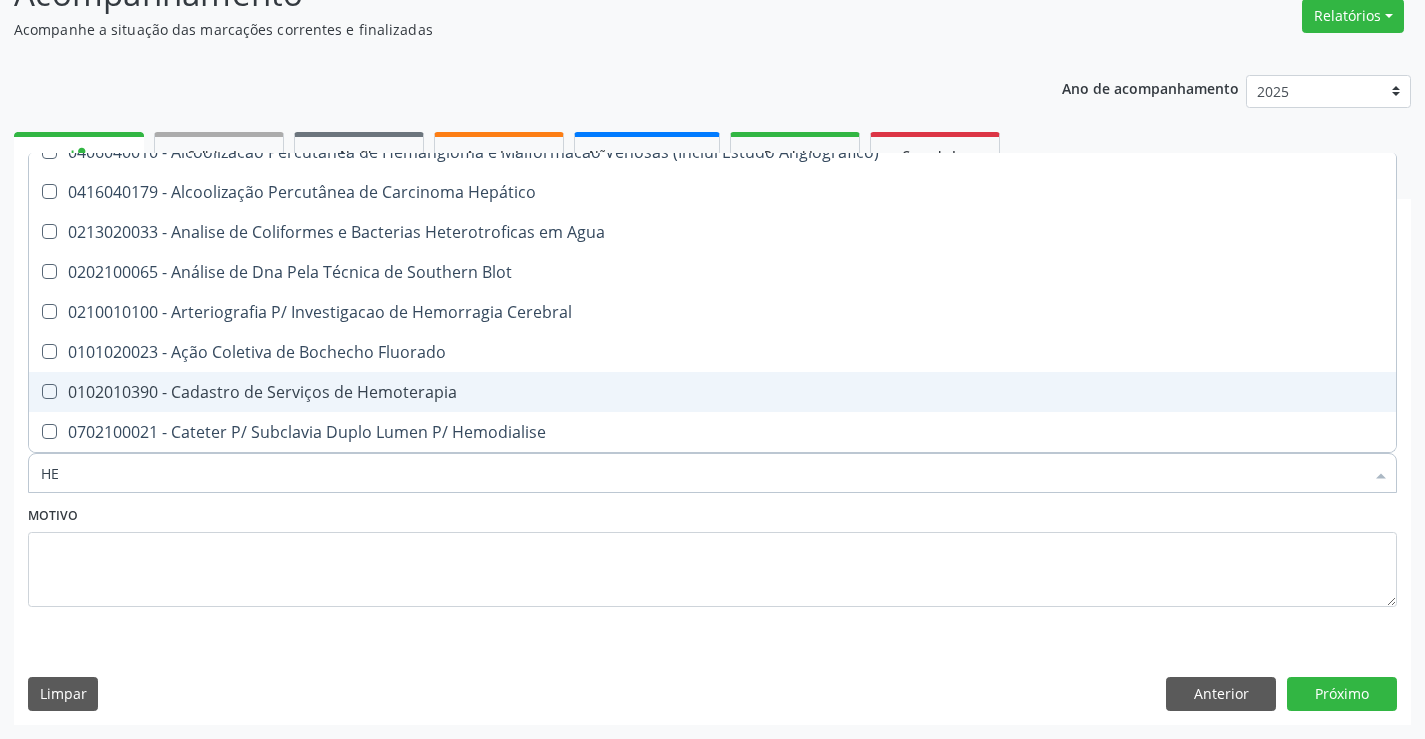 scroll, scrollTop: 100, scrollLeft: 0, axis: vertical 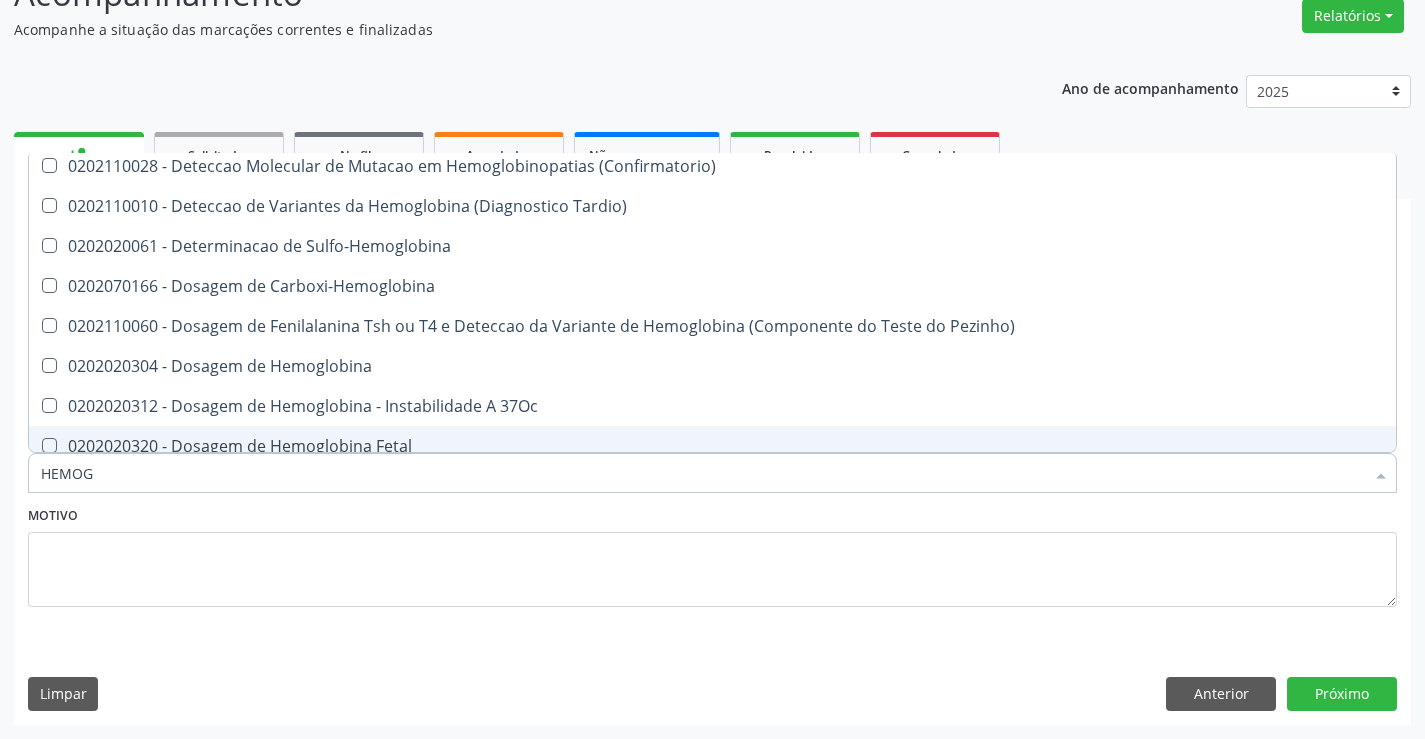 type on "HEMOGR" 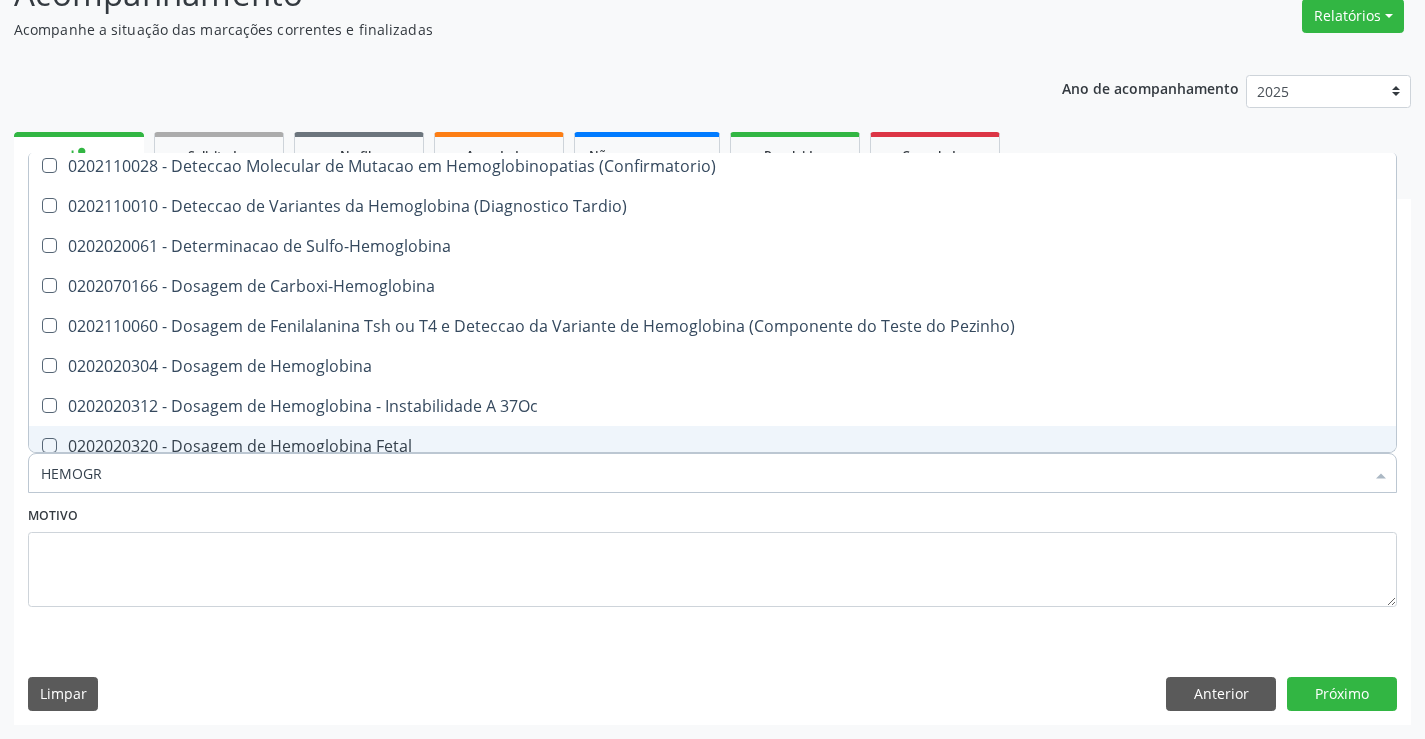 scroll, scrollTop: 0, scrollLeft: 0, axis: both 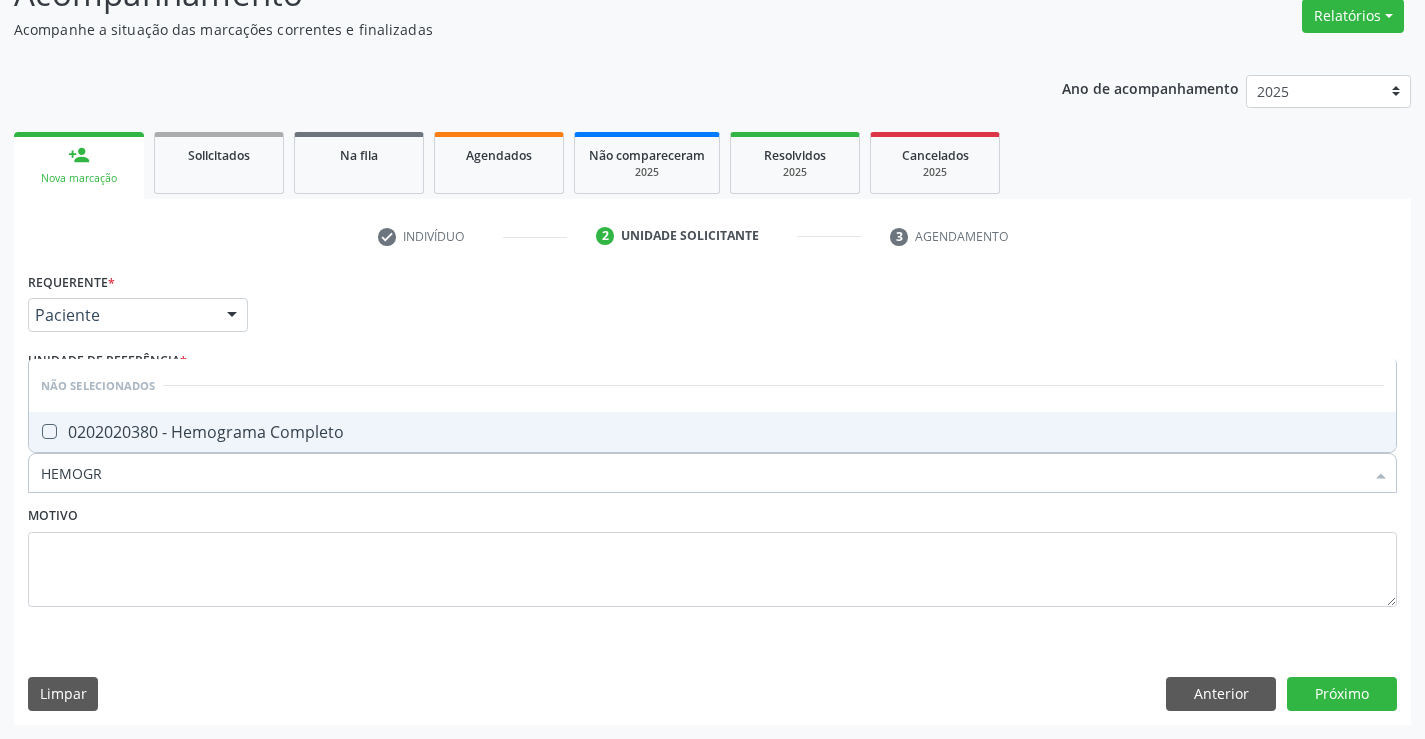 click on "0202020380 - Hemograma Completo" at bounding box center (712, 432) 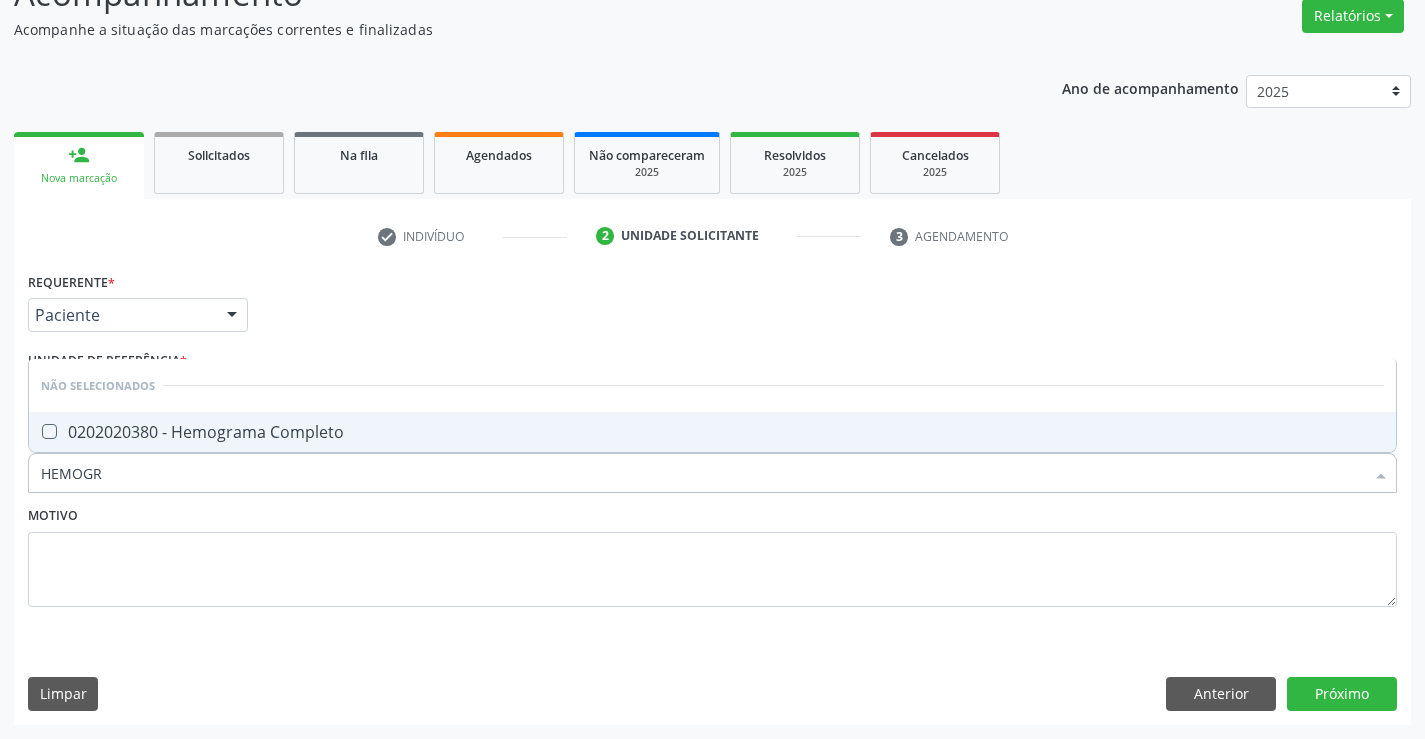checkbox on "true" 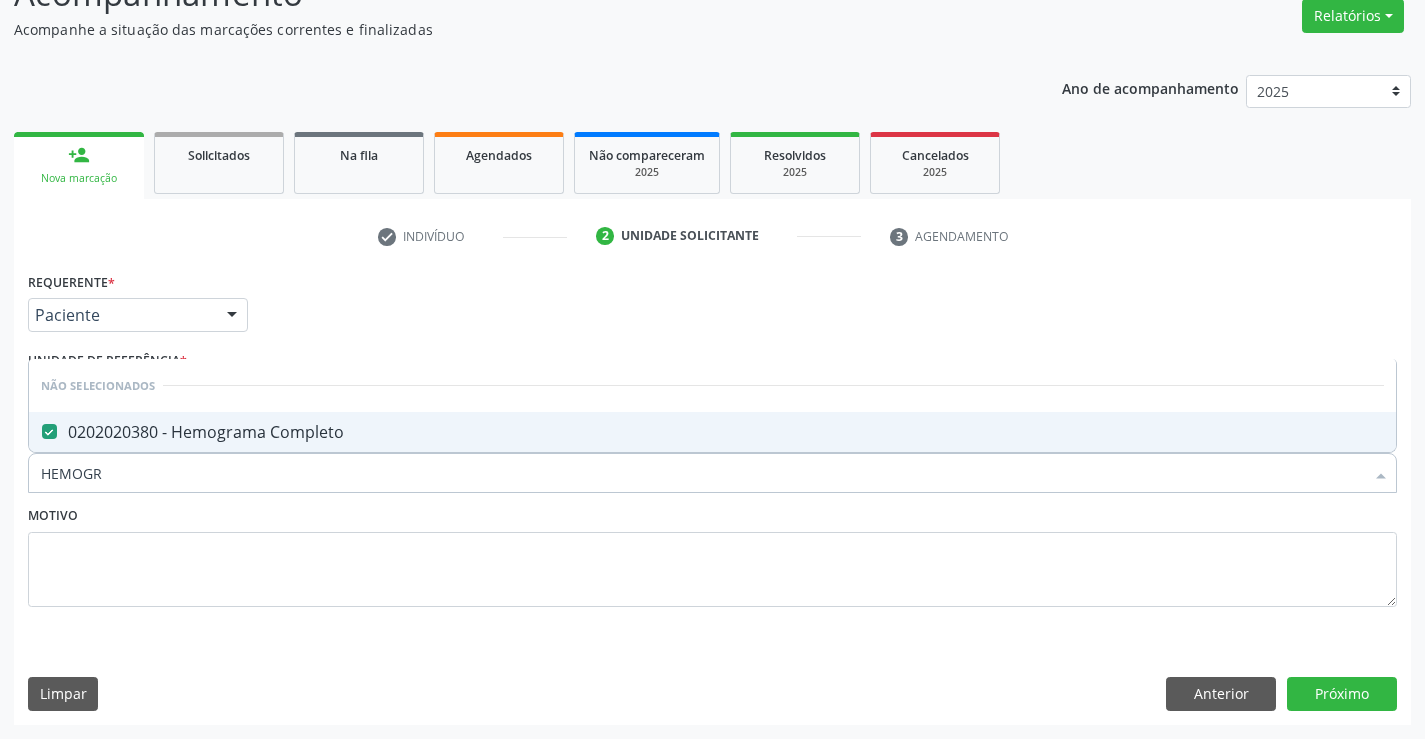 click on "Motivo" at bounding box center (712, 554) 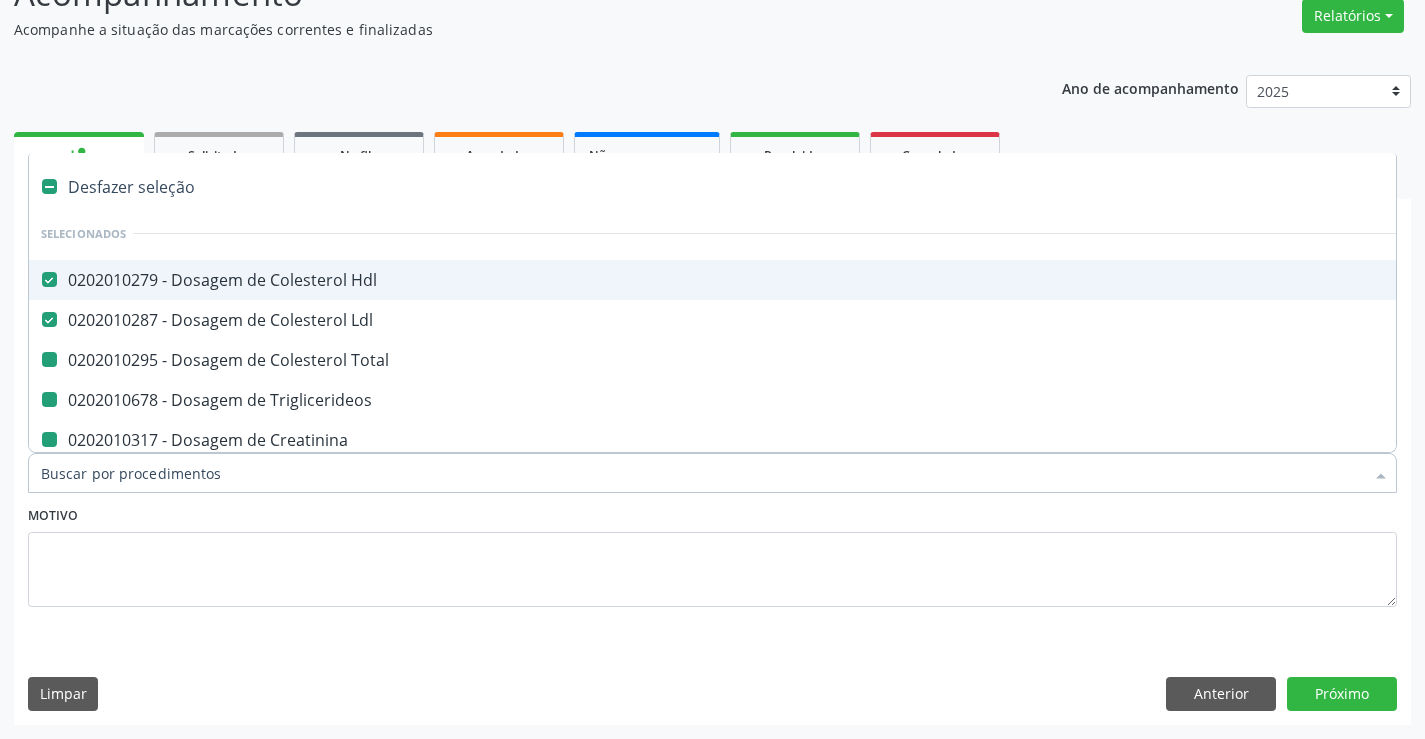 type on "P" 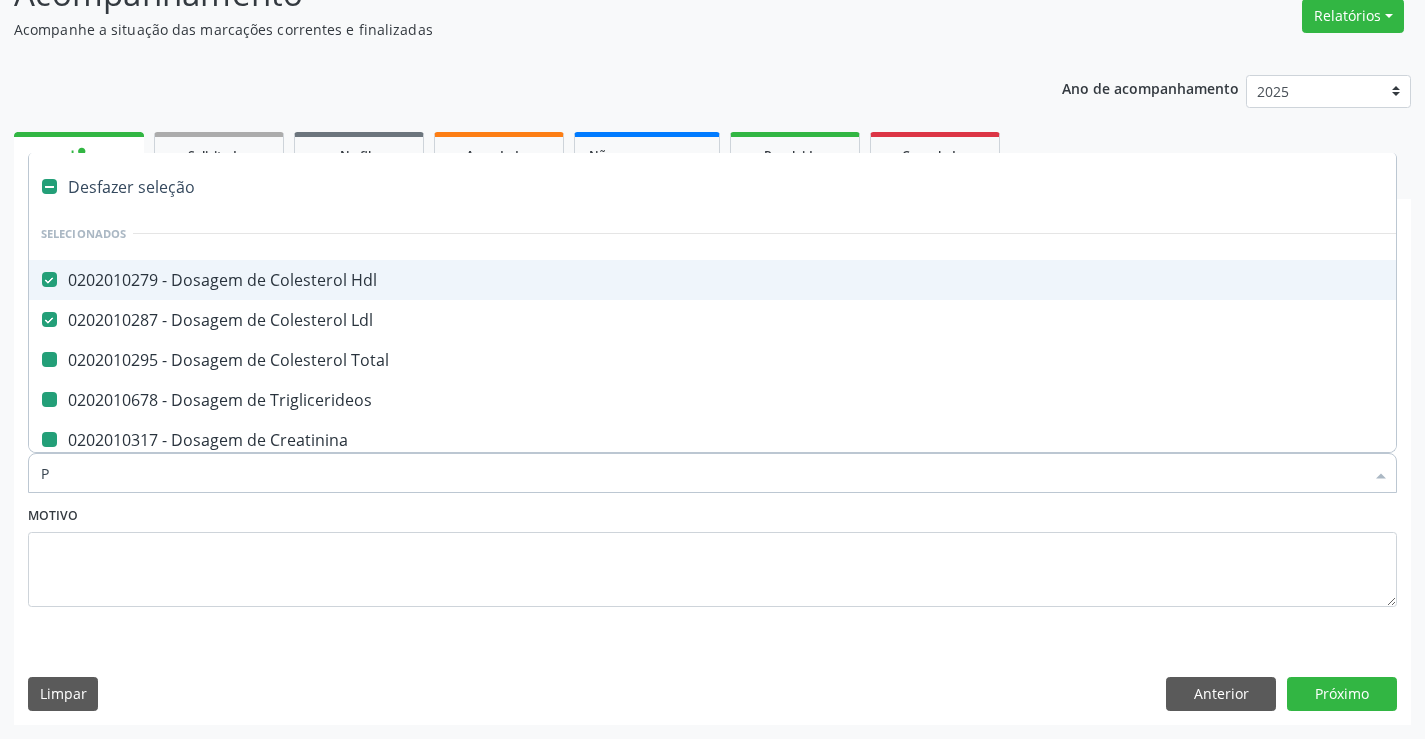 checkbox on "false" 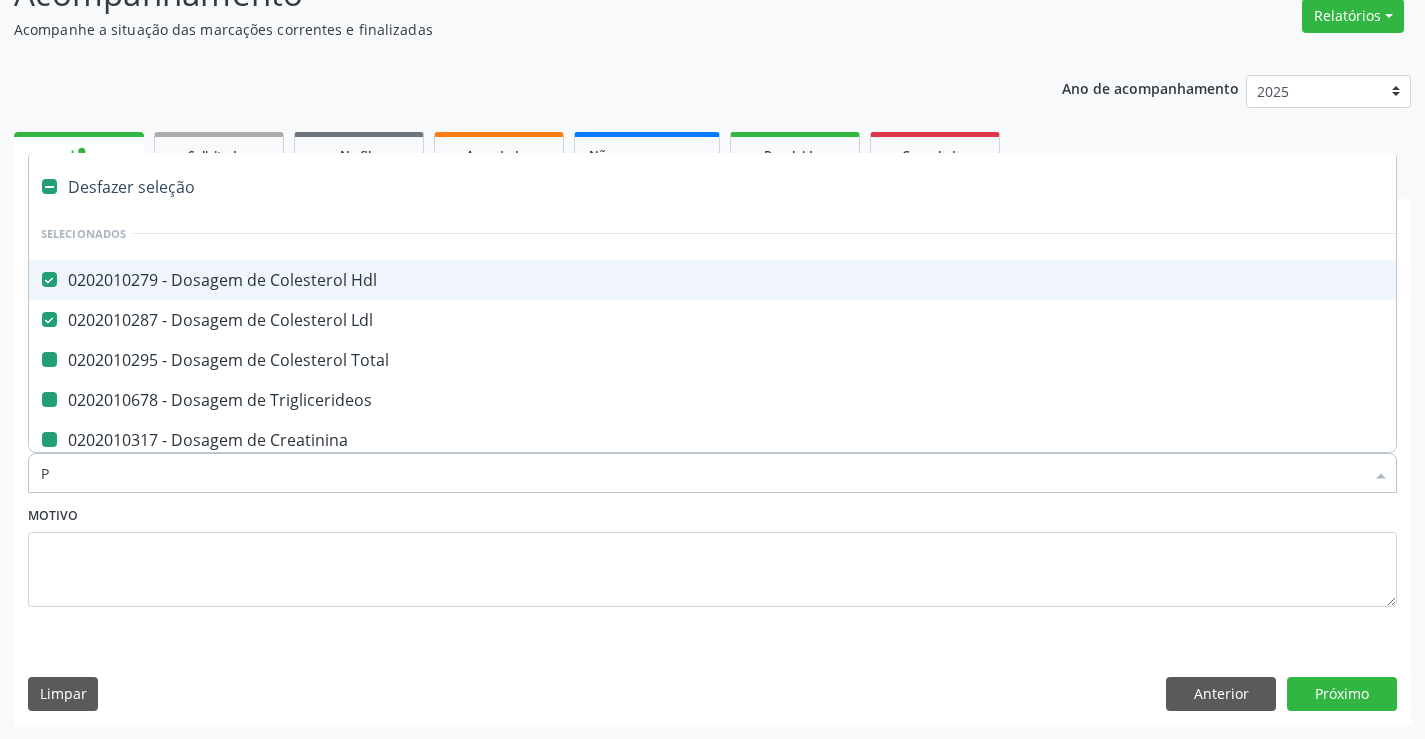 checkbox on "false" 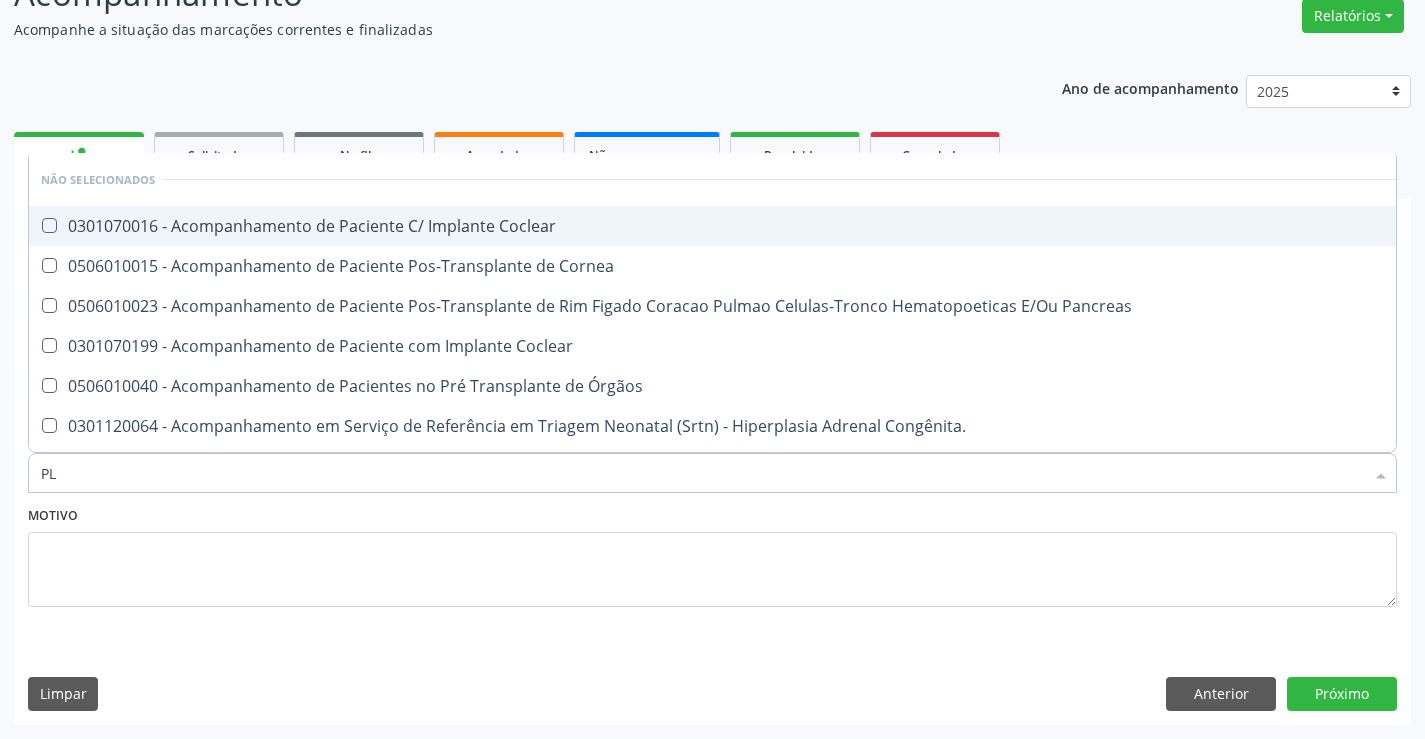 type on "PLA" 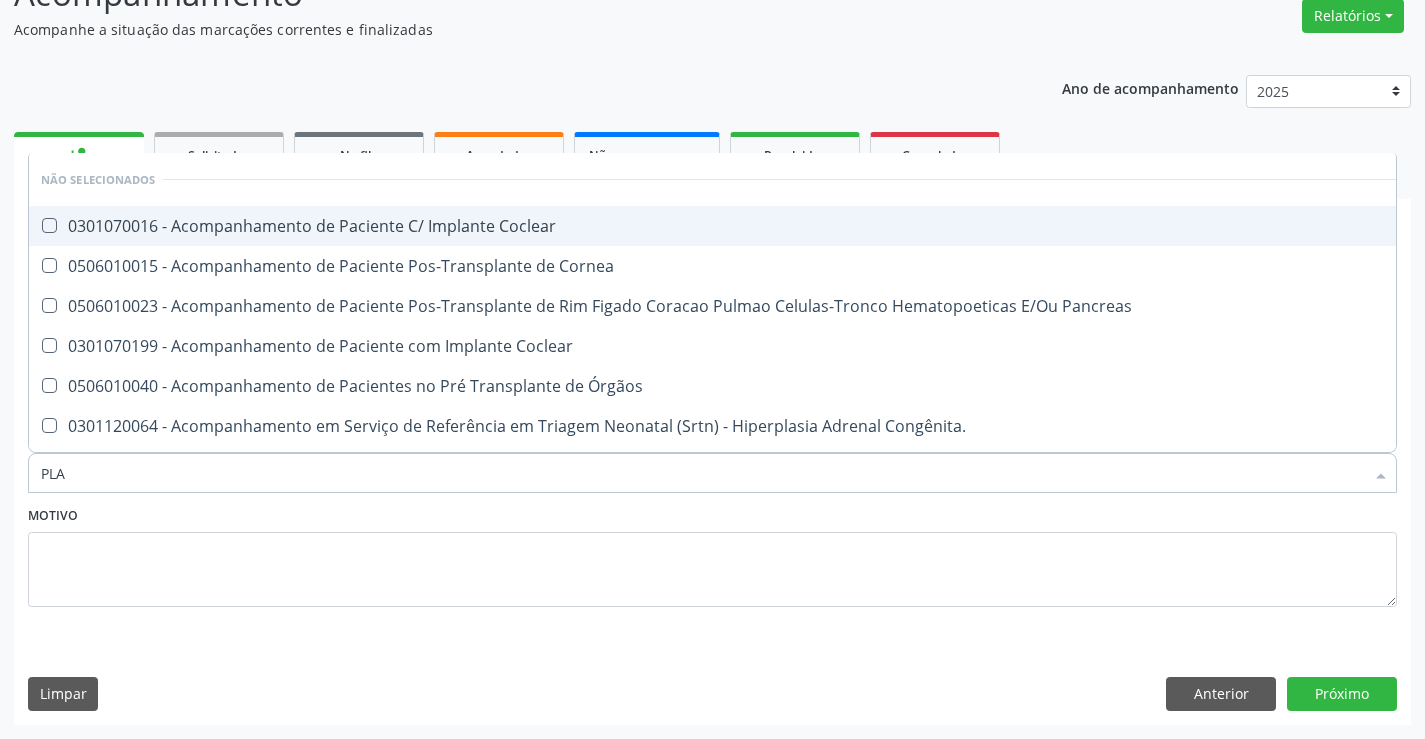 type on "PLAQ" 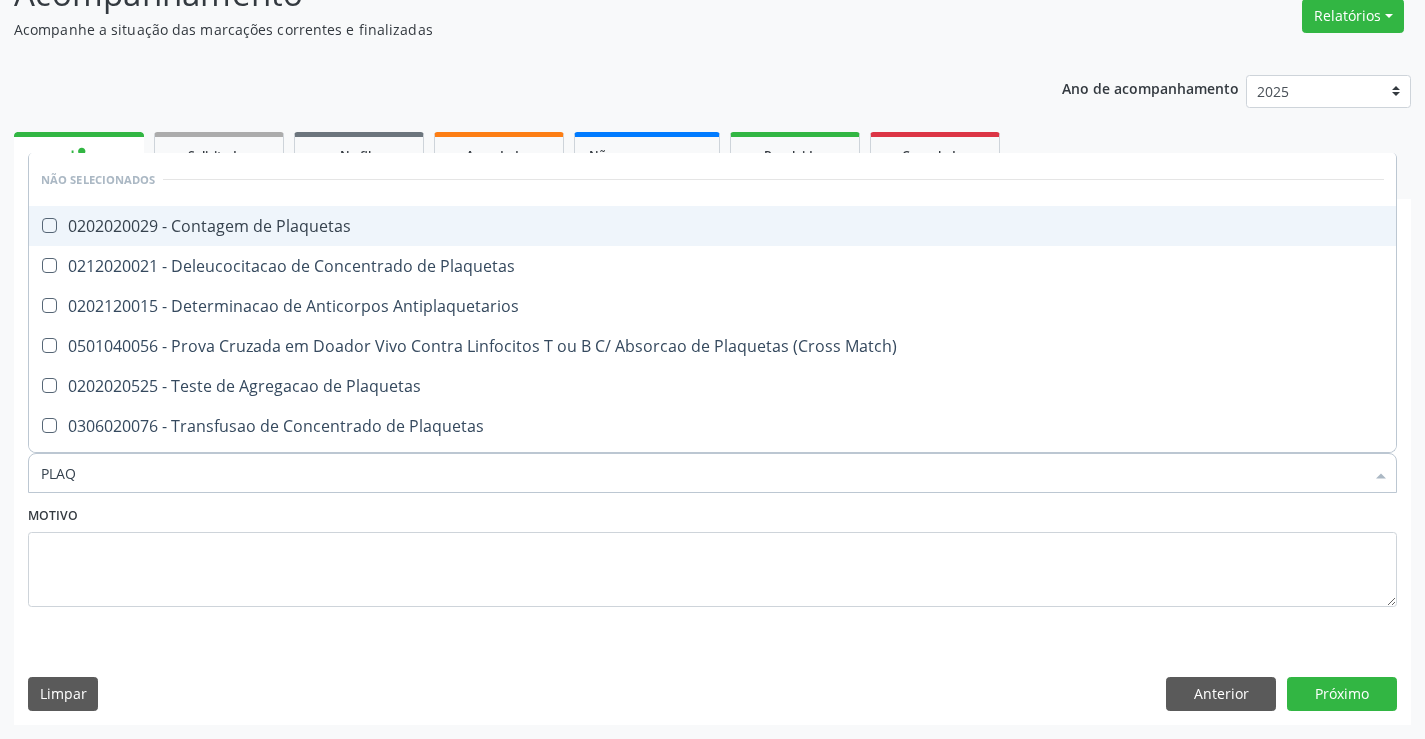 click on "0202020029 - Contagem de Plaquetas" at bounding box center [712, 226] 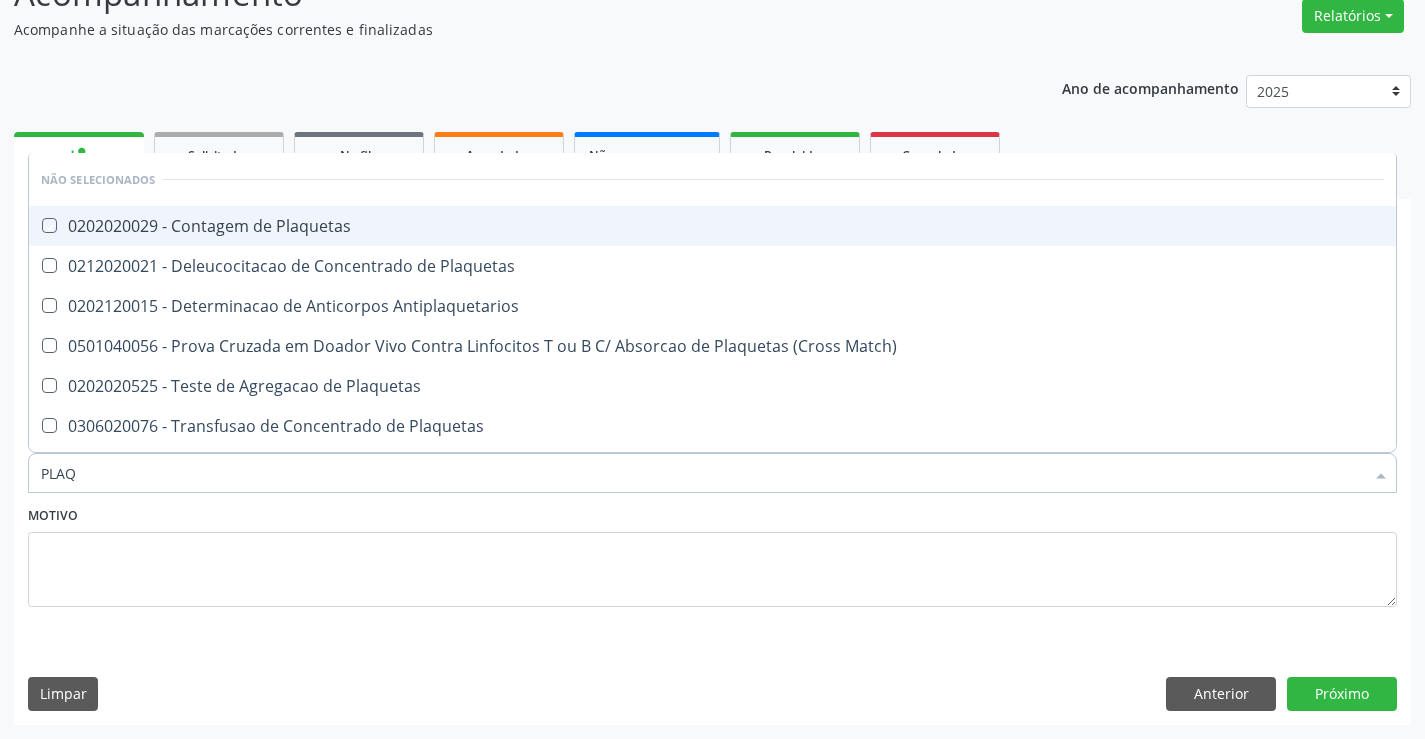 checkbox on "true" 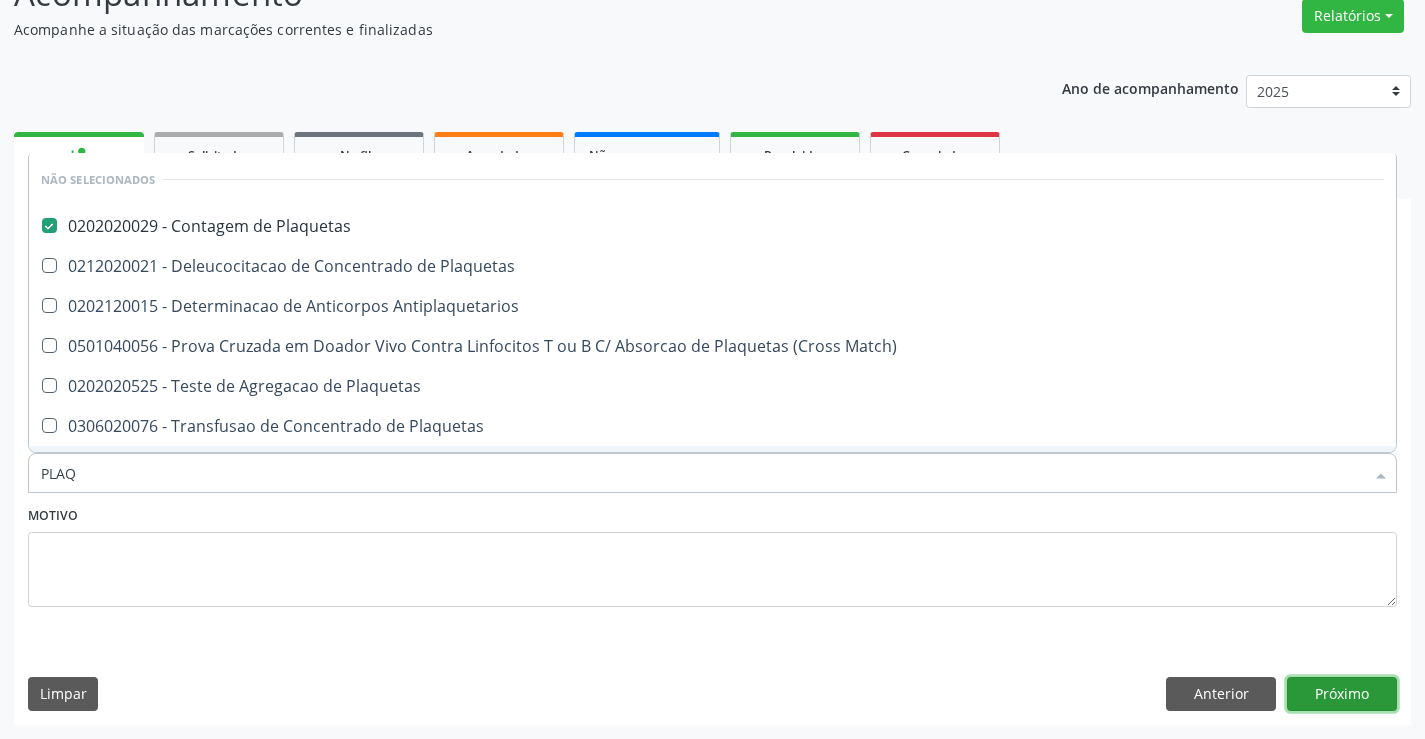 click on "Próximo" at bounding box center (1342, 694) 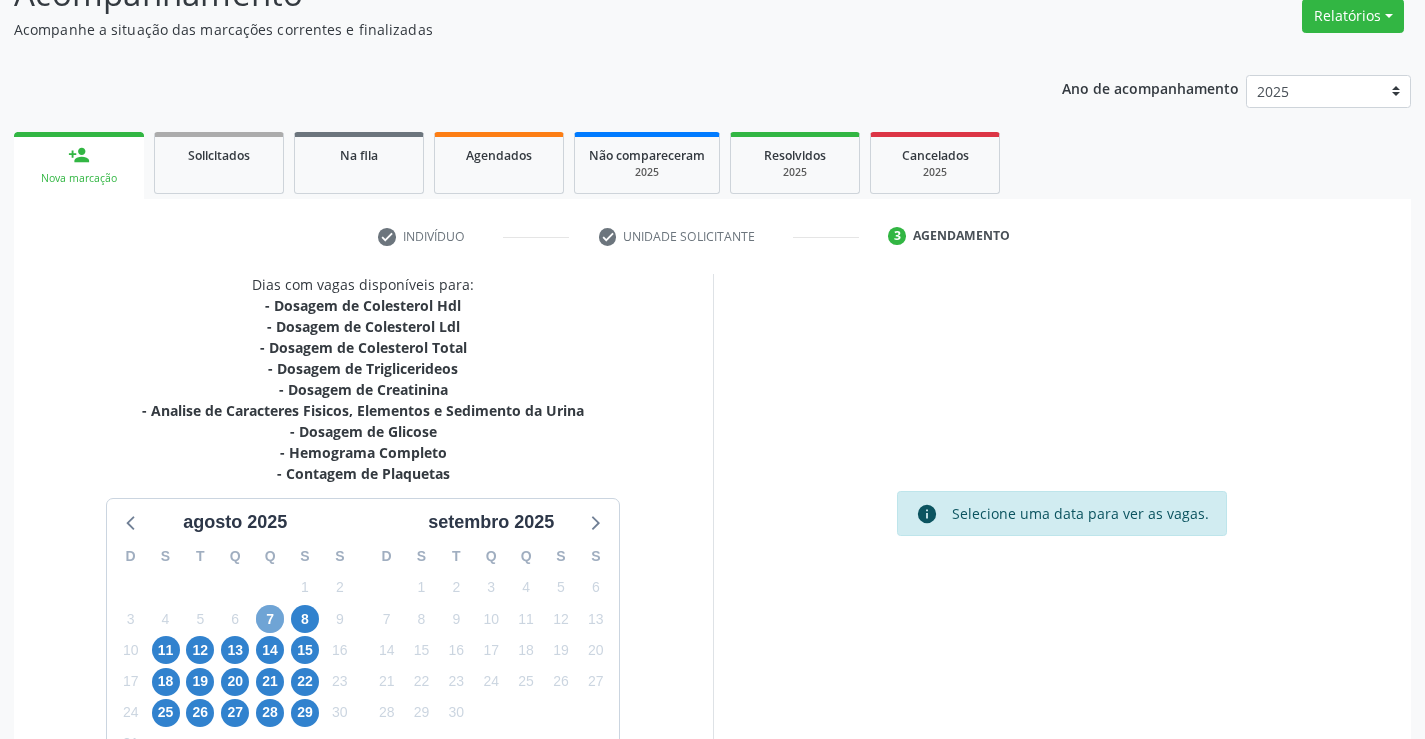 click on "7" at bounding box center [270, 619] 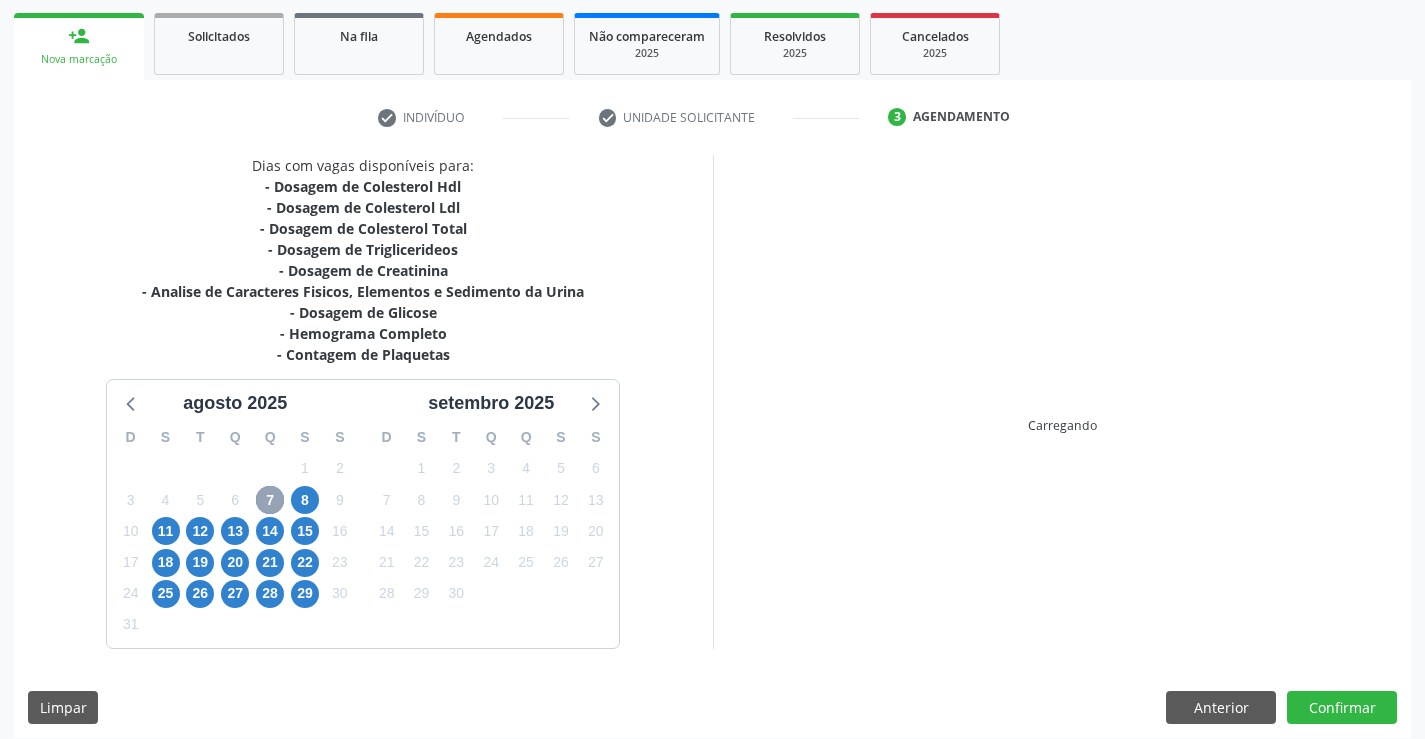 scroll, scrollTop: 299, scrollLeft: 0, axis: vertical 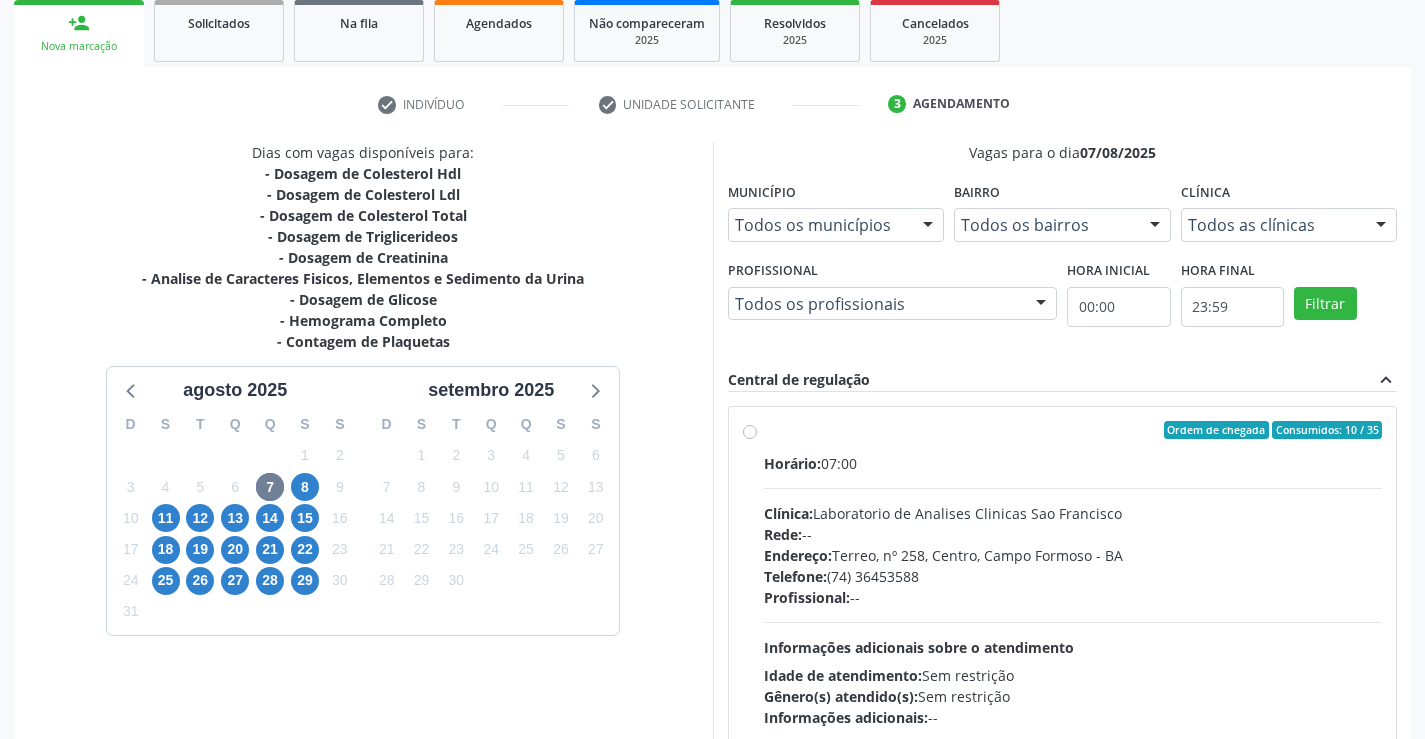 click on "Horário:   07:00
Clínica:  Laboratorio de Analises Clinicas Sao Francisco
Rede:
--
Endereço:   Terreo, nº 258, Centro, Campo Formoso - BA
Telefone:   (74) 36453588
Profissional:
--
Informações adicionais sobre o atendimento
Idade de atendimento:
Sem restrição
Gênero(s) atendido(s):
Sem restrição
Informações adicionais:
--" at bounding box center [1073, 590] 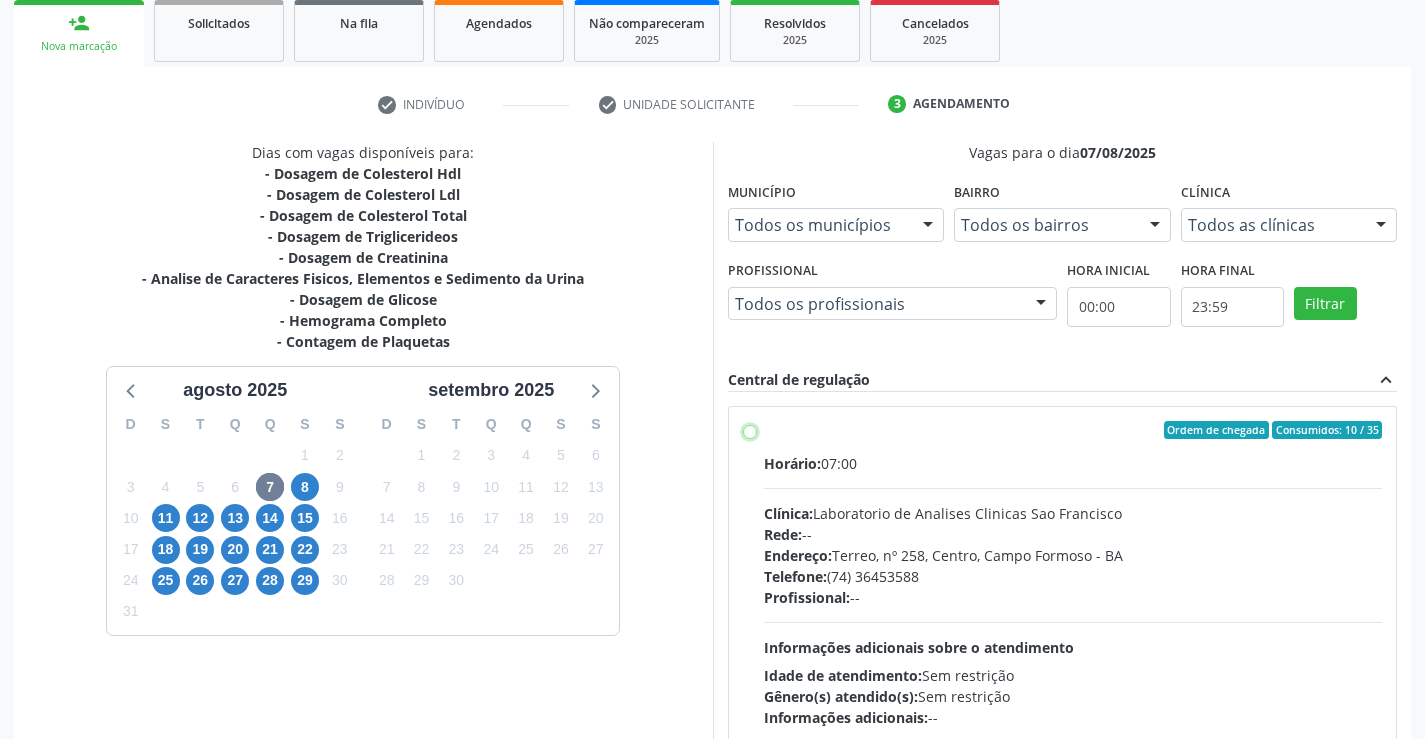 click on "Ordem de chegada
Consumidos: 10 / 35
Horário:   07:00
Clínica:  Laboratorio de Analises Clinicas Sao Francisco
Rede:
--
Endereço:   Terreo, nº 258, Centro, Campo Formoso - BA
Telefone:   (74) 36453588
Profissional:
--
Informações adicionais sobre o atendimento
Idade de atendimento:
Sem restrição
Gênero(s) atendido(s):
Sem restrição
Informações adicionais:
--" at bounding box center [750, 430] 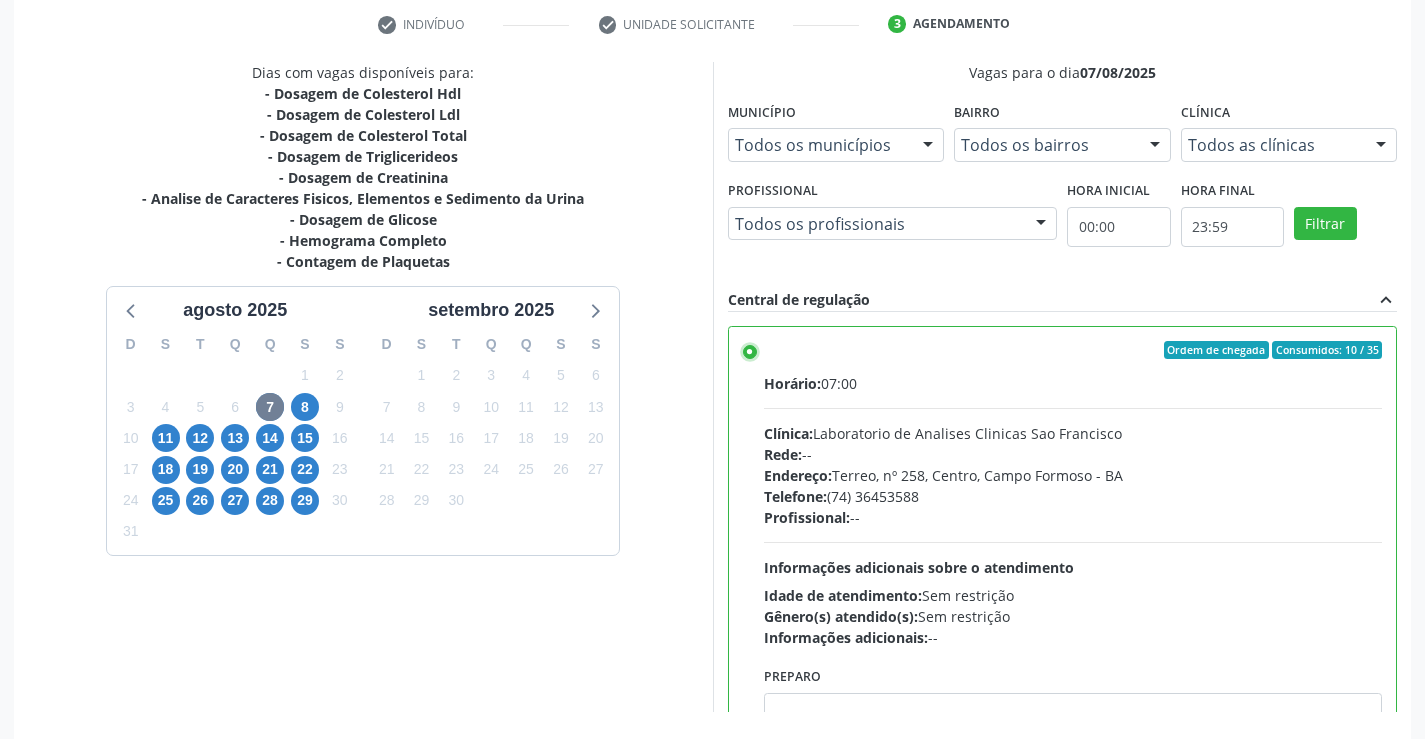scroll, scrollTop: 456, scrollLeft: 0, axis: vertical 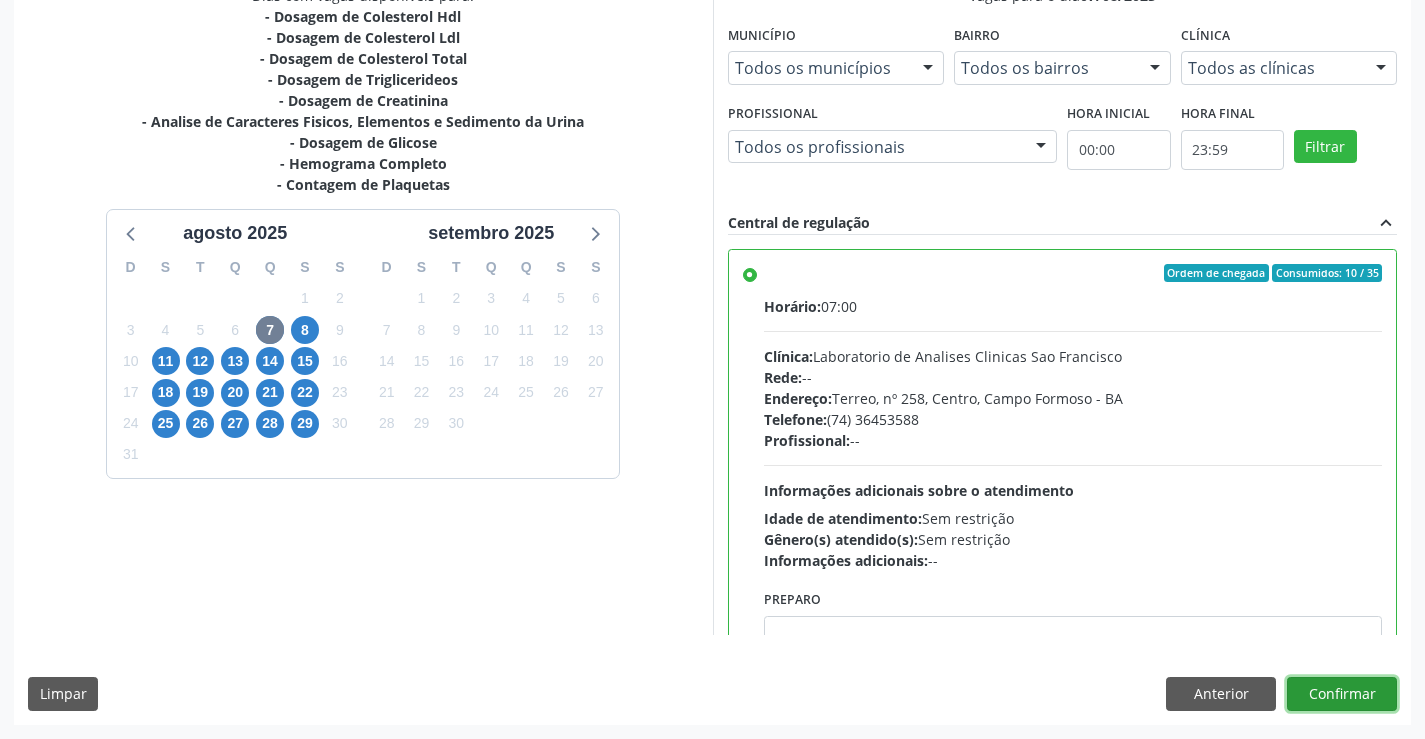 click on "Confirmar" at bounding box center [1342, 694] 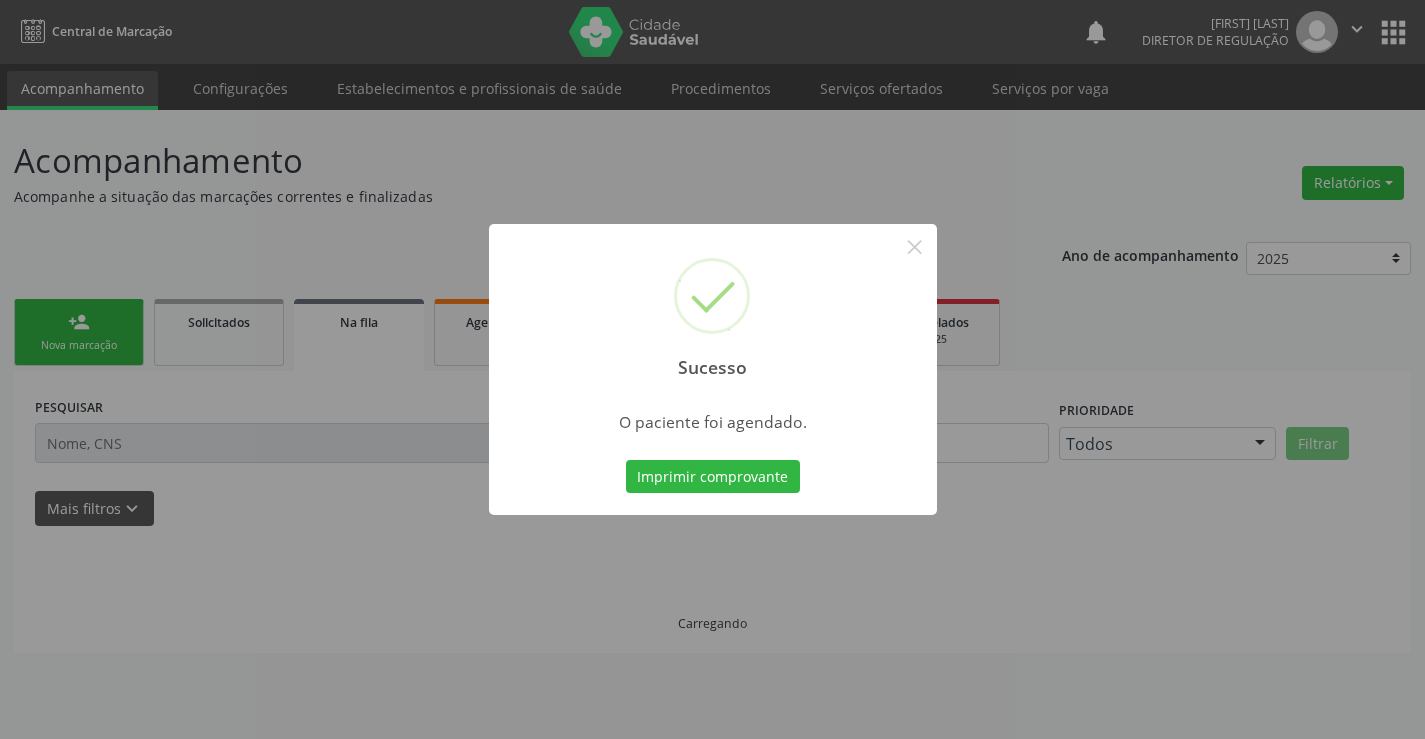 scroll, scrollTop: 0, scrollLeft: 0, axis: both 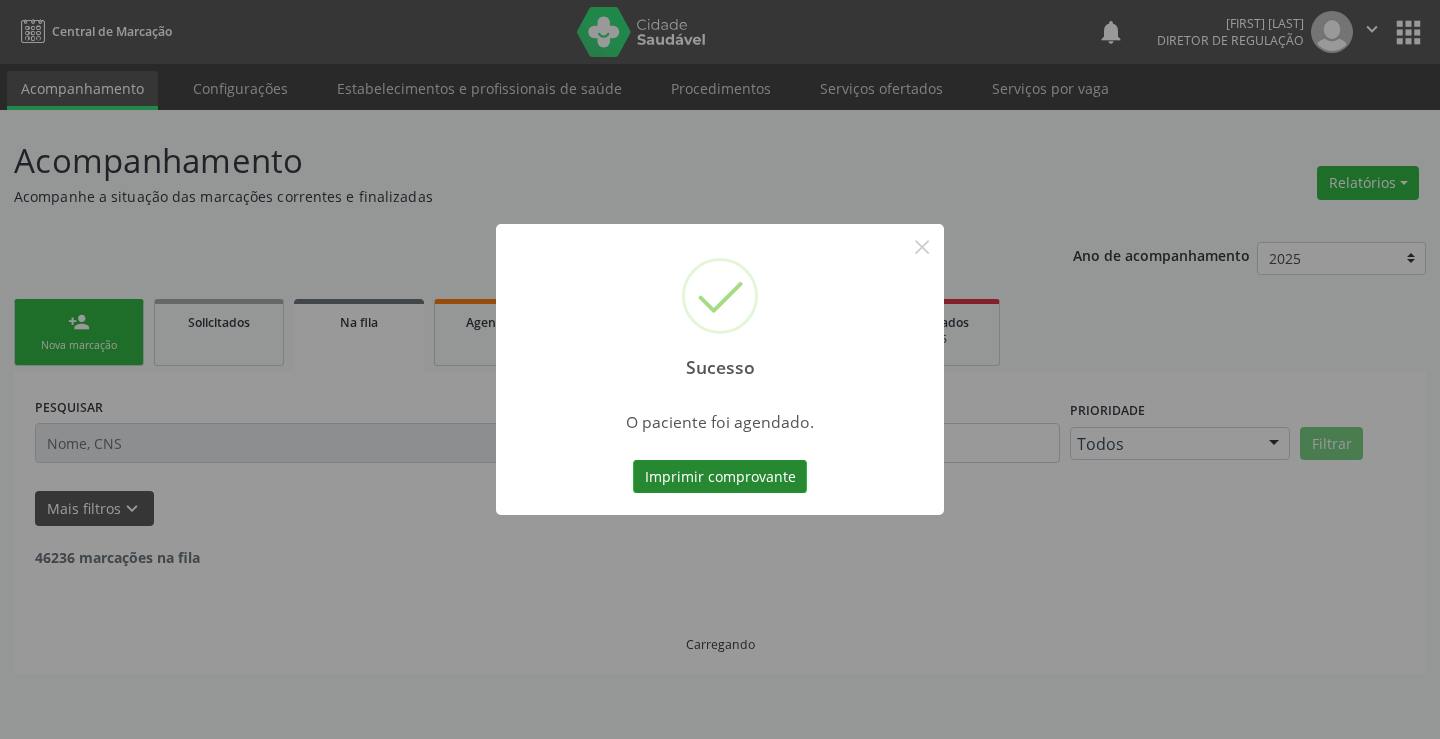 click on "Imprimir comprovante" at bounding box center [720, 477] 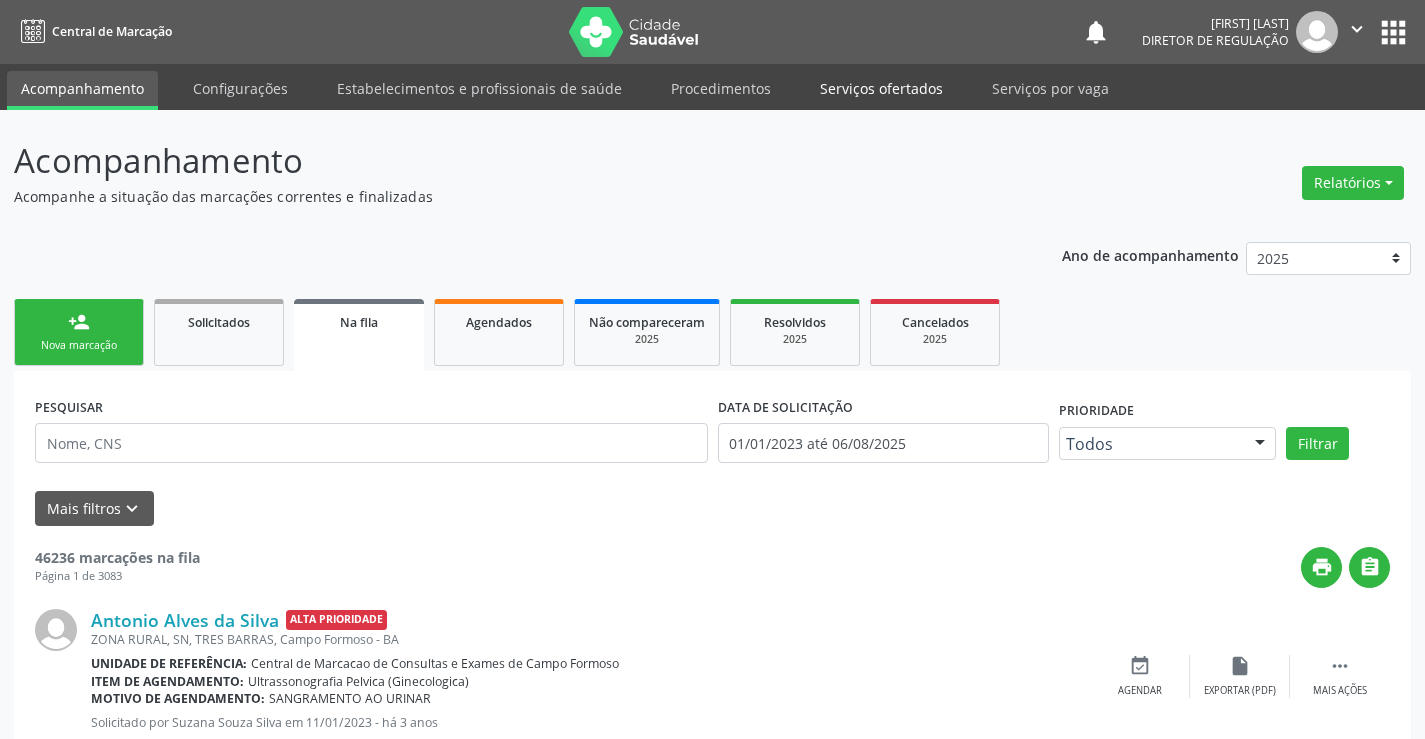 click on "Serviços ofertados" at bounding box center (881, 88) 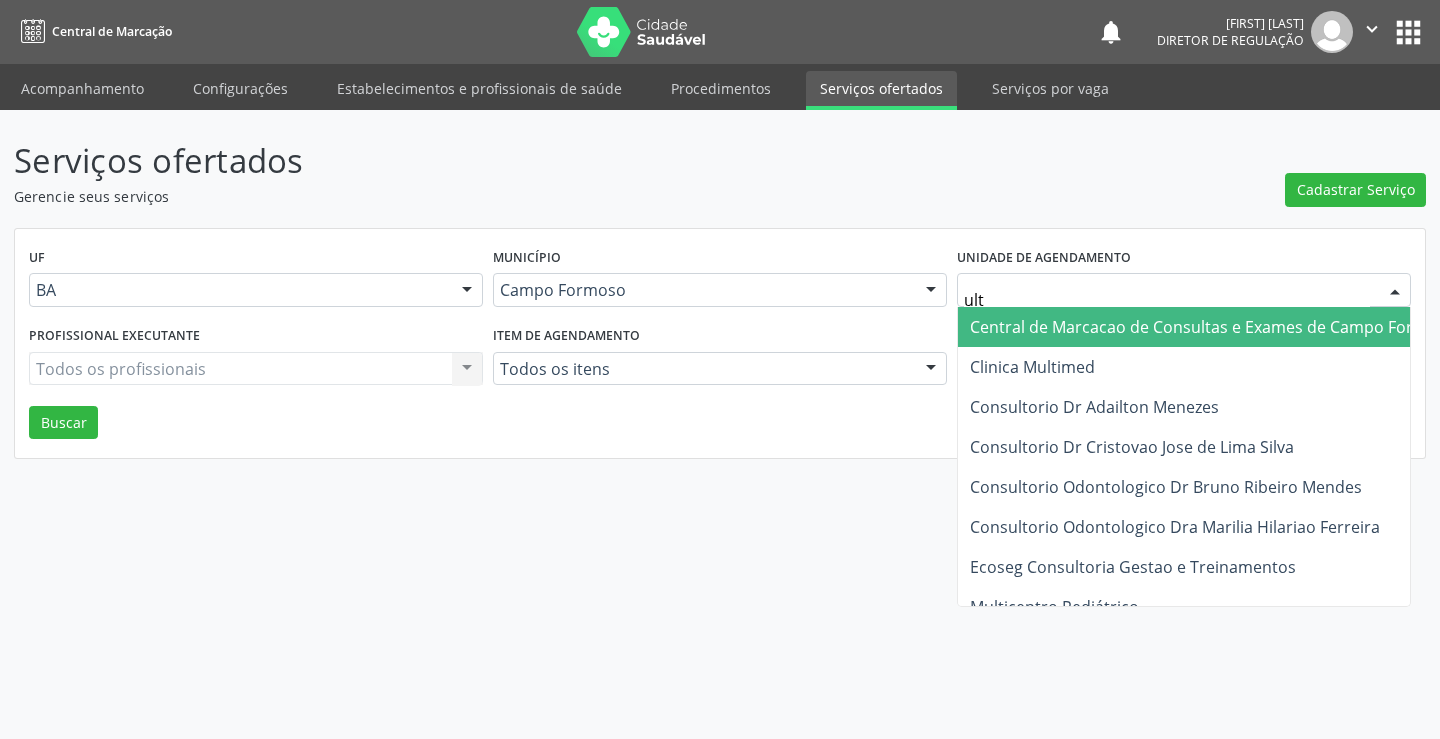 type on "ultr" 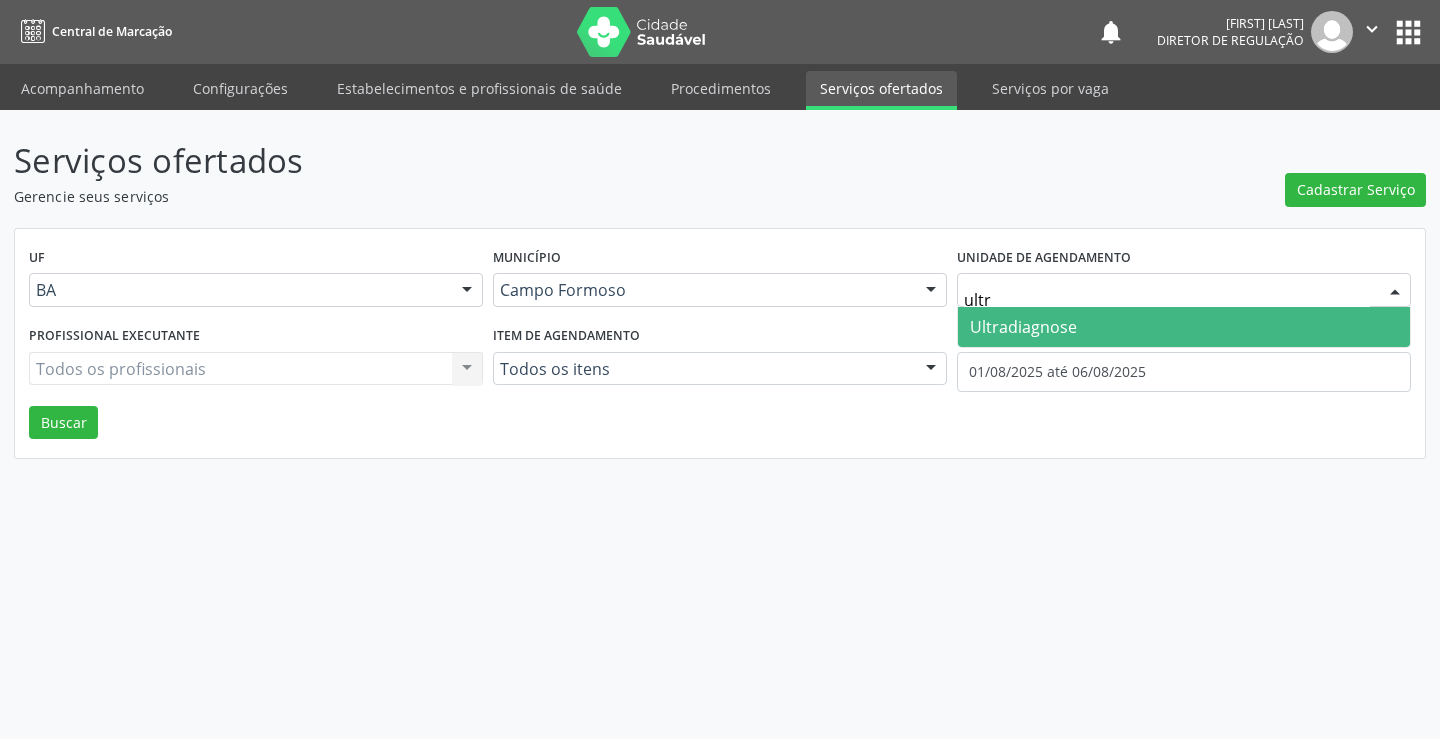 click on "Ultradiagnose" at bounding box center [1023, 327] 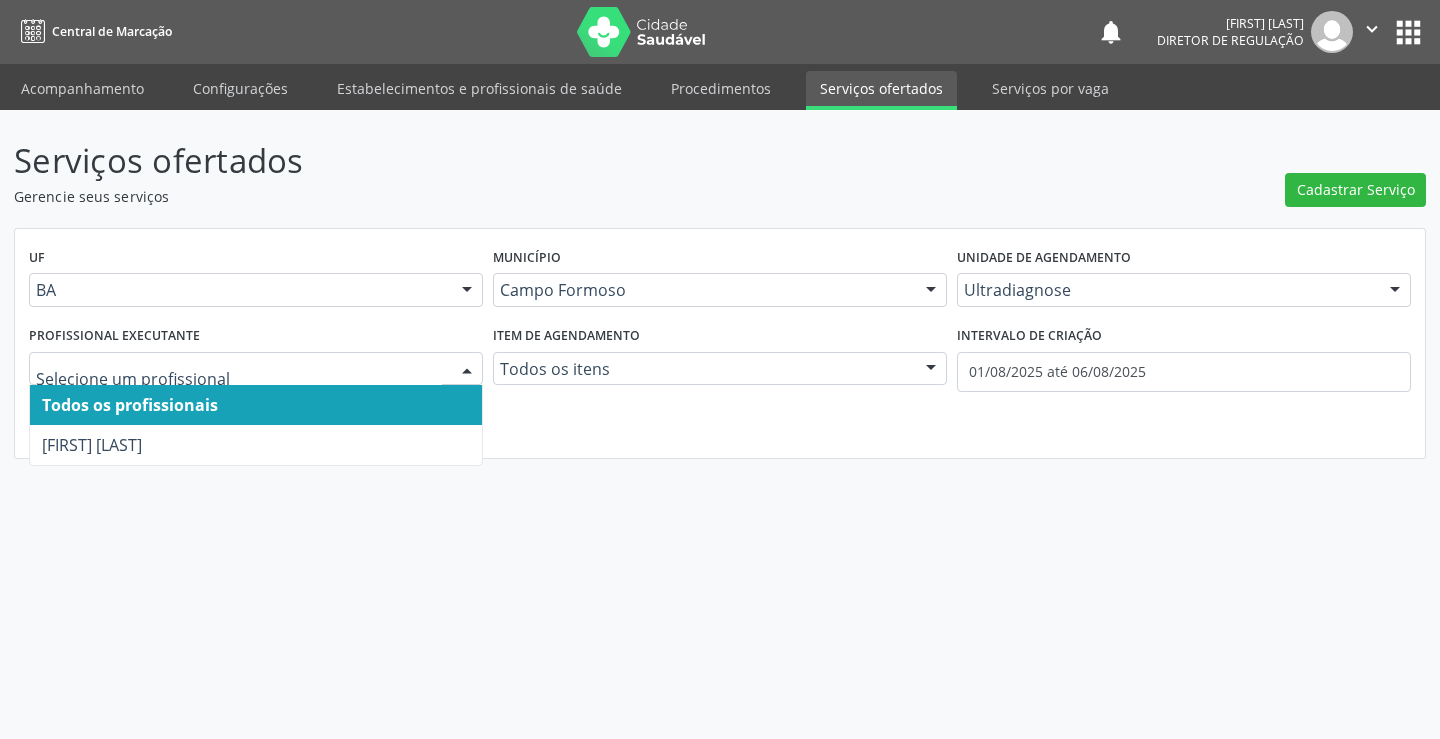 click at bounding box center (256, 369) 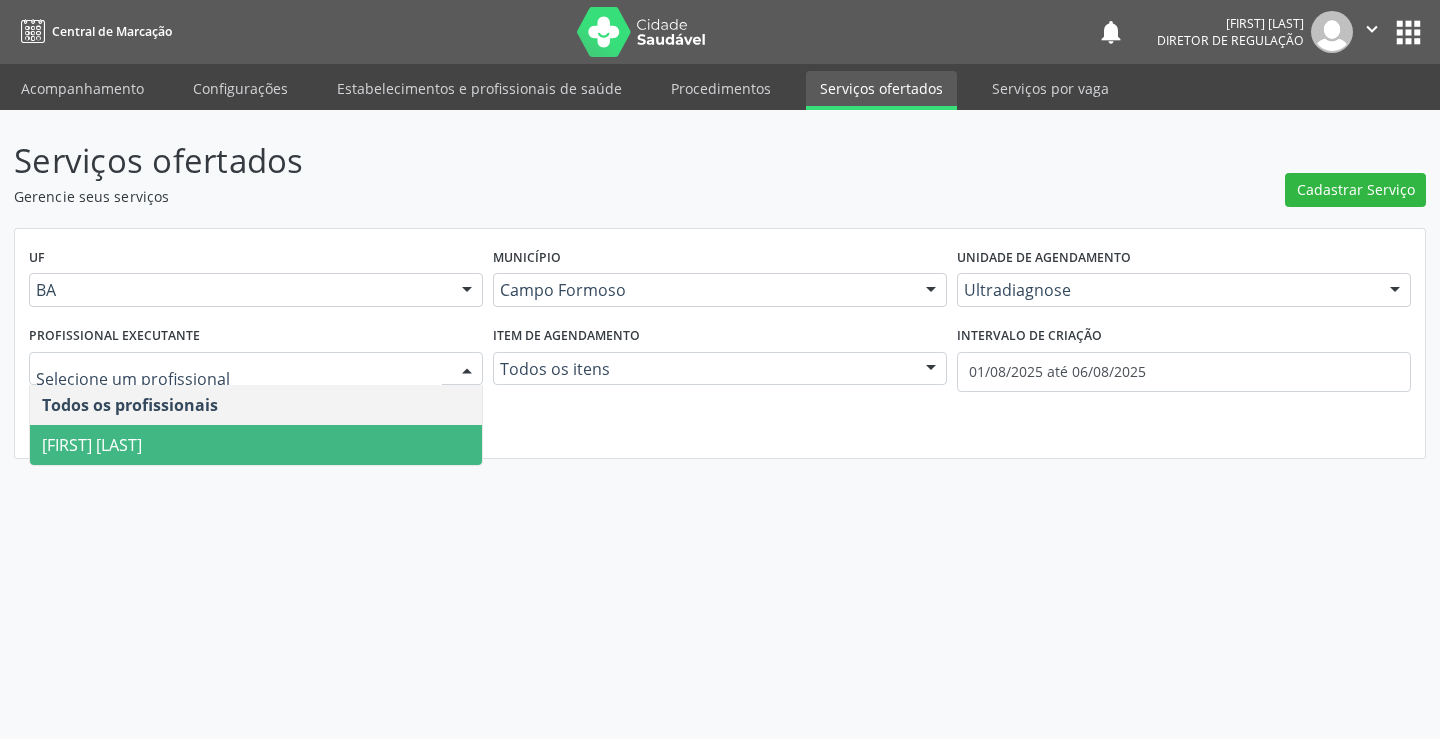 click on "[FULL_NAME]" at bounding box center [92, 445] 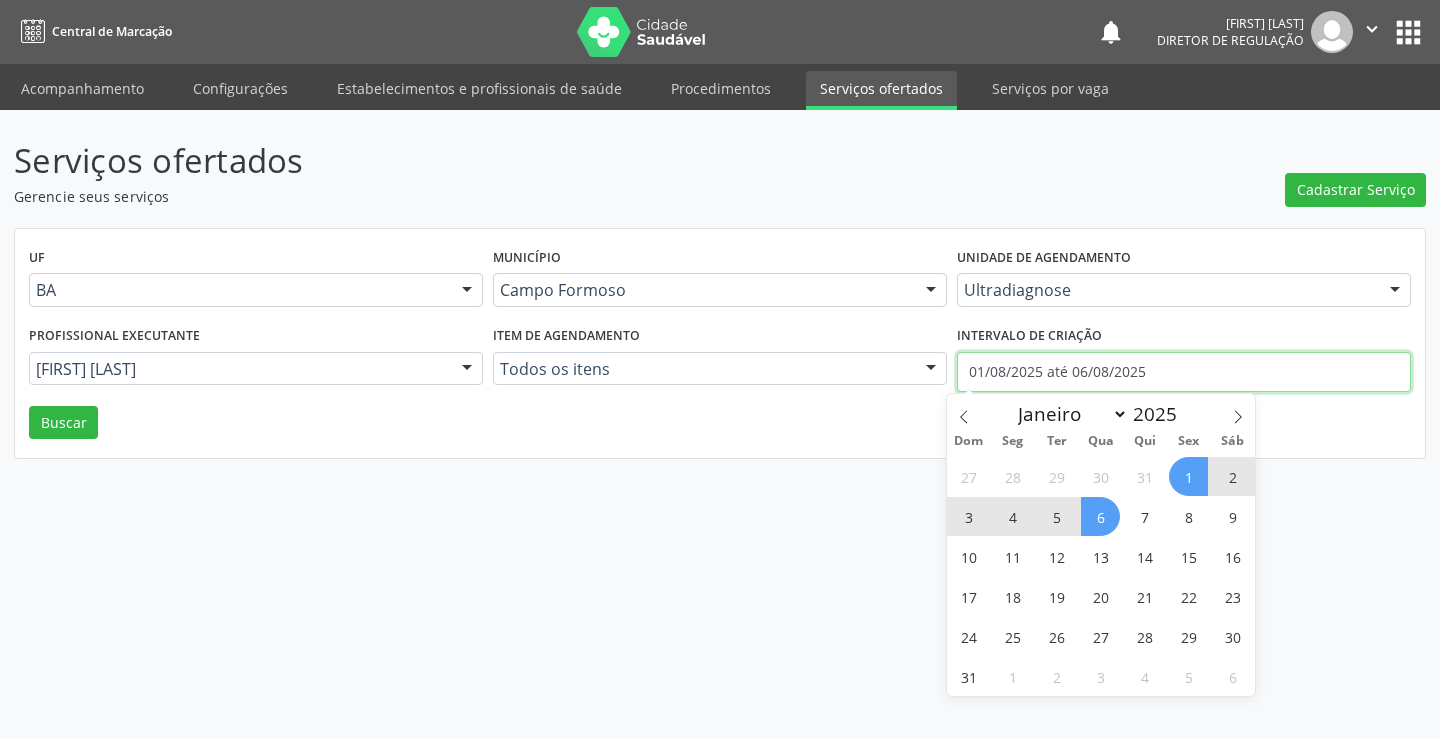 click on "01/08/2025 até 06/08/2025" at bounding box center [1184, 372] 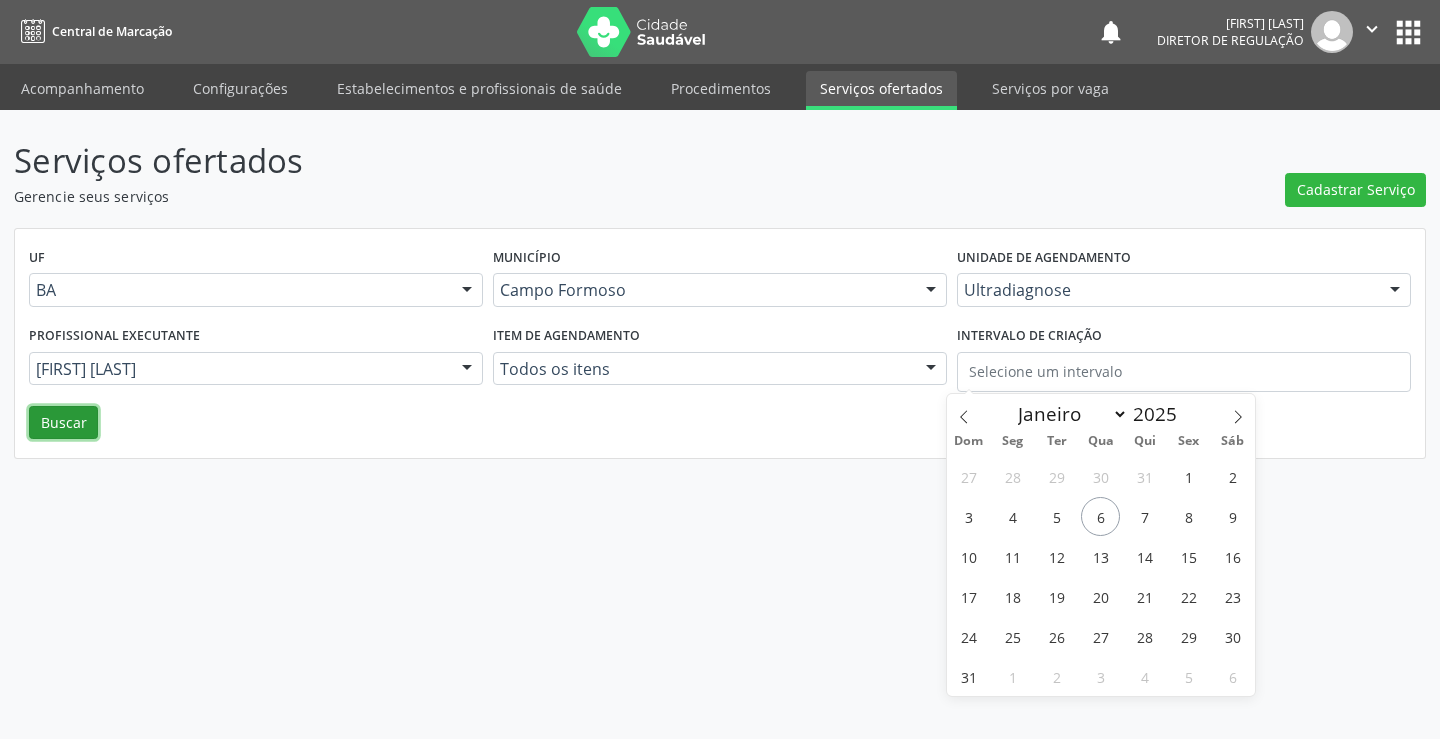 click on "Buscar" at bounding box center (63, 423) 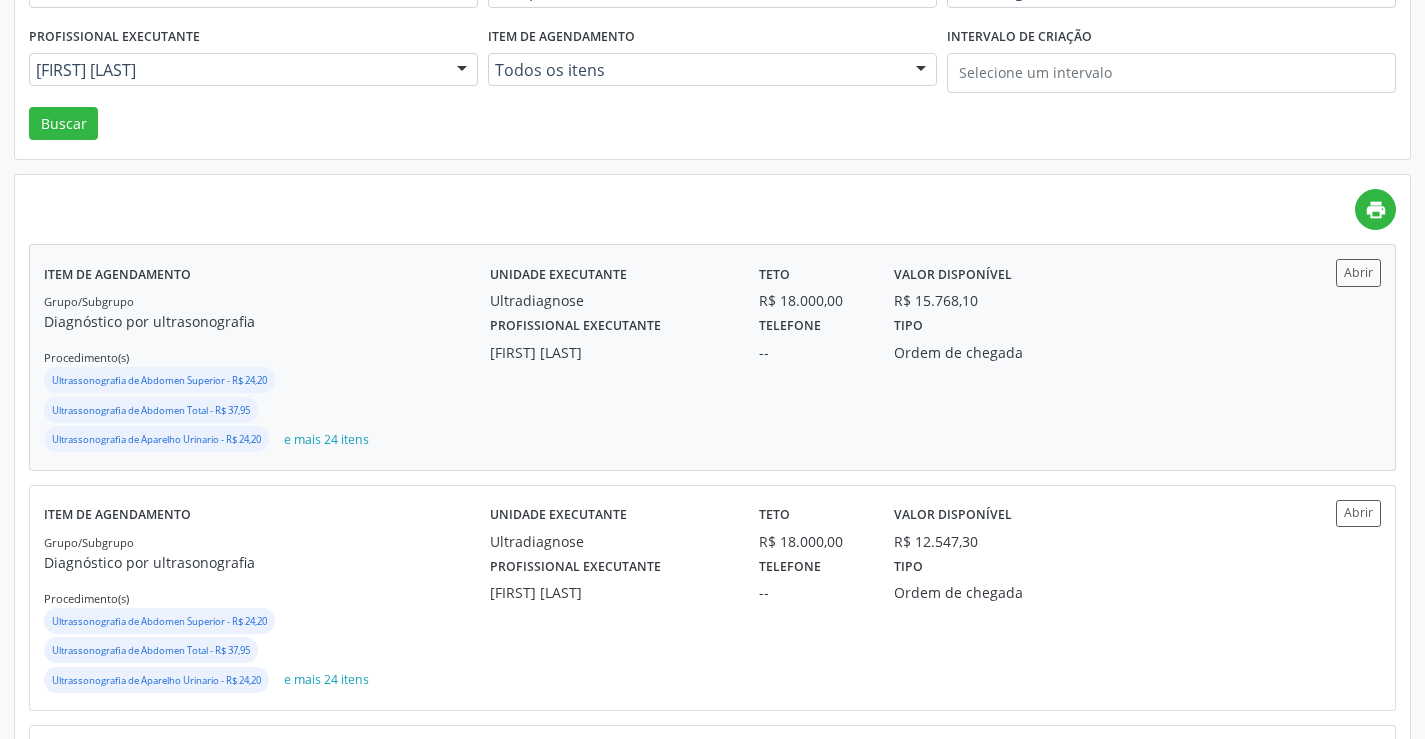 scroll, scrollTop: 300, scrollLeft: 0, axis: vertical 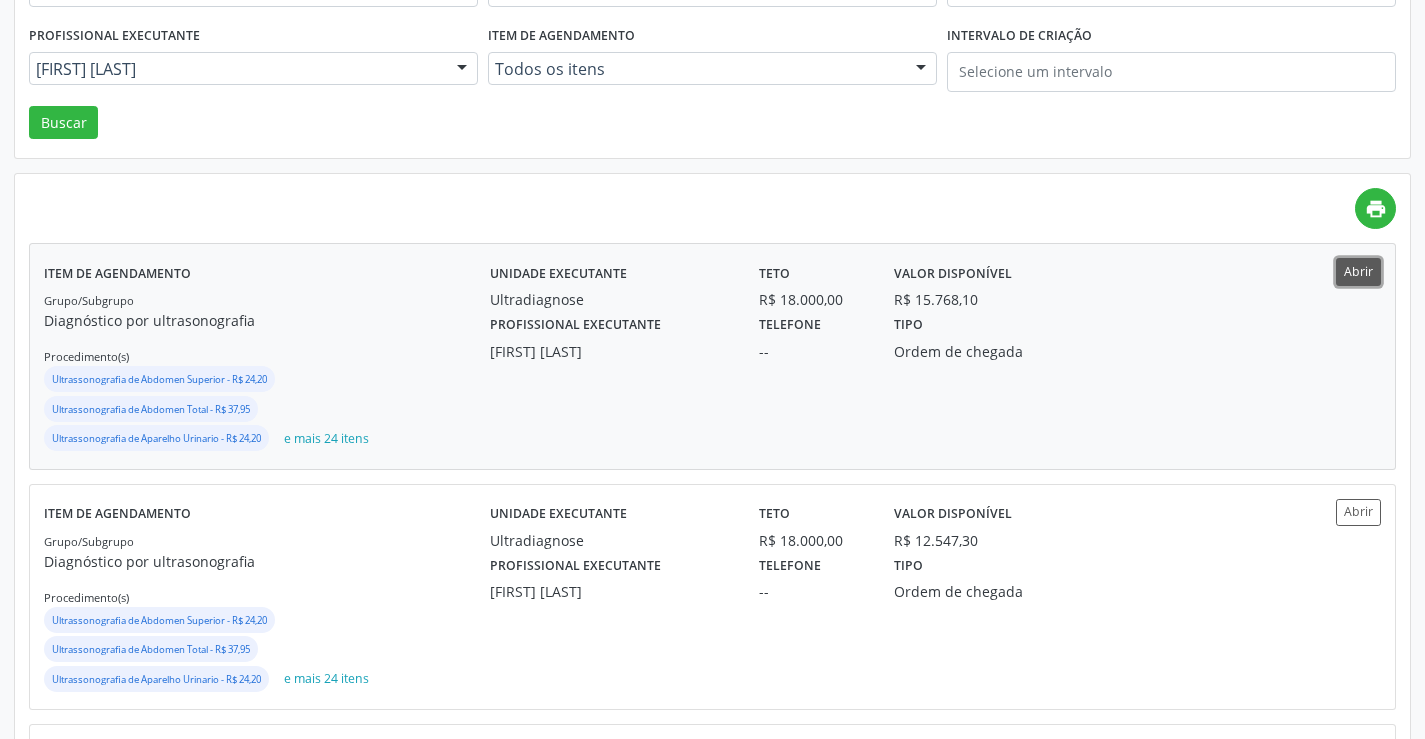 click on "Abrir" at bounding box center [1358, 271] 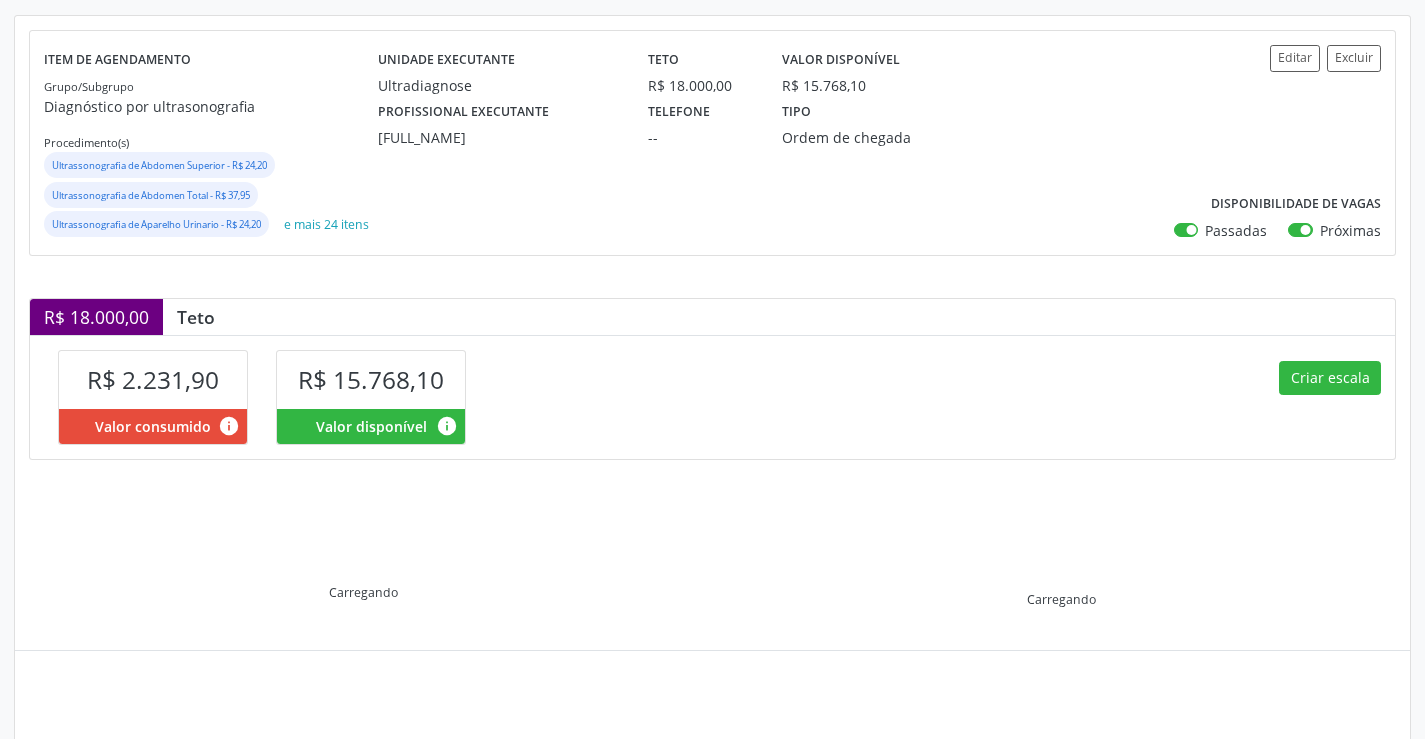 scroll, scrollTop: 371, scrollLeft: 0, axis: vertical 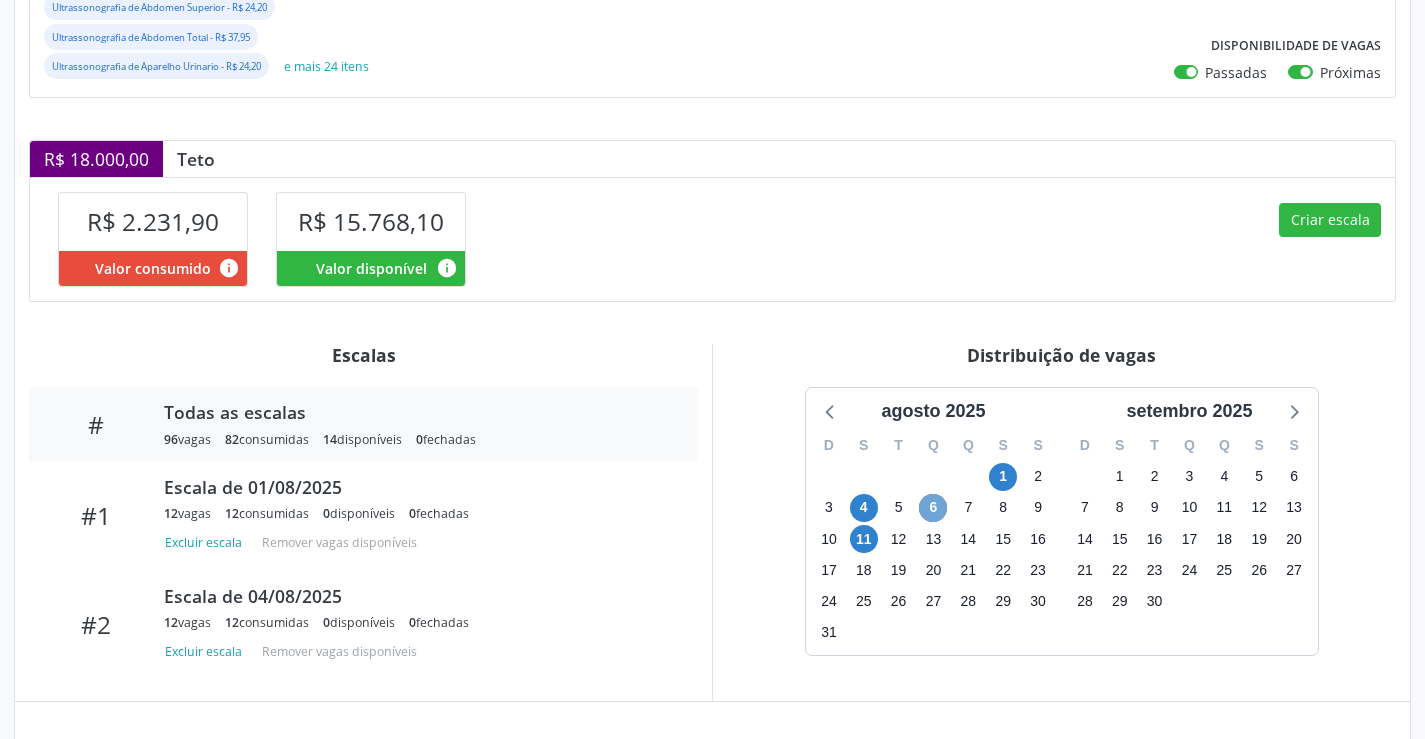 click on "6" at bounding box center (933, 508) 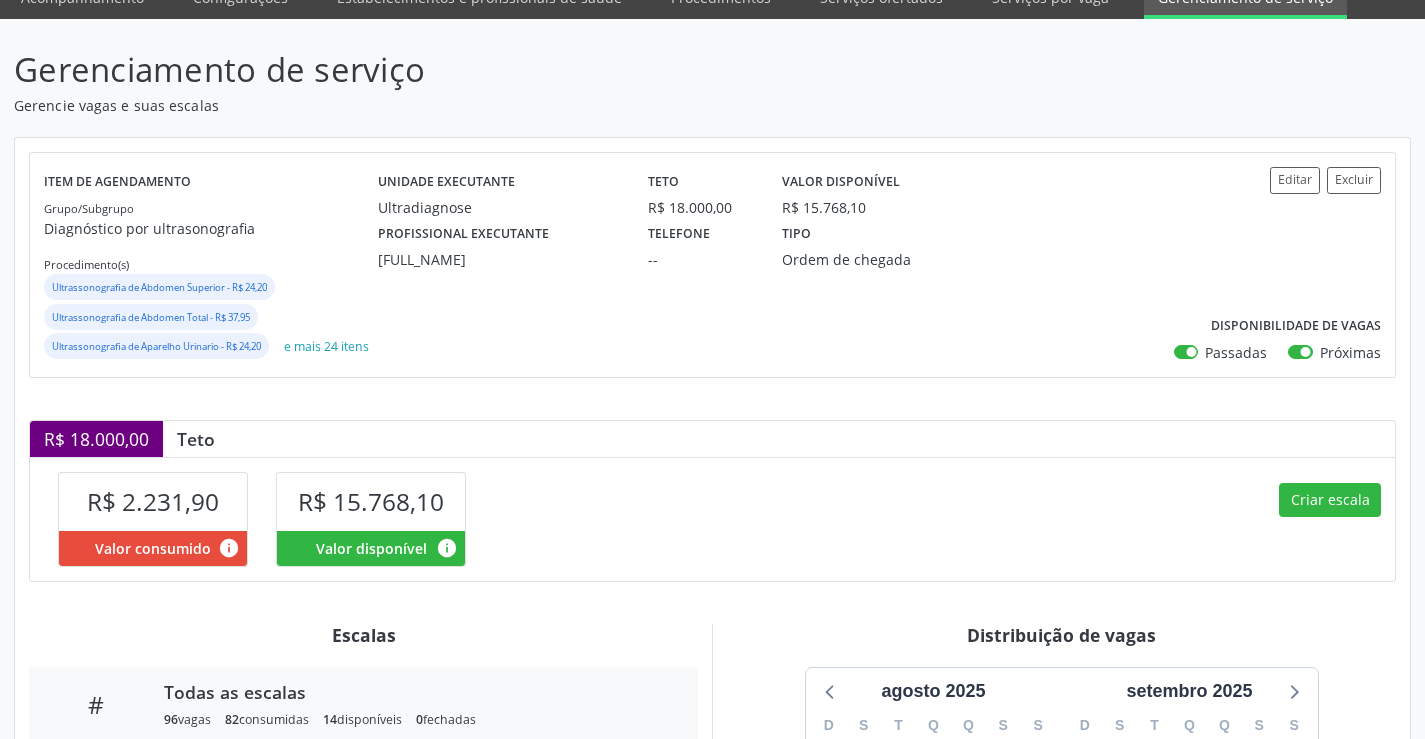 scroll, scrollTop: 0, scrollLeft: 0, axis: both 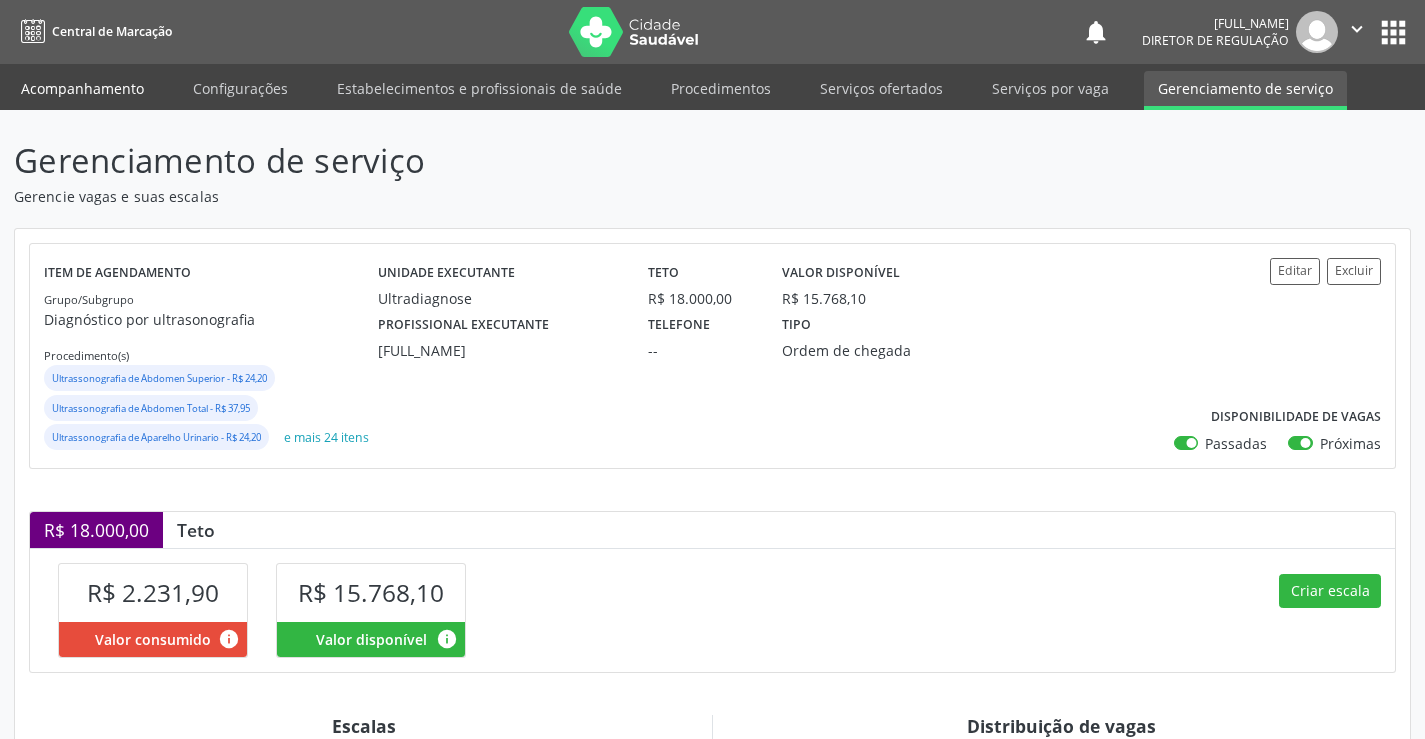 click on "Acompanhamento" at bounding box center [82, 88] 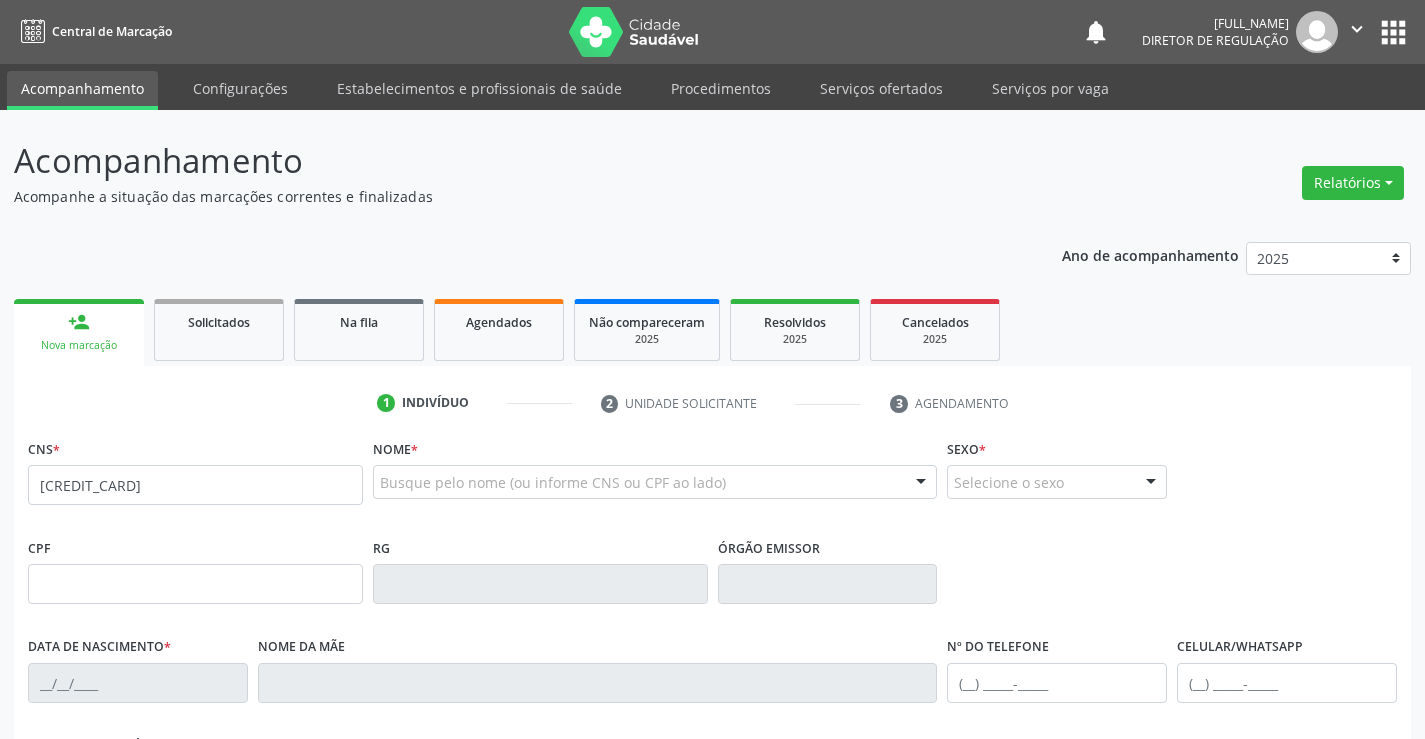 type on "[CREDIT_CARD]" 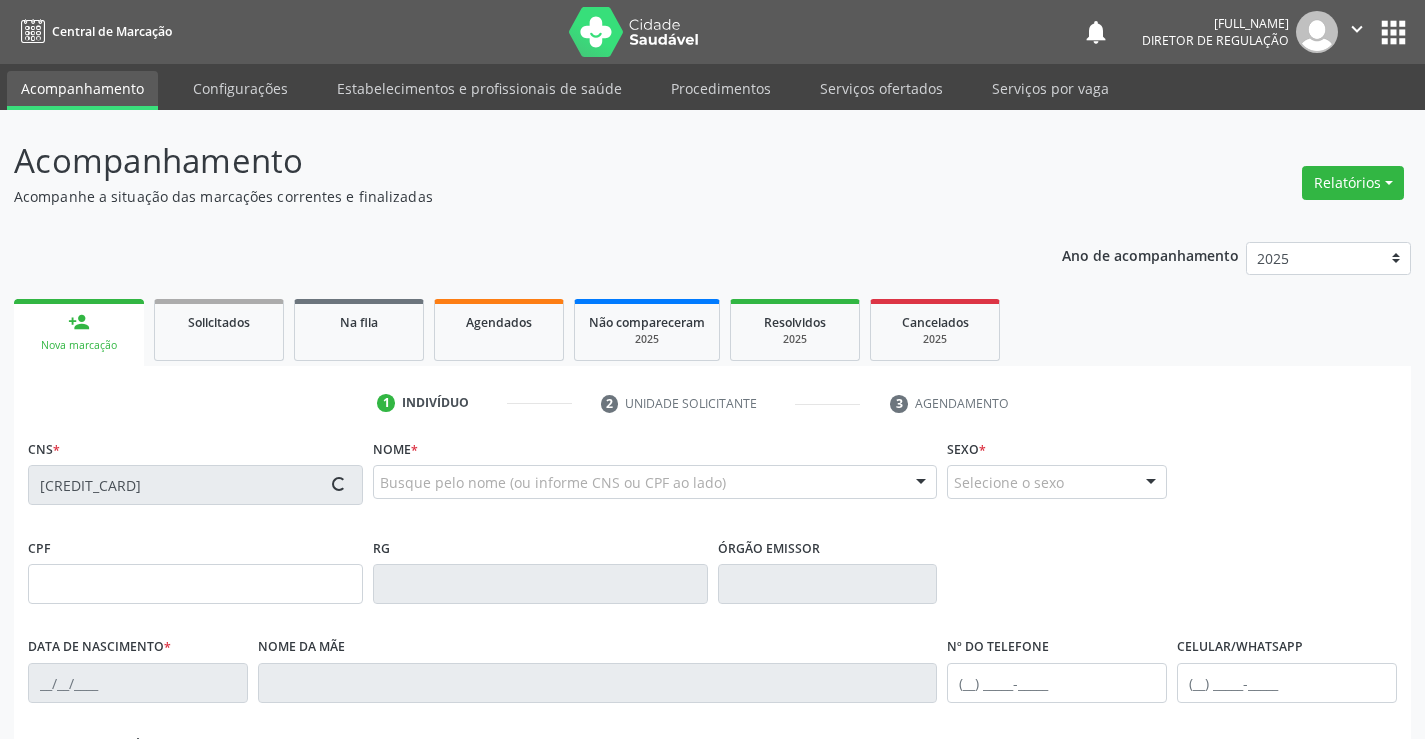 scroll, scrollTop: 200, scrollLeft: 0, axis: vertical 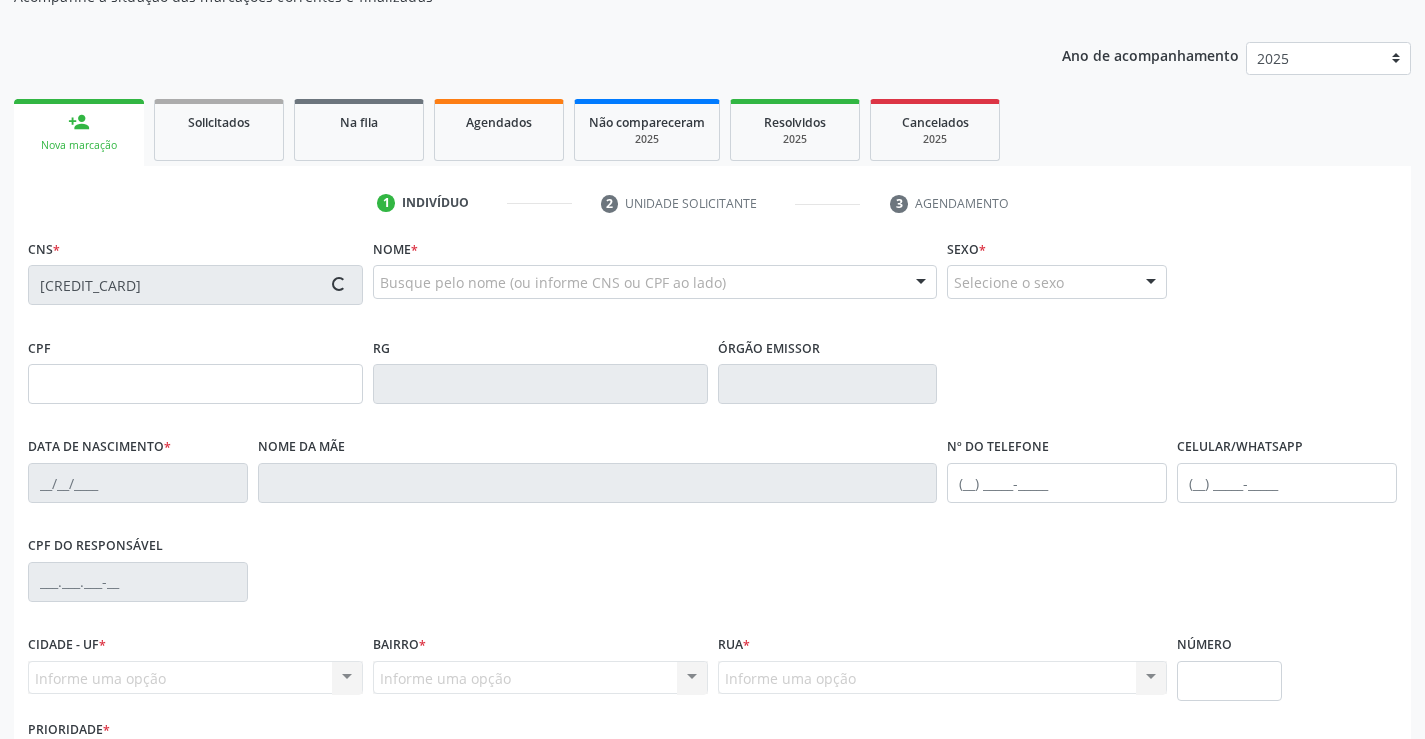 type on "[NUMBER]" 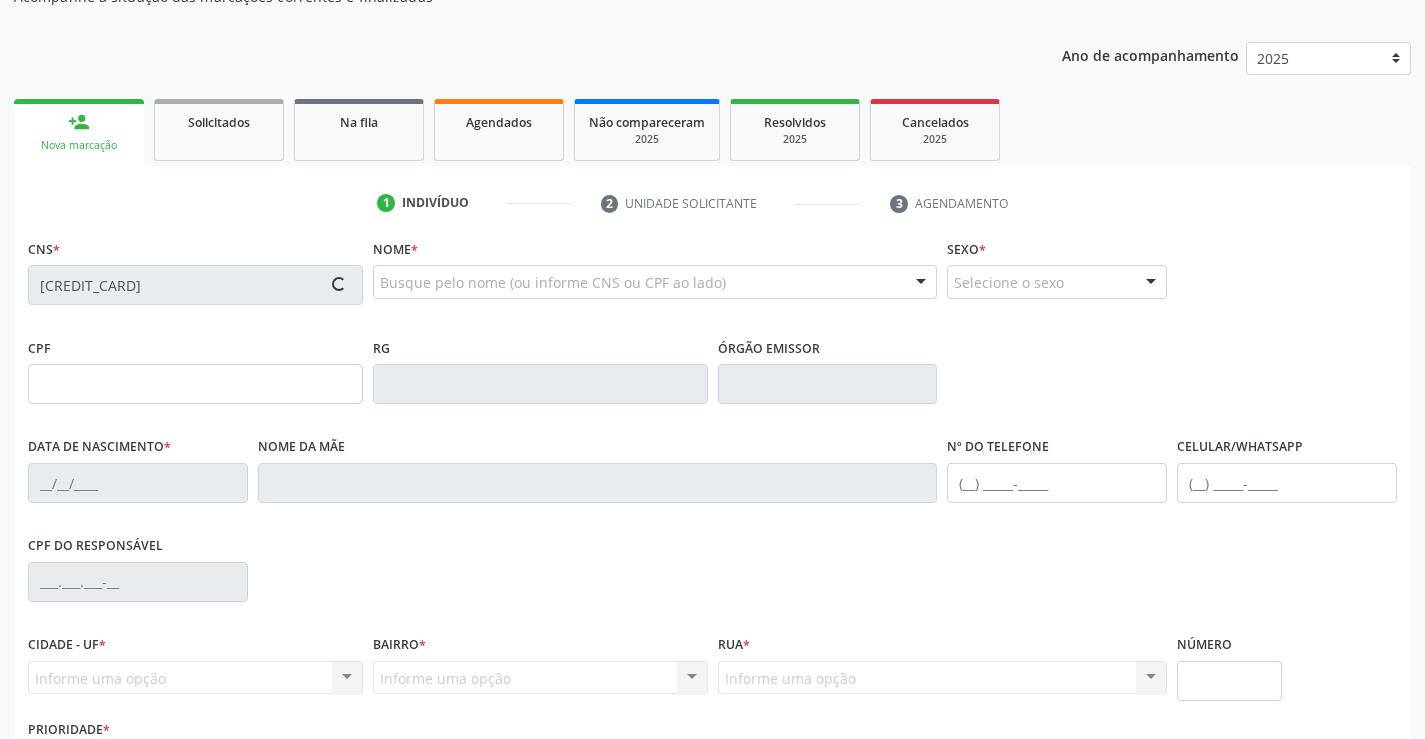 type on "[DATE]" 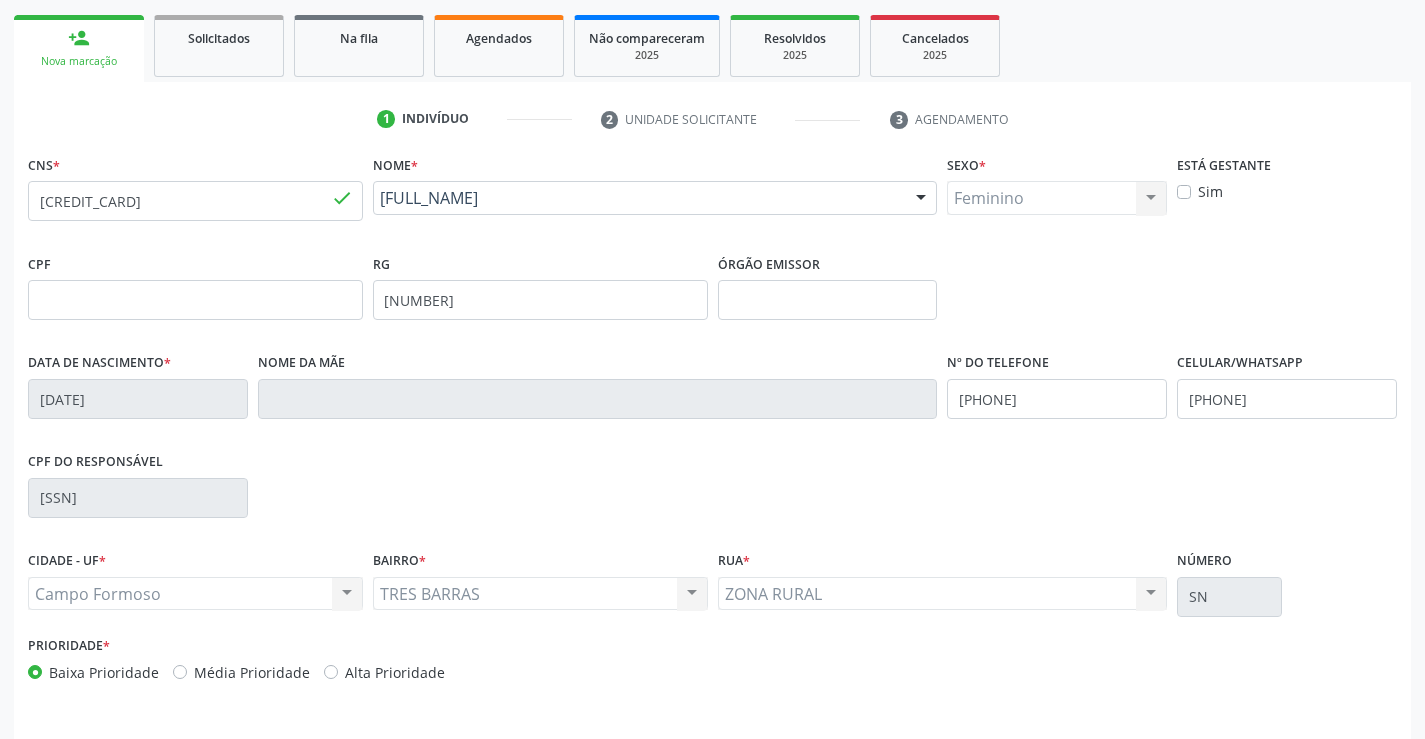 scroll, scrollTop: 345, scrollLeft: 0, axis: vertical 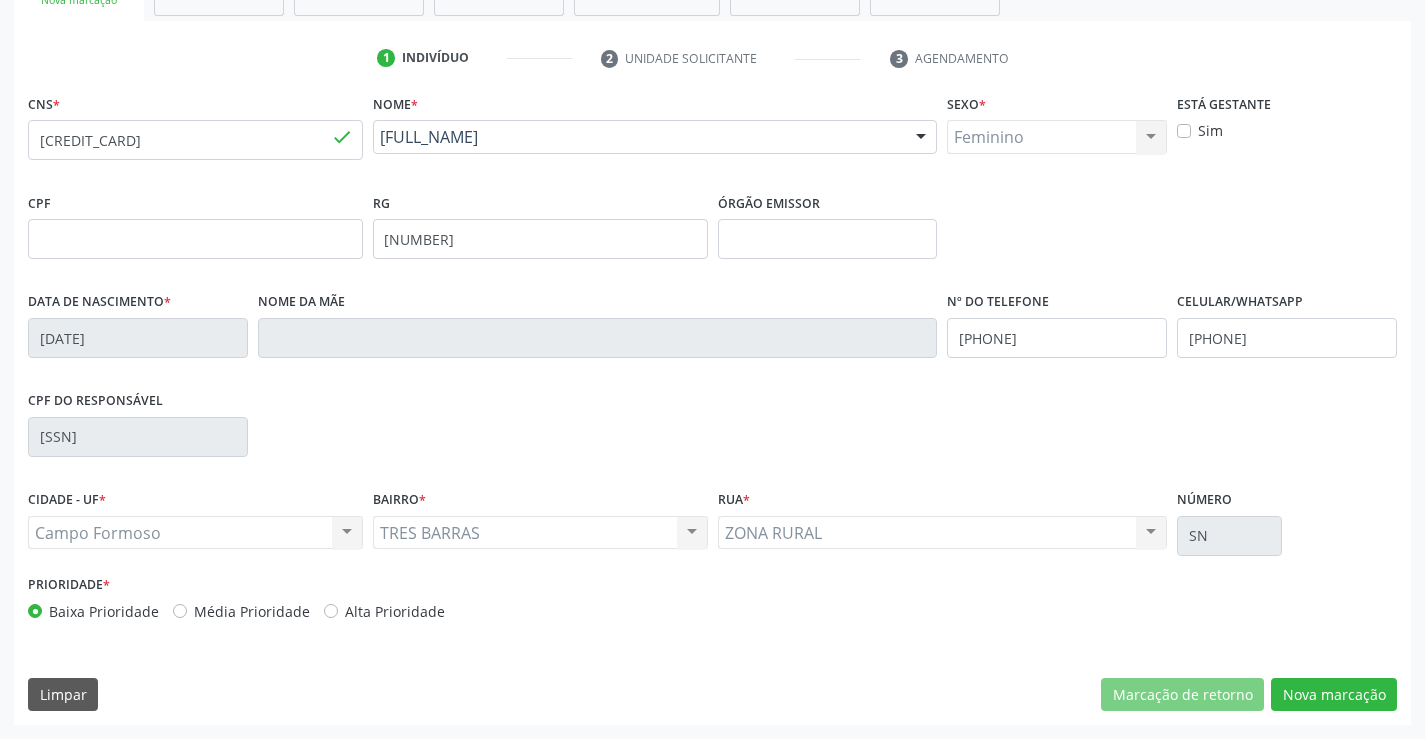 click on "CNS
*
[PHONE]       done
Nome
*
[FIRST] [LAST]
[FIRST] [LAST]
CNS:
[PHONE]
CPF:    --   Nascimento:
[DATE]
Nenhum resultado encontrado para: "   "
Digite o nome
Sexo
*
Feminino         Masculino   Feminino
Nenhum resultado encontrado para: "   "
Não há nenhuma opção para ser exibida.
Está gestante
Sim
CPF
RG
[NUMBER]
Órgão emissor
Data de nascimento
*
[DATE]
Nome da mãe
Nº do Telefone
[PHONE]
Celular/WhatsApp
[PHONE]
CPF do responsável
[NUMBER]
CIDADE - UF
*
Campo Formoso         Campo Formoso" at bounding box center [712, 407] 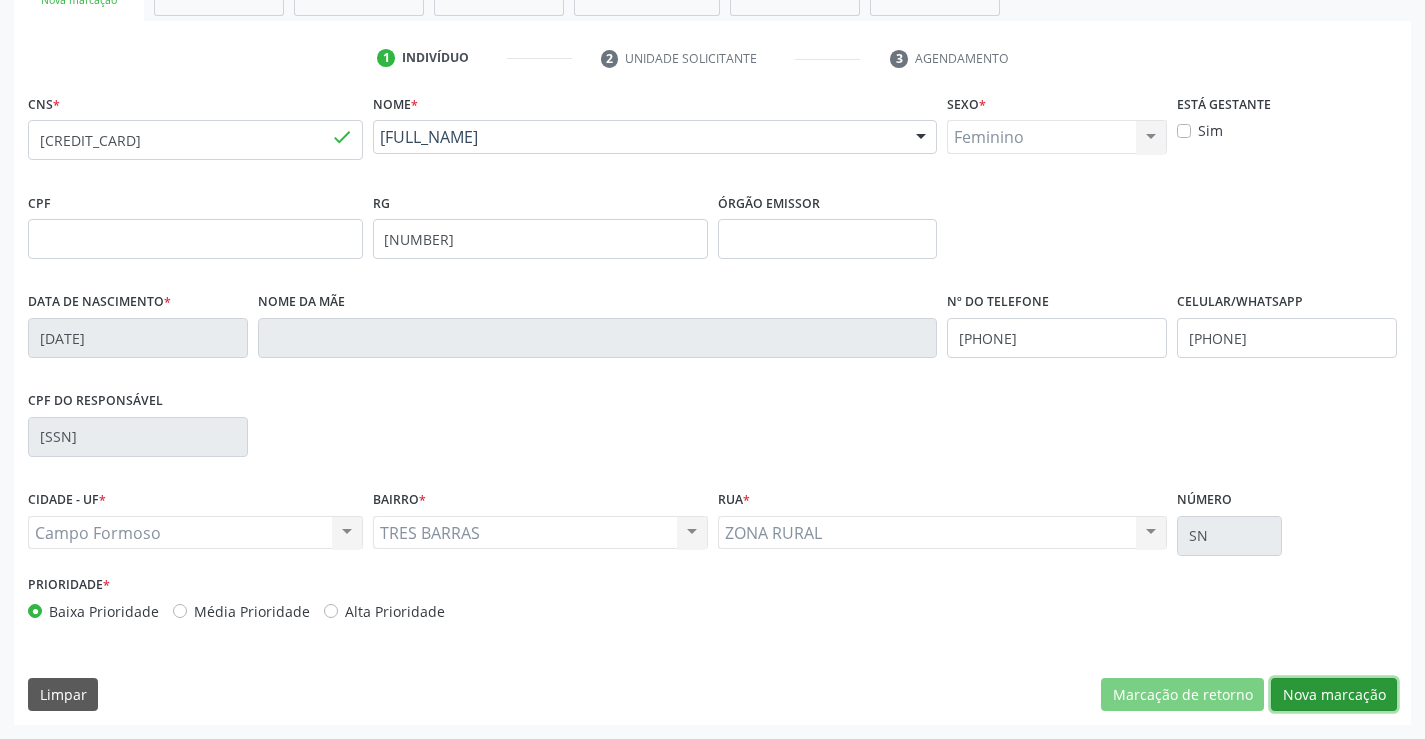 click on "Nova marcação" at bounding box center [1334, 695] 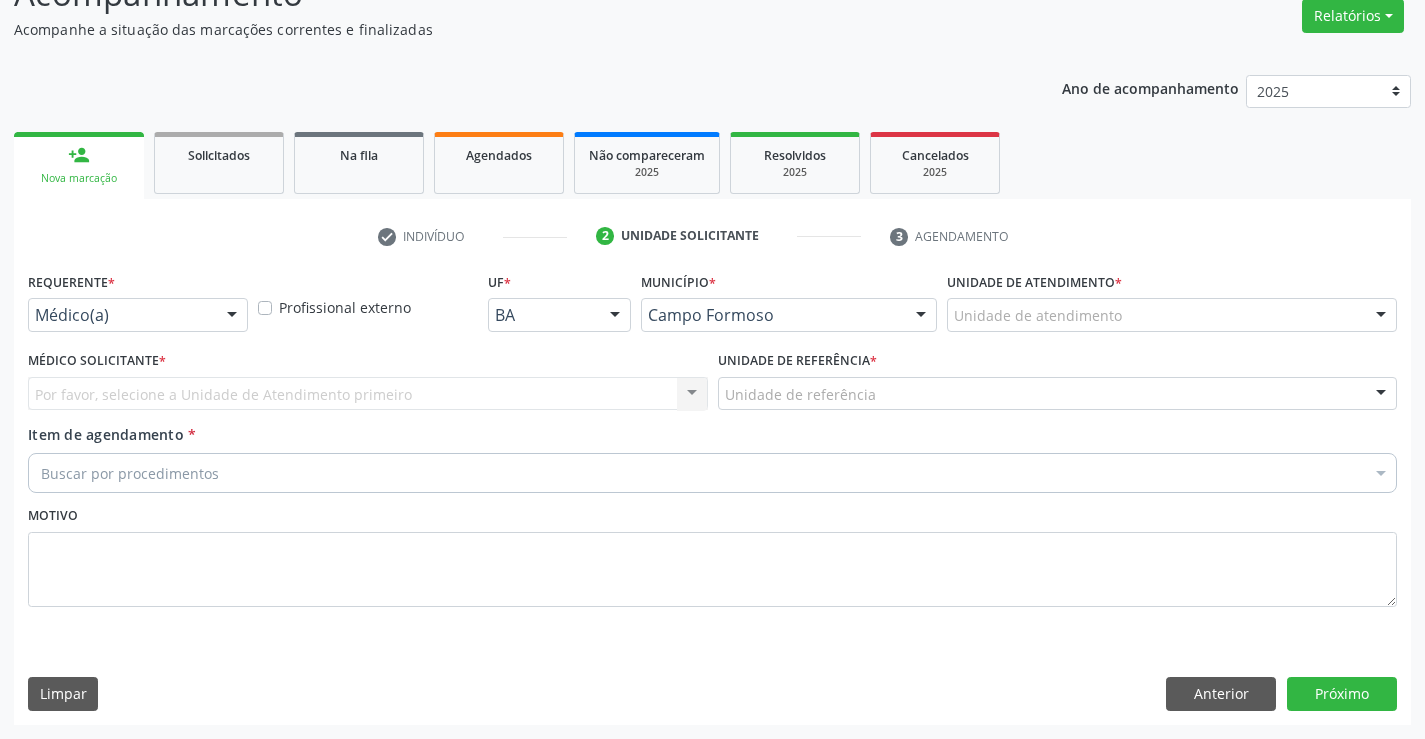 scroll, scrollTop: 167, scrollLeft: 0, axis: vertical 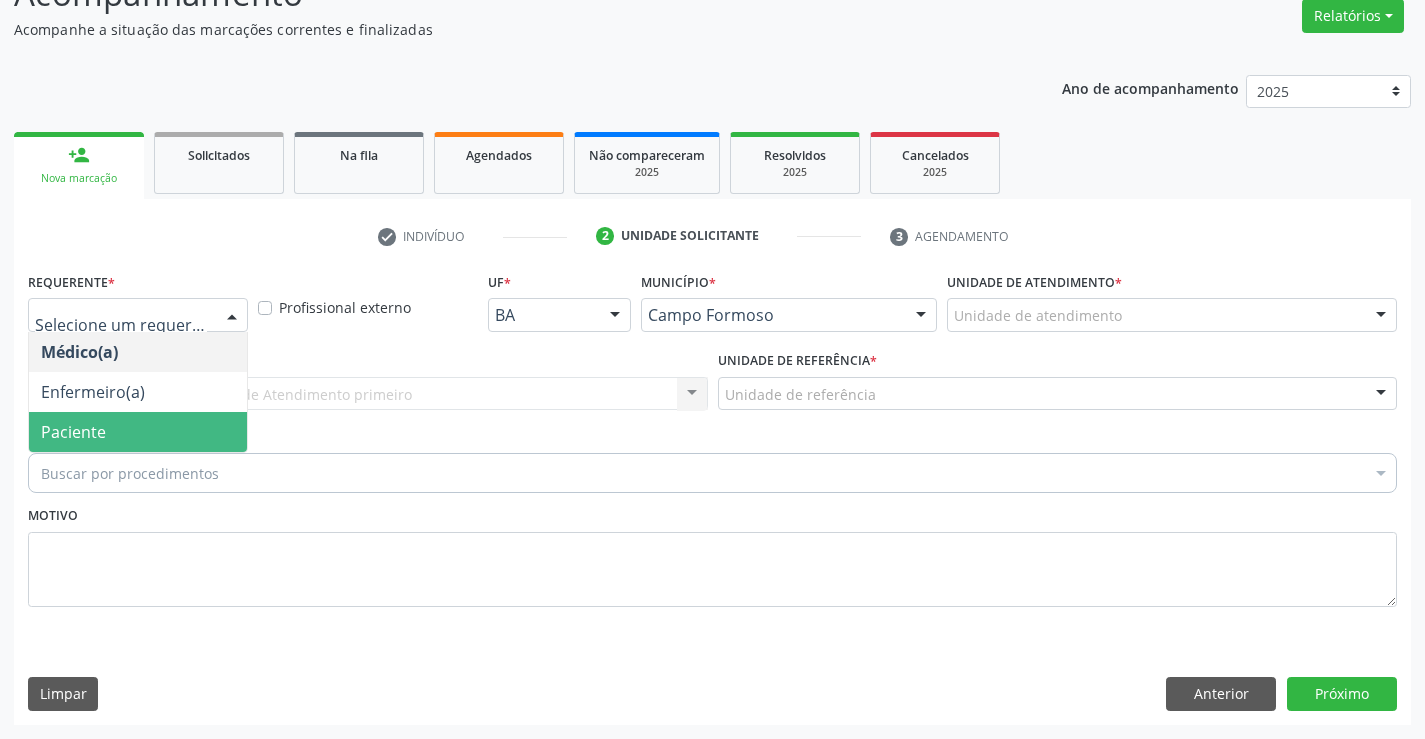 click on "Paciente" at bounding box center (138, 432) 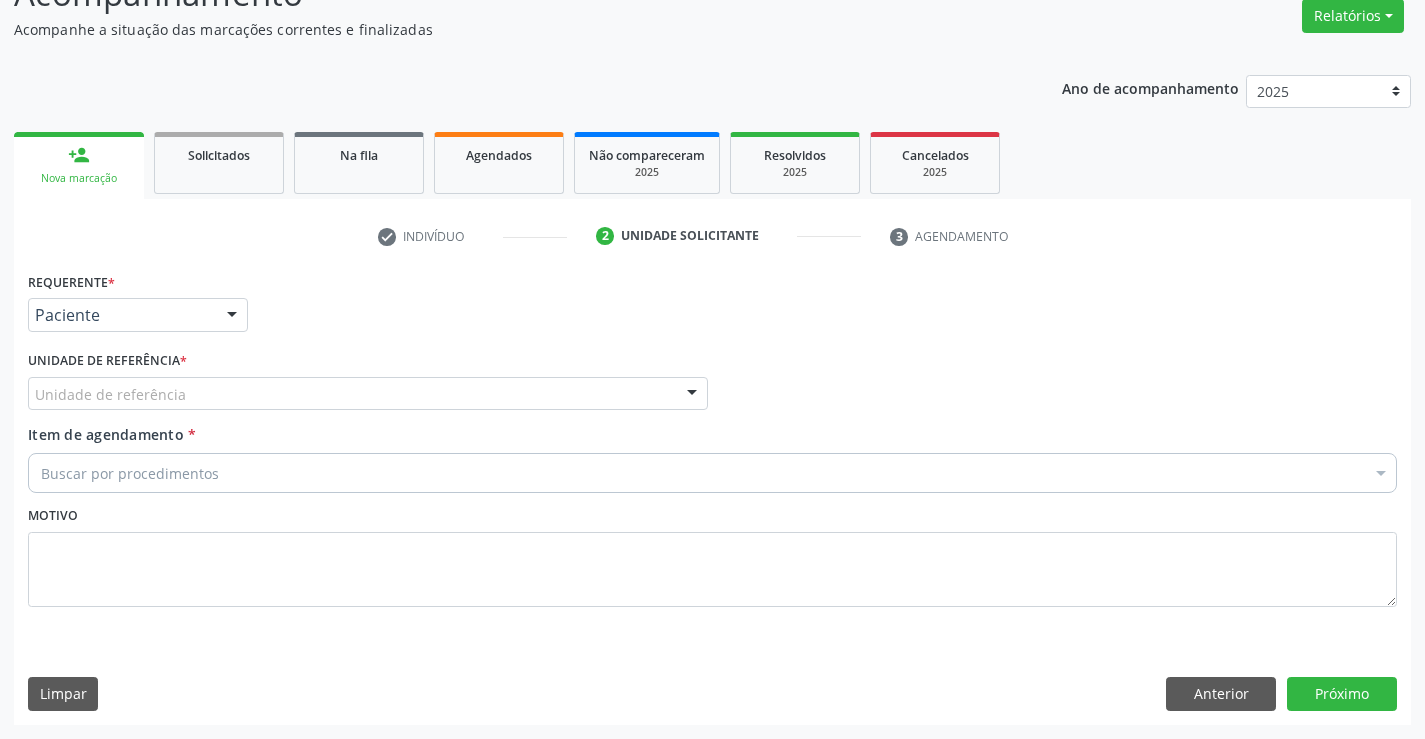 click on "Unidade de referência" at bounding box center [368, 394] 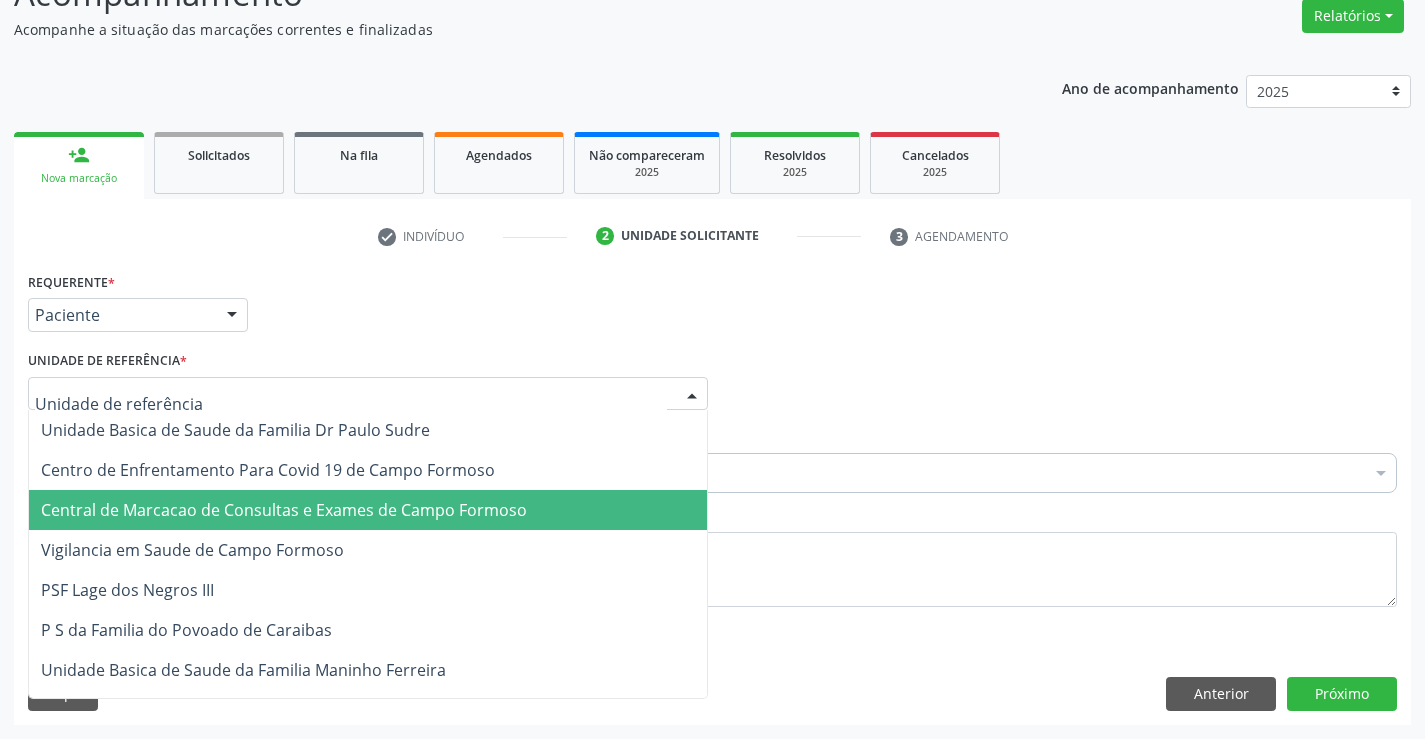 click on "Central de Marcacao de Consultas e Exames de Campo Formoso" at bounding box center [284, 510] 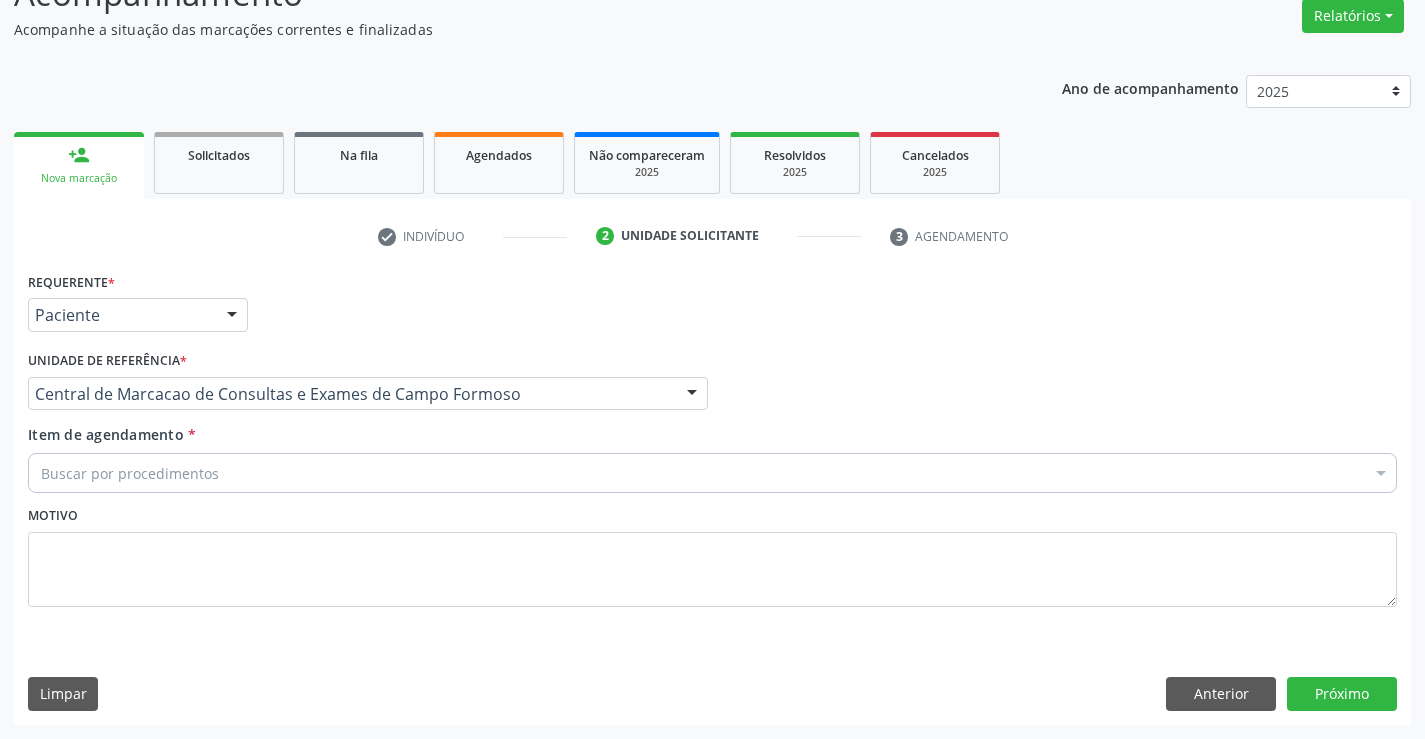 click on "Buscar por procedimentos" at bounding box center (712, 473) 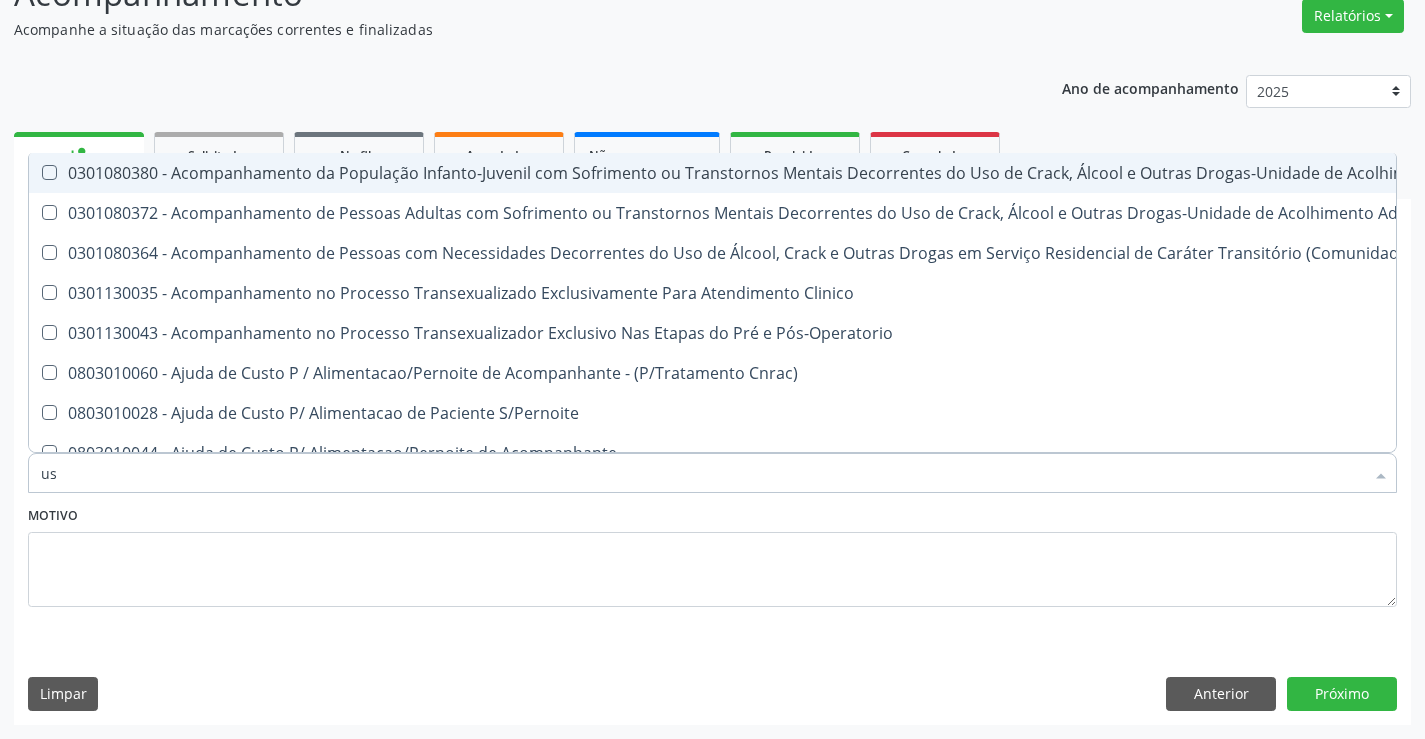 type on "usg" 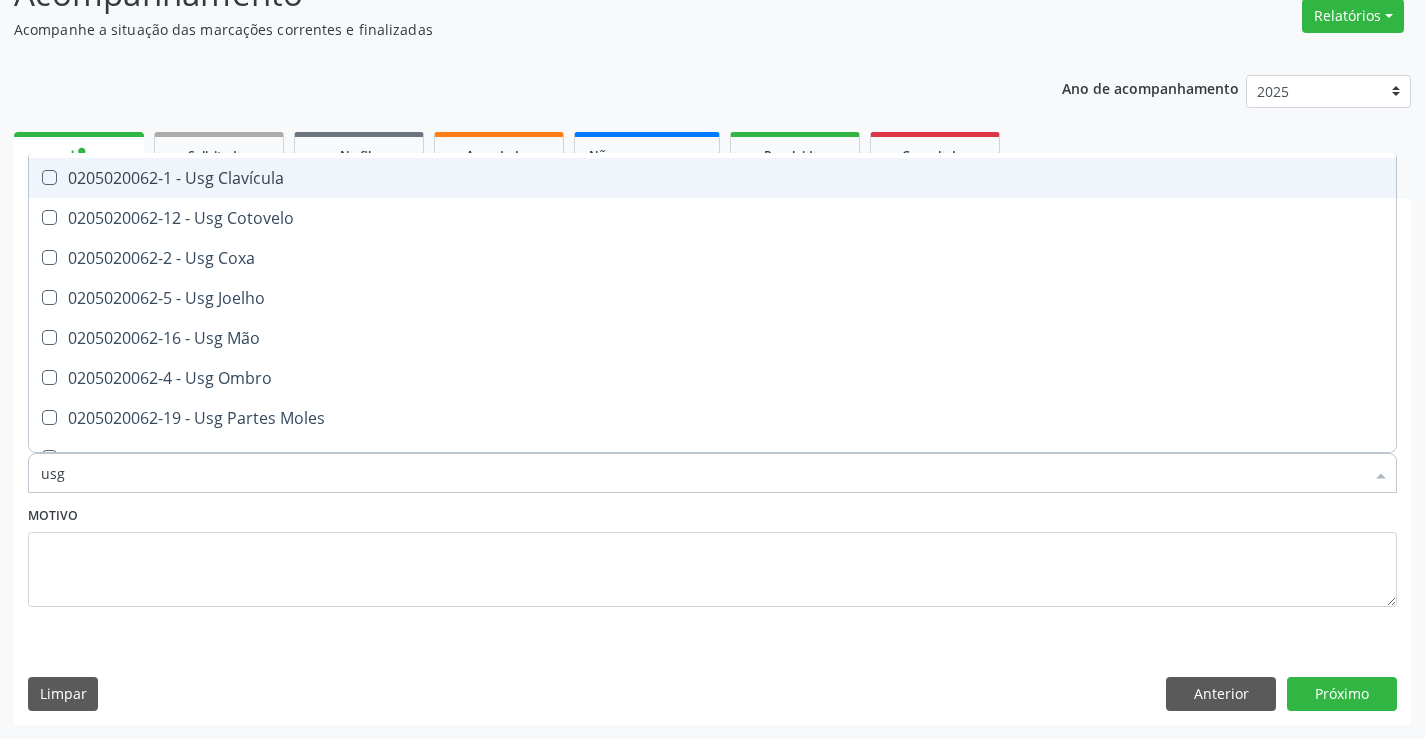 scroll, scrollTop: 200, scrollLeft: 0, axis: vertical 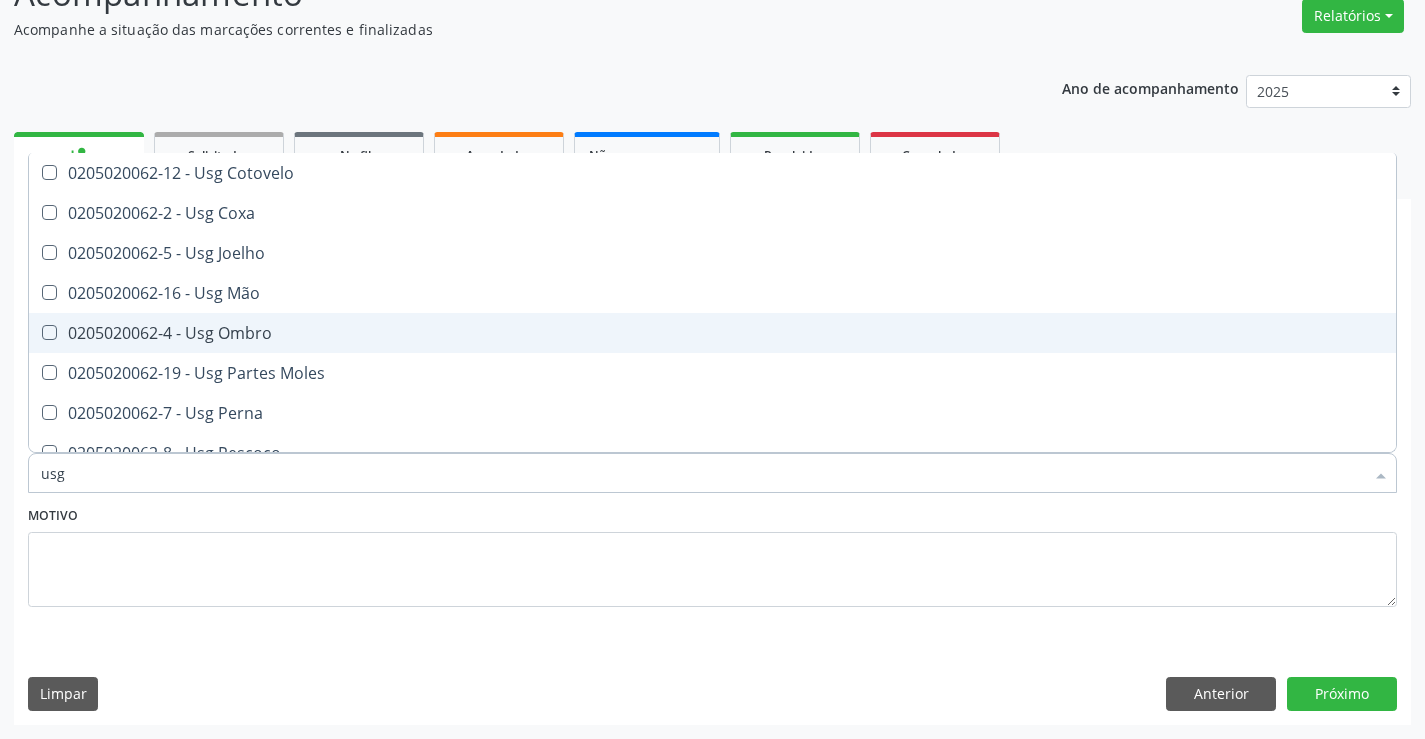 click on "0205020062-4 - Usg Ombro" at bounding box center [712, 333] 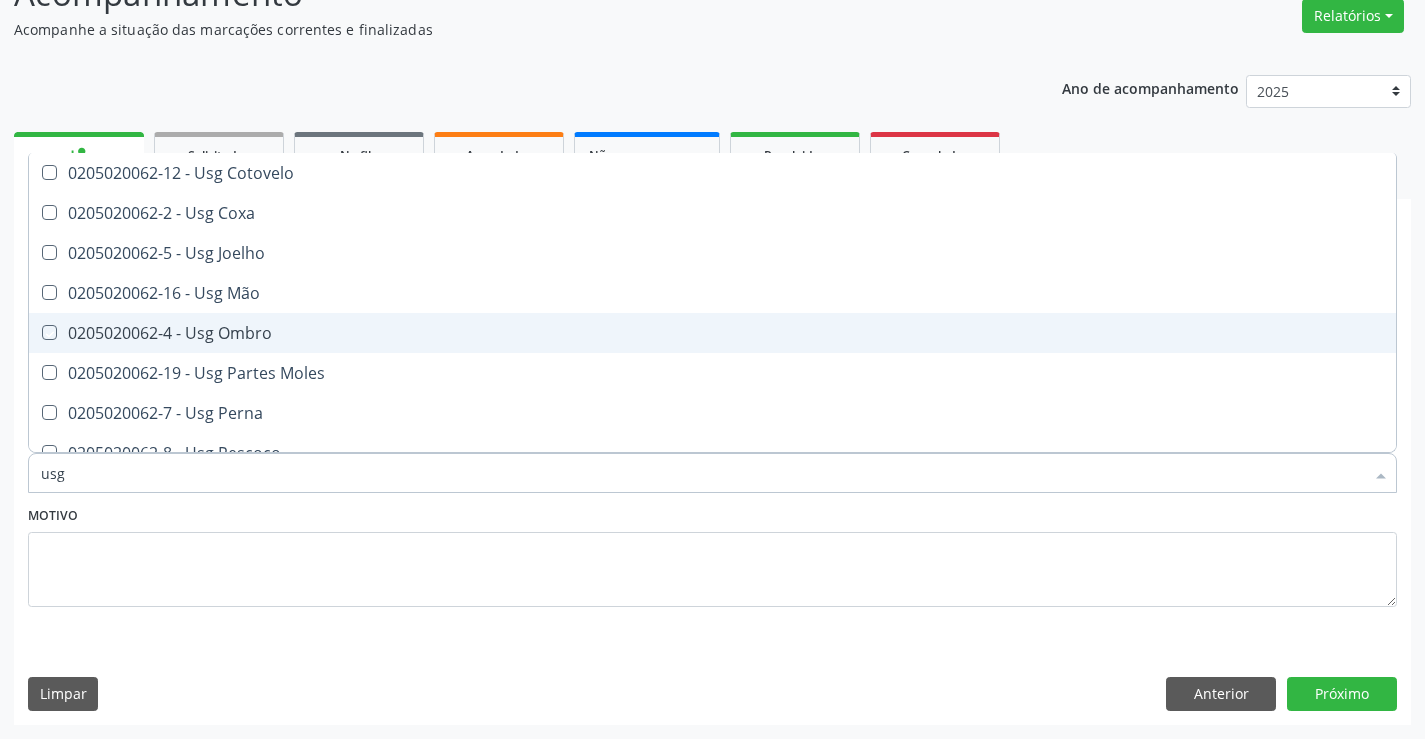 checkbox on "true" 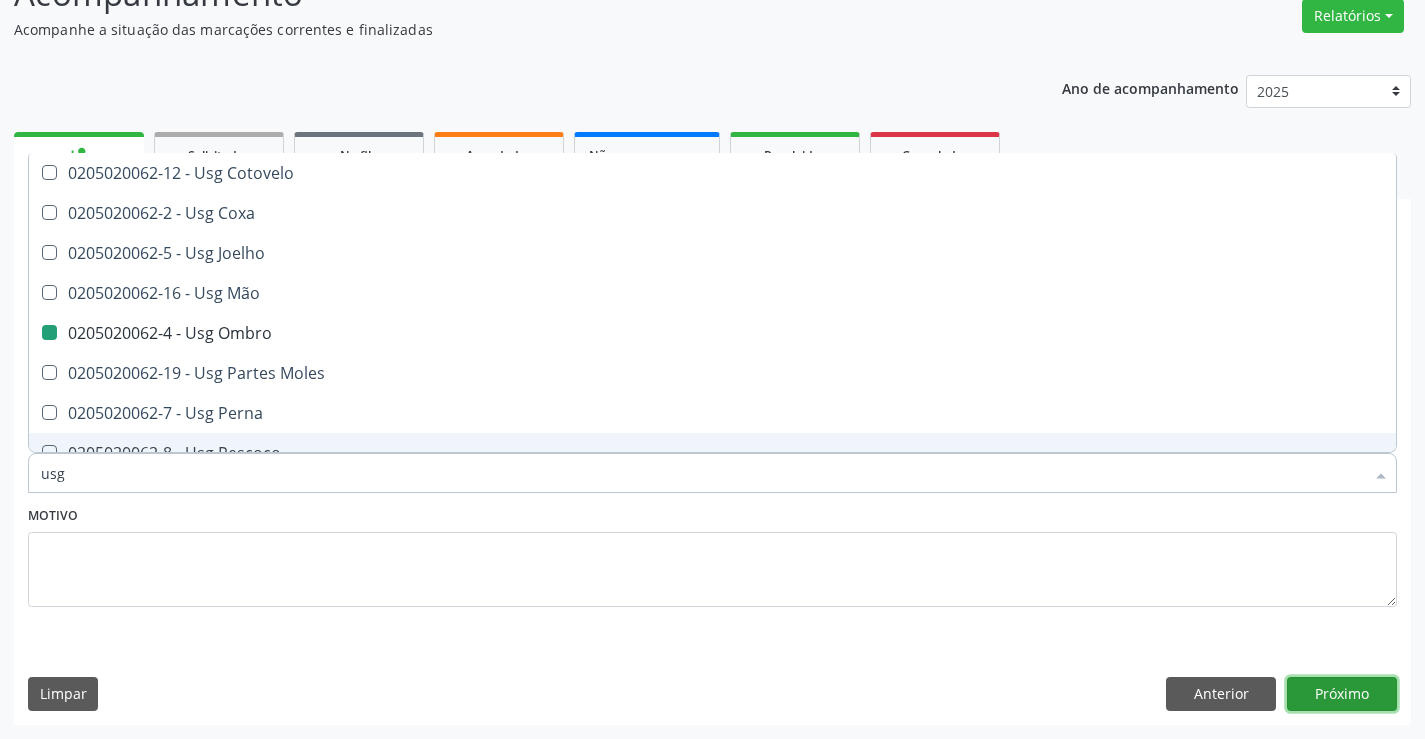 click on "Próximo" at bounding box center (1342, 694) 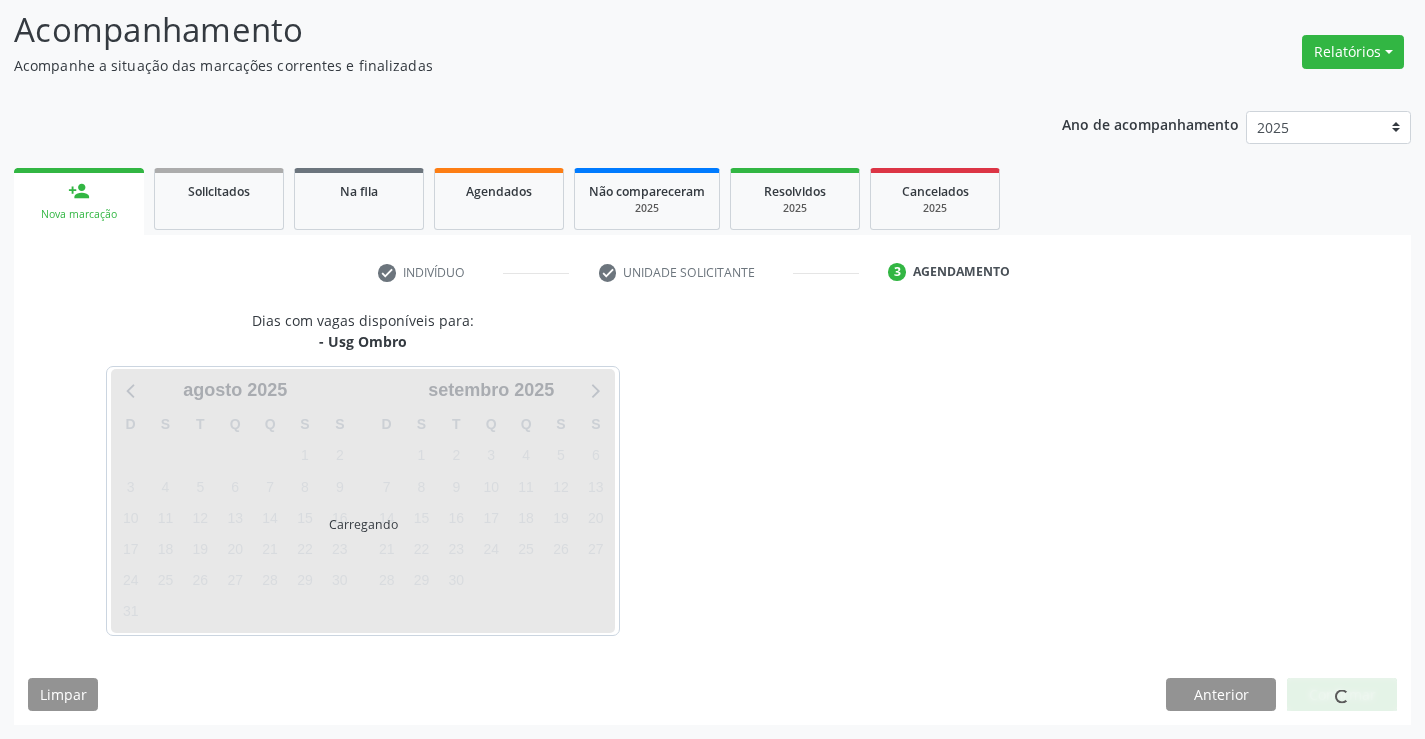 scroll, scrollTop: 131, scrollLeft: 0, axis: vertical 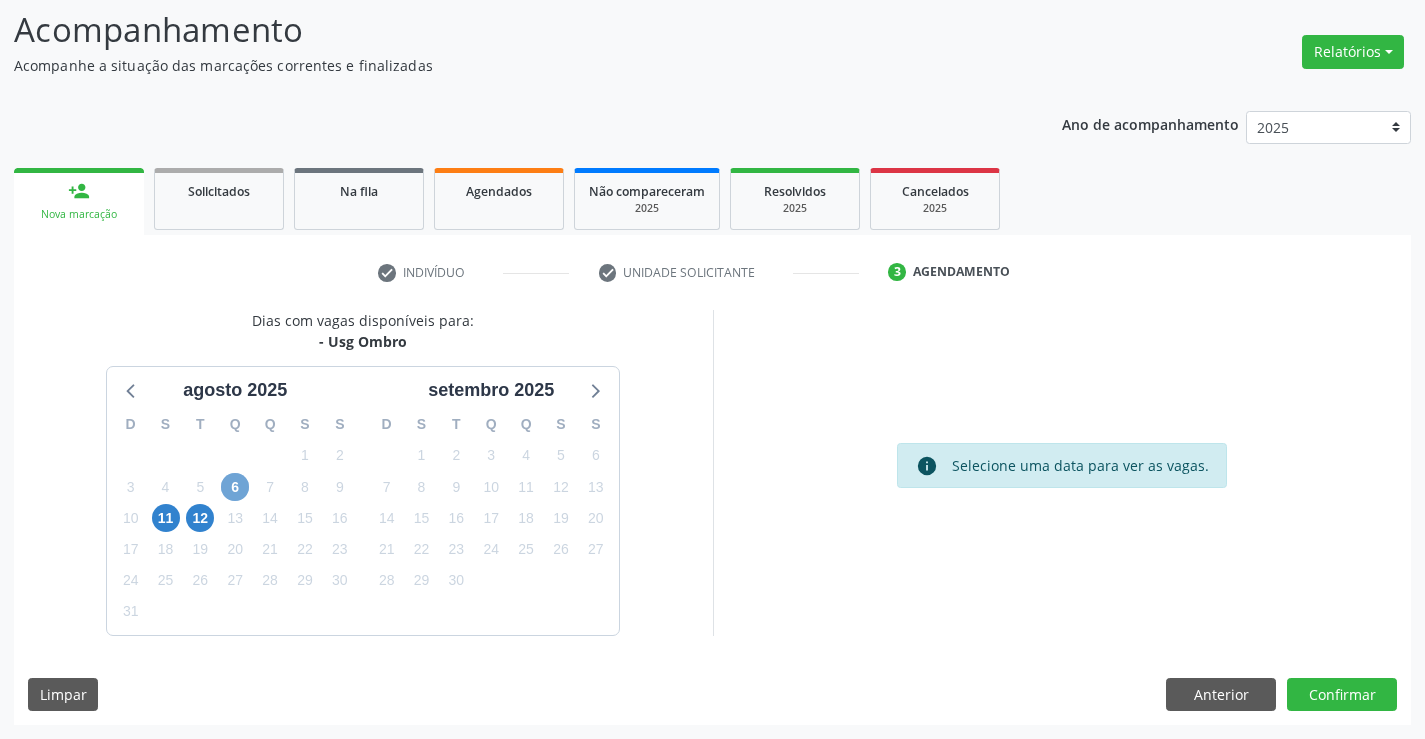 click on "6" at bounding box center [235, 487] 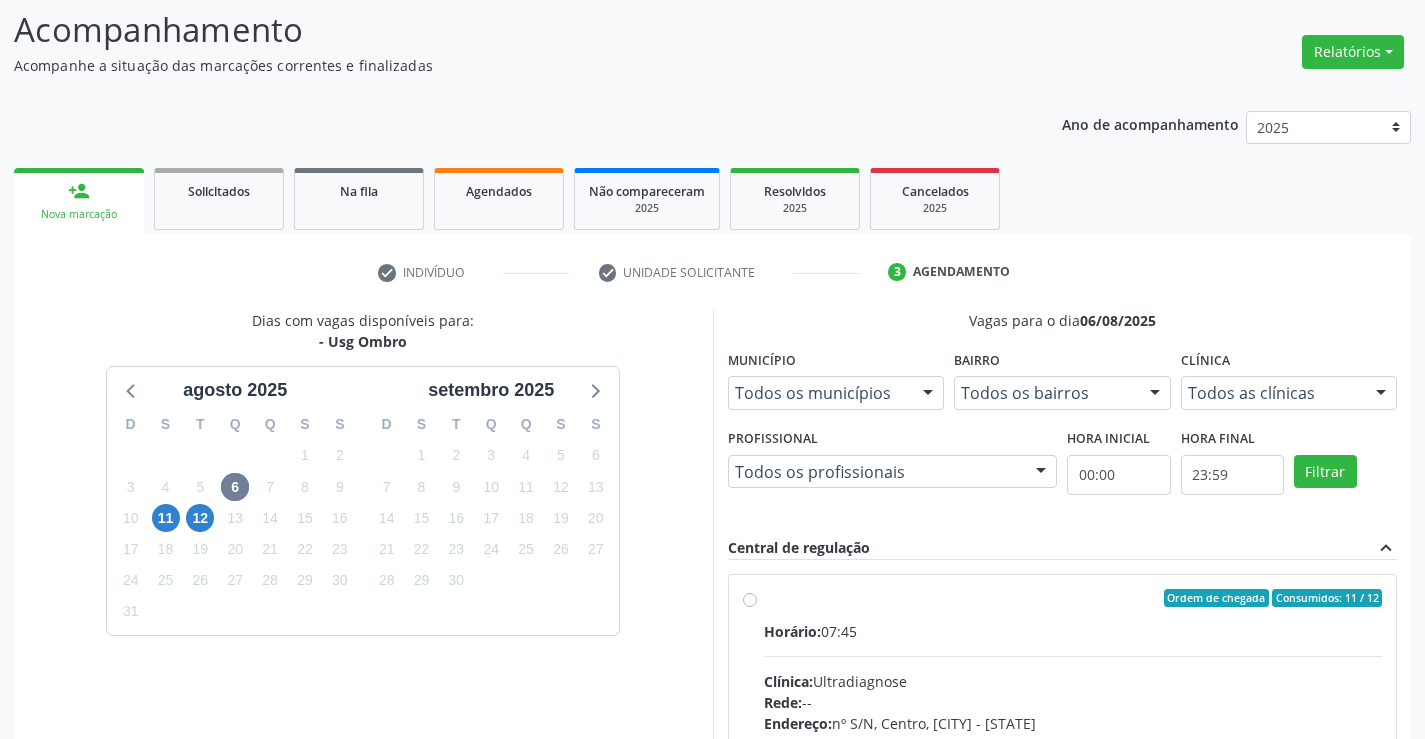 click on "Ordem de chegada
Consumidos: 11 / 12
Horário:   07:45
Clínica:  Ultradiagnose
Rede:
--
Endereço:   nº S/N, Centro, [CITY] - [STATE]
Telefone:   (74) 36452857
Profissional:
[FIRST] [LAST]
Informações adicionais sobre o atendimento
Idade de atendimento:
de 0 a 120 anos
Gênero(s) atendido(s):
Masculino e Feminino
Informações adicionais:
--" at bounding box center (1073, 742) 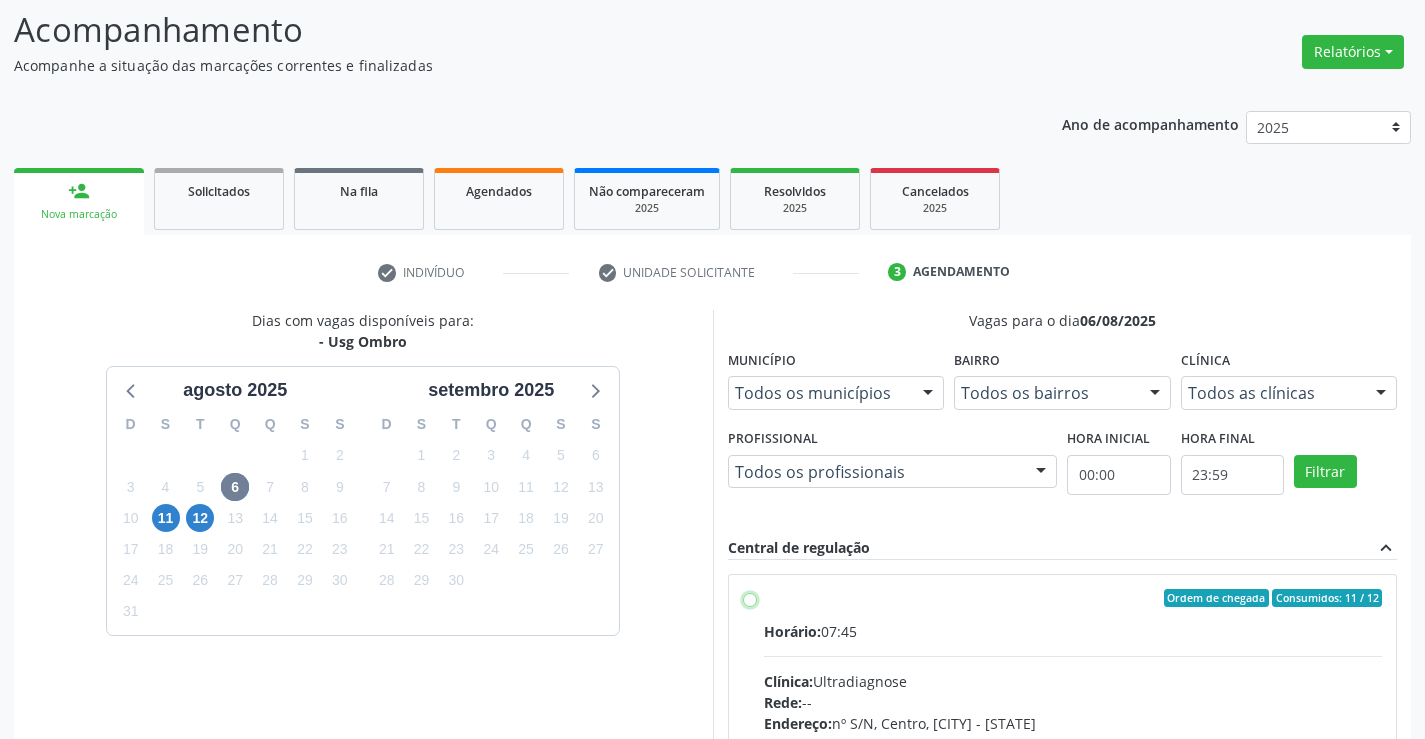 radio on "true" 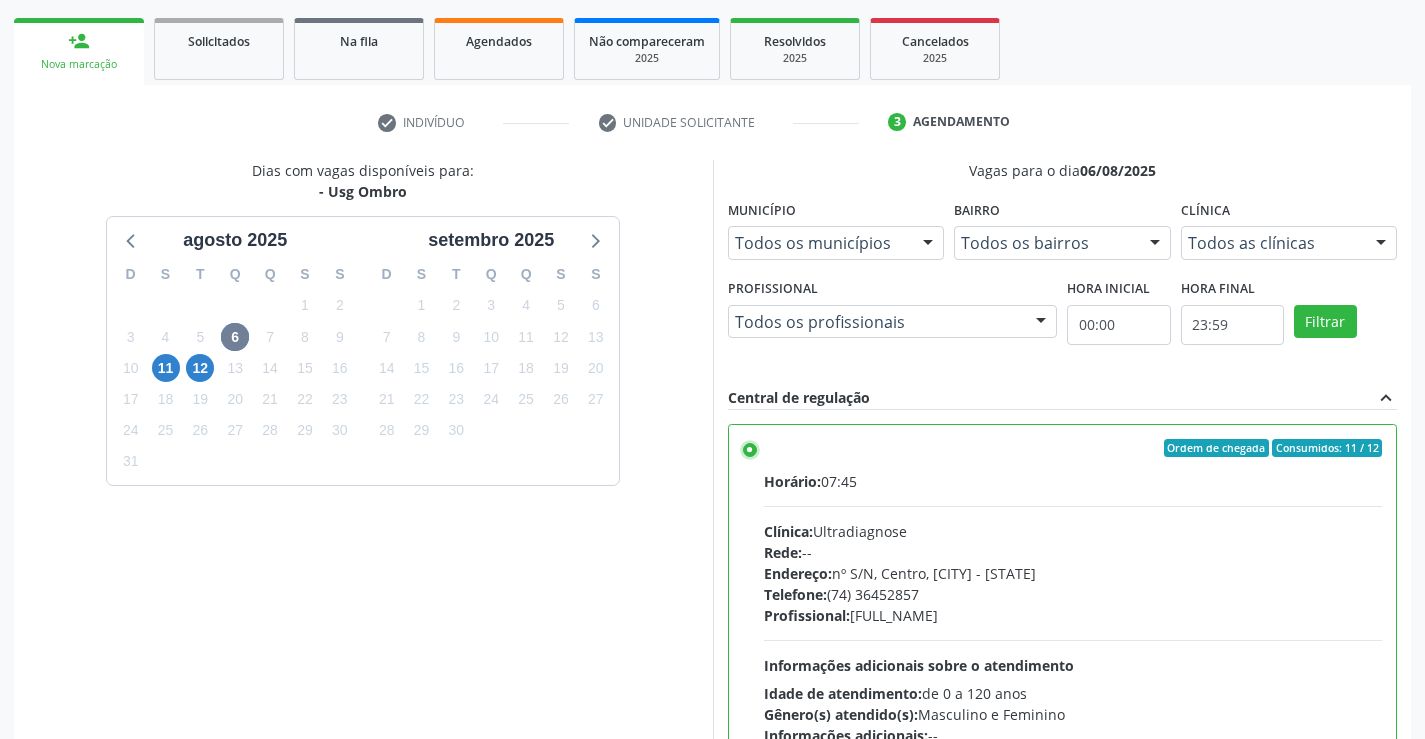 scroll, scrollTop: 456, scrollLeft: 0, axis: vertical 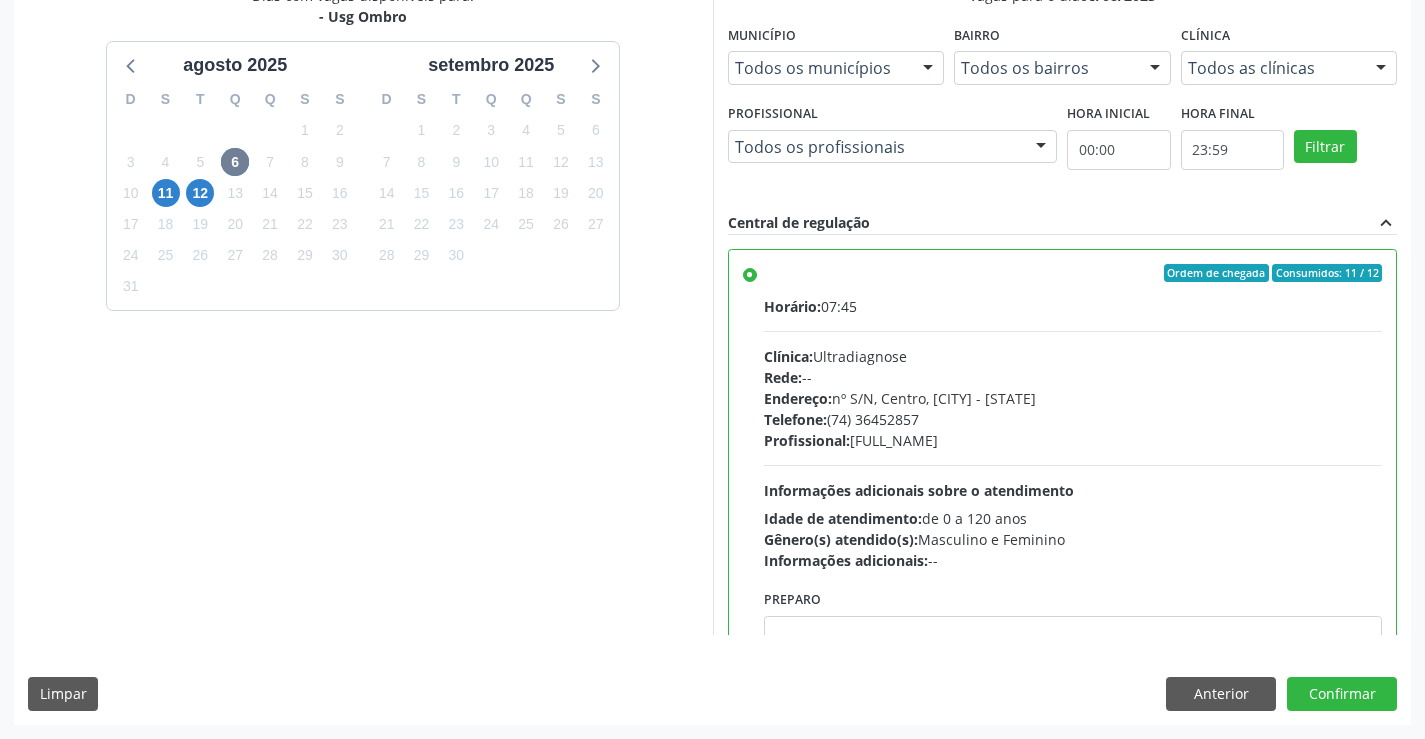 click on "Dias com vagas disponíveis para:
- Usg Ombro
agosto [YEAR] D S T Q Q S S 27 28 29 30 31 1 2 3 4 5 6 7 8 9 10 11 12 13 14 15 16 17 18 19 20 21 22 23 24 25 26 27 28 29 30 31 1 2 3 4 5 6 setembro [YEAR] D S T Q Q S S 31 1 2 3 4 5 6 7 8 9 10 11 12 13 14 15 16 17 18 19 20 21 22 23 24 25 26 27 28 29 30 1 2 3 4 5 6 7 8 9 10 11
Vagas para o dia
[DATE]
Município
Todos os municípios         Todos os municípios   [CITY] - [STATE]
Nenhum resultado encontrado para: "   "
Não há nenhuma opção para ser exibida.
Bairro
Todos os bairros         Todos os bairros   [NEIGHBORHOOD]
Nenhum resultado encontrado para: "   "
Não há nenhuma opção para ser exibida.
Clínica
Todos as clínicas         Todos as clínicas   [CLINIC]
Nenhum resultado encontrado para: "   "
Não há nenhuma opção para ser exibida." at bounding box center (712, 354) 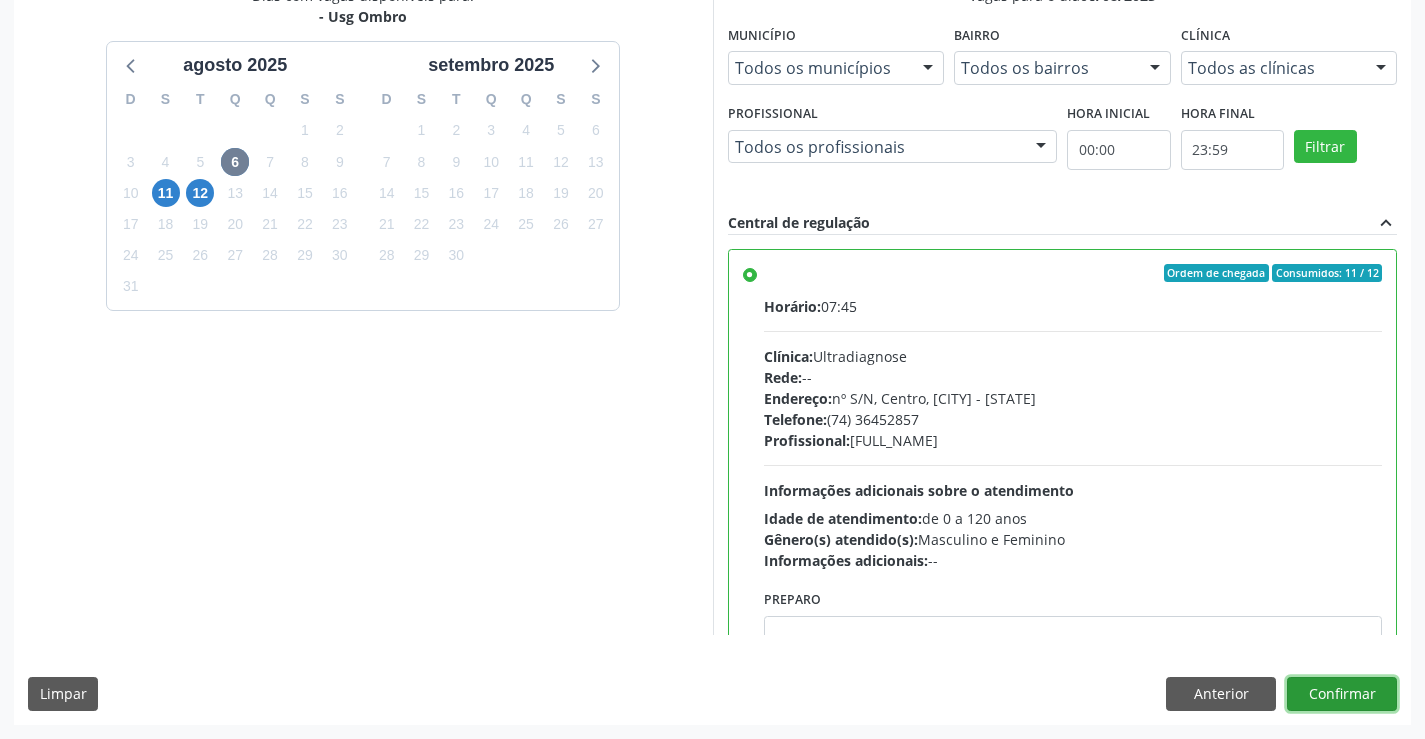 click on "Confirmar" at bounding box center [1342, 694] 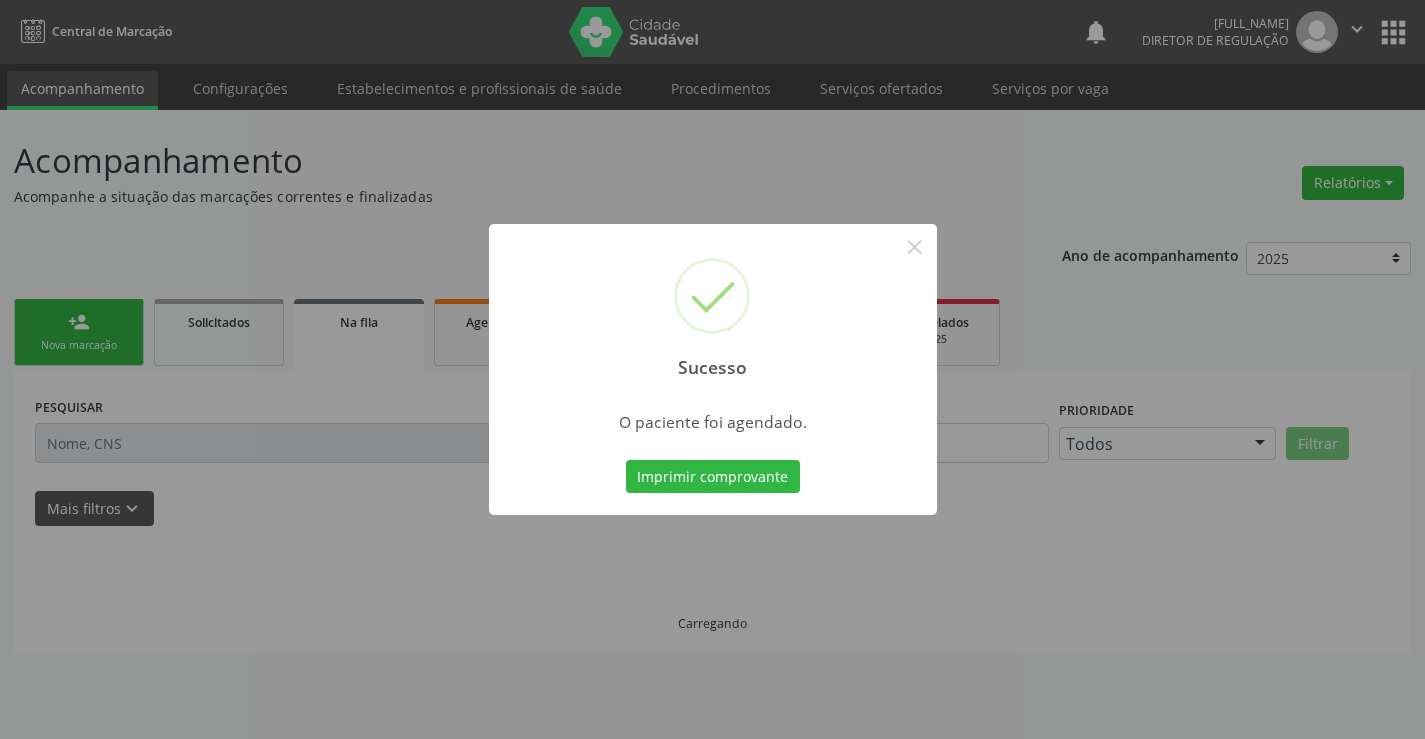scroll, scrollTop: 0, scrollLeft: 0, axis: both 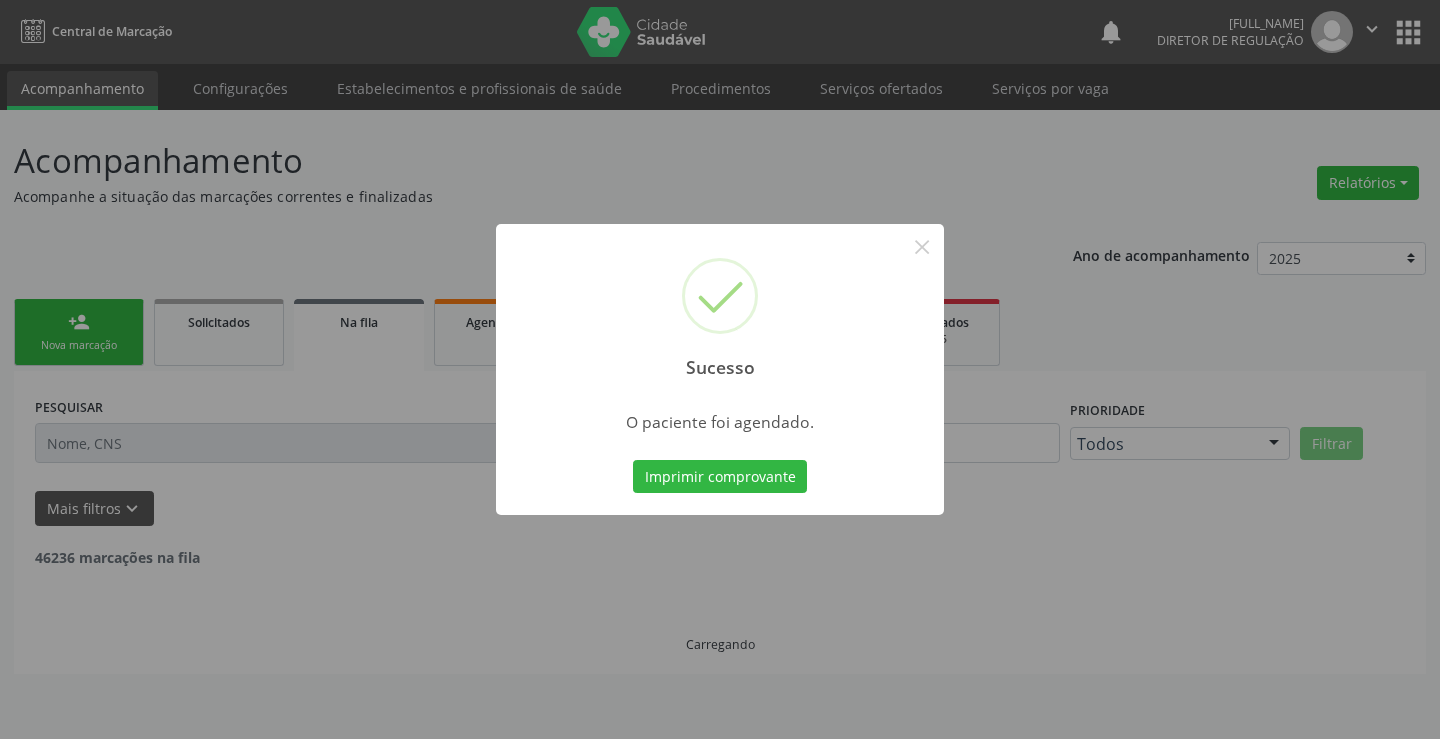 type 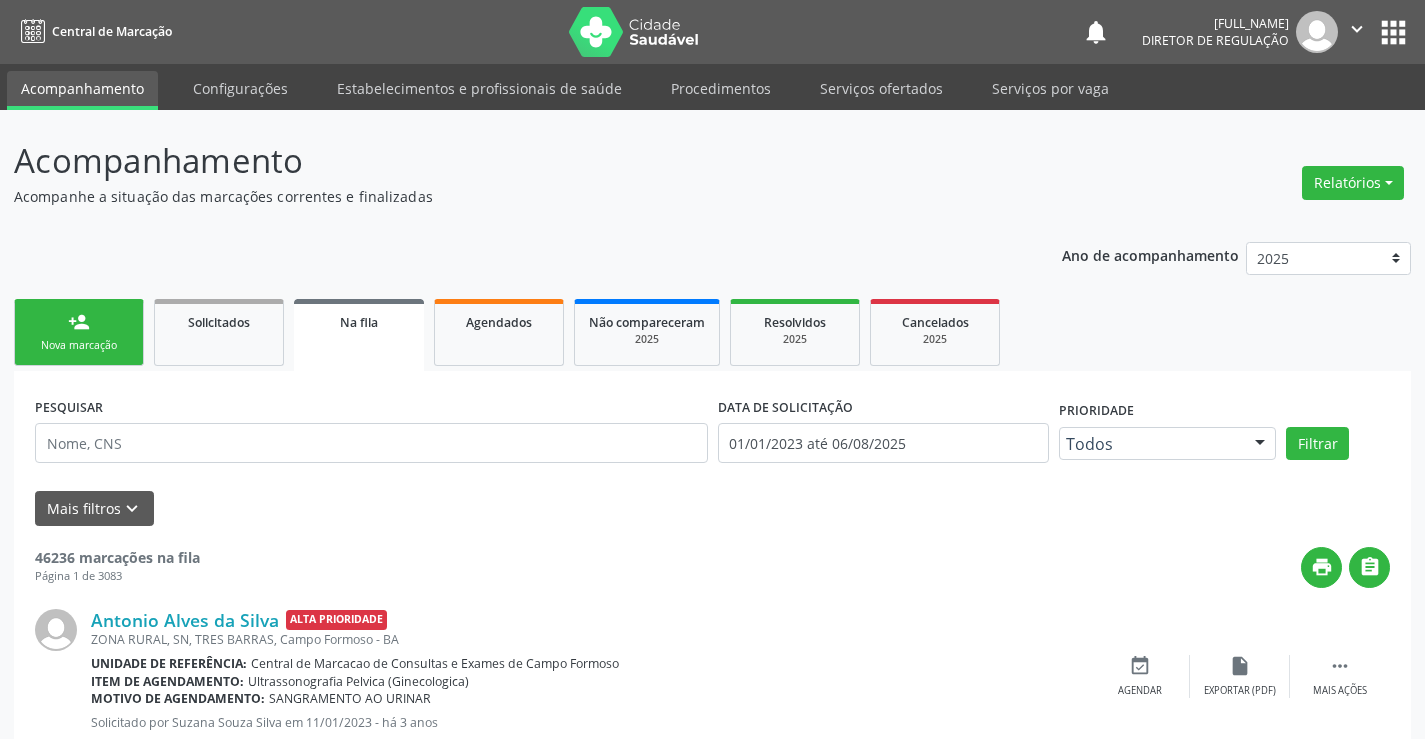 click on "person_add
Nova marcação" at bounding box center (79, 332) 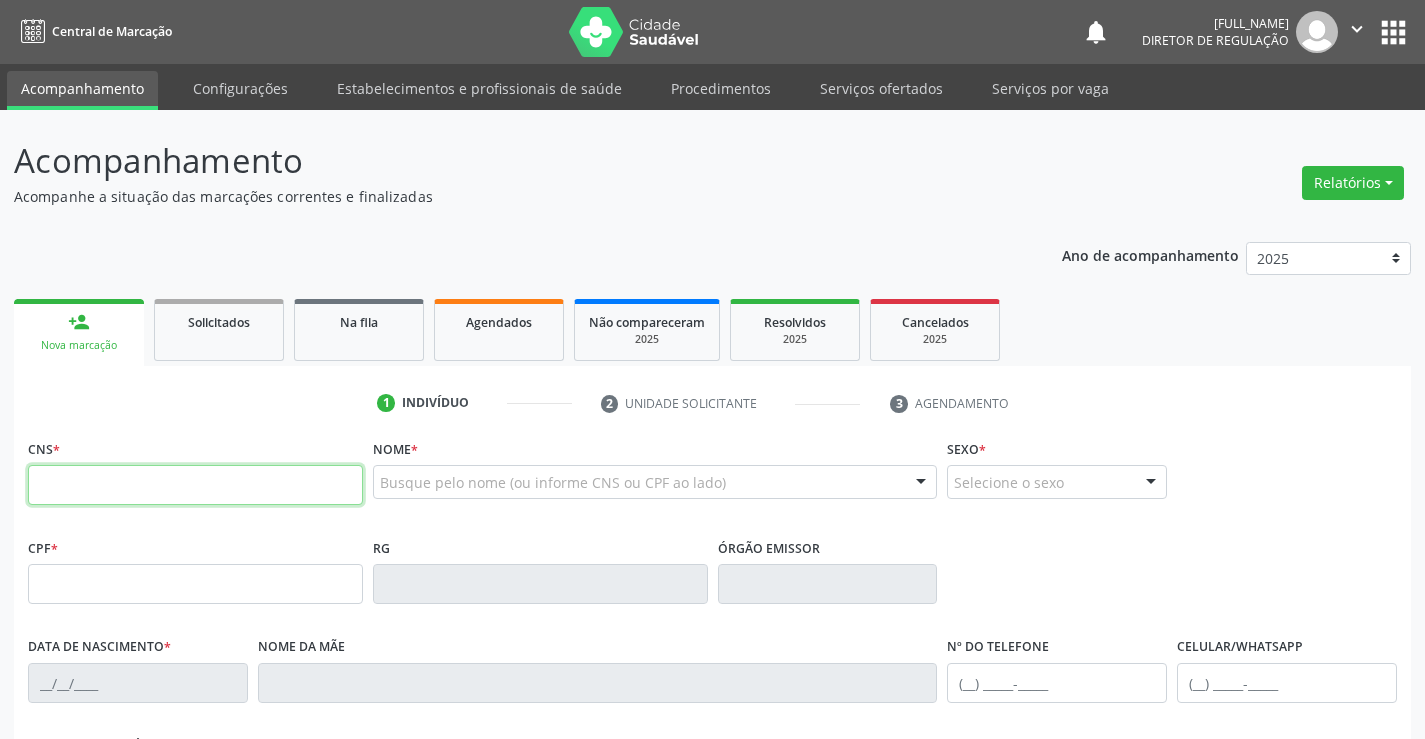 click at bounding box center (195, 485) 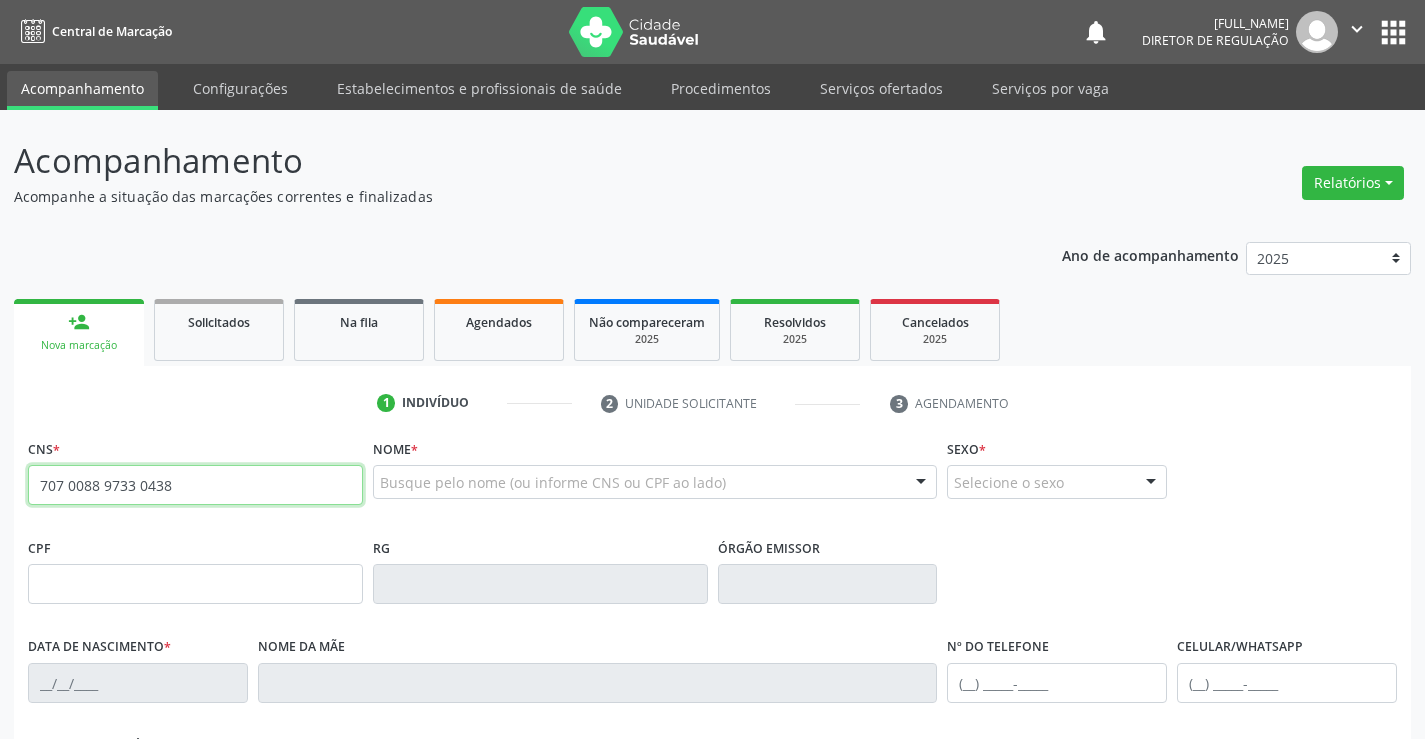type on "707 0088 9733 0438" 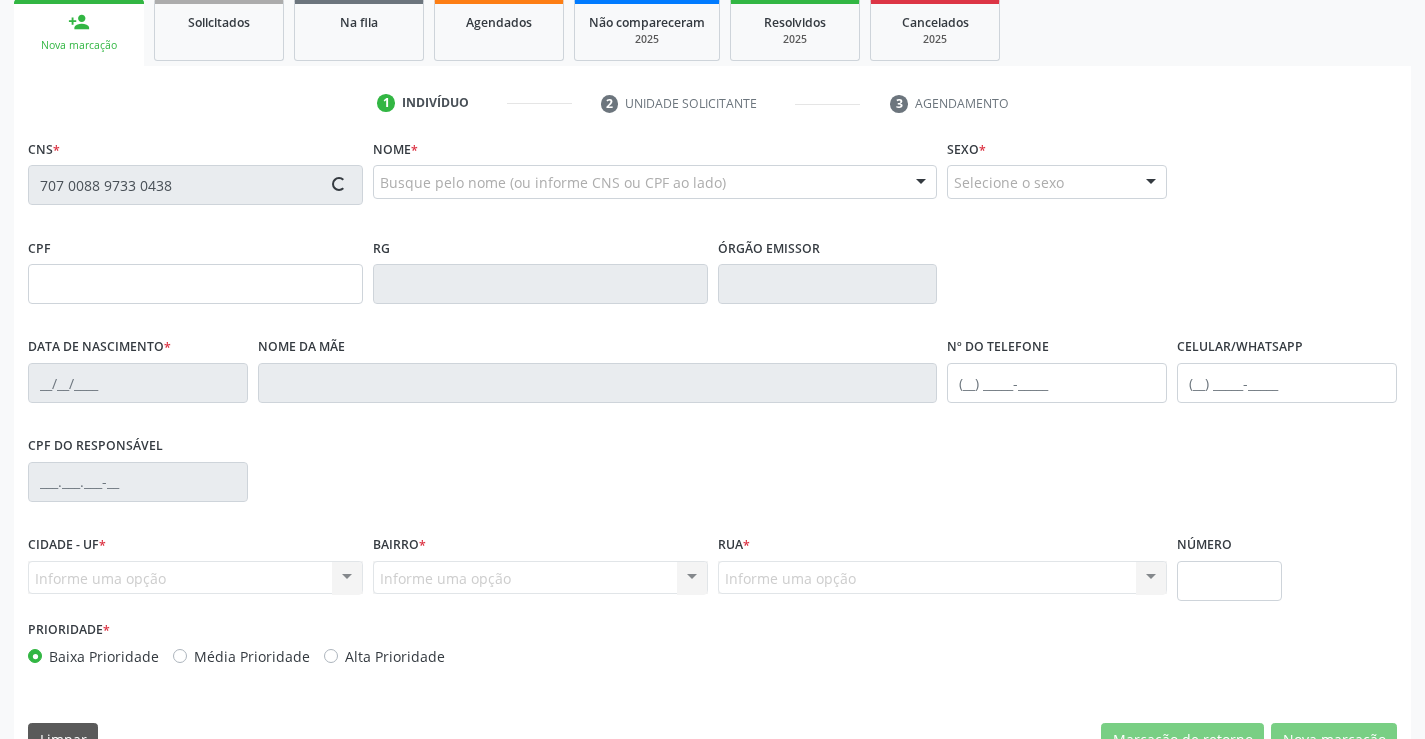 type on "[SSN]" 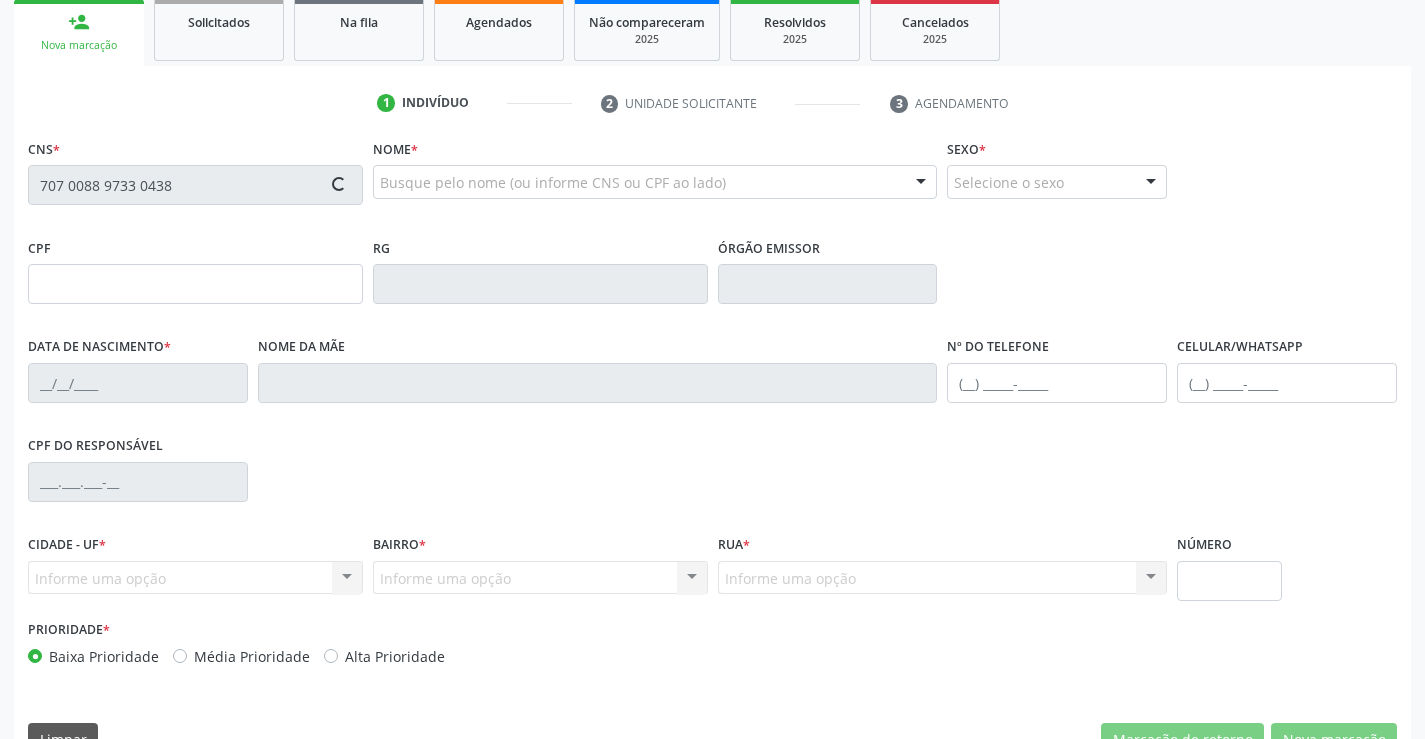 type on "[PHONE]" 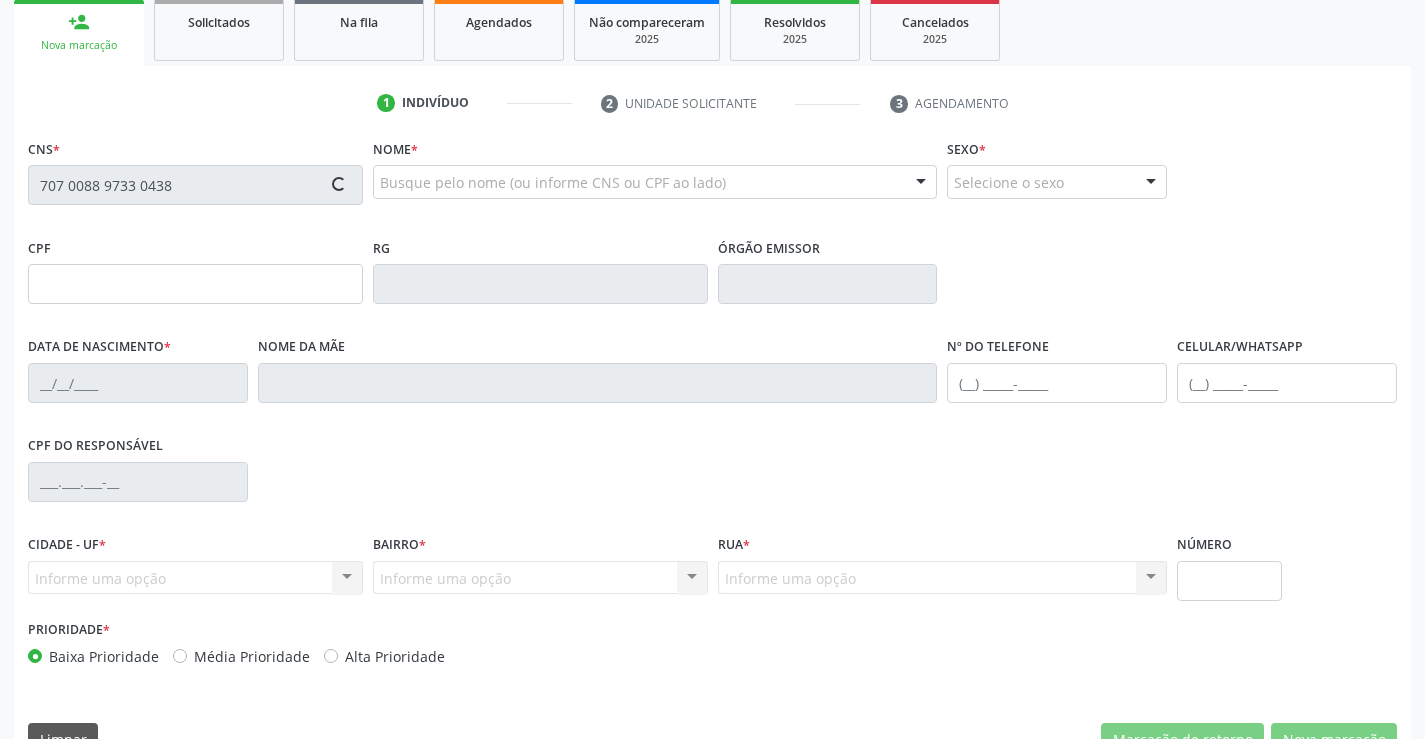 type on "([AREA]) [PHONE]" 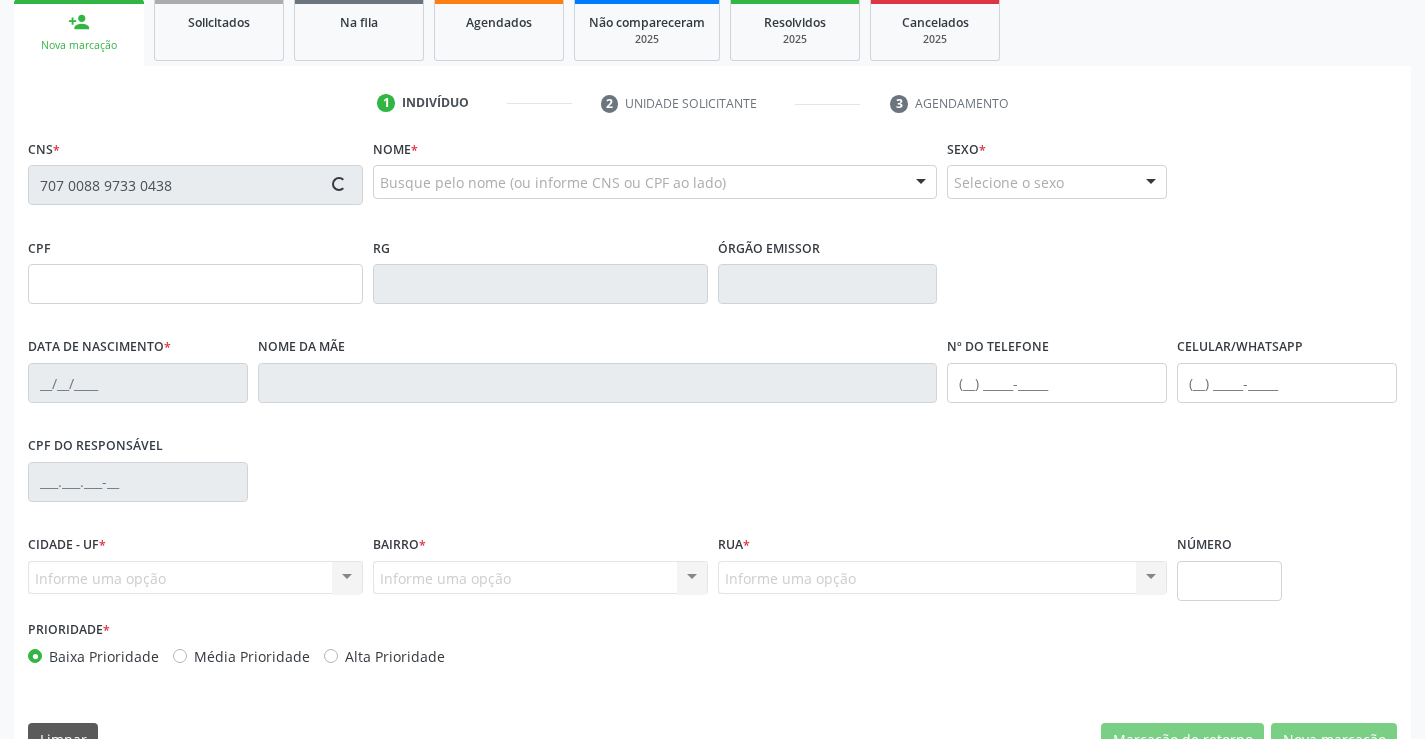type on "([AREA]) [PHONE]" 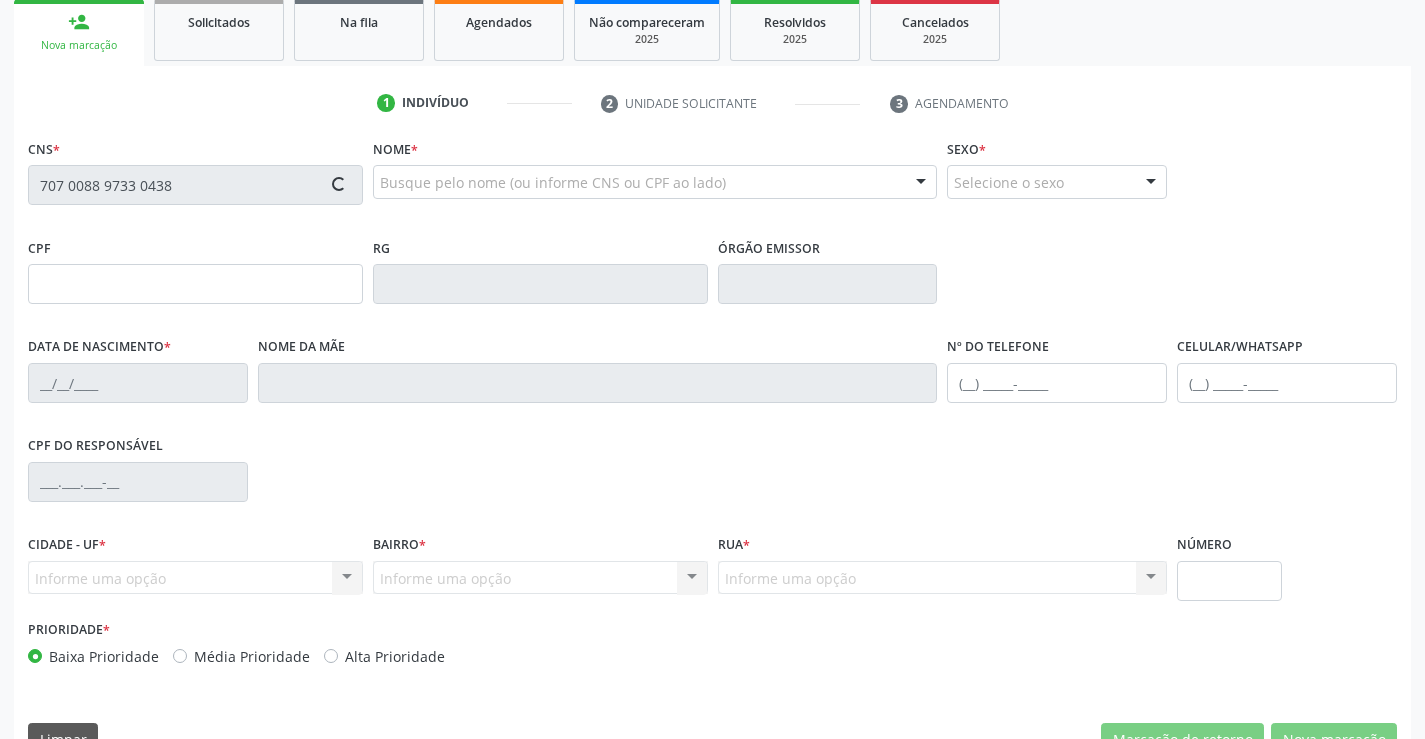 type on "[SSN]" 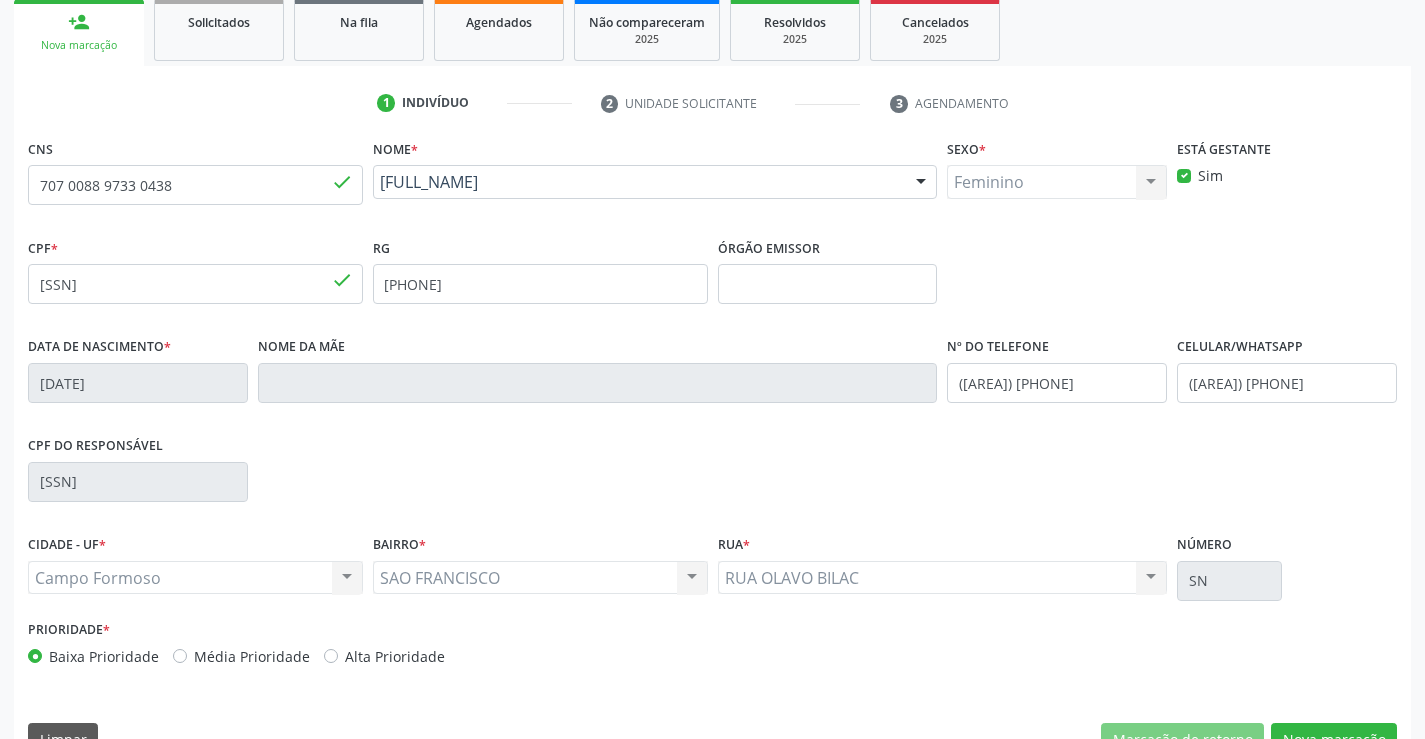 scroll, scrollTop: 345, scrollLeft: 0, axis: vertical 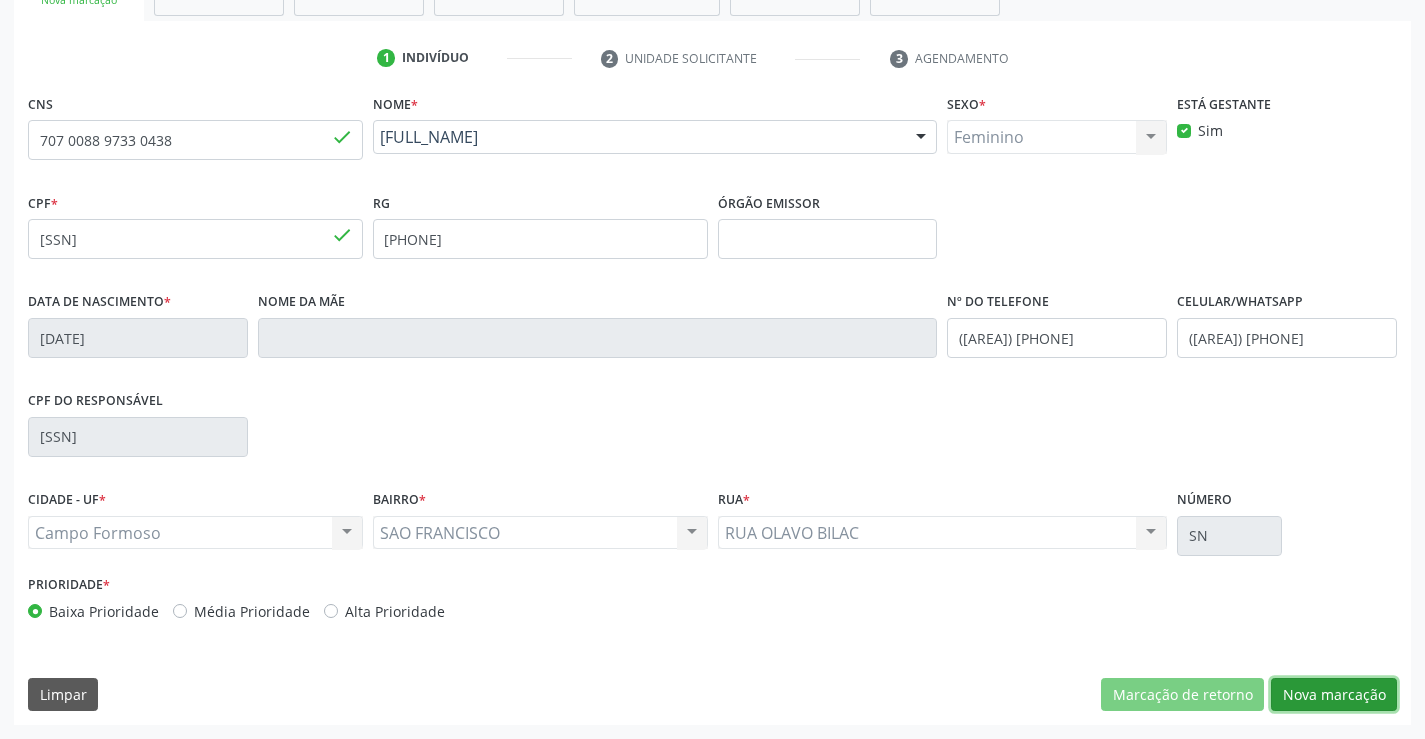 click on "Nova marcação" at bounding box center (1334, 695) 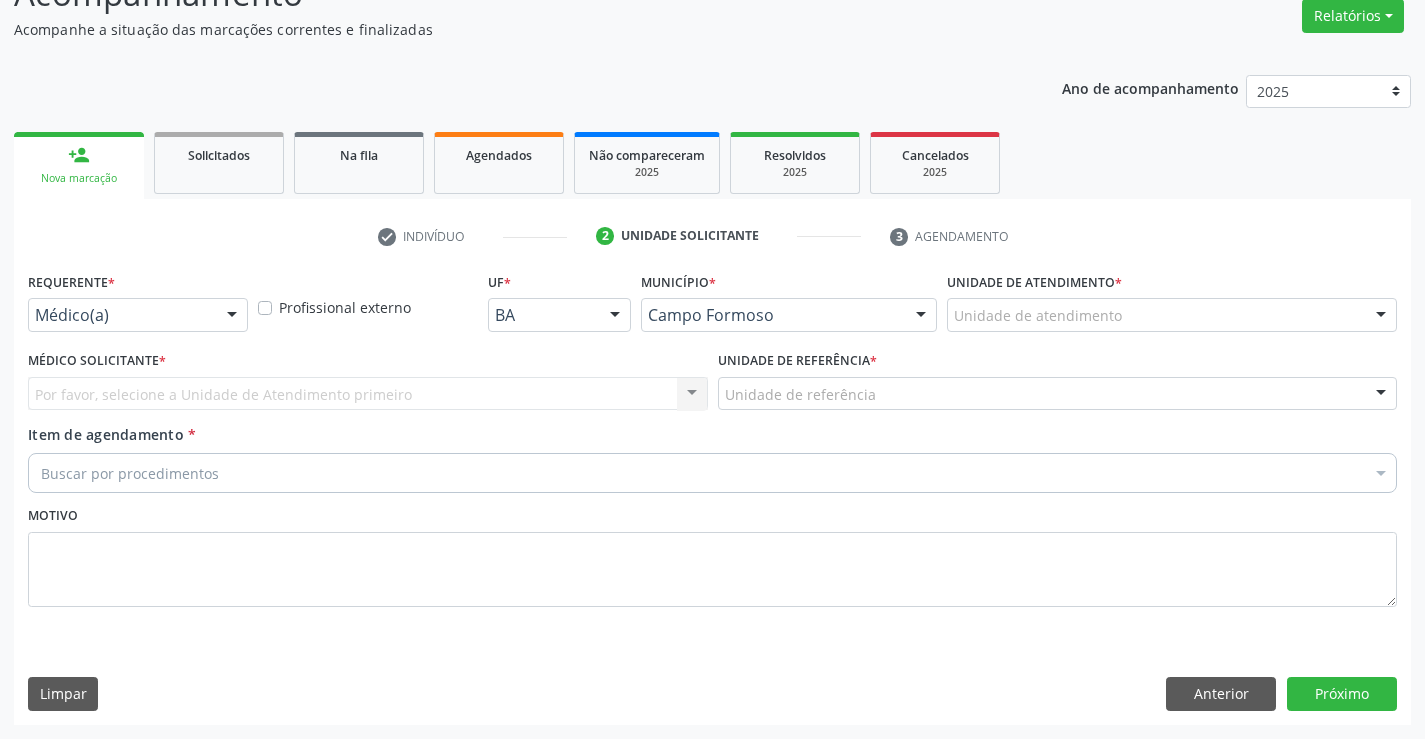 scroll, scrollTop: 167, scrollLeft: 0, axis: vertical 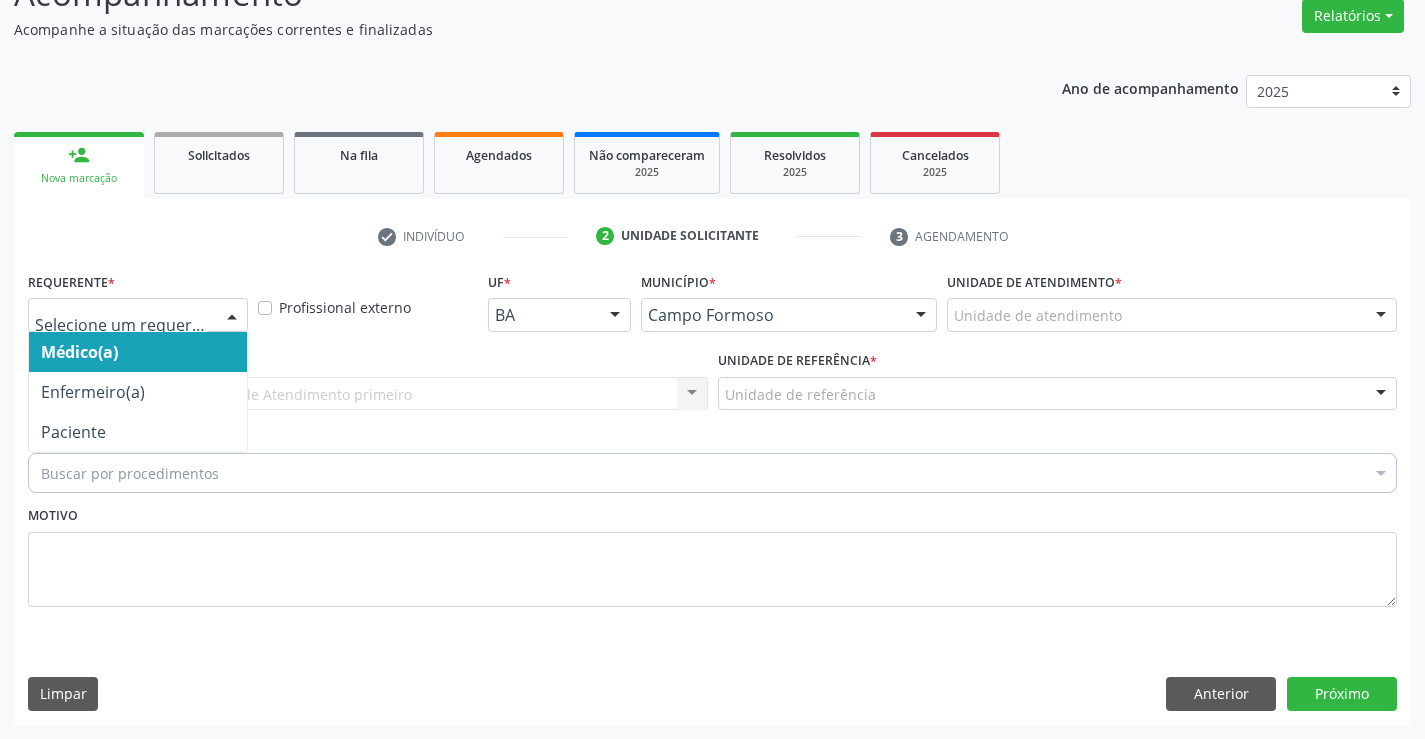 click on "Médico(a)   Enfermeiro(a)   Paciente
Nenhum resultado encontrado para: "   "
Não há nenhuma opção para ser exibida." at bounding box center [138, 315] 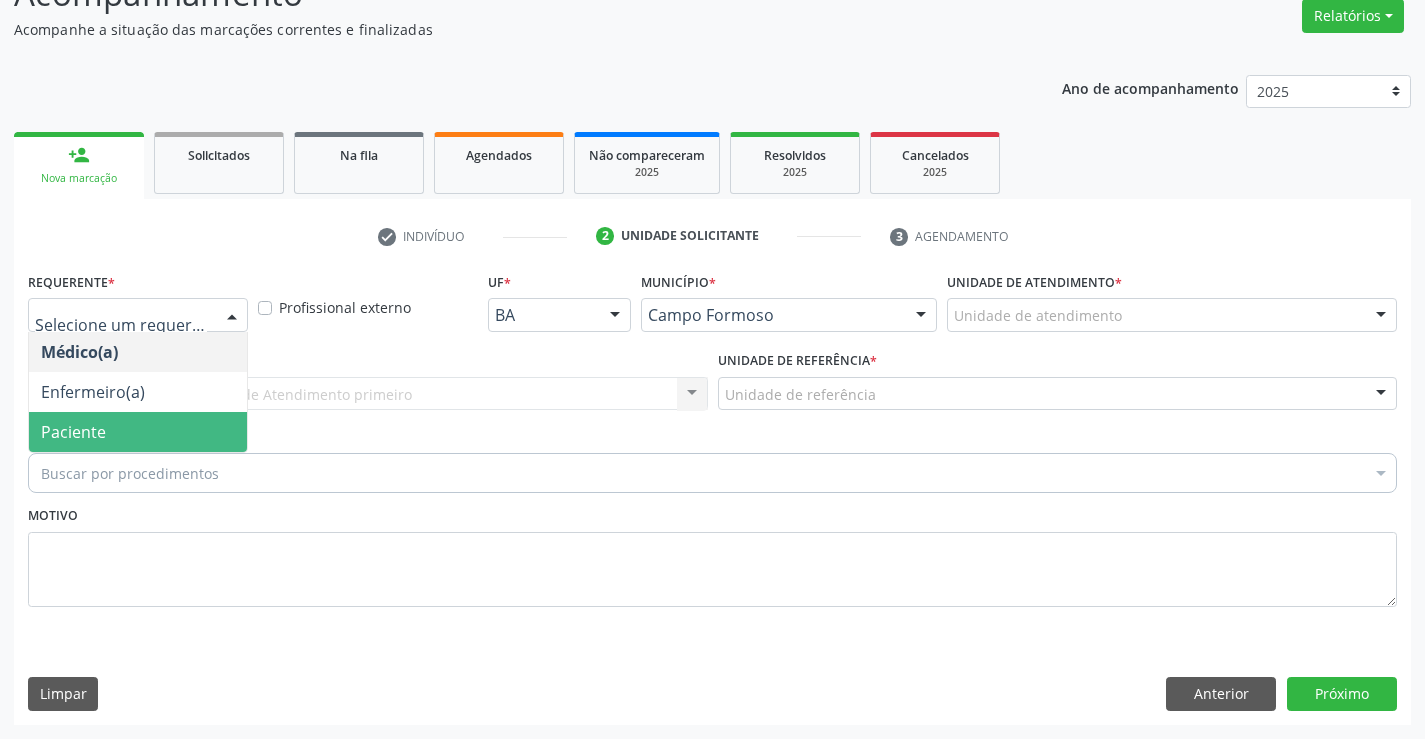 click on "Paciente" at bounding box center (138, 432) 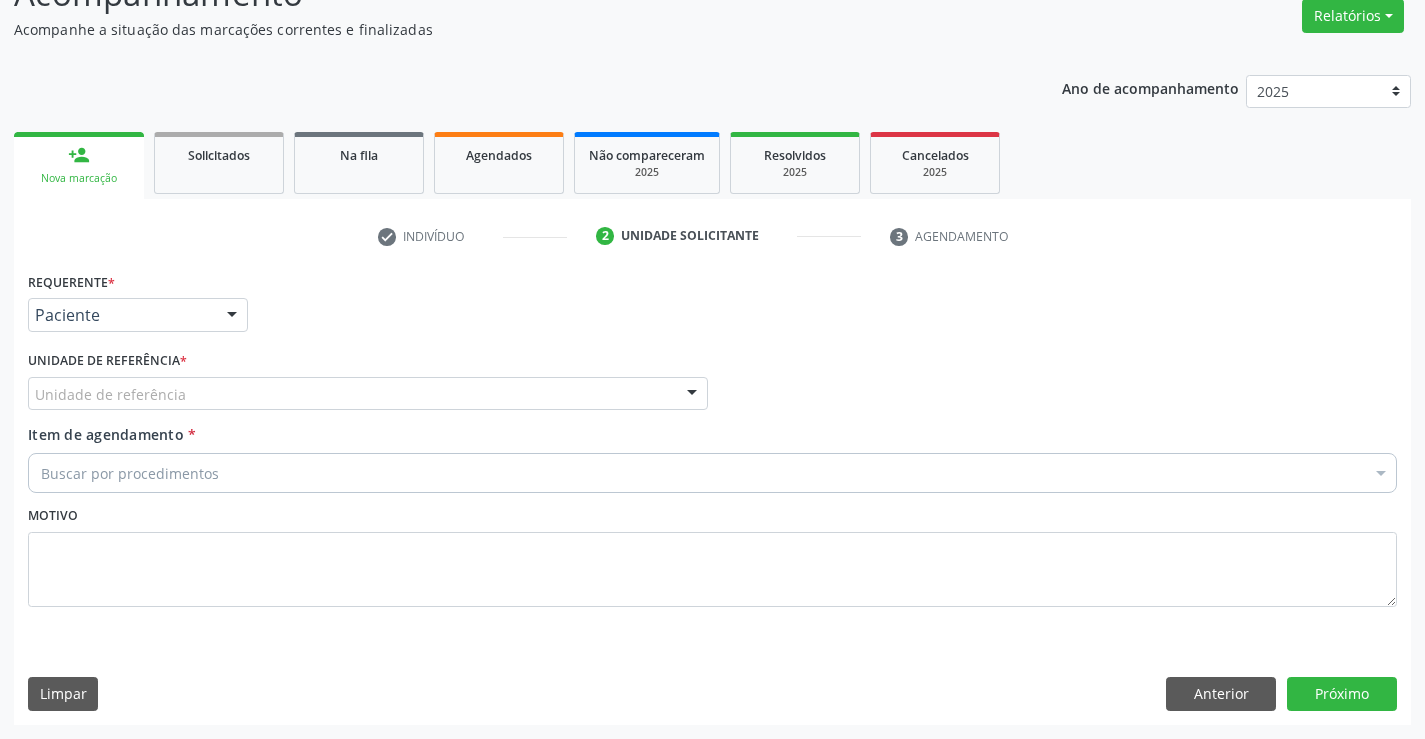 click on "Unidade de referência" at bounding box center [368, 394] 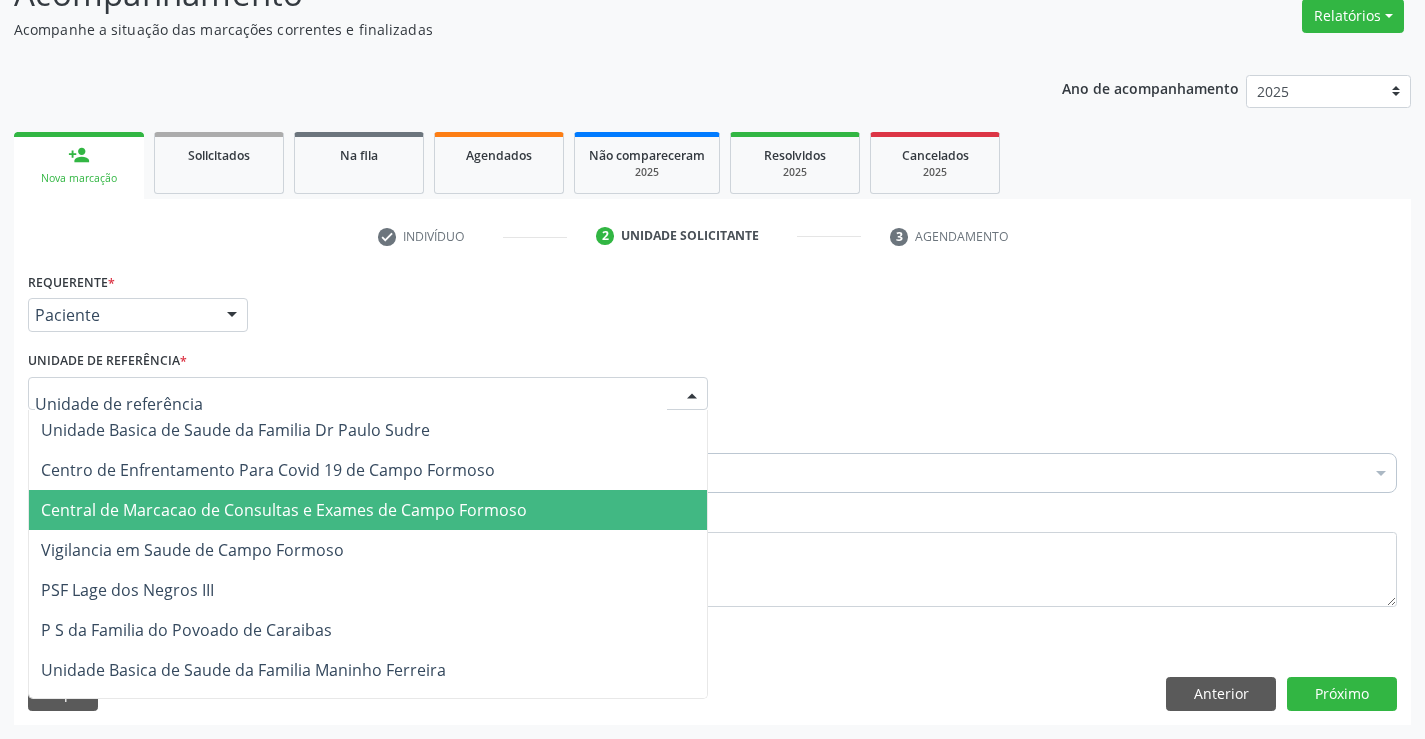 click on "Central de Marcacao de Consultas e Exames de Campo Formoso" at bounding box center [284, 510] 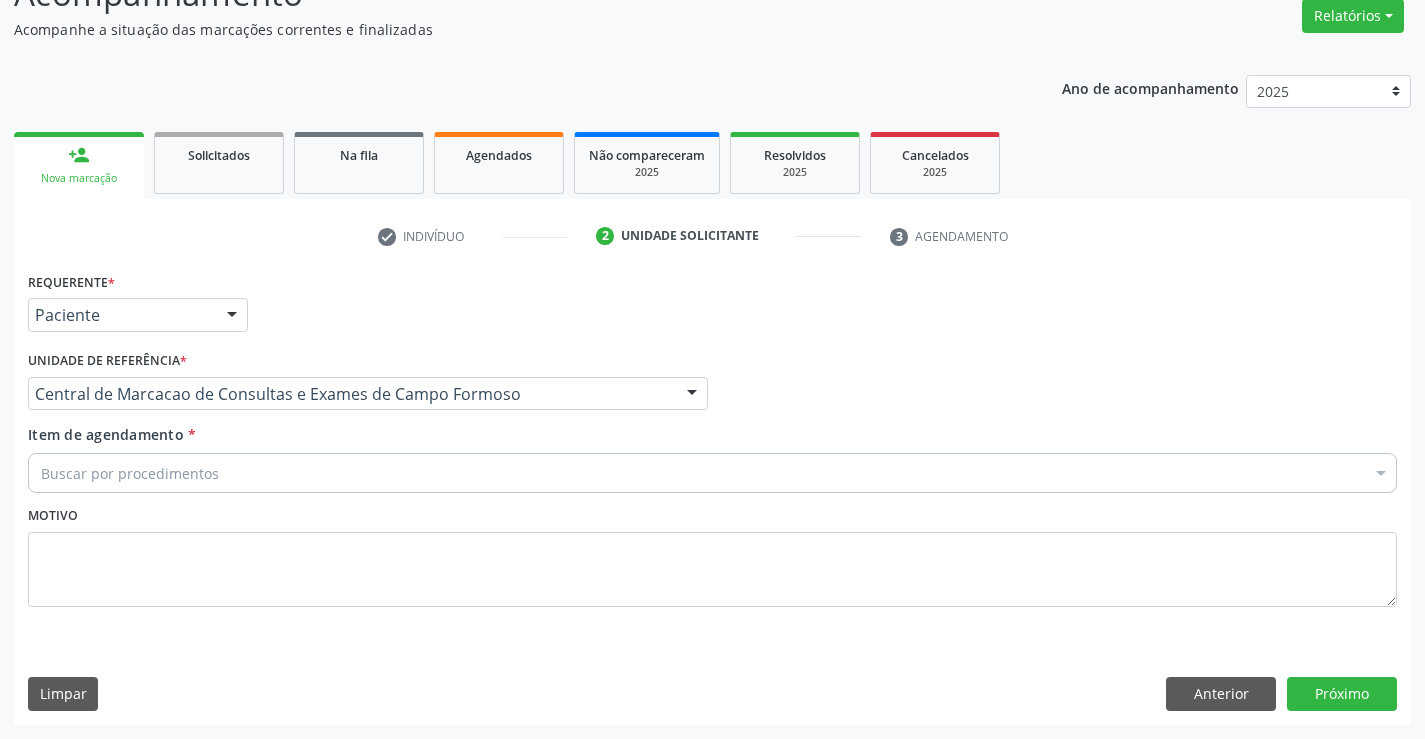 click on "Buscar por procedimentos" at bounding box center (712, 473) 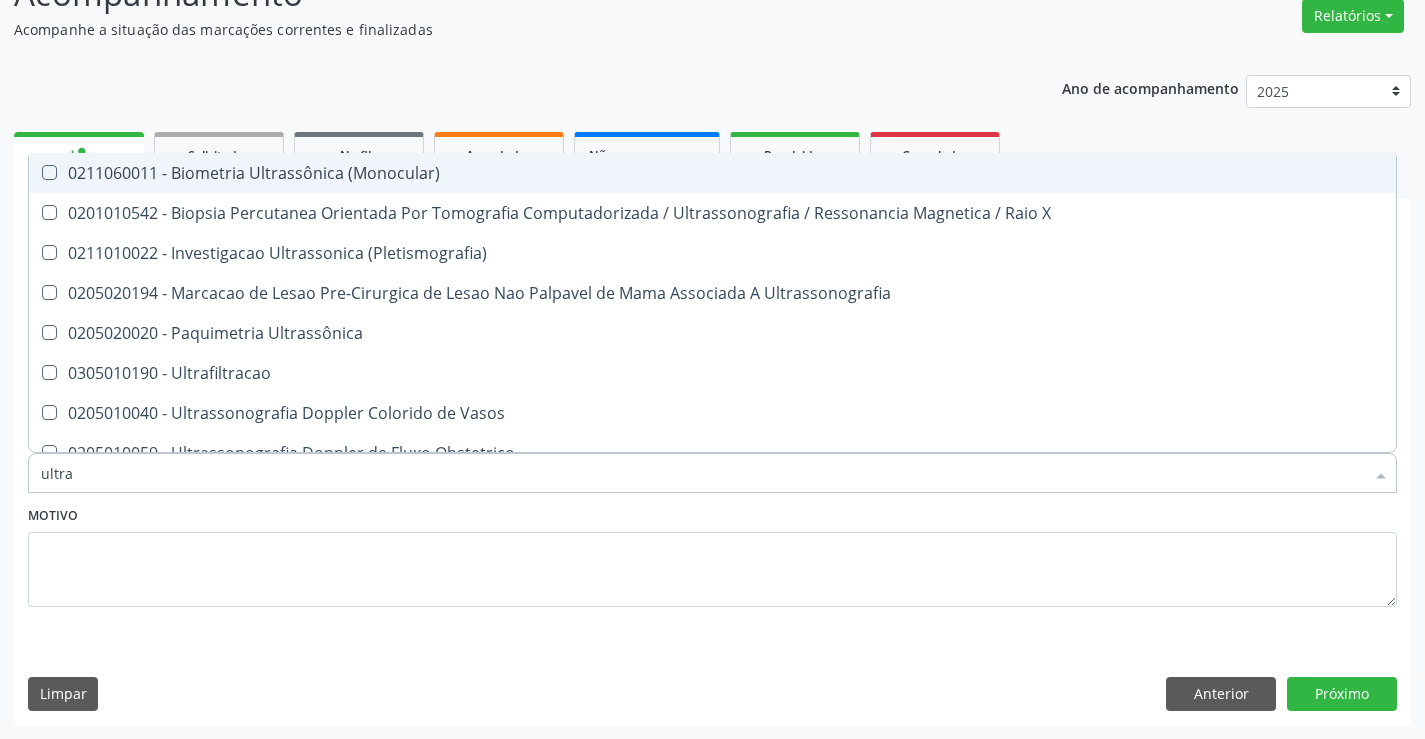 type on "ultras" 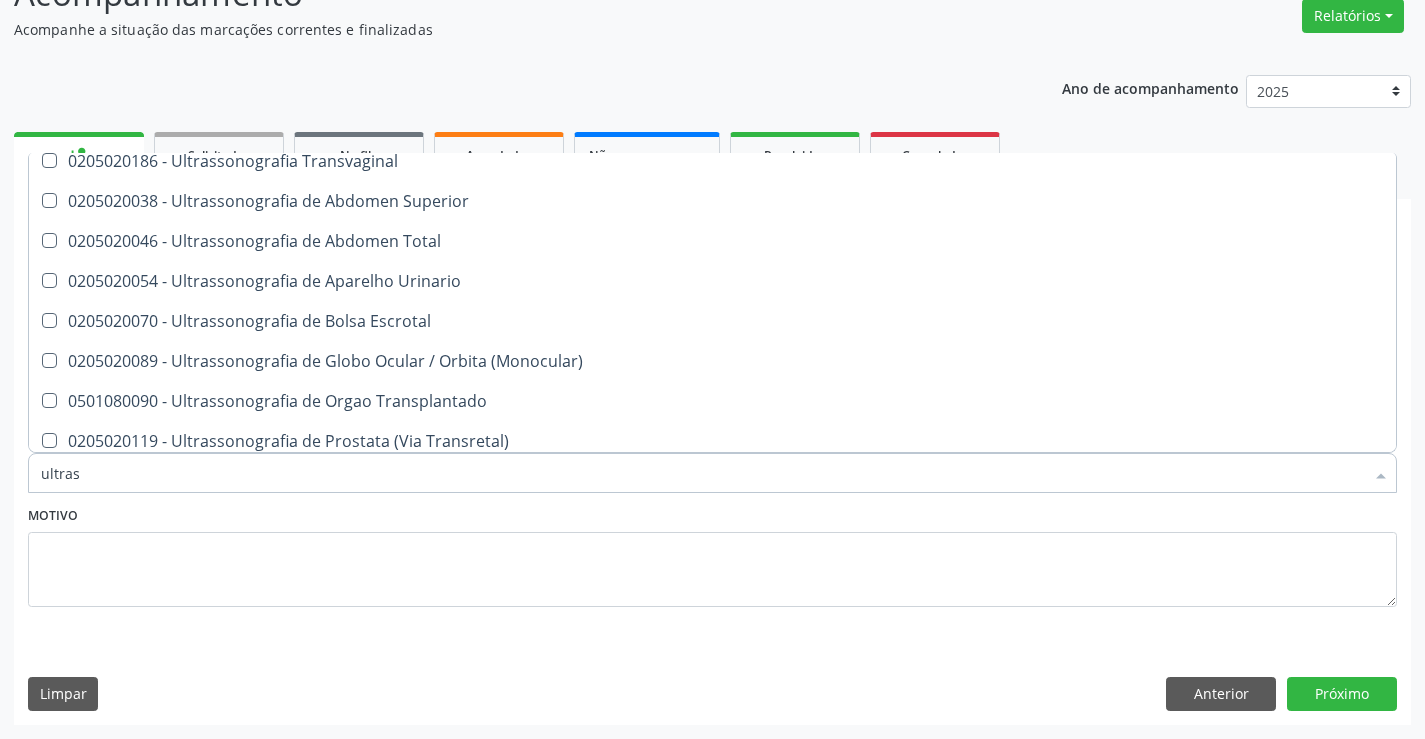 scroll, scrollTop: 500, scrollLeft: 0, axis: vertical 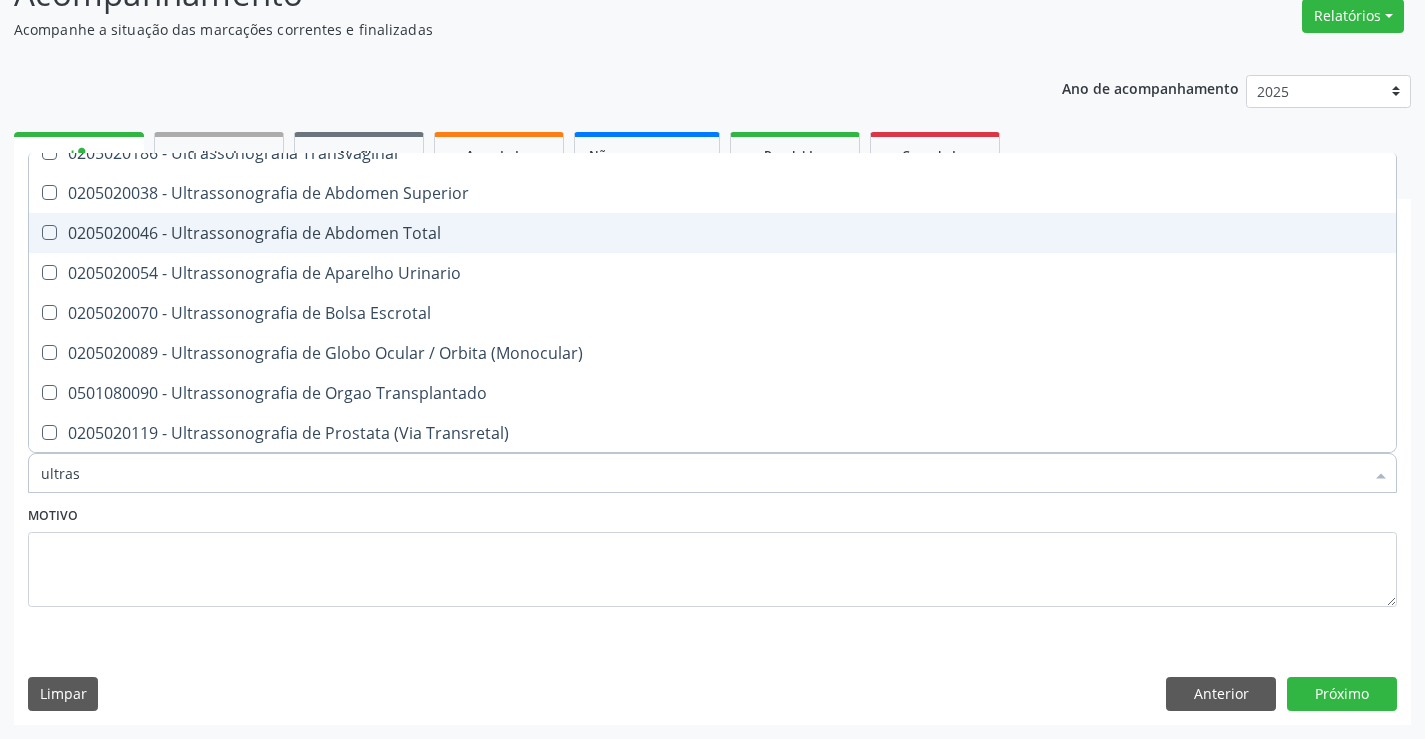 click on "0205020046 - Ultrassonografia de Abdomen Total" at bounding box center [712, 233] 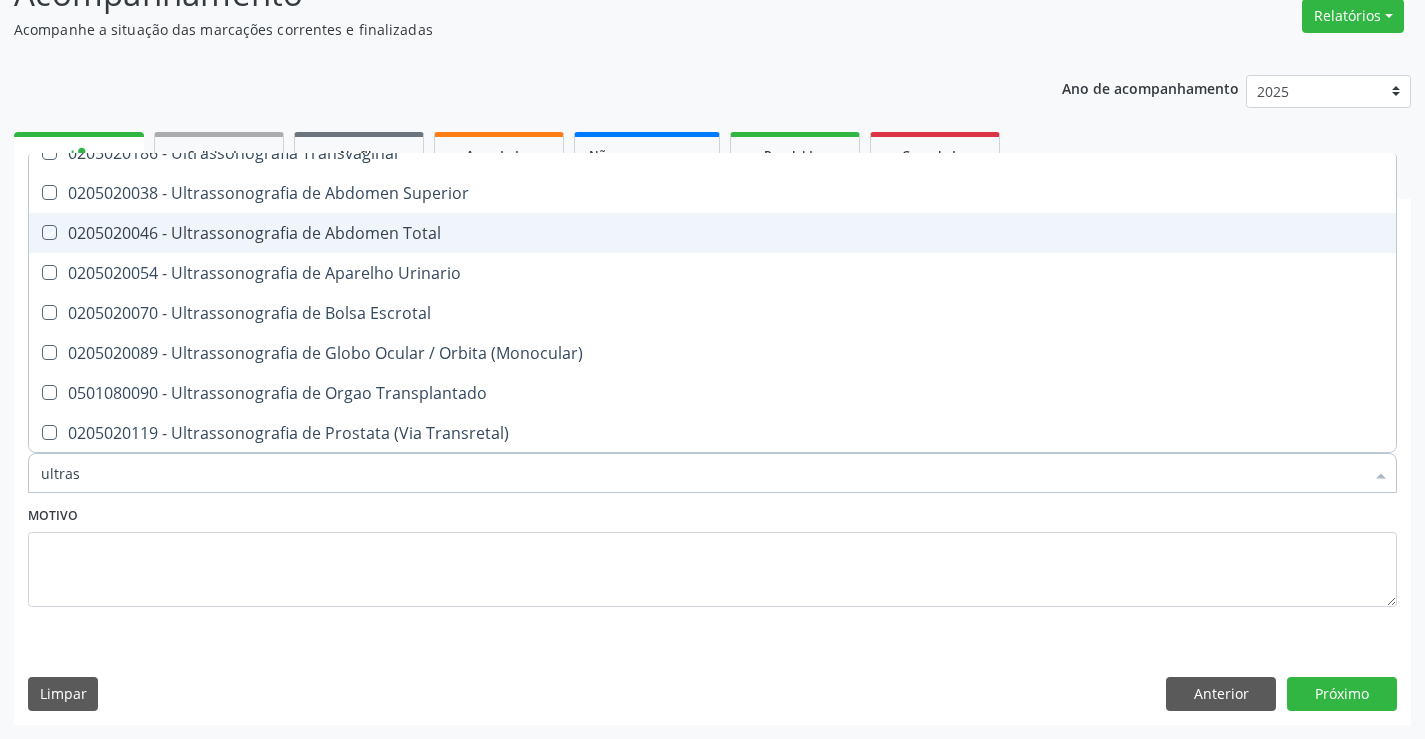 checkbox on "true" 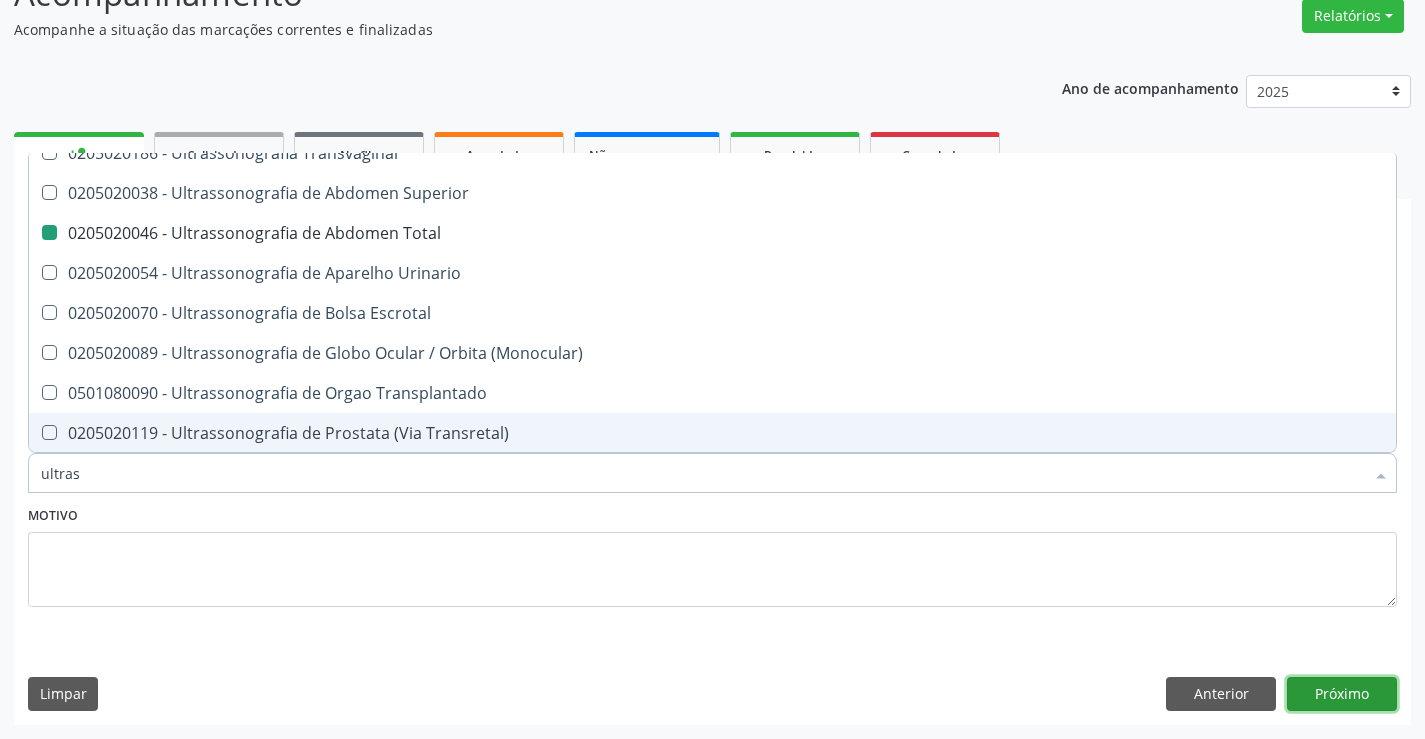 click on "Próximo" at bounding box center [1342, 694] 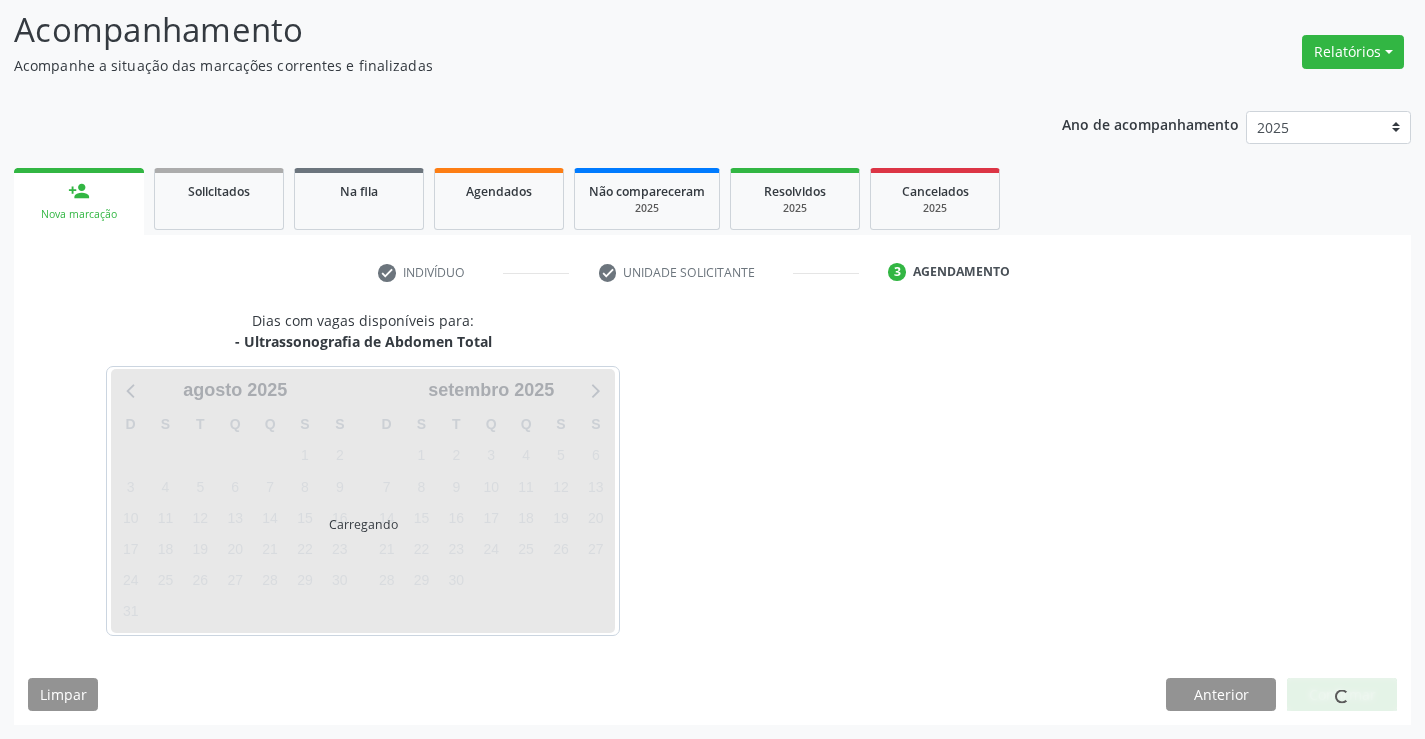 scroll, scrollTop: 131, scrollLeft: 0, axis: vertical 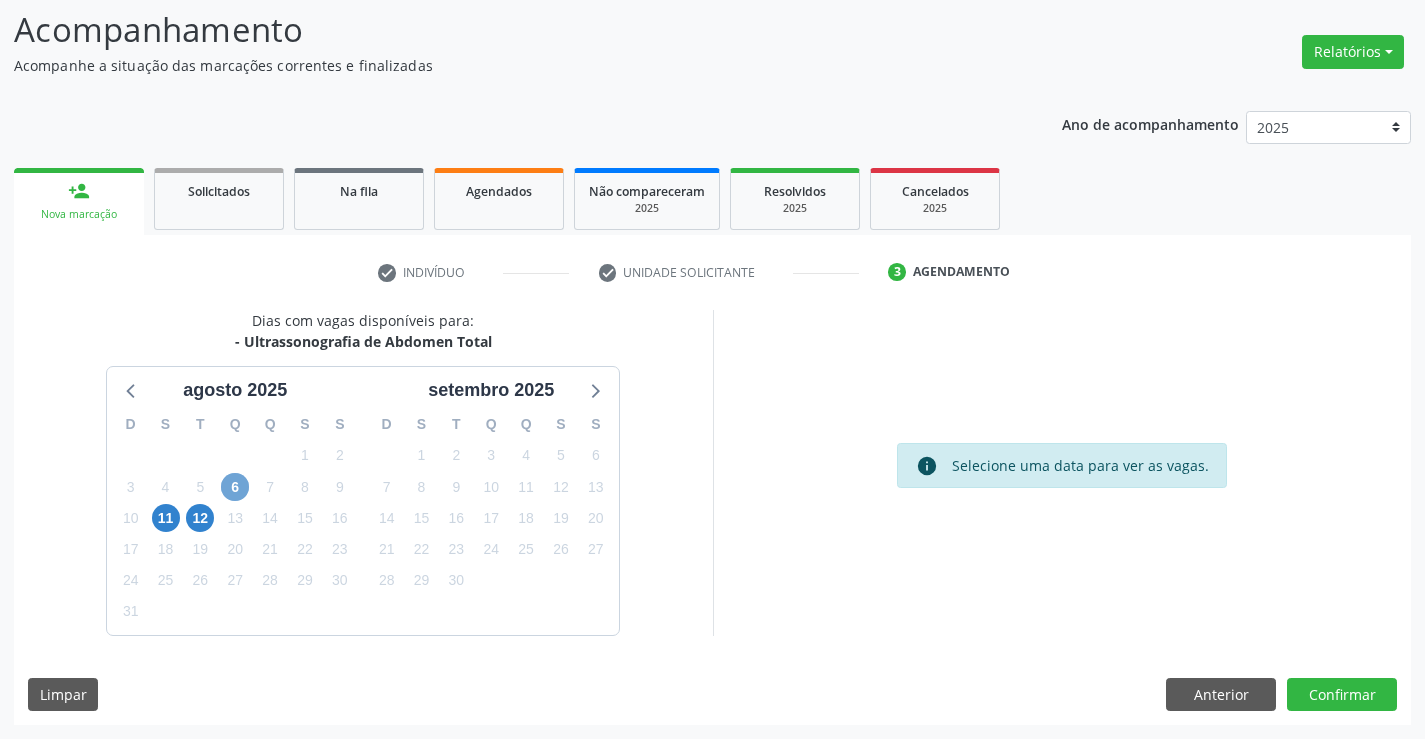 click on "6" at bounding box center [235, 487] 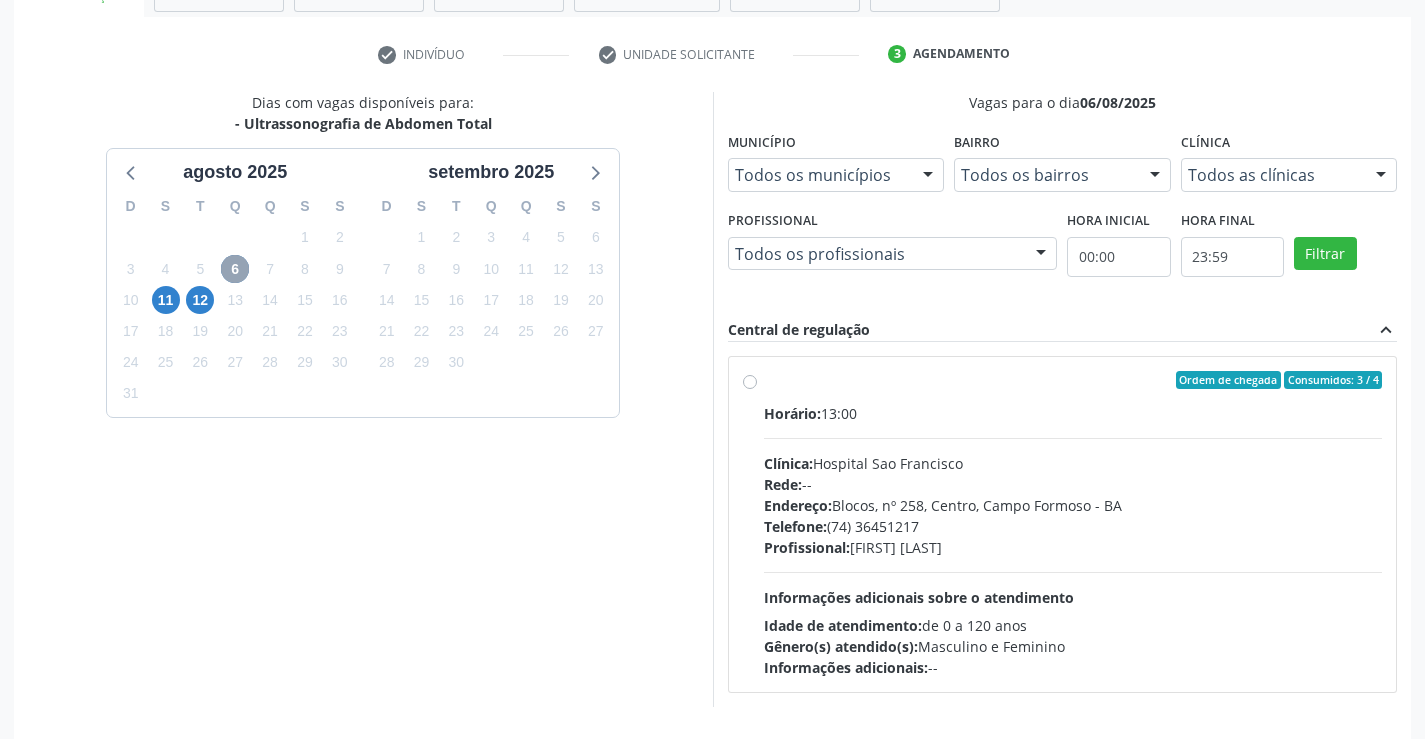 scroll, scrollTop: 420, scrollLeft: 0, axis: vertical 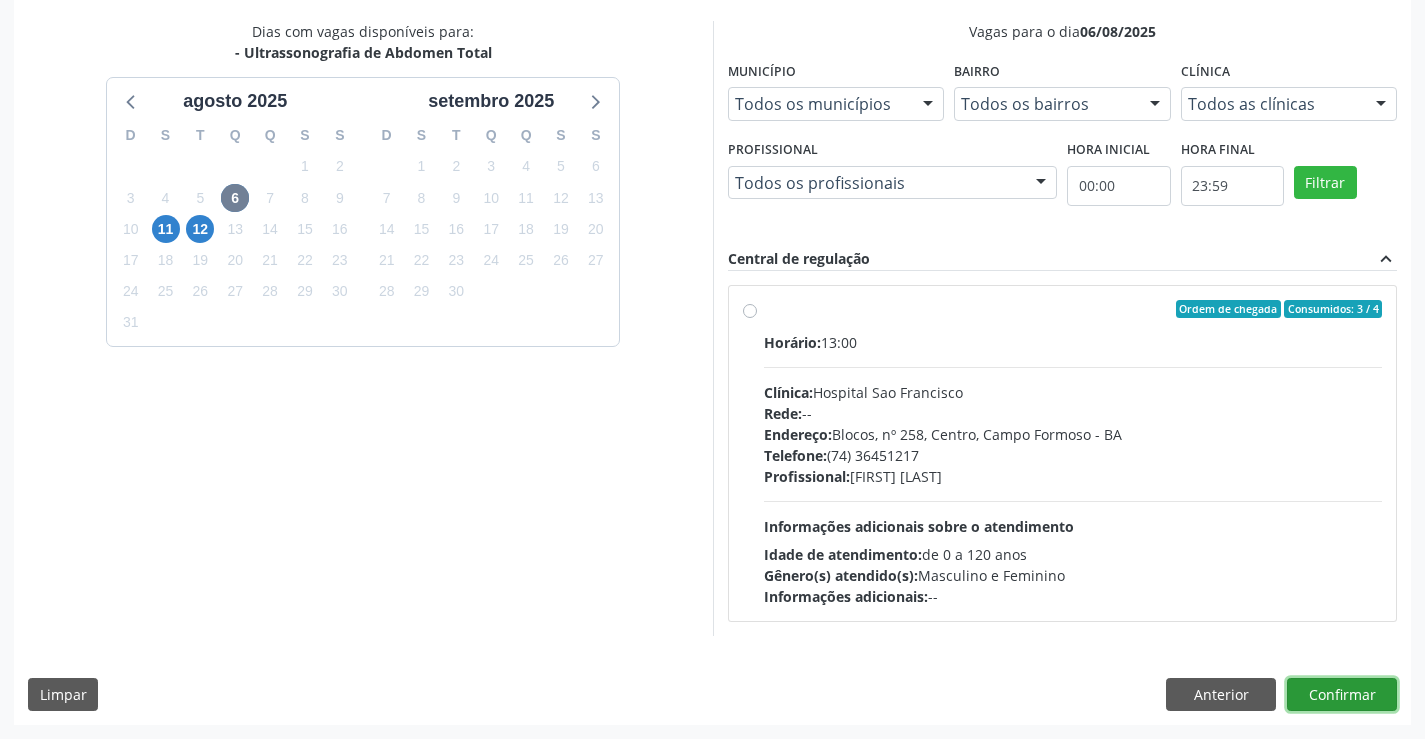 click on "Confirmar" at bounding box center [1342, 695] 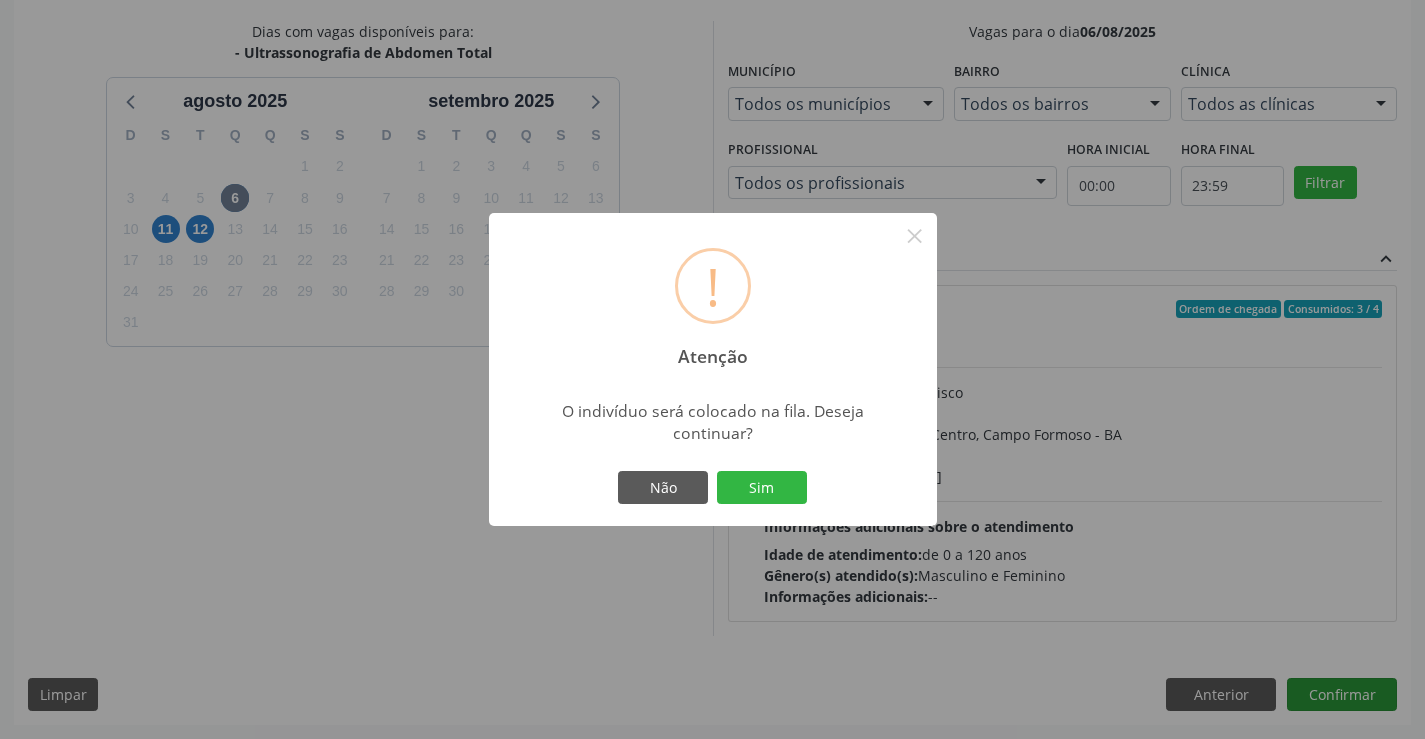 type 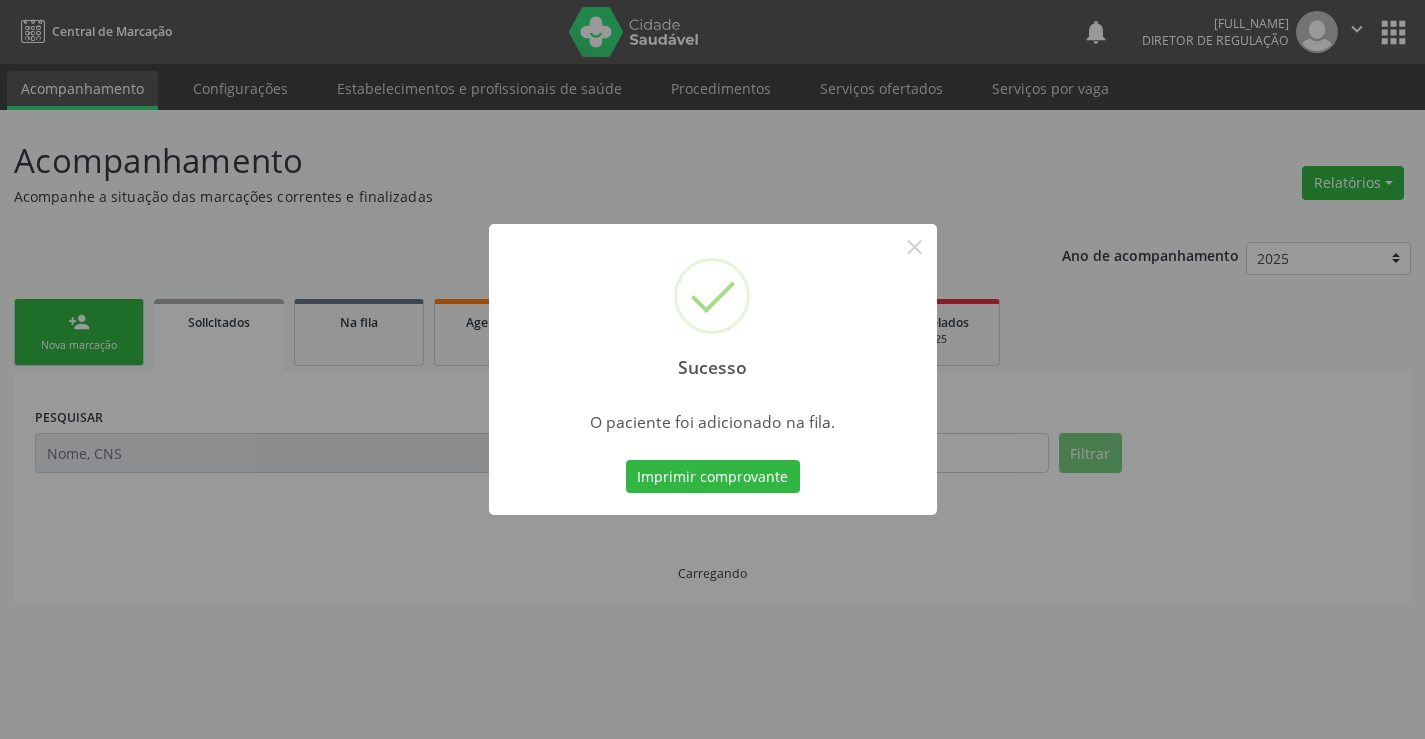scroll, scrollTop: 0, scrollLeft: 0, axis: both 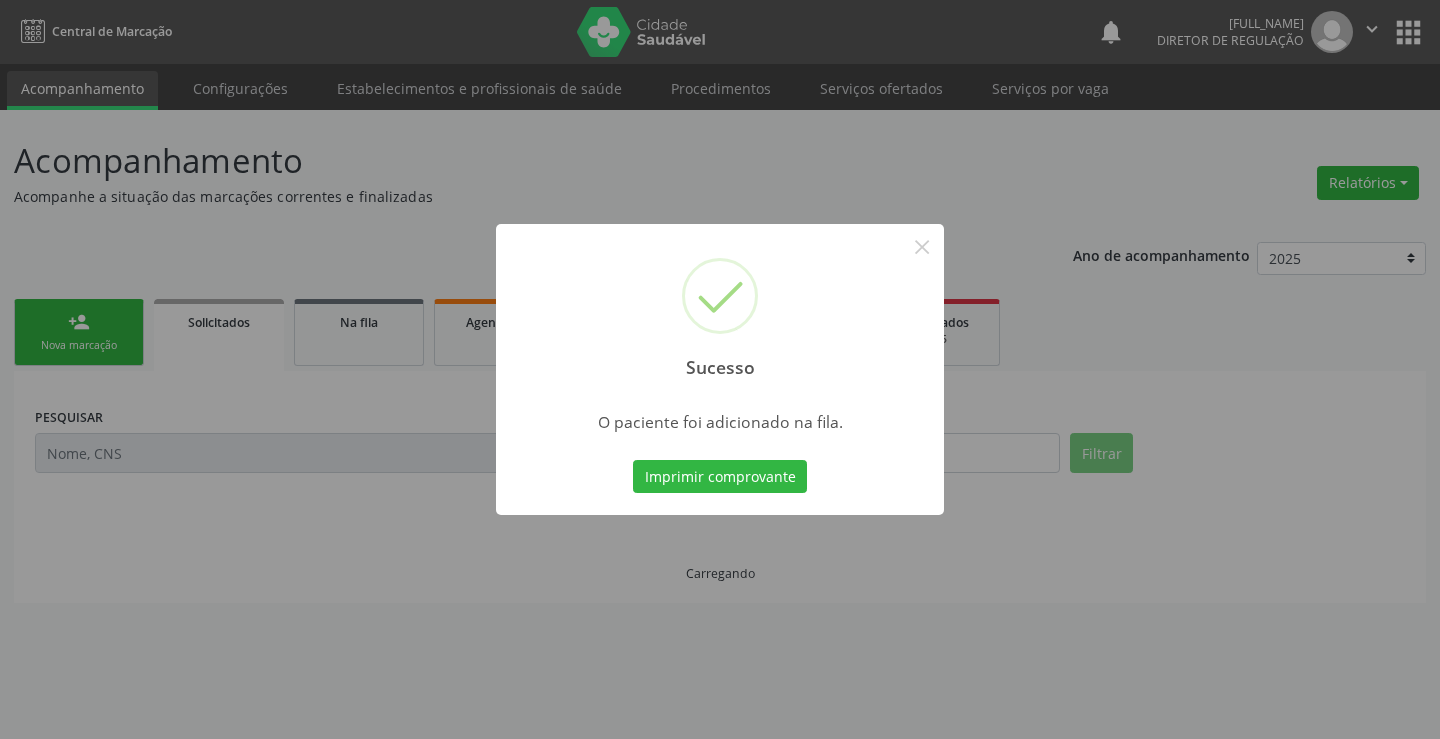 type 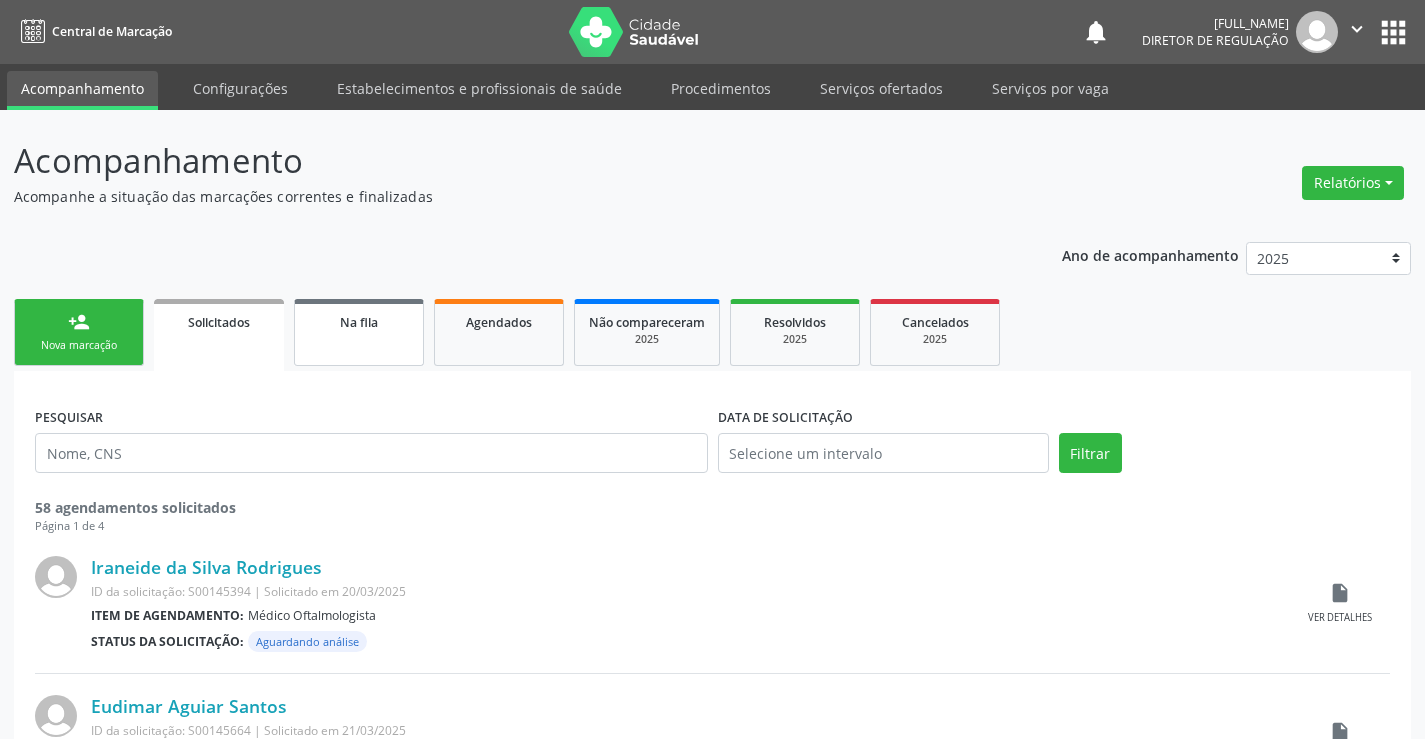 click on "Na fila" at bounding box center (359, 332) 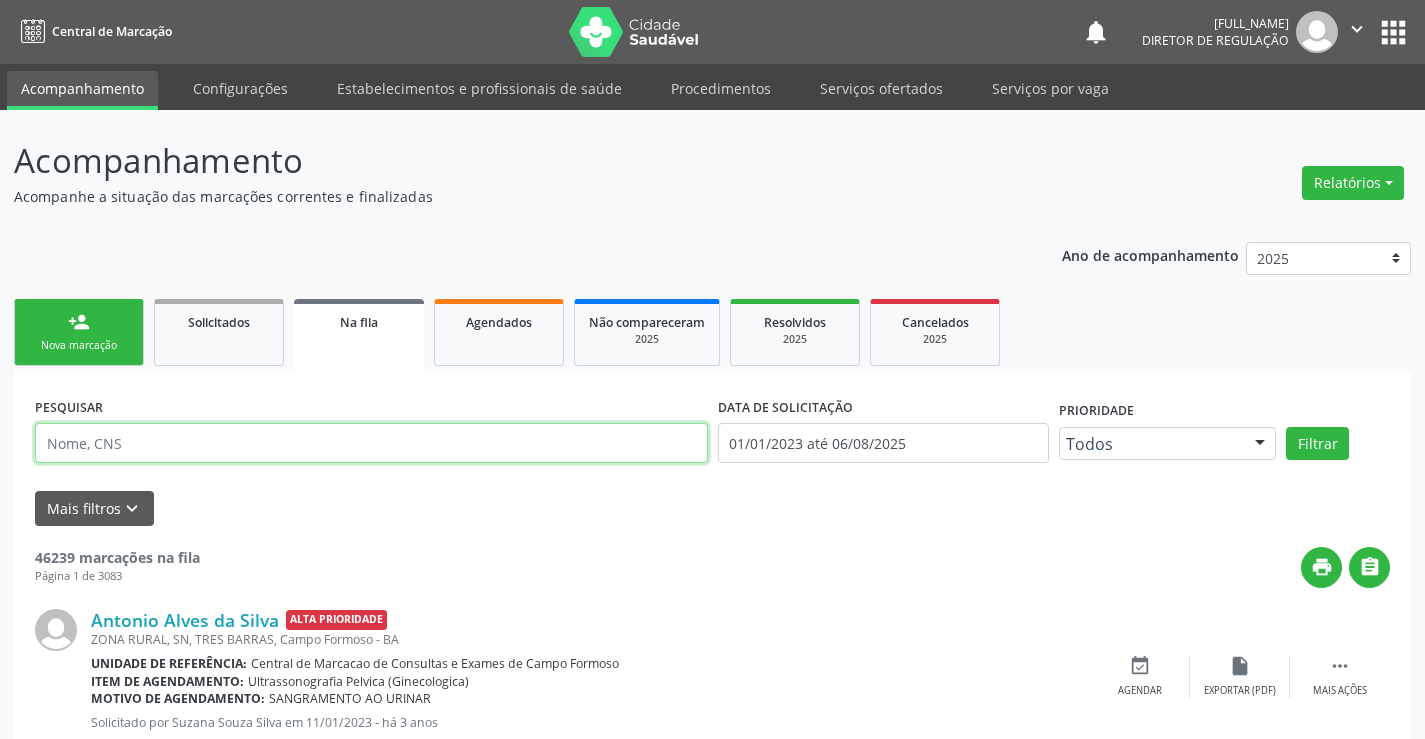 click at bounding box center (371, 443) 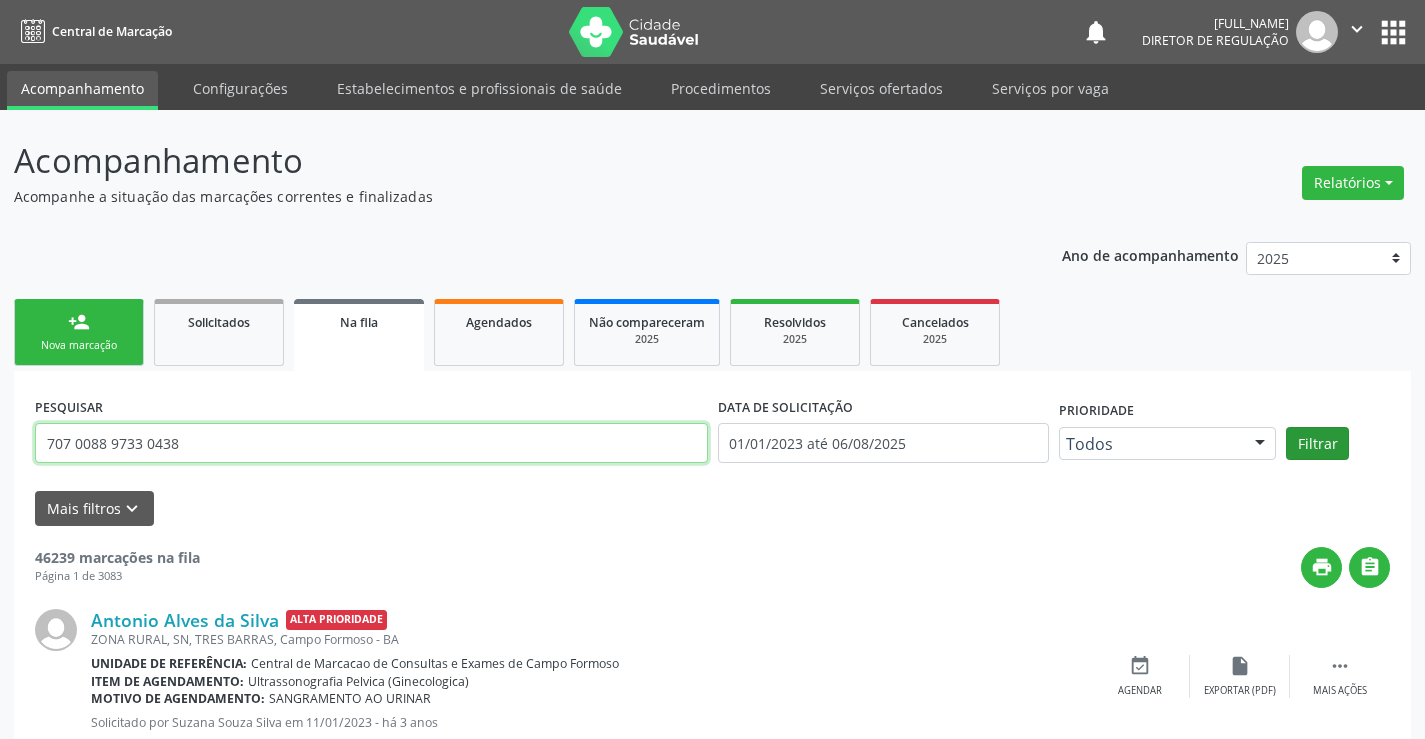 type on "707 0088 9733 0438" 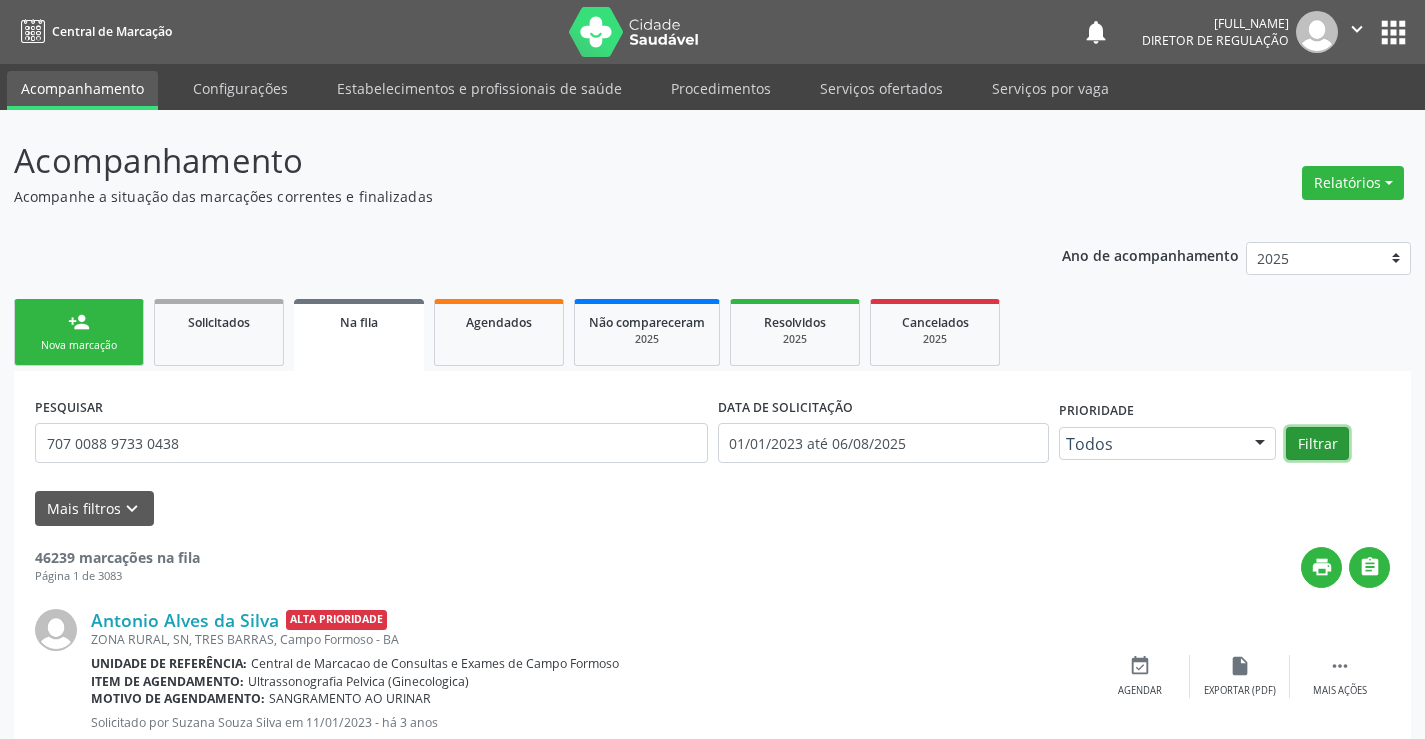 click on "Filtrar" at bounding box center [1317, 444] 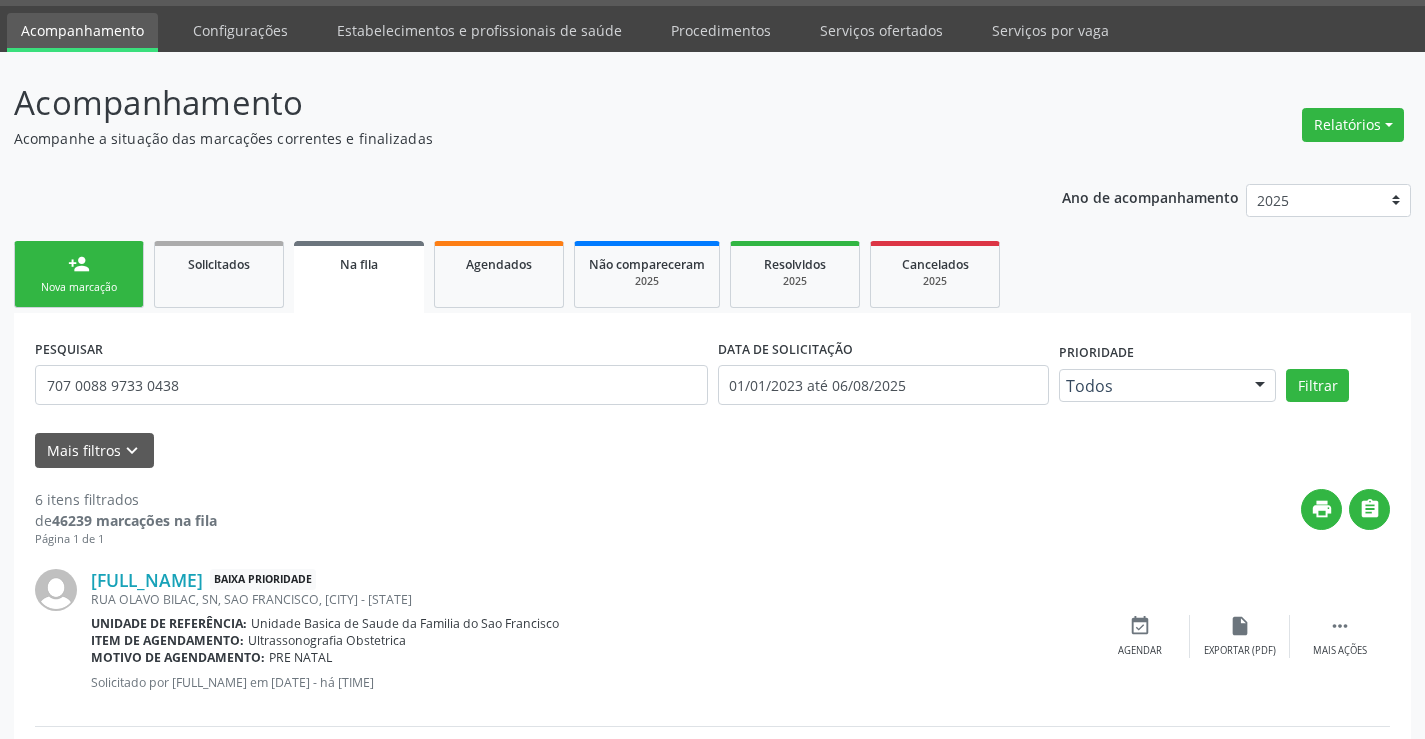 scroll, scrollTop: 0, scrollLeft: 0, axis: both 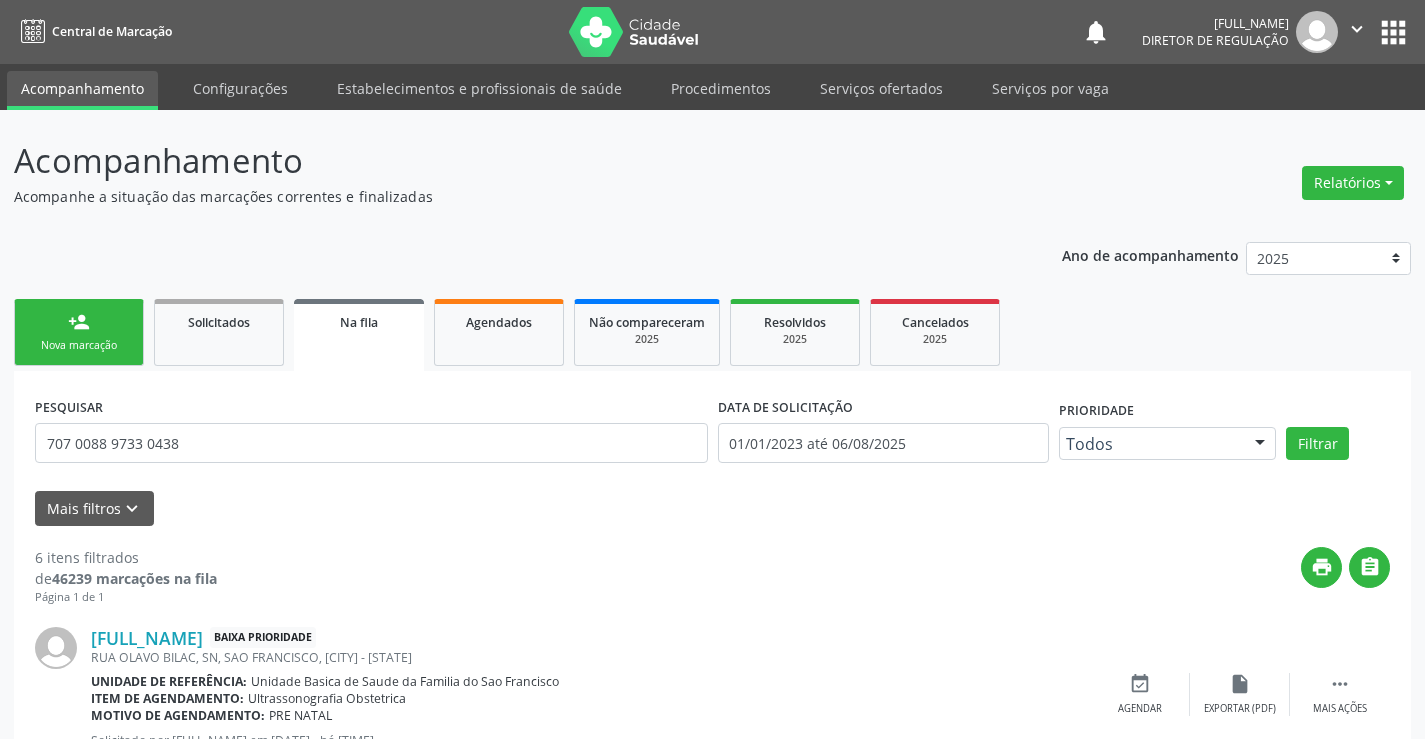 click on "" at bounding box center [1357, 29] 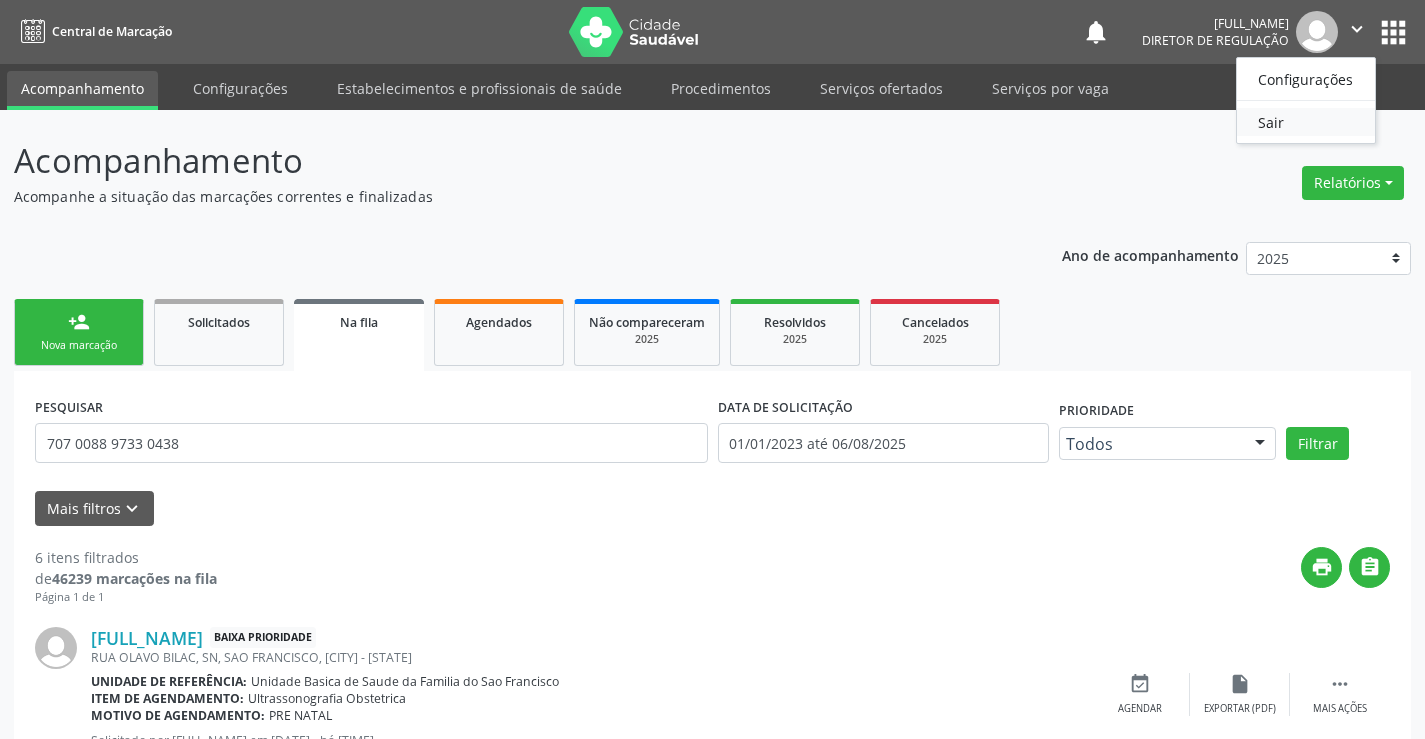 click on "Sair" at bounding box center [1306, 122] 